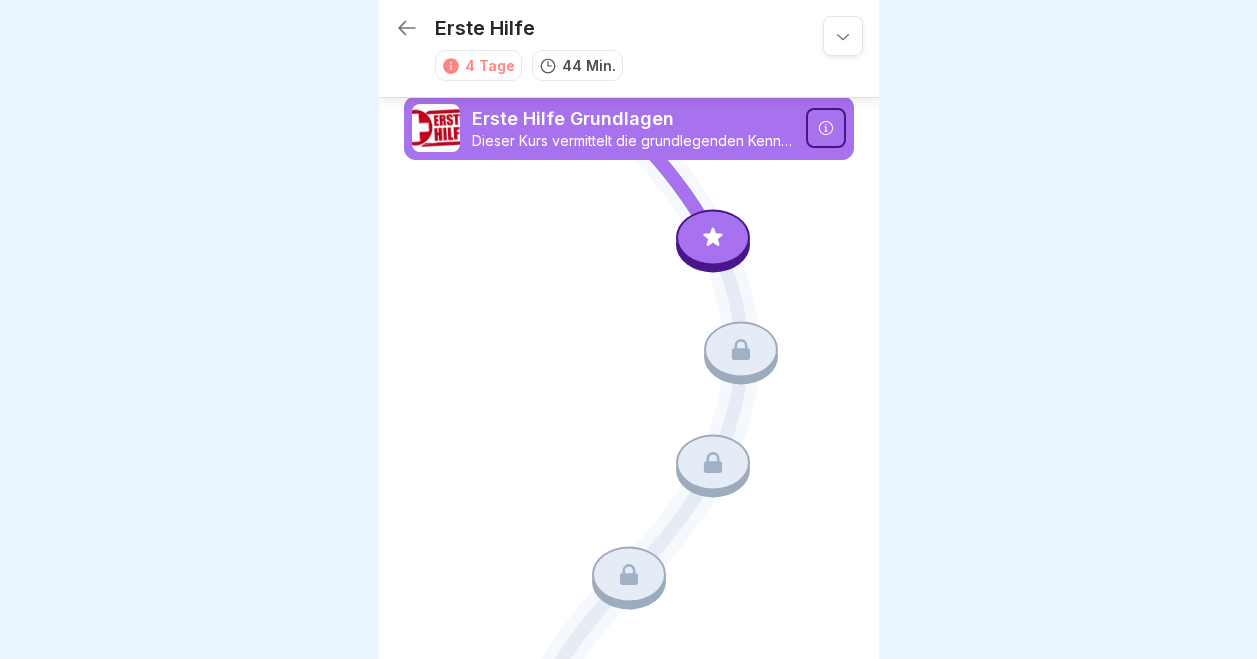 scroll, scrollTop: 0, scrollLeft: 0, axis: both 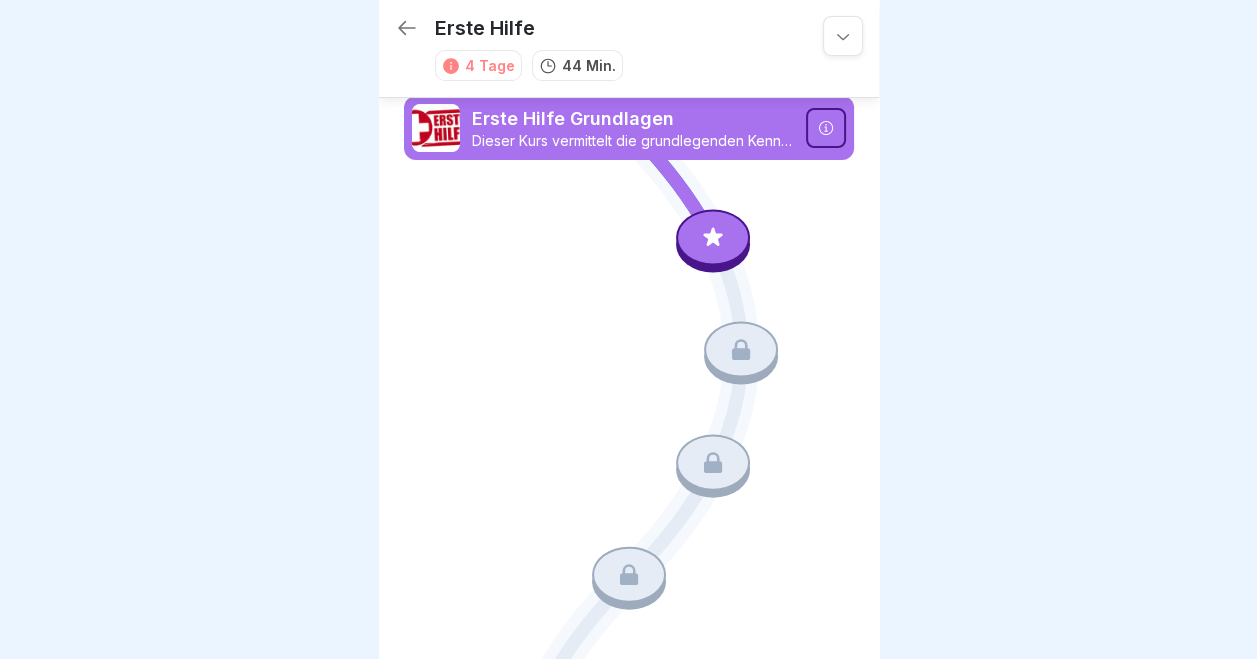 click 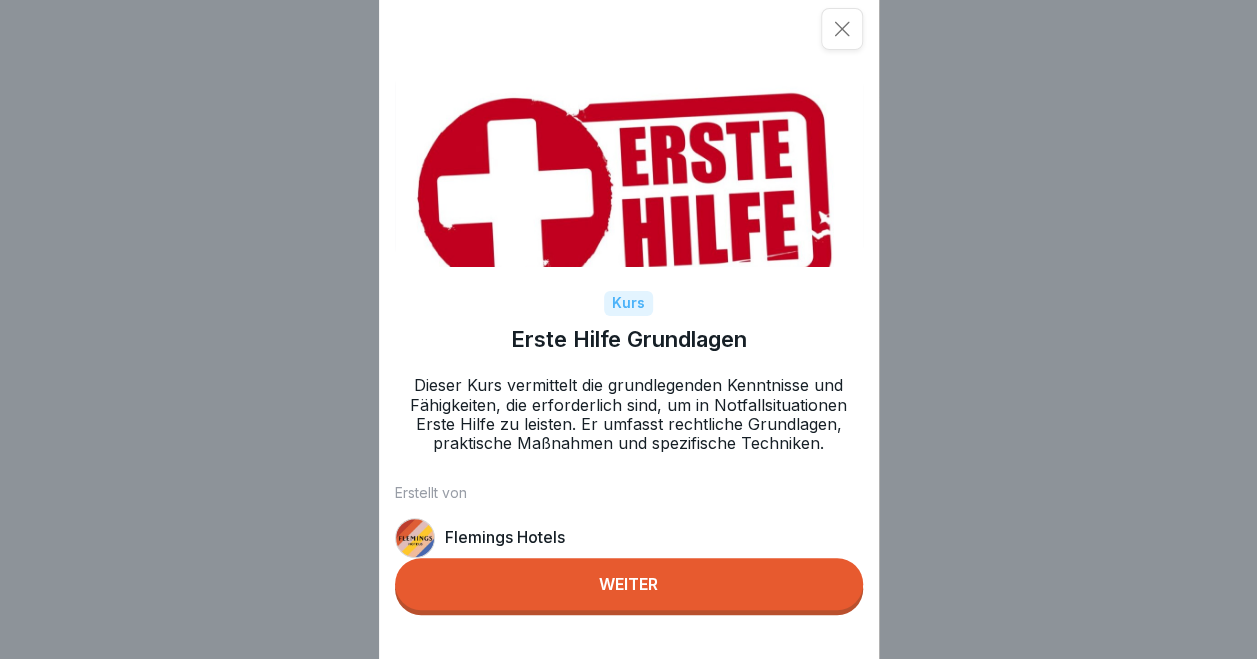 click on "Weiter" at bounding box center [629, 584] 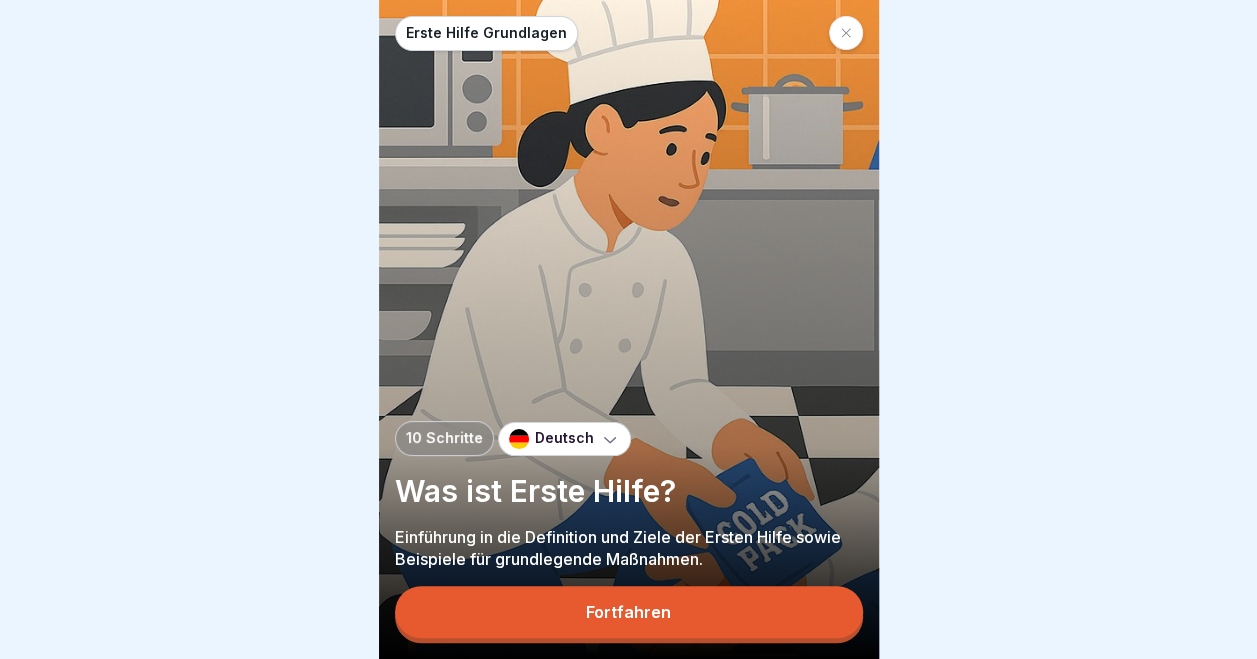 click on "Fortfahren" at bounding box center [629, 612] 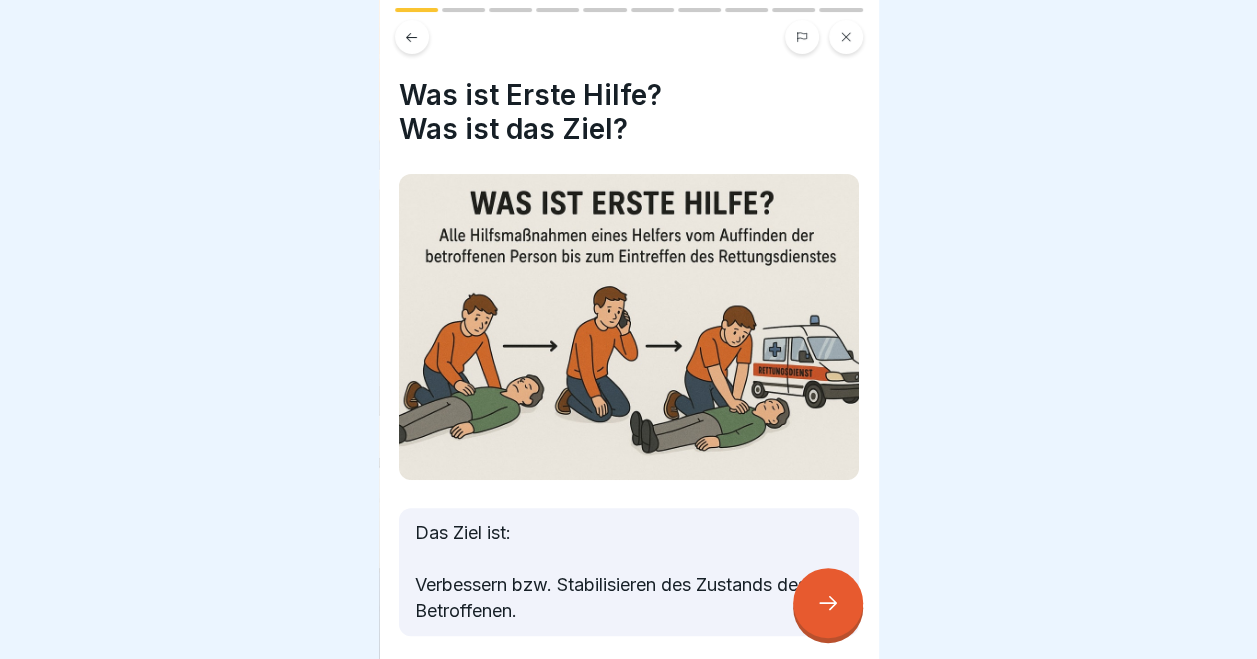scroll, scrollTop: 87, scrollLeft: 0, axis: vertical 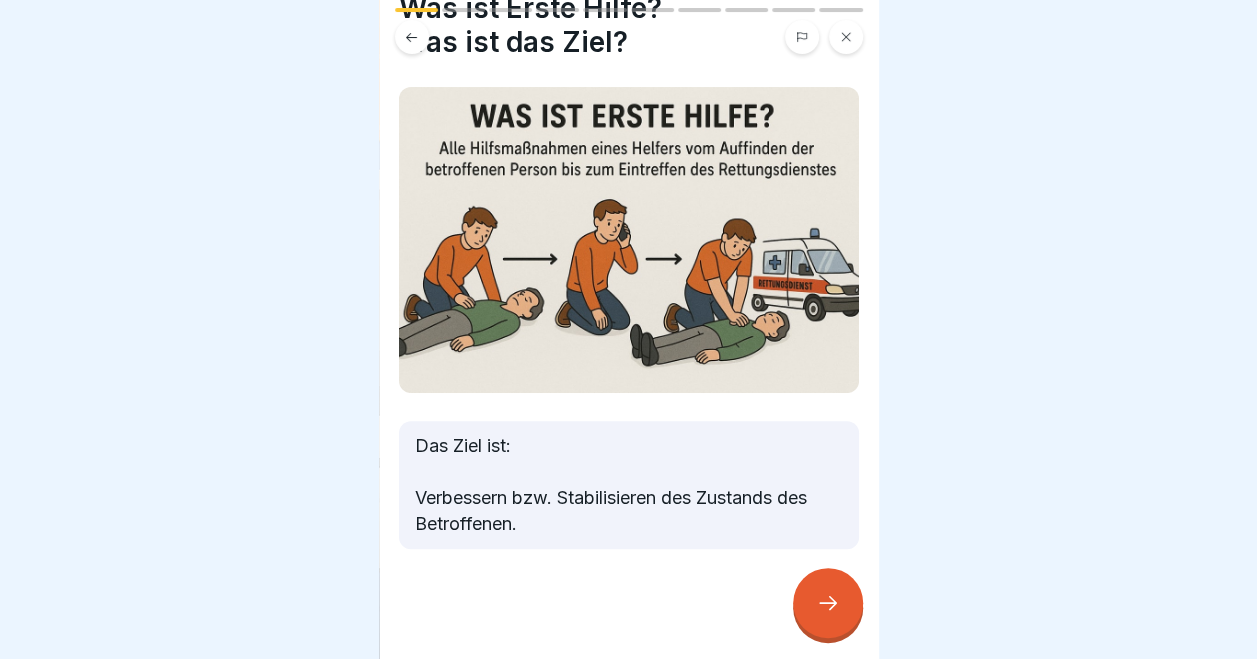 click 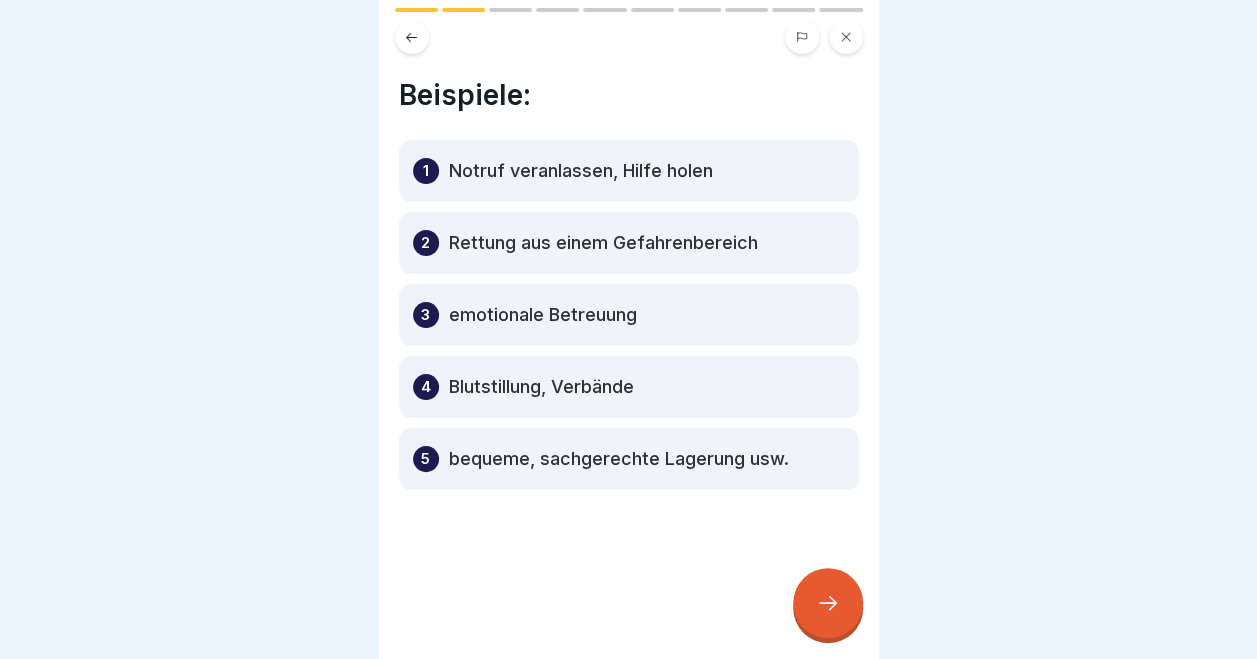 click 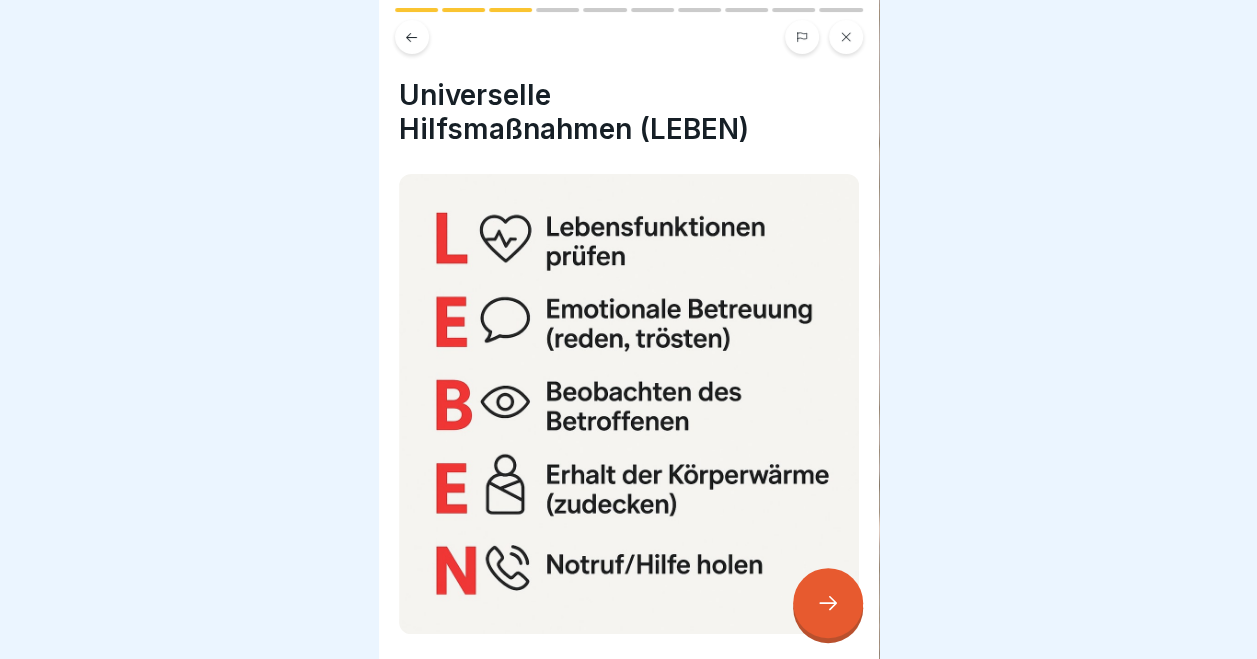 click 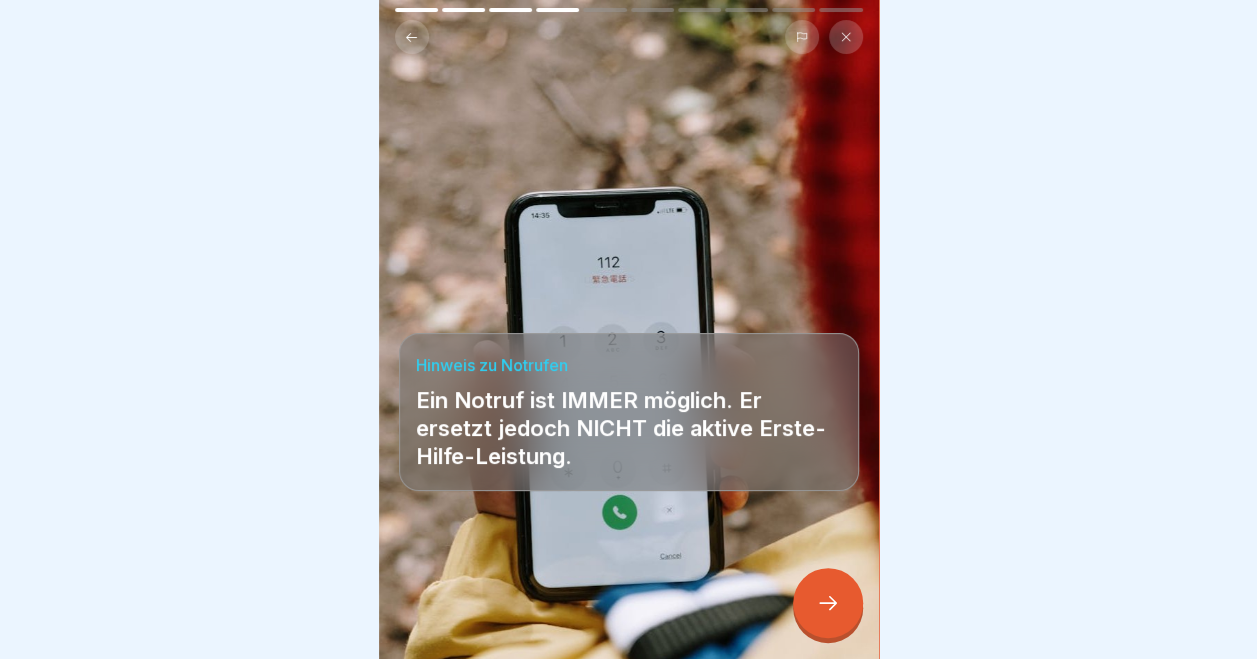 click 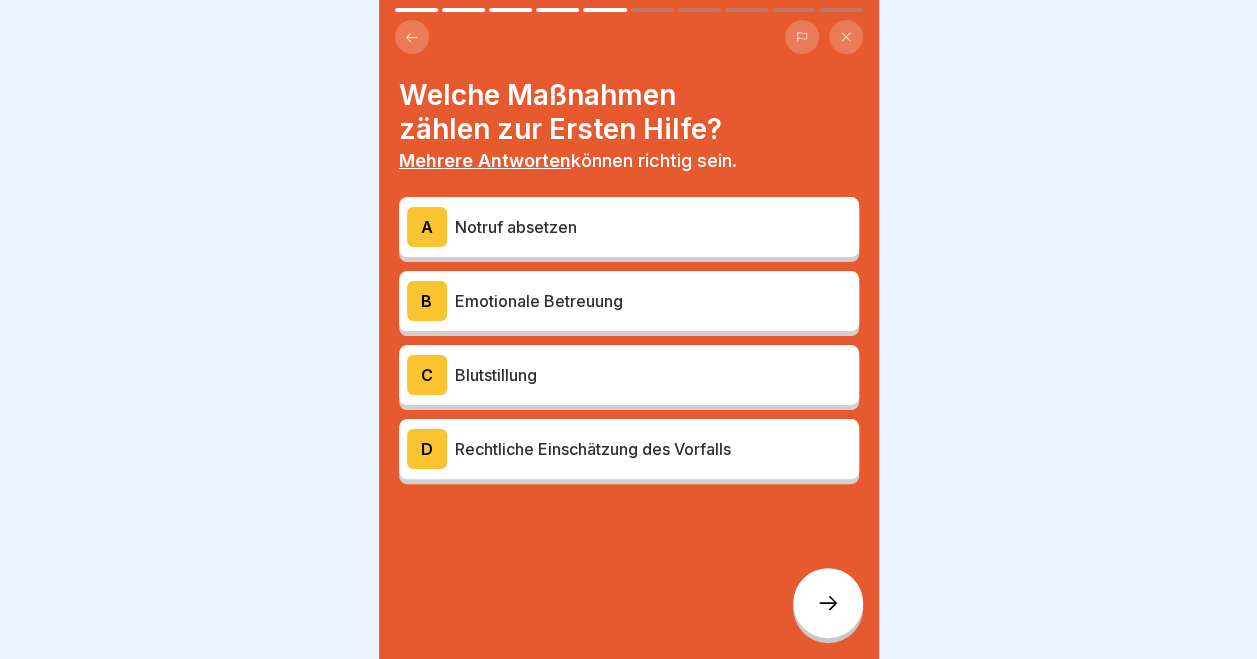click on "Blutstillung" at bounding box center (653, 375) 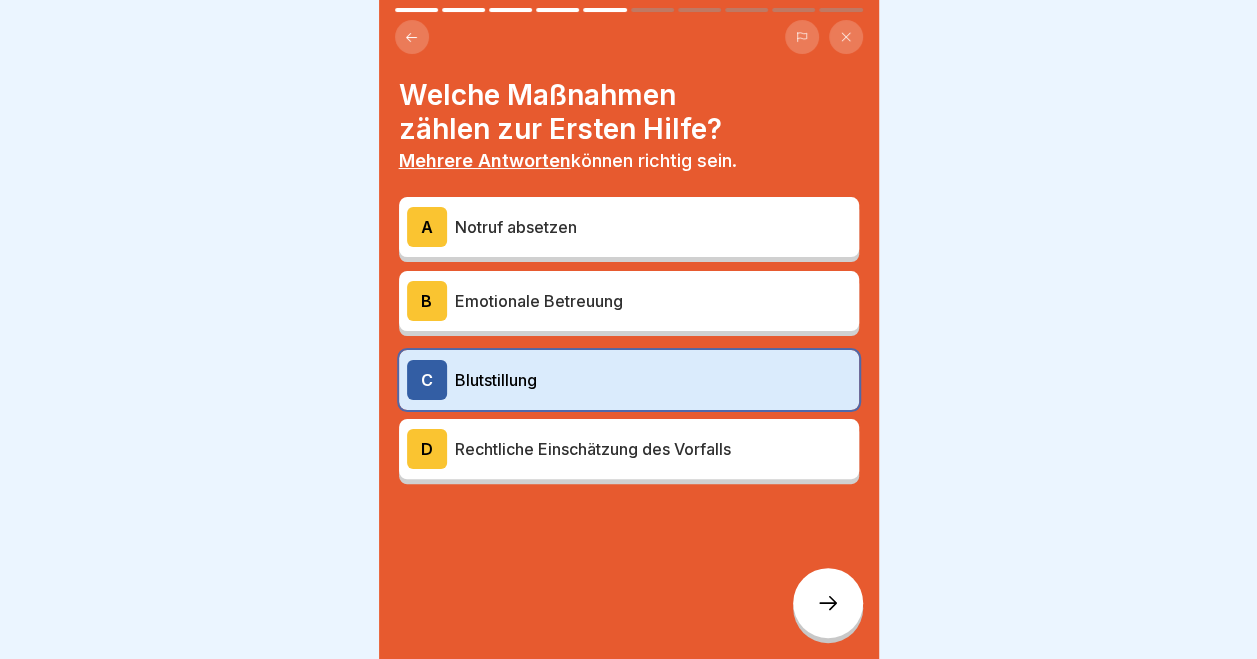 click on "Emotionale Betreuung" at bounding box center (653, 301) 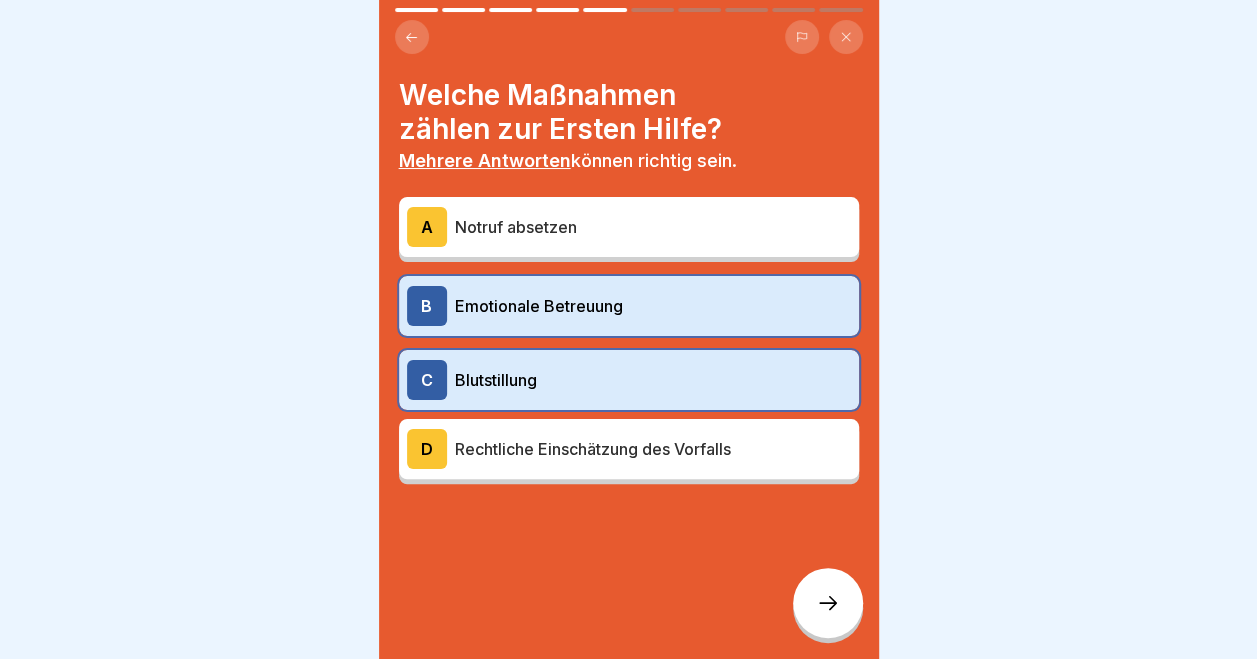 click on "Notruf absetzen" at bounding box center [653, 227] 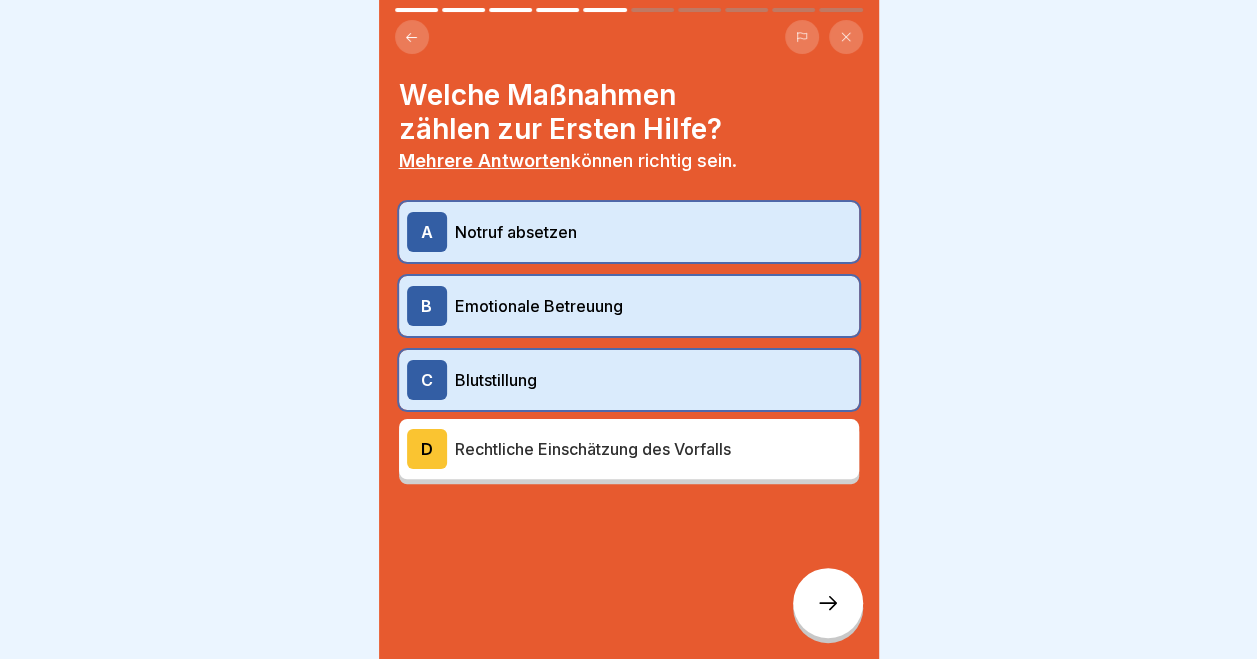 click 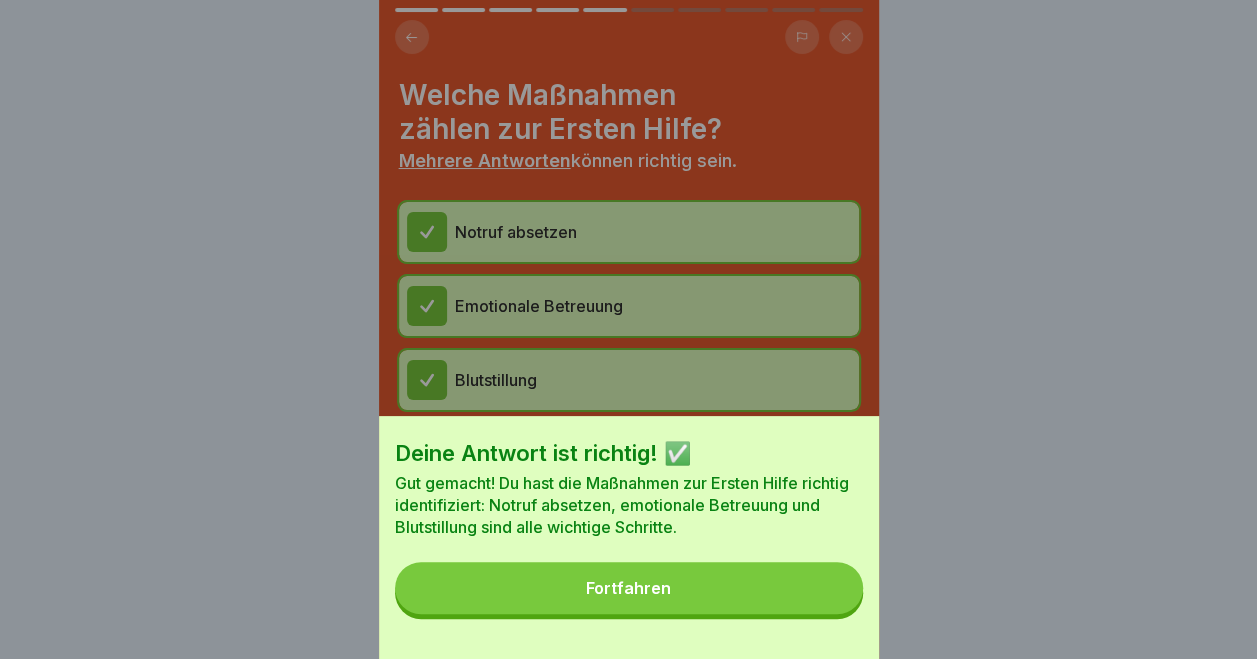 click on "Fortfahren" at bounding box center (629, 588) 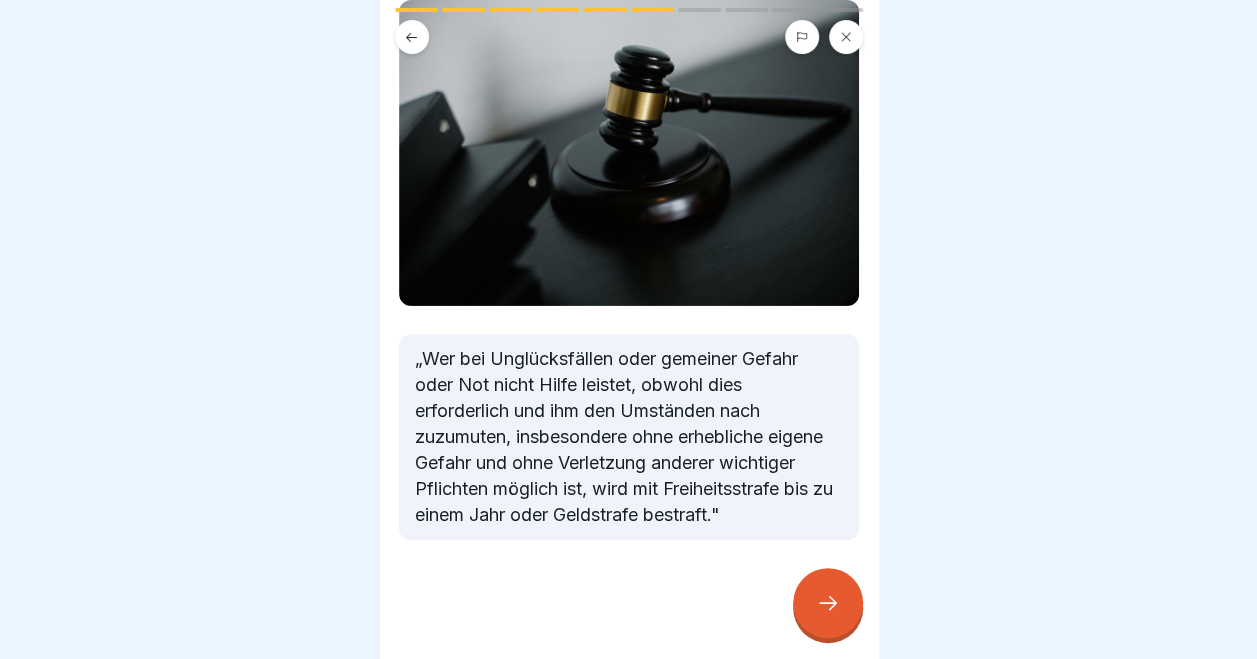 scroll, scrollTop: 177, scrollLeft: 0, axis: vertical 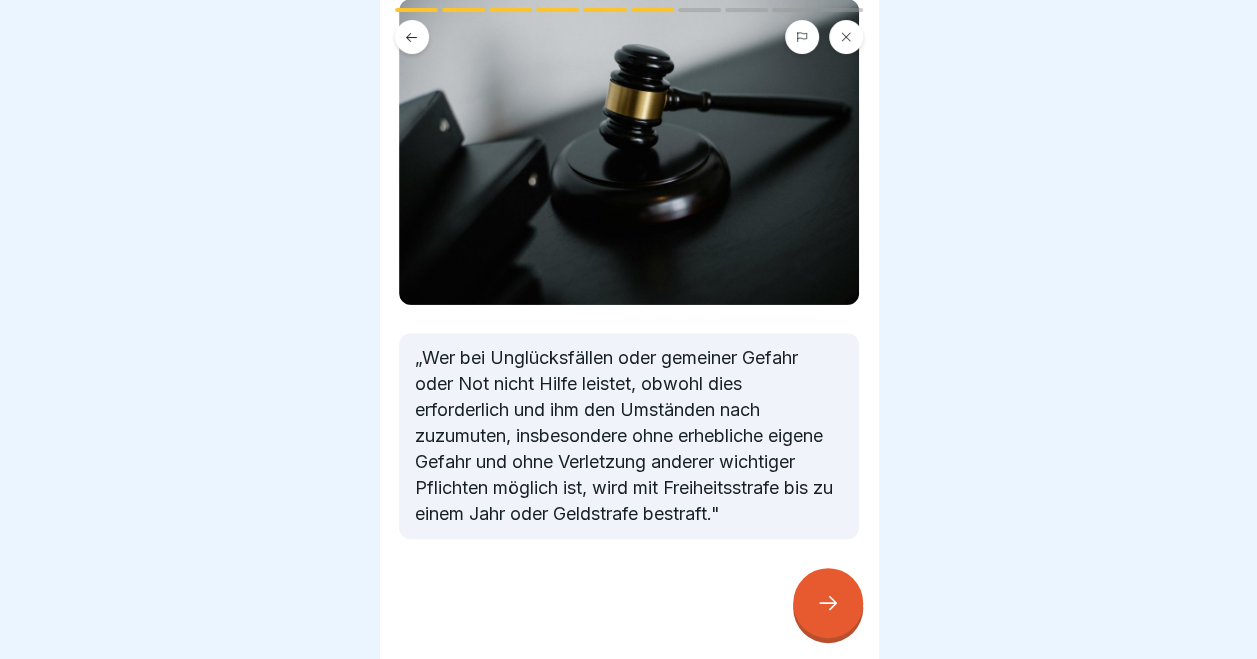 click 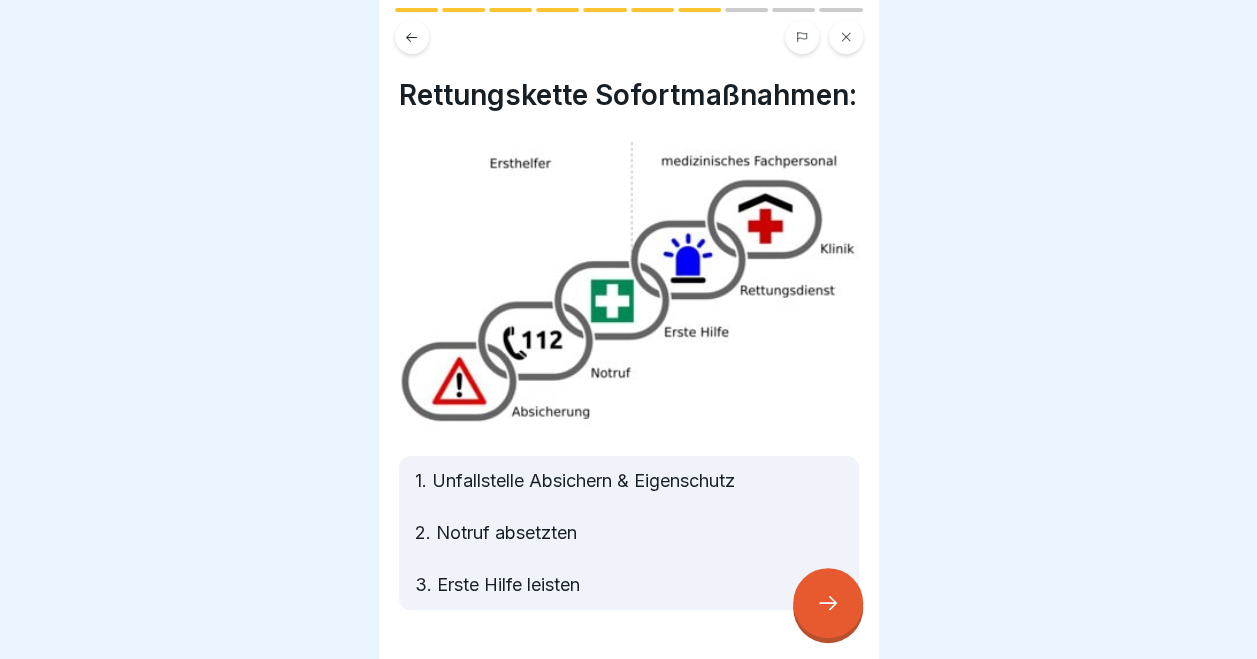 scroll, scrollTop: 15, scrollLeft: 0, axis: vertical 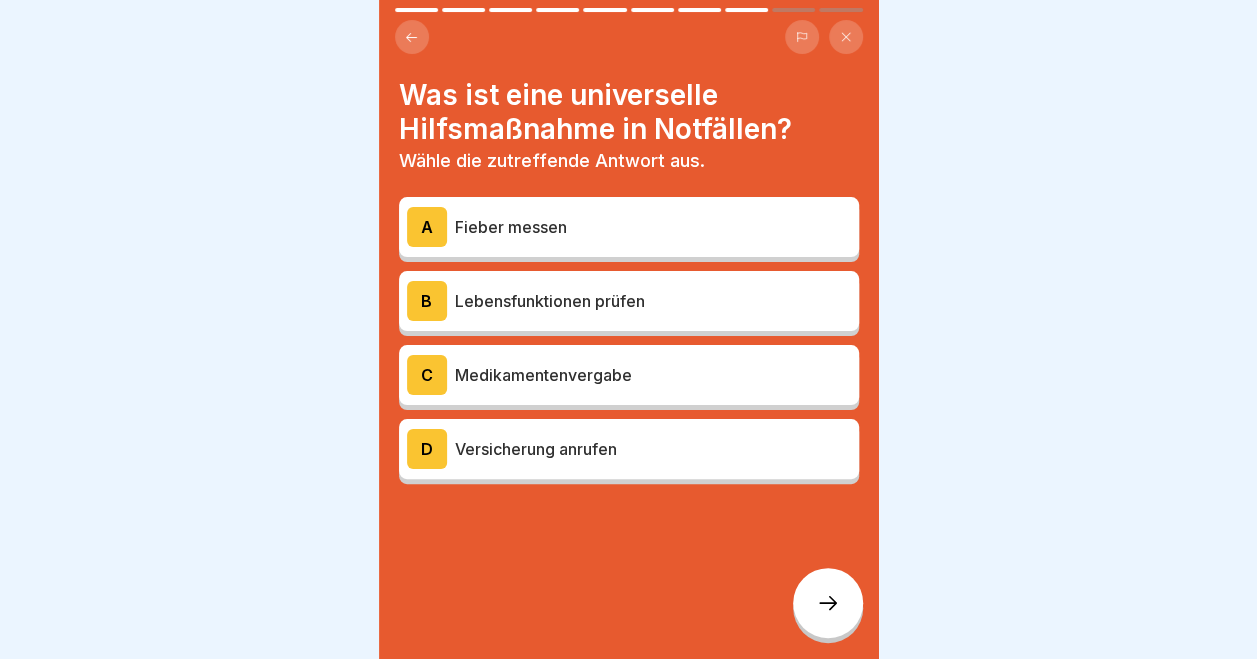 click on "Lebensfunktionen prüfen" at bounding box center [653, 301] 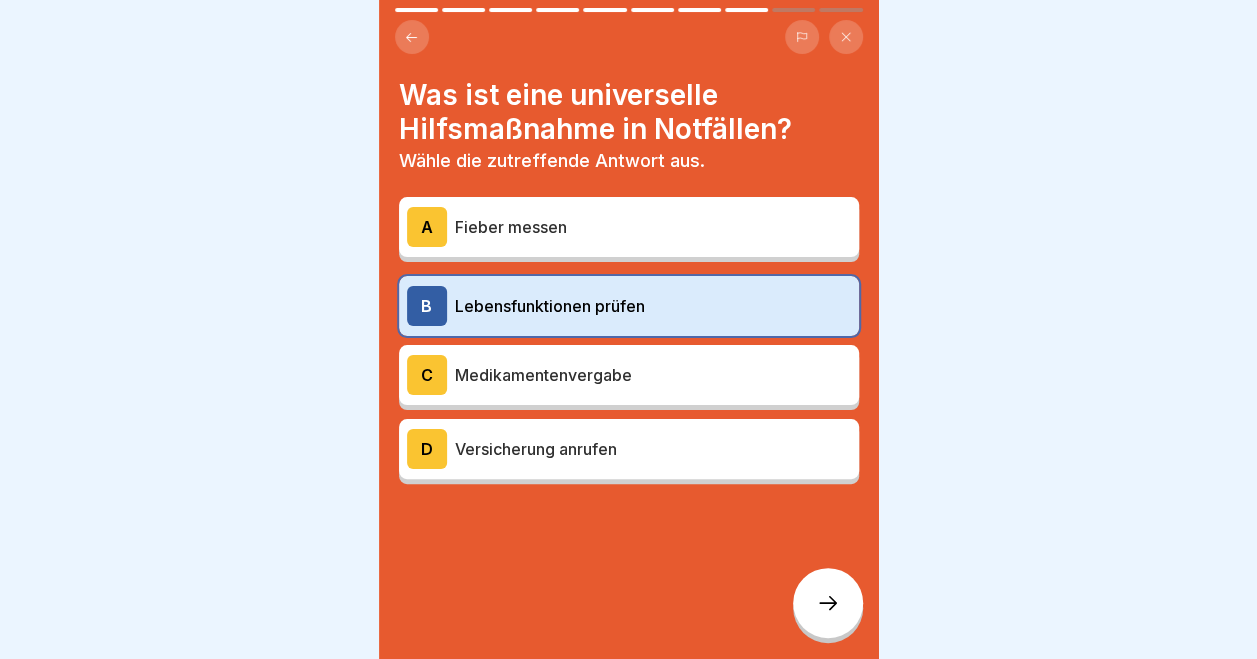 click 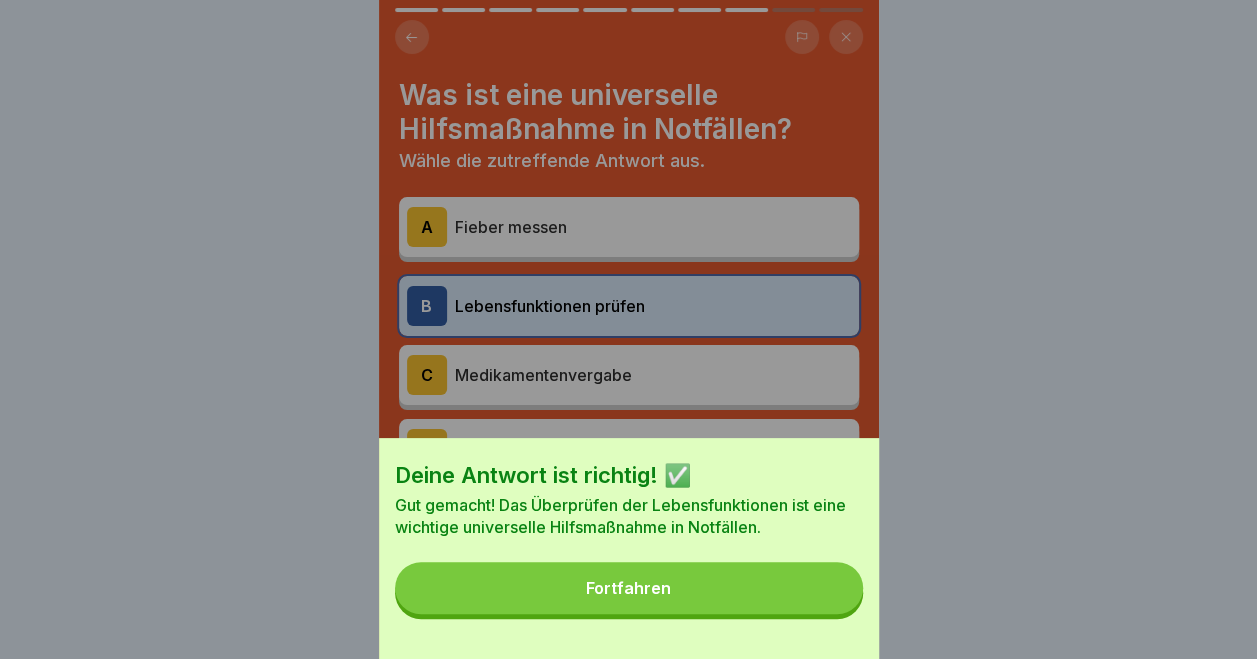 click on "Fortfahren" at bounding box center (629, 588) 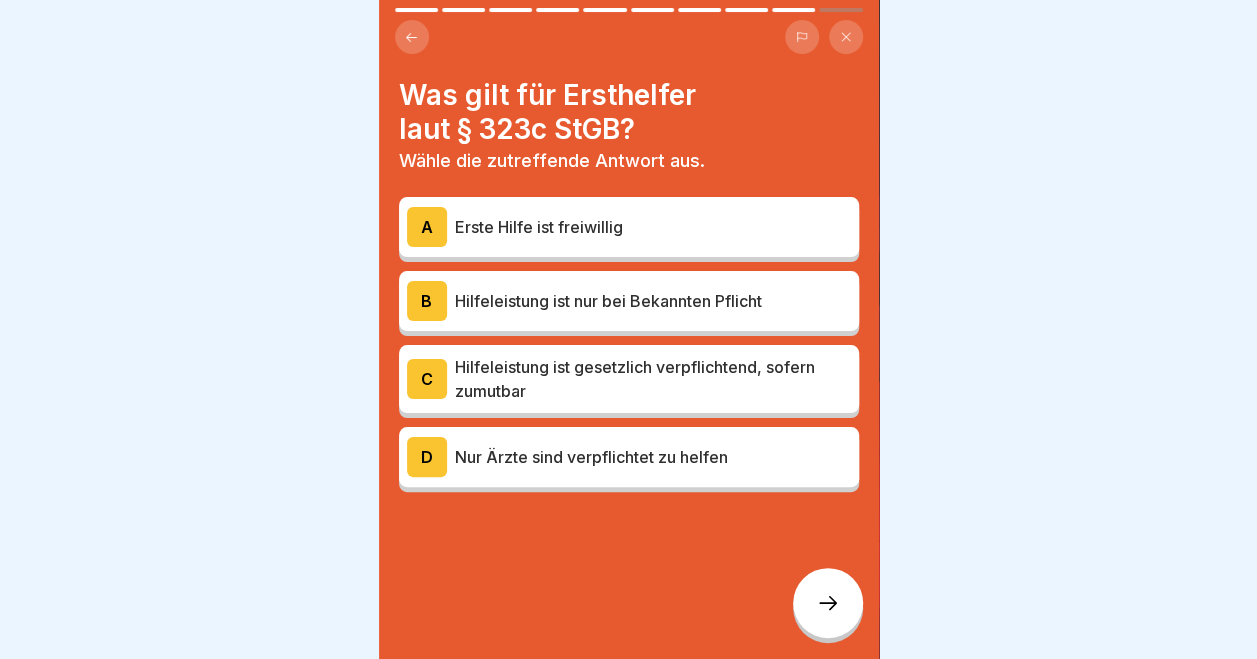click on "Hilfeleistung ist gesetzlich verpflichtend, sofern zumutbar" at bounding box center (653, 379) 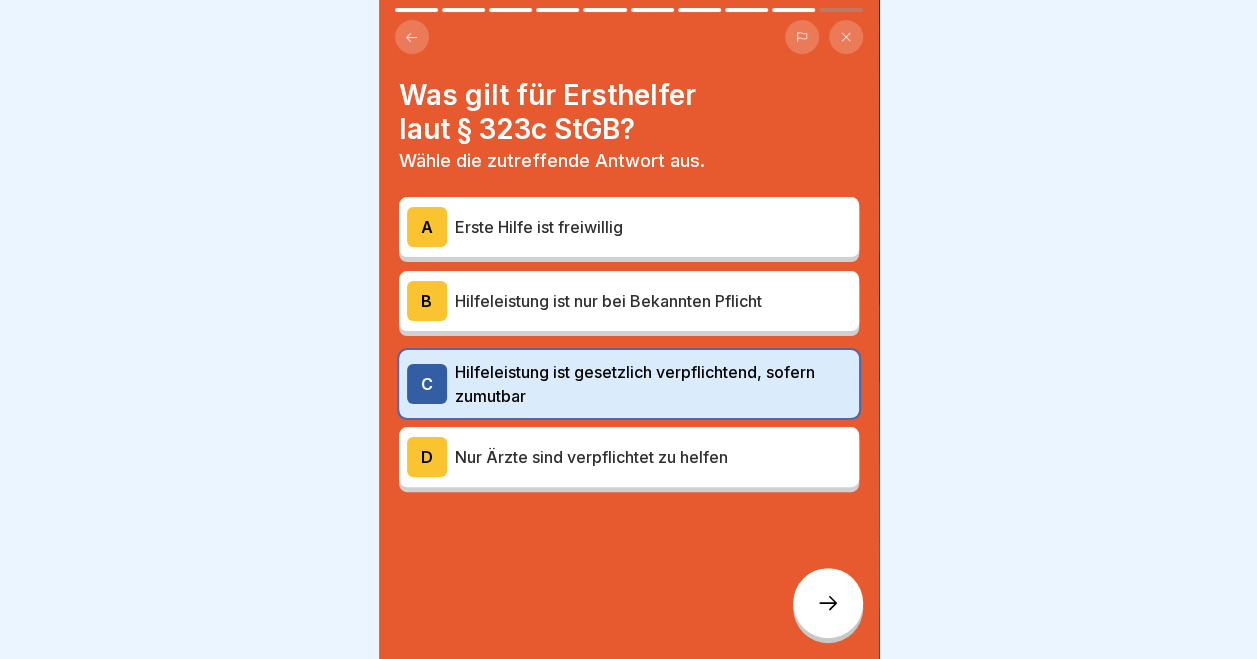 click 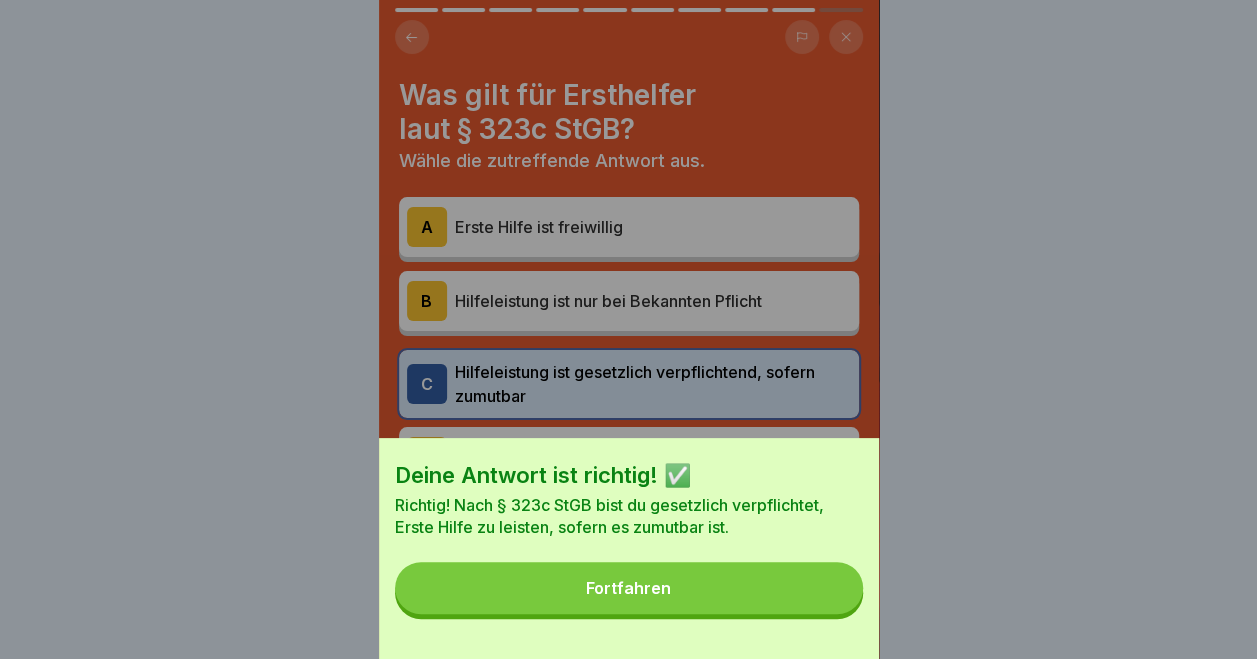 click on "Fortfahren" at bounding box center (629, 588) 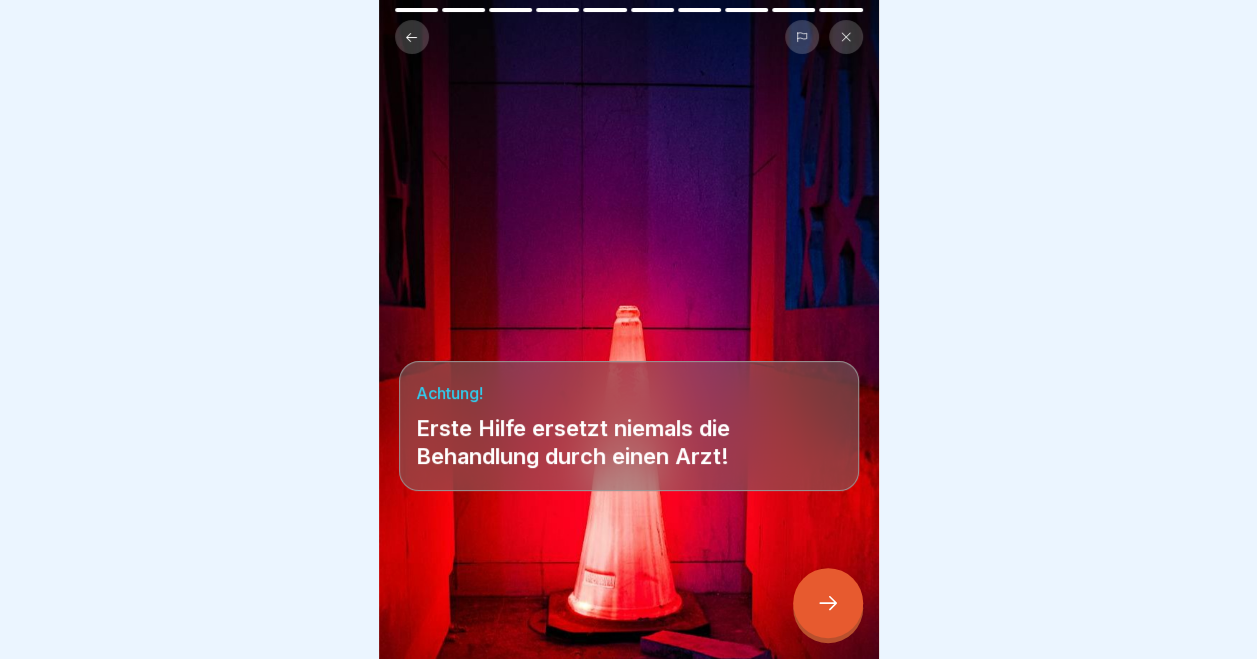 click 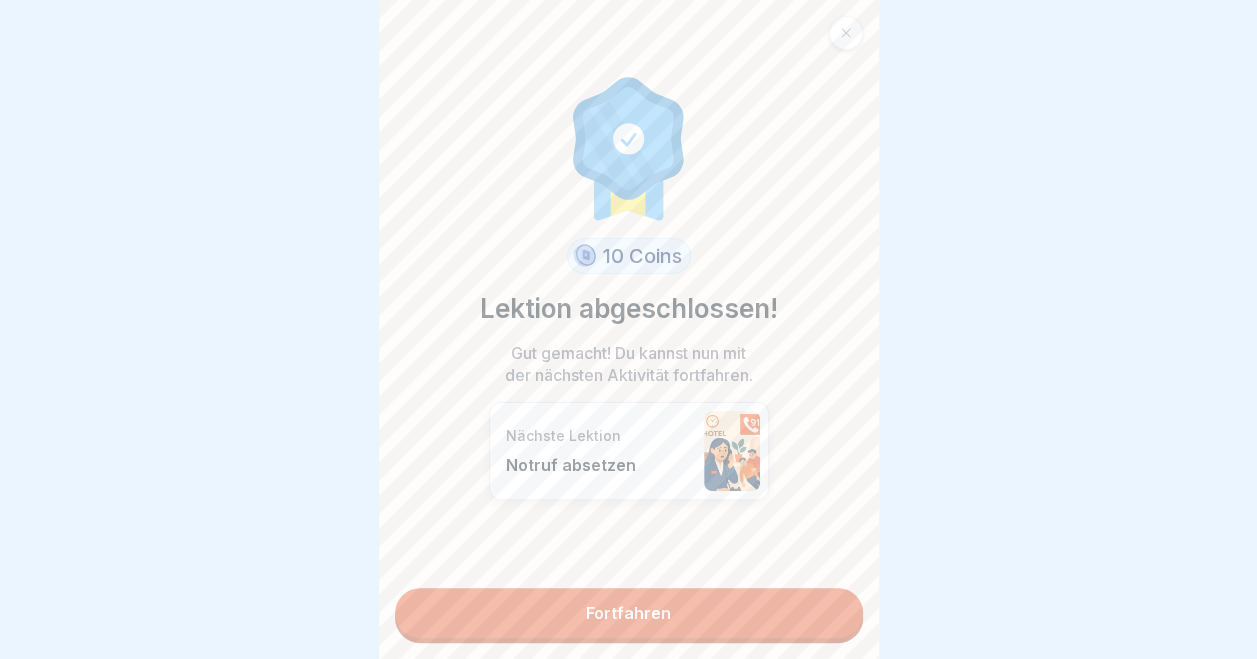 click on "Fortfahren" at bounding box center [629, 613] 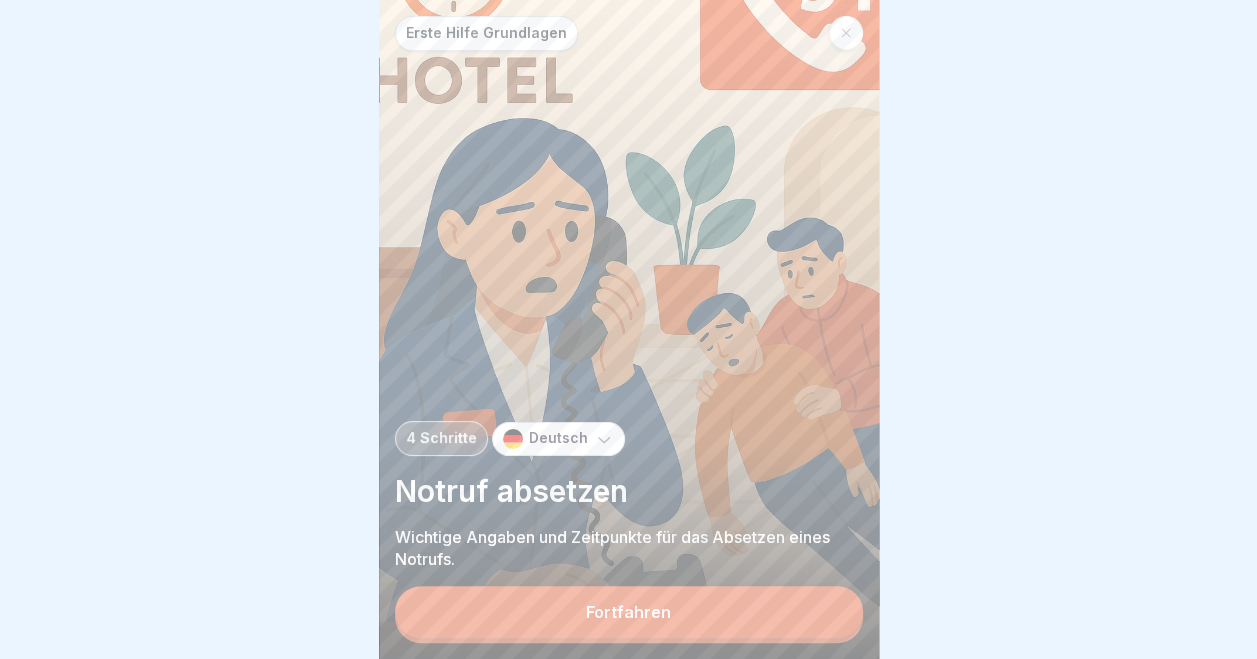 click on "Fortfahren" at bounding box center [629, 612] 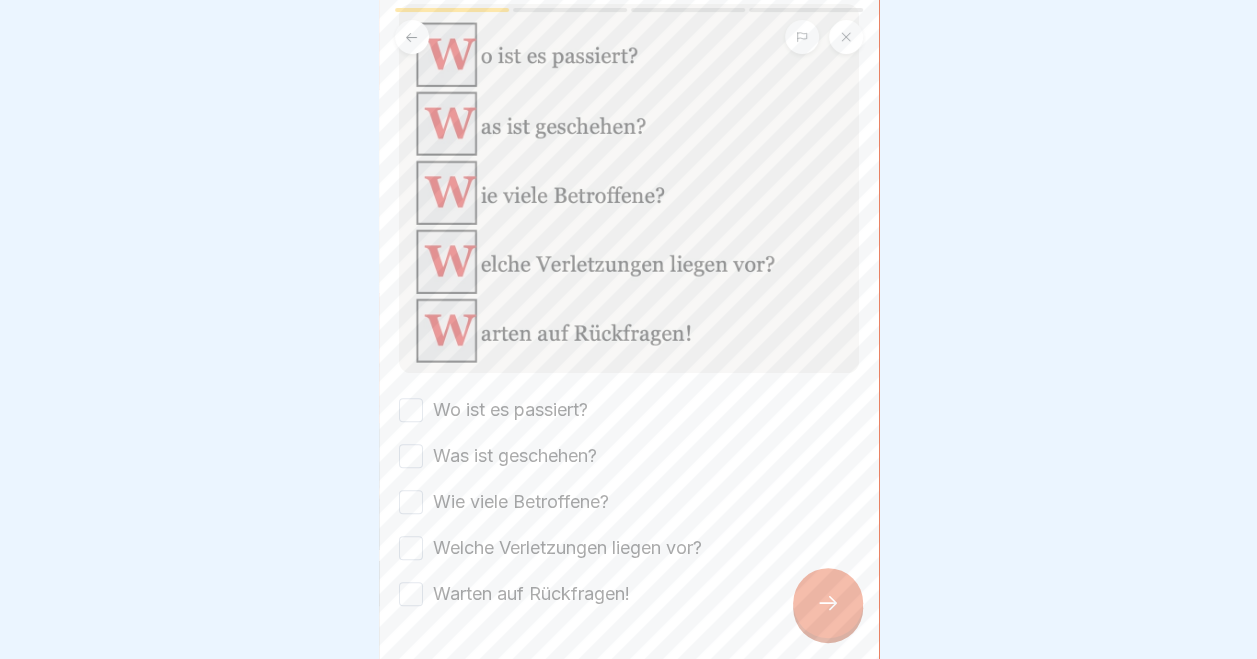 scroll, scrollTop: 220, scrollLeft: 0, axis: vertical 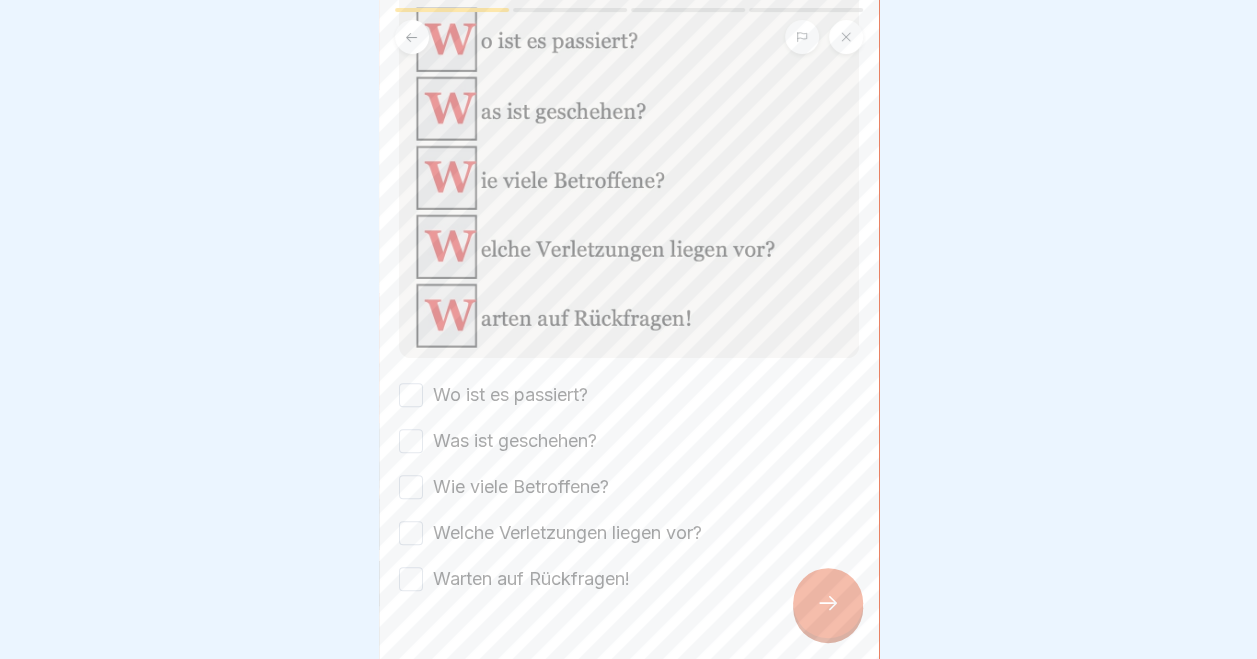 click on "Wo ist es passiert?" at bounding box center (411, 395) 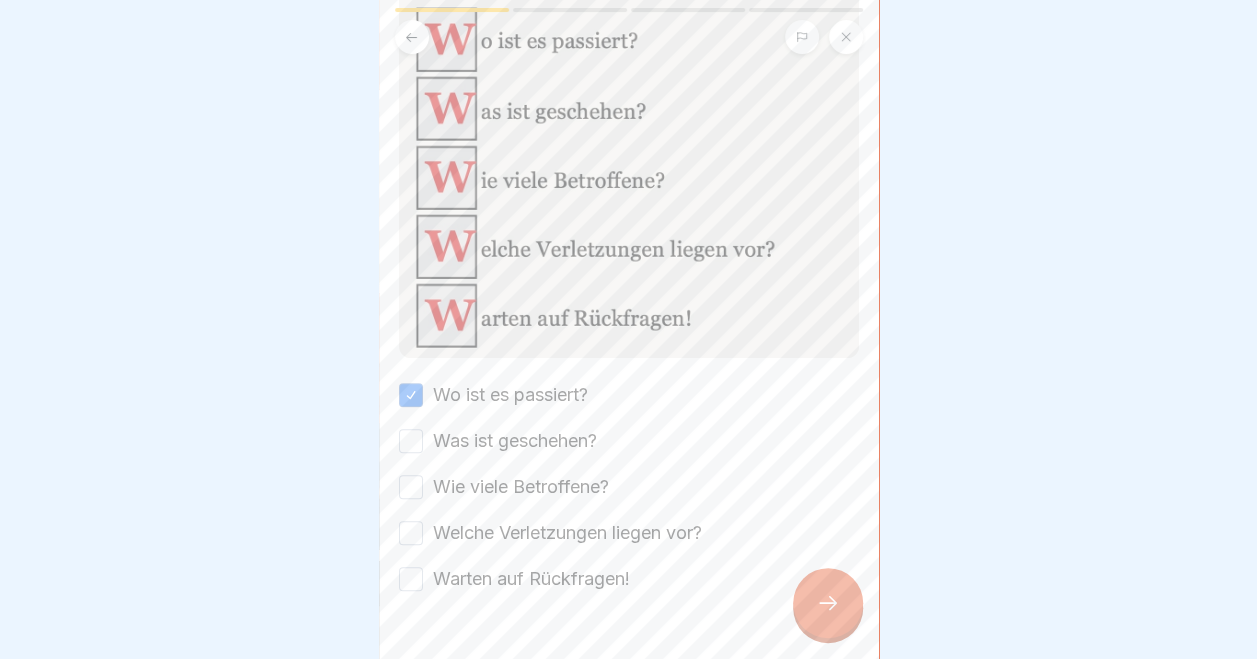click on "Wo ist es passiert? Was ist geschehen? Wie viele Betroffene? Welche Verletzungen liegen vor? Warten auf Rückfragen!" at bounding box center [629, 487] 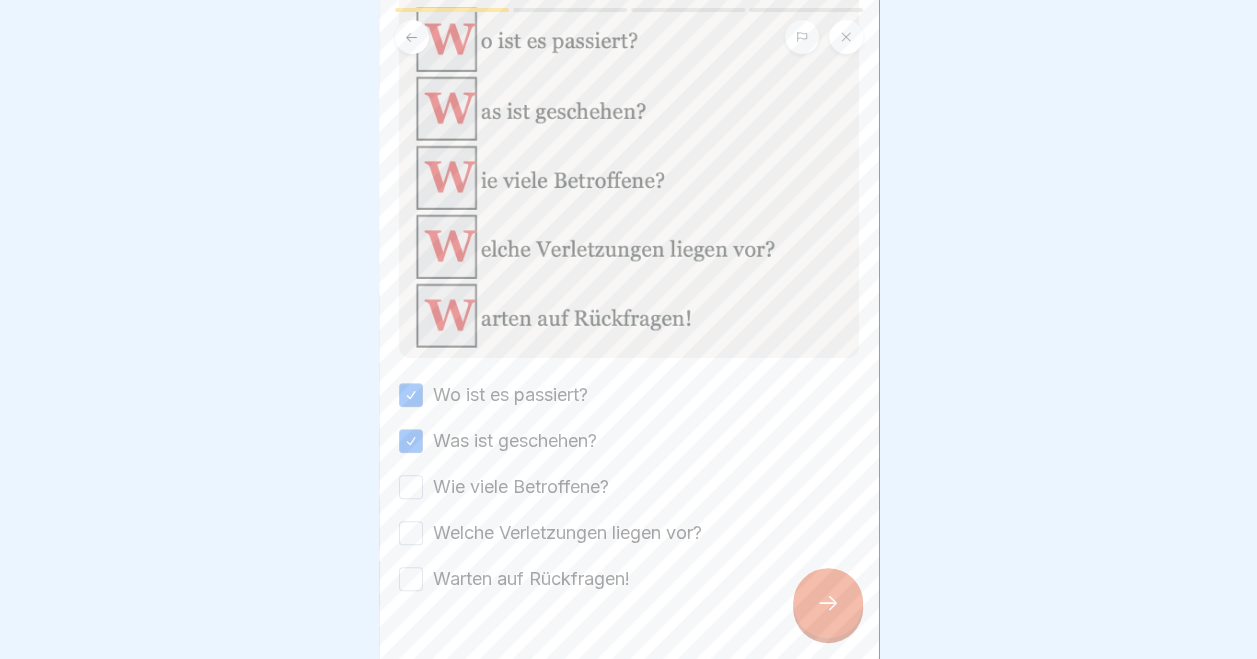 click on "Wie viele Betroffene?" at bounding box center [411, 487] 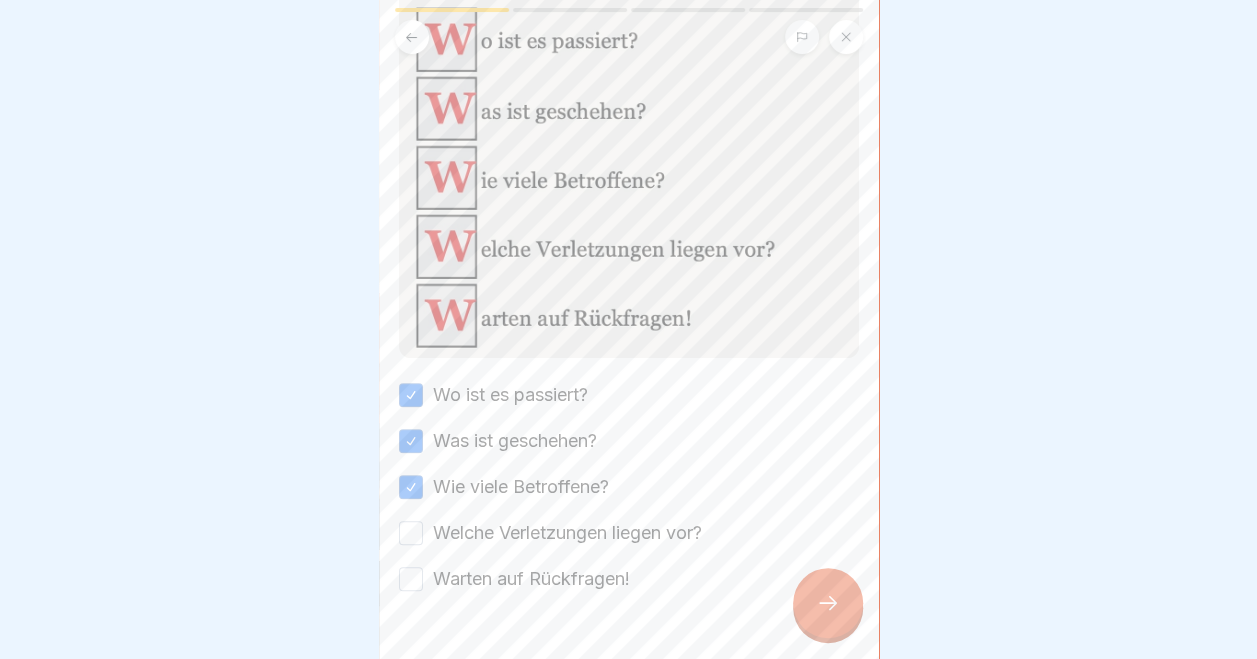 click on "Welche Verletzungen liegen vor?" at bounding box center [411, 533] 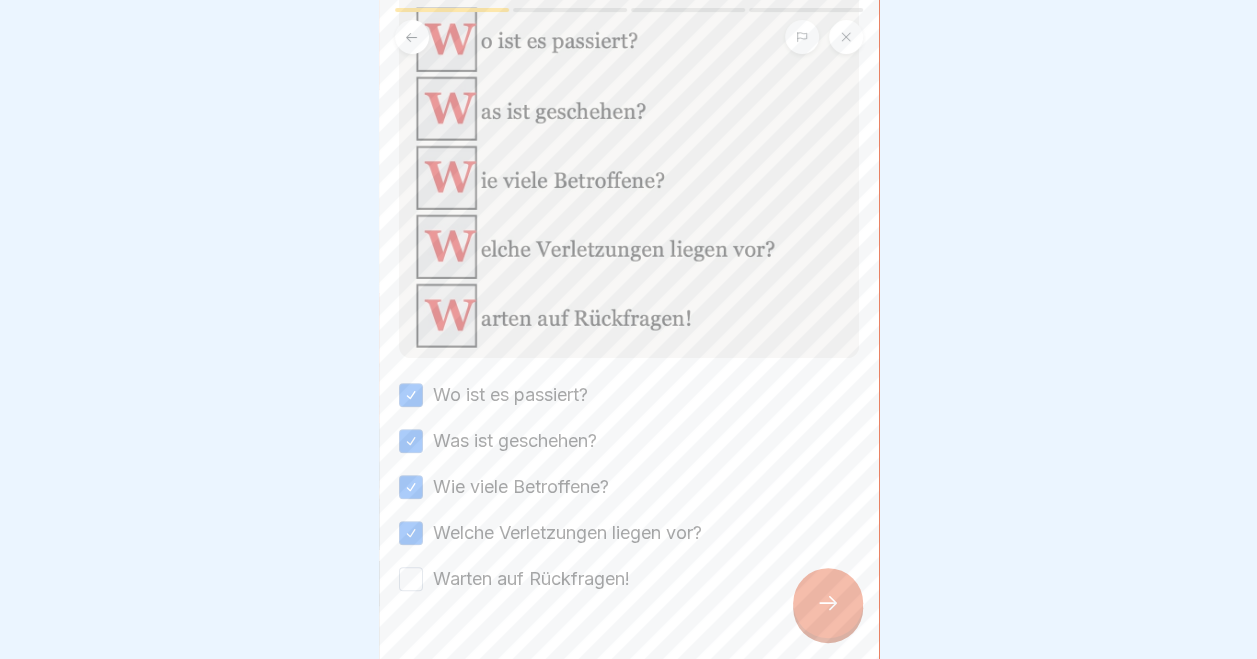 click on "Warten auf Rückfragen!" at bounding box center [411, 579] 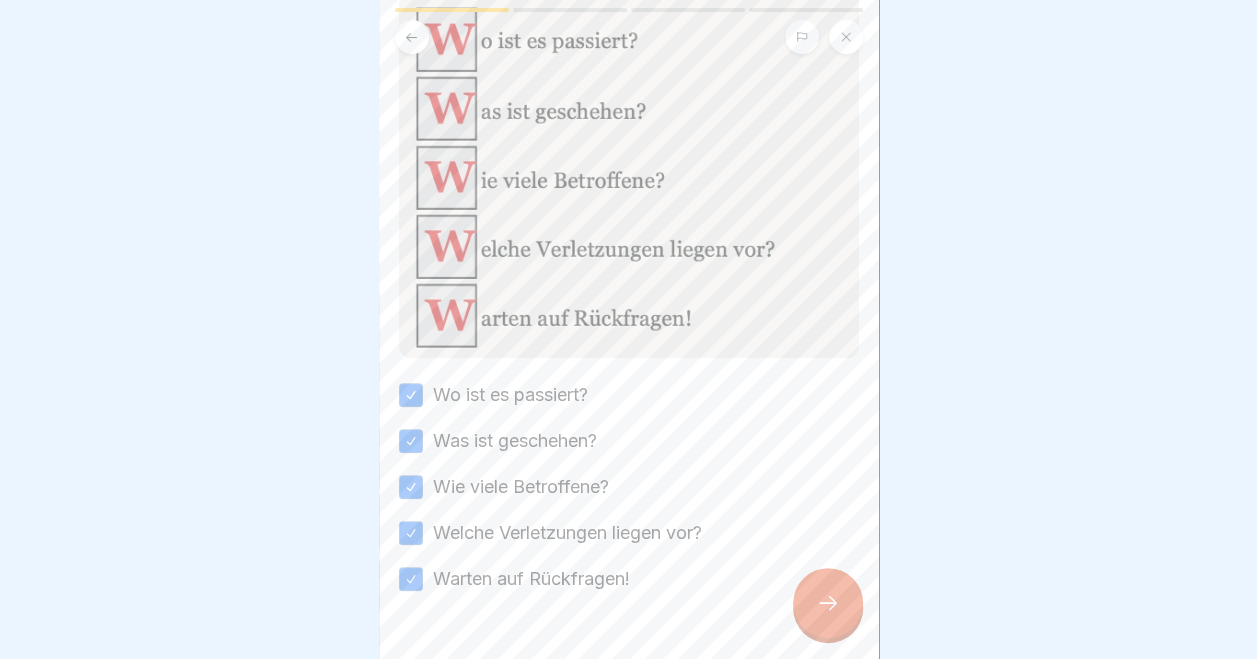 scroll, scrollTop: 261, scrollLeft: 0, axis: vertical 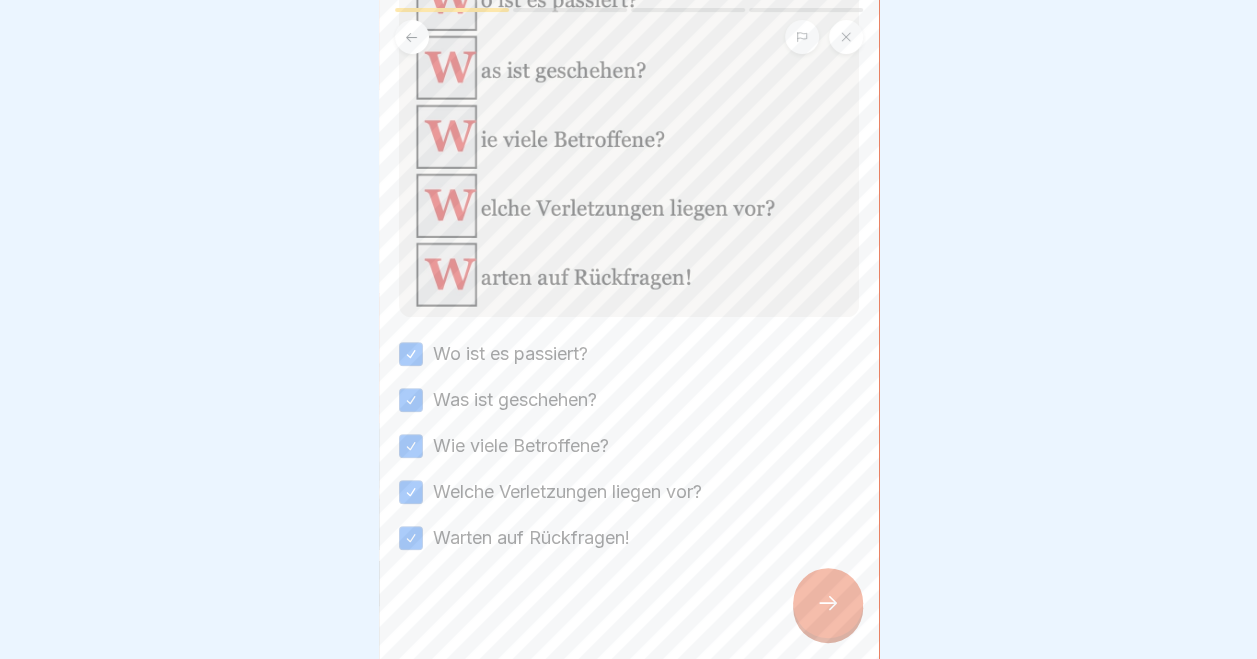 click at bounding box center [828, 603] 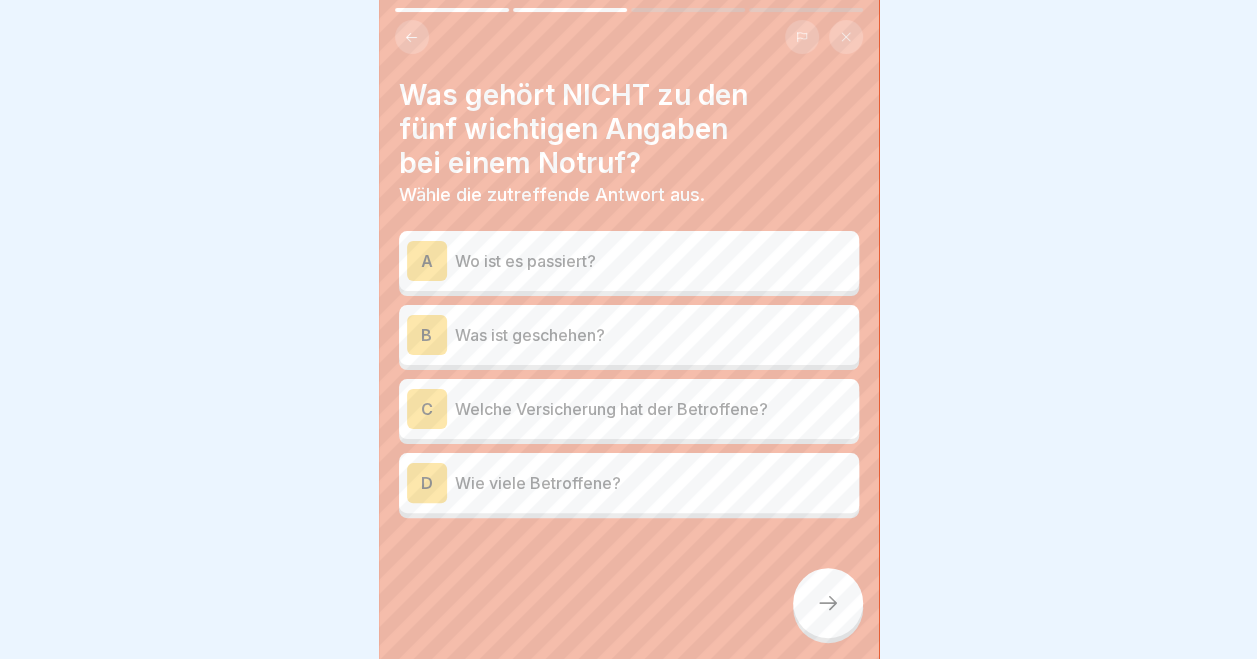 click on "Welche Versicherung hat der Betroffene?" at bounding box center (653, 409) 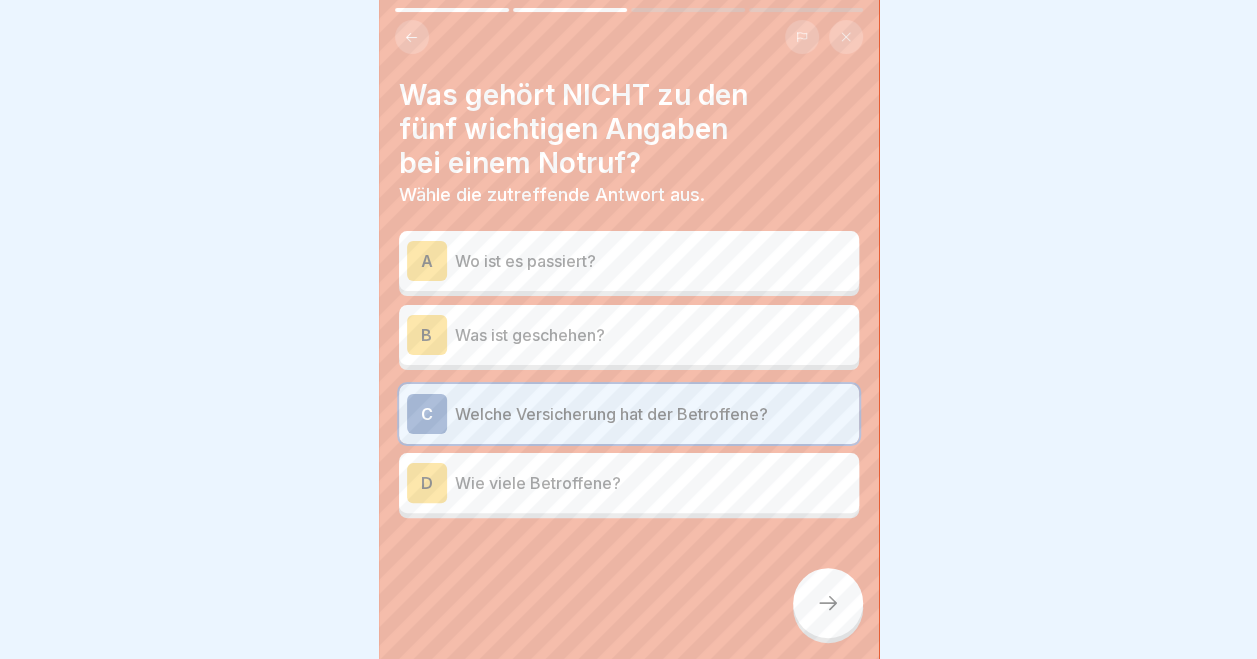 click at bounding box center (828, 603) 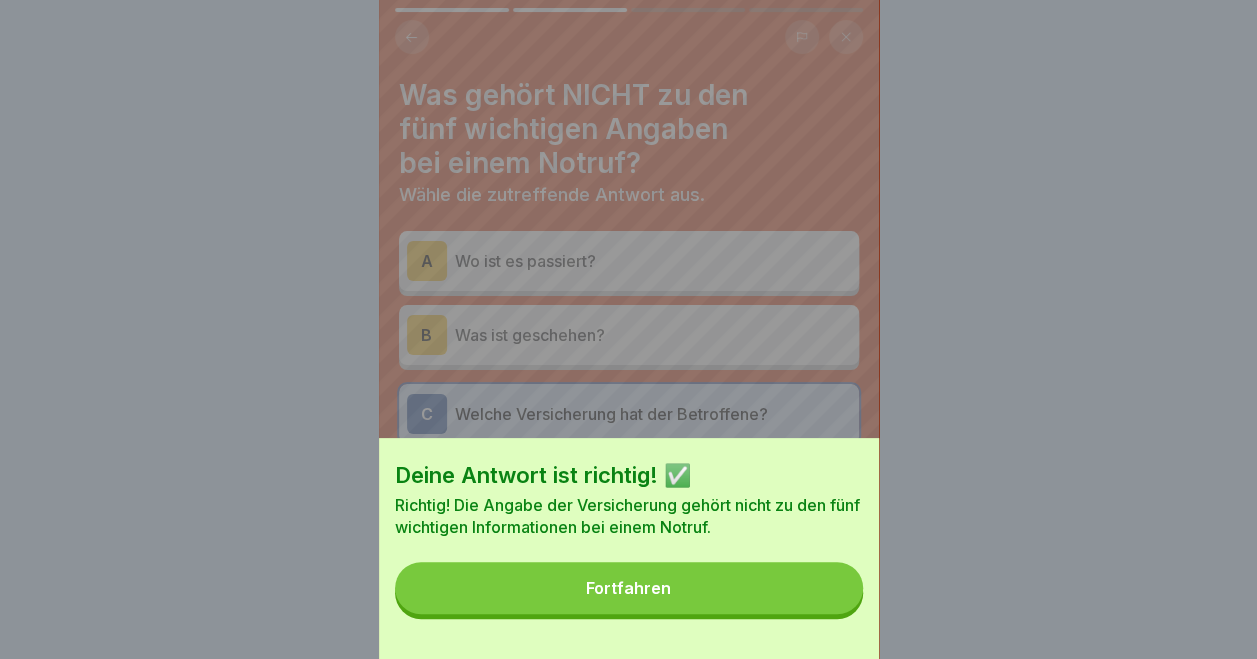 click on "Fortfahren" at bounding box center [629, 588] 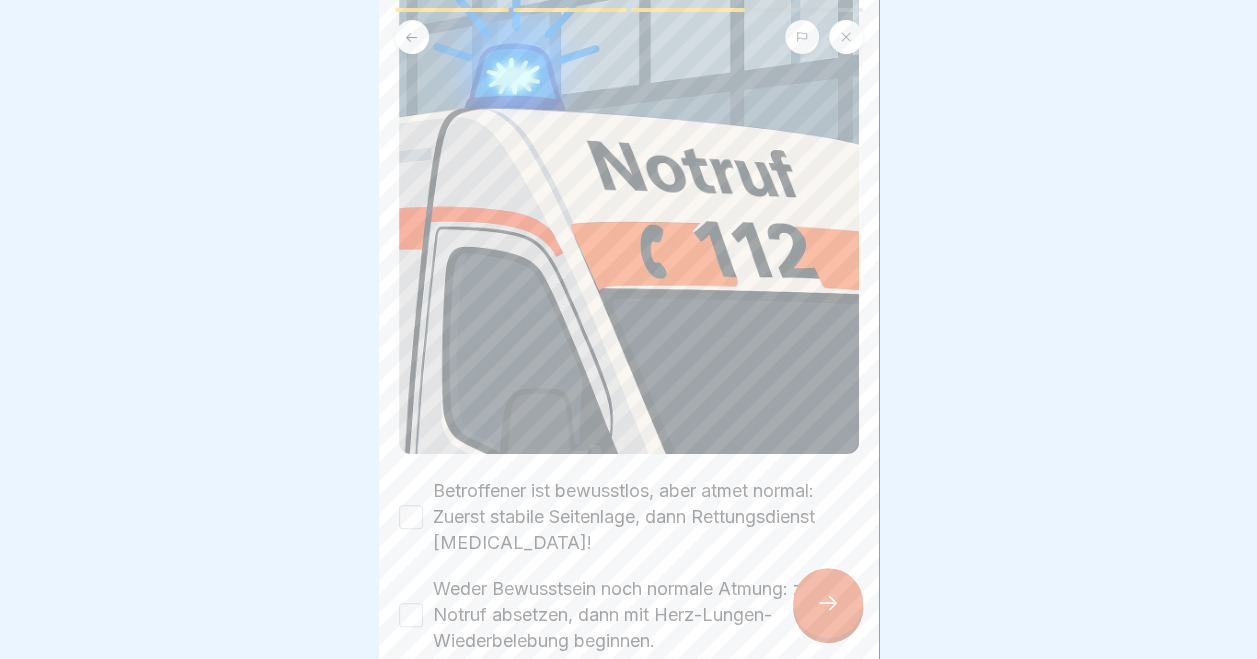 scroll, scrollTop: 366, scrollLeft: 0, axis: vertical 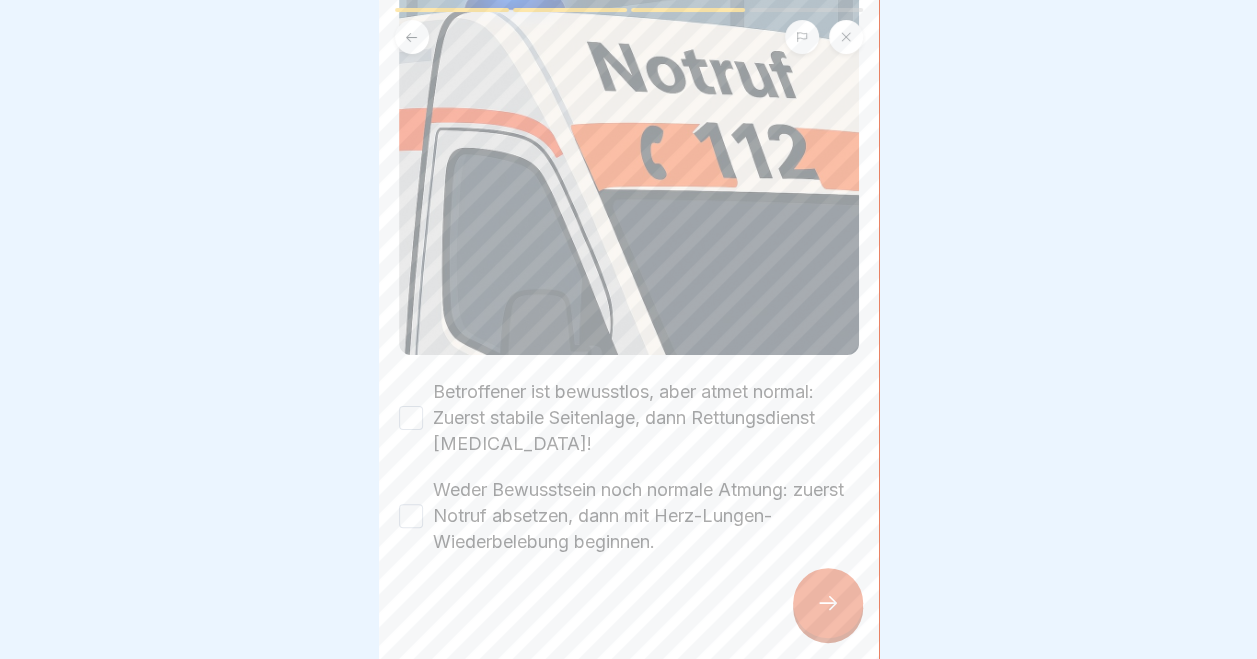 click on "Betroffener ist bewusstlos, aber atmet normal: Zuerst stabile Seitenlage, dann Rettungsdienst [MEDICAL_DATA]!" at bounding box center [411, 418] 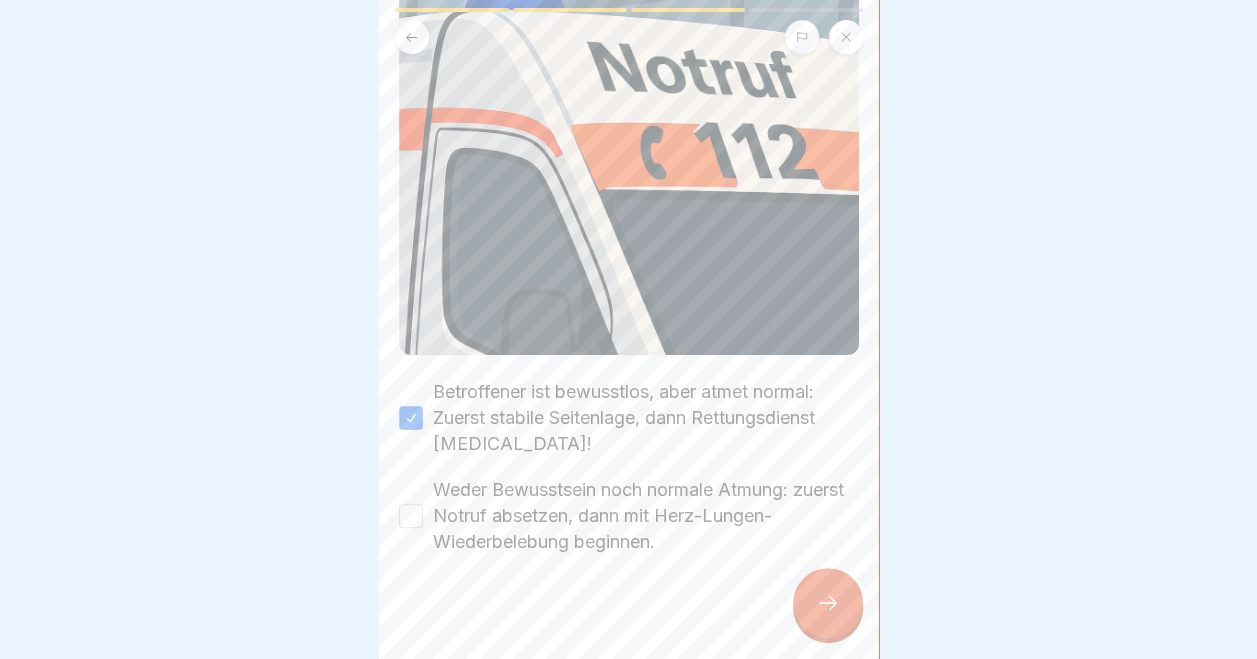 click on "Weder Bewusstsein noch normale Atmung: zuerst Notruf absetzen, dann mit Herz-Lungen-Wiederbelebung beginnen." at bounding box center (629, 516) 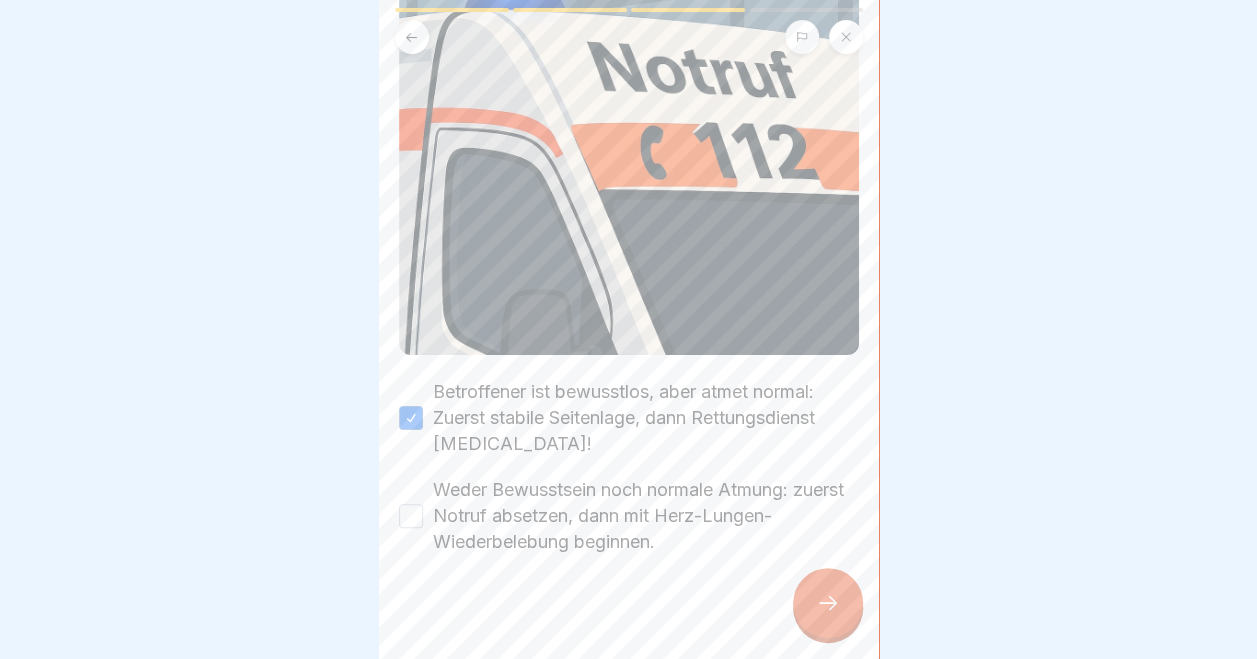 click on "Weder Bewusstsein noch normale Atmung: zuerst Notruf absetzen, dann mit Herz-Lungen-Wiederbelebung beginnen." at bounding box center (411, 516) 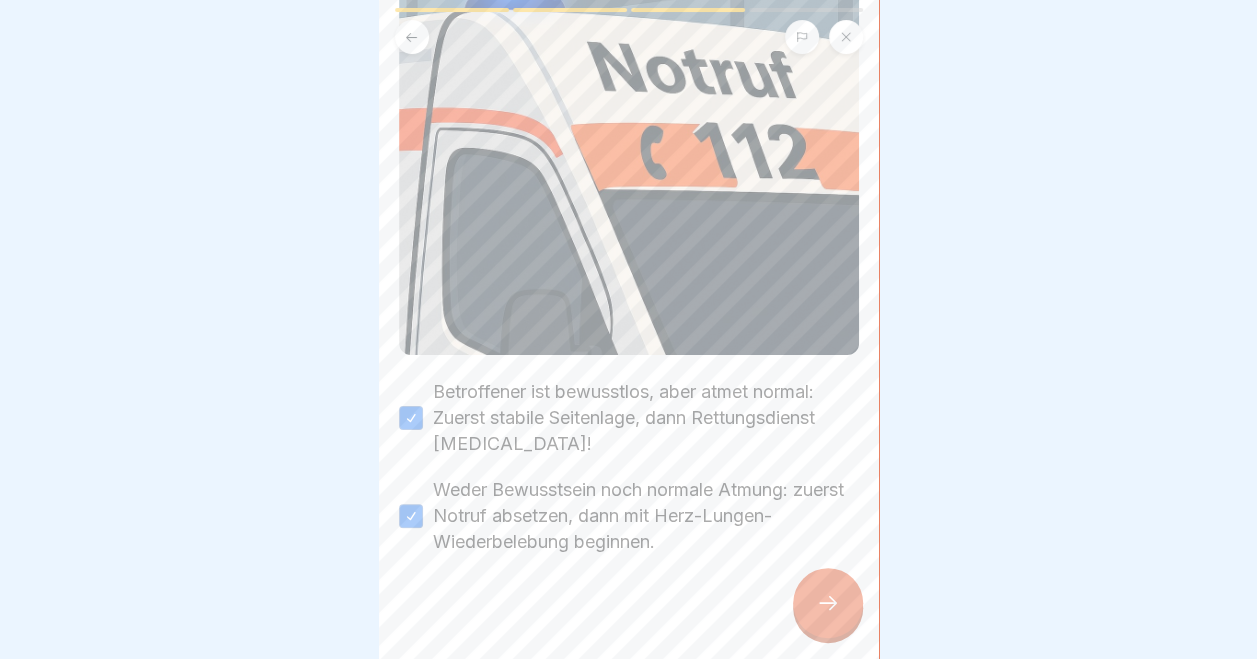 click at bounding box center (828, 603) 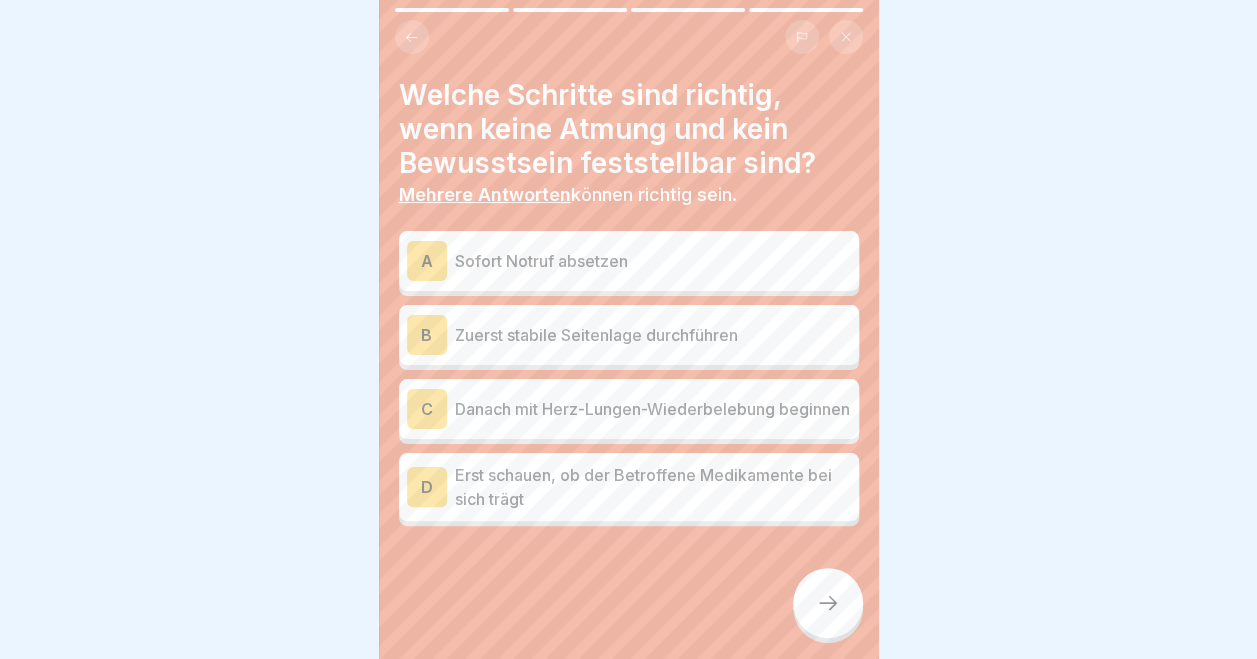 click on "Sofort Notruf absetzen" at bounding box center (653, 261) 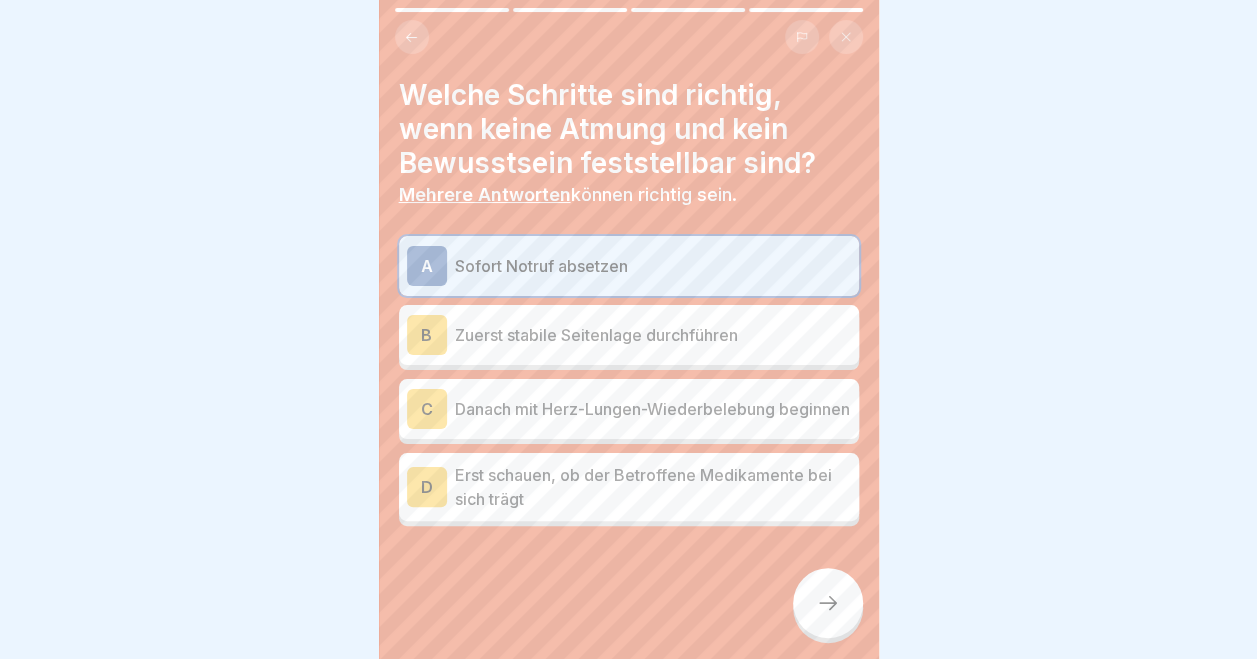 click on "Danach mit Herz-Lungen-Wiederbelebung beginnen" at bounding box center [653, 409] 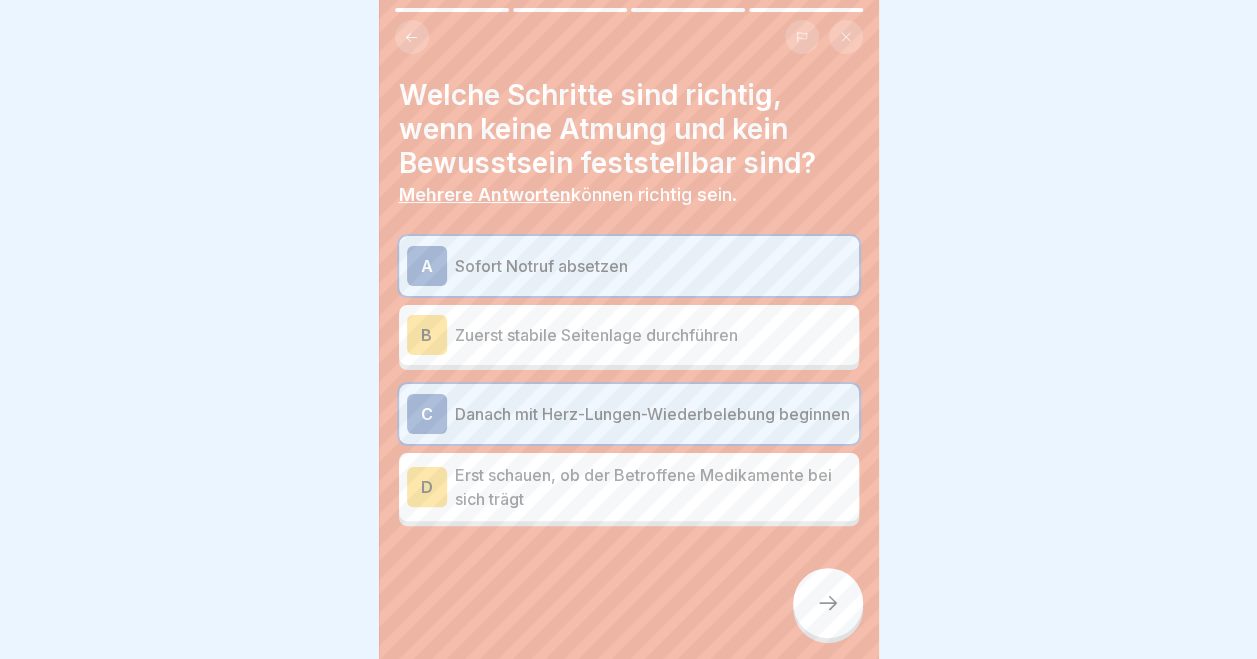 click 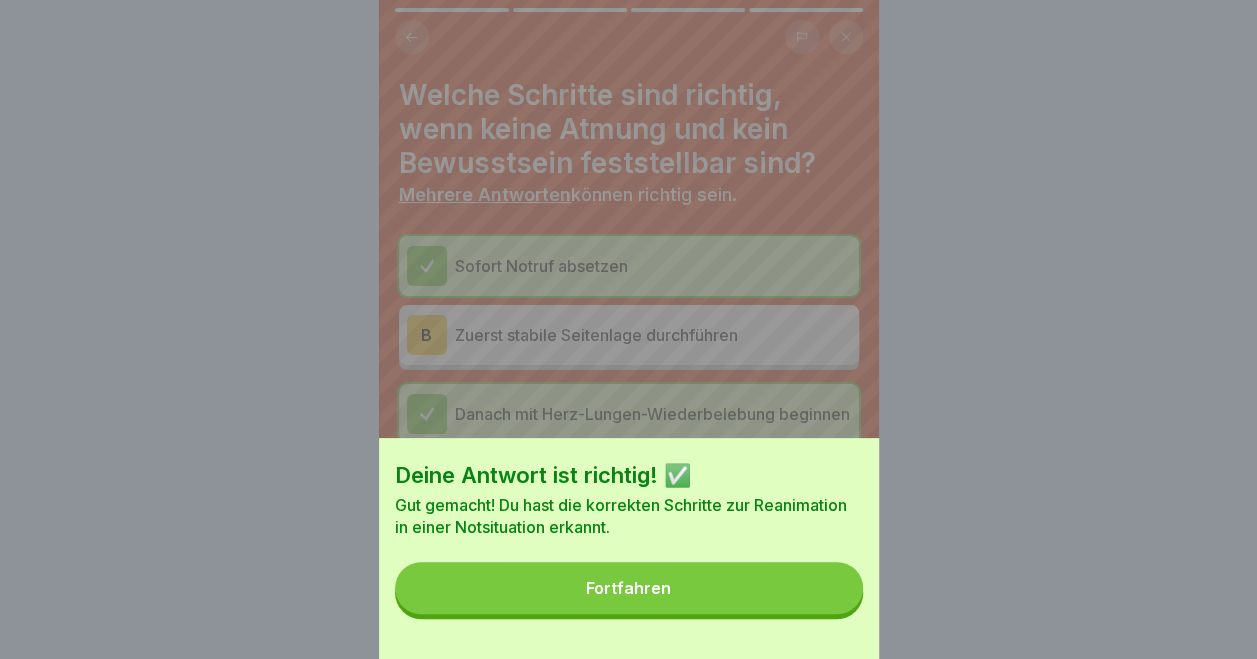 click on "Fortfahren" at bounding box center [629, 588] 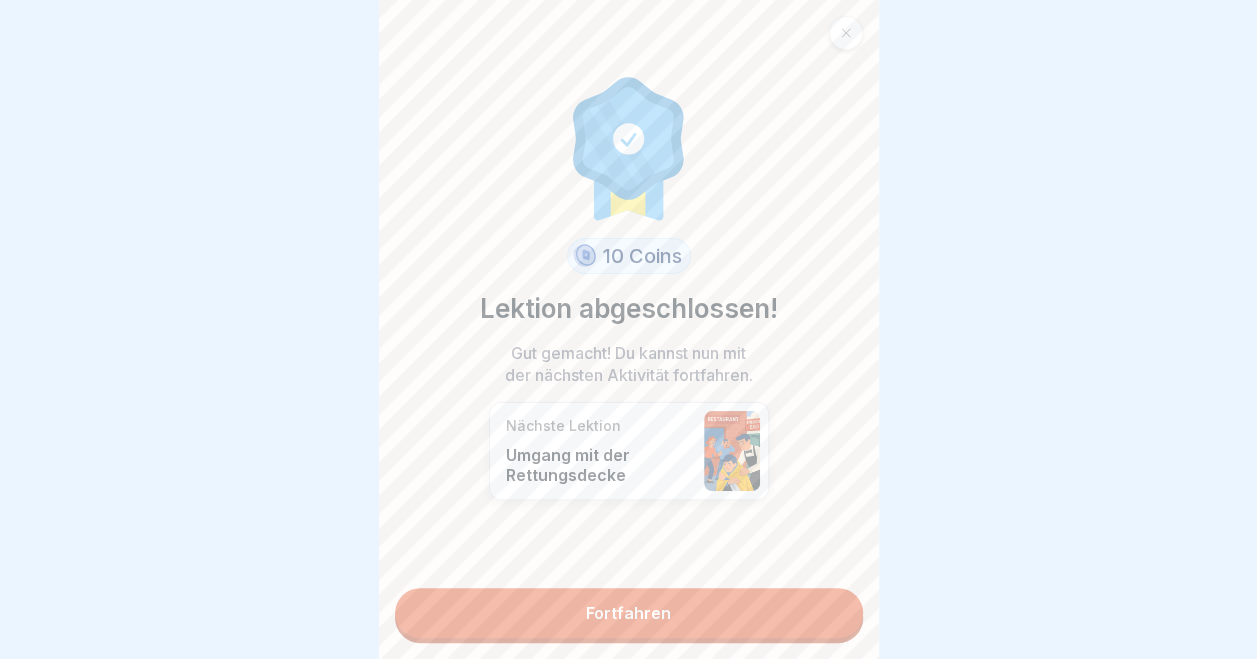 click on "Fortfahren" at bounding box center (629, 613) 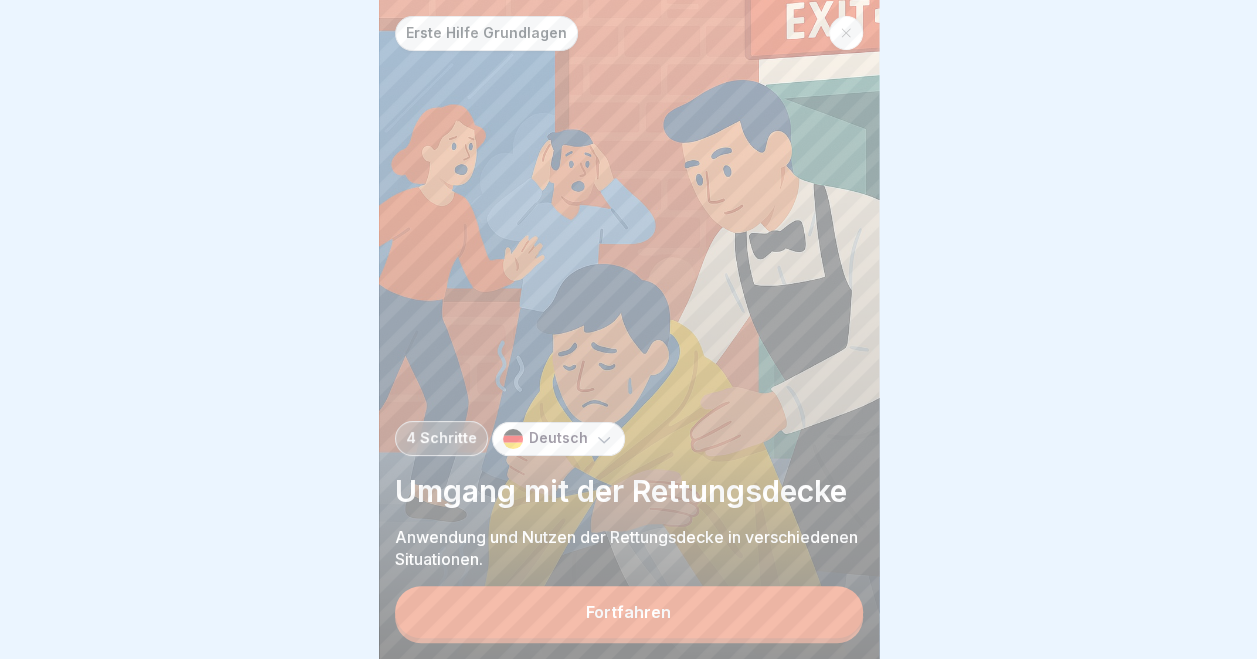 click on "Fortfahren" at bounding box center [629, 612] 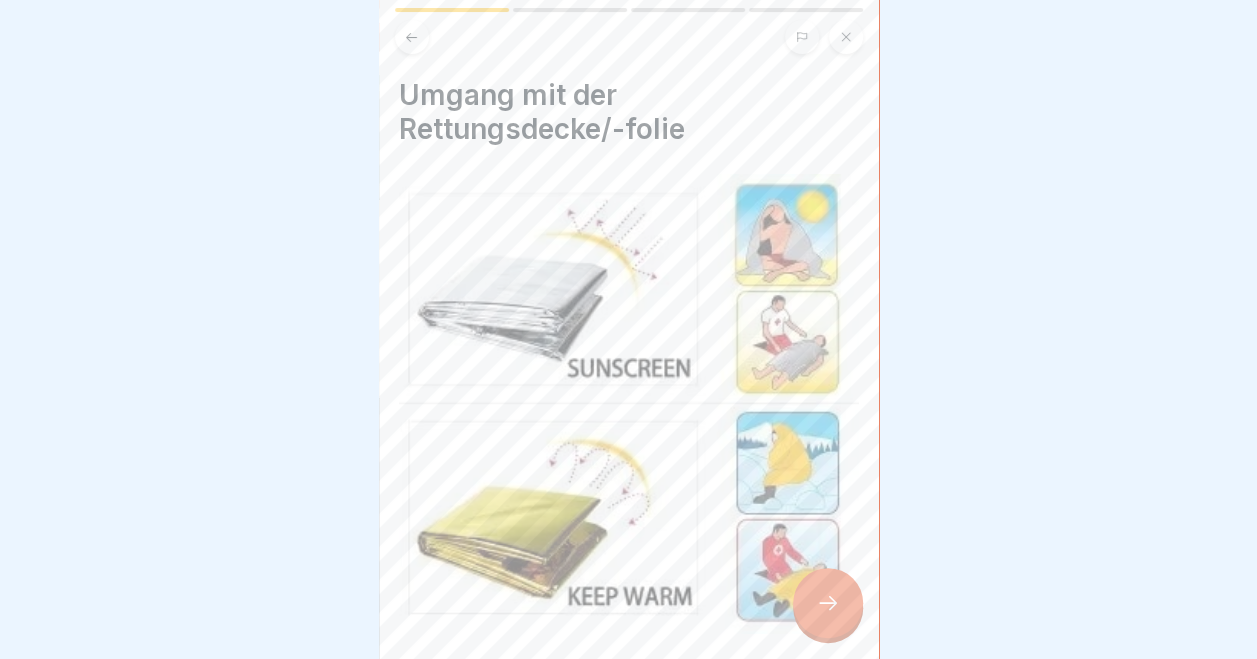 click at bounding box center (828, 603) 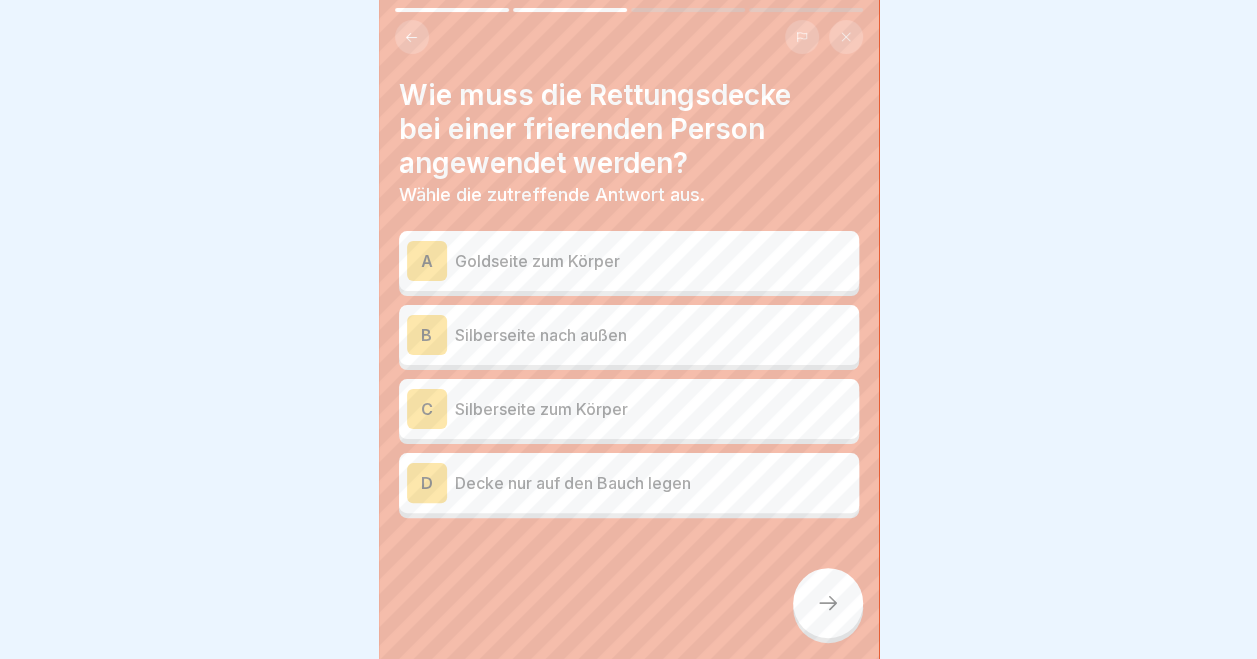 click on "Silberseite zum Körper" at bounding box center [653, 409] 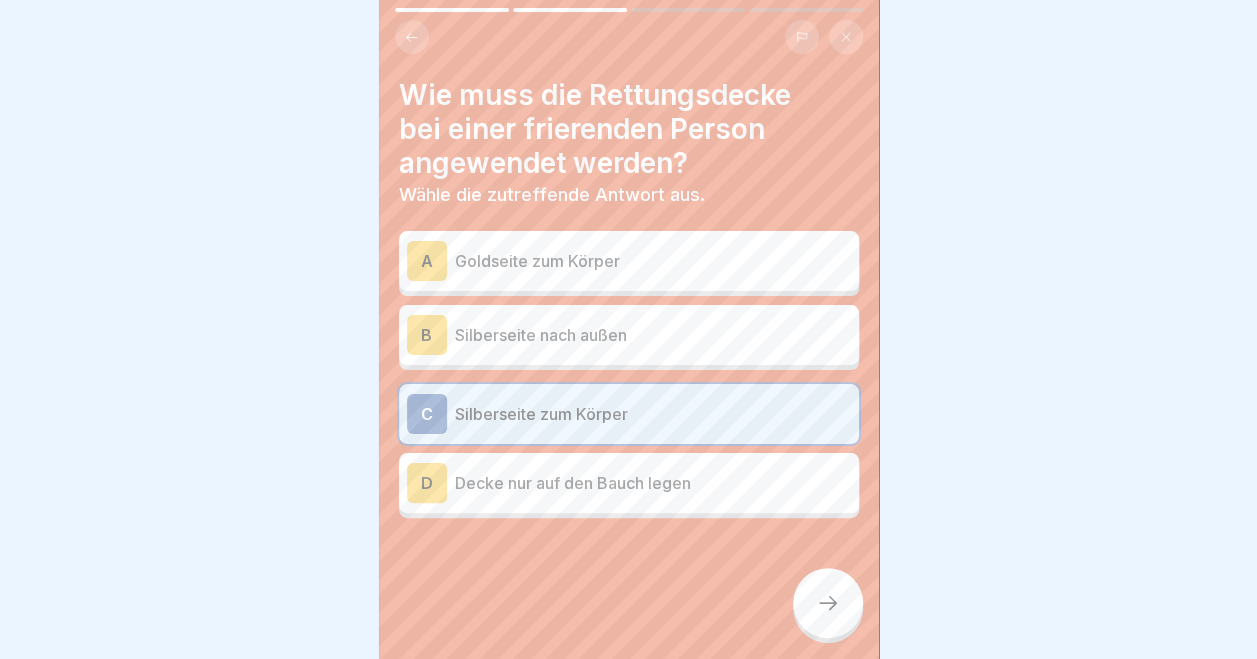 click 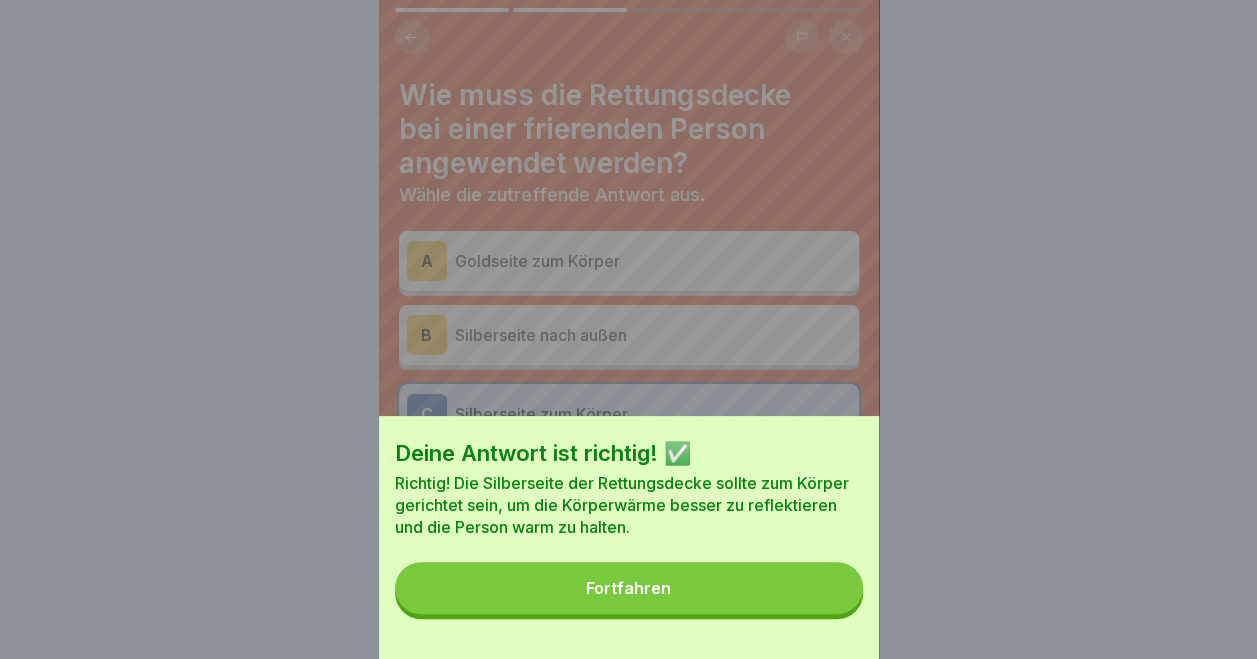 click on "Fortfahren" at bounding box center [629, 588] 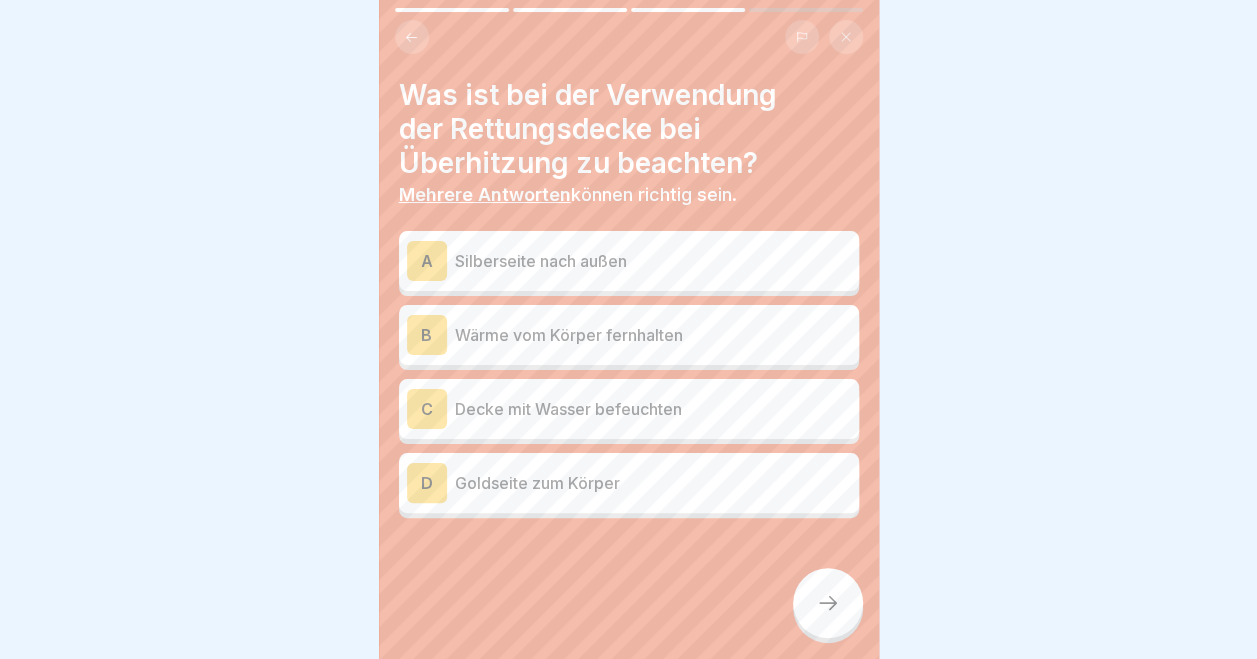 click on "A Silberseite nach außen" at bounding box center (629, 261) 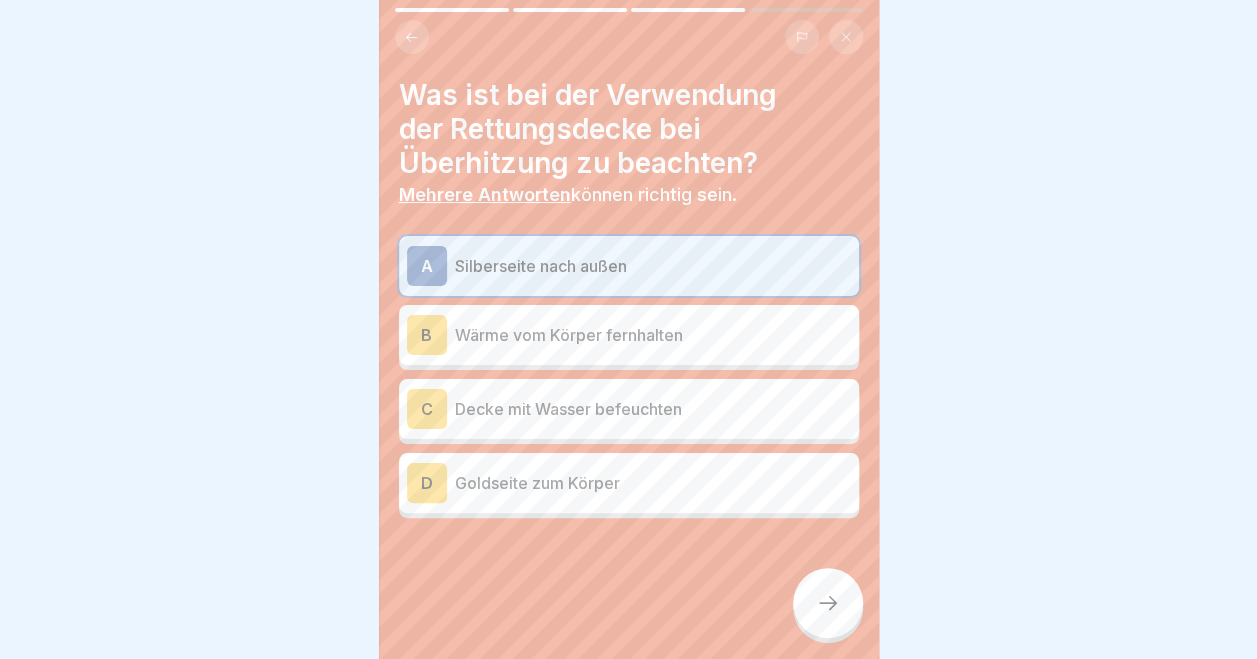 click on "Wärme vom Körper fernhalten" at bounding box center [653, 335] 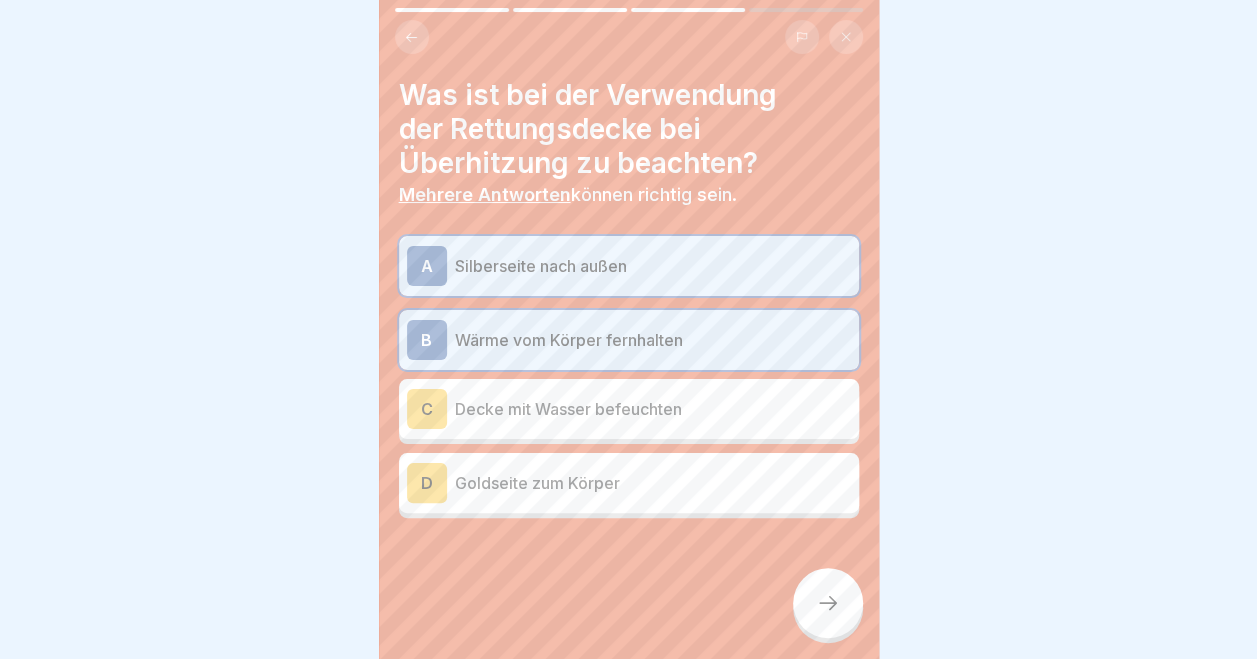 click on "Goldseite zum Körper" at bounding box center [653, 483] 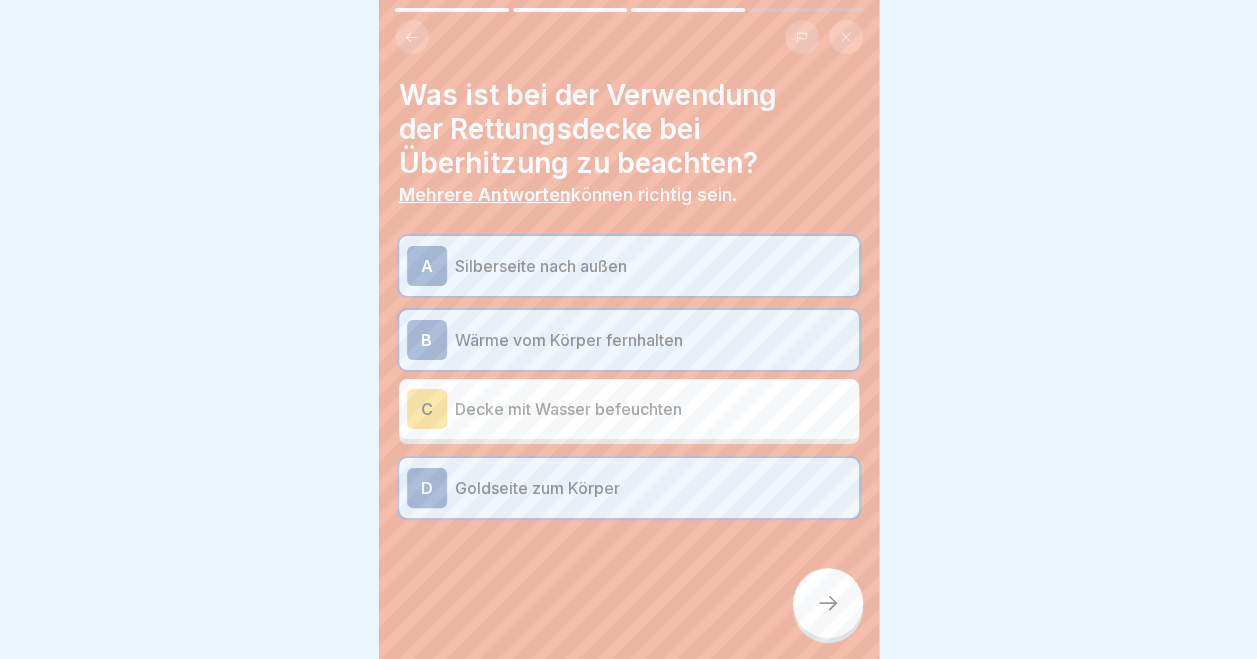 click 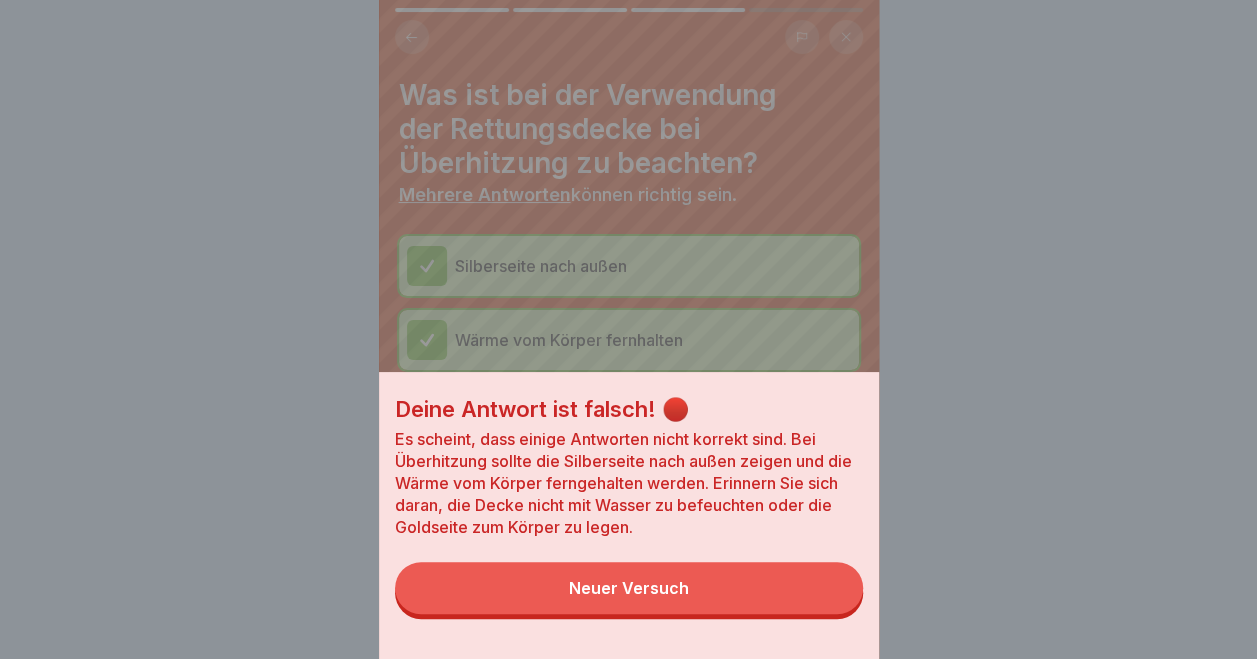 click on "Neuer Versuch" at bounding box center (629, 588) 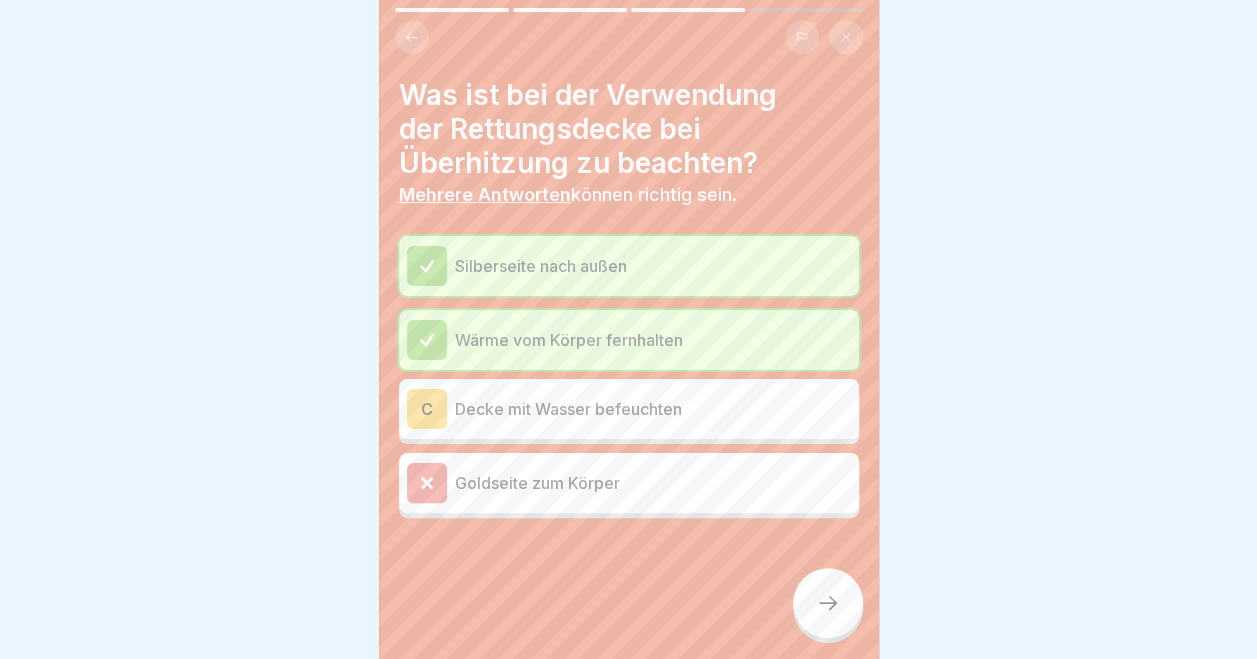 click at bounding box center [828, 603] 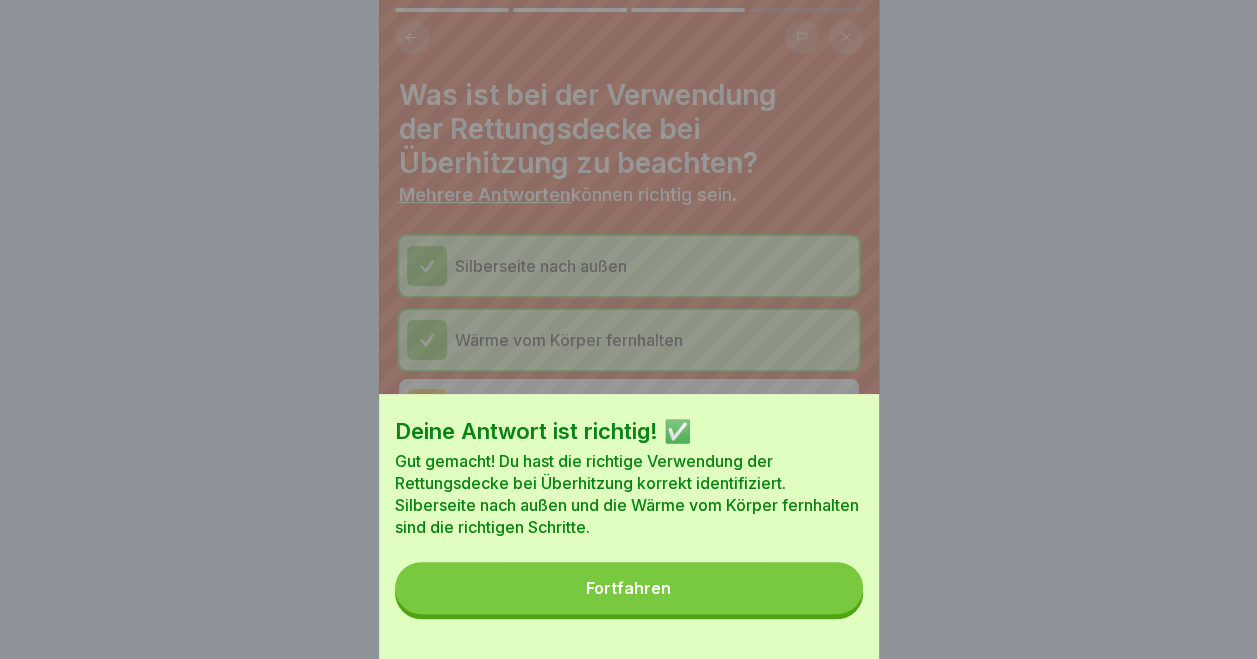 click on "Fortfahren" at bounding box center (629, 588) 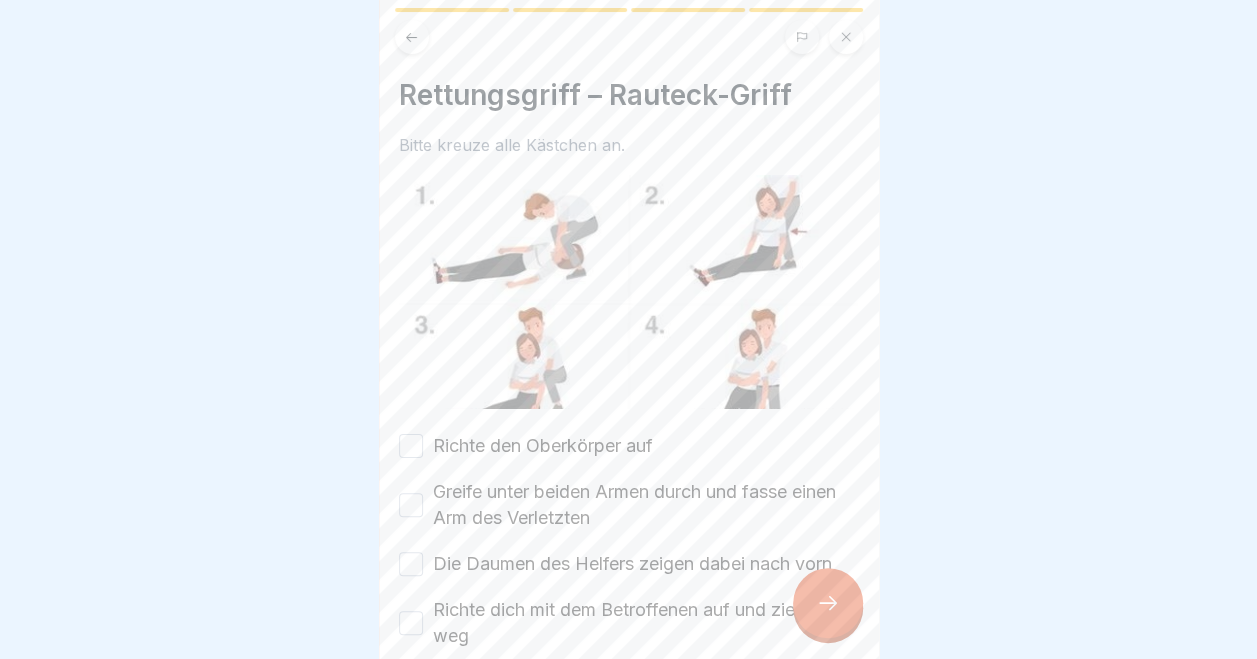 click on "Richte den Oberkörper auf" at bounding box center [411, 446] 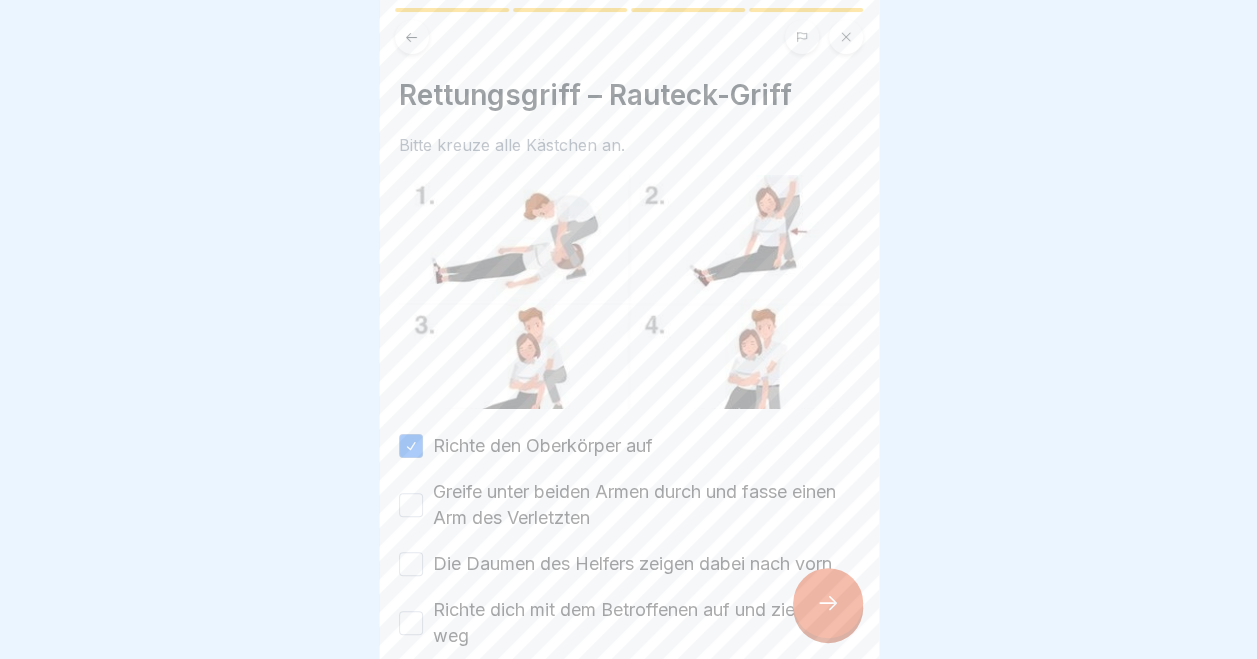 click on "Greife unter beiden Armen durch und fasse einen Arm des Verletzten" at bounding box center (411, 505) 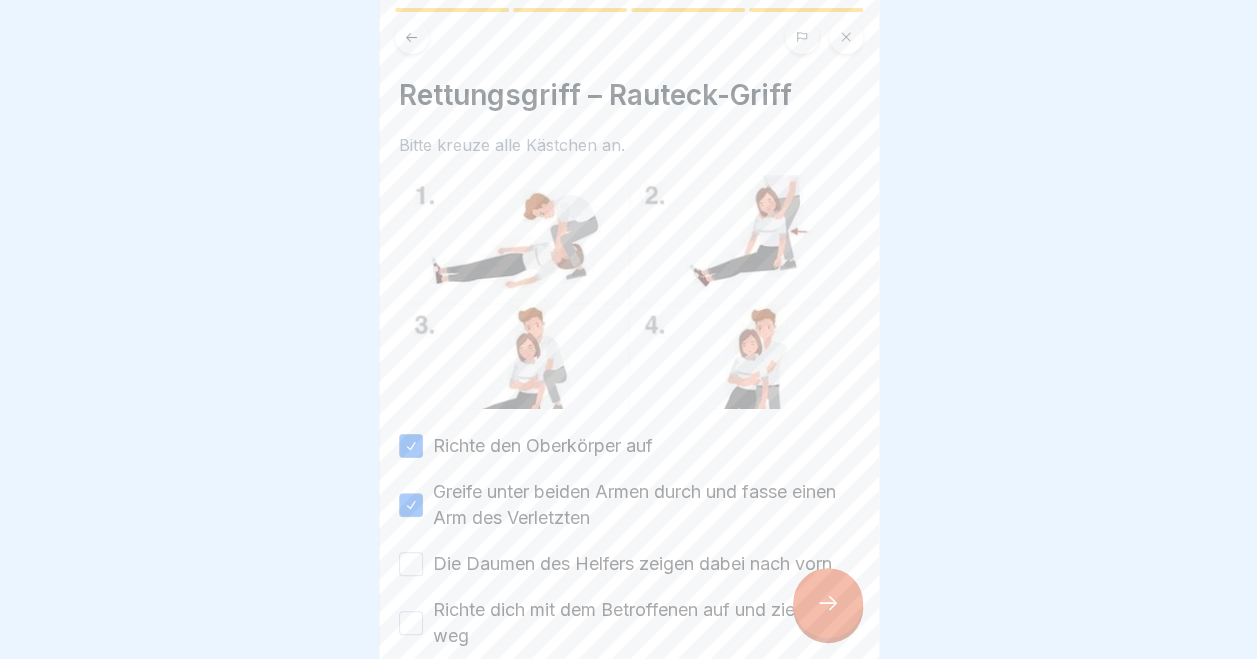 click on "Die Daumen des Helfers zeigen dabei nach vorn" at bounding box center (411, 564) 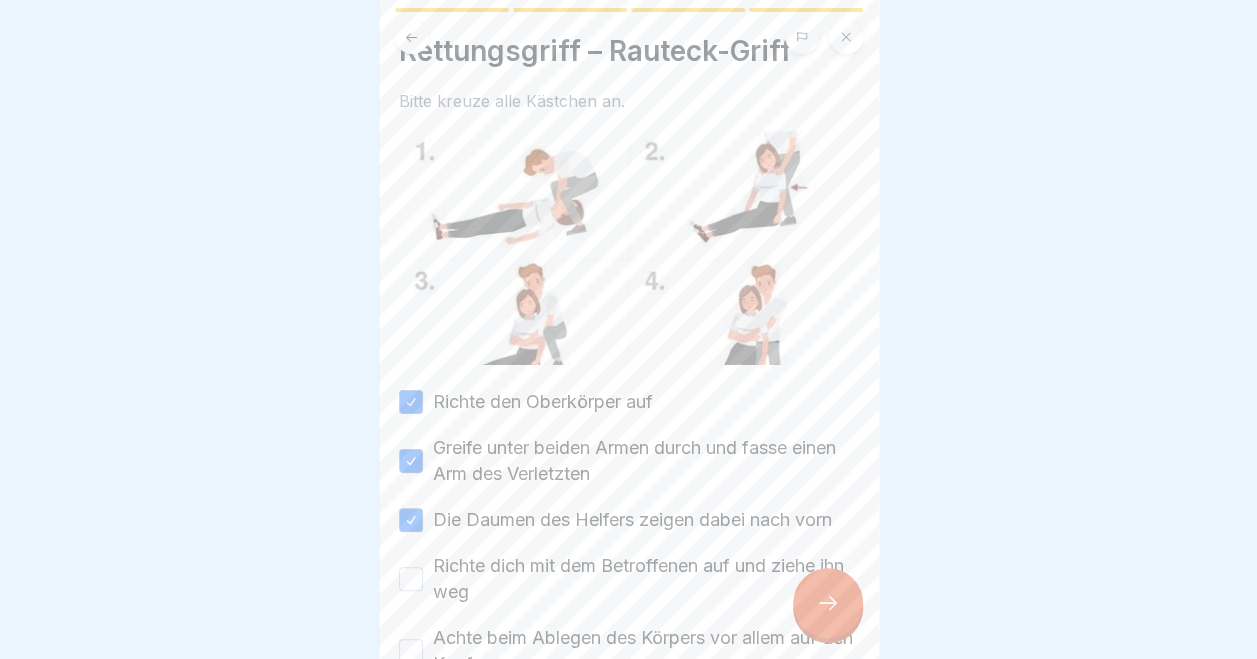scroll, scrollTop: 48, scrollLeft: 0, axis: vertical 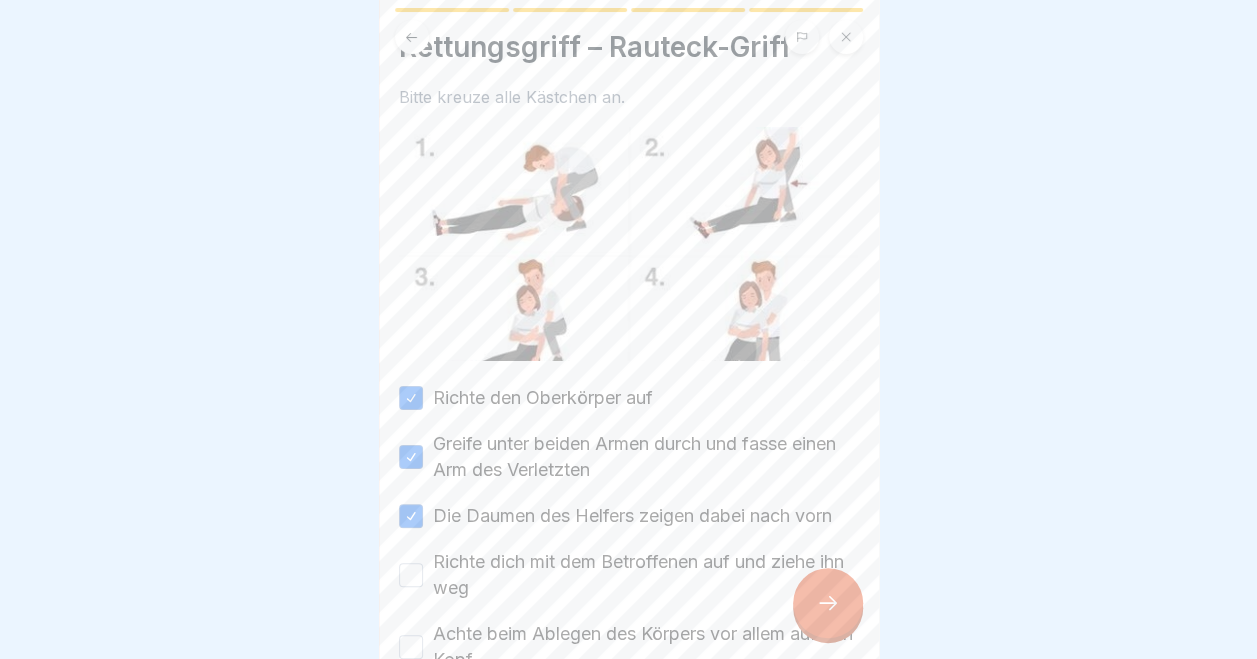 click on "Richte dich mit dem Betroffenen auf und ziehe ihn weg" at bounding box center [411, 575] 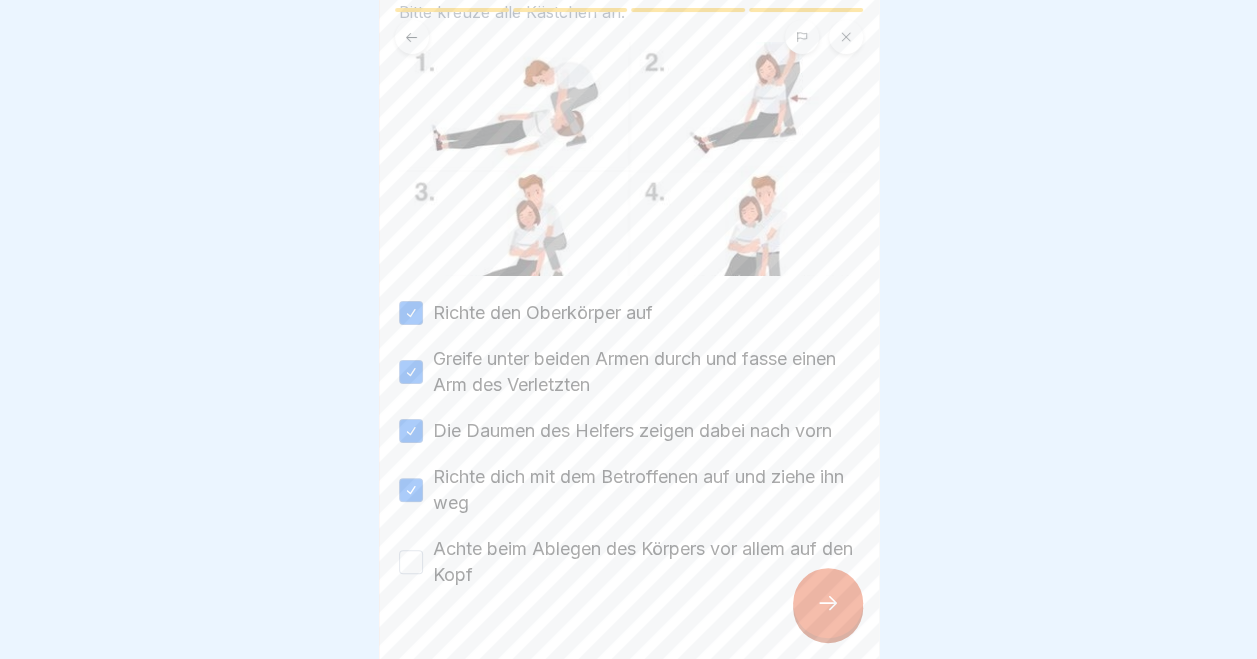 scroll, scrollTop: 135, scrollLeft: 0, axis: vertical 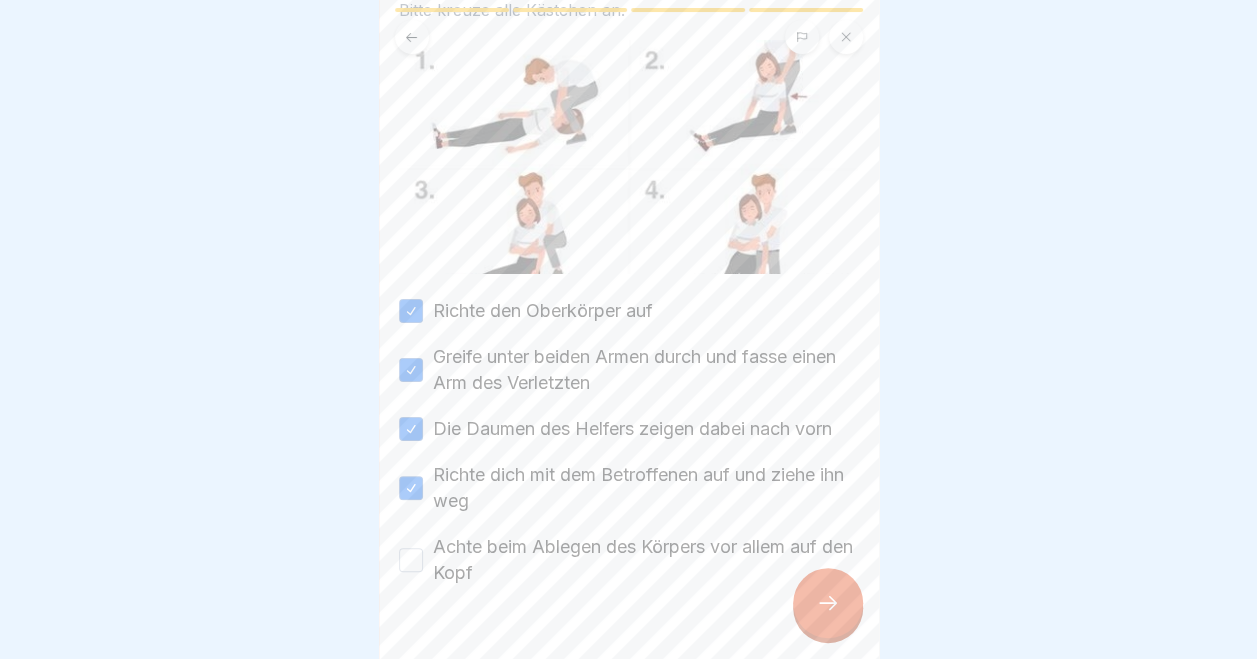 click on "Achte beim Ablegen des Körpers vor allem auf den Kopf" at bounding box center (629, 560) 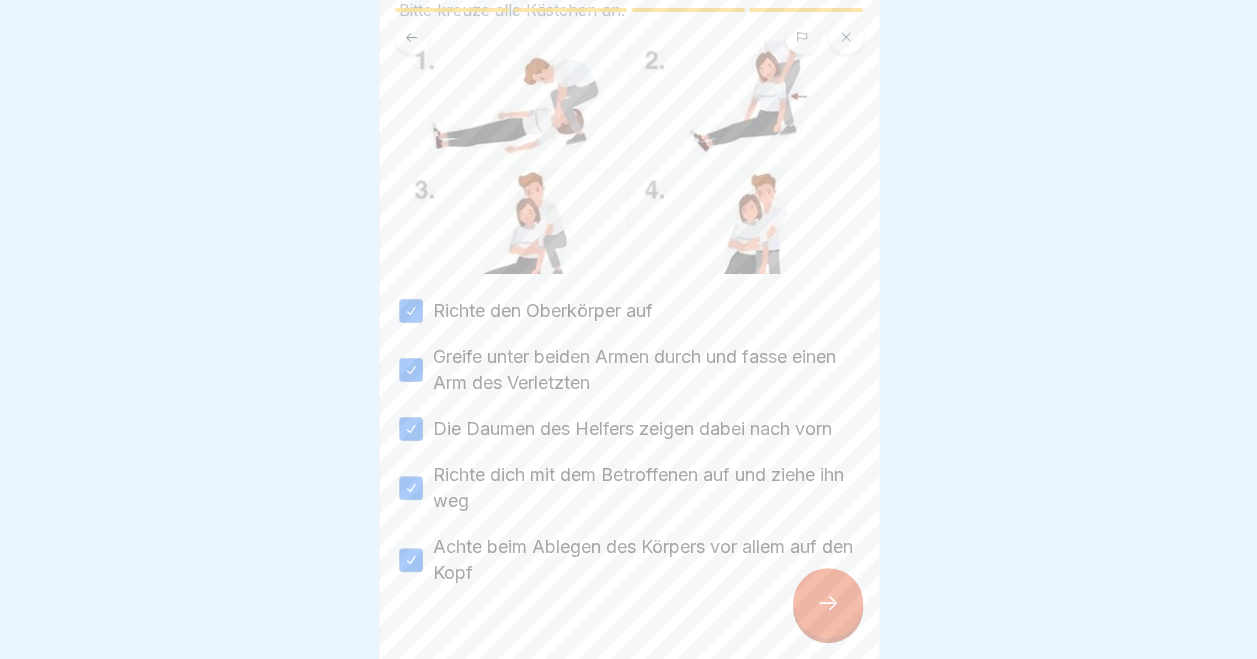 click 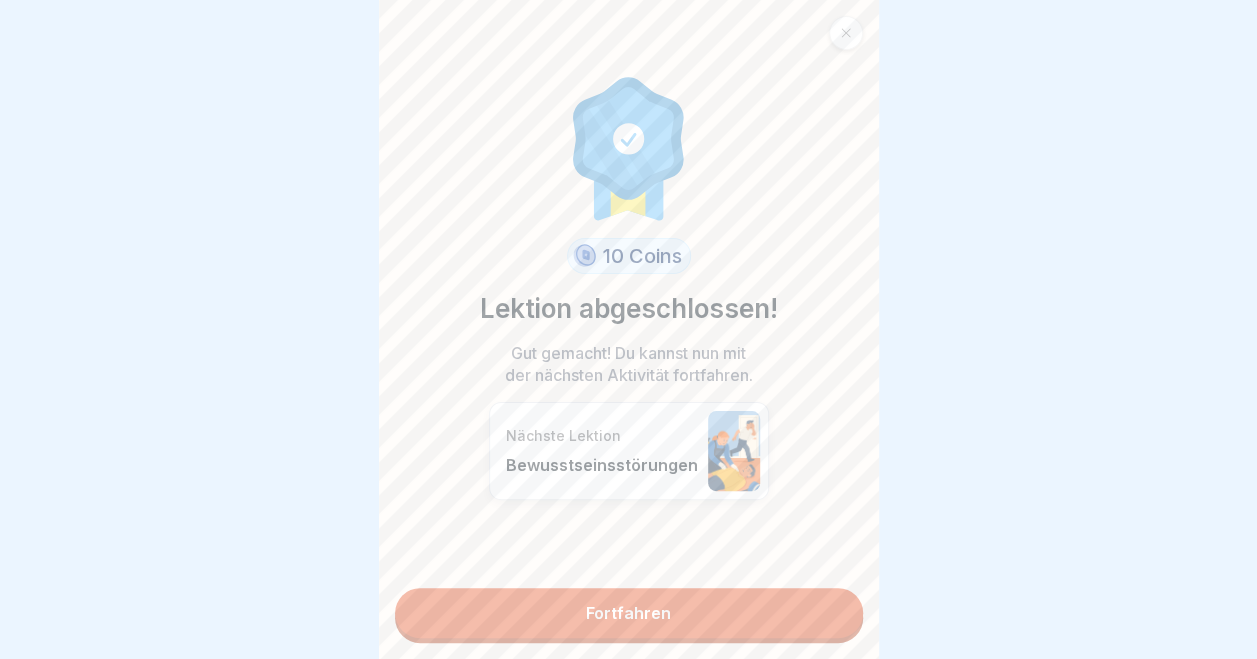 click on "Fortfahren" at bounding box center [629, 613] 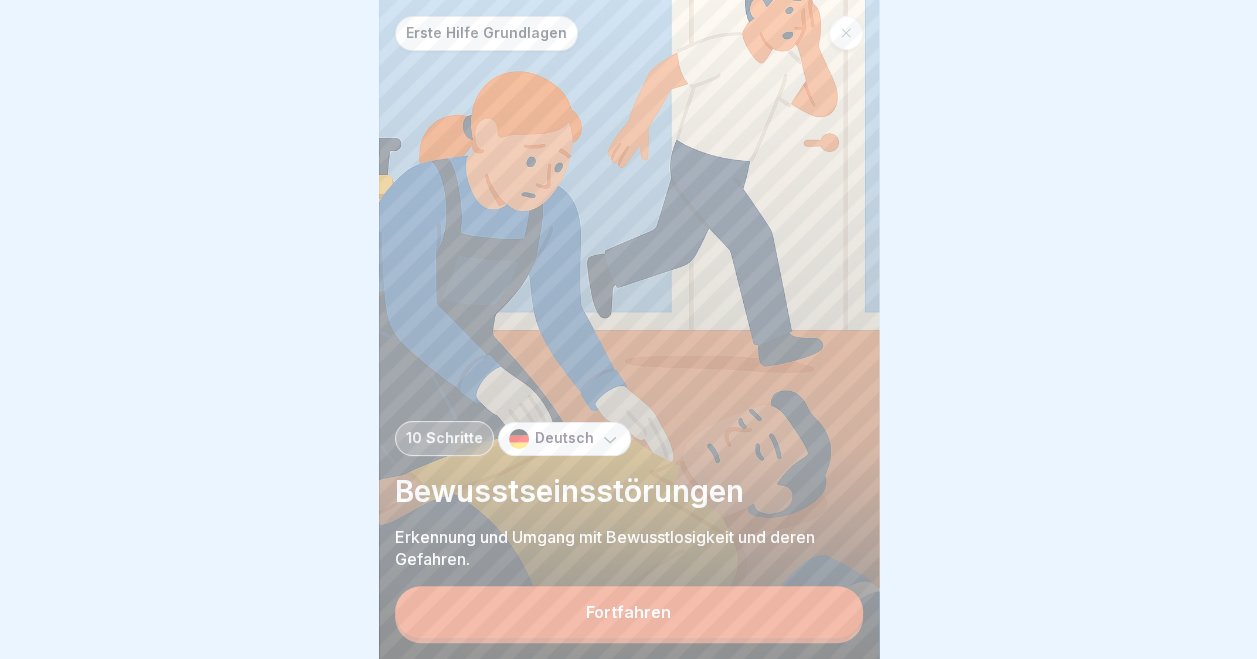 click on "Fortfahren" at bounding box center (629, 612) 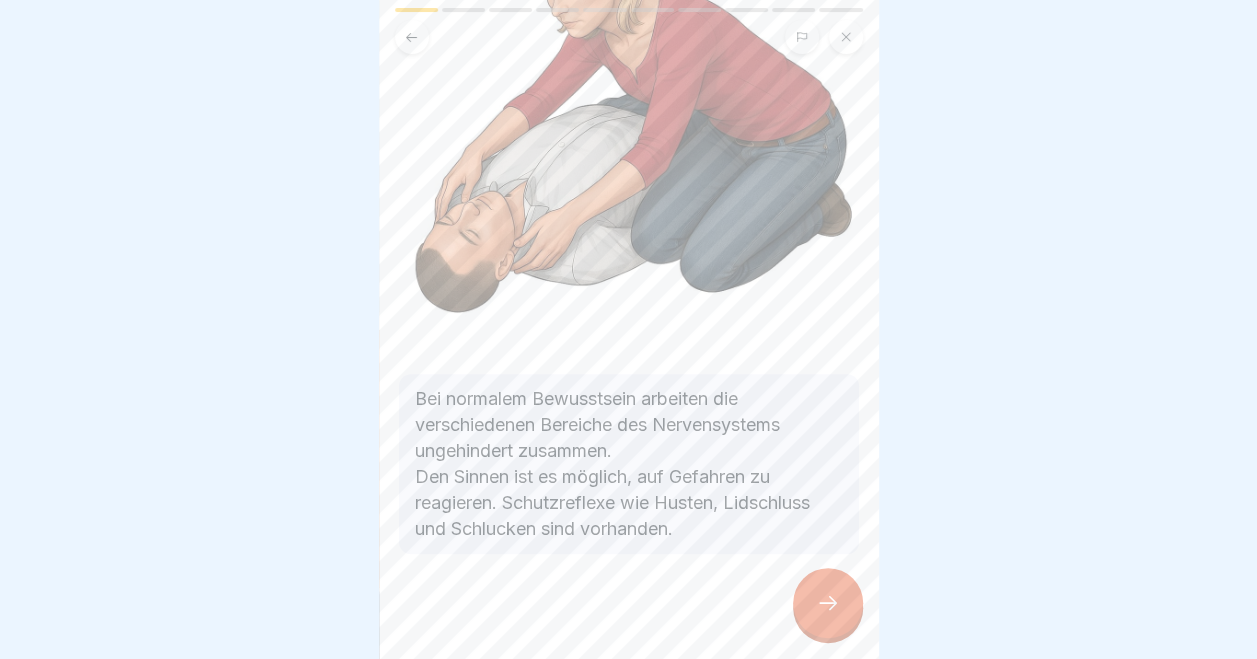 scroll, scrollTop: 253, scrollLeft: 0, axis: vertical 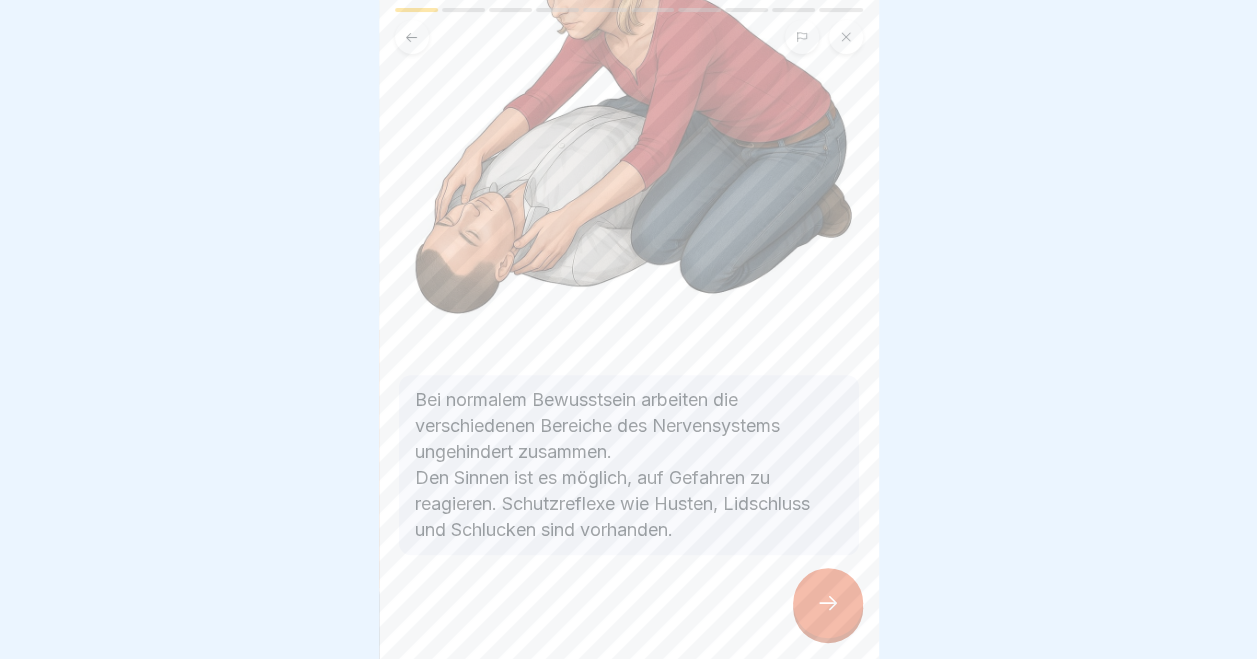 click at bounding box center [828, 603] 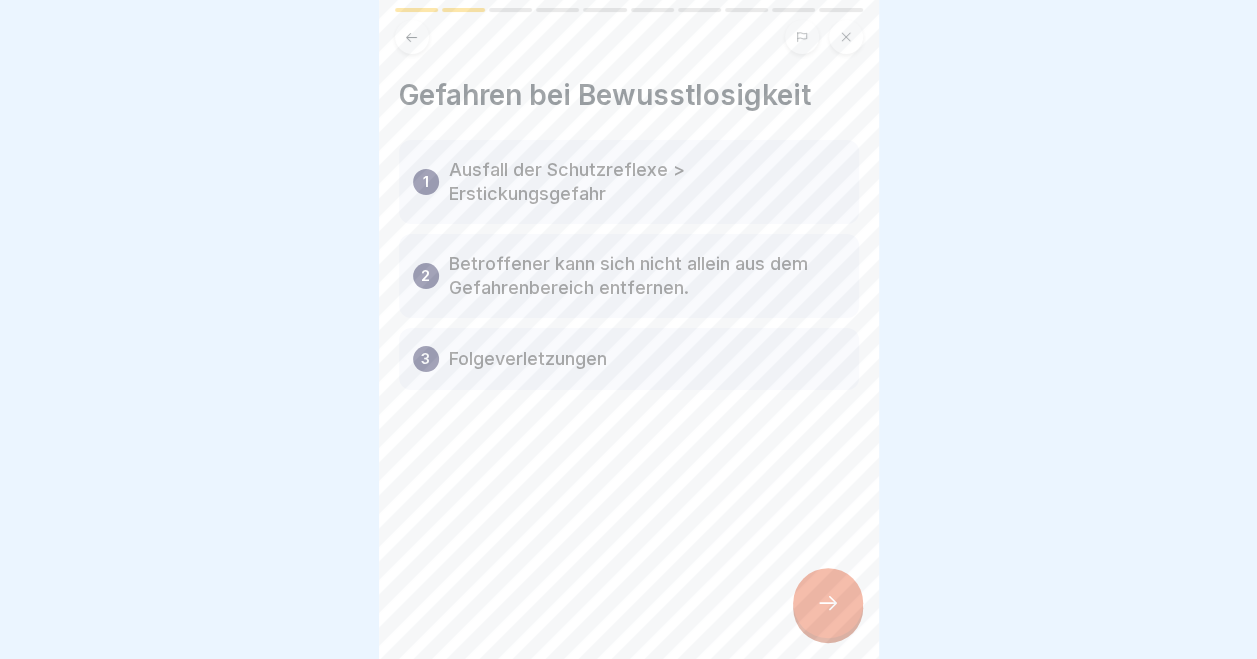 click 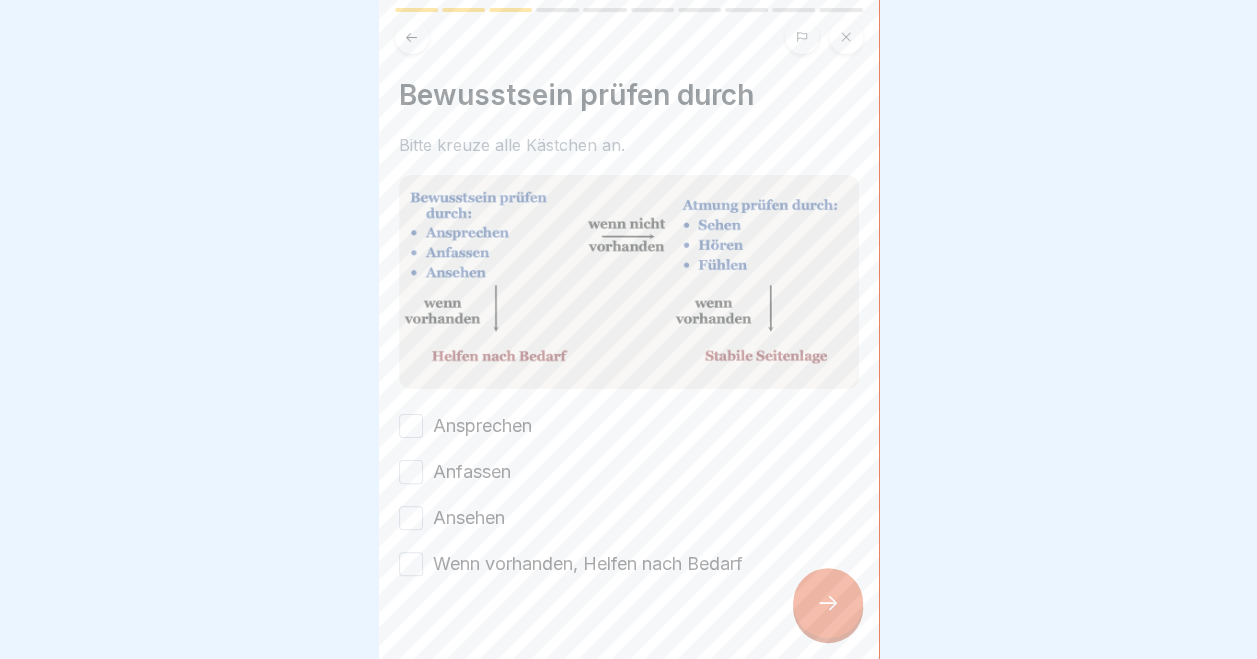 click on "Ansprechen" at bounding box center [411, 426] 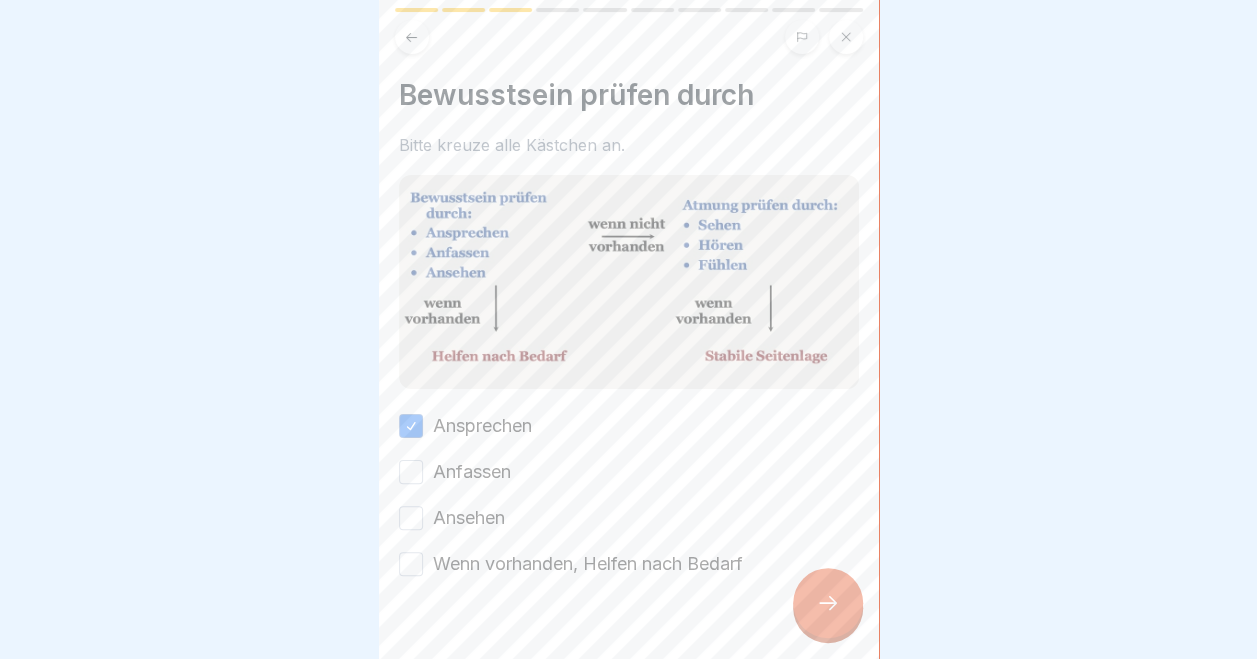 click on "Anfassen" at bounding box center [411, 472] 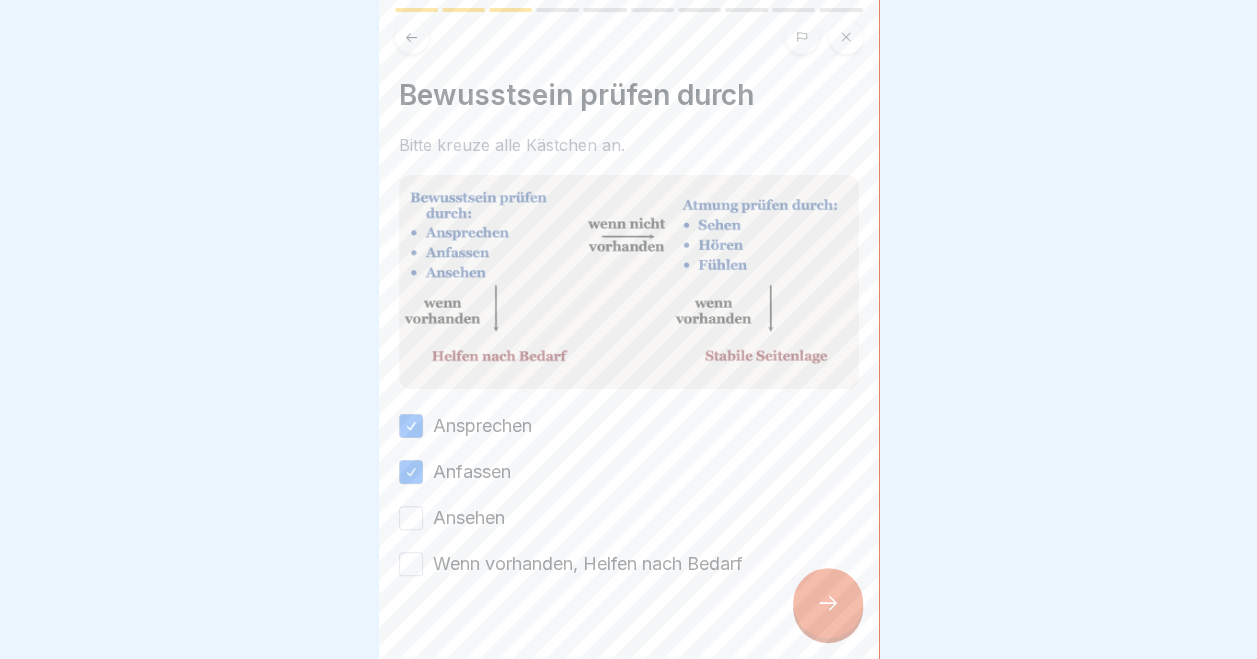 click on "Ansehen" at bounding box center [411, 518] 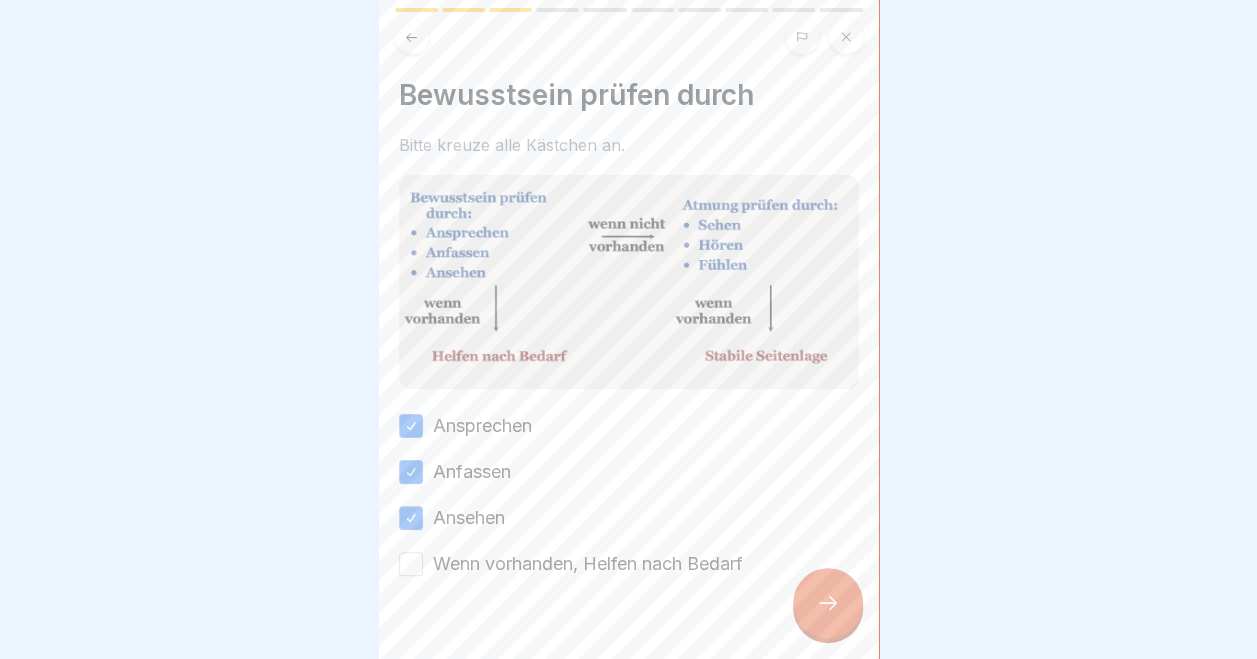 click at bounding box center (629, 637) 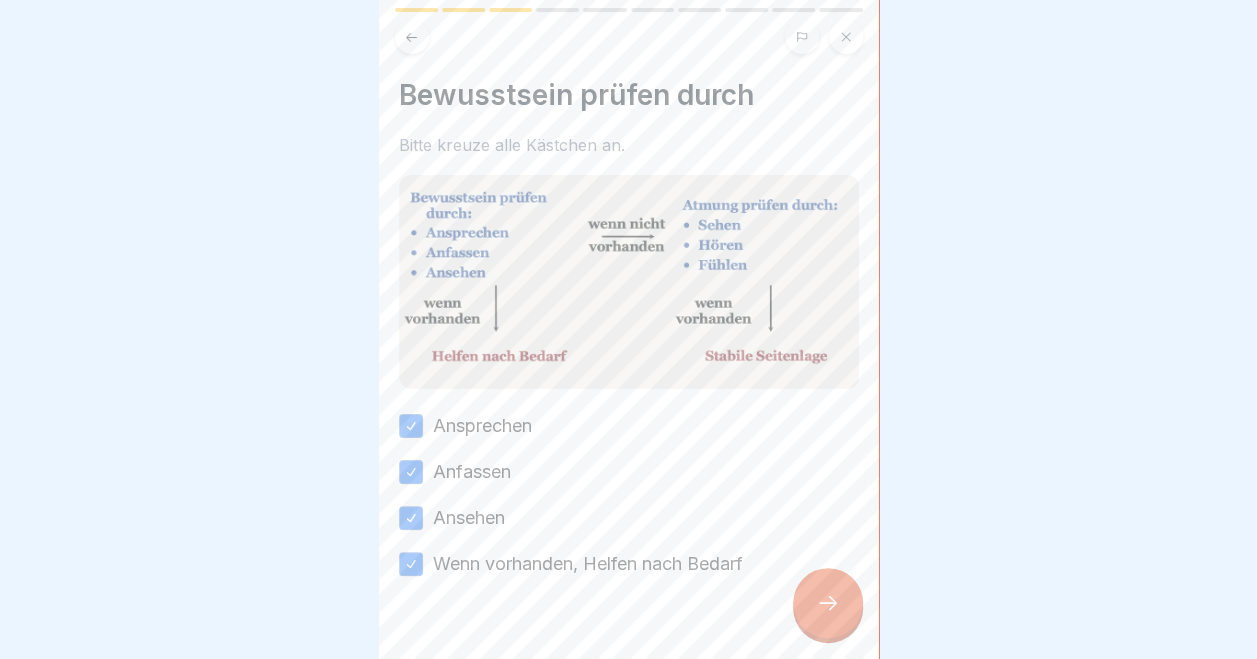 click at bounding box center (828, 603) 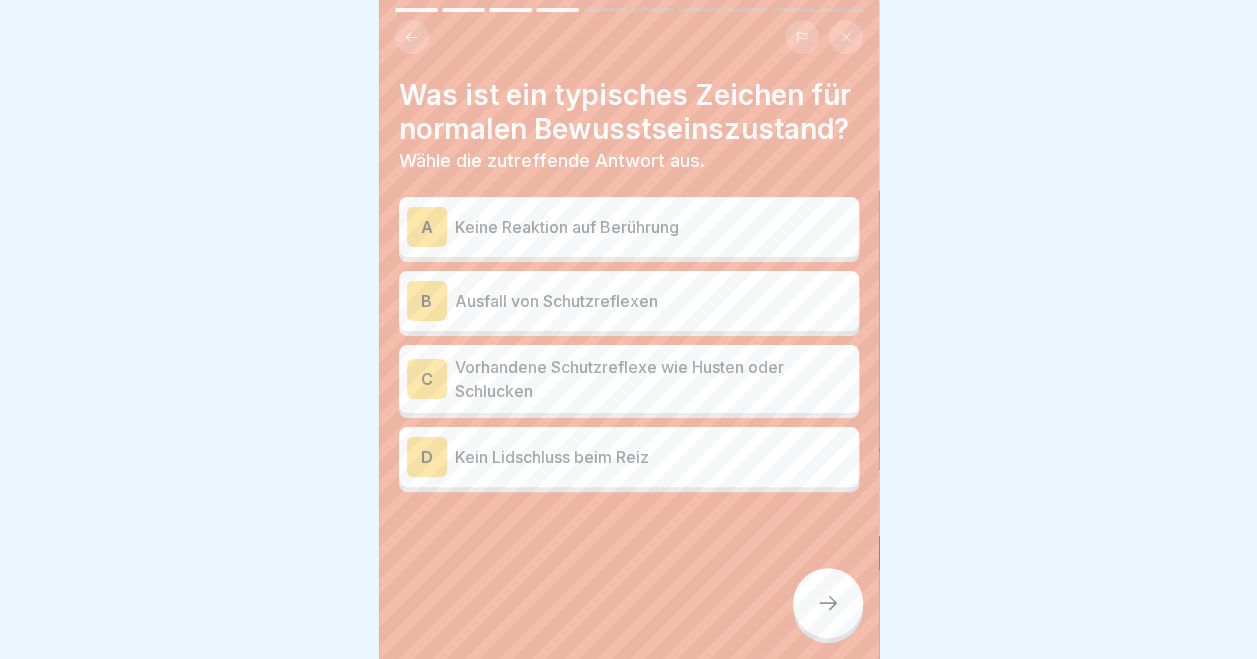 click on "Vorhandene Schutzreflexe wie Husten oder Schlucken" at bounding box center [653, 379] 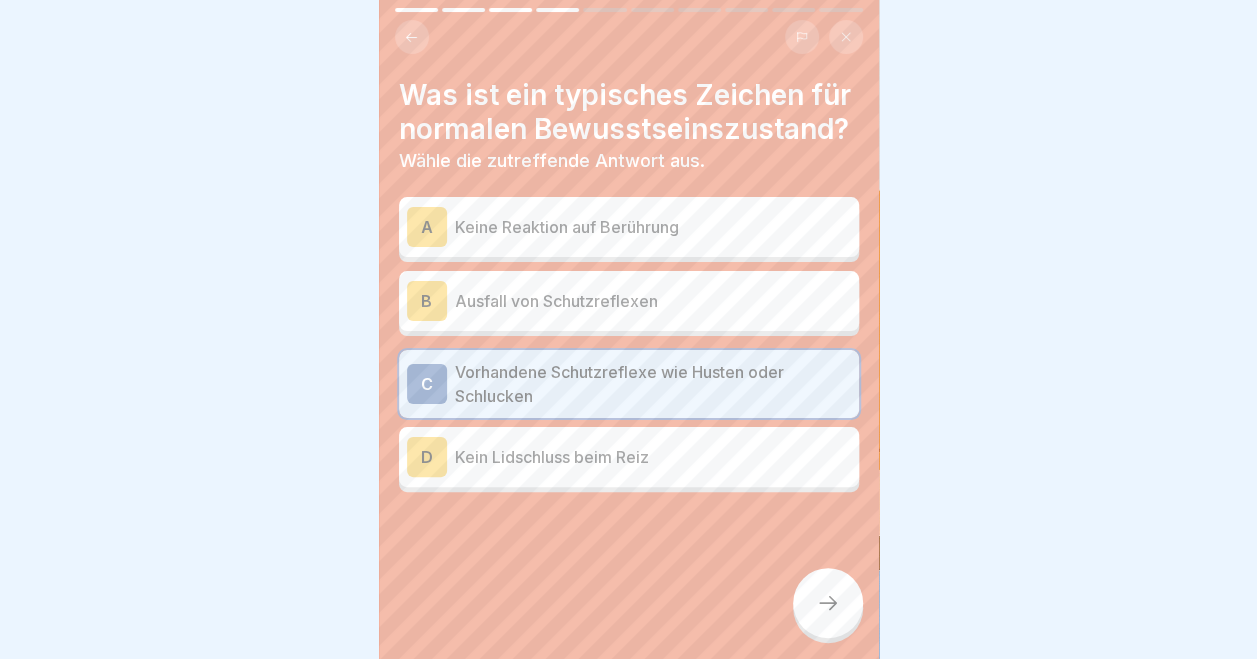 click 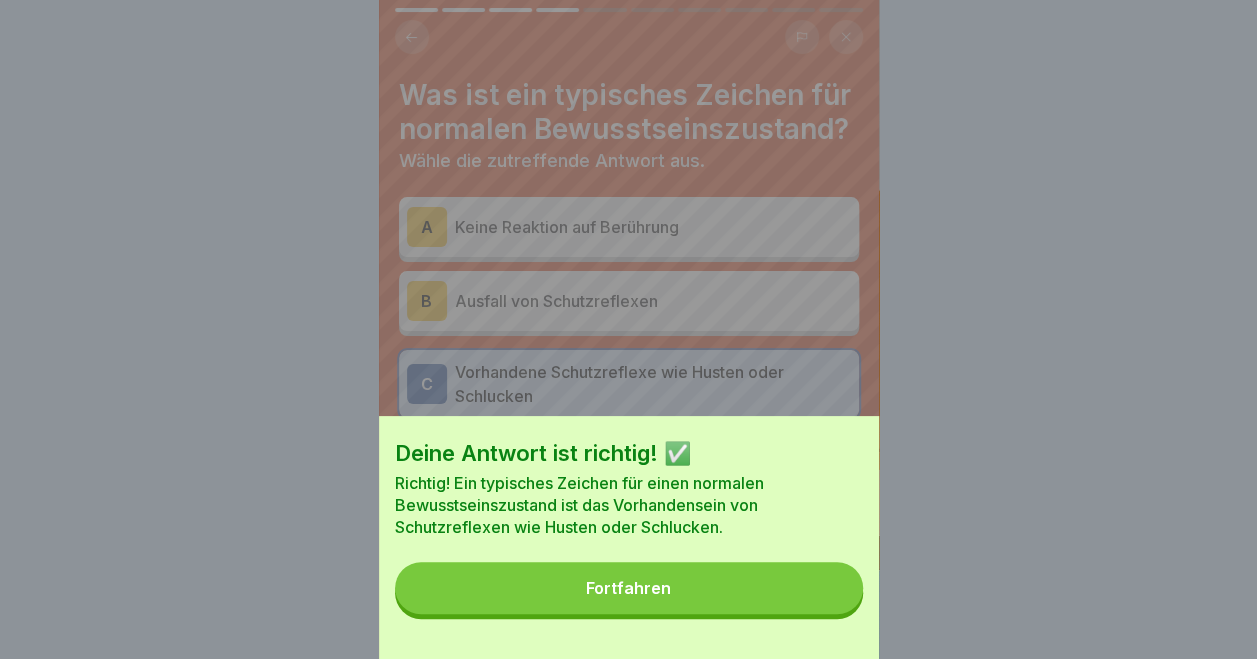 click on "Fortfahren" at bounding box center [629, 588] 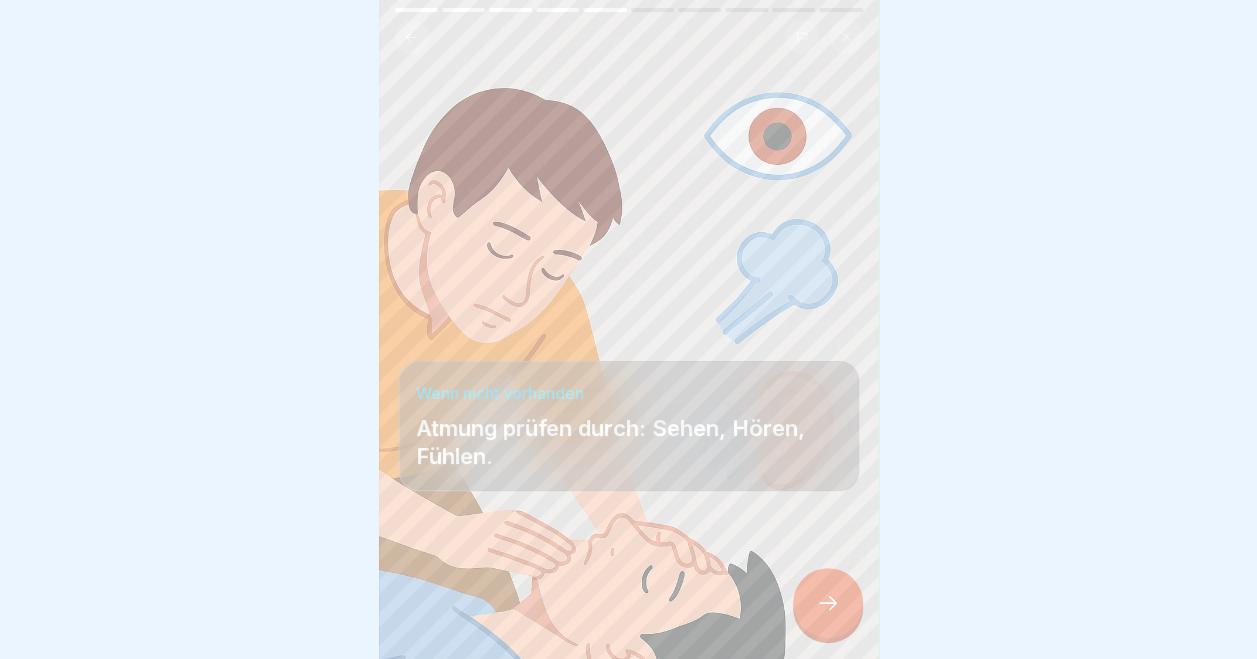 click at bounding box center (828, 603) 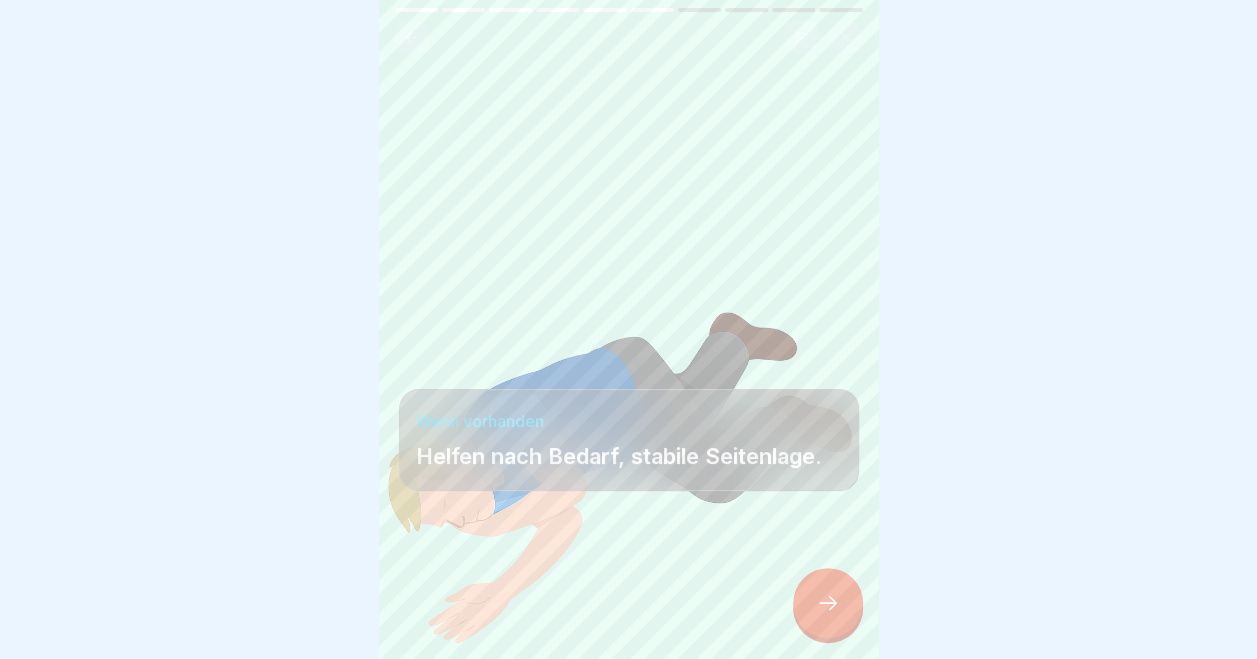 click at bounding box center (828, 603) 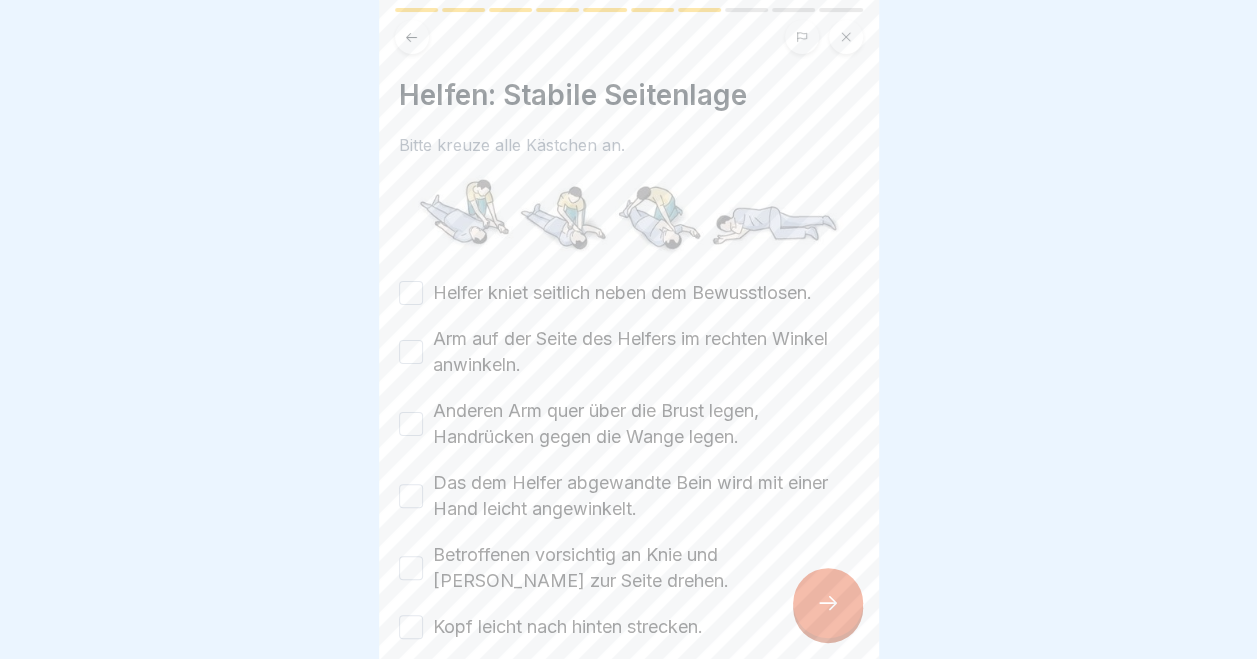 click on "Helfer kniet seitlich neben dem Bewusstlosen." at bounding box center [411, 293] 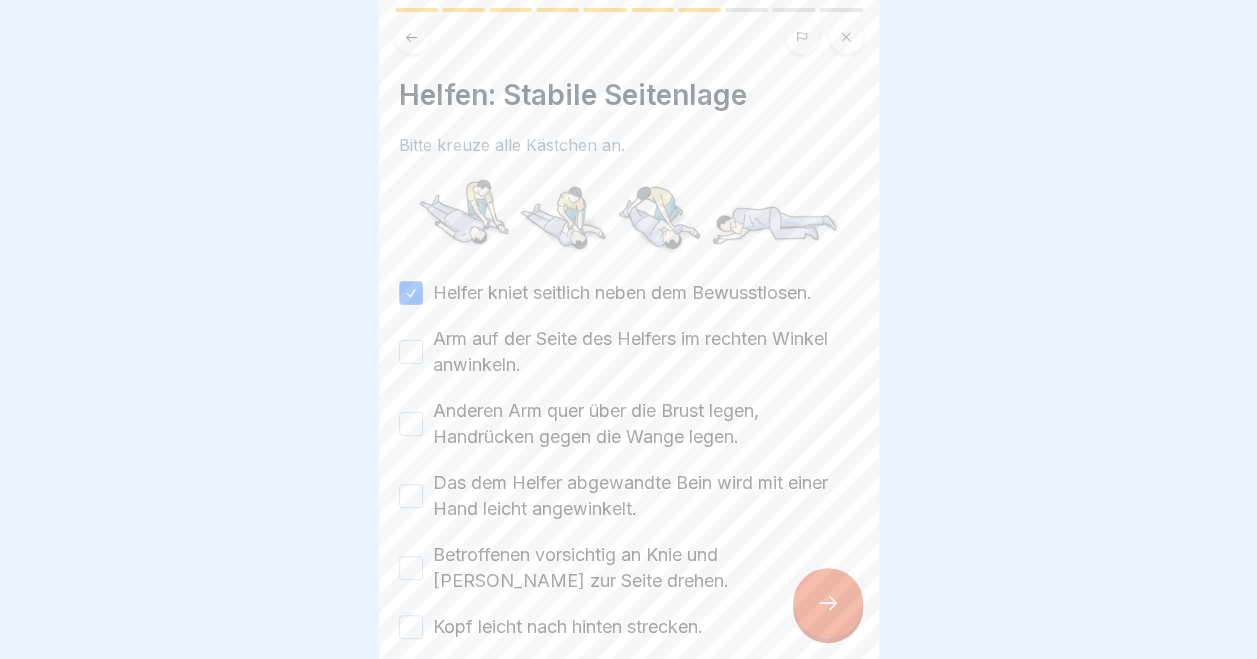 click on "Arm auf der Seite des Helfers im rechten Winkel anwinkeln." at bounding box center (411, 352) 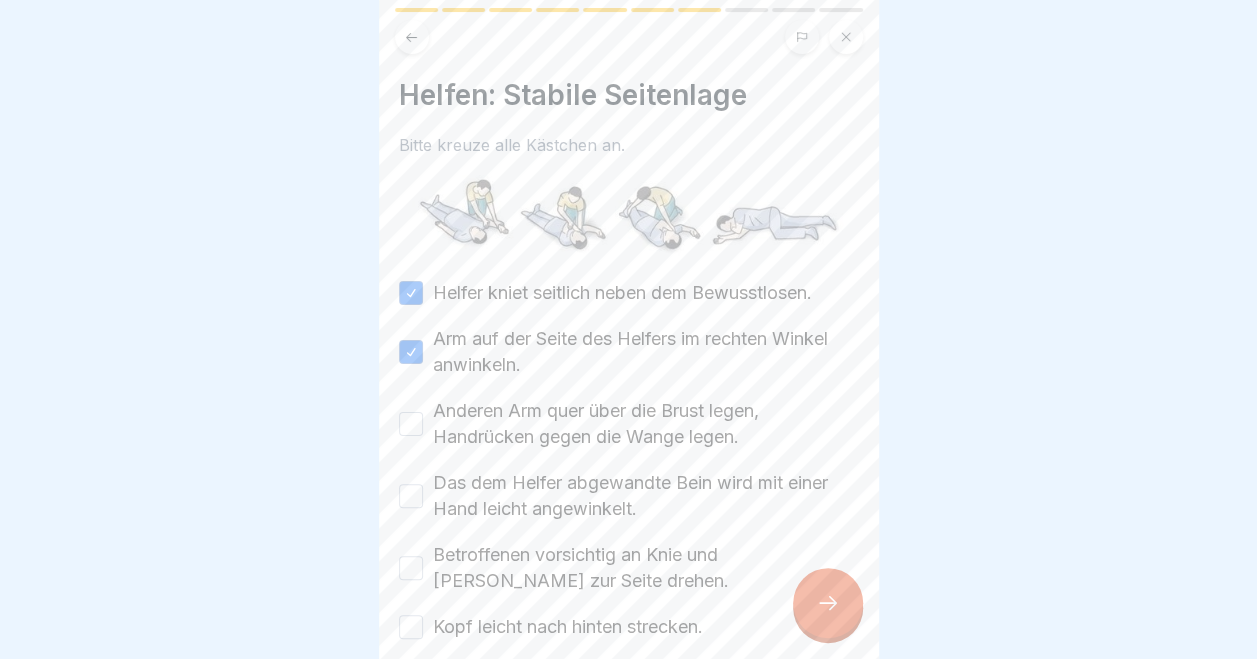 click on "Anderen Arm quer über die Brust legen, Handrücken gegen die Wange legen." at bounding box center [629, 424] 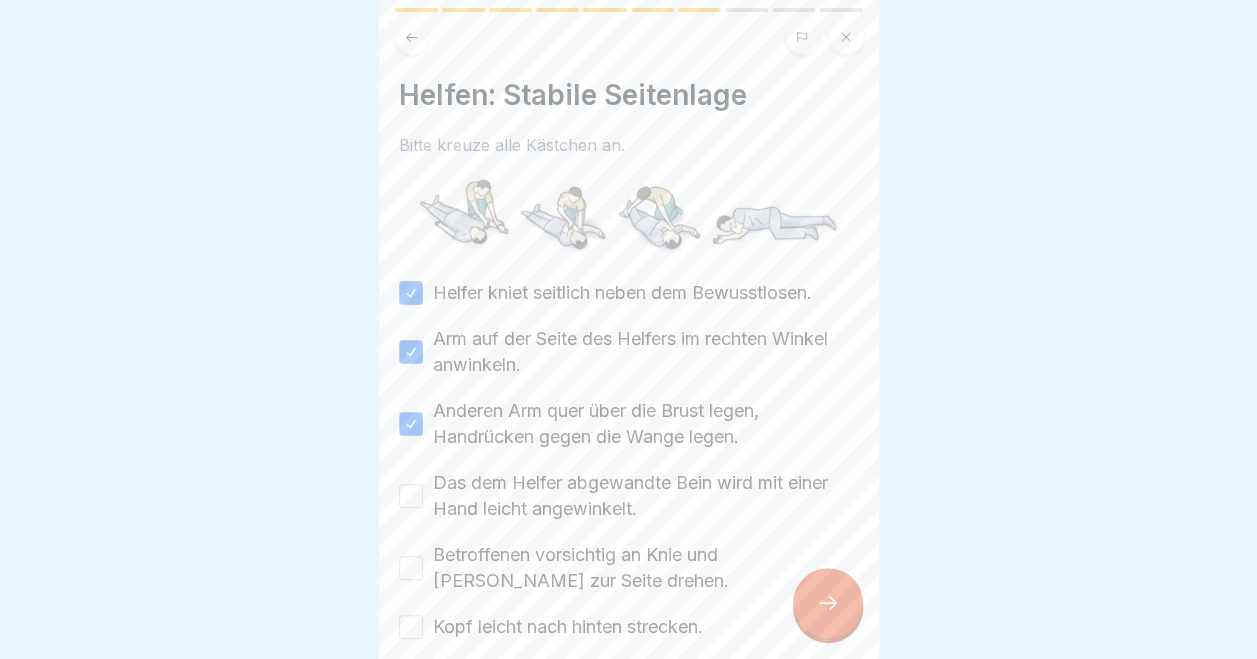 click on "Das dem Helfer abgewandte Bein wird mit einer Hand leicht angewinkelt." at bounding box center (411, 496) 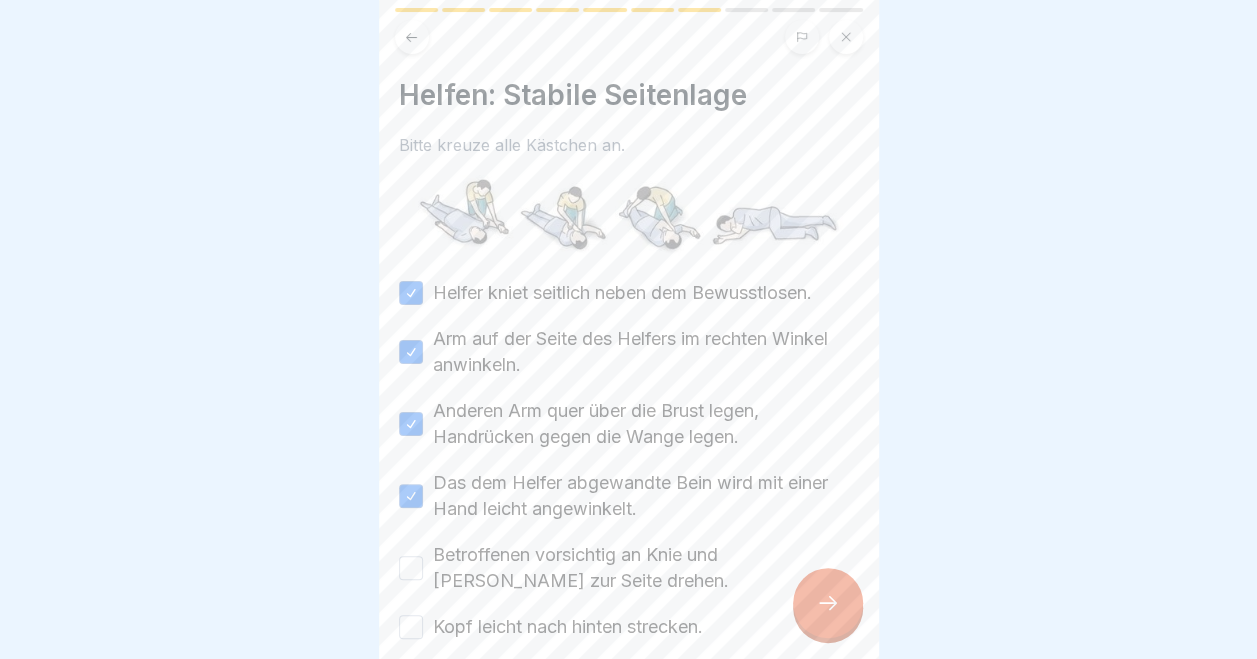 click on "Betroffenen vorsichtig an Knie und [PERSON_NAME] zur Seite drehen." at bounding box center [411, 568] 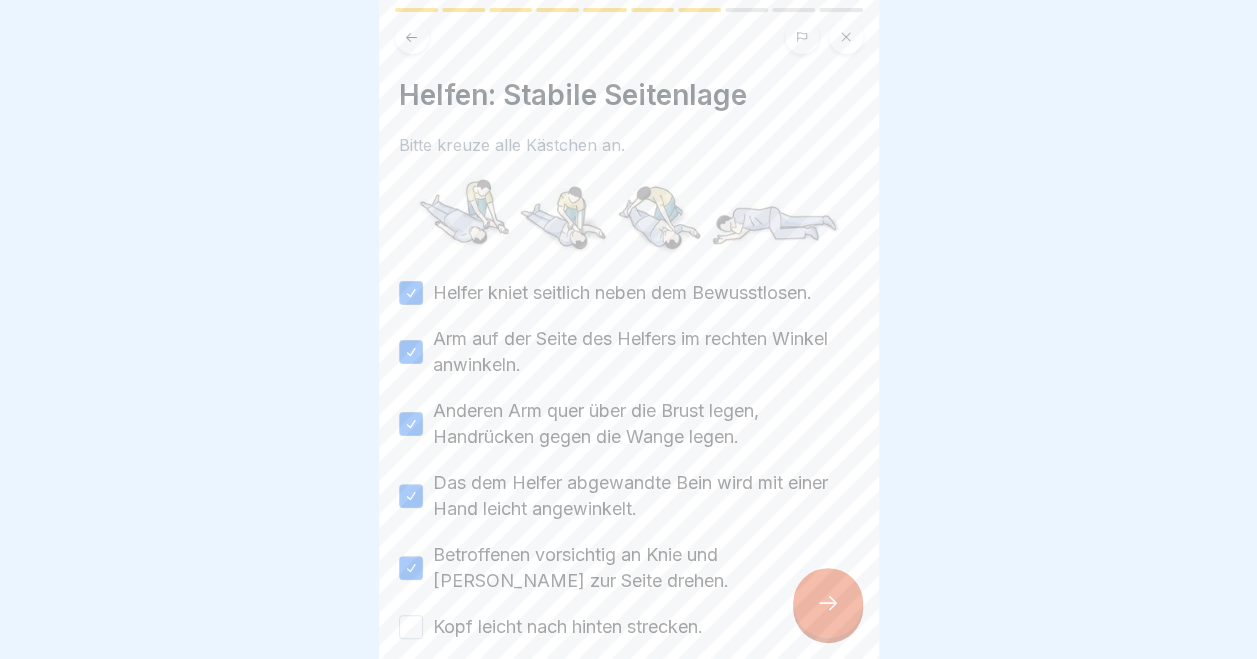 click on "Kopf leicht nach hinten strecken." at bounding box center (411, 627) 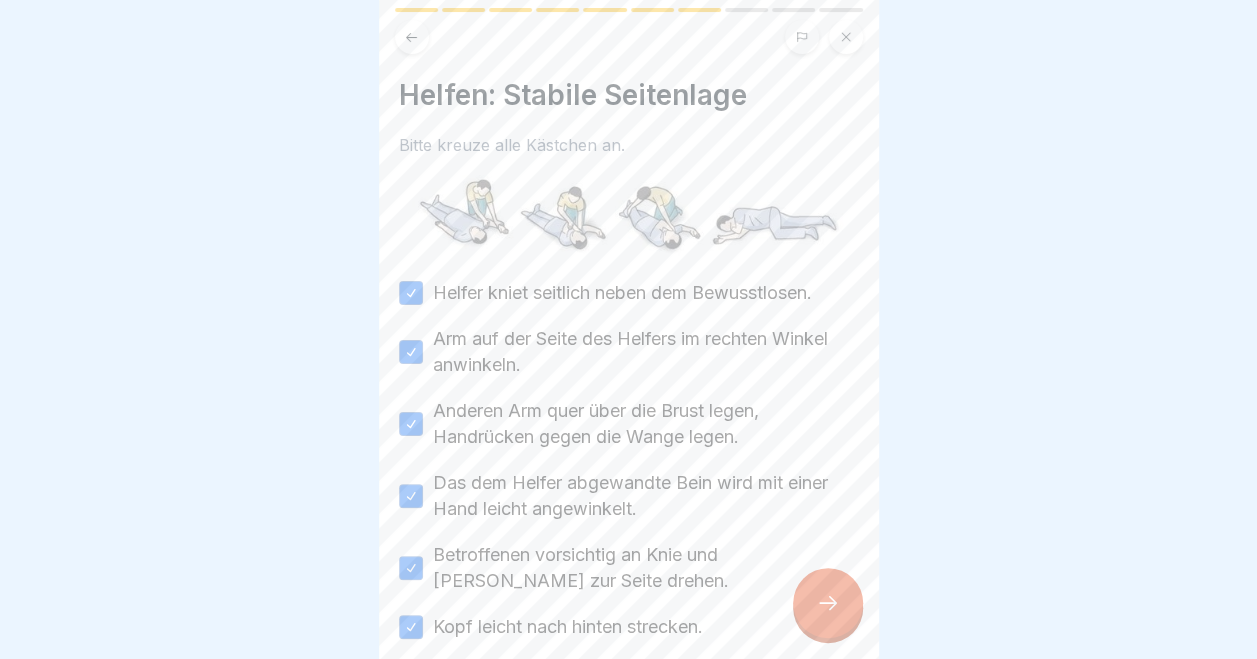 click 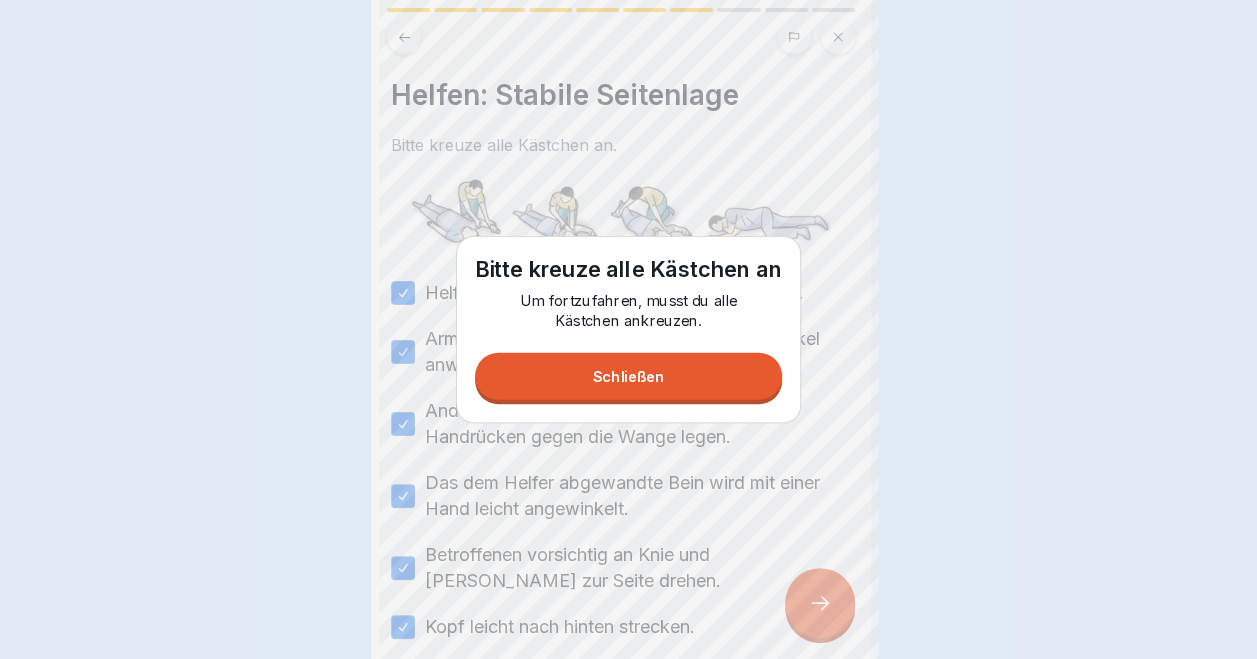scroll, scrollTop: 0, scrollLeft: 0, axis: both 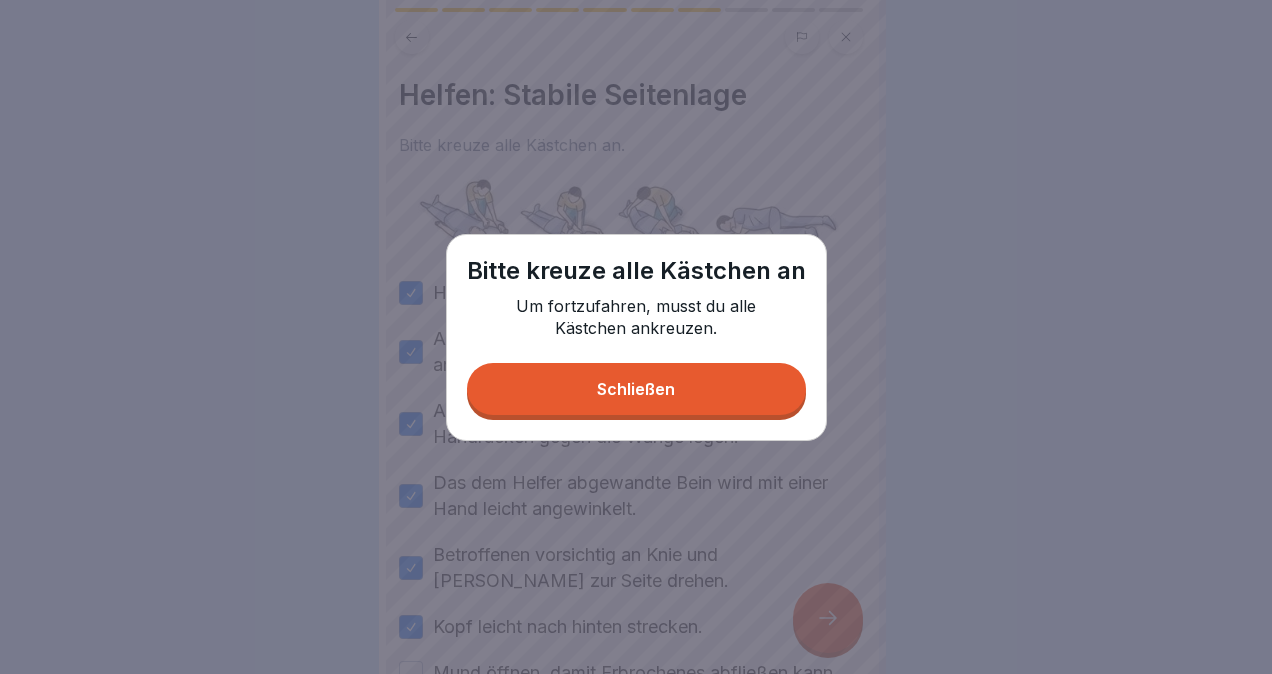 click on "Schließen" at bounding box center (636, 389) 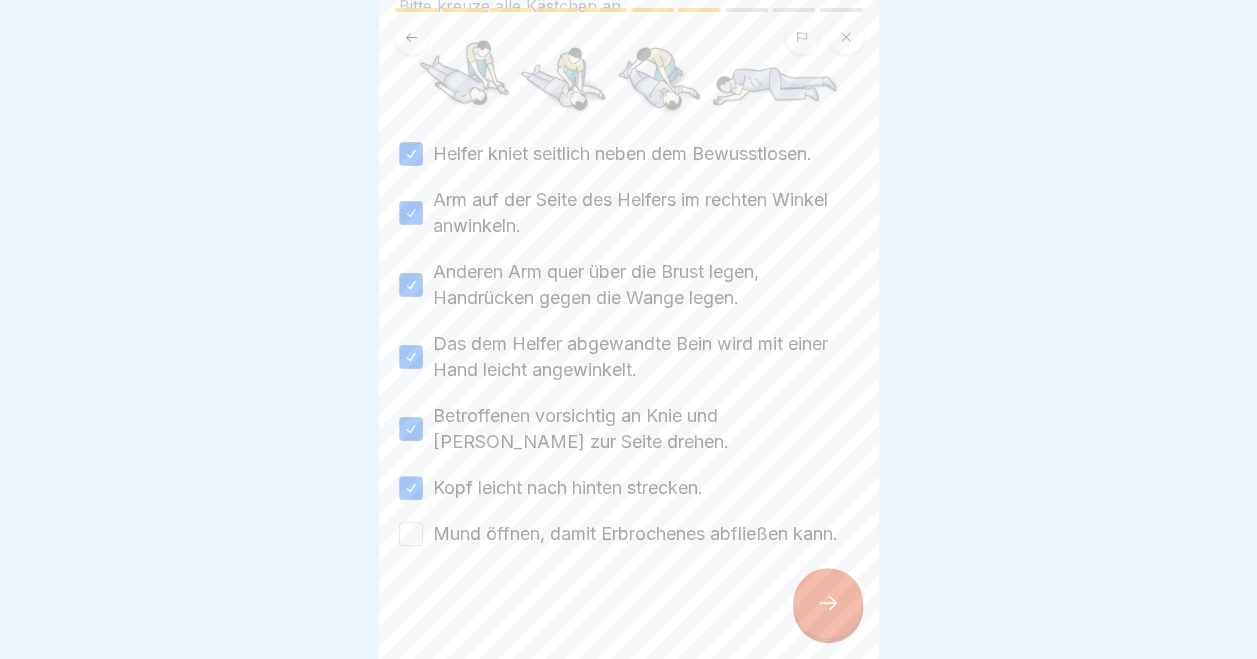 scroll, scrollTop: 140, scrollLeft: 0, axis: vertical 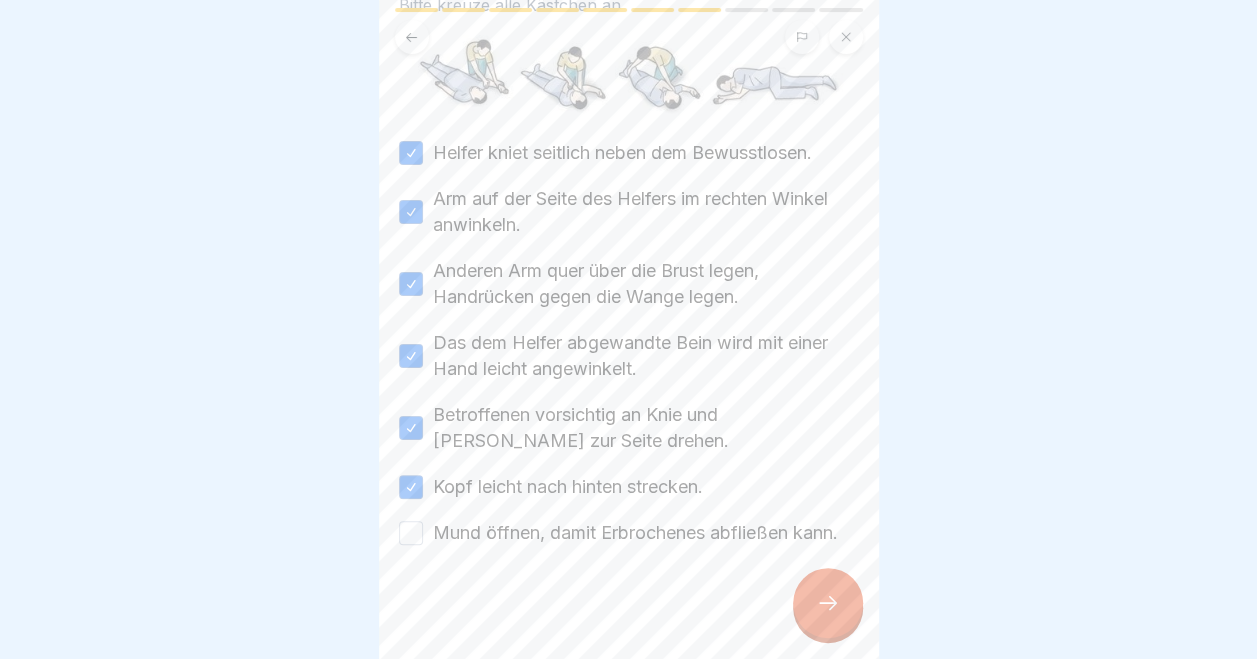click on "Mund öffnen, damit Erbrochenes abfließen kann." at bounding box center (411, 533) 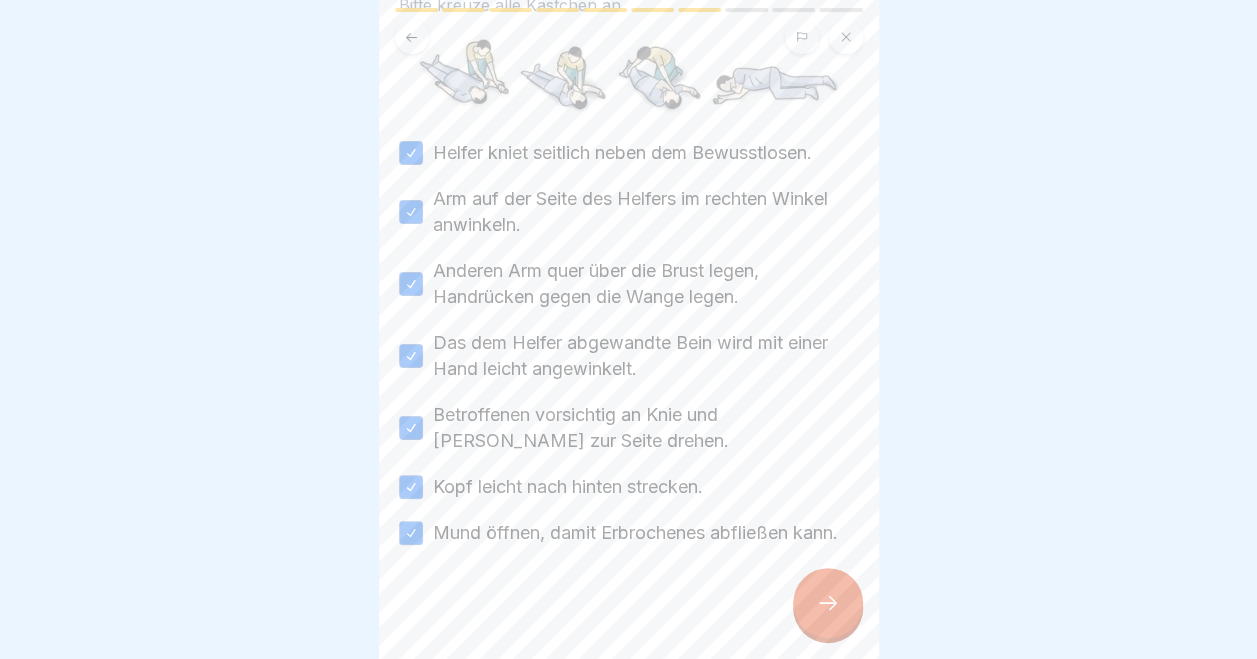 click at bounding box center [828, 603] 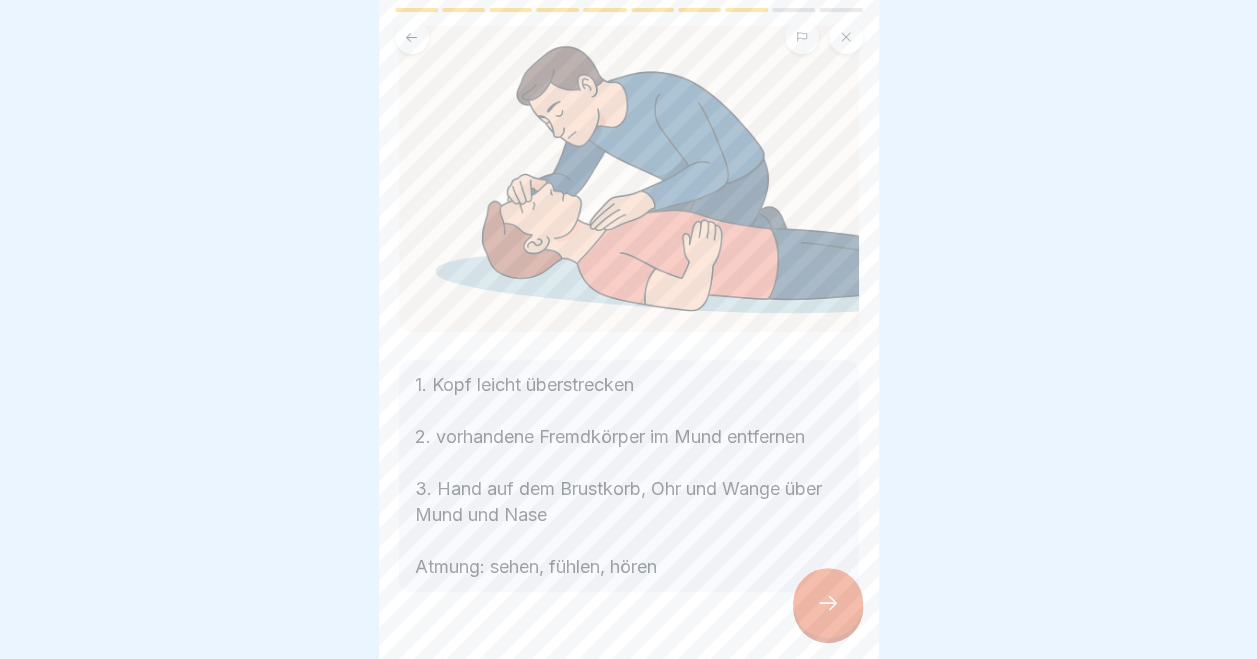 scroll, scrollTop: 217, scrollLeft: 0, axis: vertical 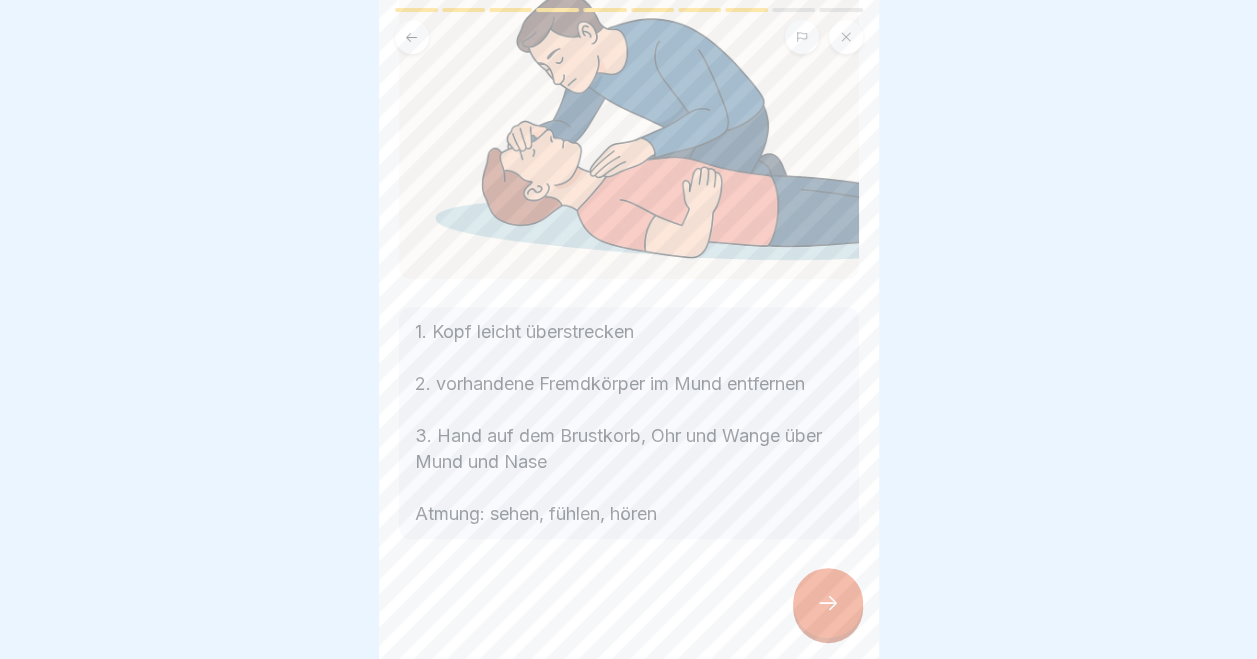click at bounding box center (828, 603) 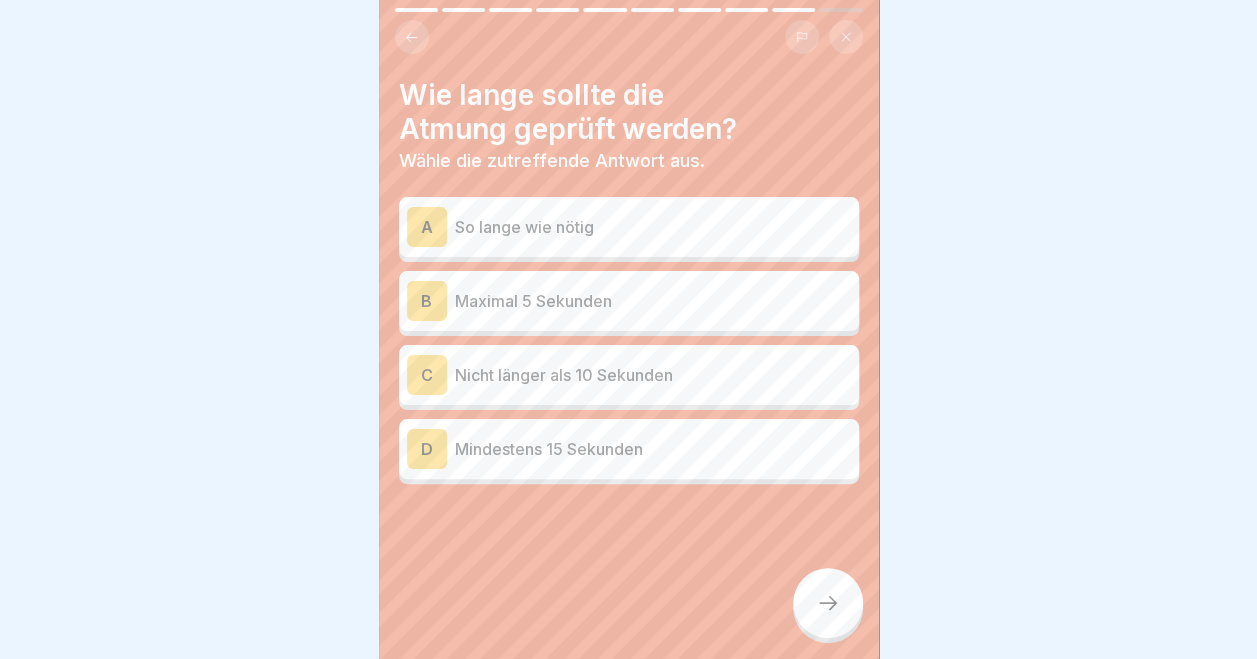 click on "So lange wie nötig" at bounding box center (653, 227) 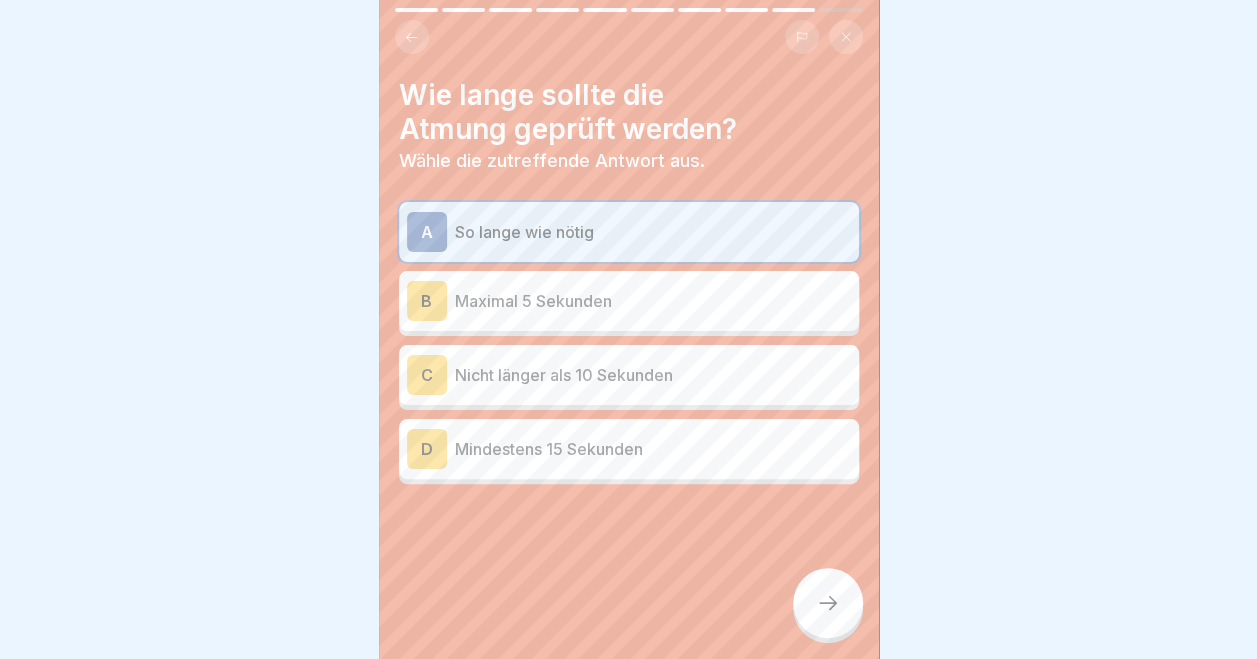 click 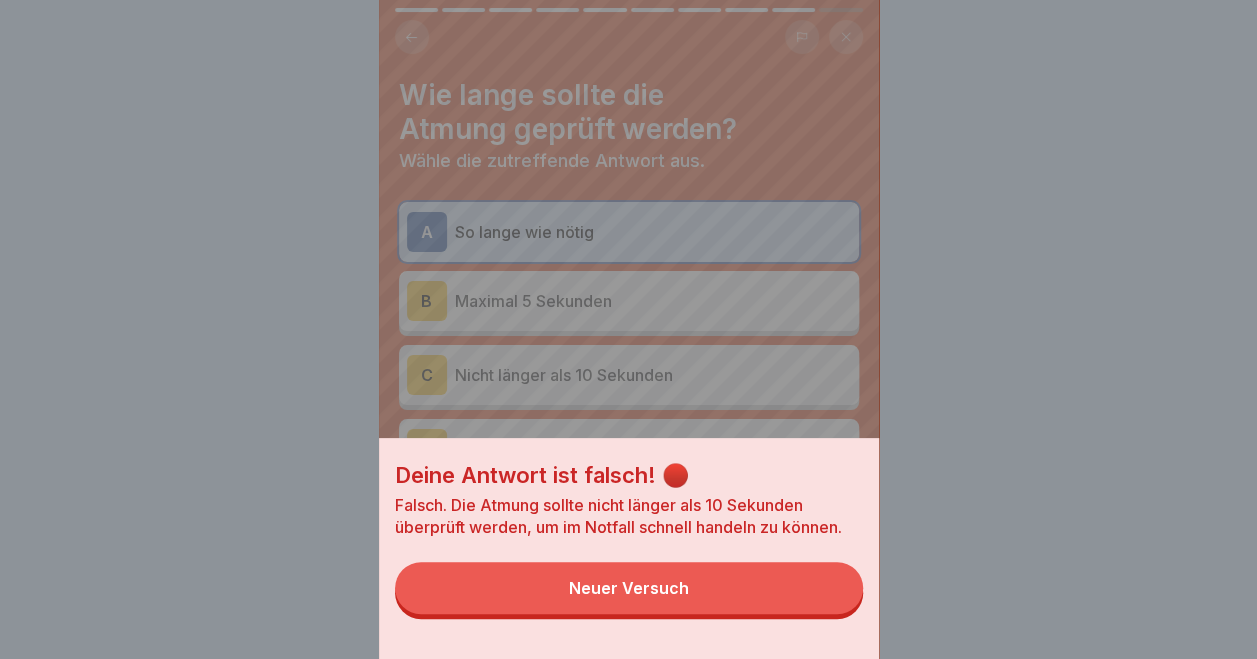 click on "Neuer Versuch" at bounding box center (629, 588) 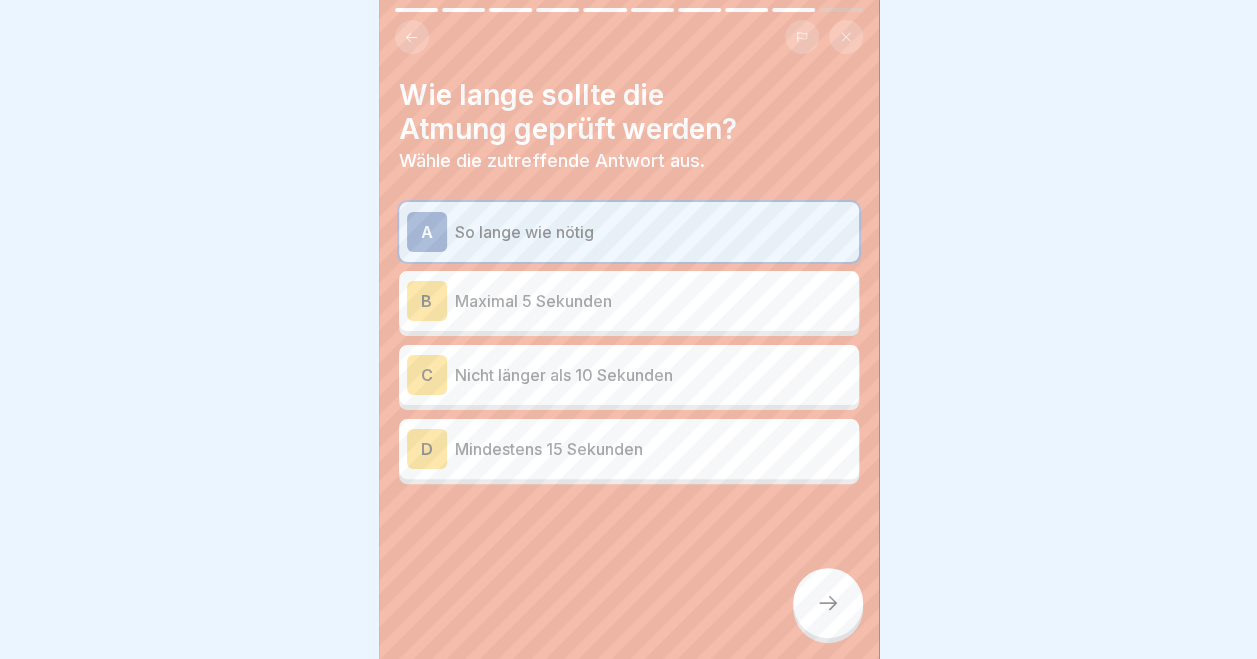 click on "C Nicht länger als 10 Sekunden" at bounding box center (629, 375) 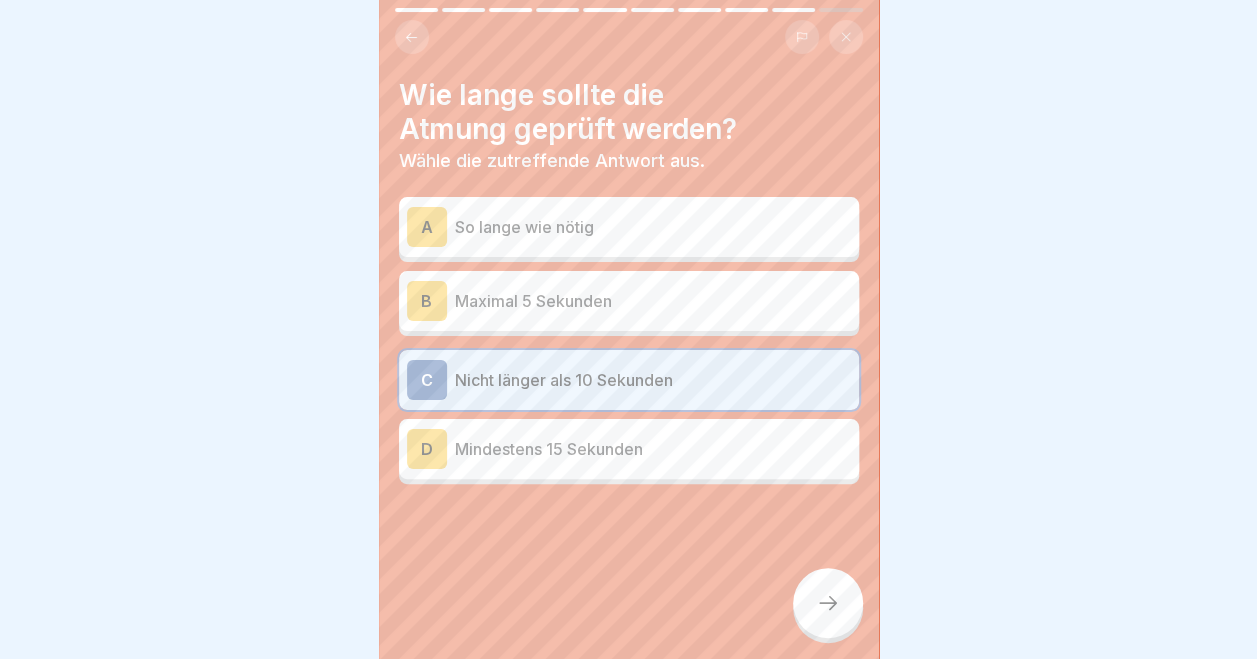 click 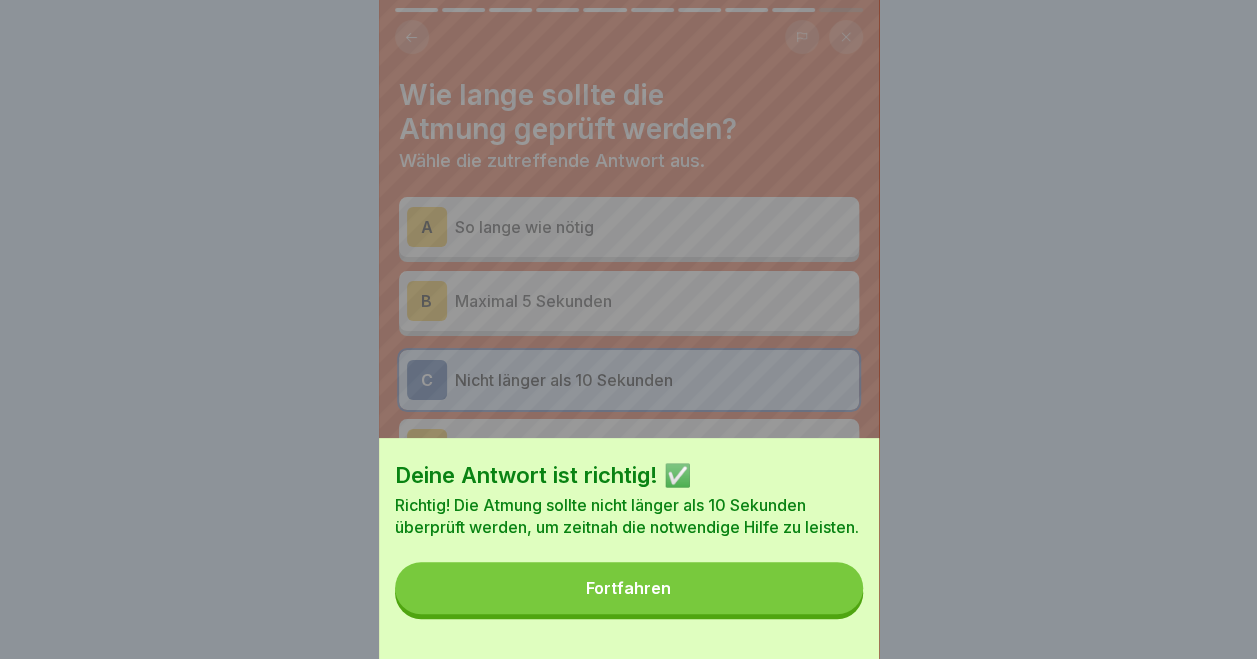 click on "Fortfahren" at bounding box center (629, 588) 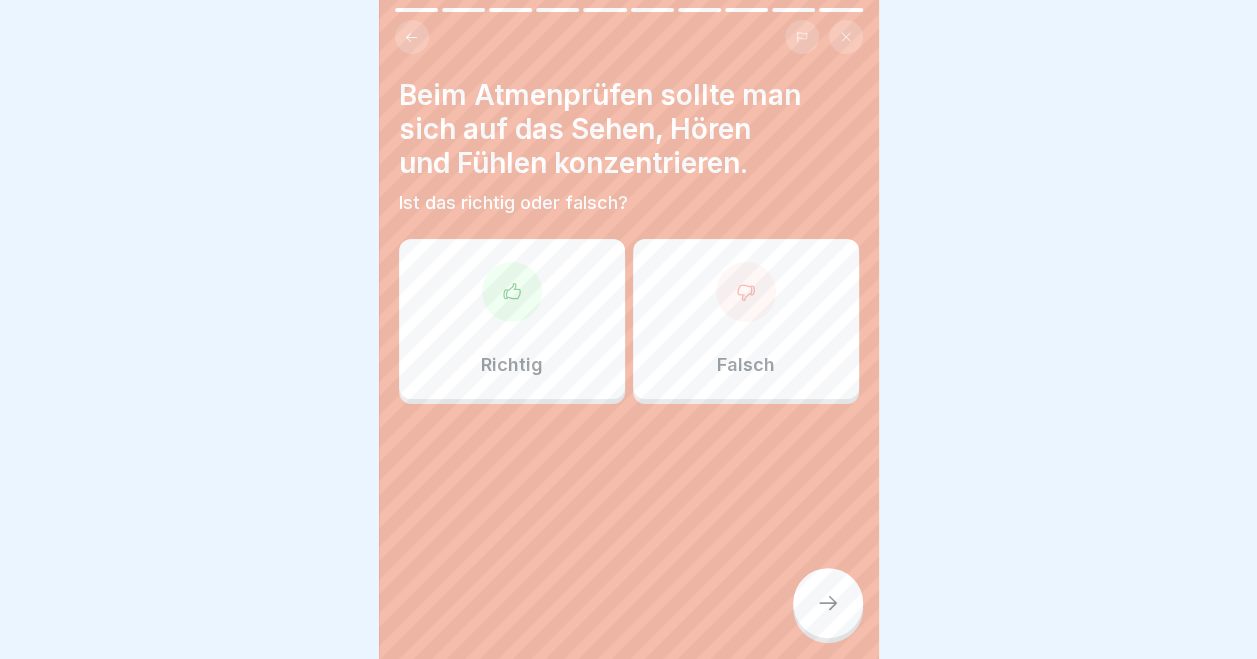 click on "Richtig" at bounding box center [512, 365] 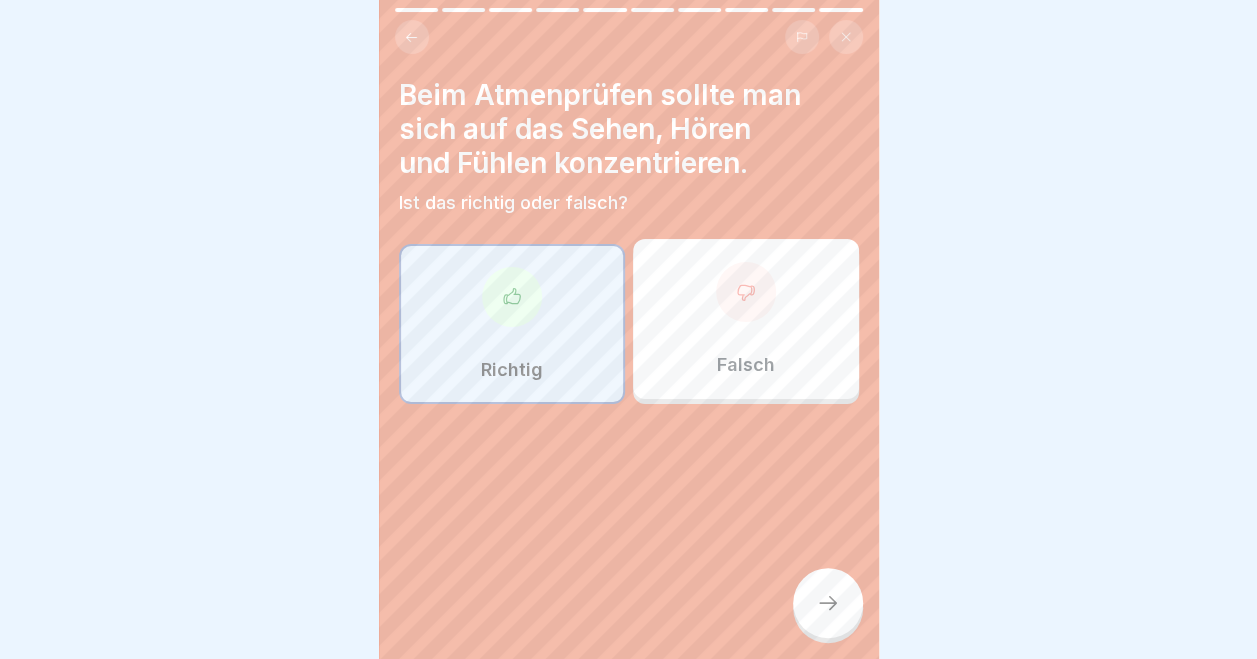 click at bounding box center [828, 603] 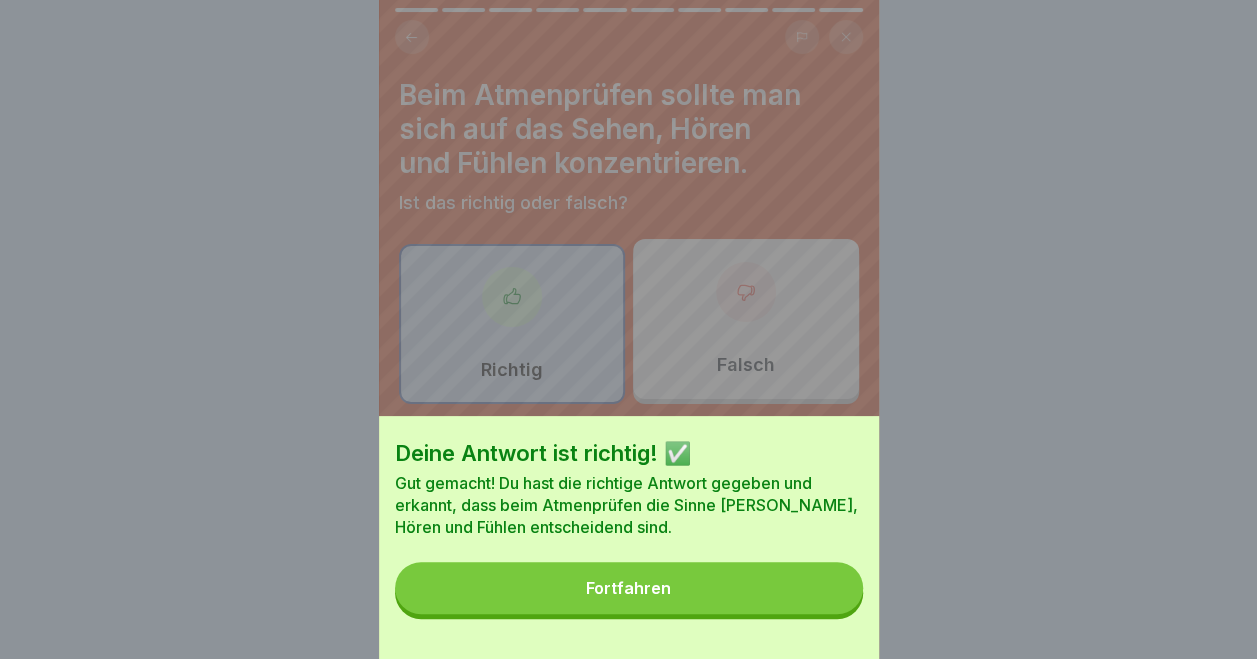 click on "Deine Antwort ist richtig!
✅ Gut gemacht! Du hast die richtige Antwort gegeben und erkannt, dass beim Atmenprüfen die Sinne [PERSON_NAME], Hören und Fühlen entscheidend sind.   Fortfahren" at bounding box center [629, 537] 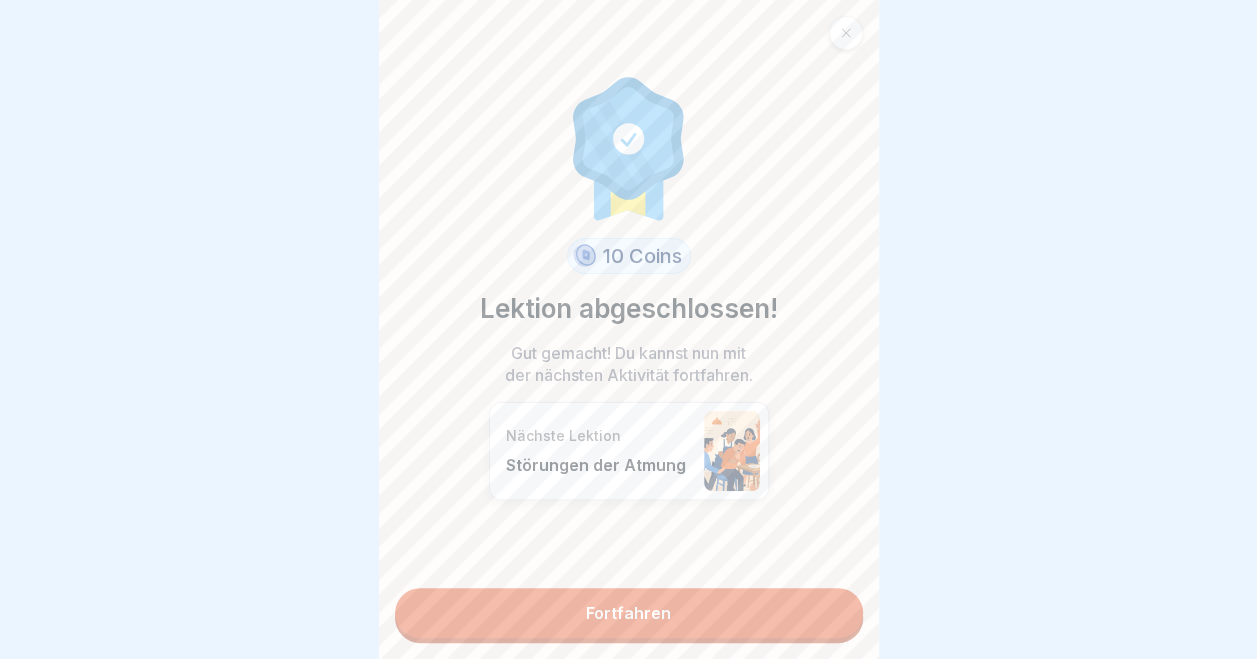 click 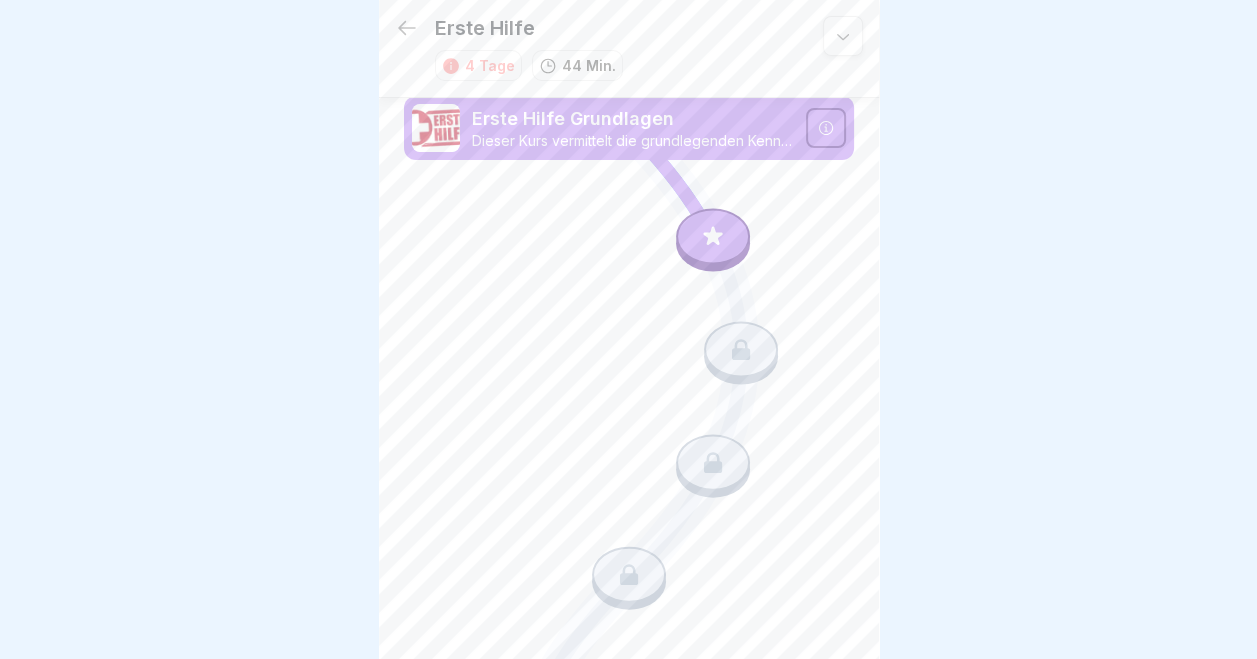 scroll, scrollTop: 8, scrollLeft: 0, axis: vertical 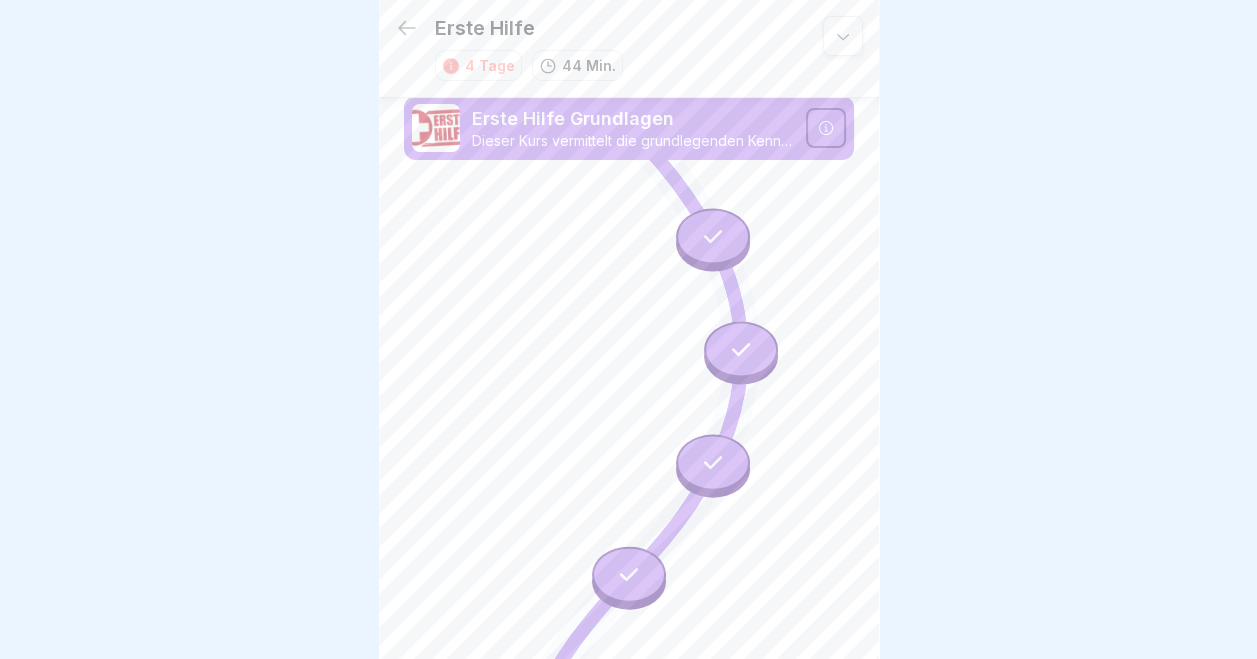 click 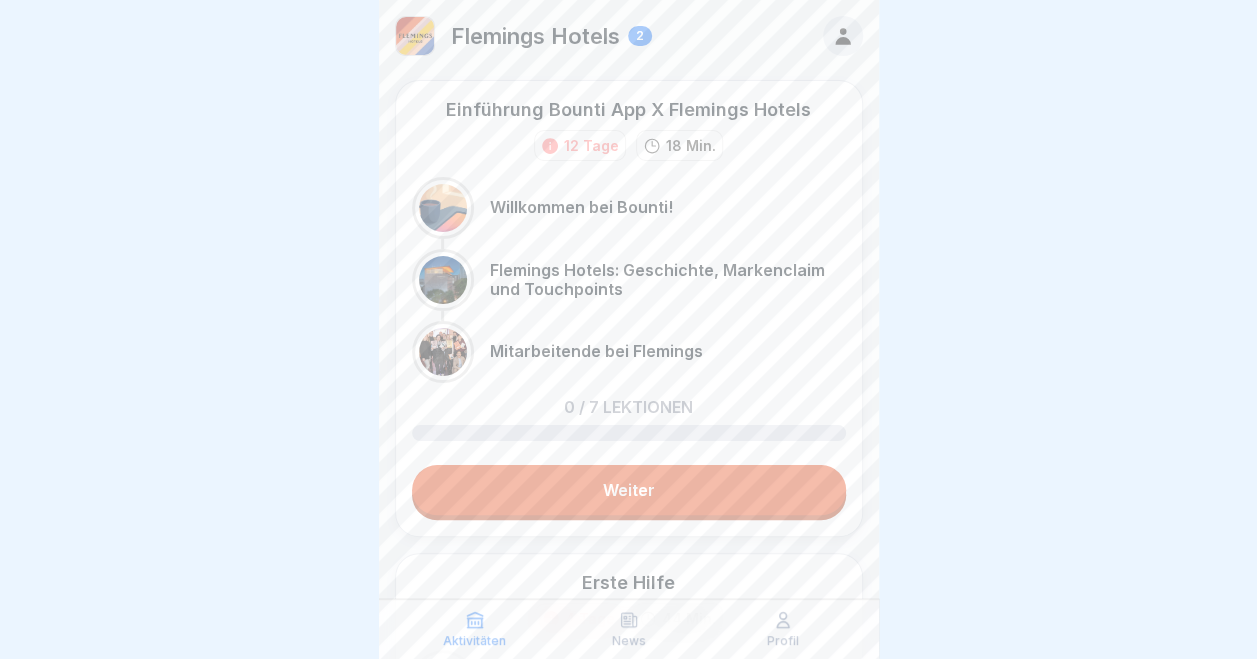 click on "Weiter" at bounding box center [629, 490] 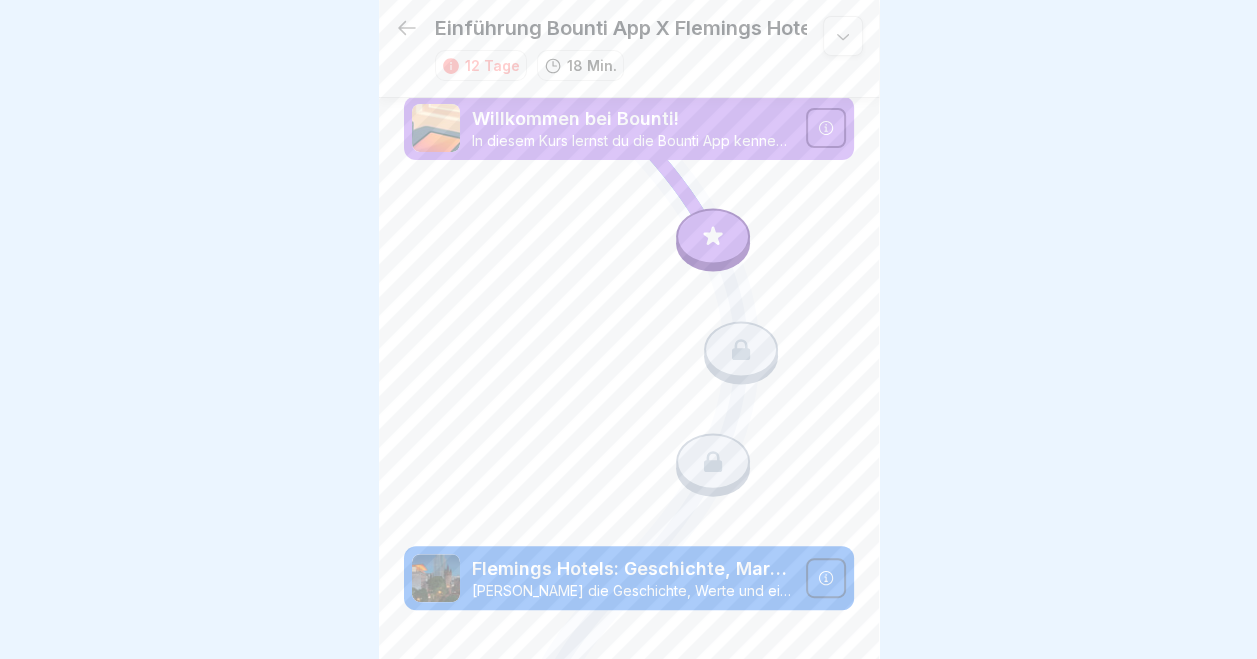 click 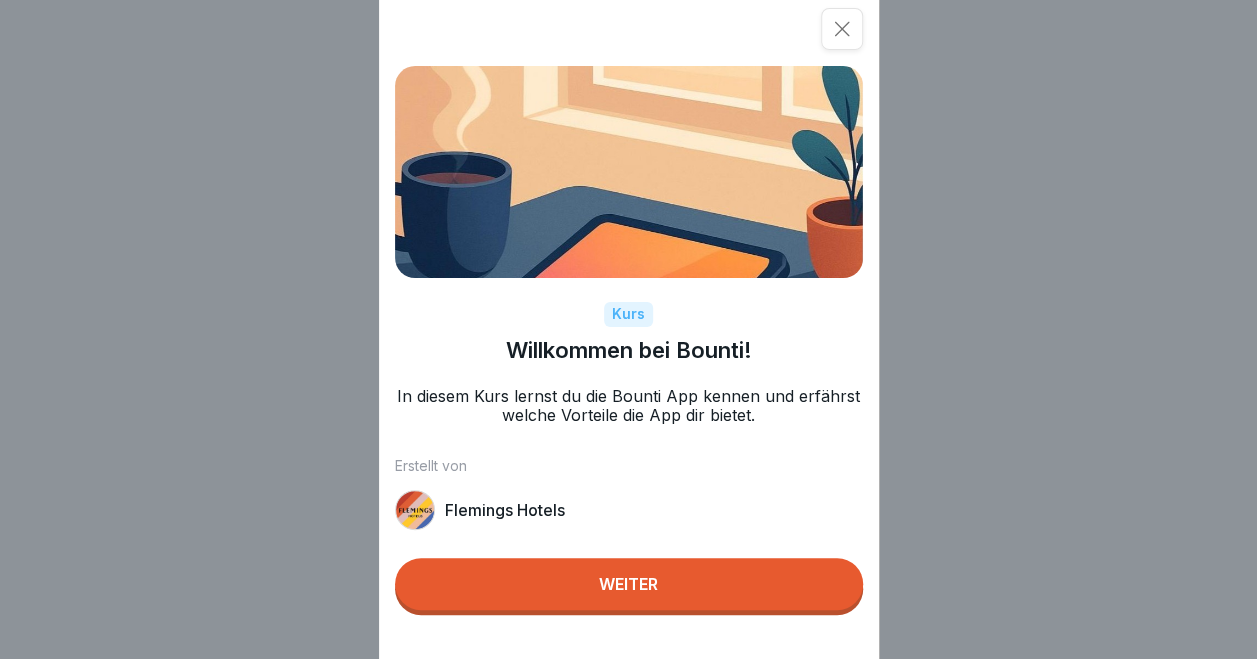 click on "Weiter" at bounding box center [629, 584] 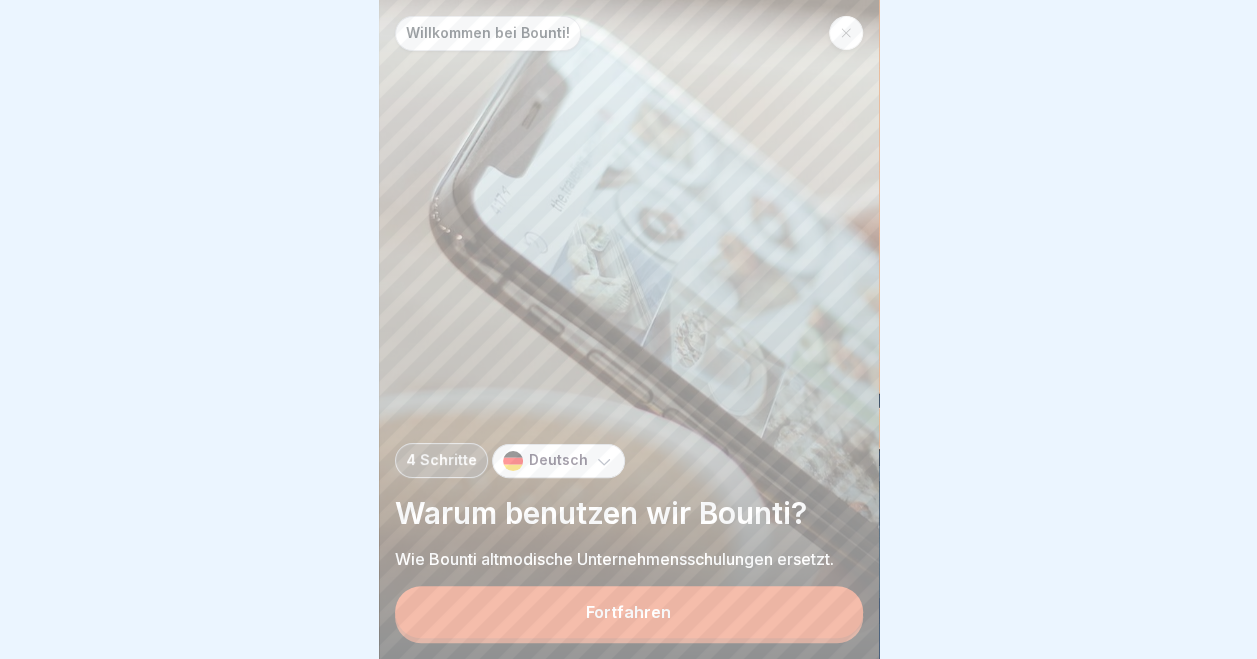 click on "Fortfahren" at bounding box center [629, 612] 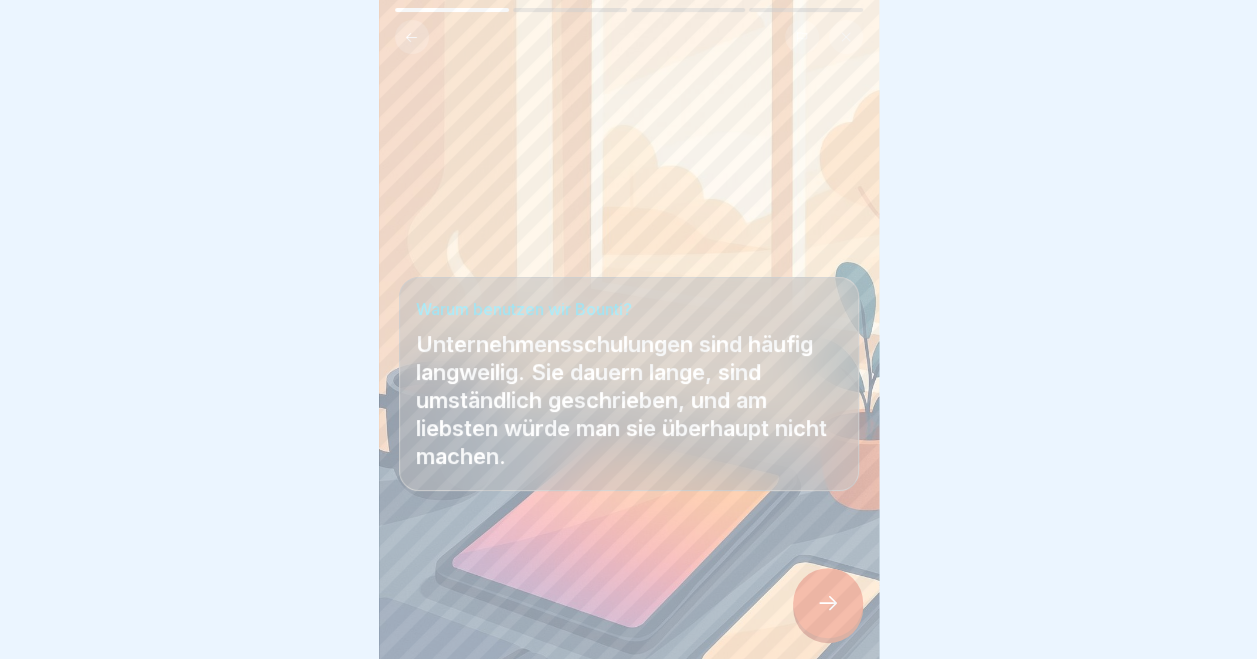 click 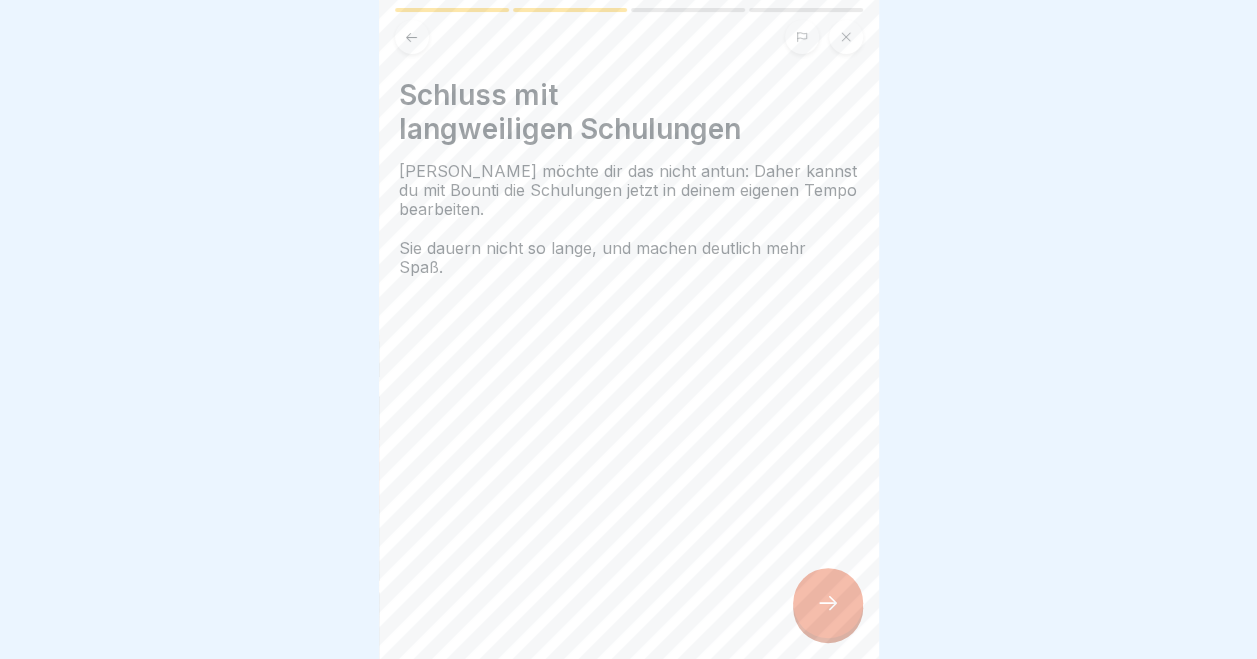 click 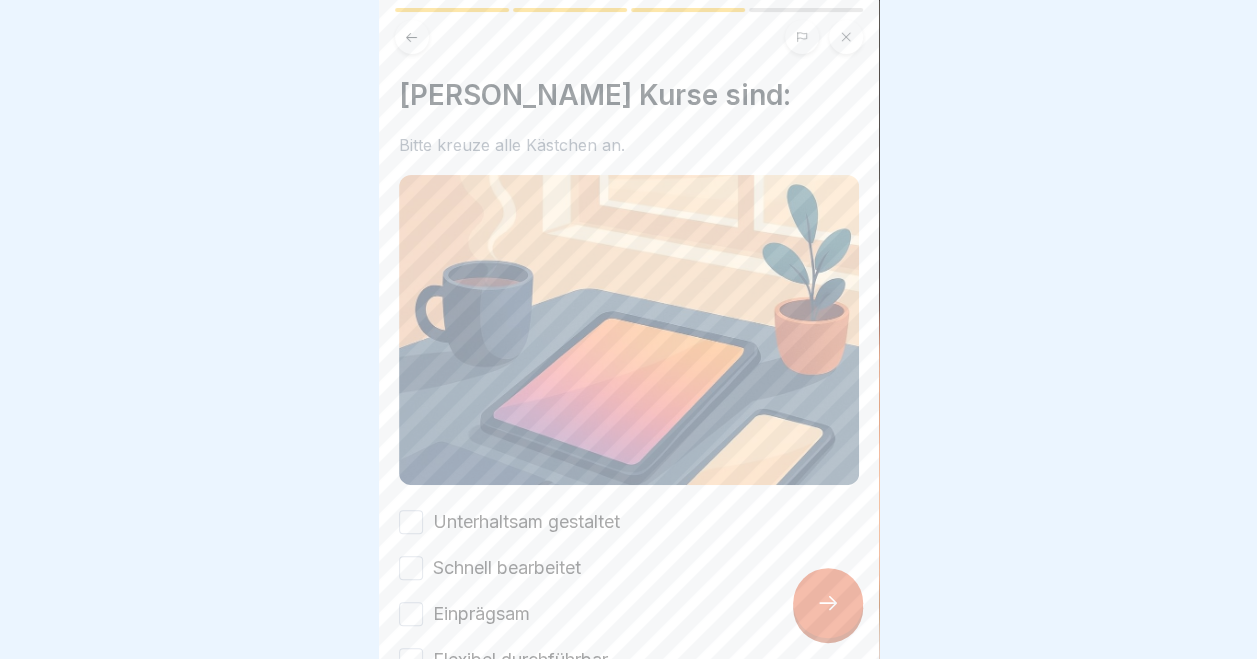scroll, scrollTop: 124, scrollLeft: 0, axis: vertical 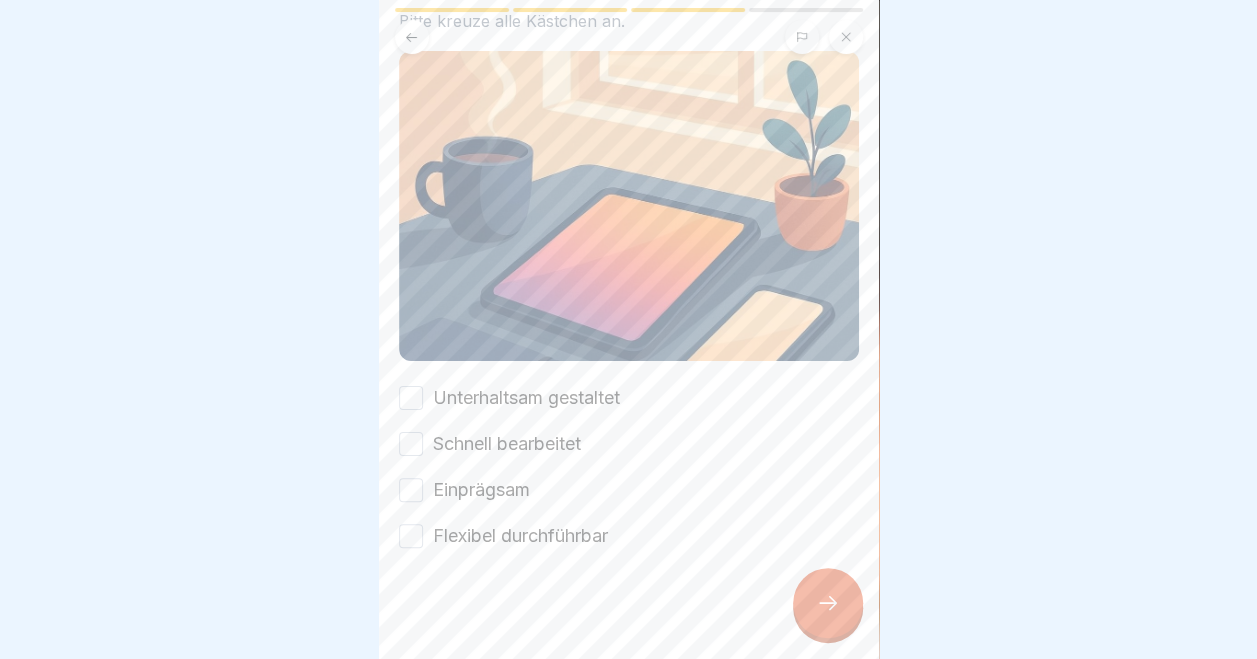 click on "Unterhaltsam gestaltet" at bounding box center (411, 398) 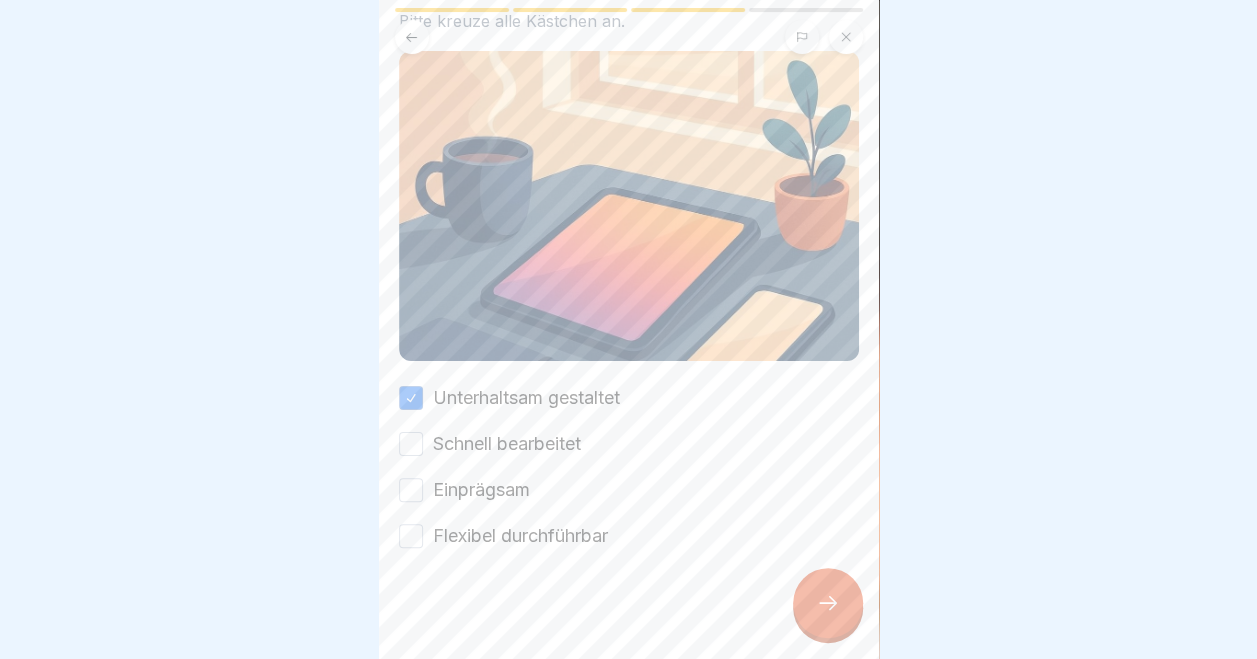 click on "Schnell bearbeitet" at bounding box center (411, 444) 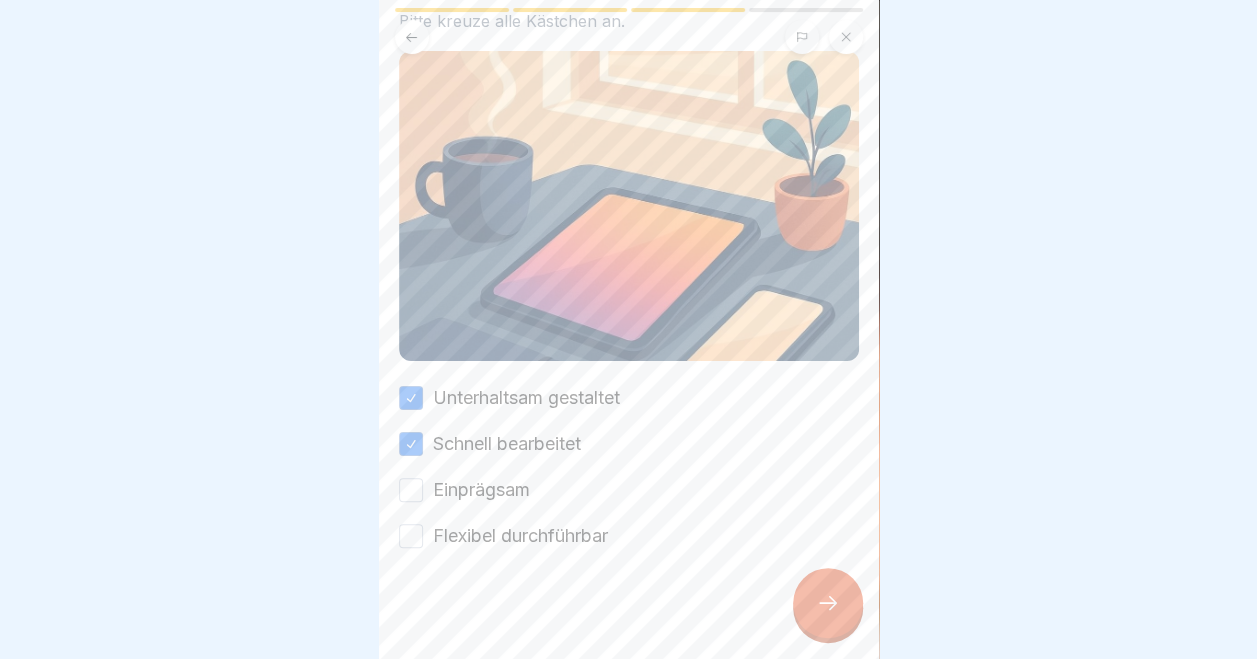 click on "Einprägsam" at bounding box center [411, 490] 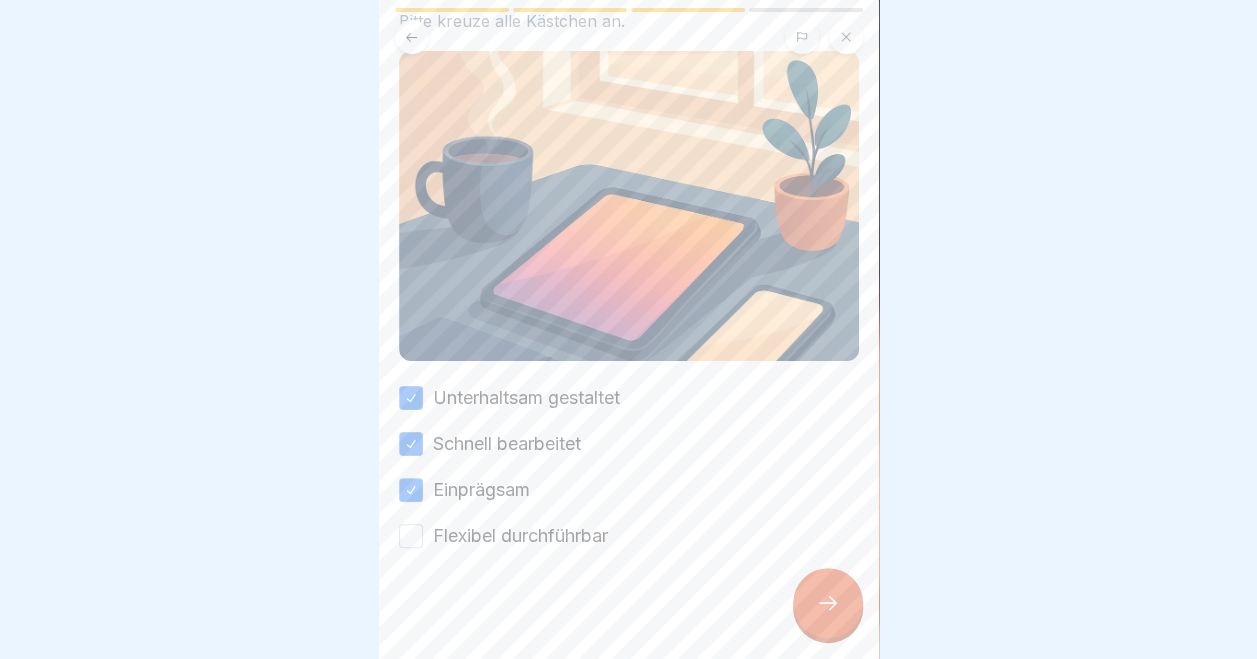 click on "Flexibel durchführbar" at bounding box center [411, 536] 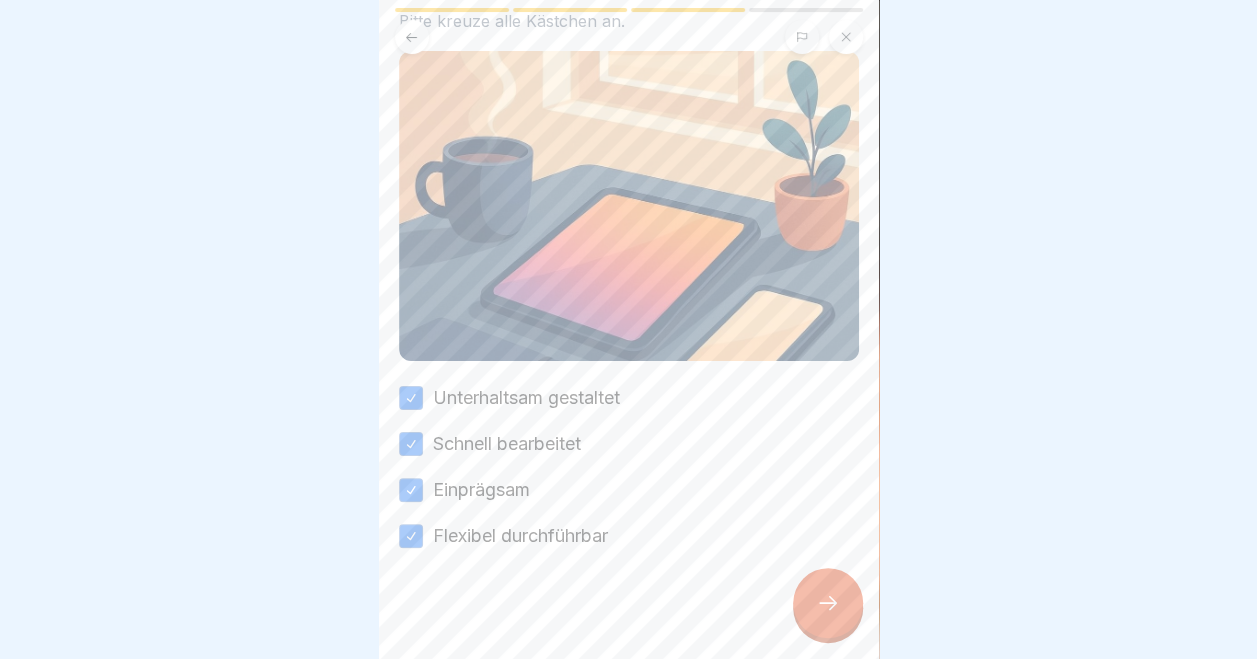 click 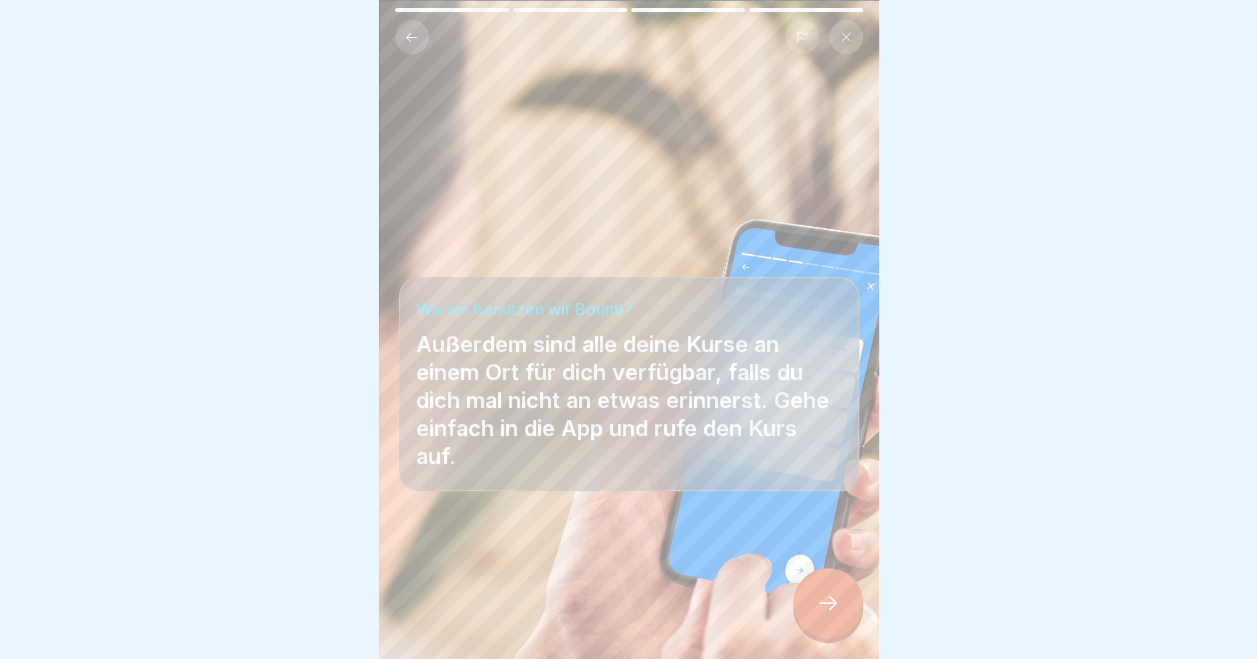 click 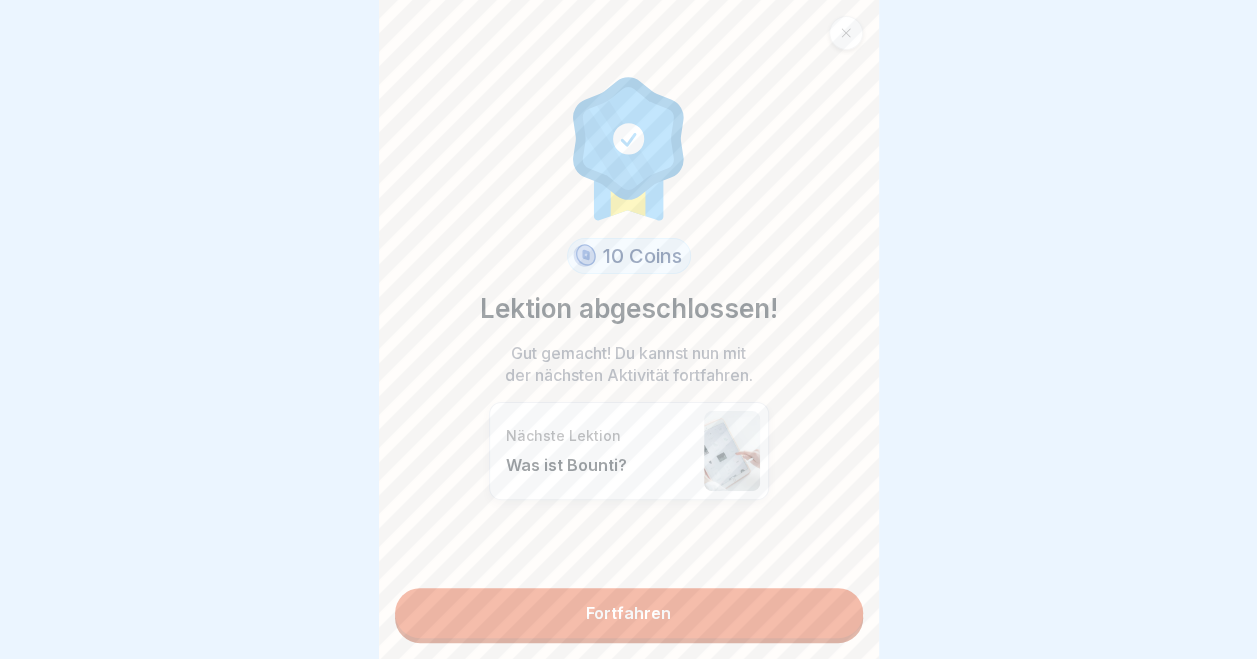 click on "Fortfahren" at bounding box center [629, 613] 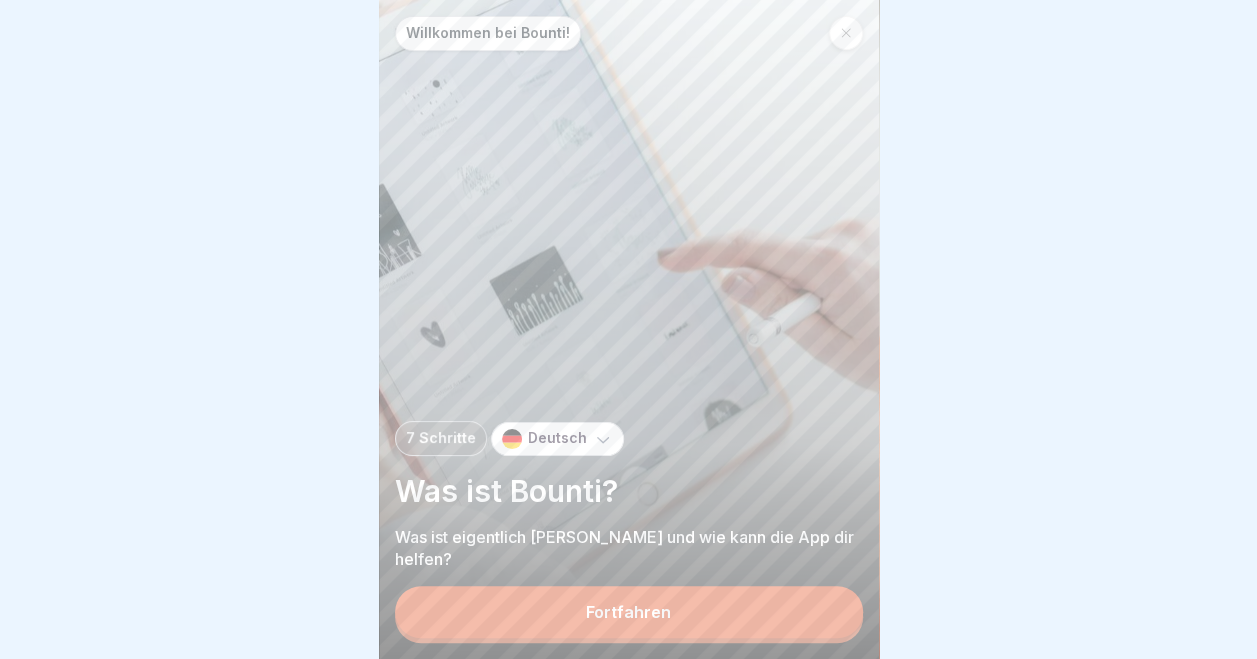 click on "Fortfahren" at bounding box center (629, 612) 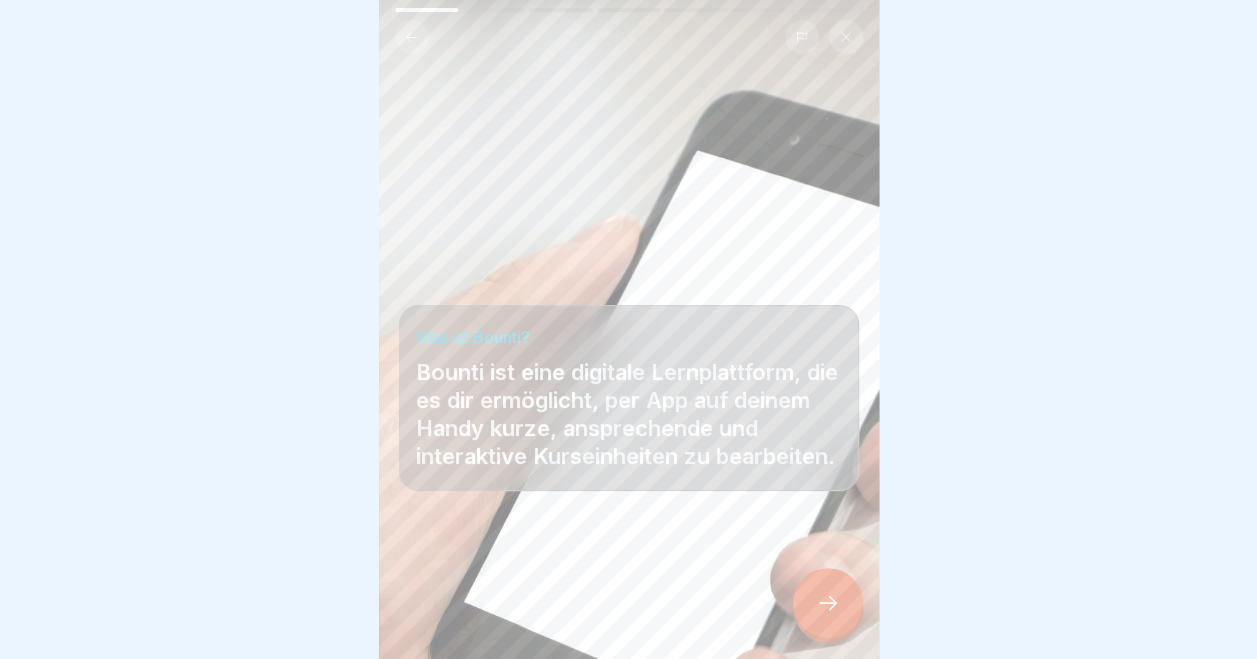 click at bounding box center (828, 603) 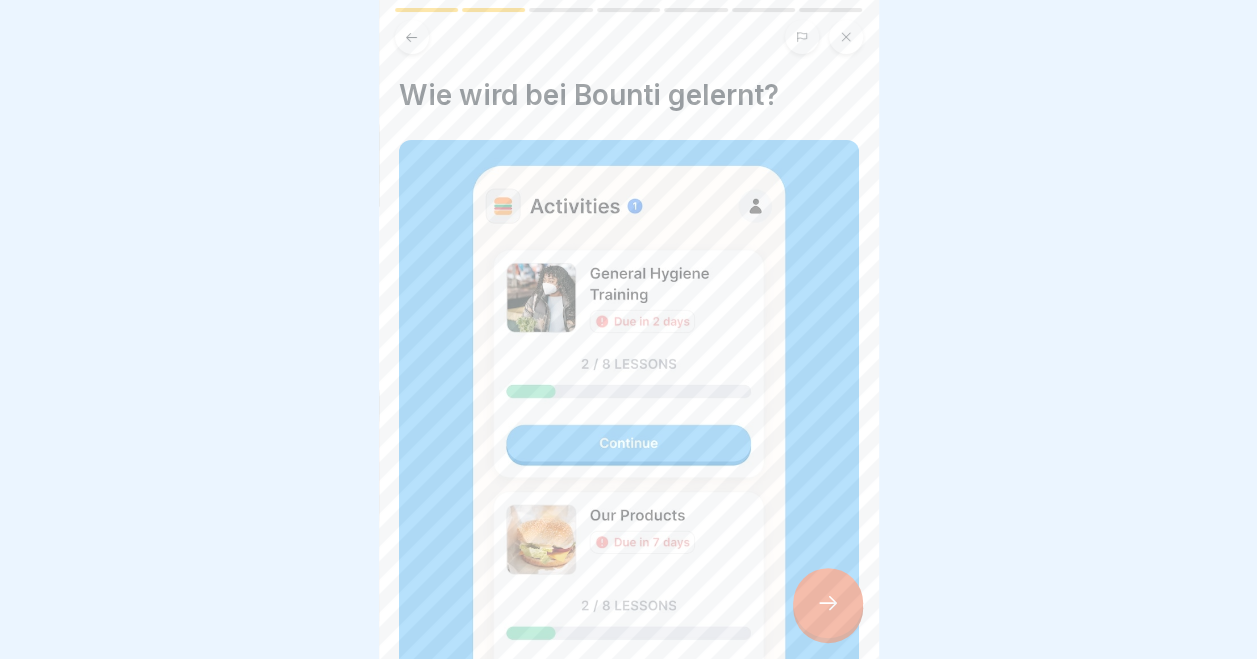 click at bounding box center [828, 603] 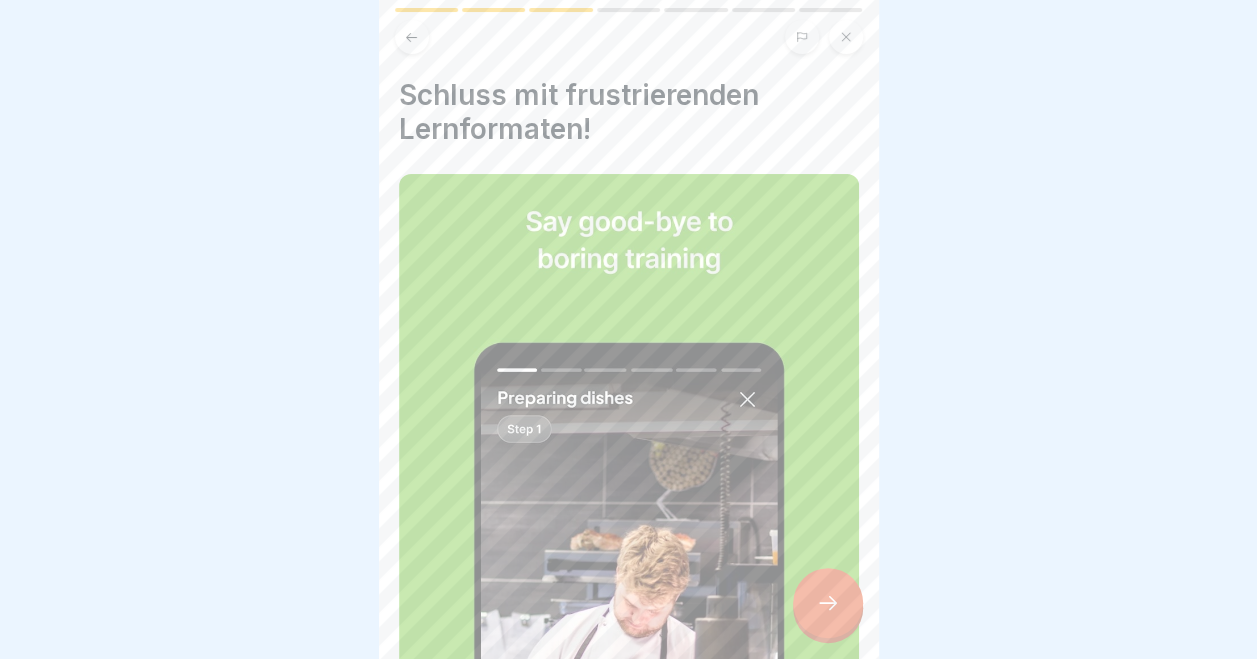click at bounding box center [828, 603] 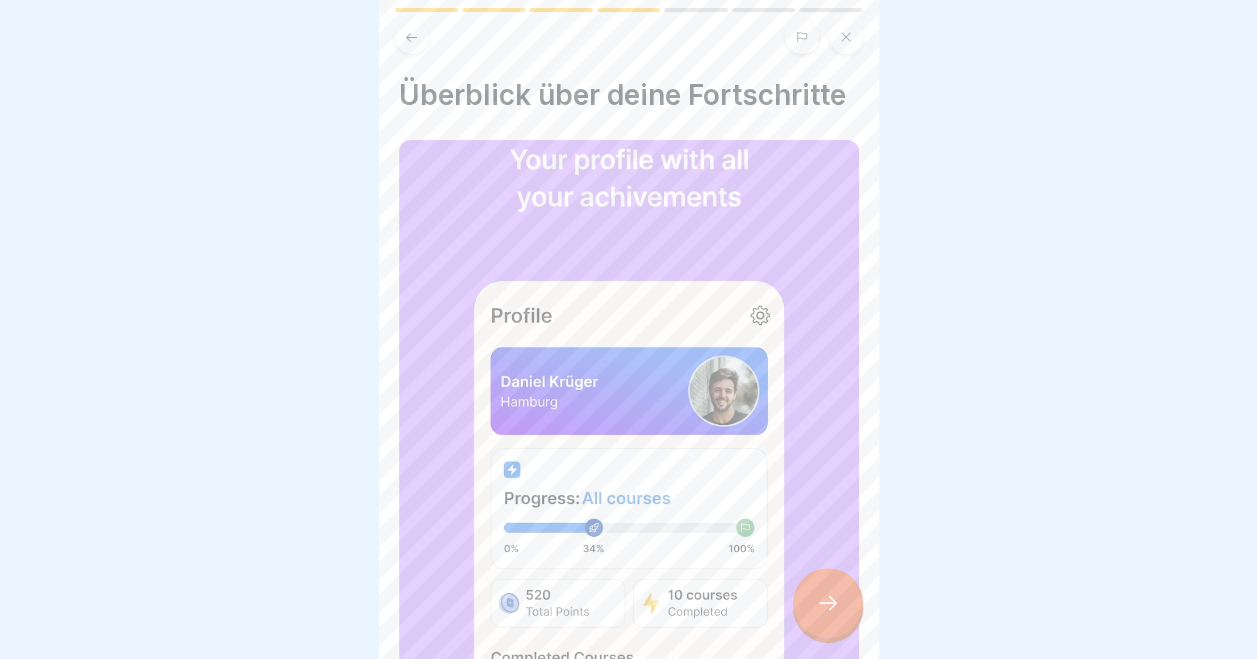 click at bounding box center (828, 603) 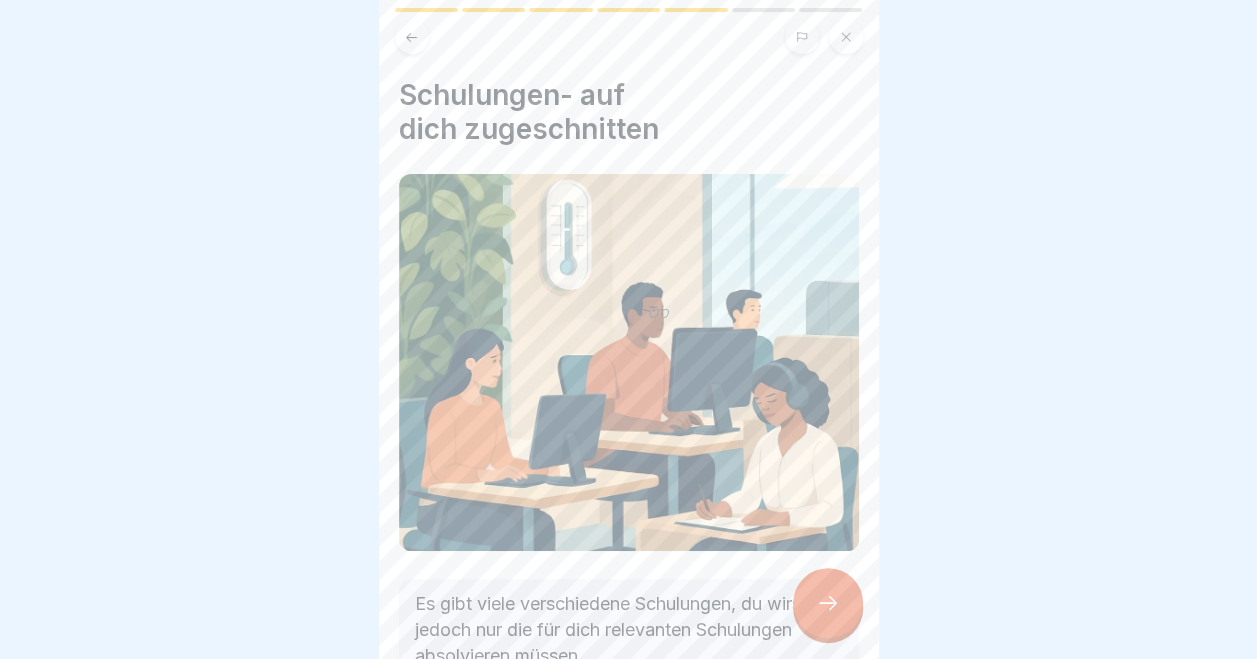click at bounding box center [828, 603] 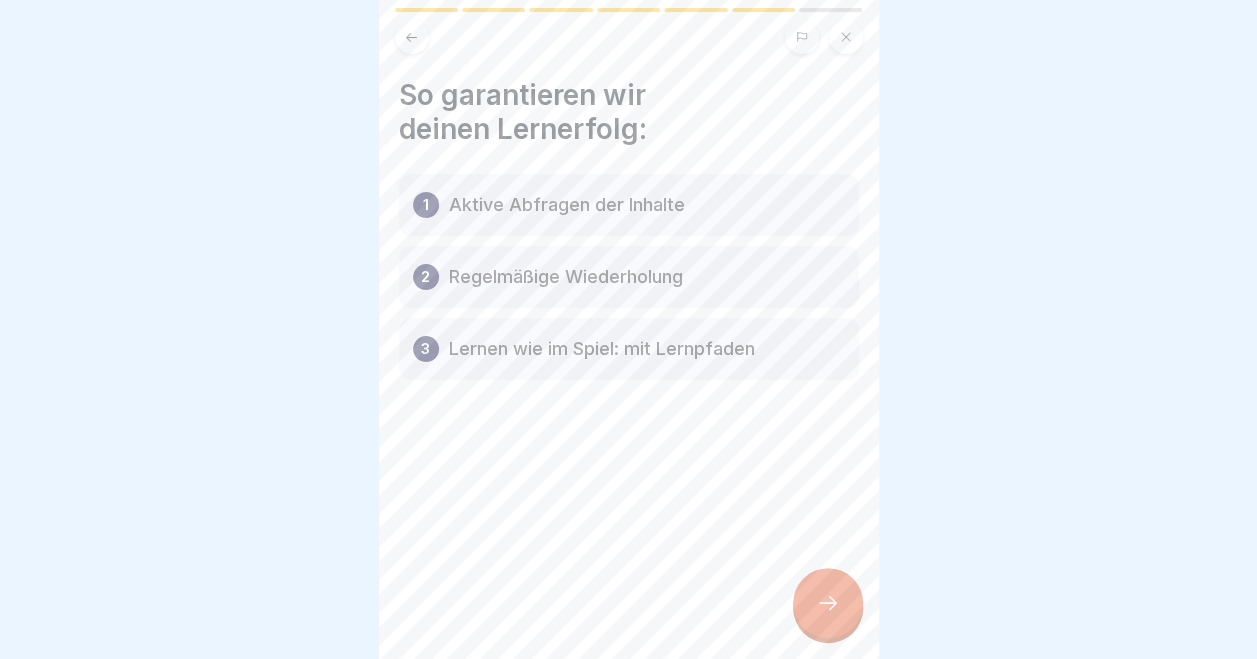 click at bounding box center (828, 603) 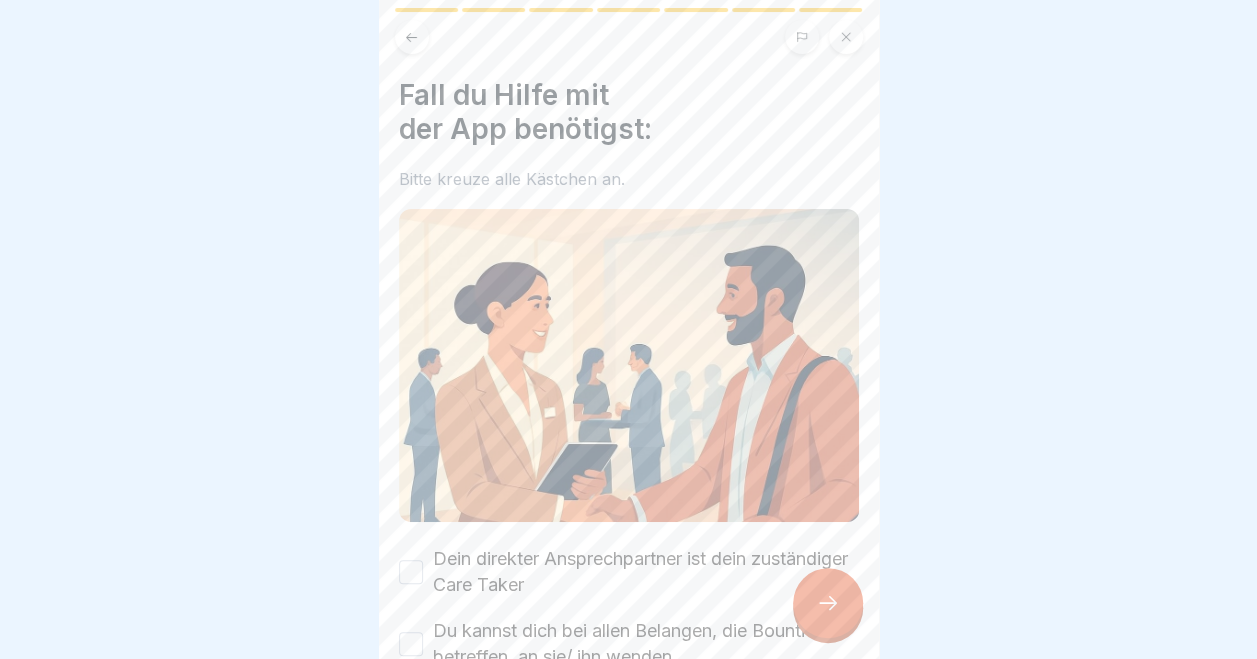 click at bounding box center [828, 603] 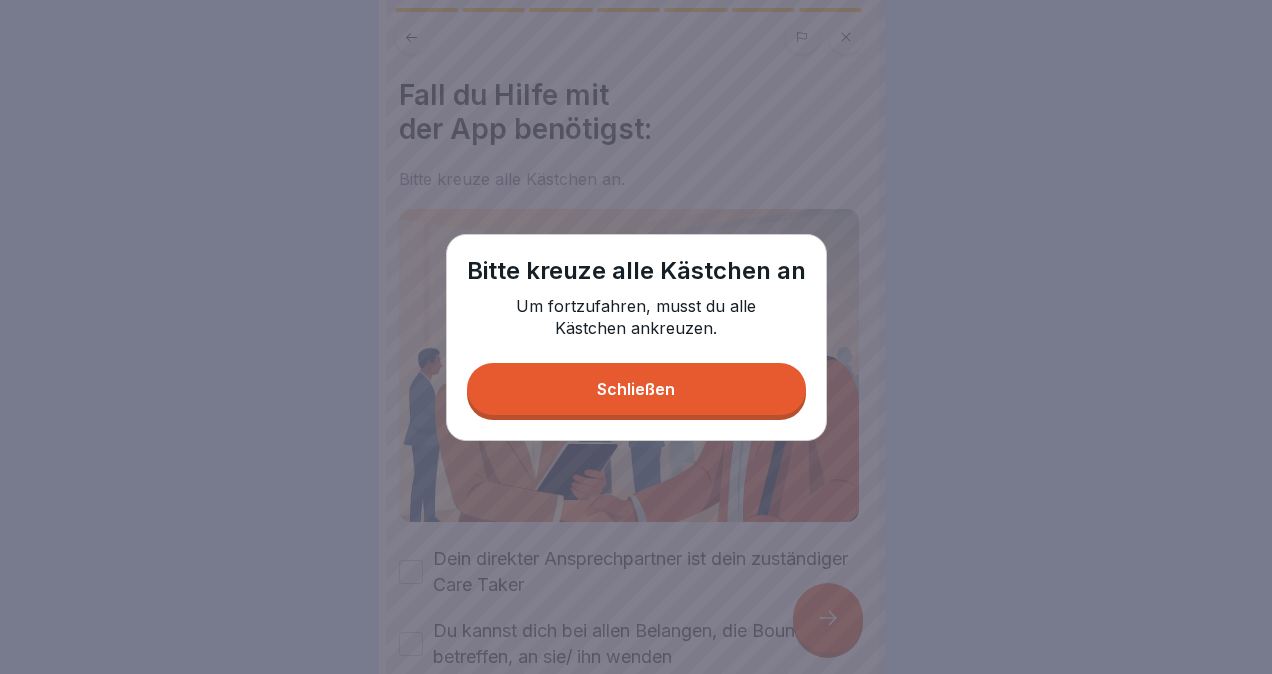 click on "Bitte [DEMOGRAPHIC_DATA] alle Kästchen an Um fortzufahren, musst du alle Kästchen ankreuzen. Schließen" at bounding box center [636, 337] 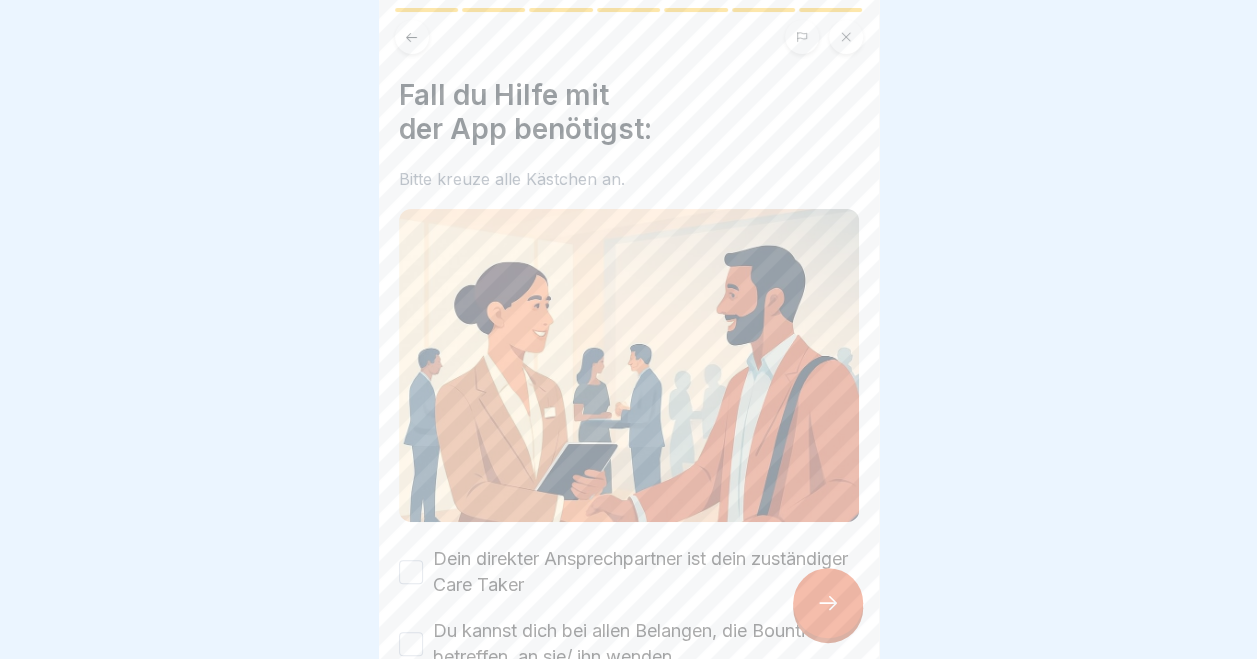 scroll, scrollTop: 121, scrollLeft: 0, axis: vertical 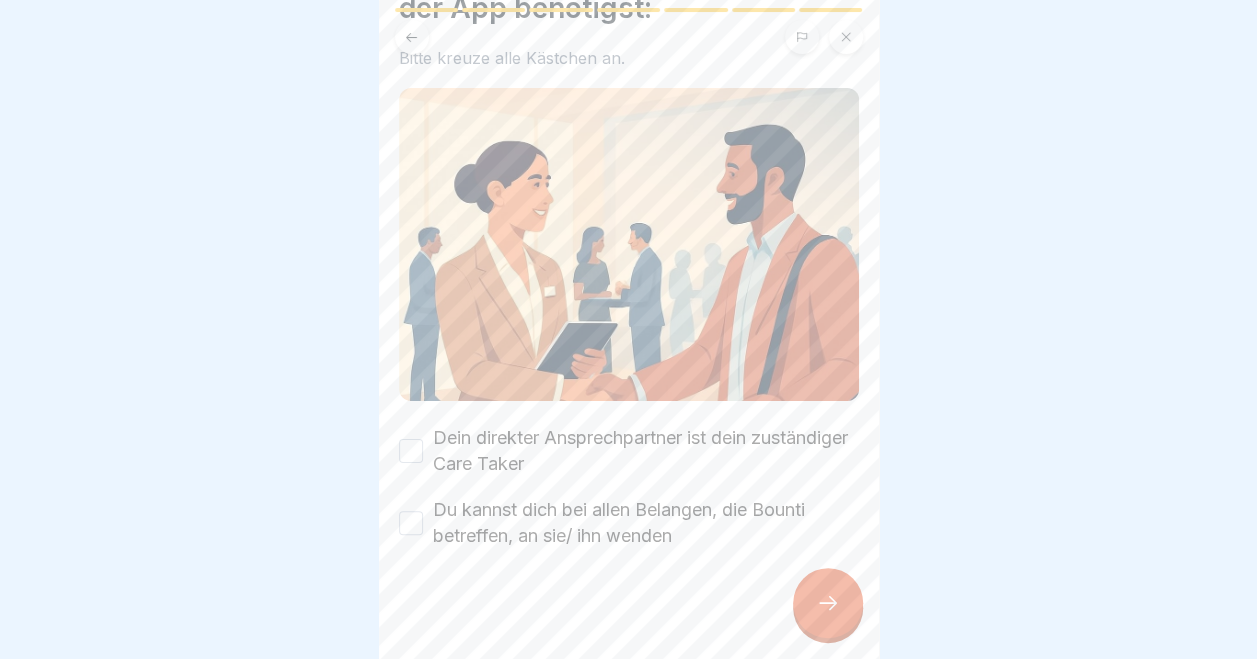 click on "Dein direkter Ansprechpartner ist dein zuständiger Care Taker" at bounding box center [629, 451] 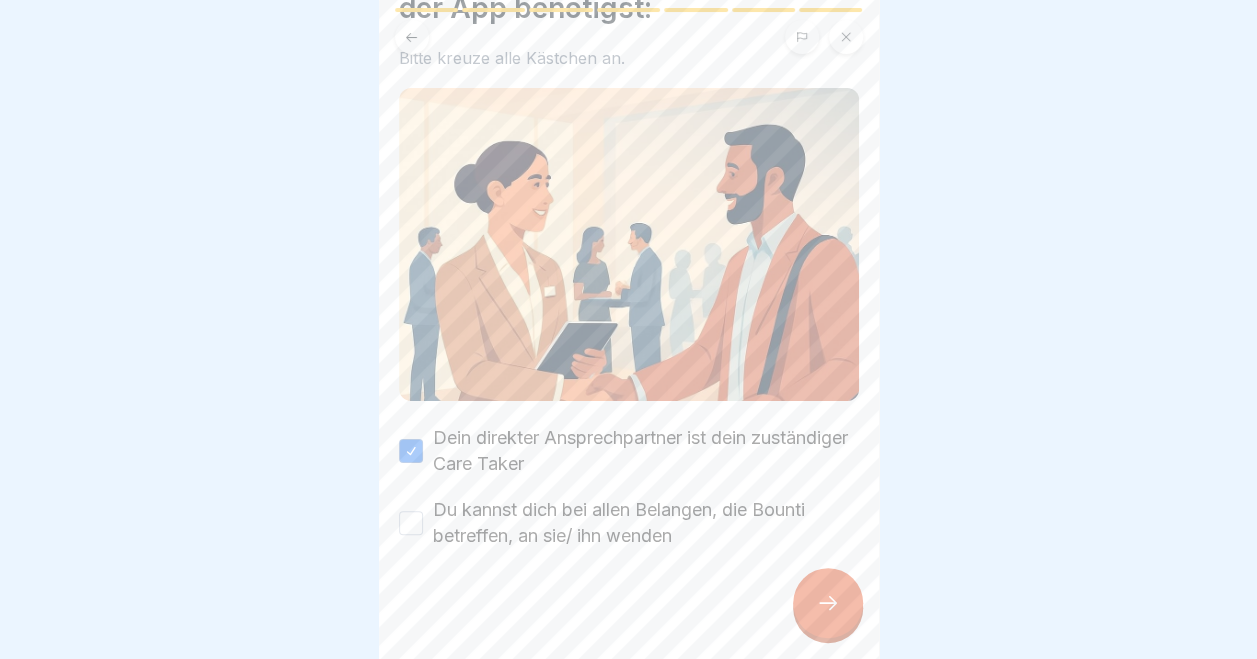 click on "Du kannst  dich bei allen Belangen, die Bounti betreffen, an sie/ ihn wenden" at bounding box center [411, 523] 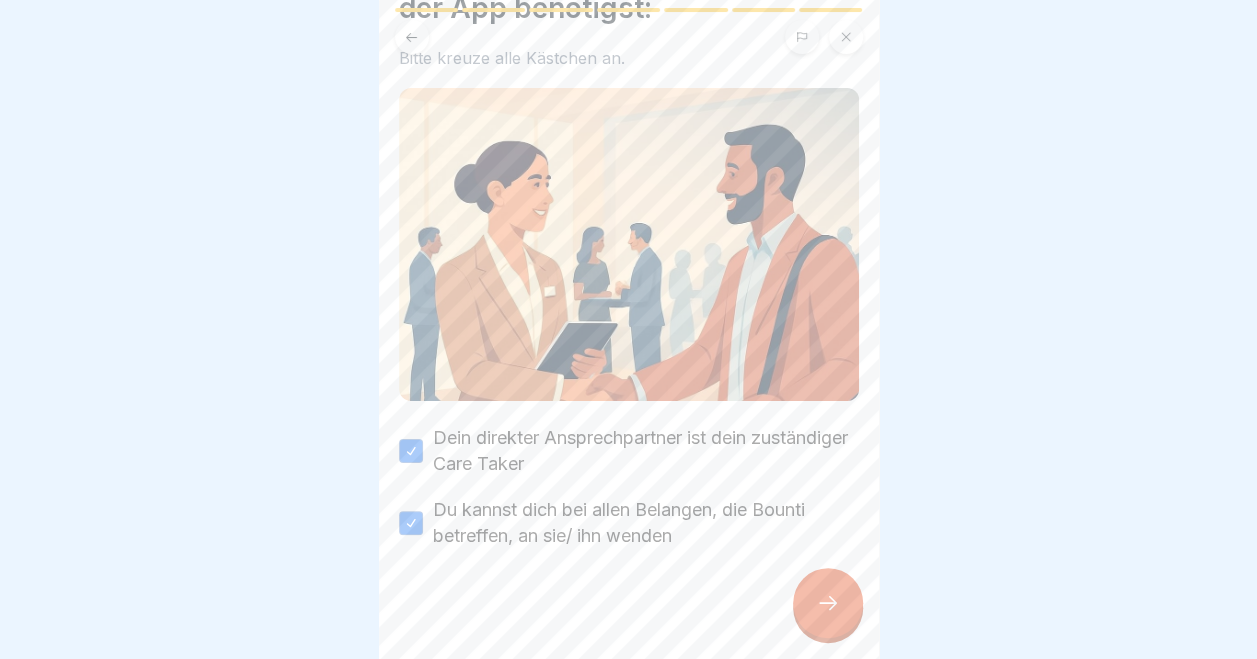 click at bounding box center [828, 603] 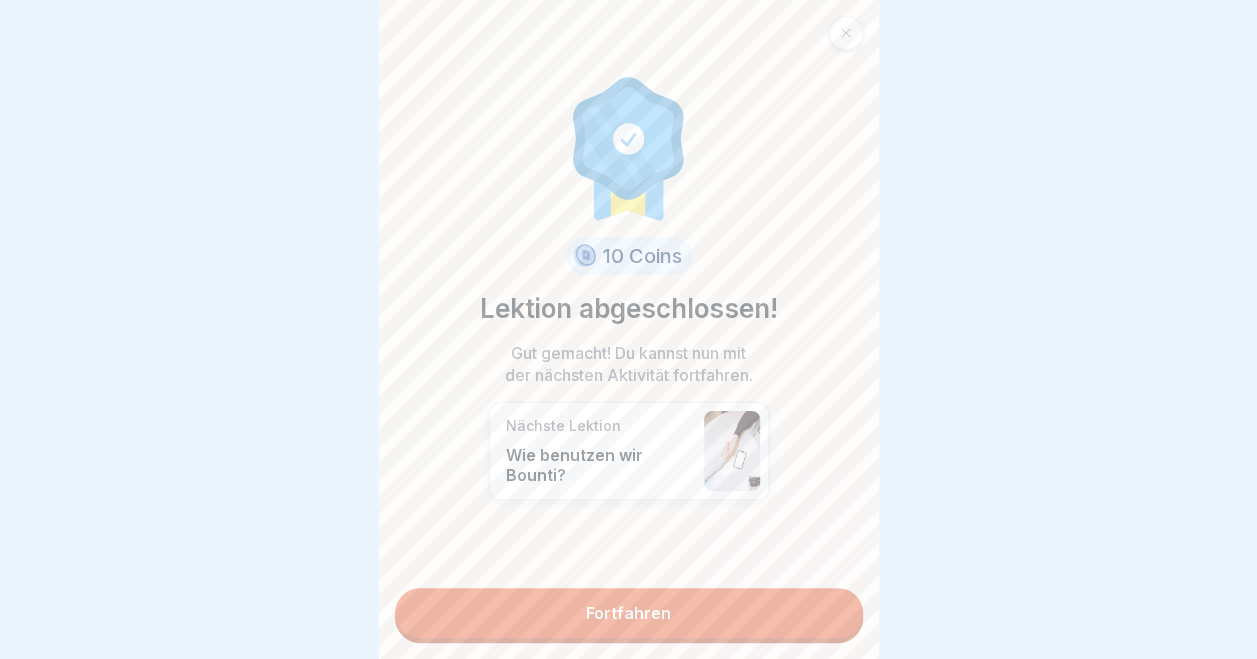 click on "Fortfahren" at bounding box center (629, 613) 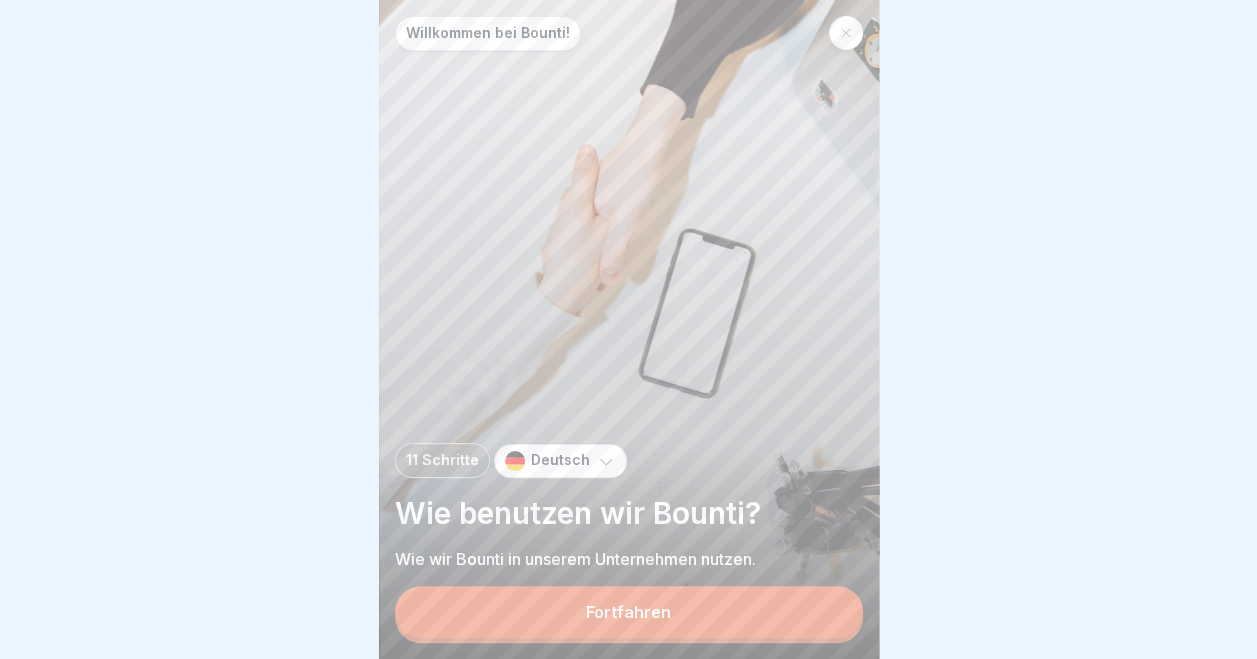 click on "Fortfahren" at bounding box center (629, 612) 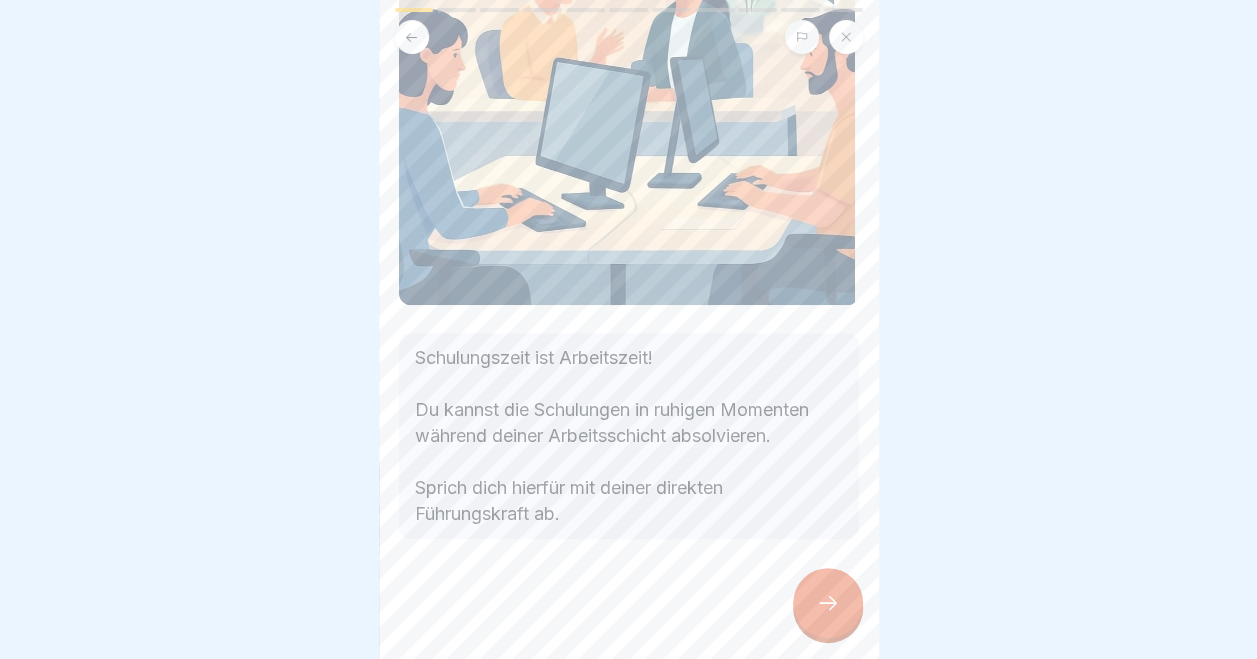 scroll, scrollTop: 0, scrollLeft: 0, axis: both 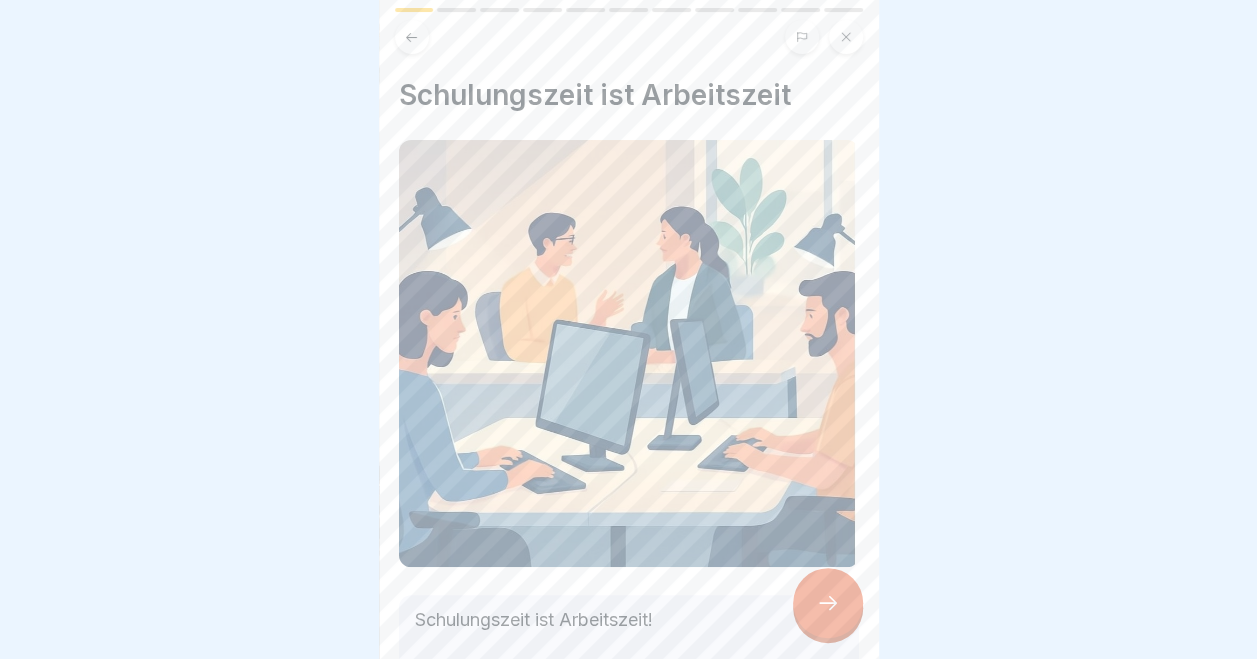 click 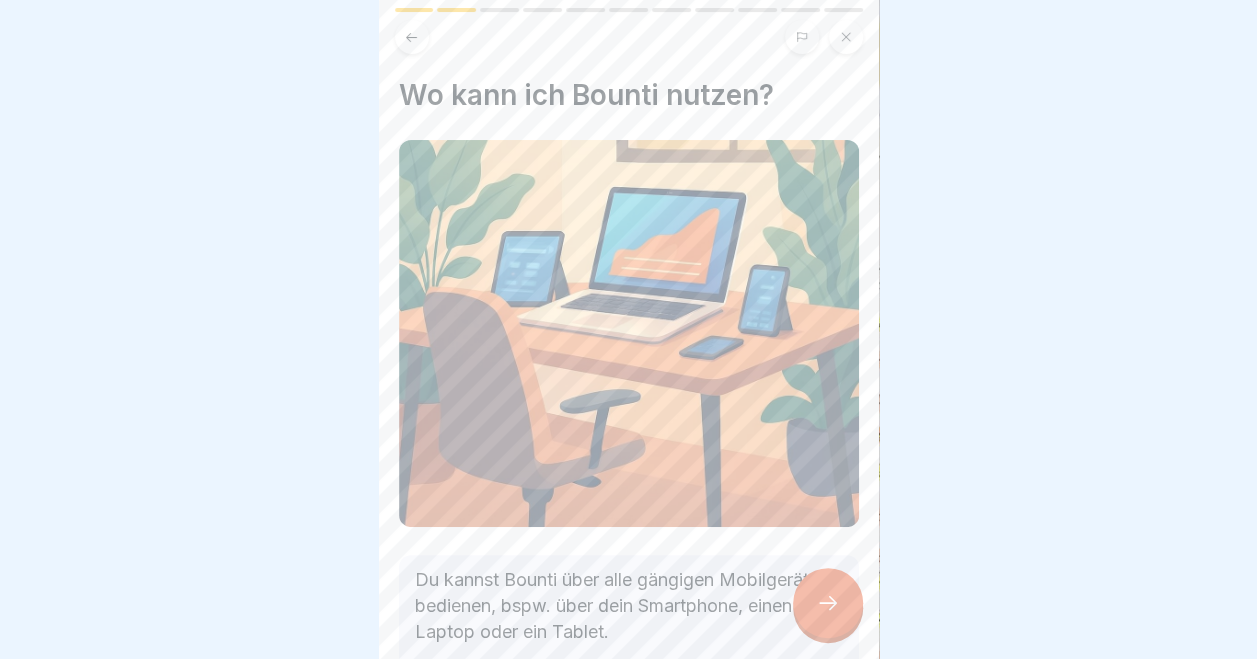 scroll, scrollTop: 15, scrollLeft: 0, axis: vertical 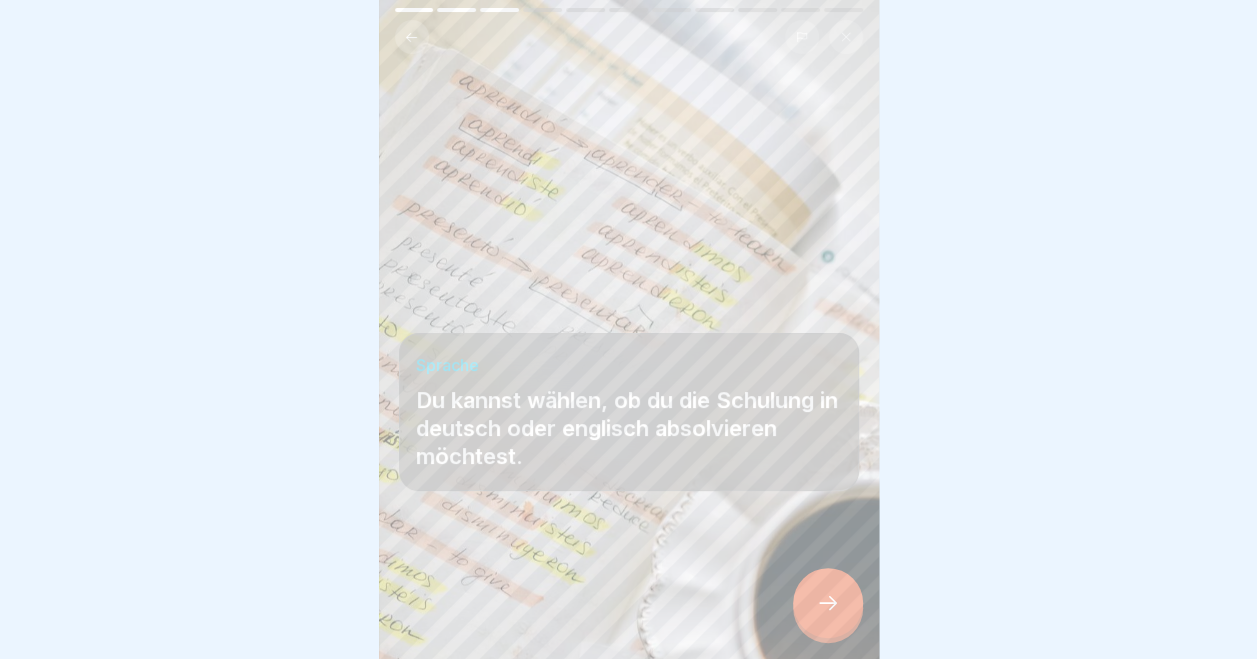 click 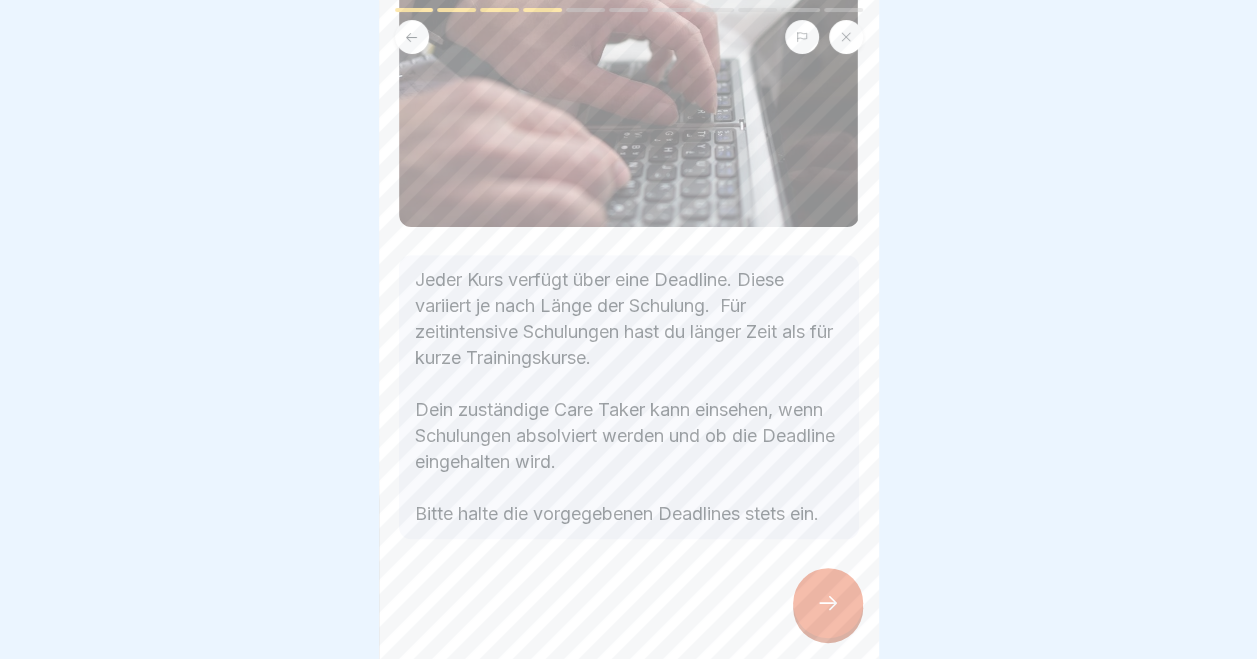 scroll, scrollTop: 466, scrollLeft: 0, axis: vertical 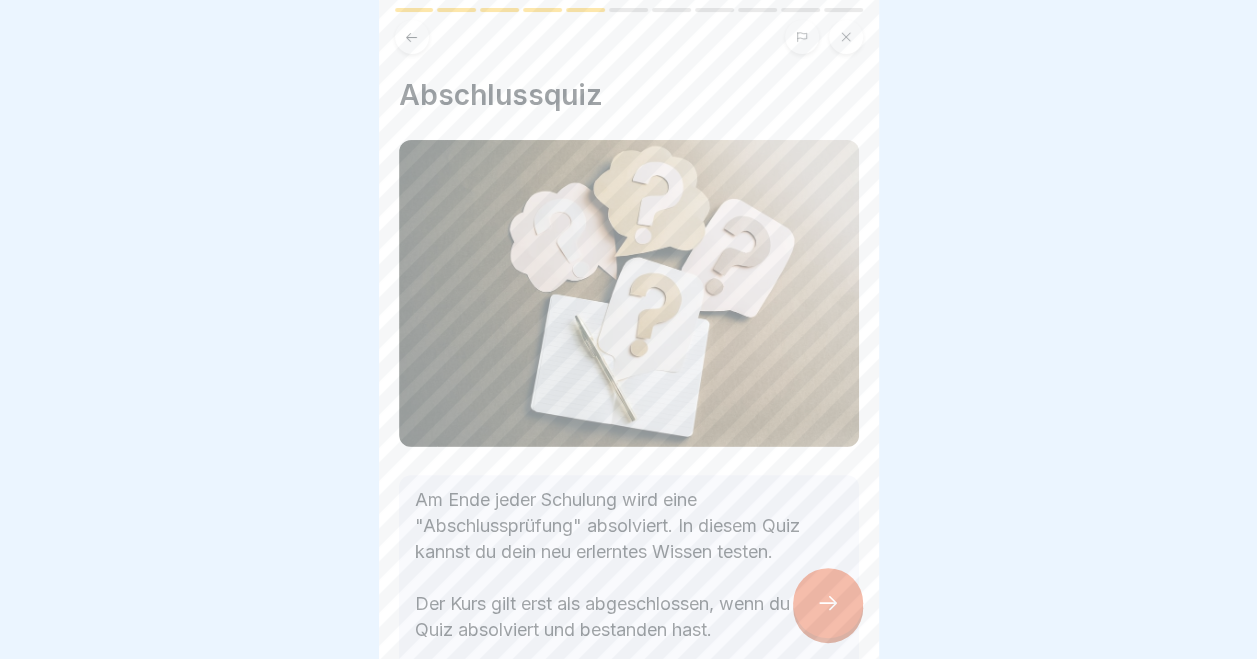 click at bounding box center (828, 603) 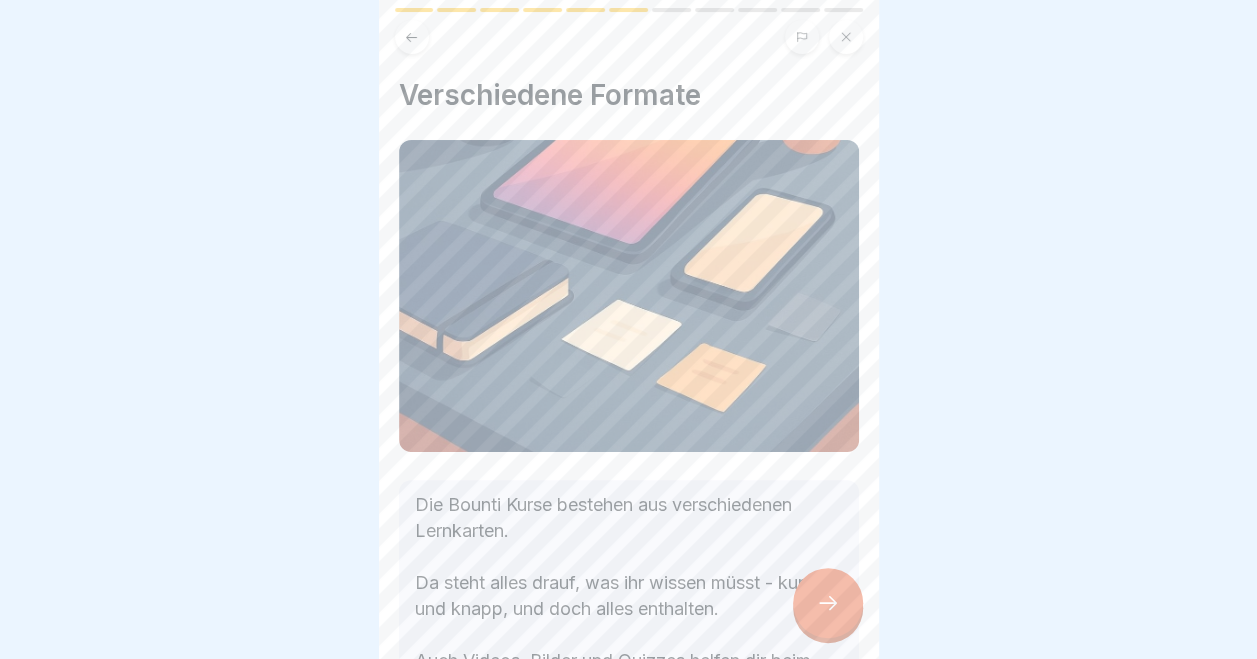 scroll, scrollTop: 241, scrollLeft: 0, axis: vertical 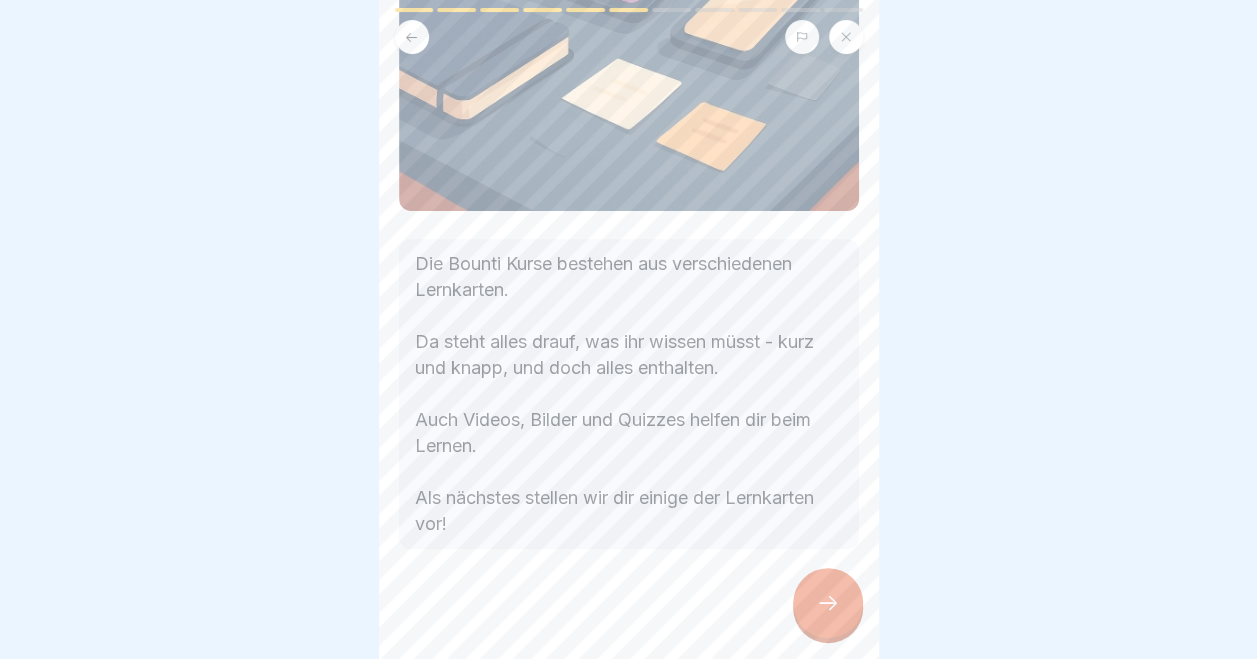 click 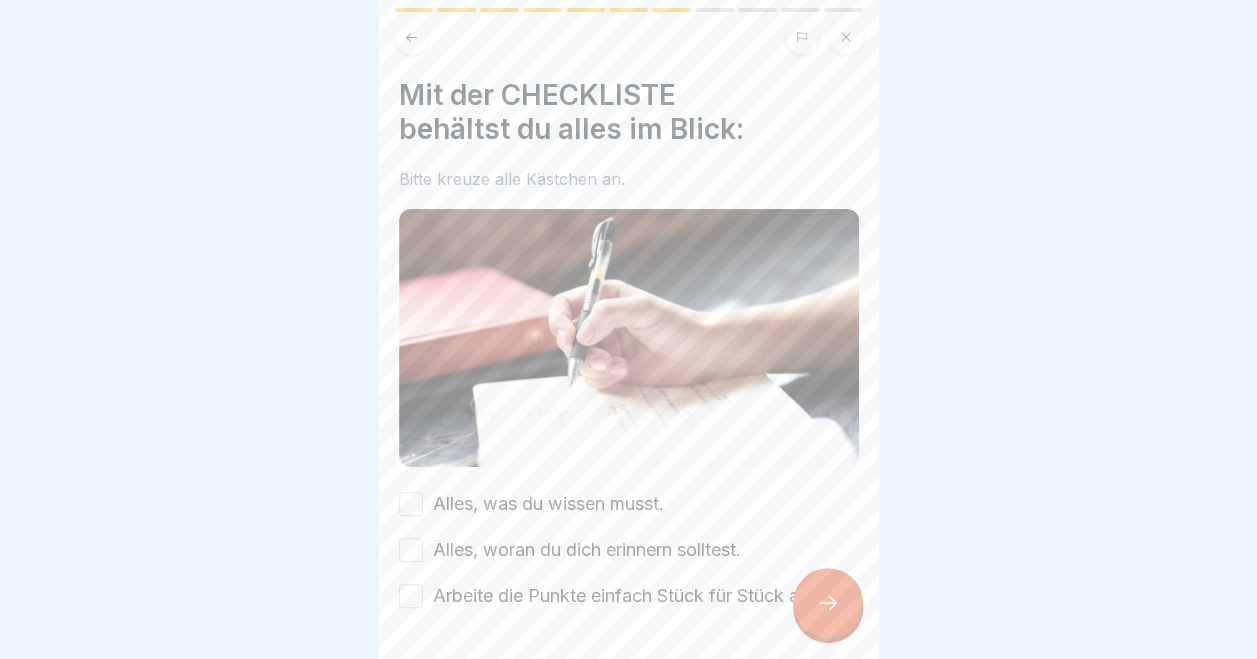 click on "Alles, was du wissen musst." at bounding box center (411, 504) 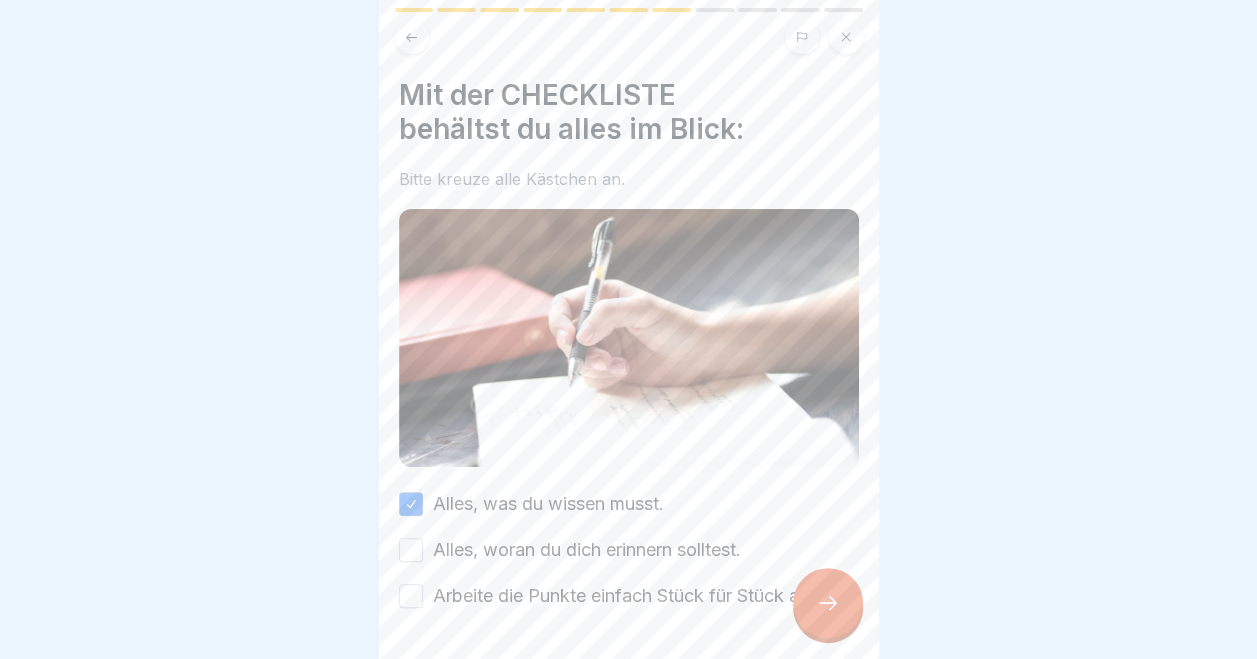 click on "Alles, woran du dich erinnern solltest." at bounding box center (411, 550) 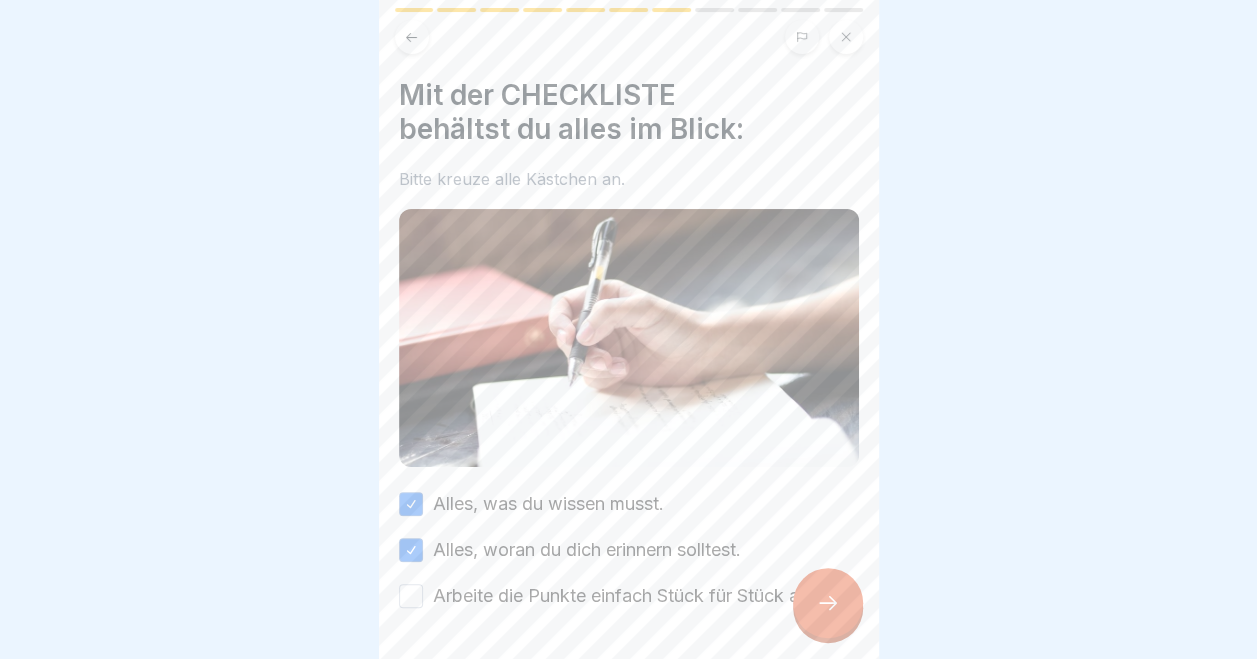 click at bounding box center [629, 669] 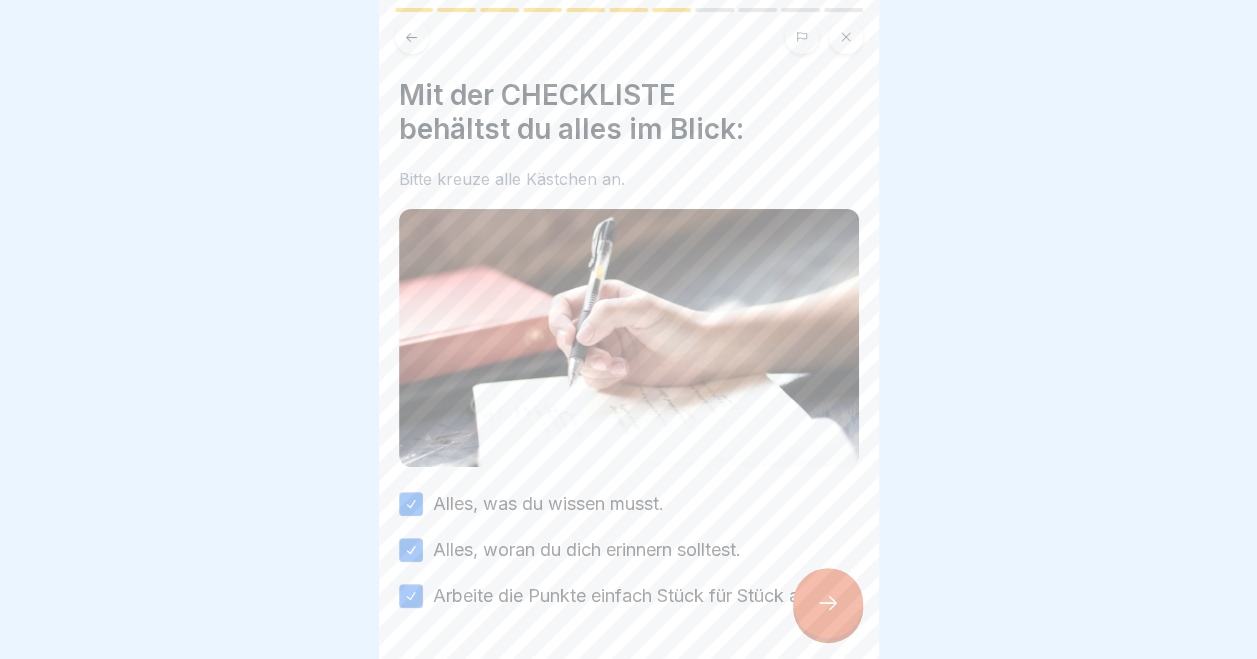 click 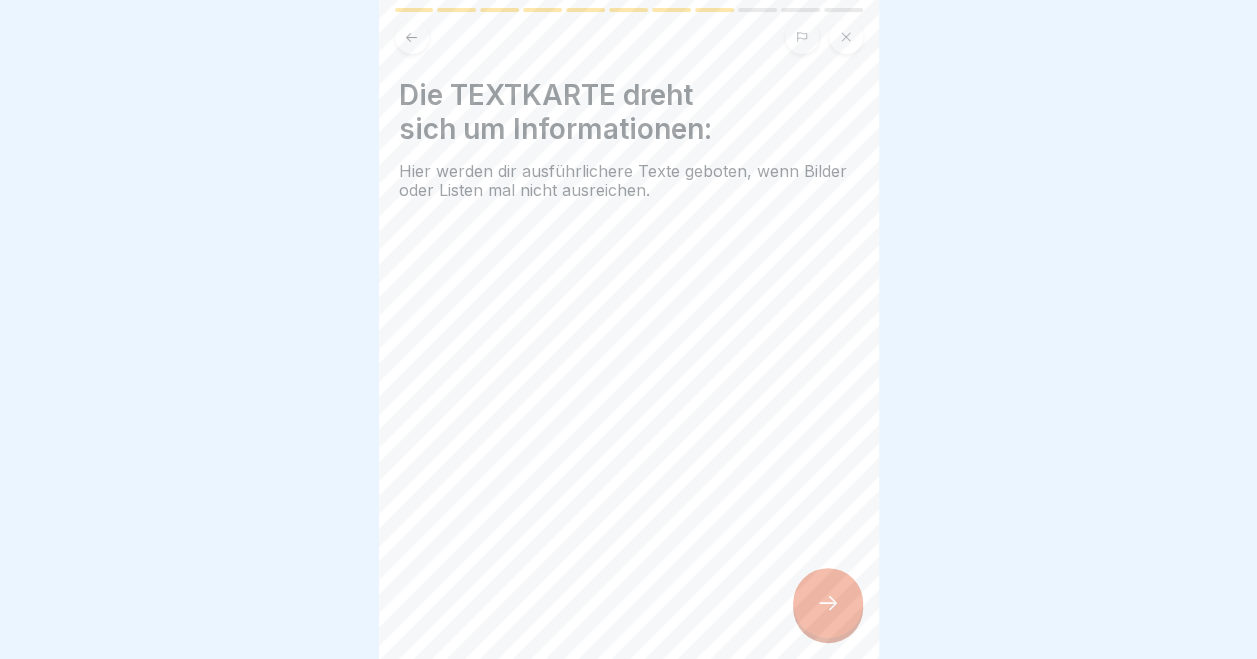 click 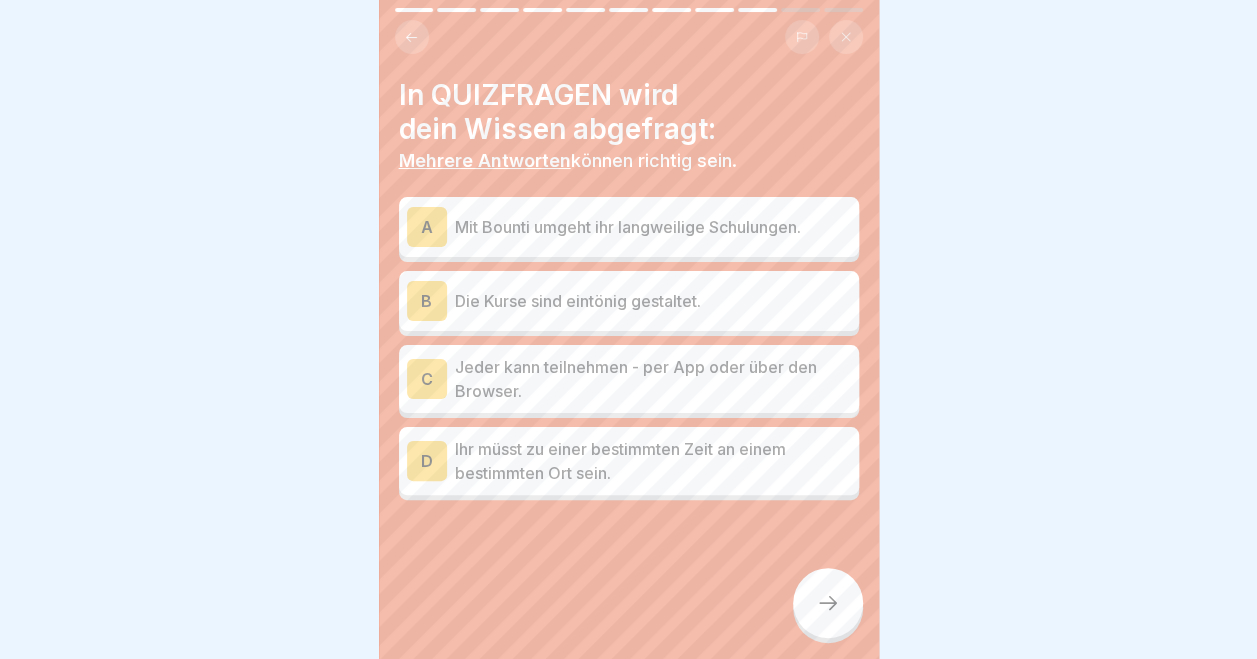 click on "A Mit Bounti umgeht ihr langweilige Schulungen." at bounding box center (629, 227) 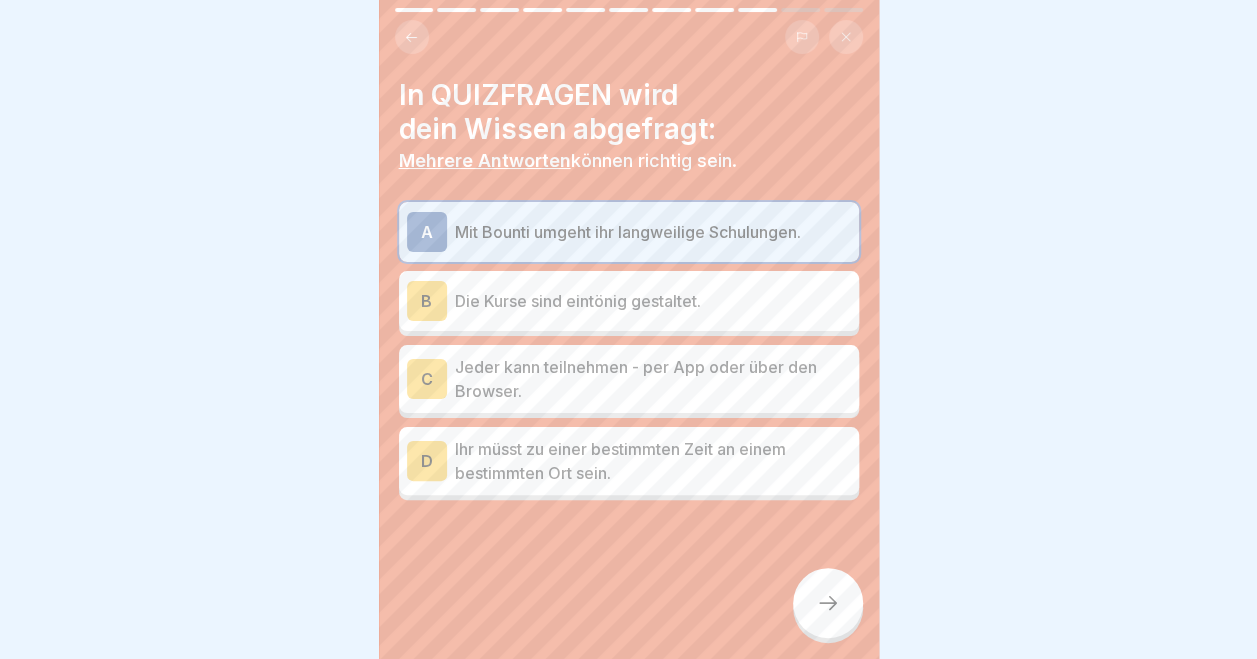 click on "Jeder kann teilnehmen - per App oder über den Browser." at bounding box center (653, 379) 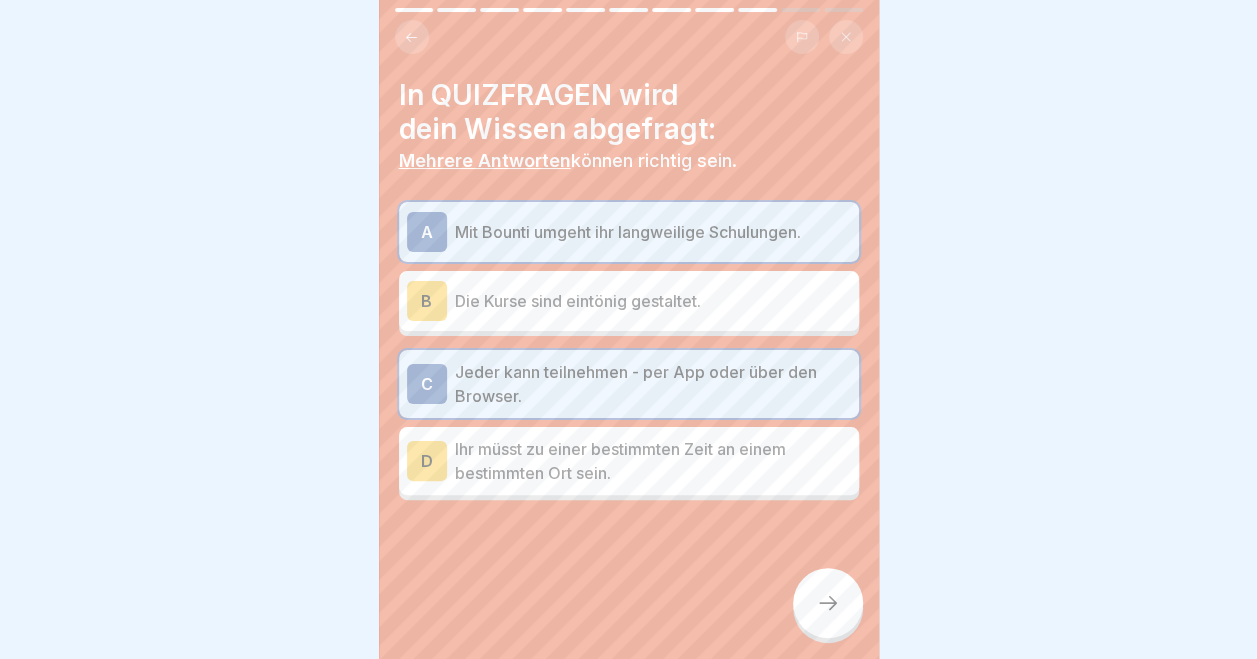 click at bounding box center (828, 603) 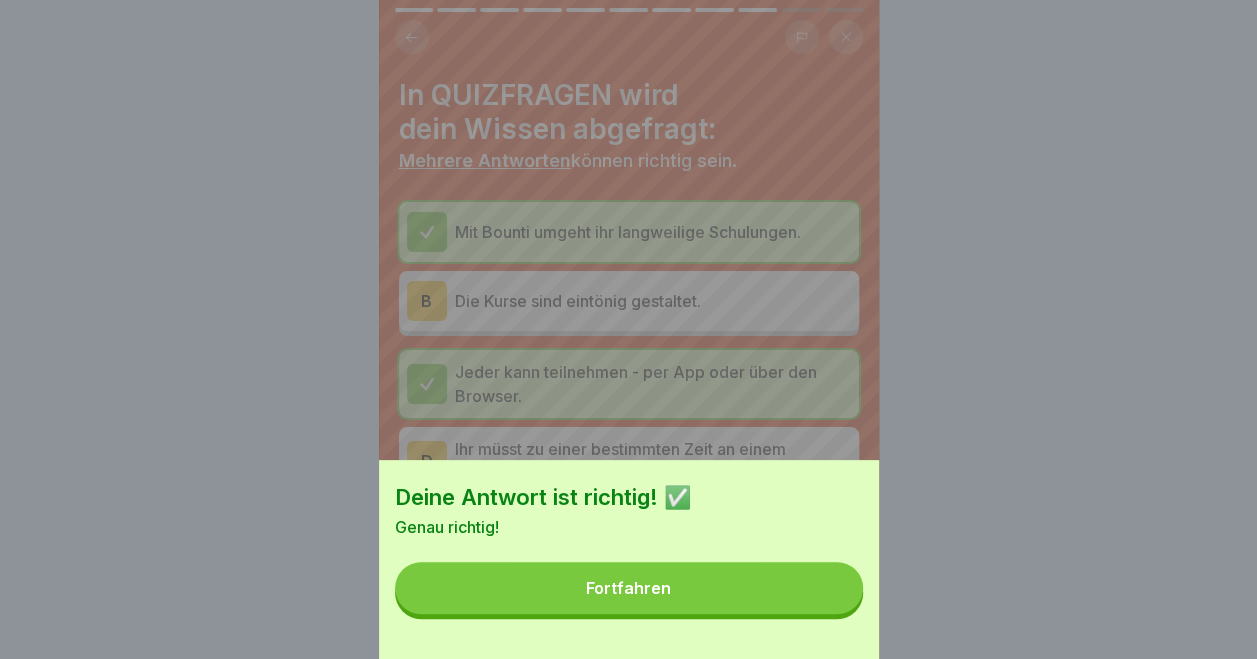 click on "Fortfahren" at bounding box center [629, 588] 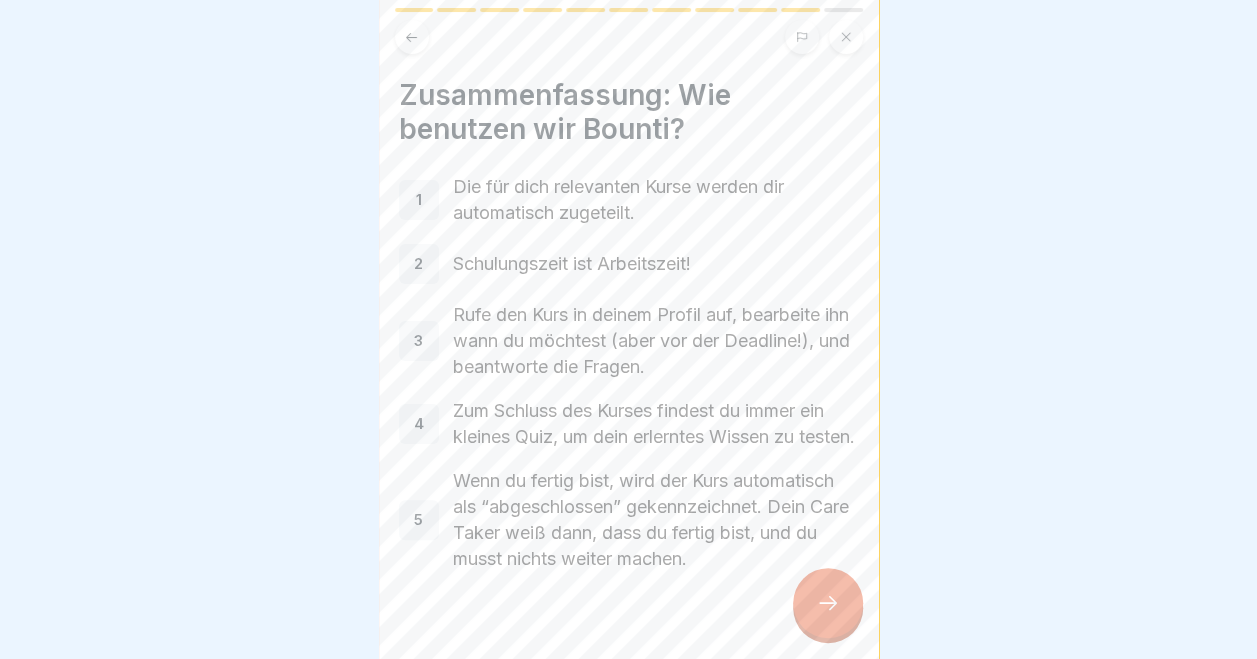 click at bounding box center (828, 603) 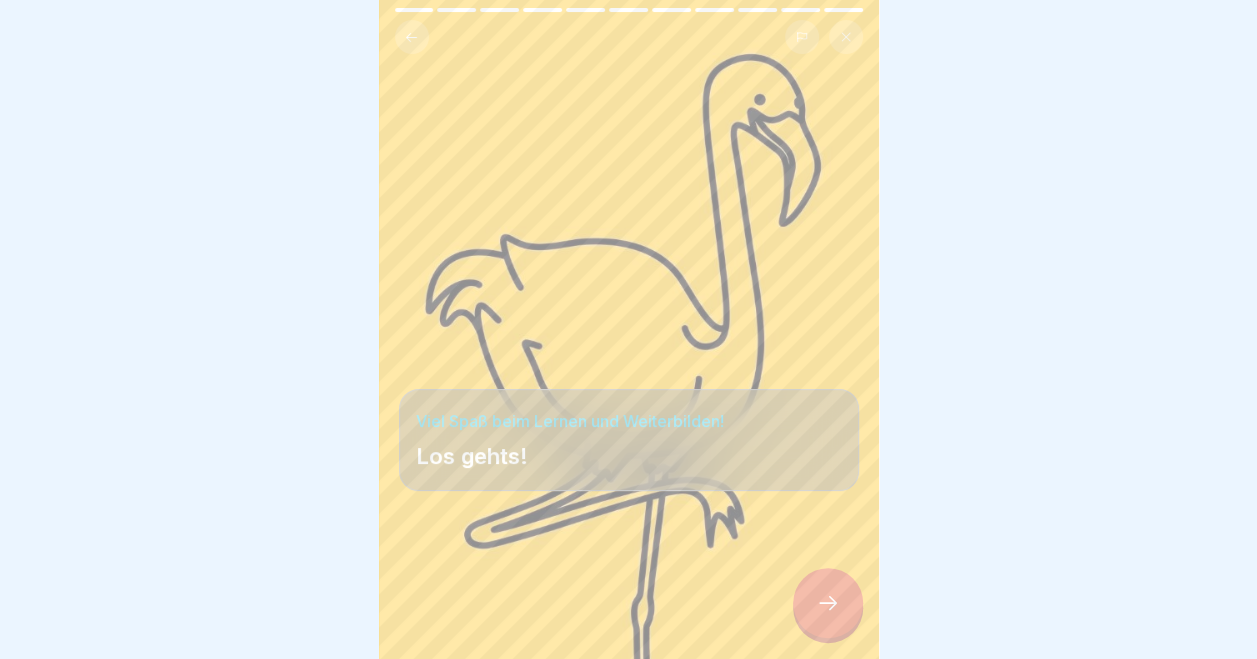 click at bounding box center (828, 603) 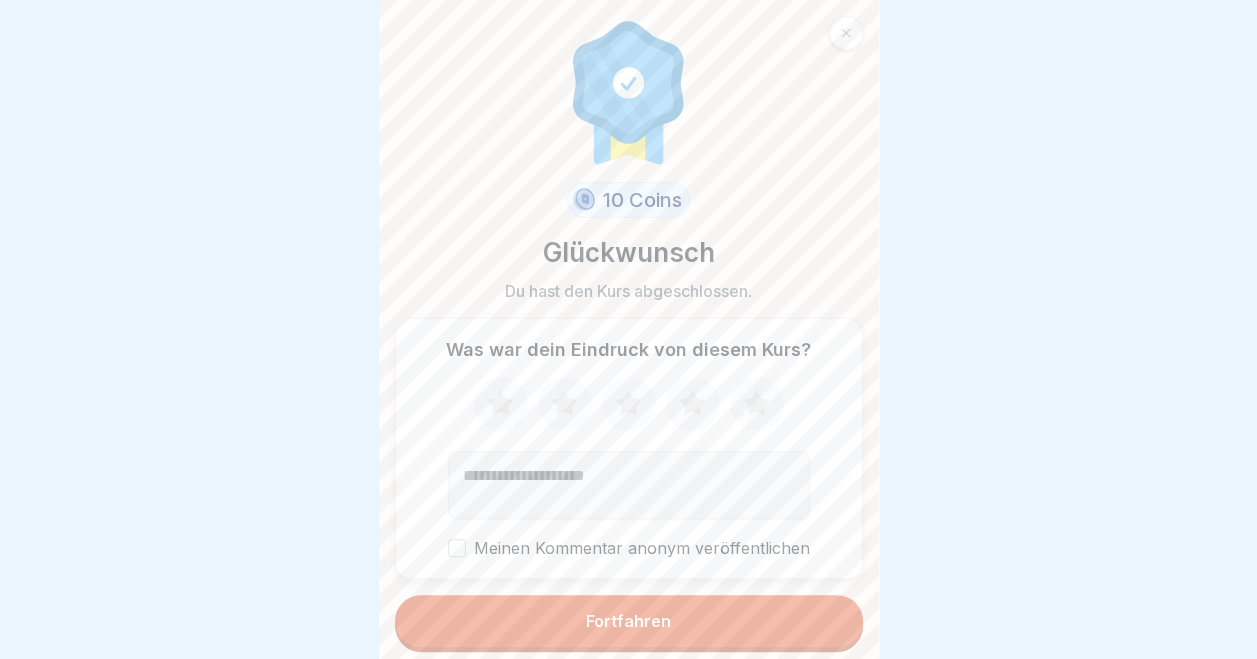 click on "Fortfahren" at bounding box center [629, 621] 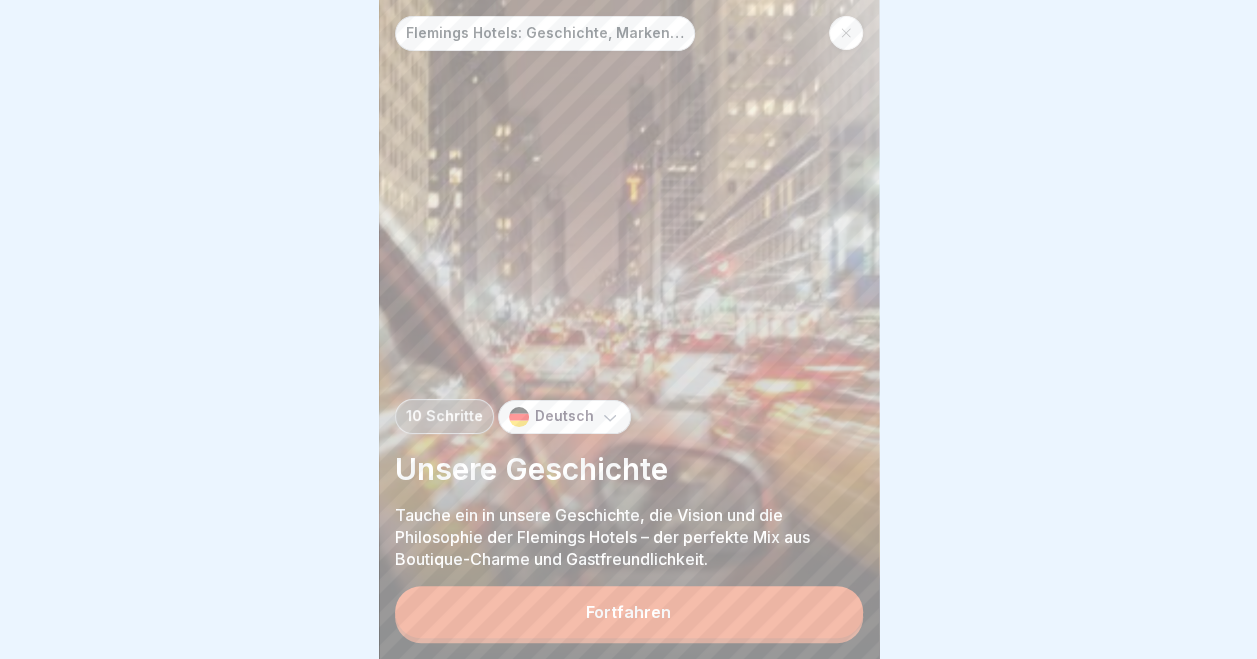 click on "Fortfahren" at bounding box center [629, 612] 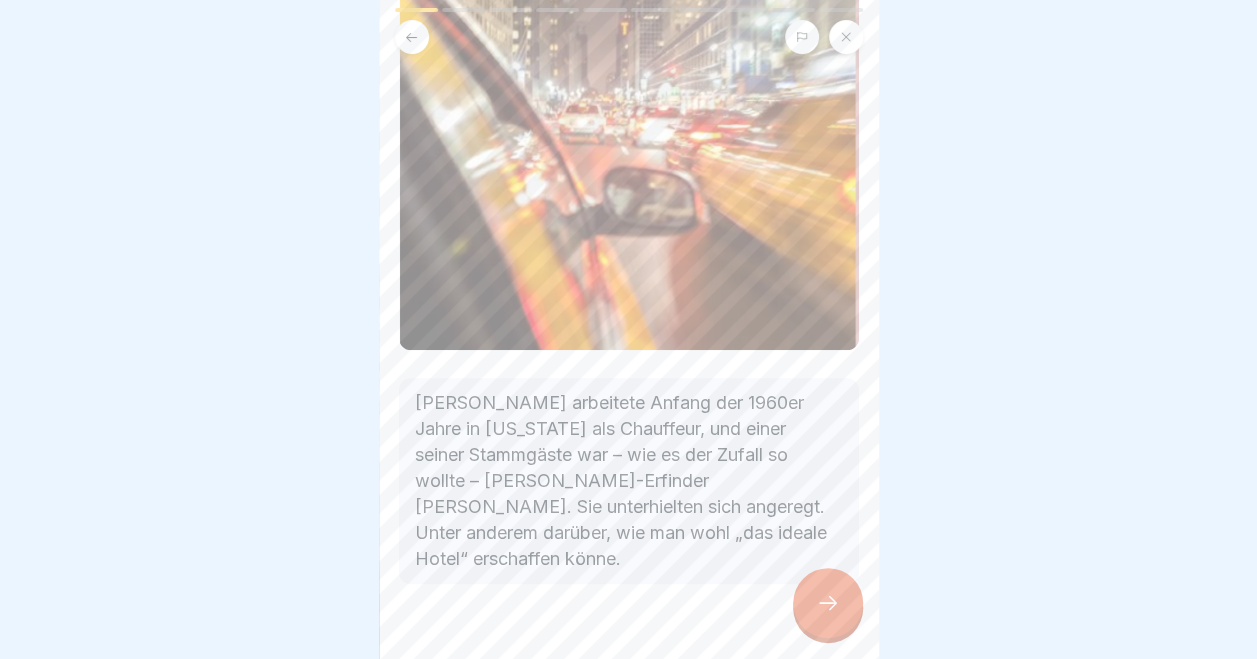 scroll, scrollTop: 314, scrollLeft: 0, axis: vertical 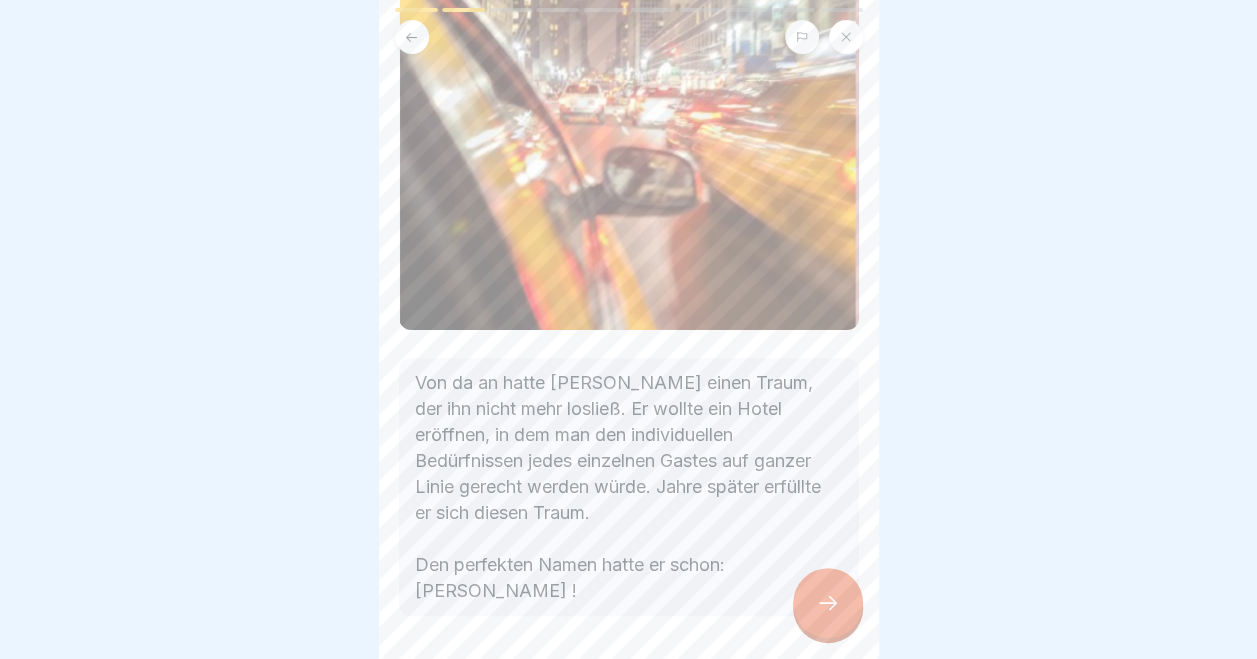 click 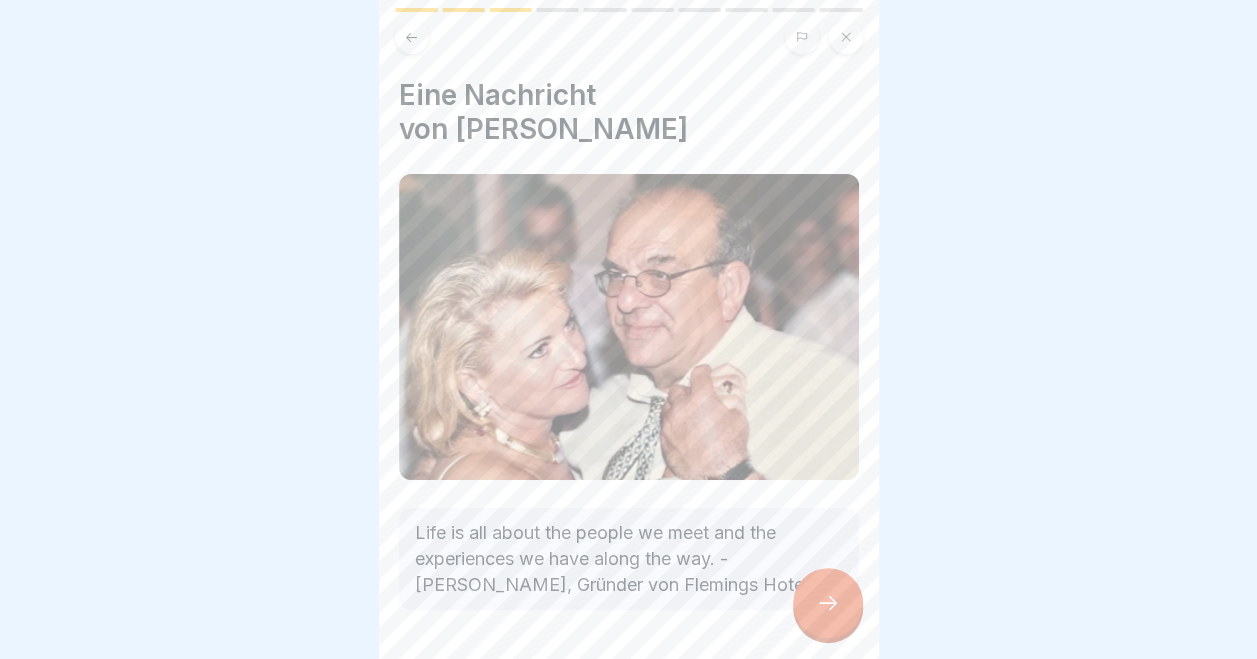 click 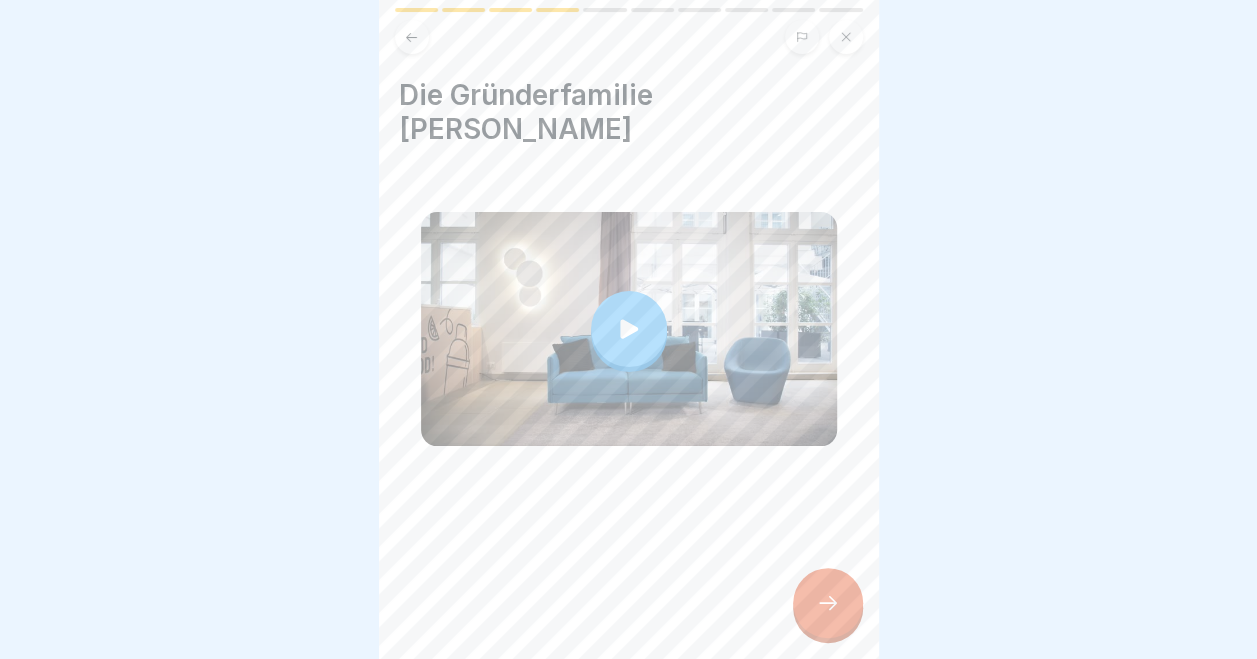 click 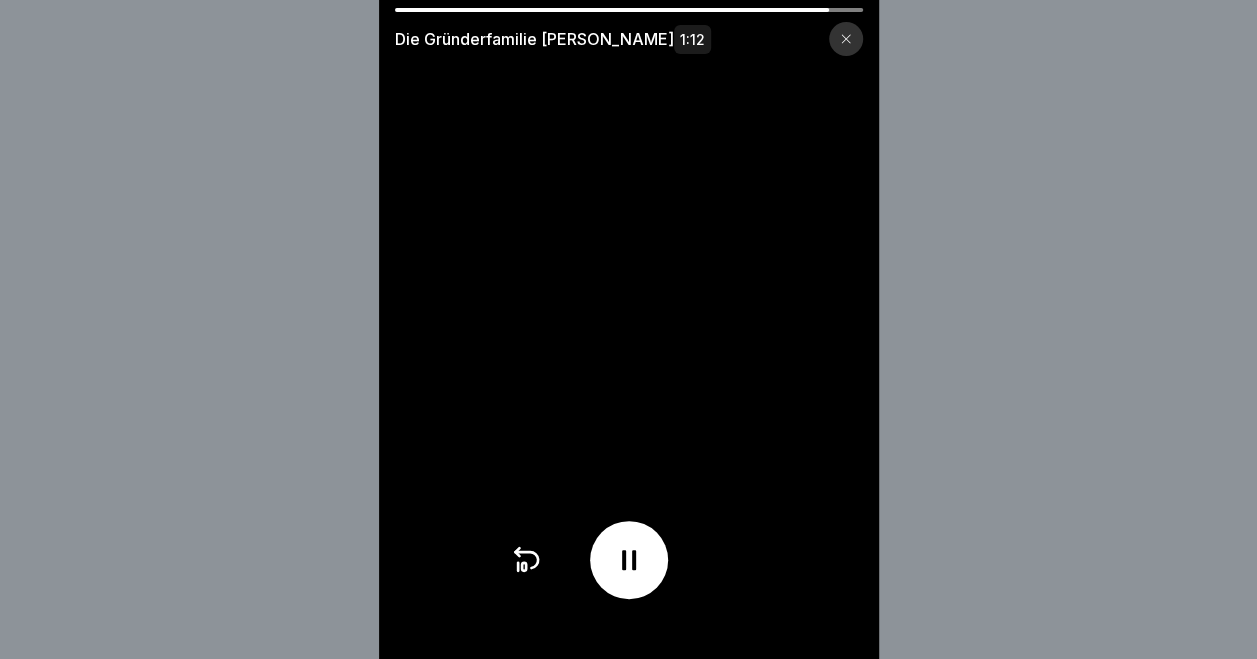 click at bounding box center [846, 39] 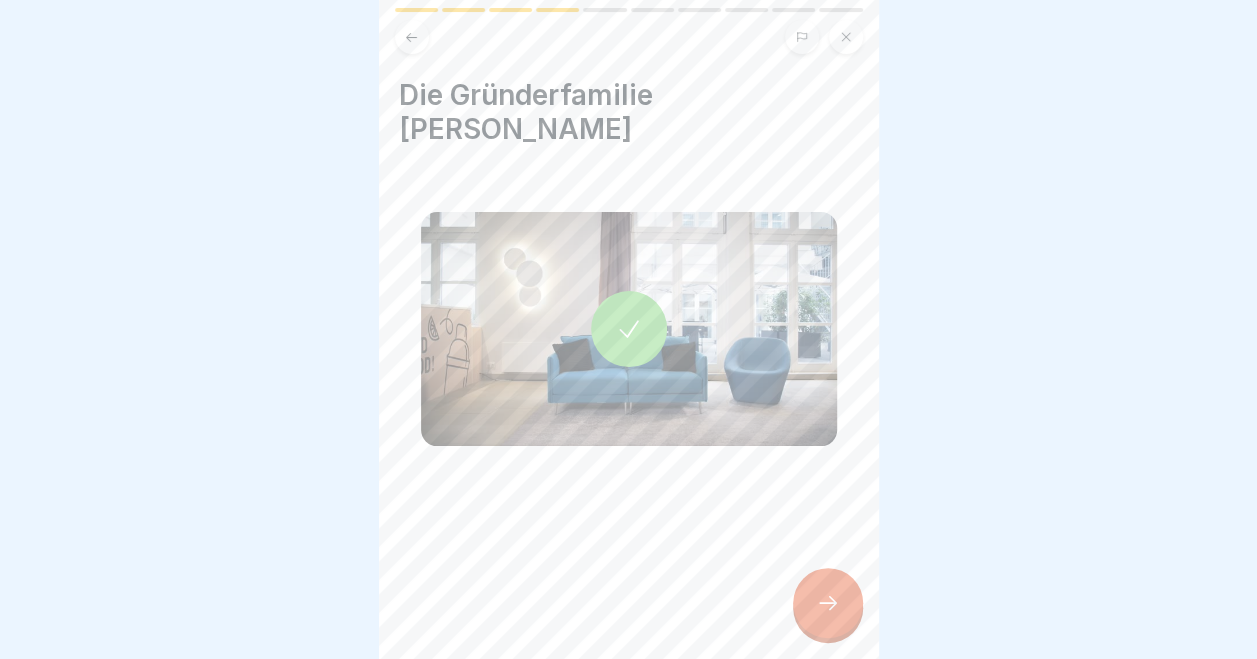 click 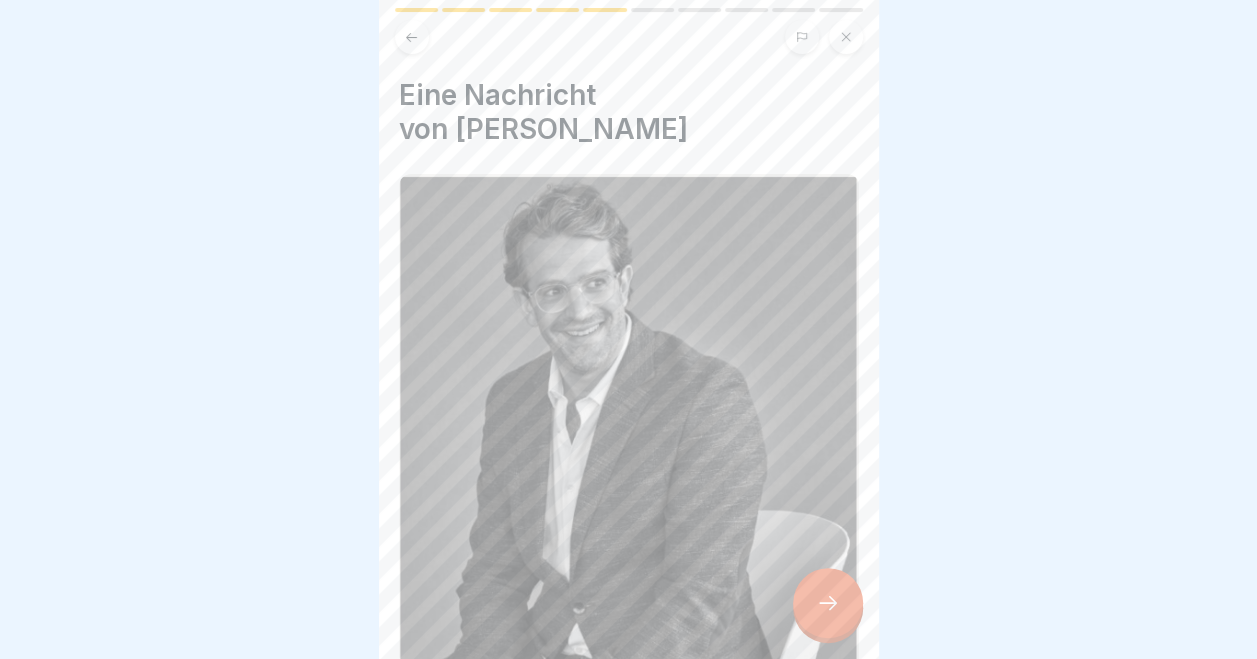 scroll, scrollTop: 476, scrollLeft: 0, axis: vertical 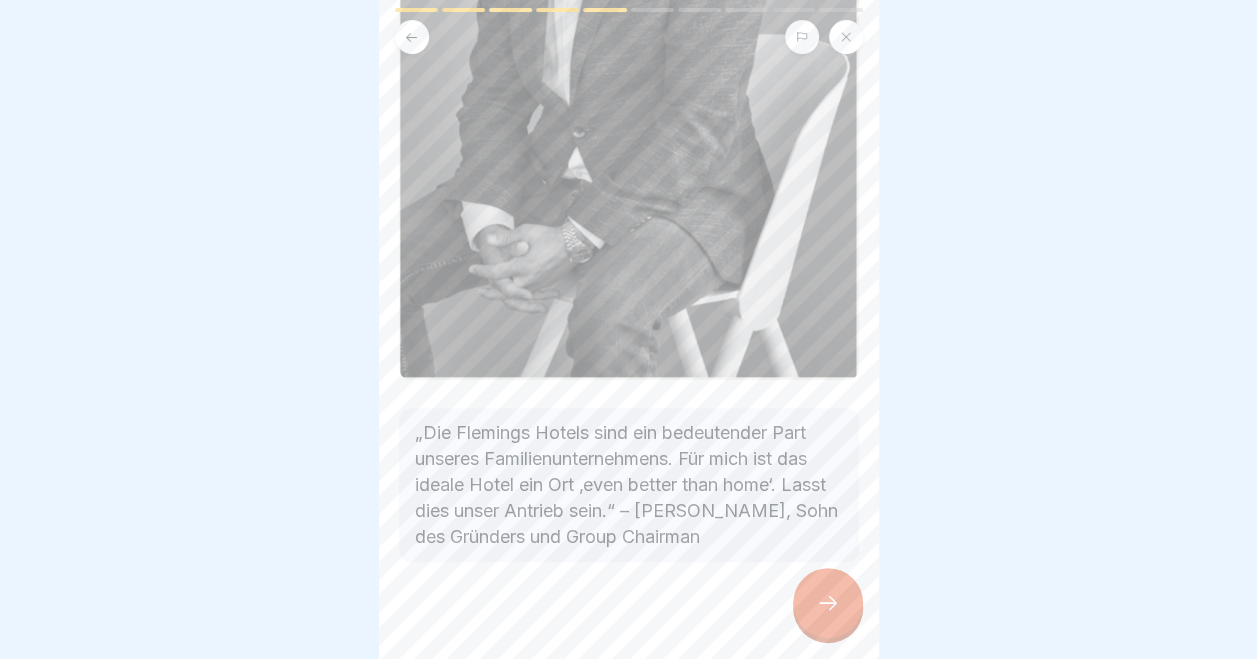 click at bounding box center (828, 603) 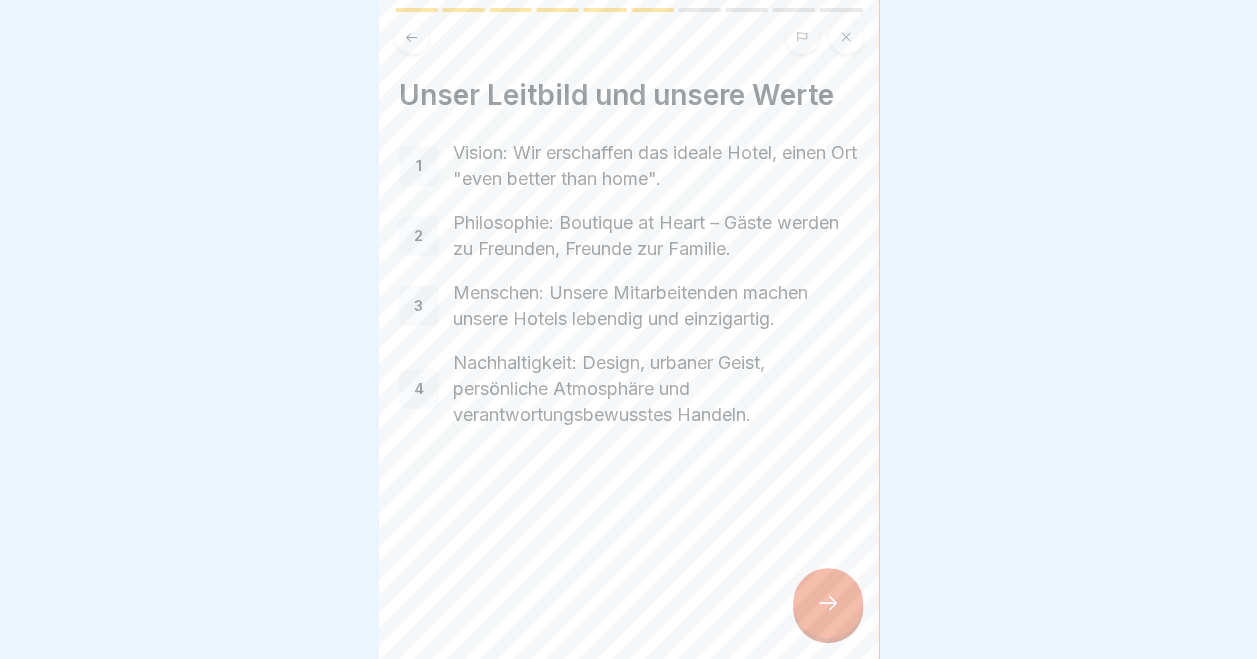 click at bounding box center (828, 603) 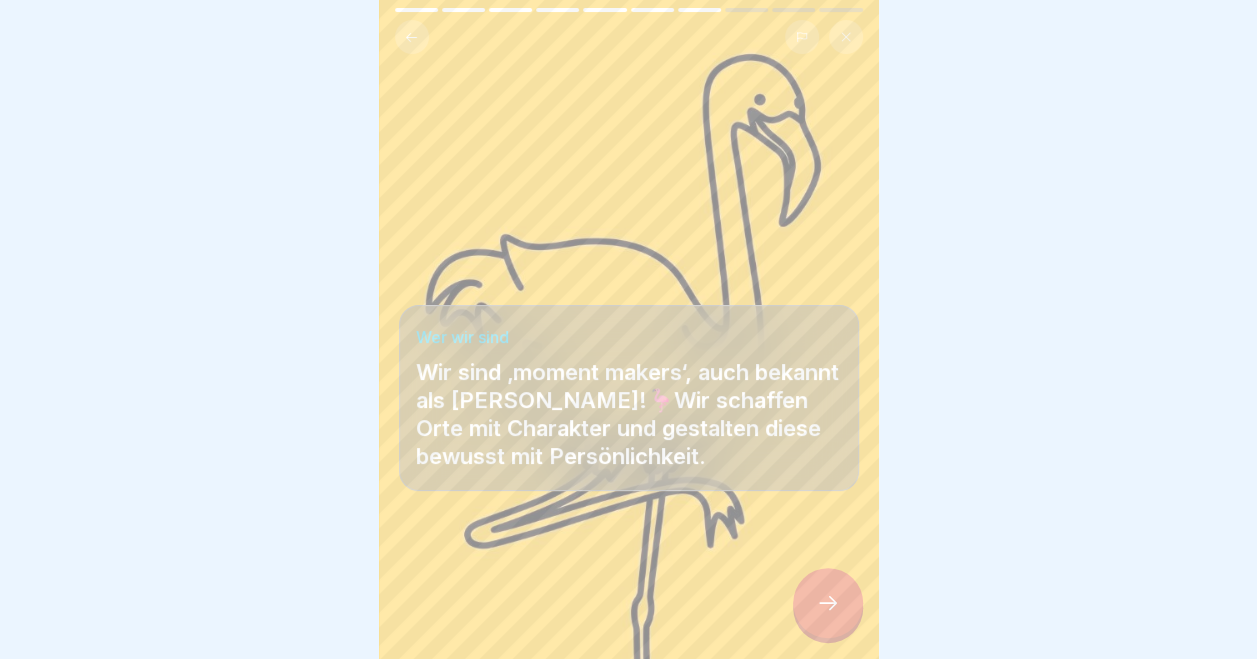 click at bounding box center (828, 603) 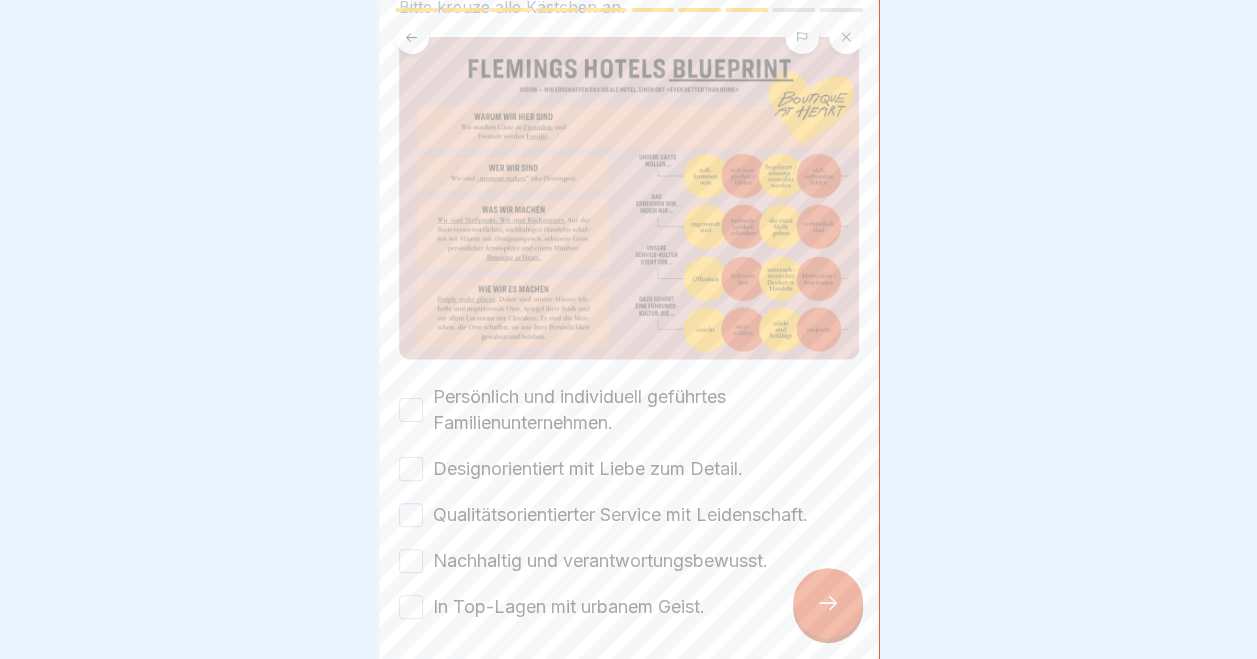 scroll, scrollTop: 137, scrollLeft: 0, axis: vertical 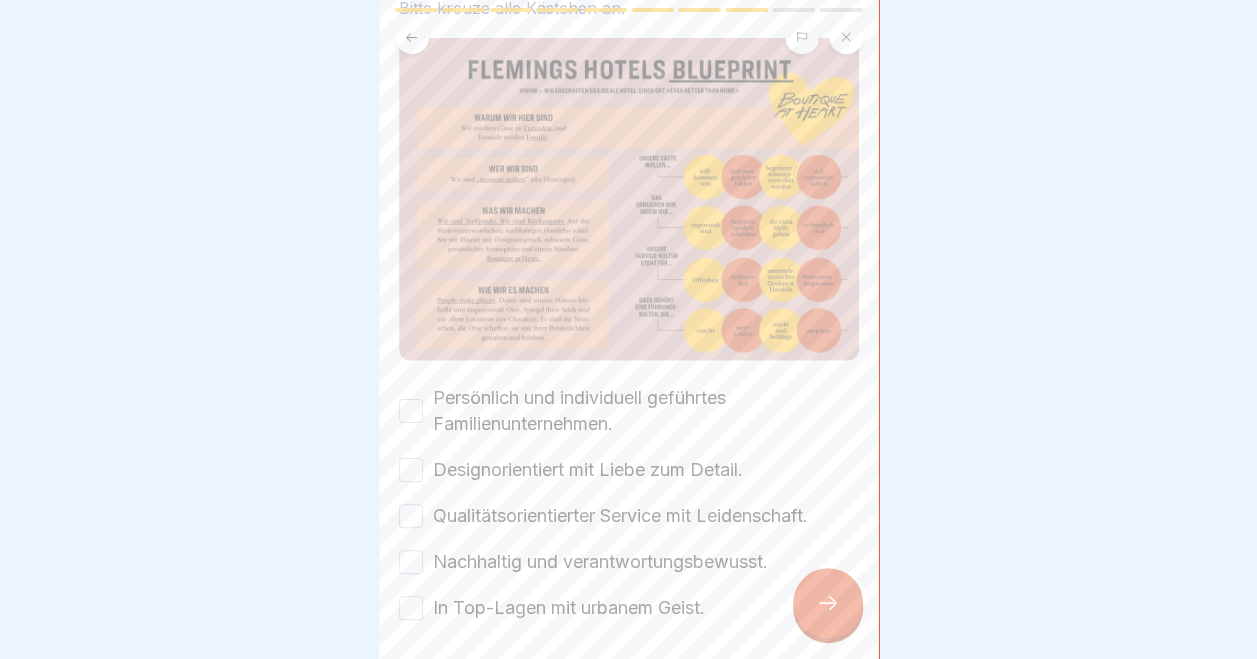 click on "Persönlich und individuell geführtes Familienunternehmen." at bounding box center [411, 411] 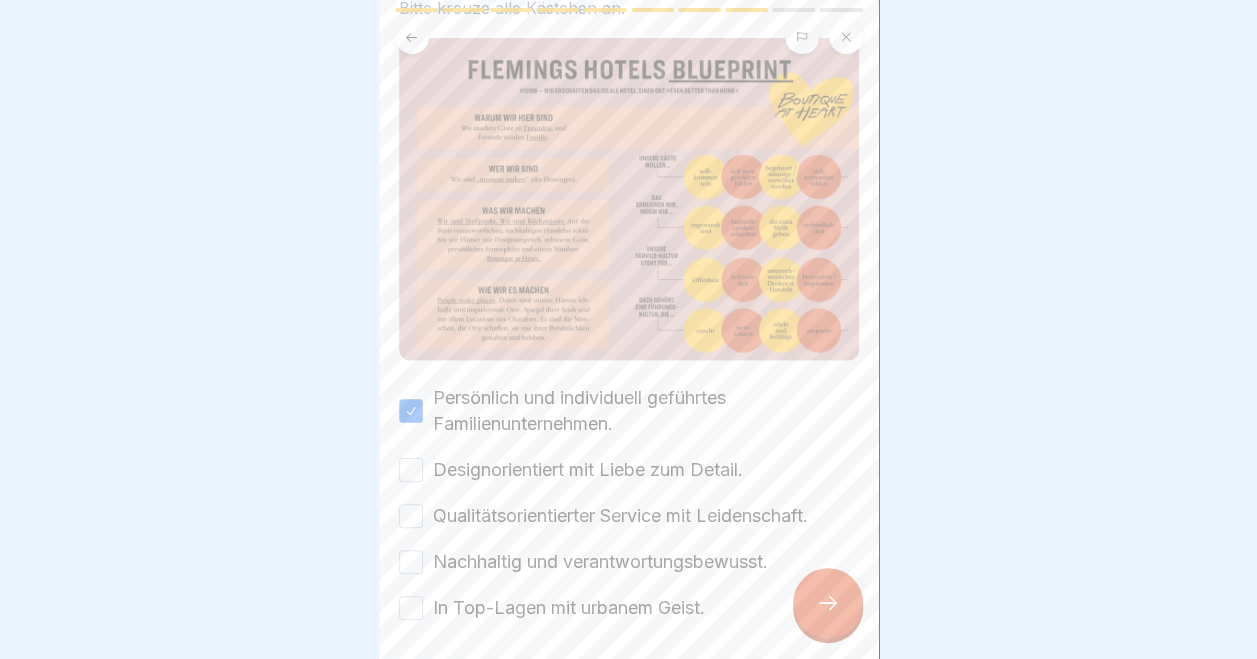 click on "Designorientiert mit Liebe zum Detail." at bounding box center (411, 470) 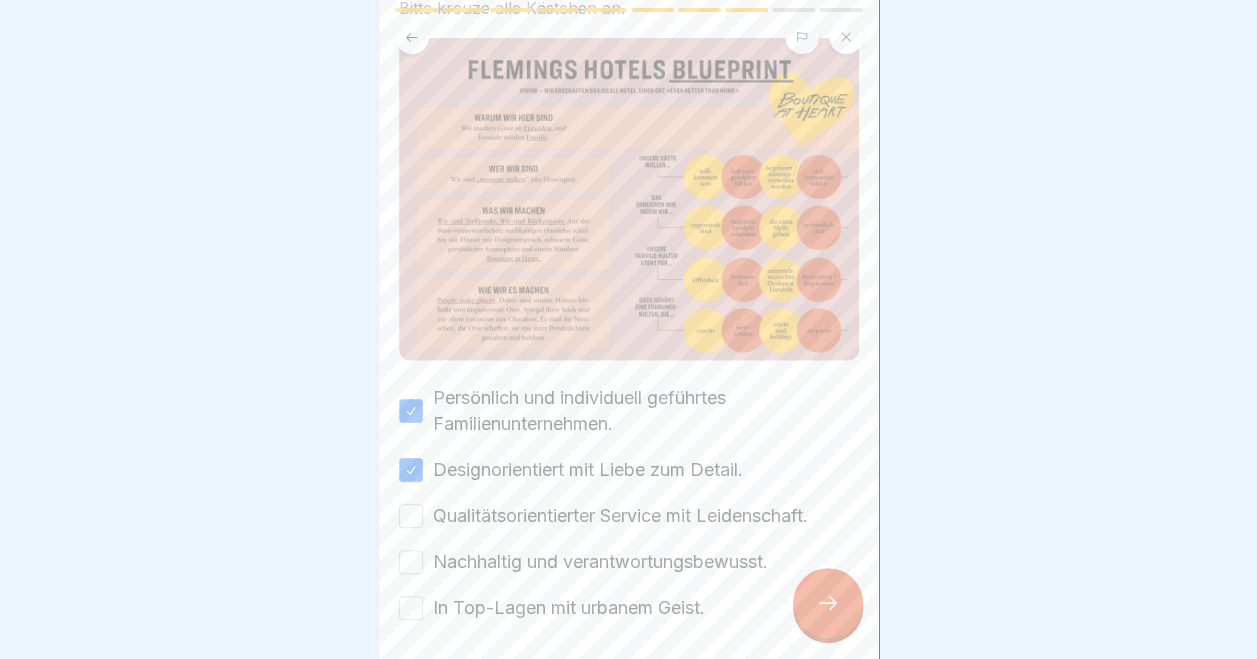 click on "Qualitätsorientierter Service mit Leidenschaft." at bounding box center (411, 516) 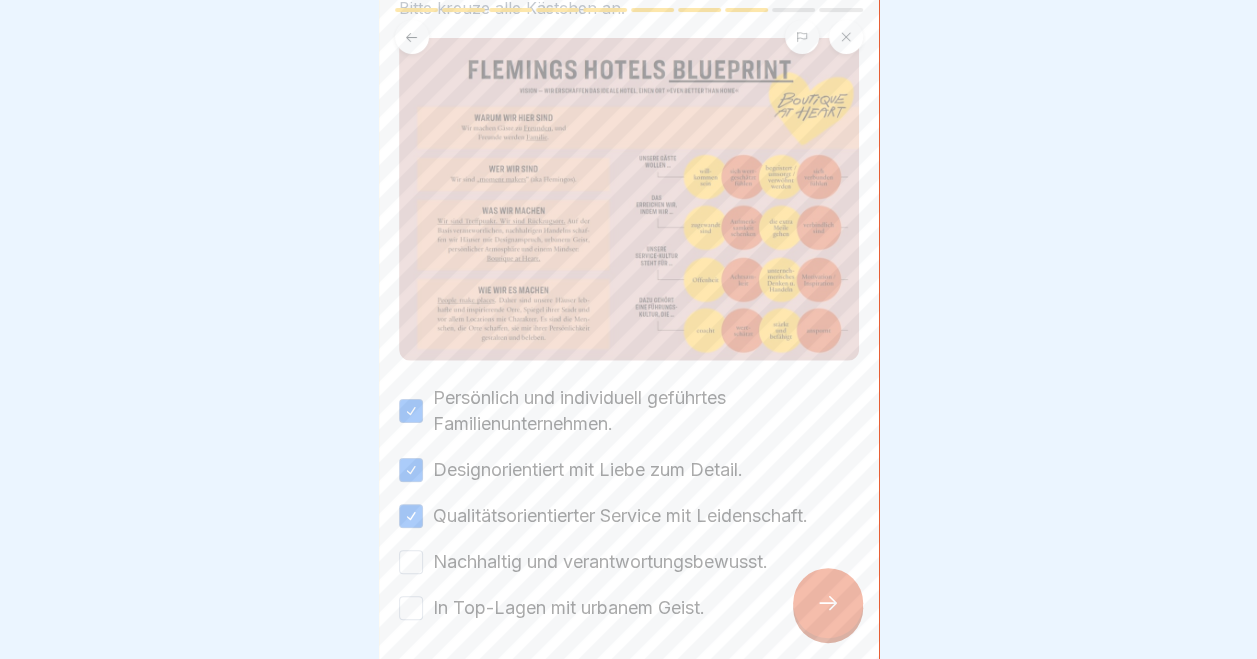 click on "Nachhaltig und verantwortungsbewusst." at bounding box center (411, 562) 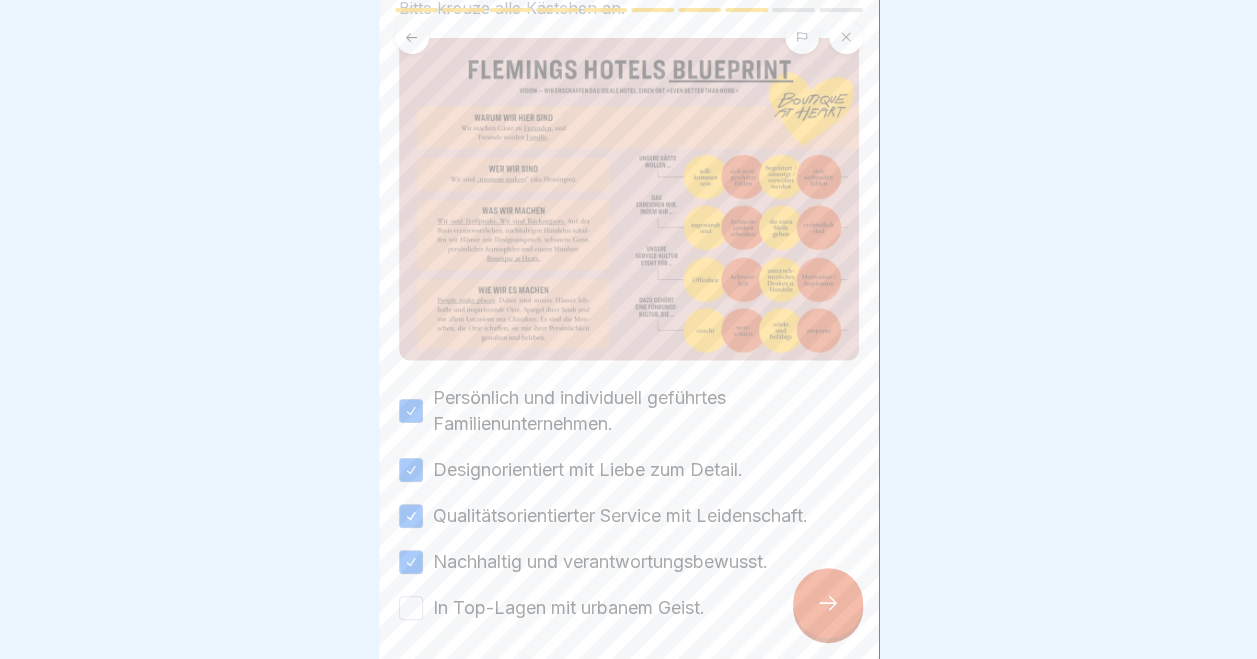click on "In Top-Lagen mit urbanem Geist." at bounding box center [411, 608] 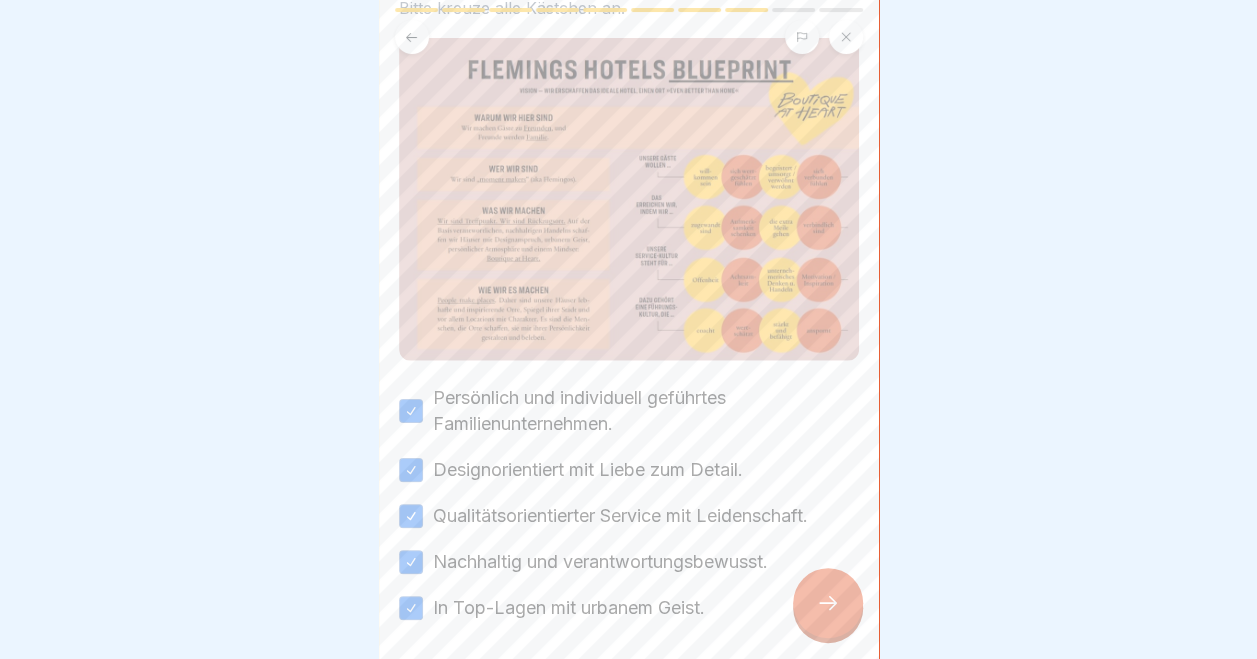 click at bounding box center [828, 603] 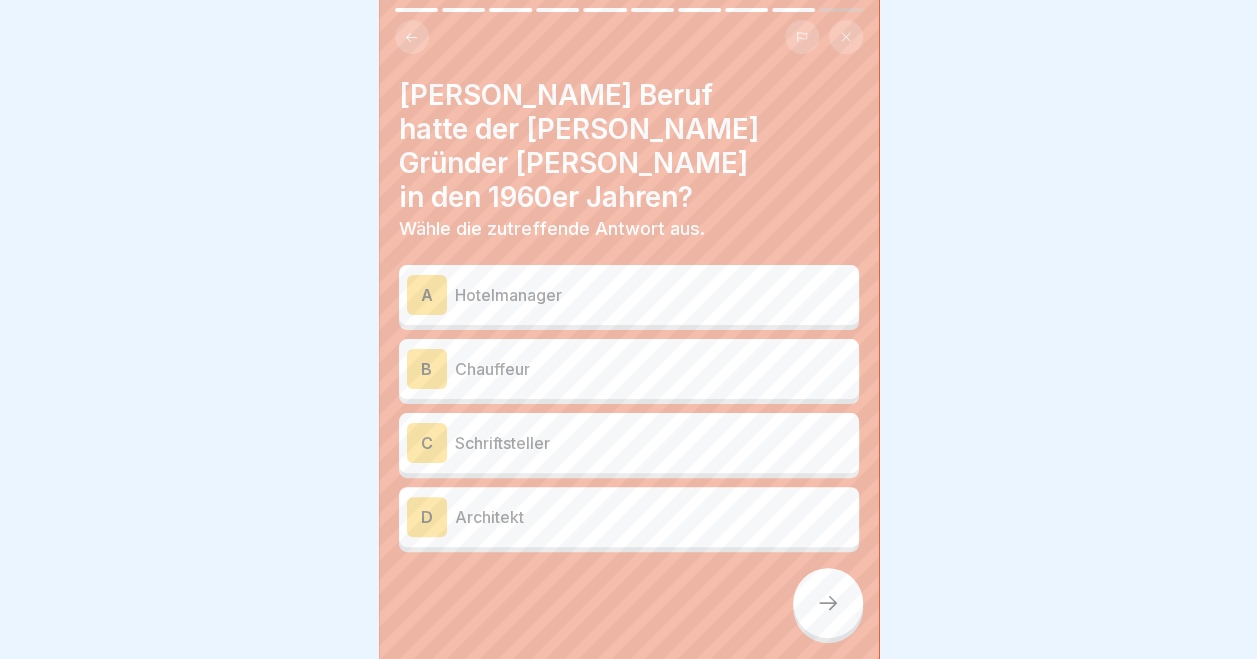 click on "B Chauffeur" at bounding box center [629, 369] 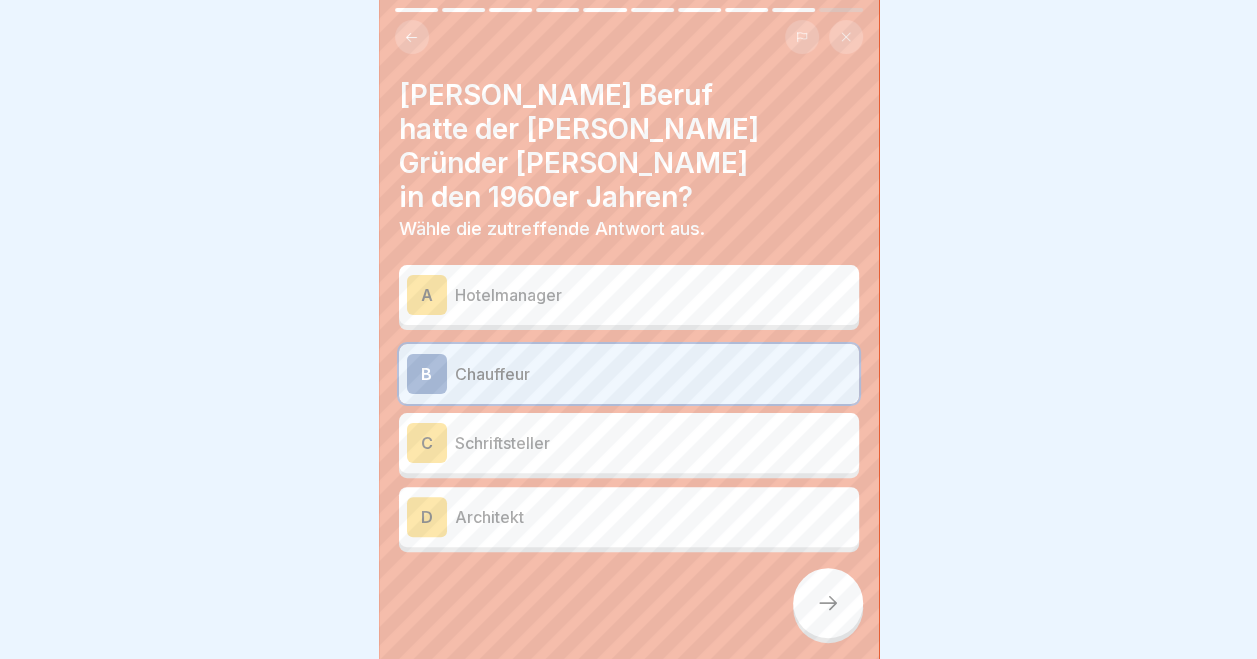 click 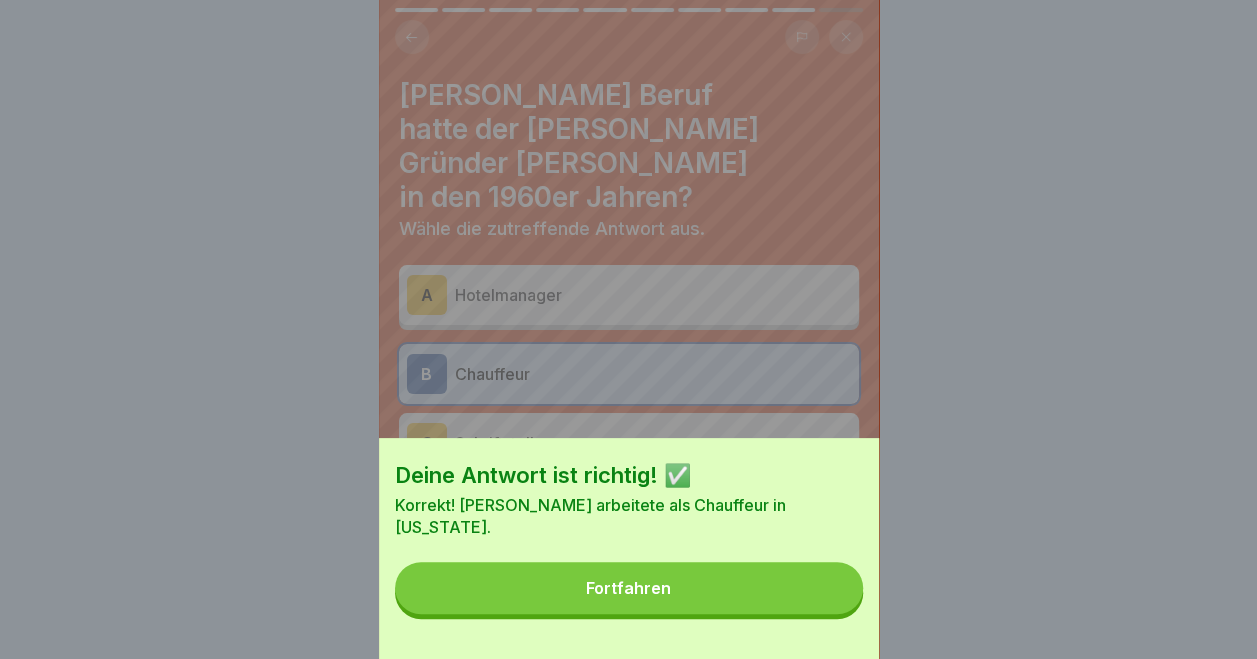 click on "Fortfahren" at bounding box center [629, 588] 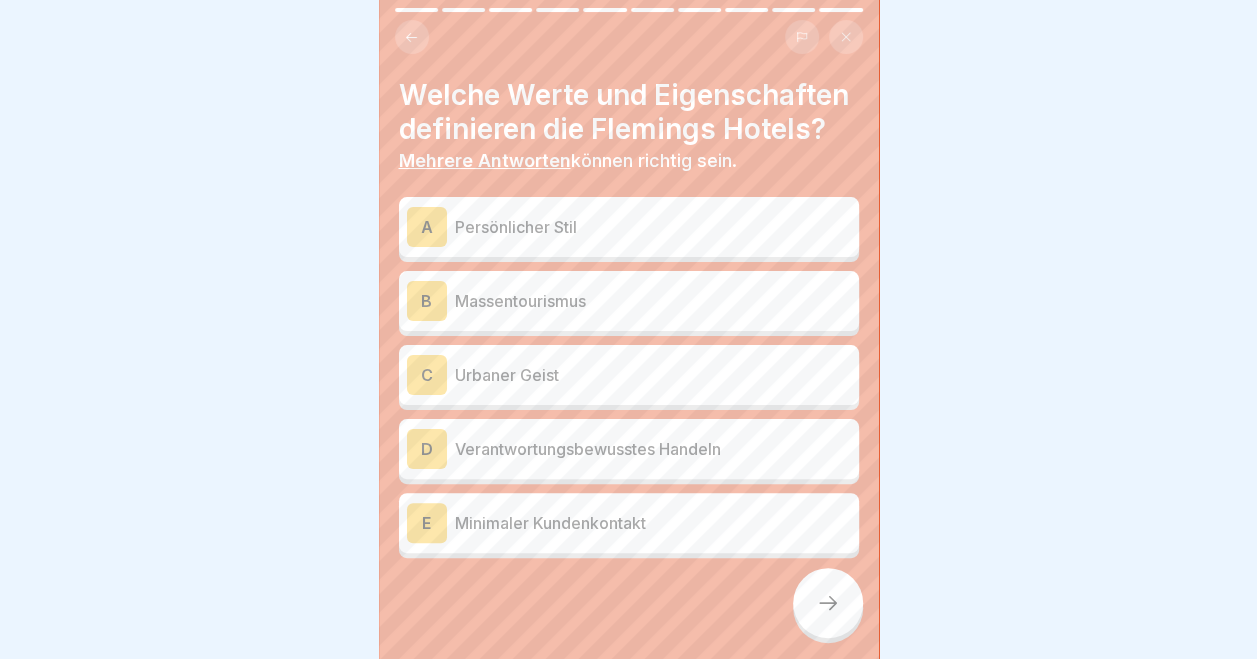 click on "A Persönlicher Stil" at bounding box center [629, 227] 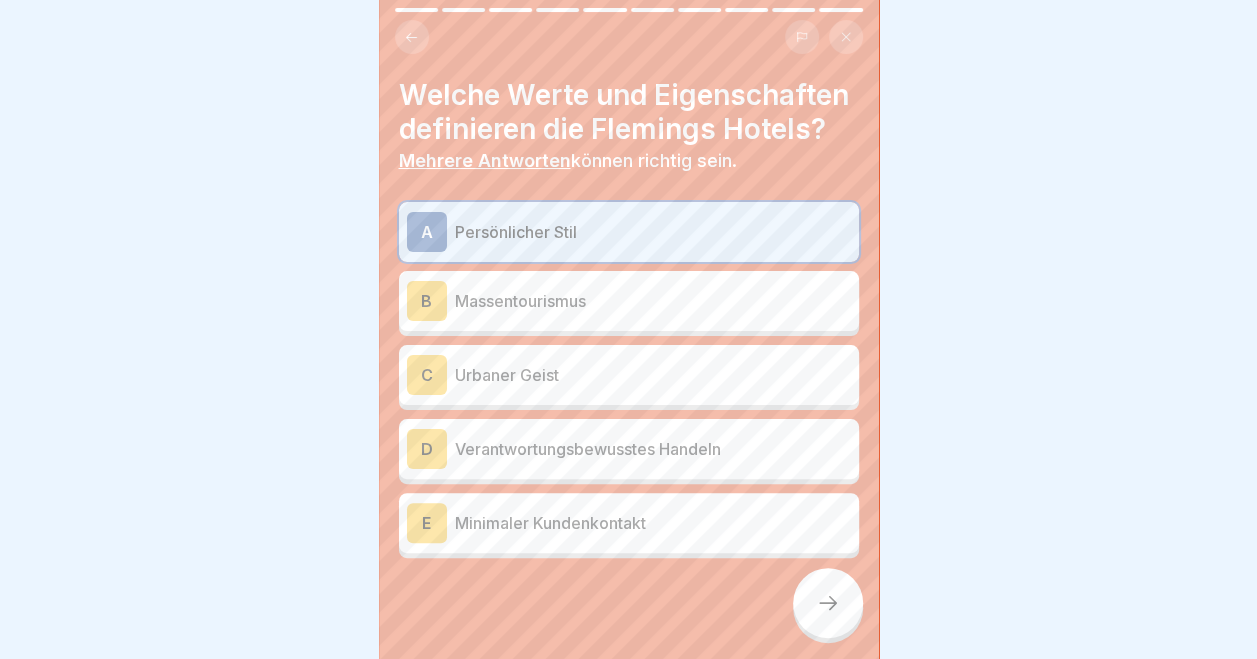 click on "Urbaner Geist" at bounding box center [653, 375] 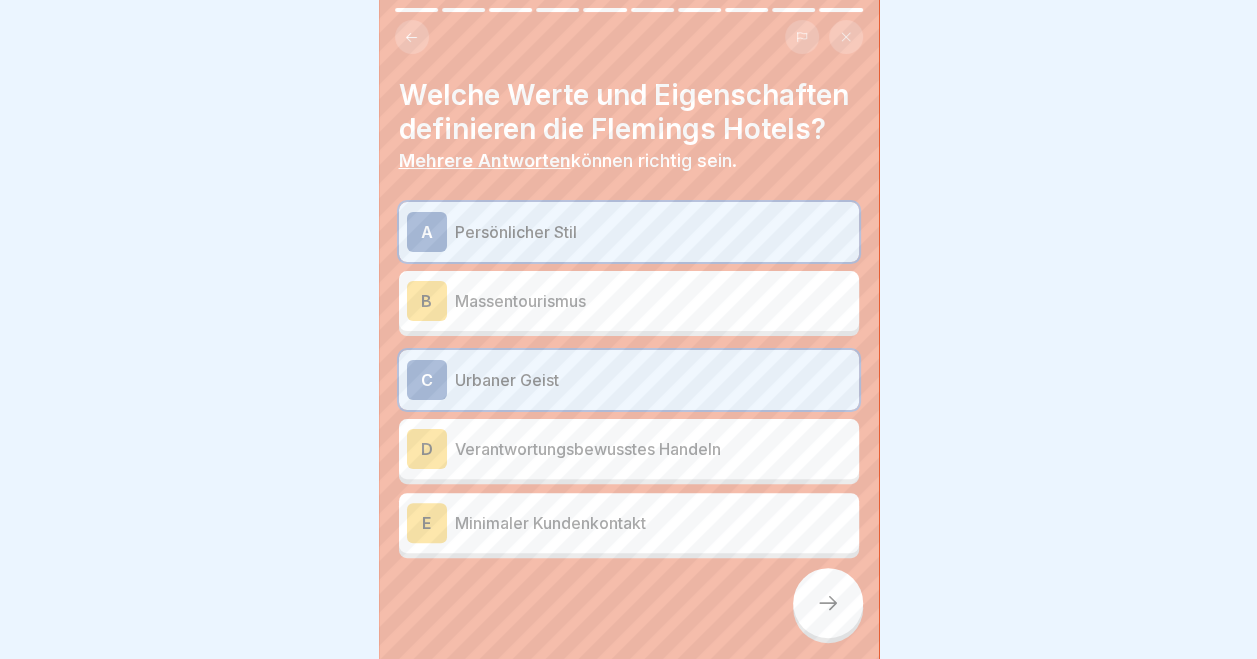 click on "Verantwortungsbewusstes Handeln" at bounding box center [653, 449] 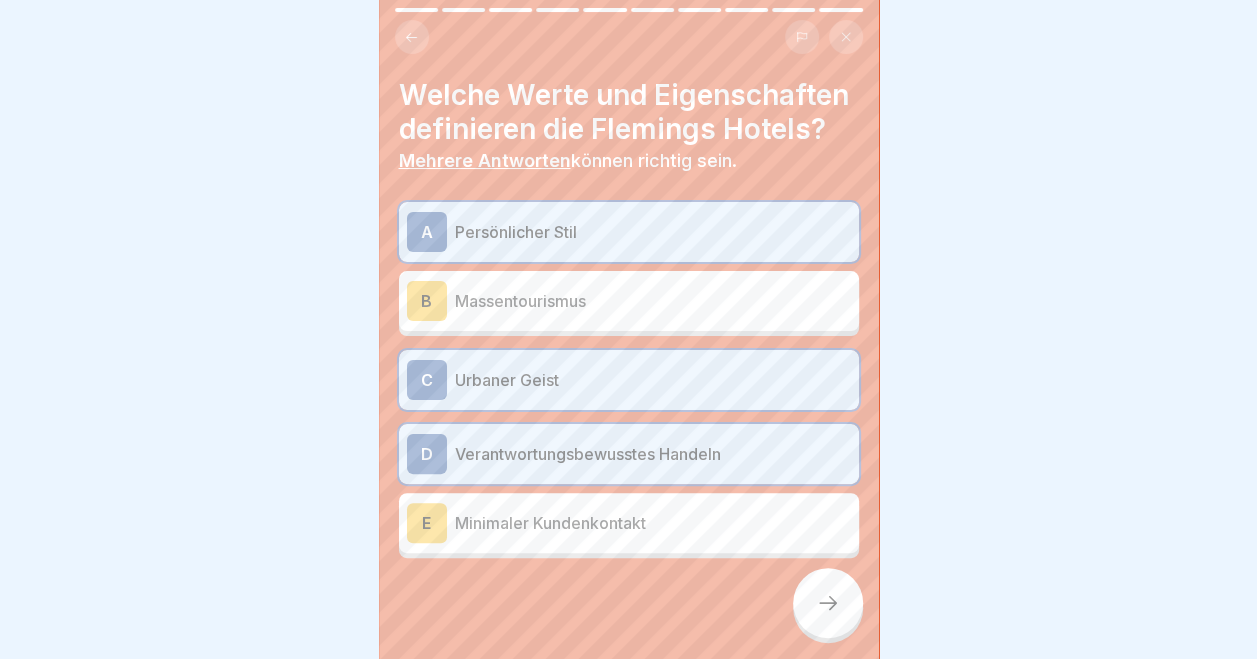 click 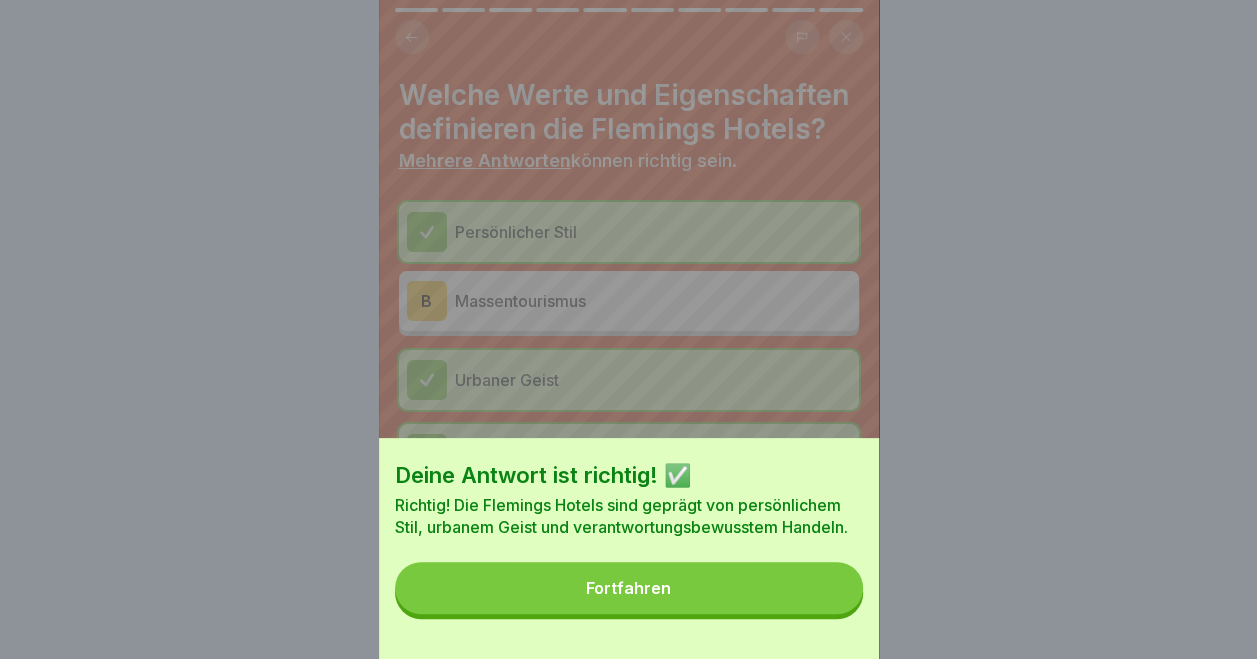 click on "Fortfahren" at bounding box center (629, 588) 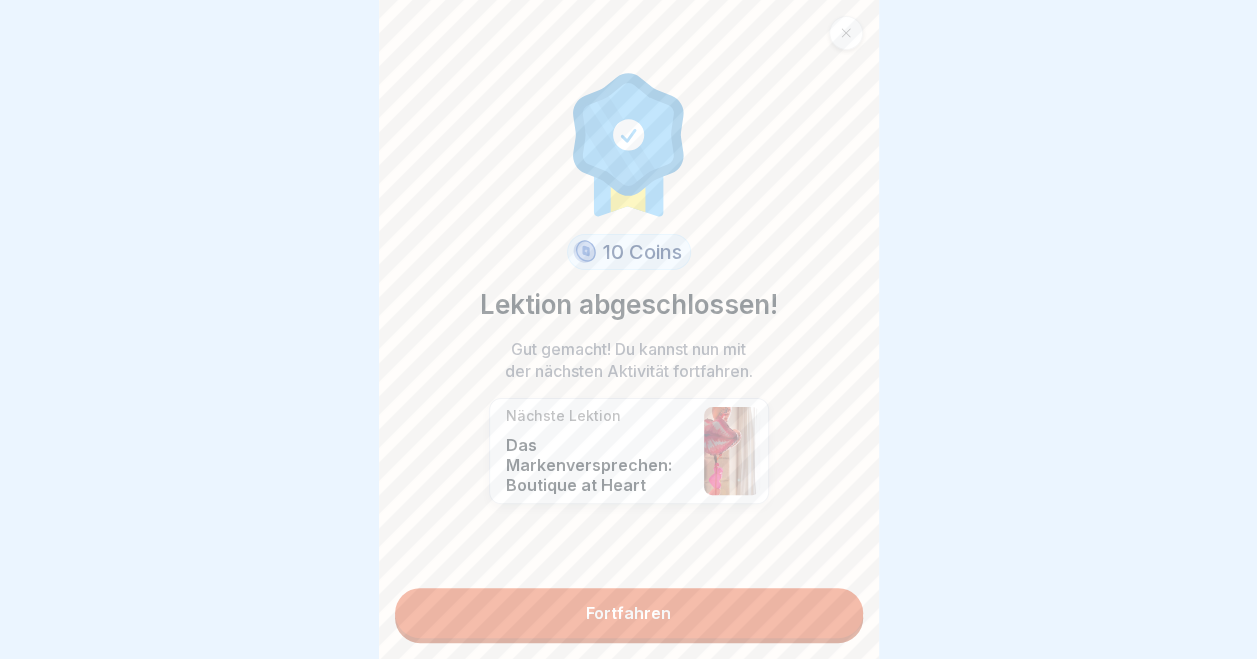 click on "Fortfahren" at bounding box center (629, 613) 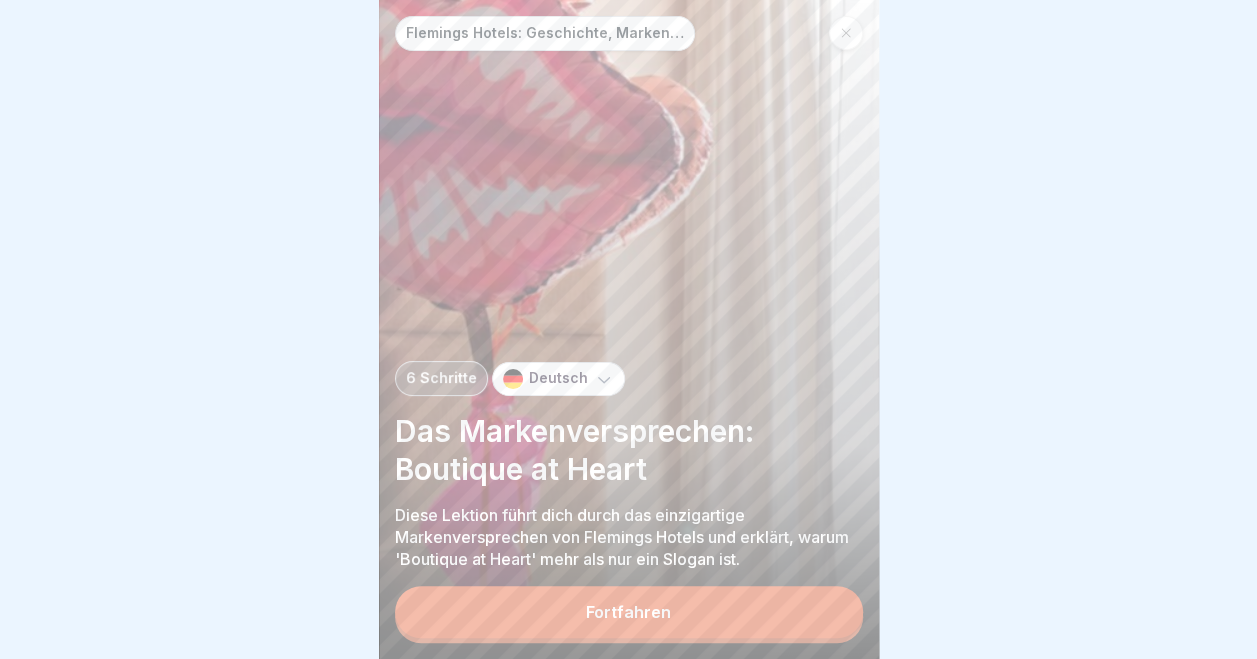 click on "Fortfahren" at bounding box center (629, 612) 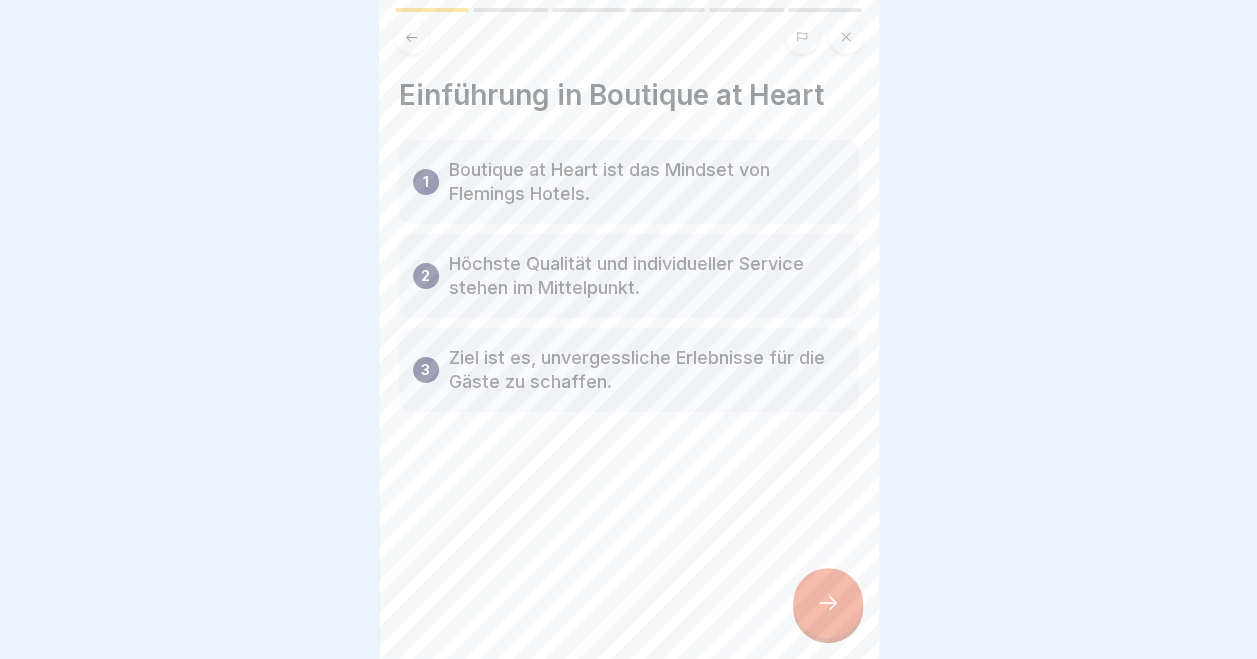 click at bounding box center [828, 603] 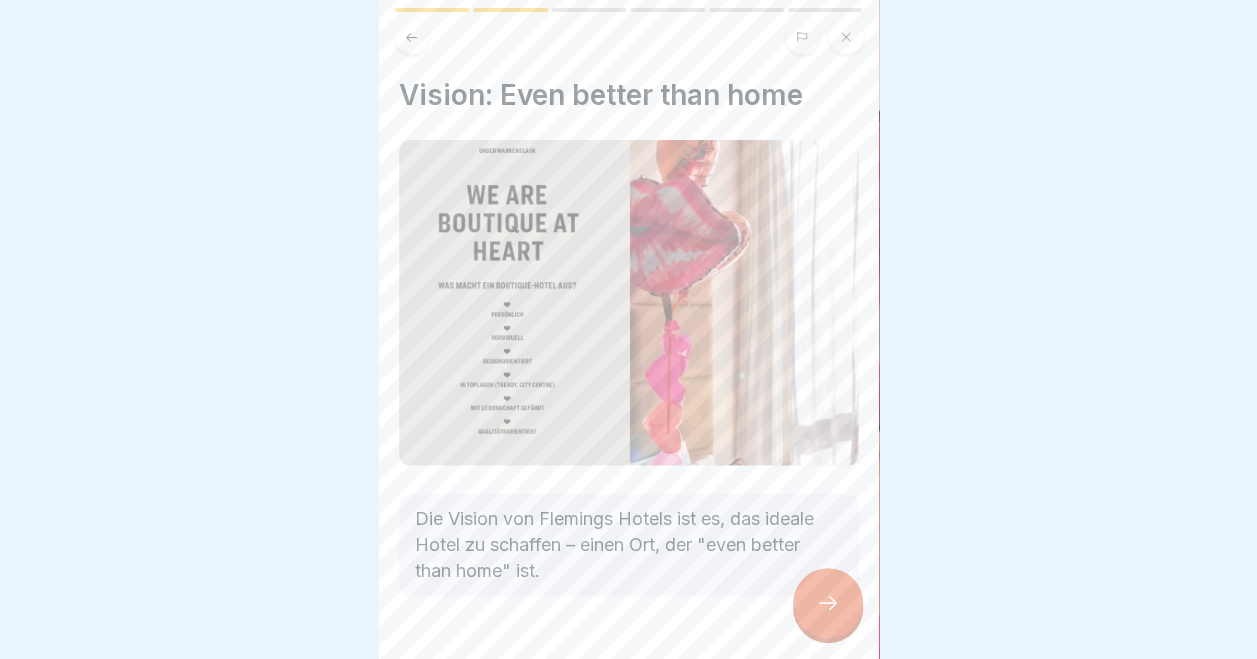click at bounding box center (828, 603) 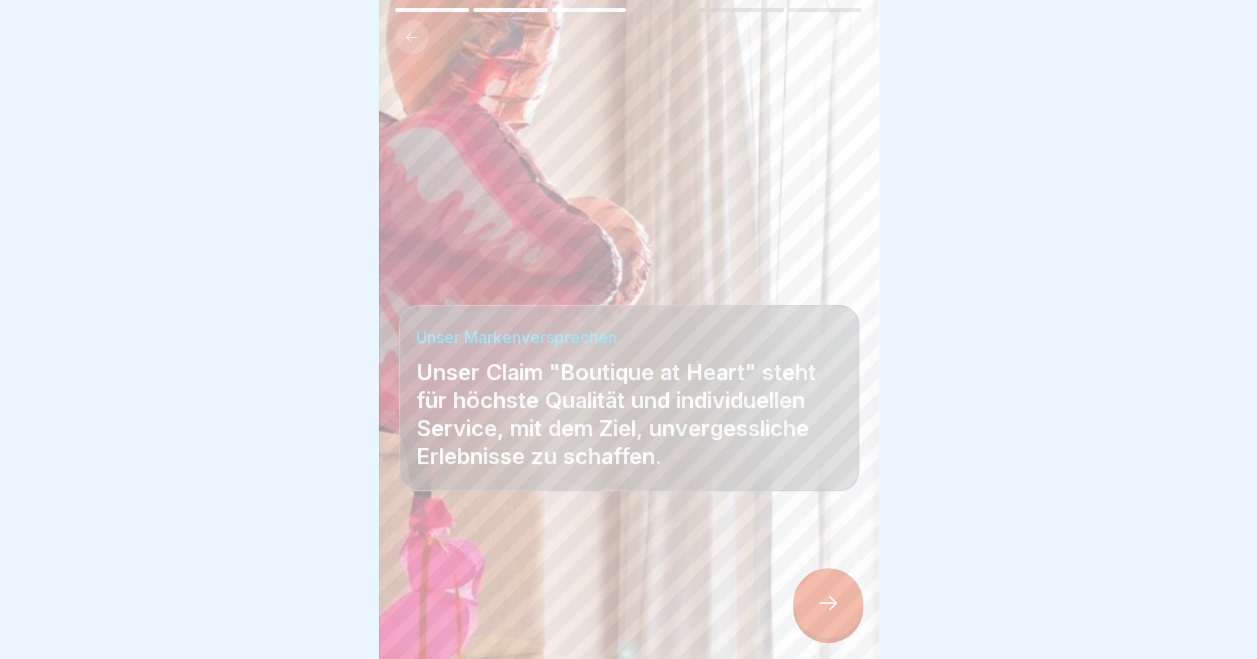 click at bounding box center (828, 603) 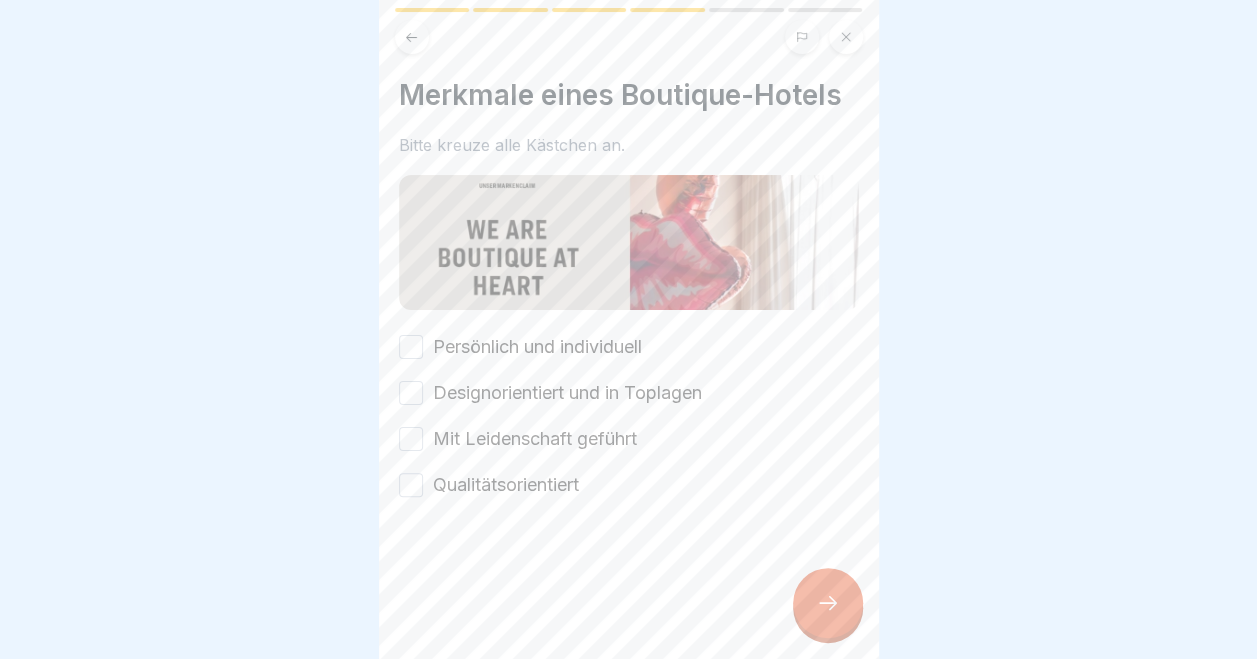 click on "Persönlich und individuell" at bounding box center [411, 347] 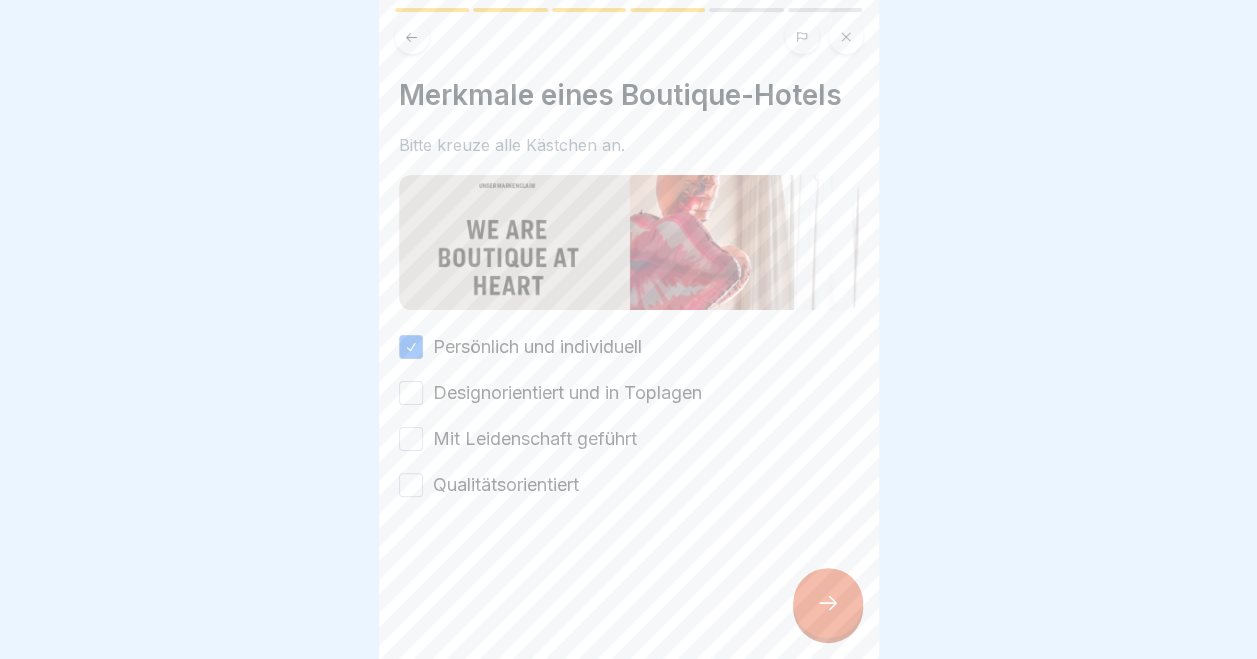 click on "Designorientiert und in Toplagen" at bounding box center (411, 393) 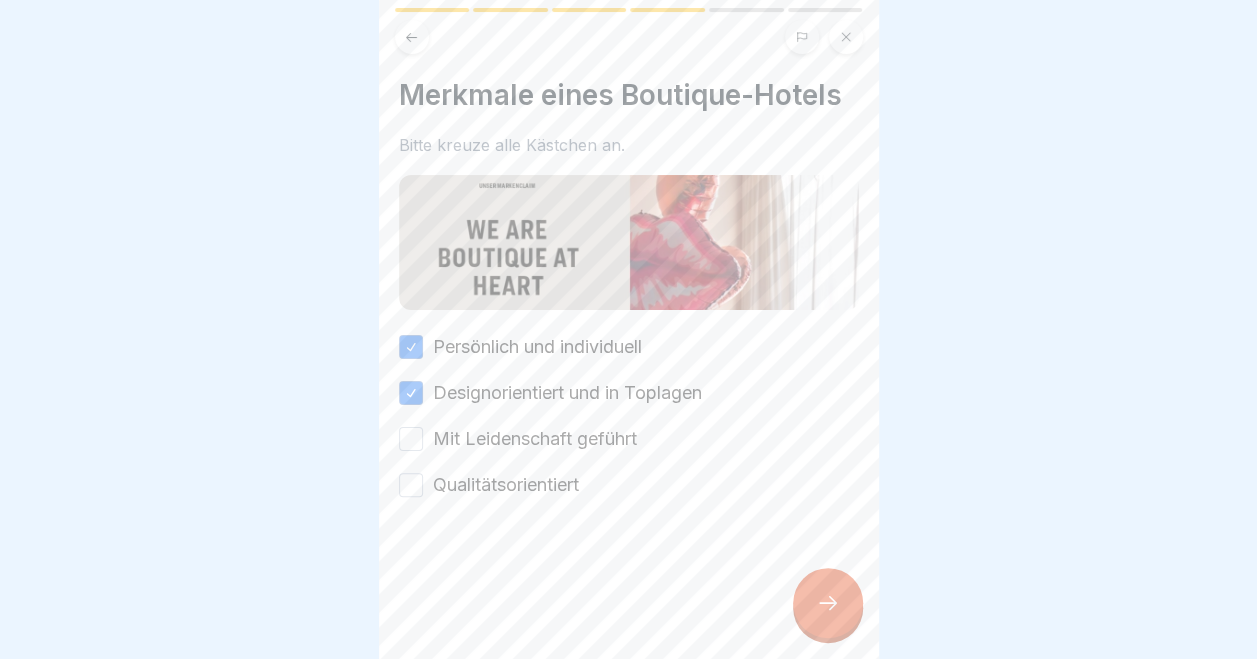 click on "Mit Leidenschaft geführt" at bounding box center [411, 439] 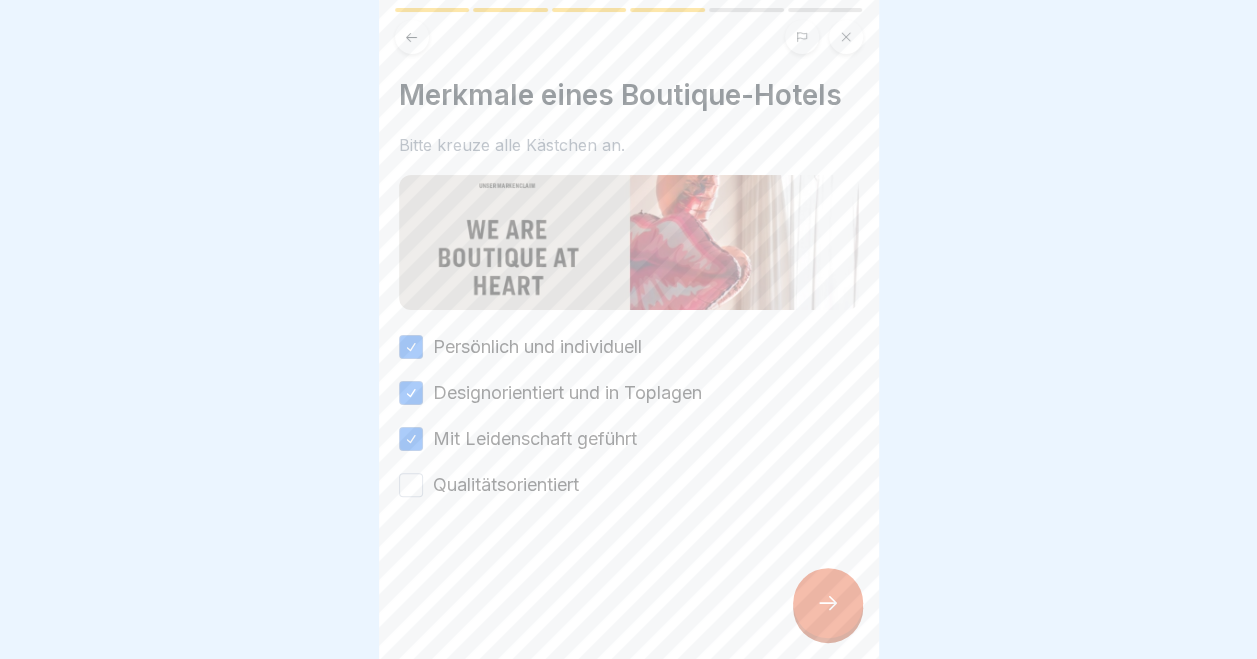 click on "Qualitätsorientiert" at bounding box center [411, 485] 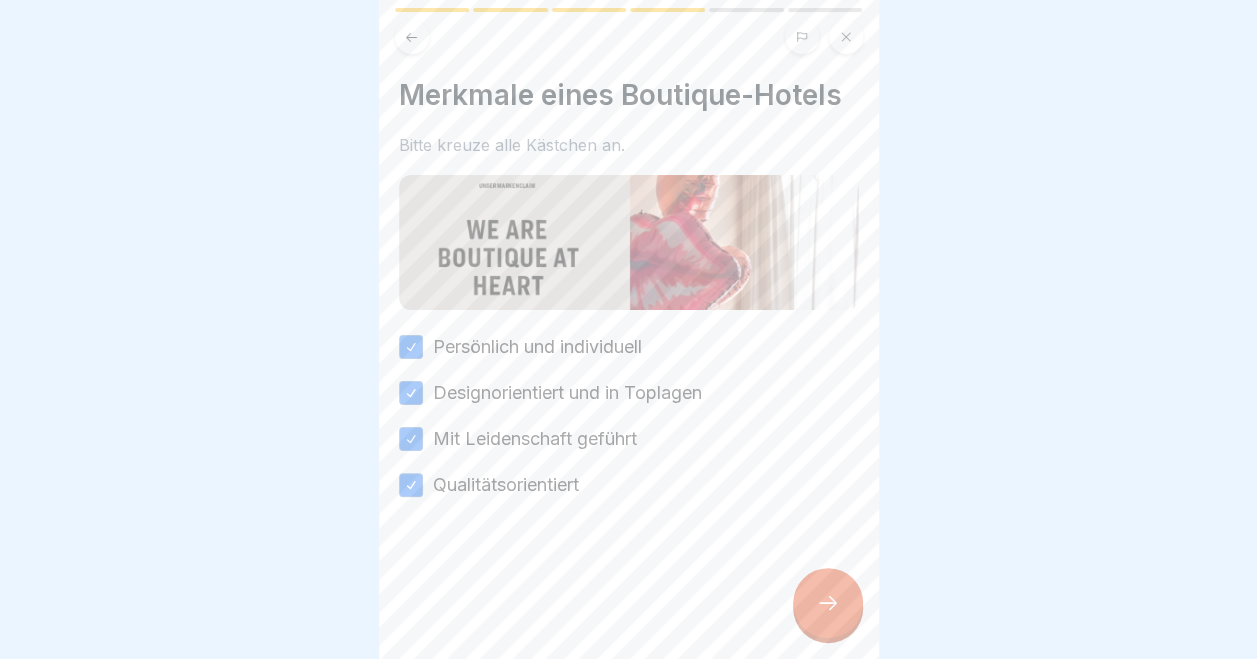 click 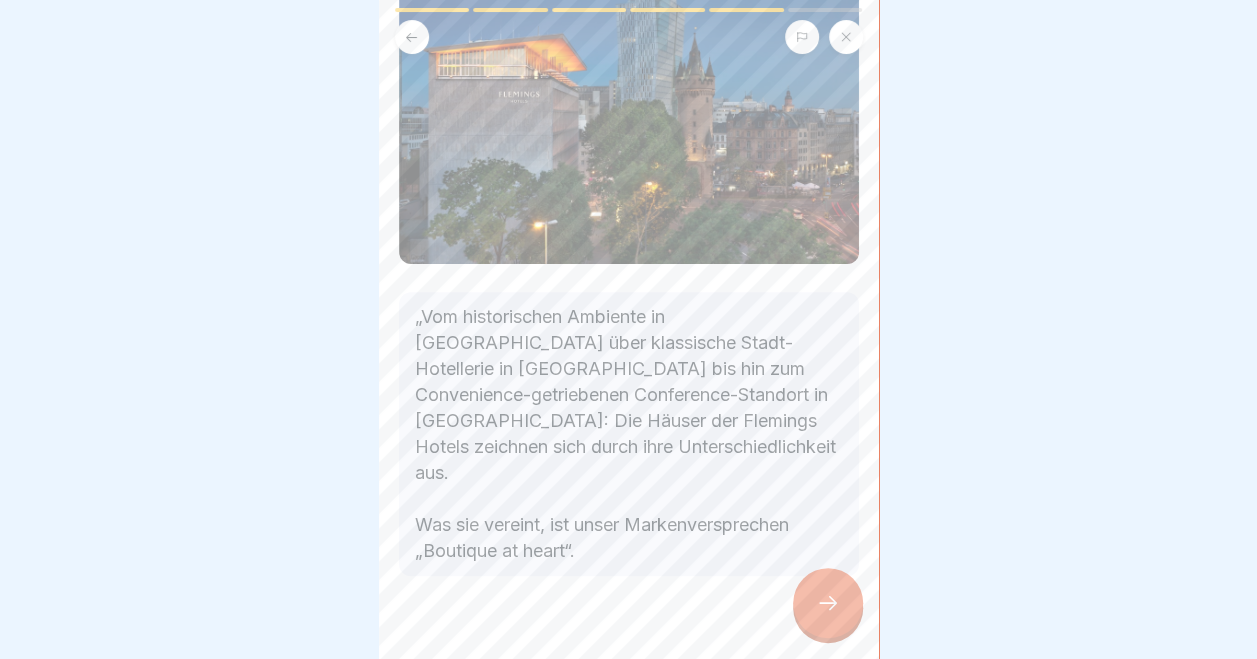 scroll, scrollTop: 180, scrollLeft: 0, axis: vertical 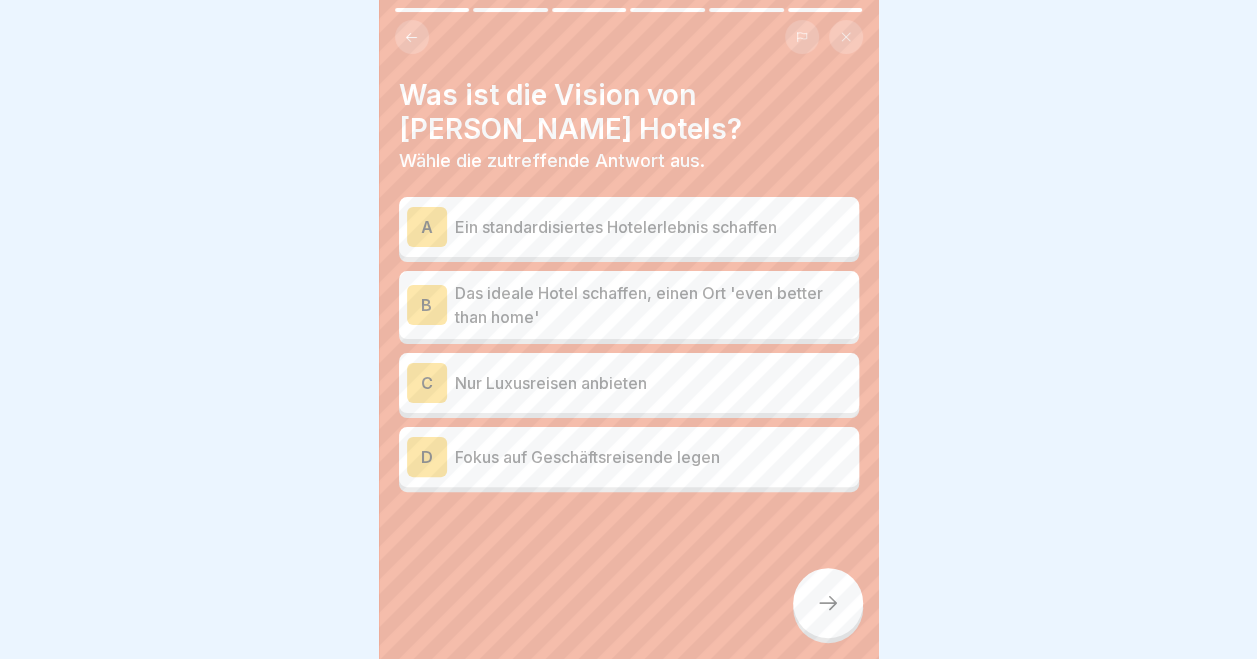 click on "Das ideale Hotel schaffen, einen Ort 'even better than home'" at bounding box center [653, 305] 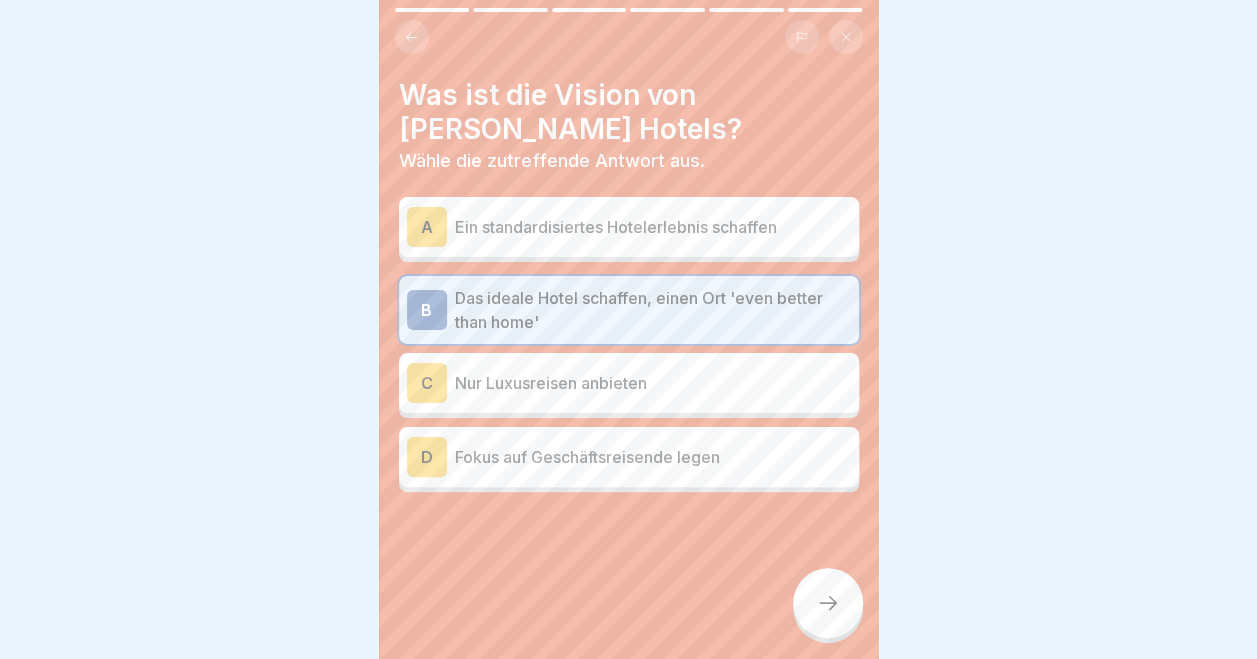 click 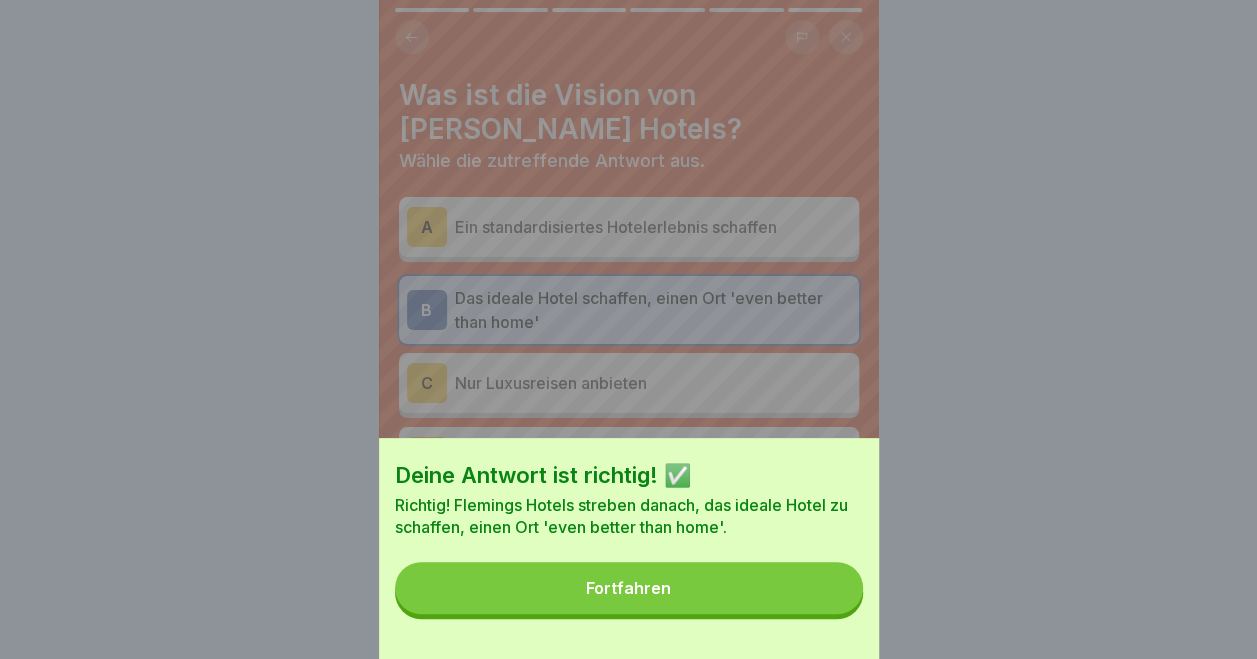 click on "Fortfahren" at bounding box center [629, 588] 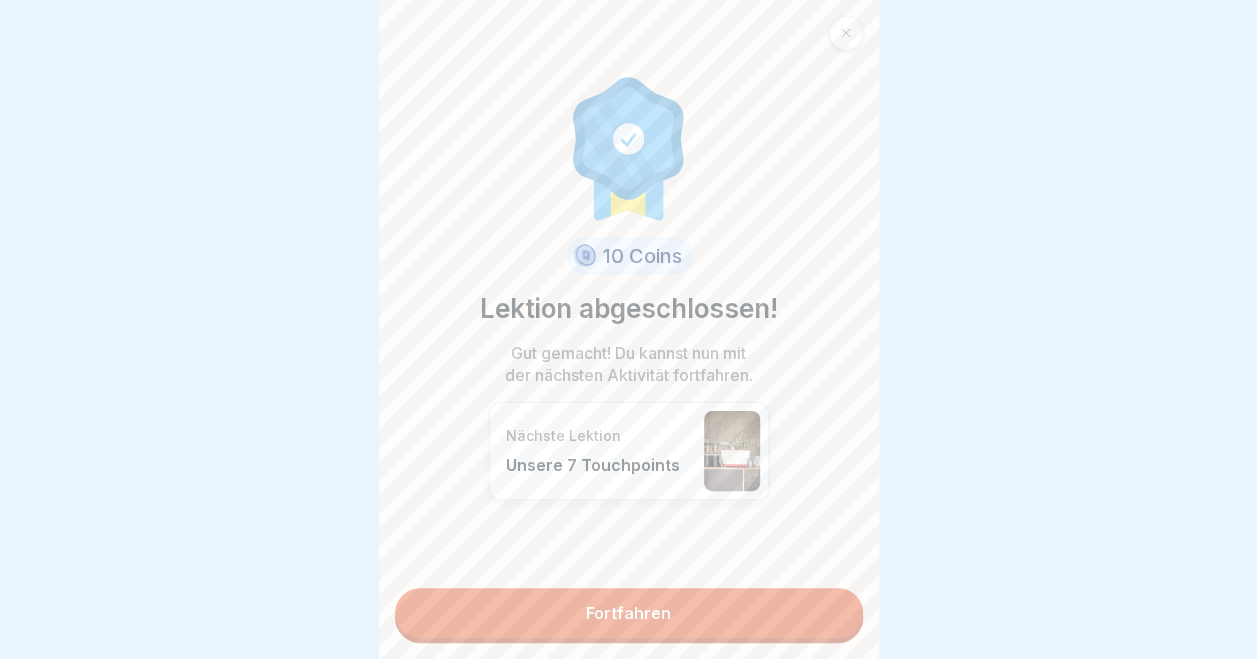 click on "Fortfahren" at bounding box center [629, 613] 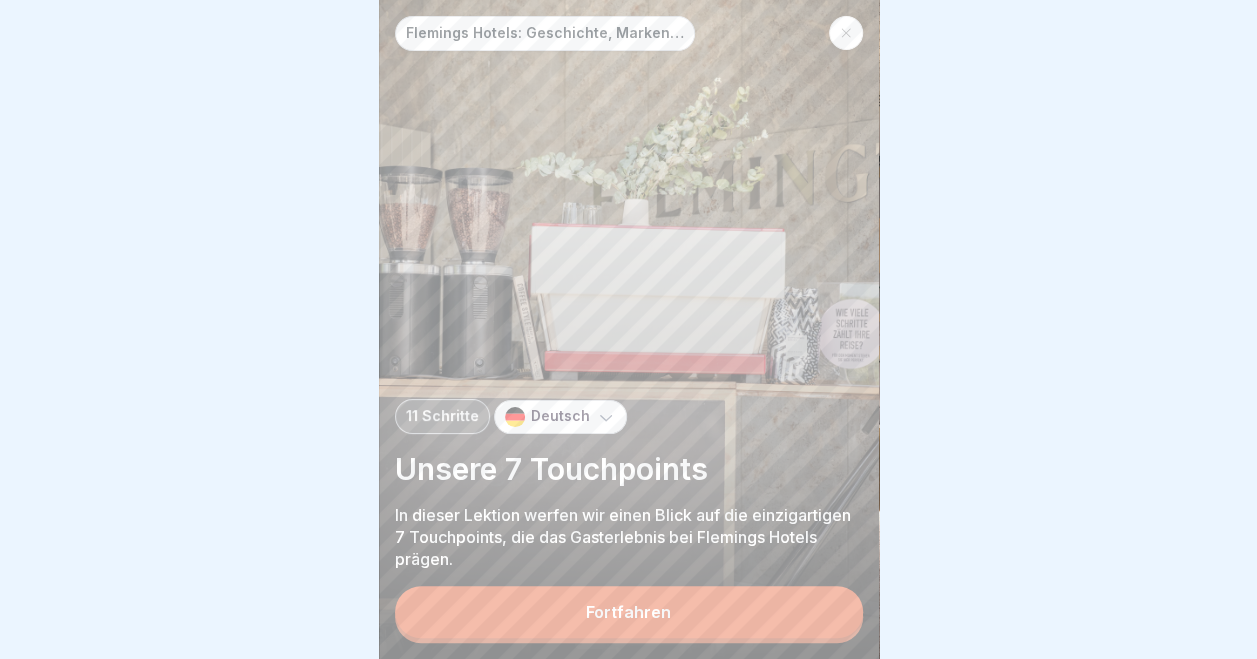 click on "Fortfahren" at bounding box center [629, 612] 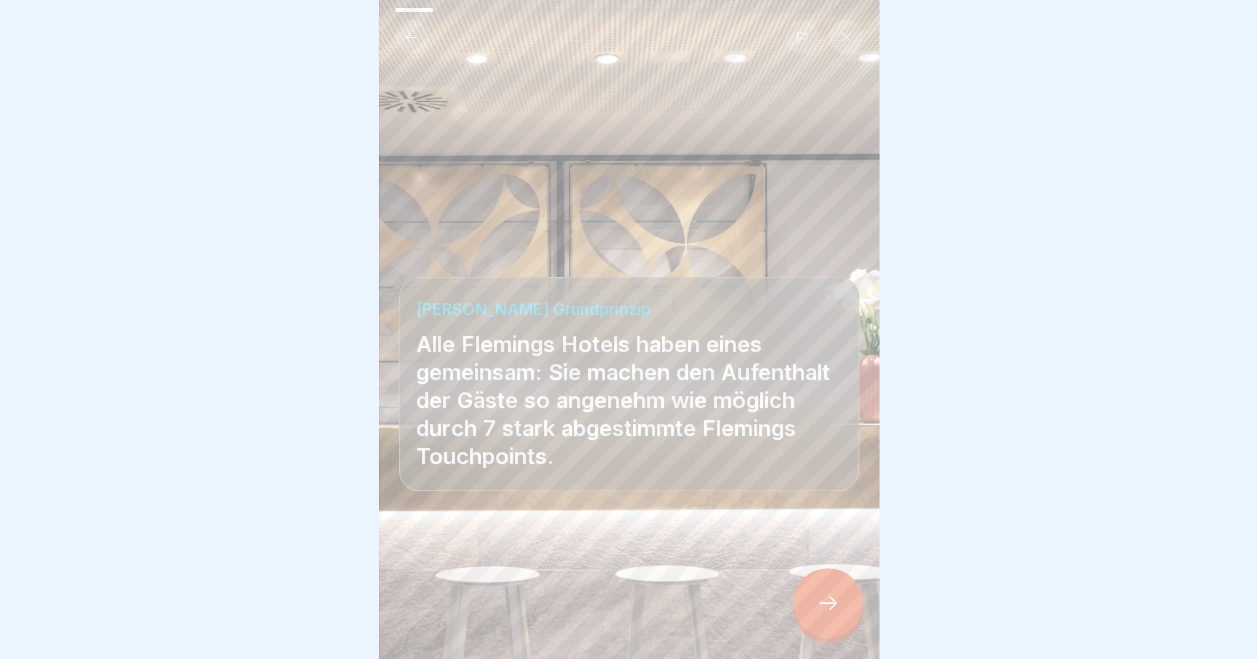 click 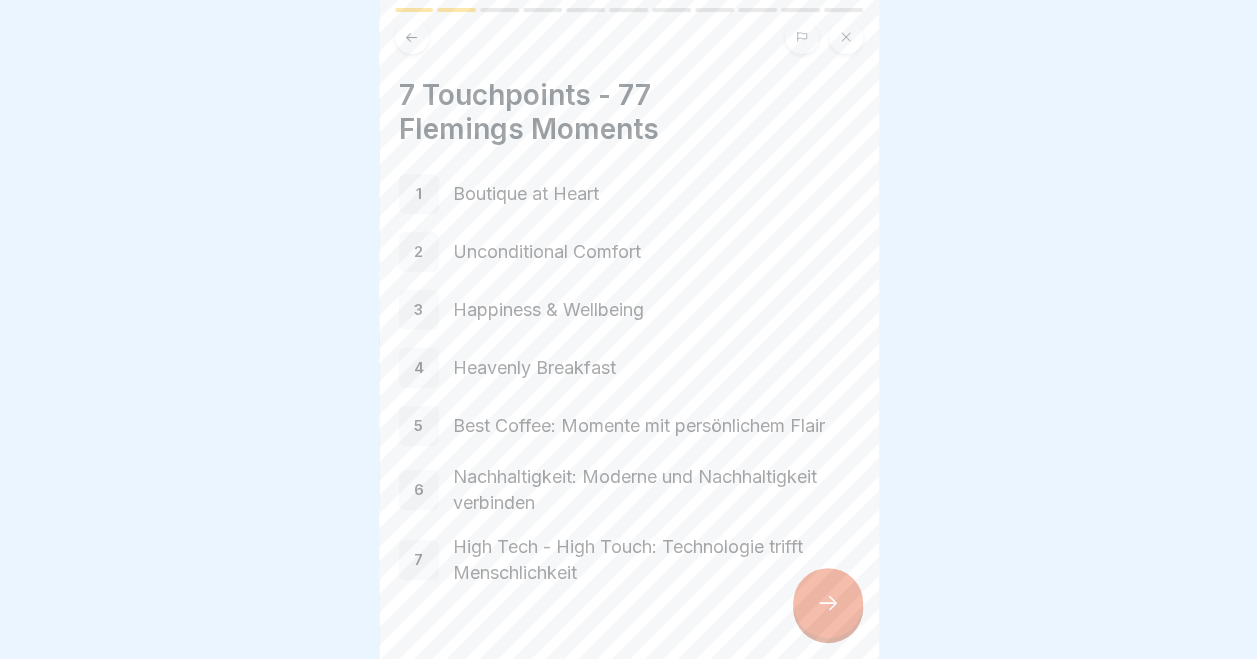 click 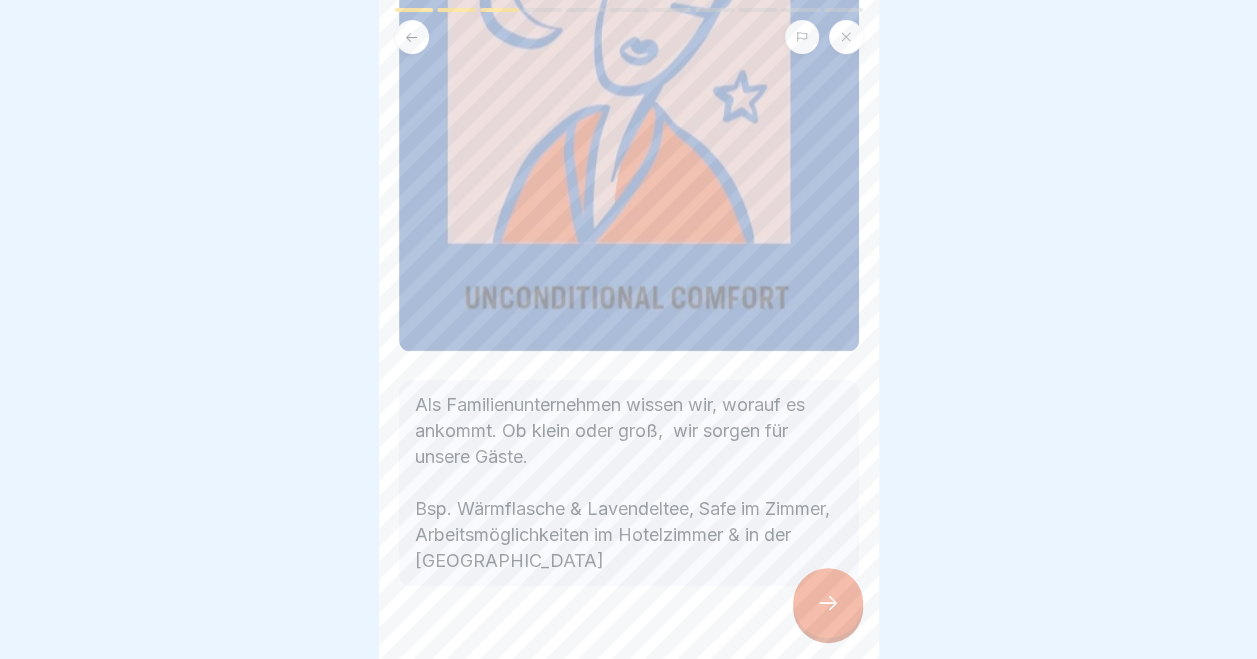 scroll, scrollTop: 292, scrollLeft: 0, axis: vertical 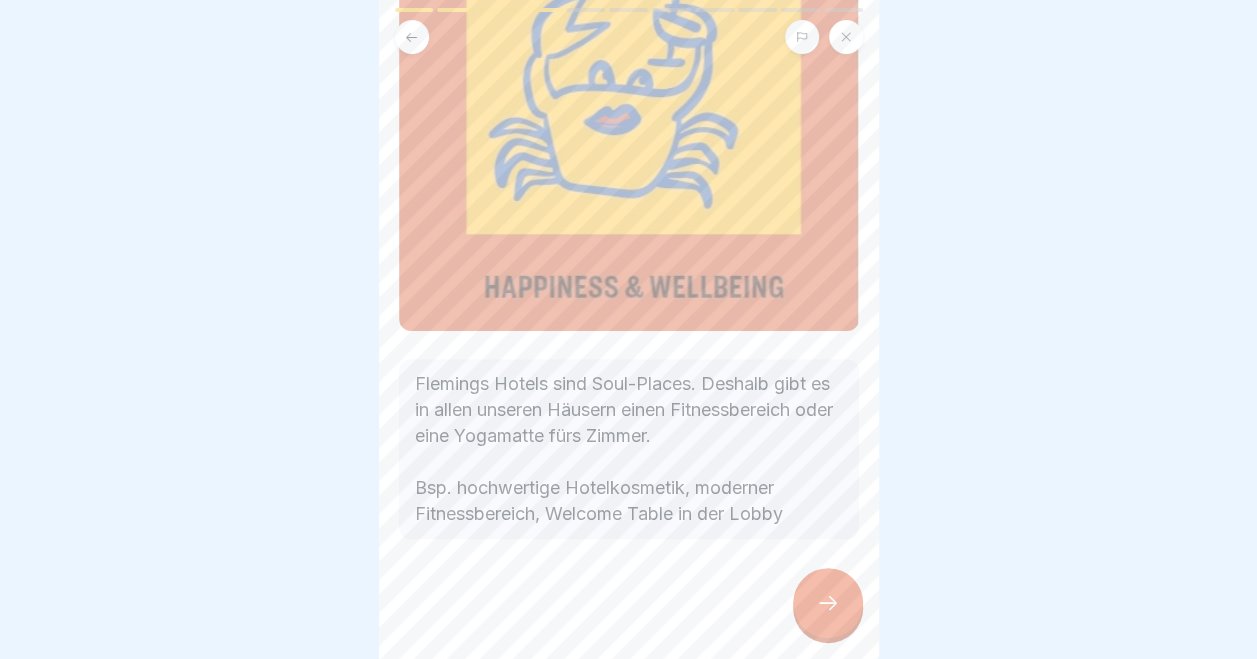 click at bounding box center [828, 603] 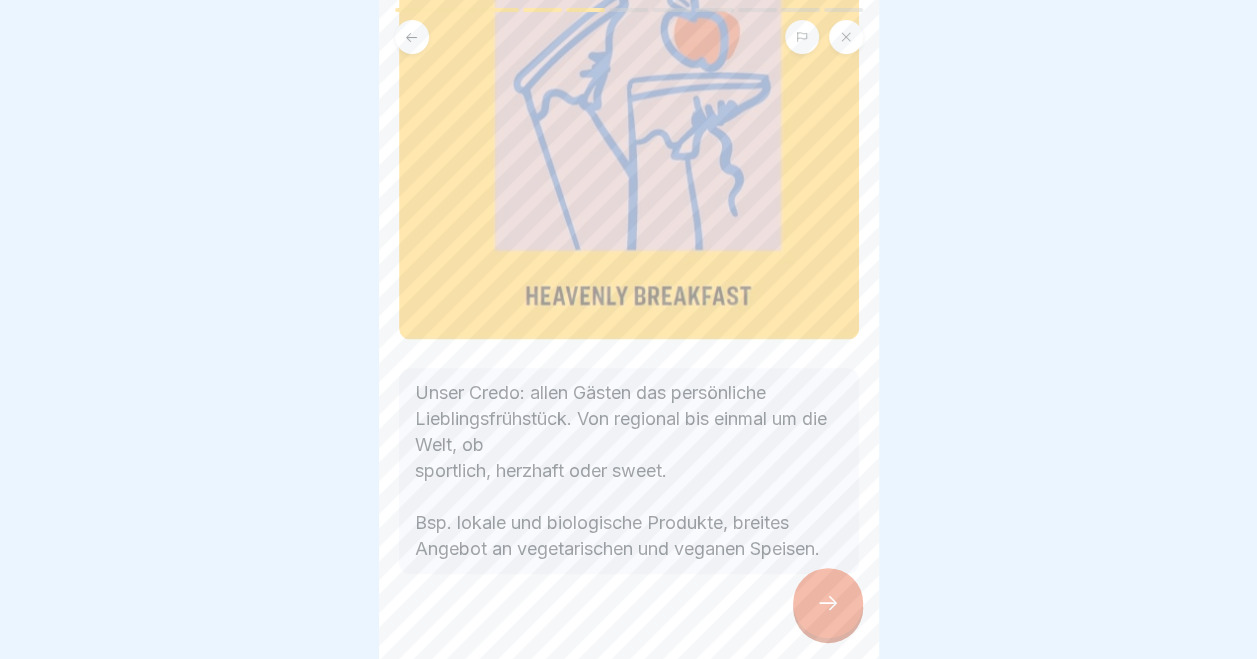 scroll, scrollTop: 224, scrollLeft: 0, axis: vertical 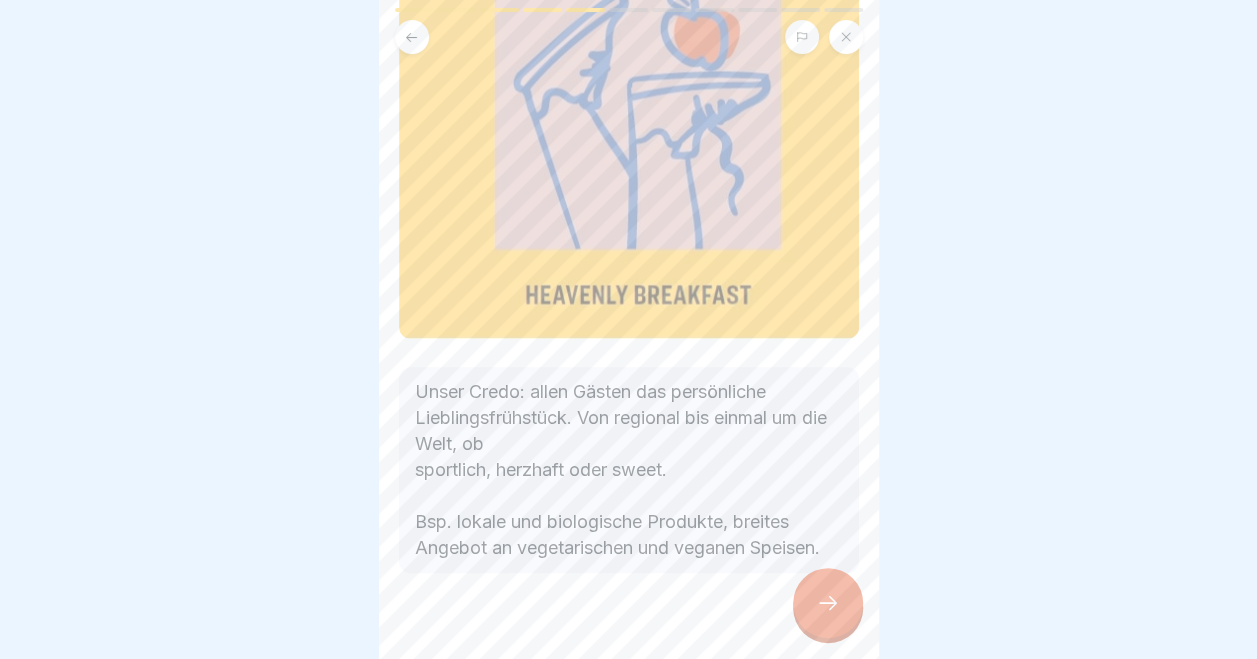 click at bounding box center [828, 603] 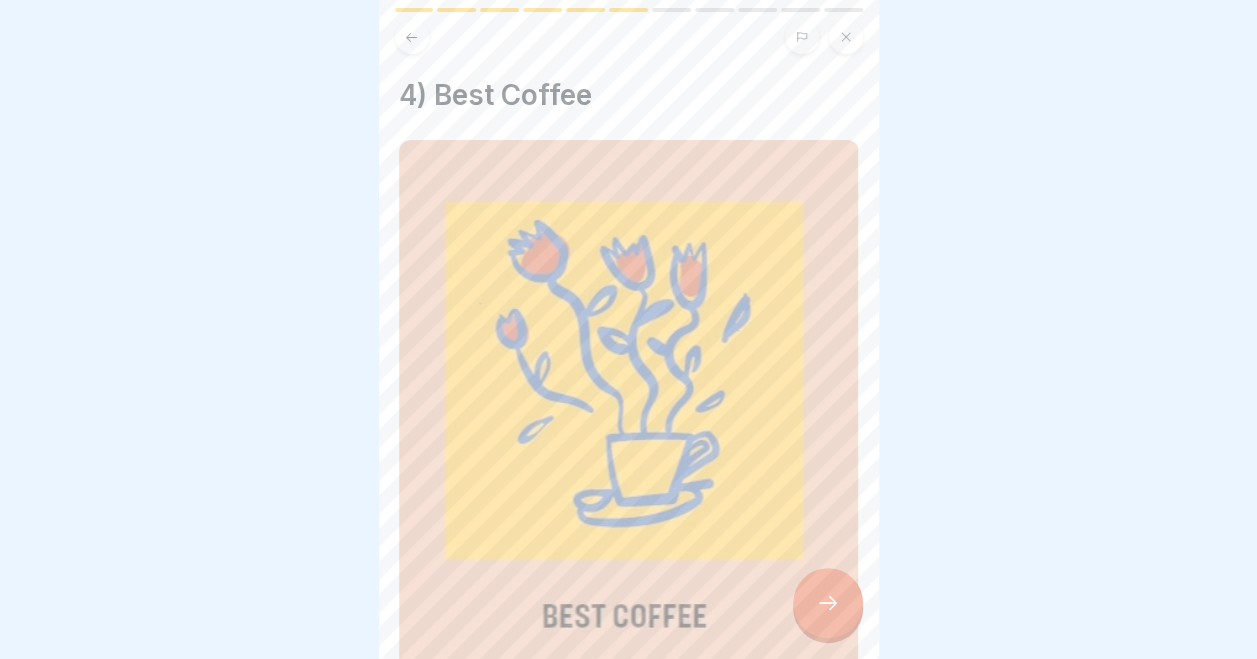 scroll, scrollTop: 353, scrollLeft: 0, axis: vertical 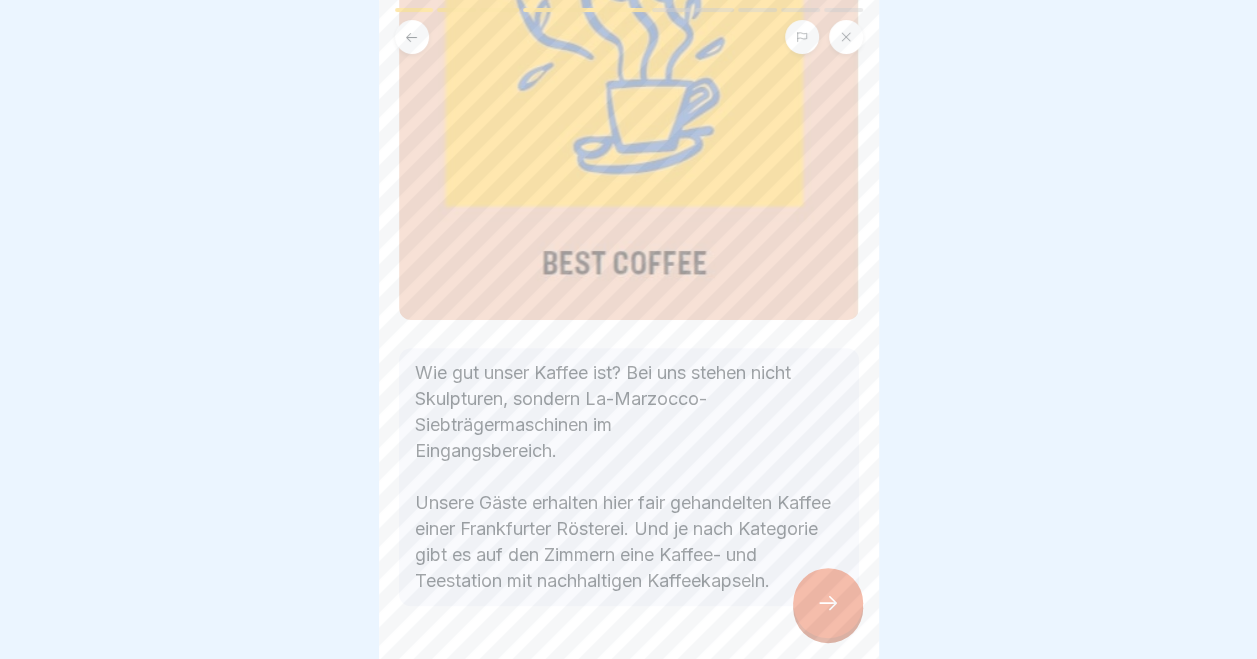 click at bounding box center [828, 603] 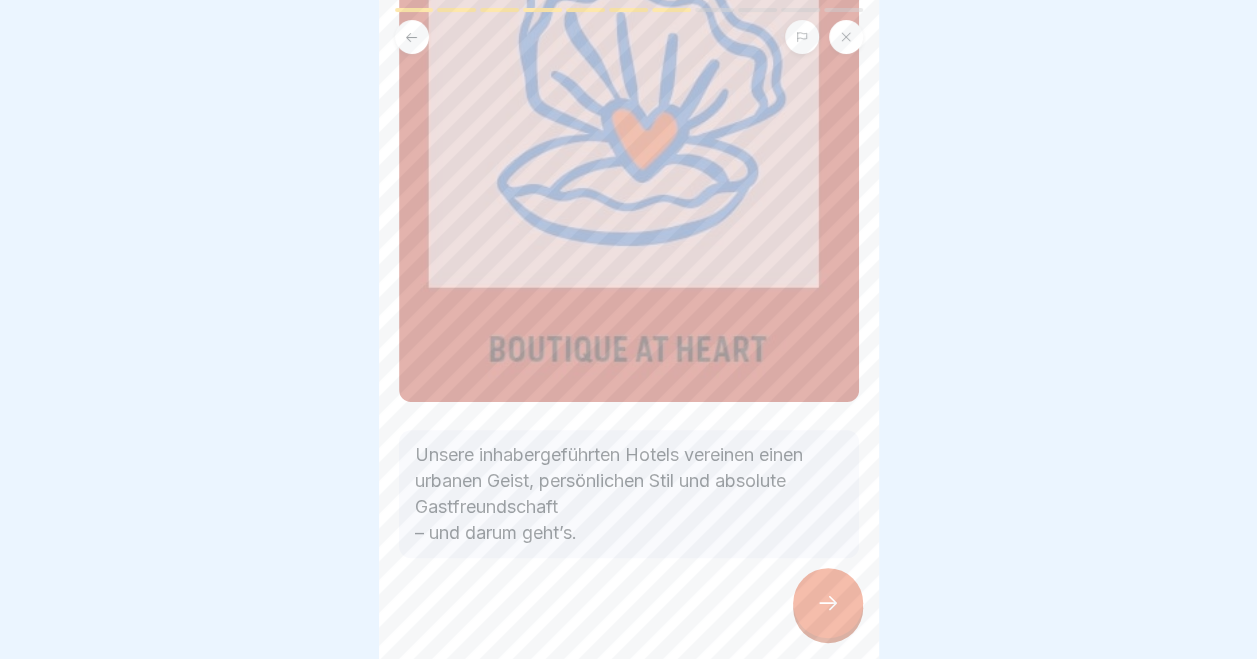 scroll, scrollTop: 279, scrollLeft: 0, axis: vertical 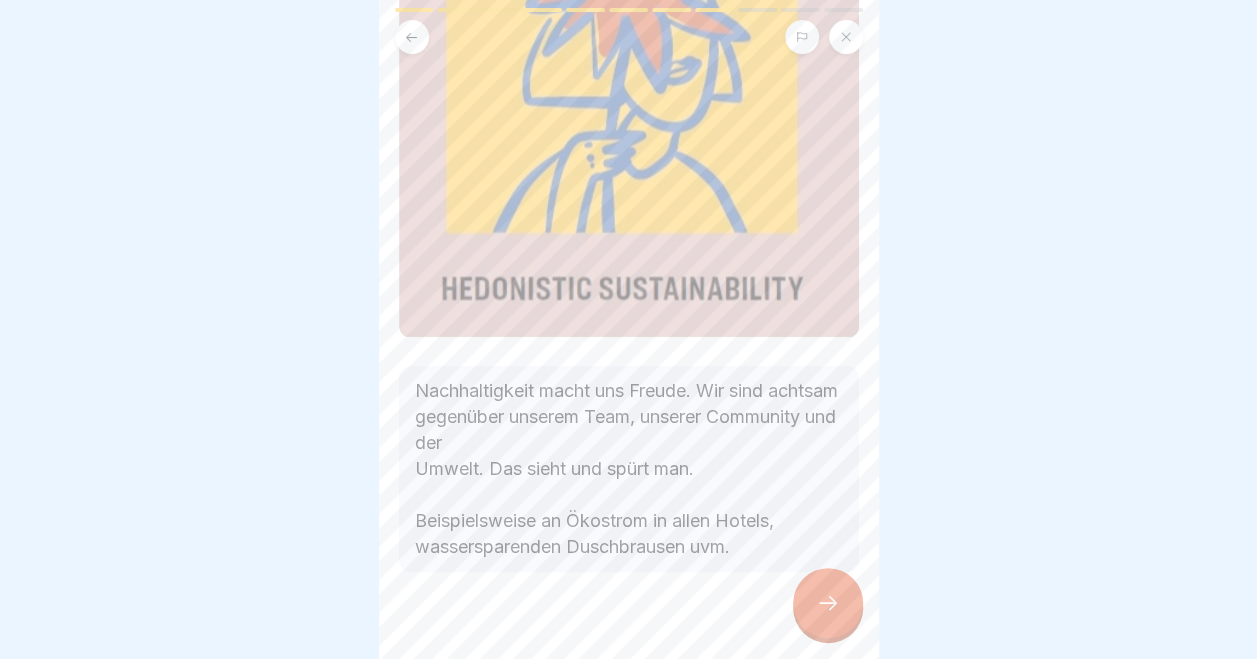 click at bounding box center [828, 603] 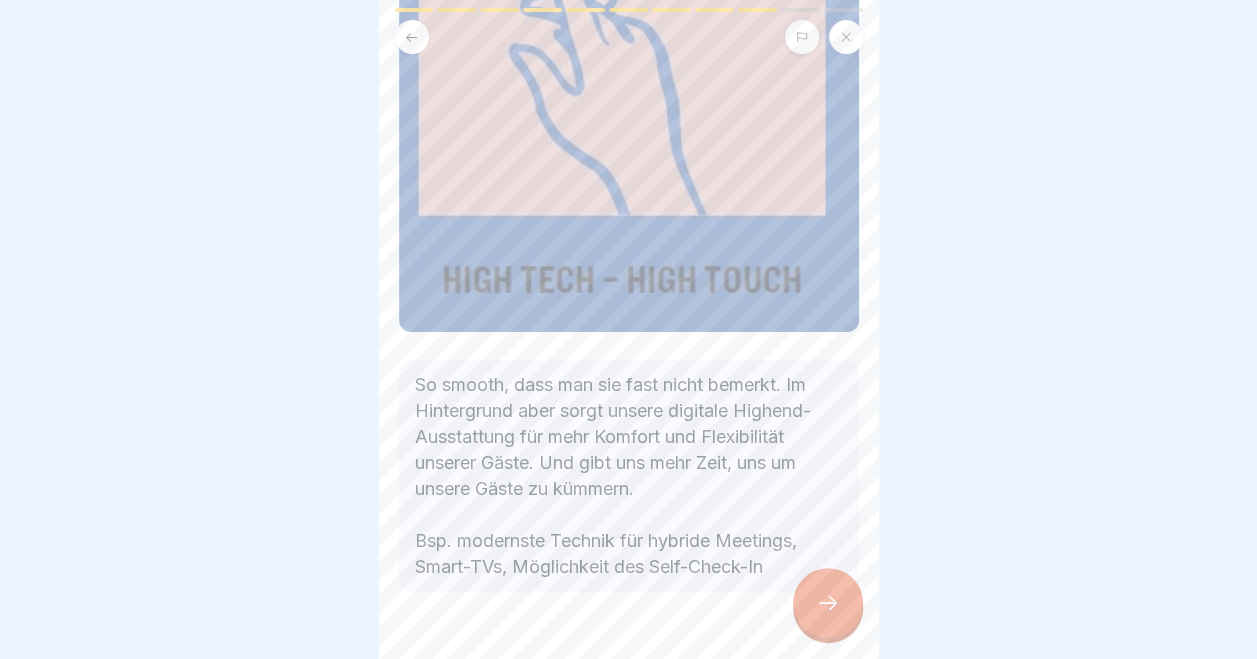 scroll, scrollTop: 414, scrollLeft: 0, axis: vertical 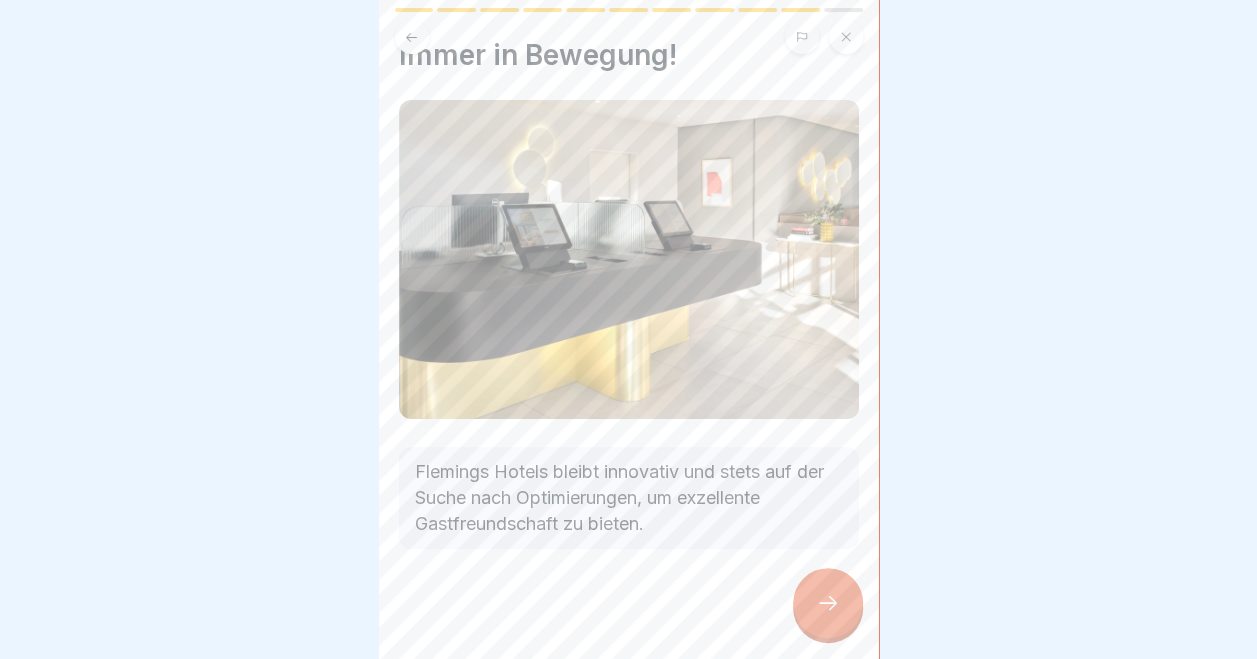 click at bounding box center (828, 603) 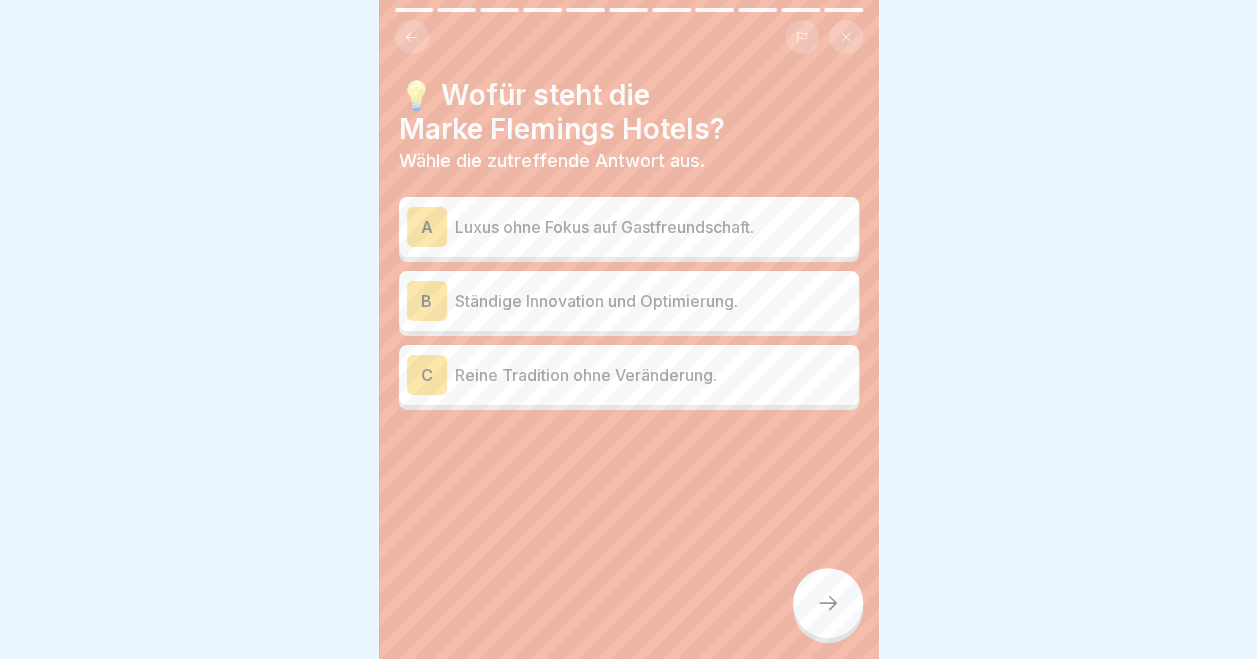 click on "Ständige Innovation und Optimierung." at bounding box center (653, 301) 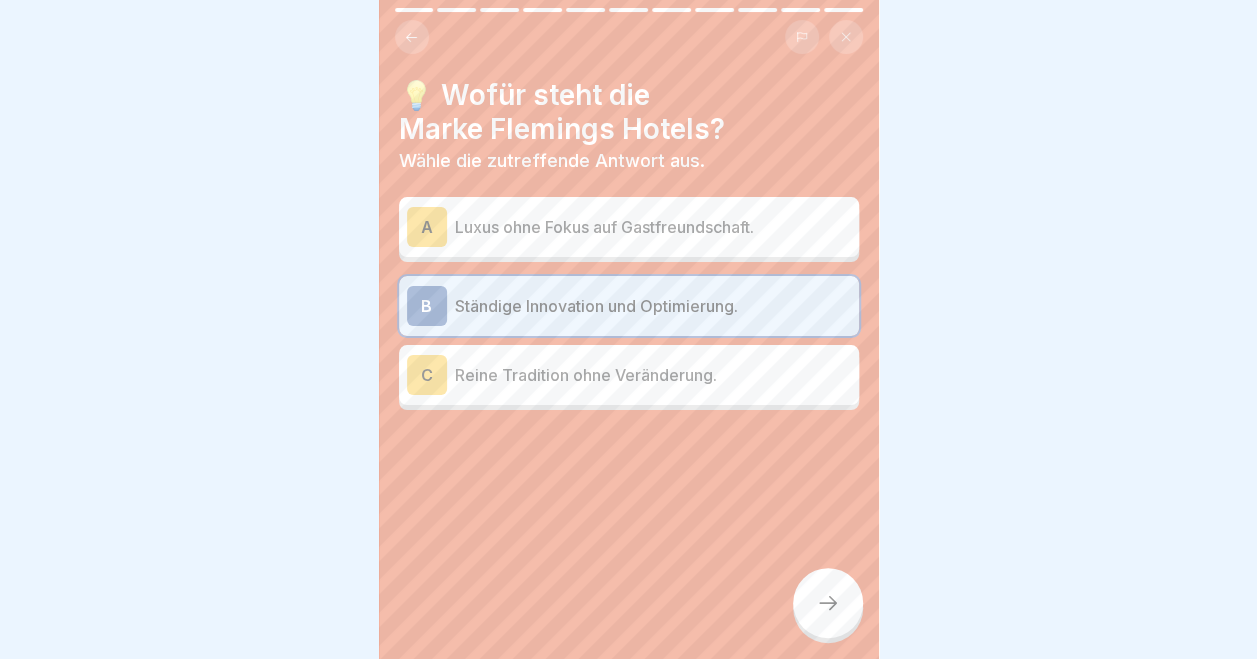 click at bounding box center [828, 603] 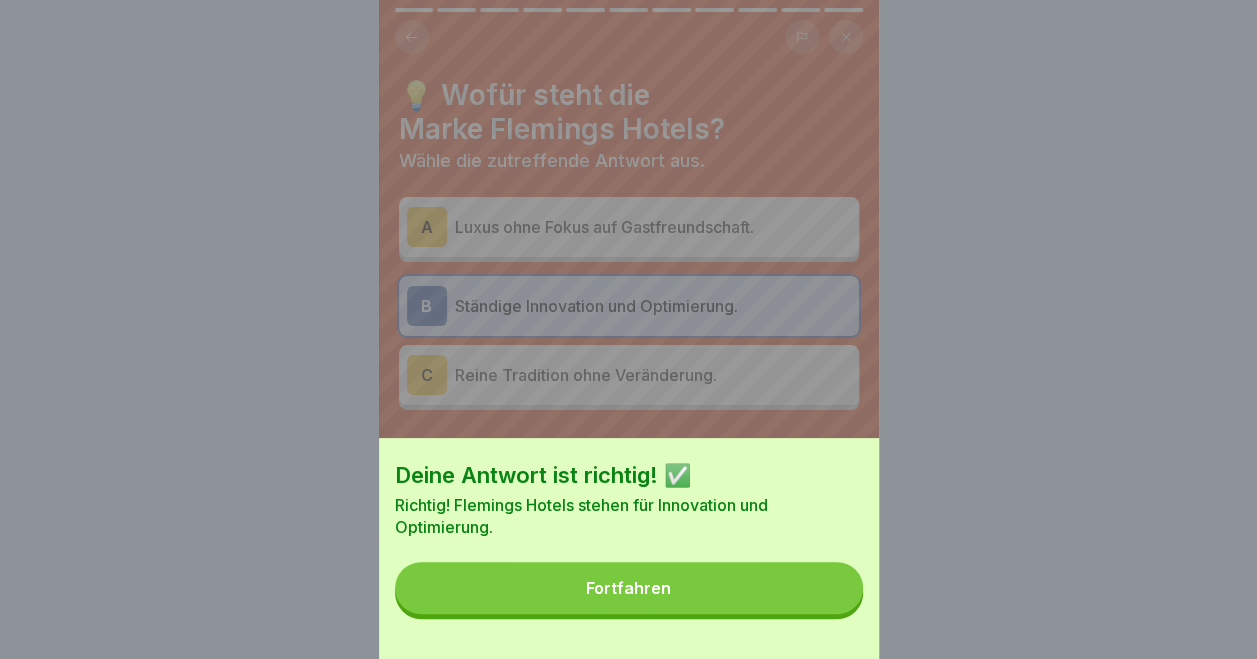 click on "Fortfahren" at bounding box center (629, 588) 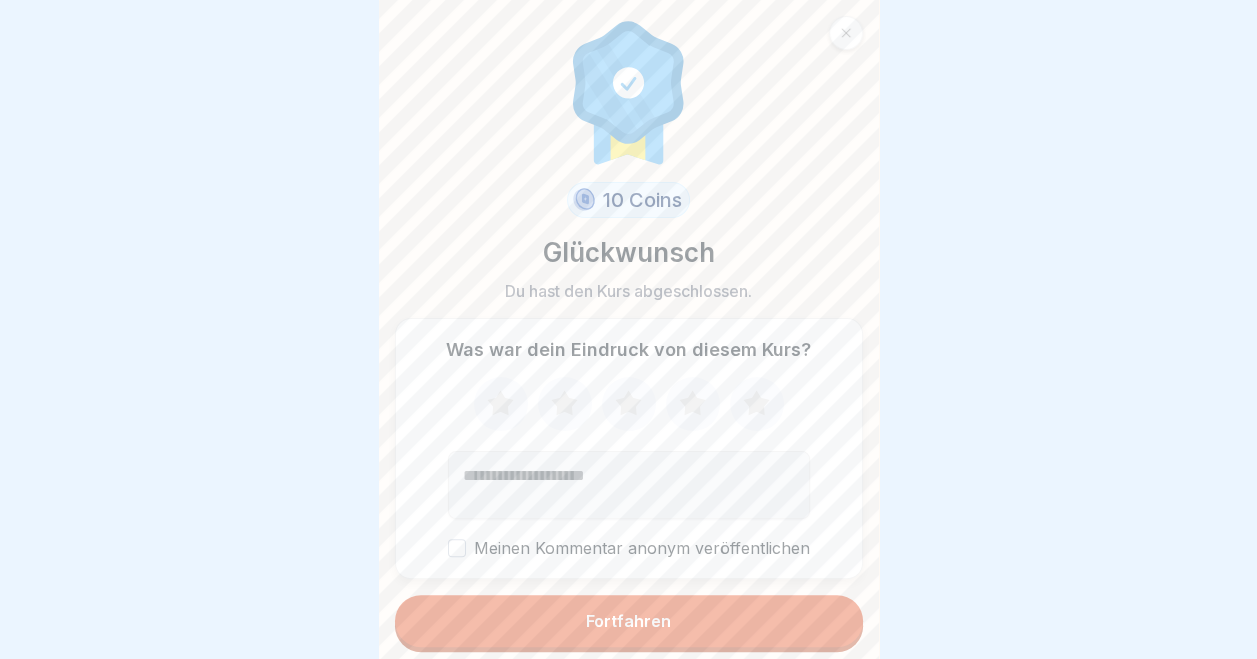 click on "Fortfahren" at bounding box center [628, 621] 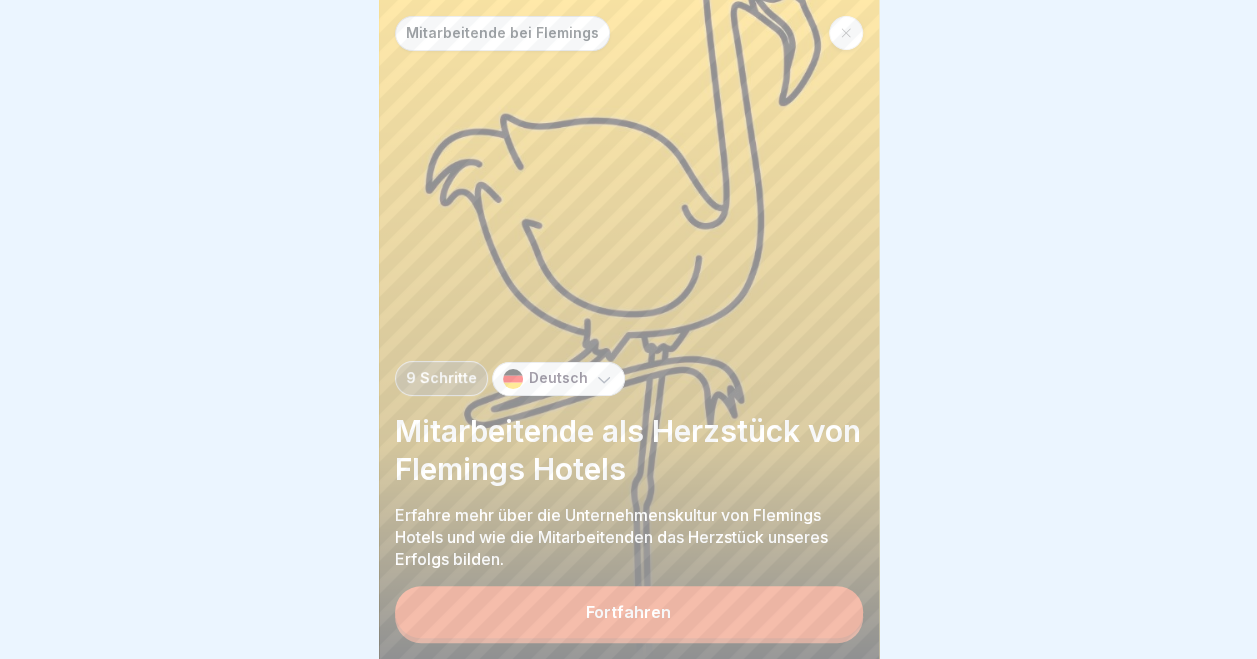 click on "Fortfahren" at bounding box center [628, 612] 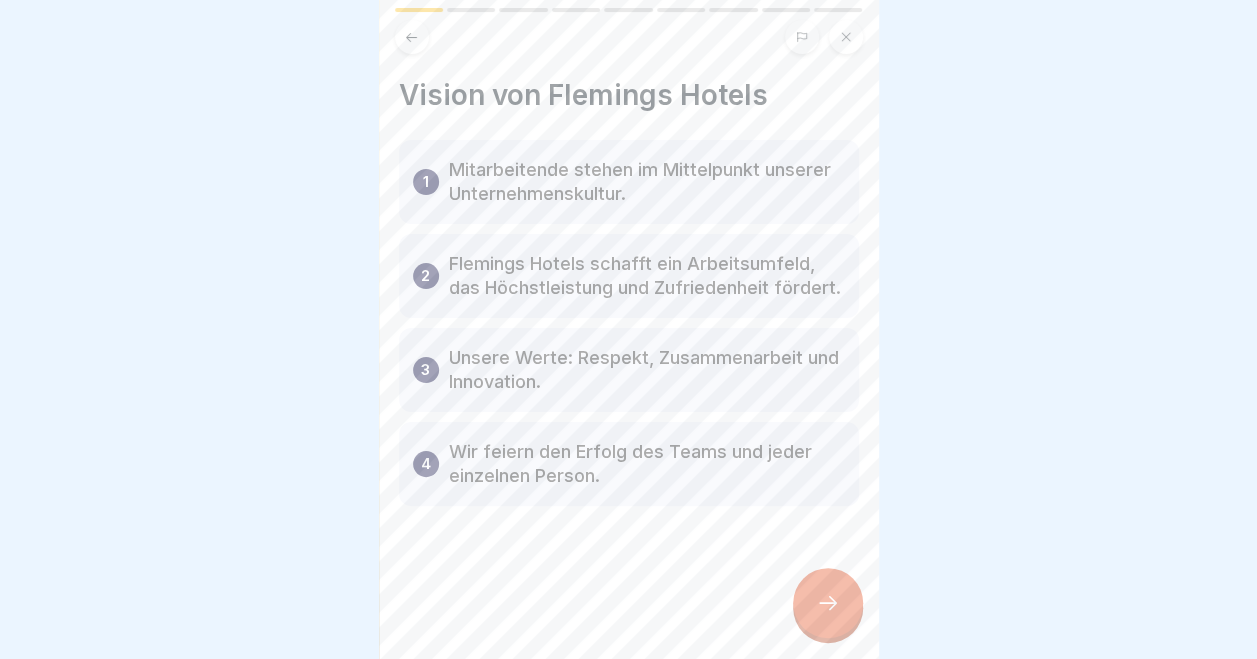click 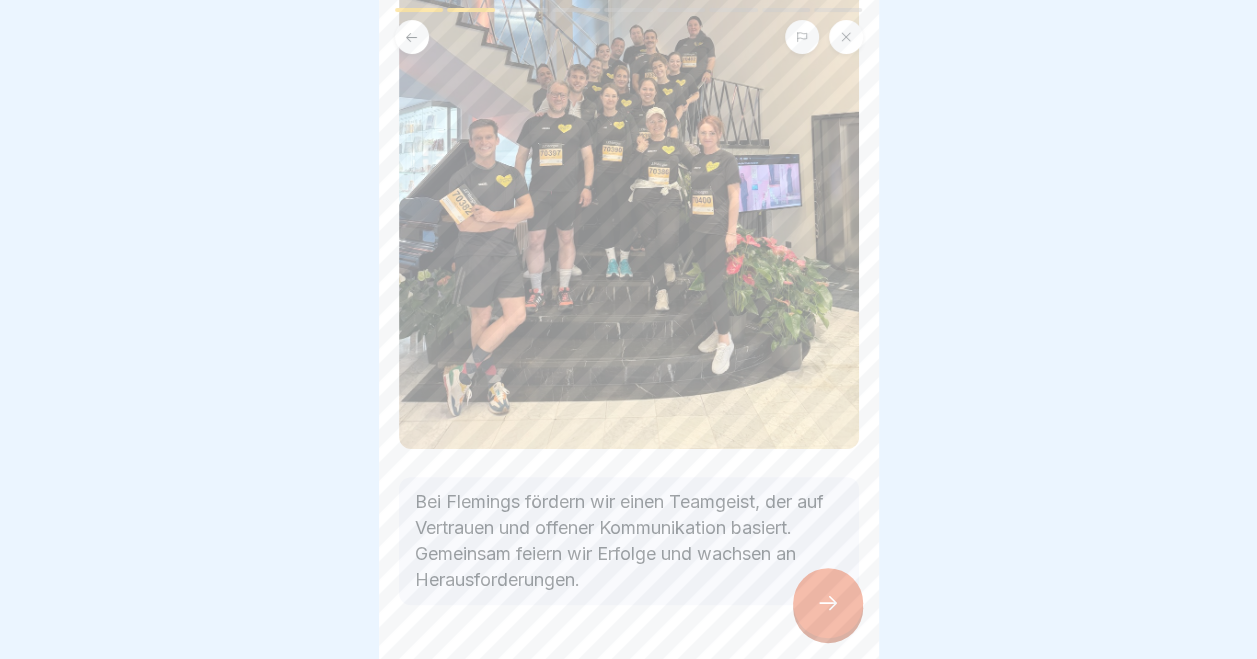 scroll, scrollTop: 350, scrollLeft: 0, axis: vertical 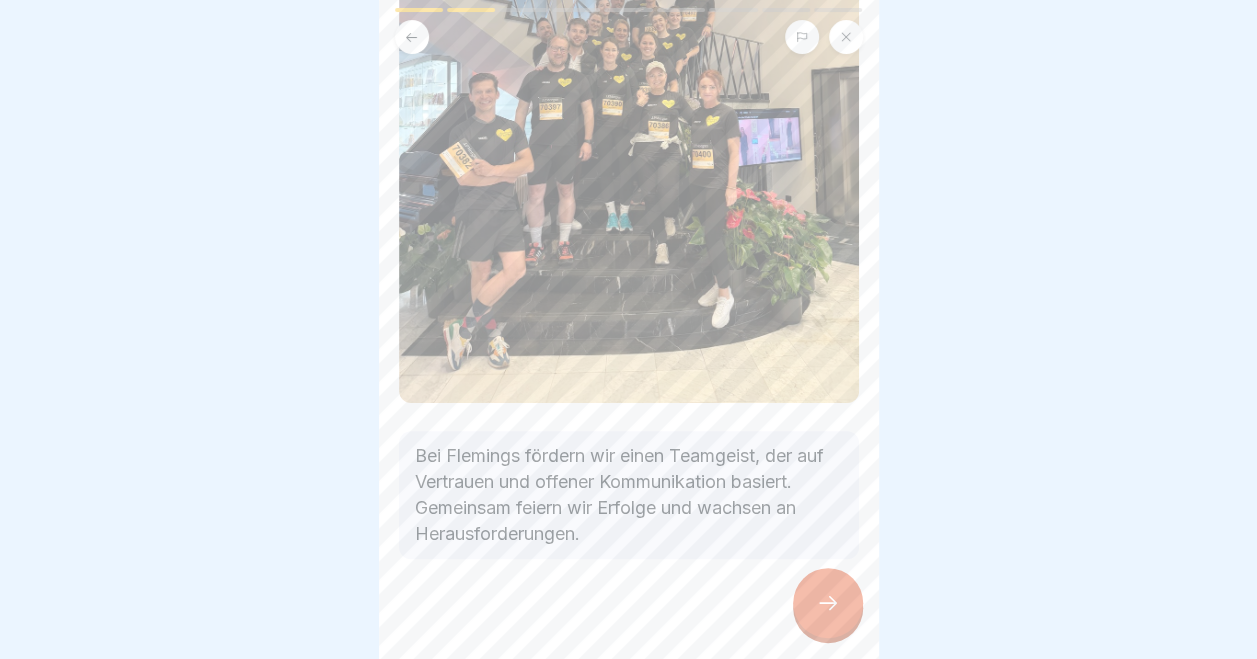 click at bounding box center [828, 603] 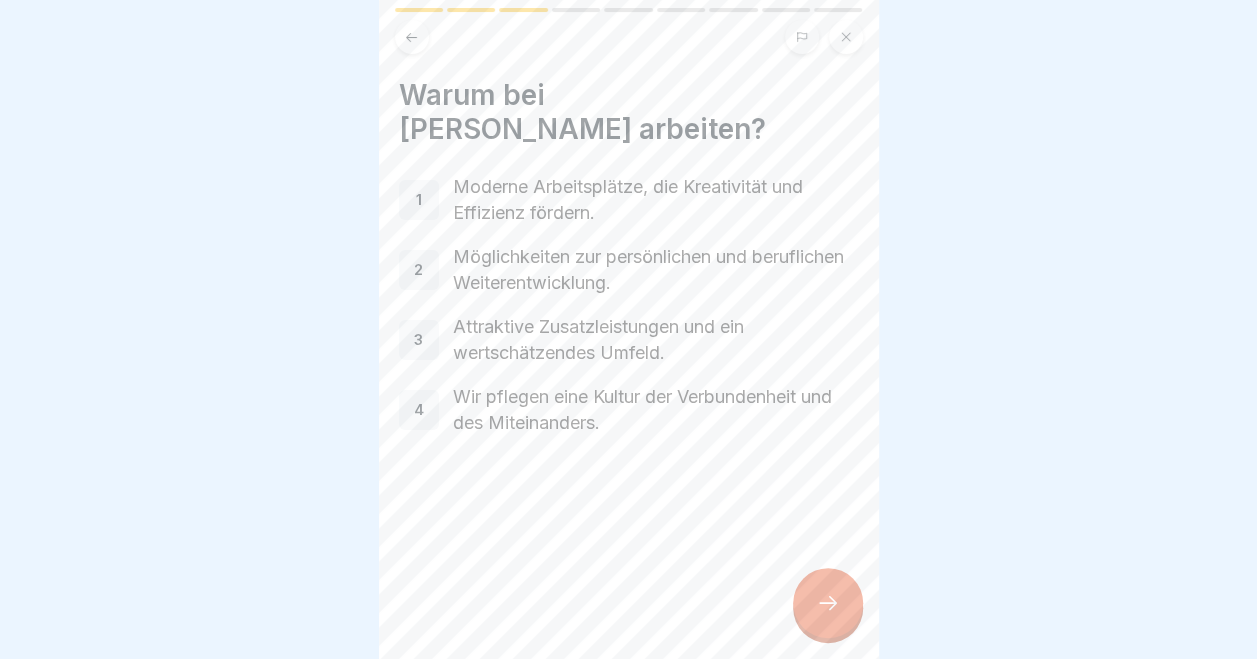 click at bounding box center (828, 603) 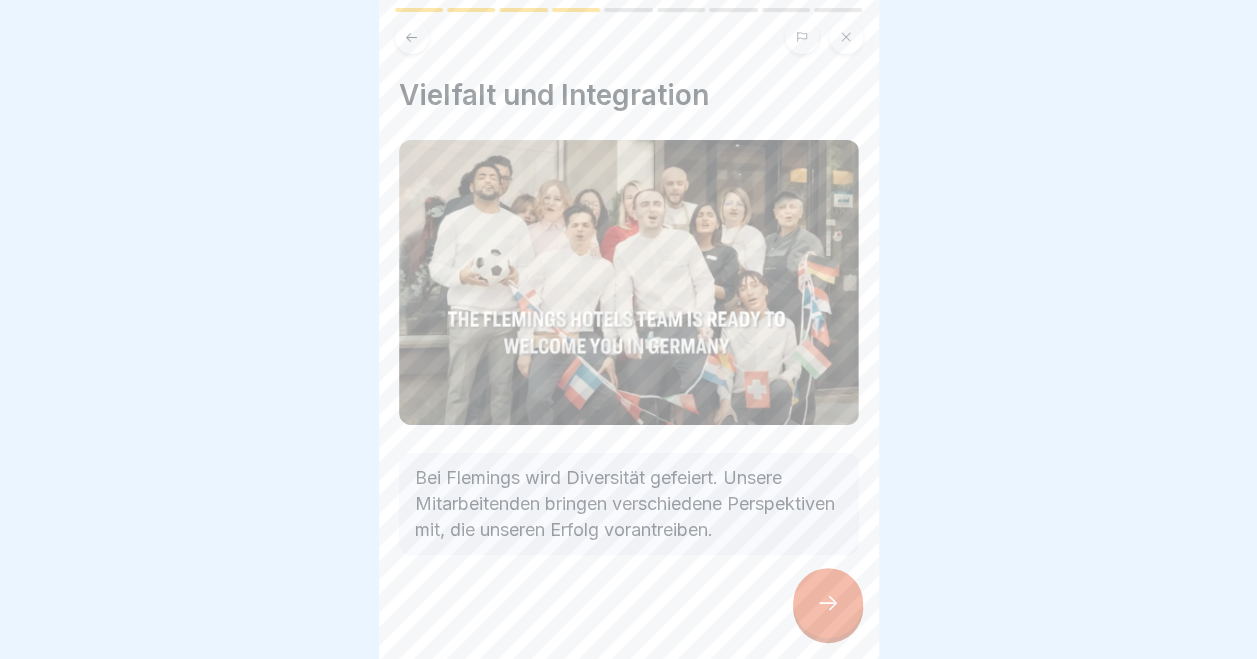 click at bounding box center (828, 603) 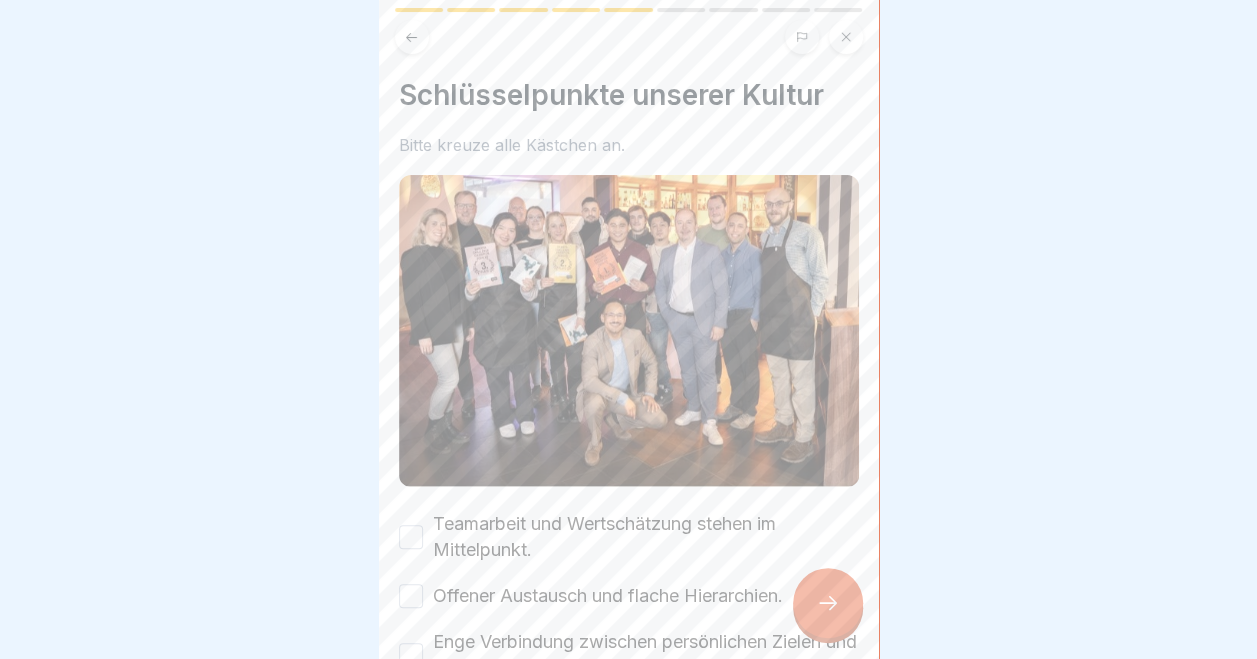 scroll, scrollTop: 204, scrollLeft: 0, axis: vertical 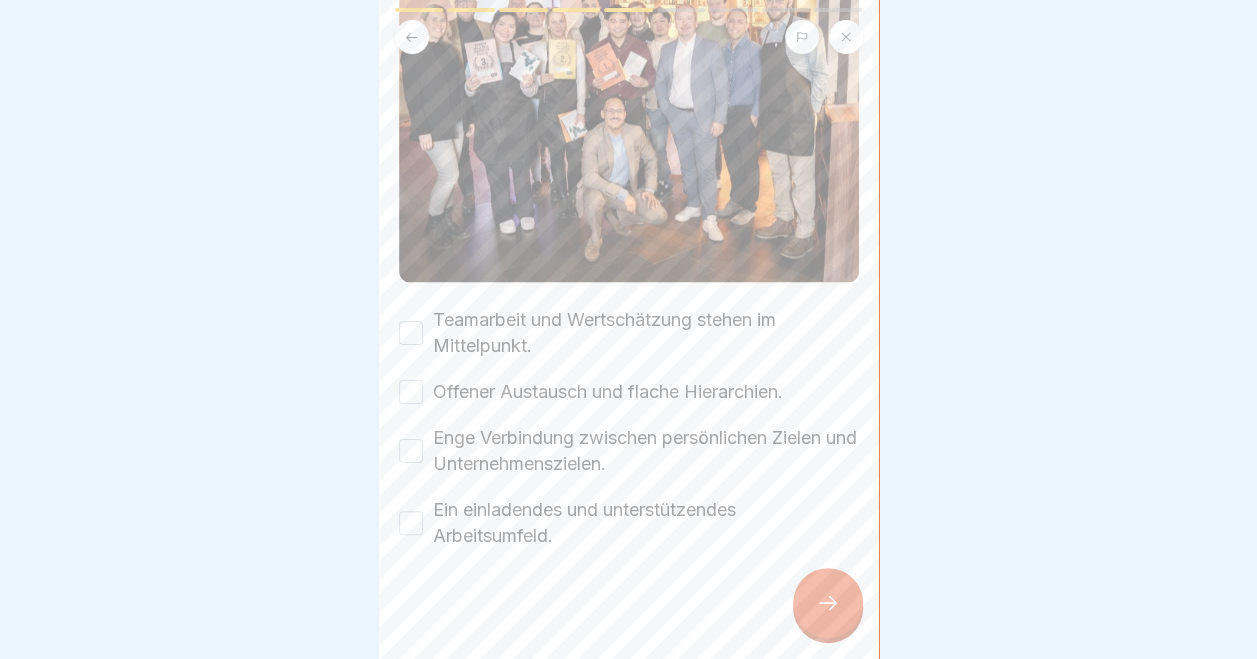 click on "Teamarbeit und Wertschätzung stehen im Mittelpunkt." at bounding box center (411, 333) 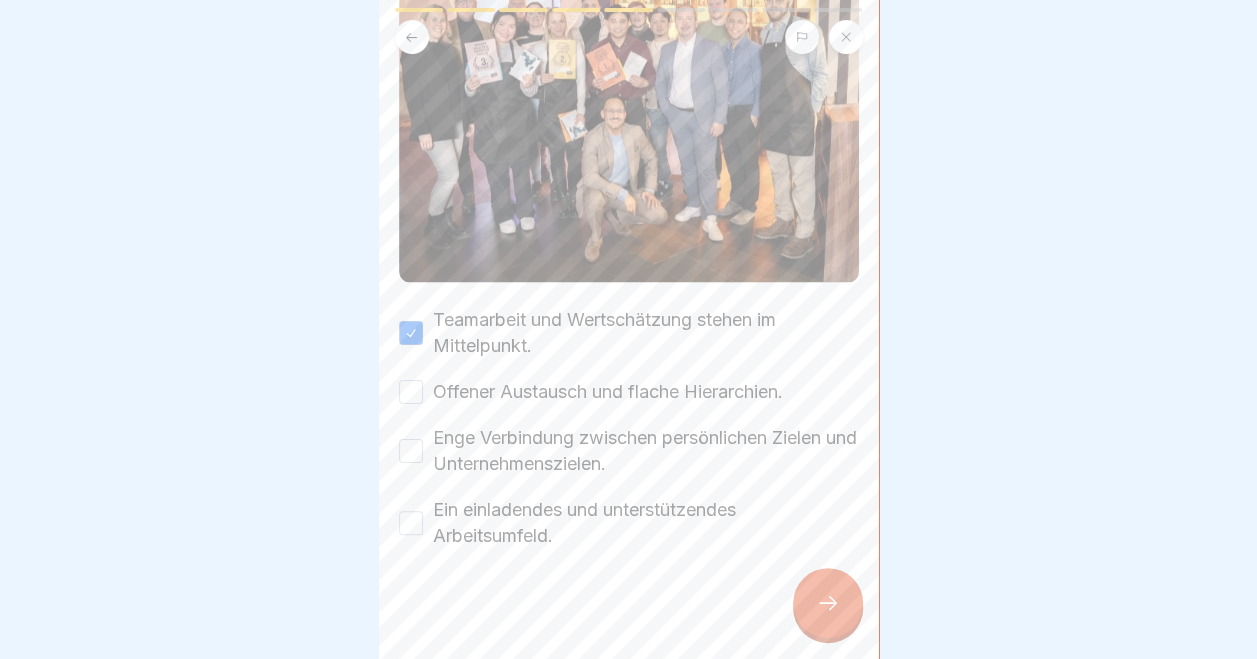 click on "Offener Austausch und flache Hierarchien." at bounding box center [411, 392] 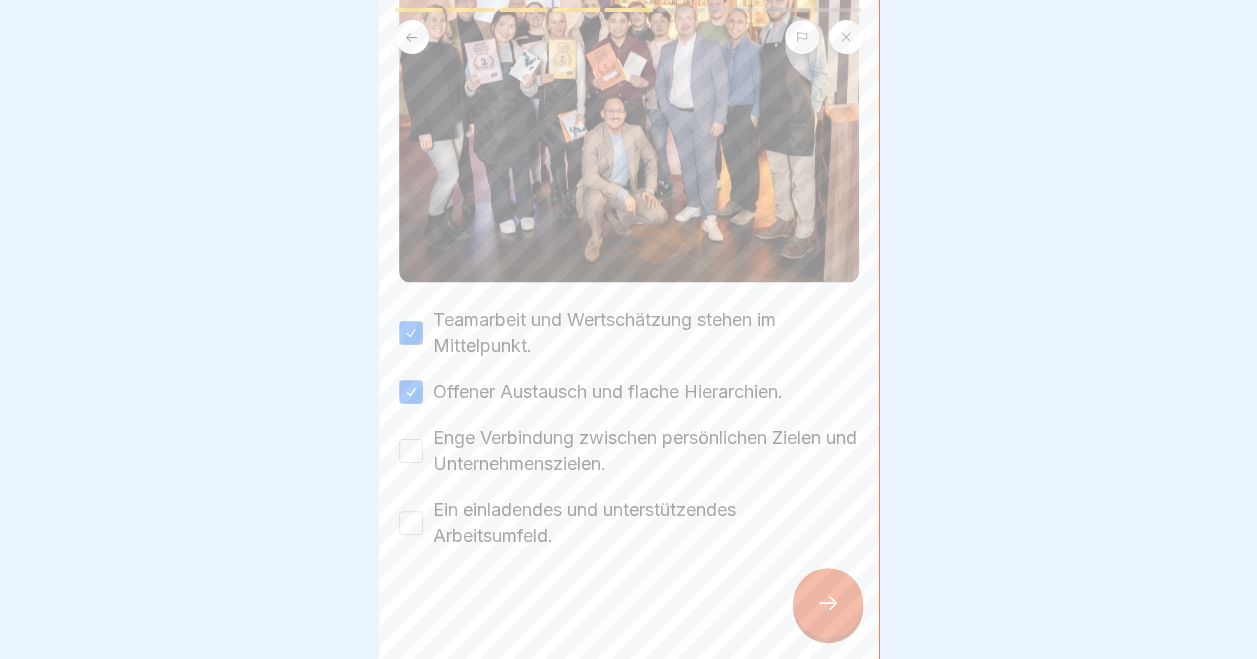 click on "Enge Verbindung zwischen persönlichen Zielen und Unternehmenszielen." at bounding box center (411, 451) 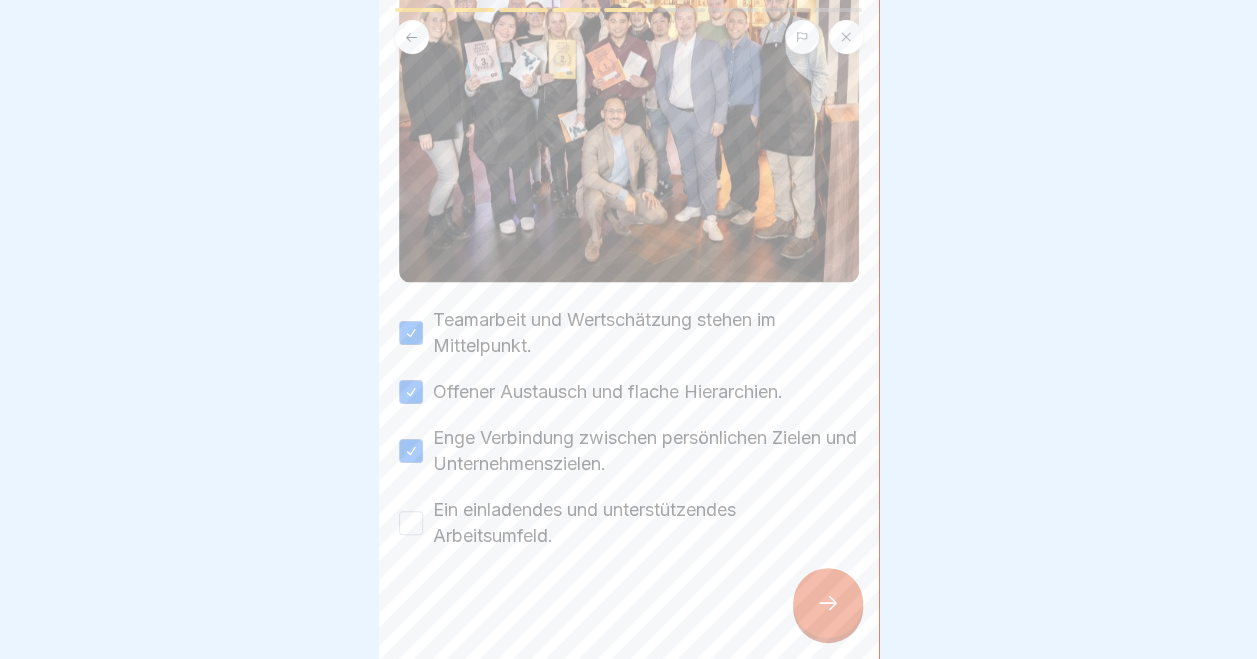 click on "Ein einladendes und unterstützendes Arbeitsumfeld." at bounding box center (411, 523) 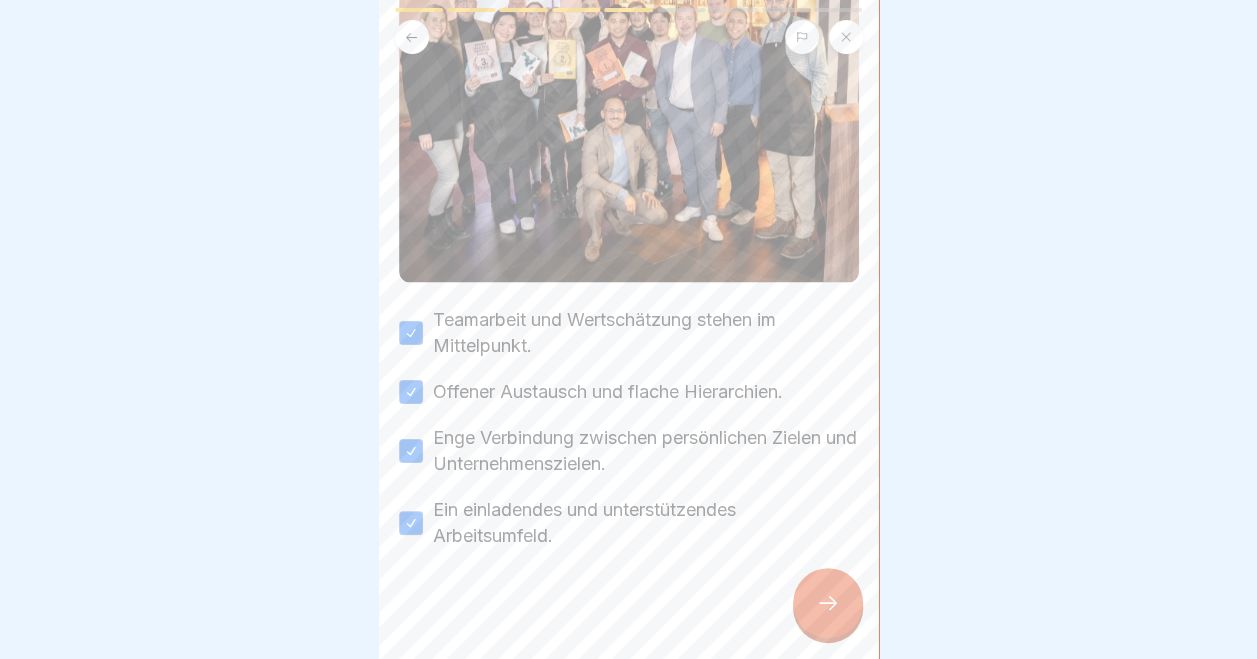 click 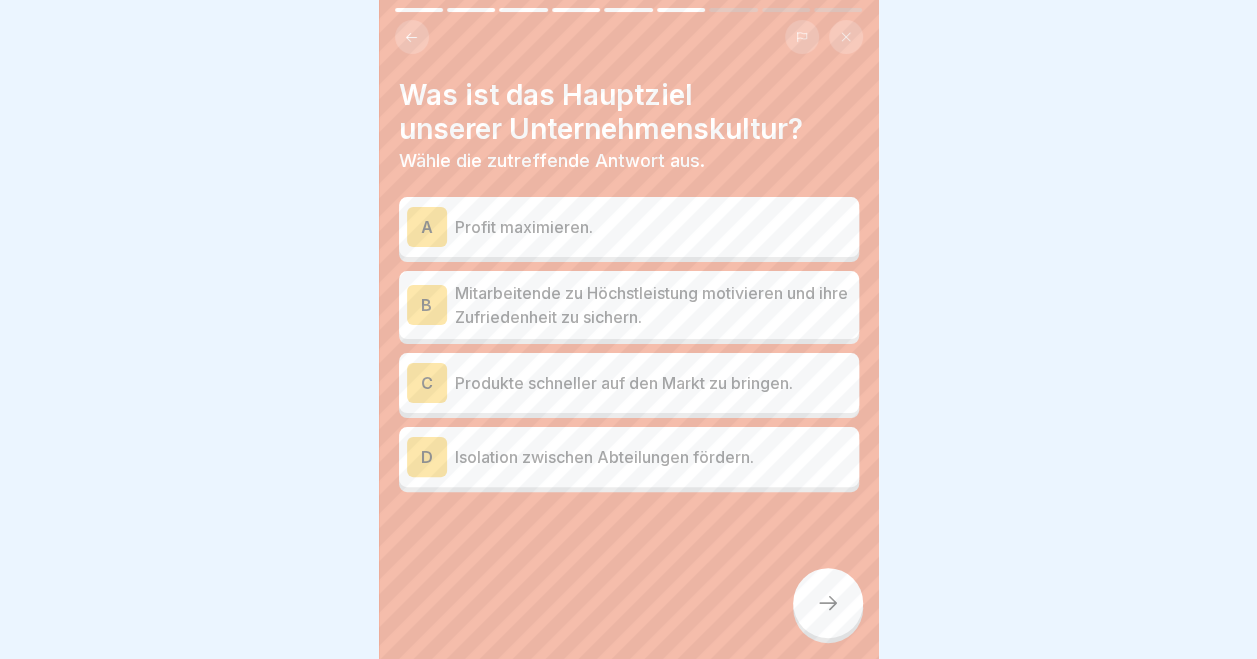 click on "Mitarbeitende zu Höchstleistung motivieren und ihre Zufriedenheit zu sichern." at bounding box center [653, 305] 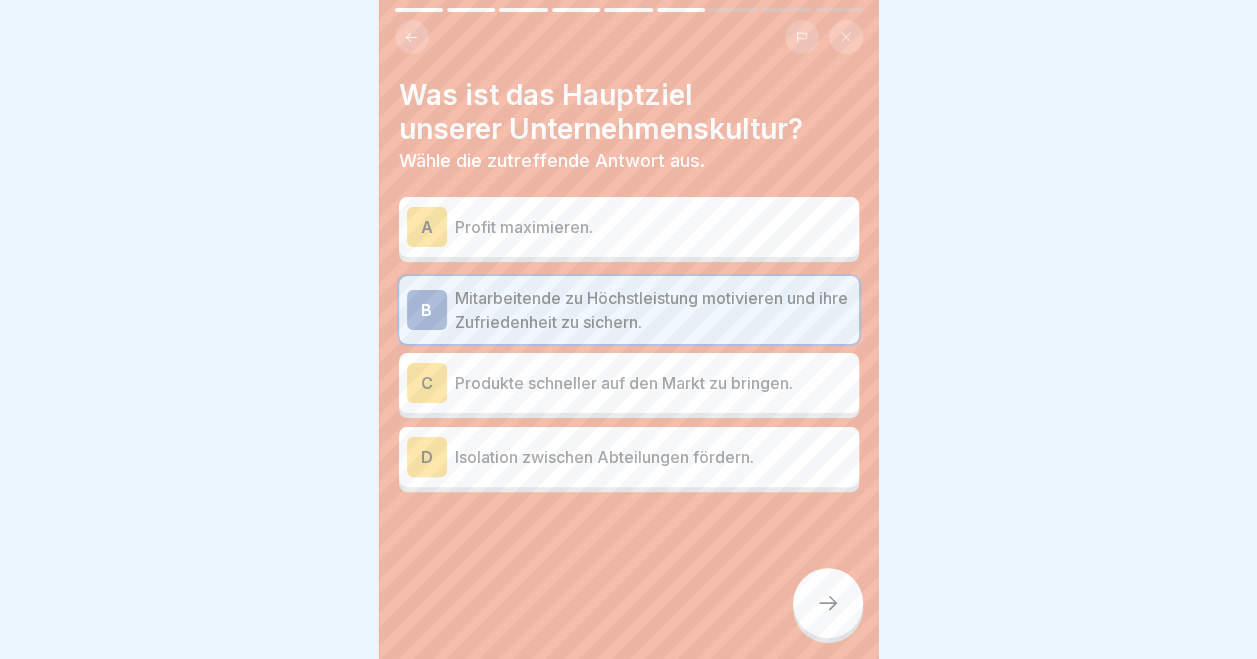 click 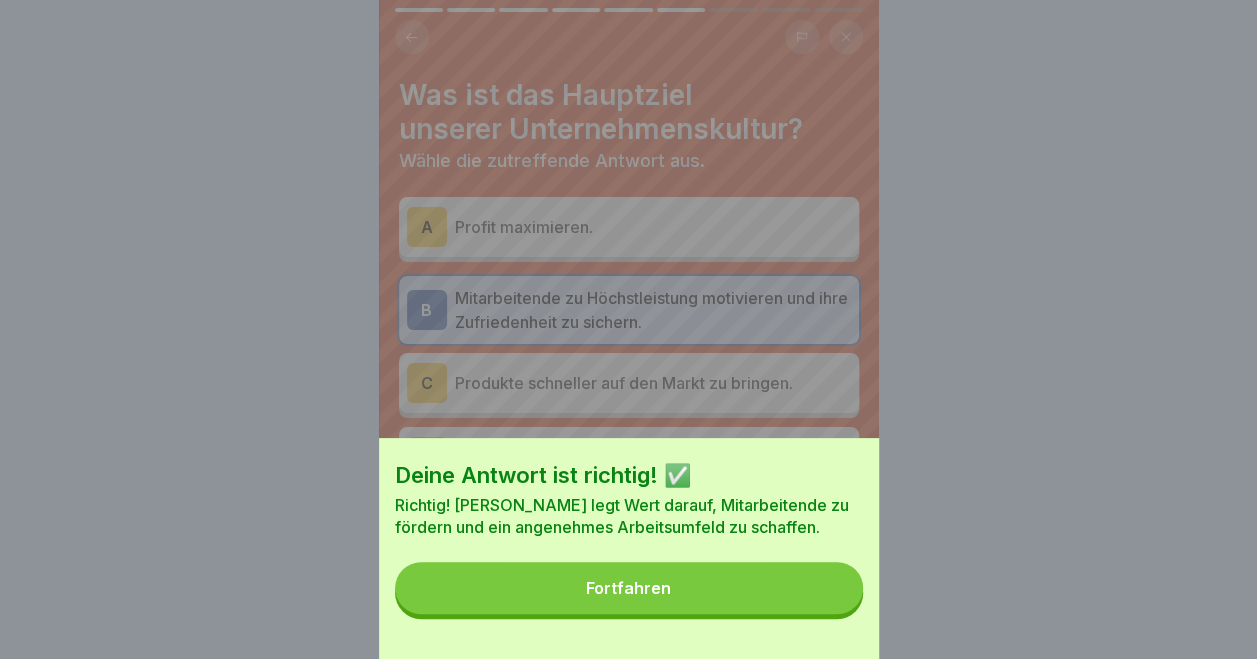 click on "Fortfahren" at bounding box center [628, 588] 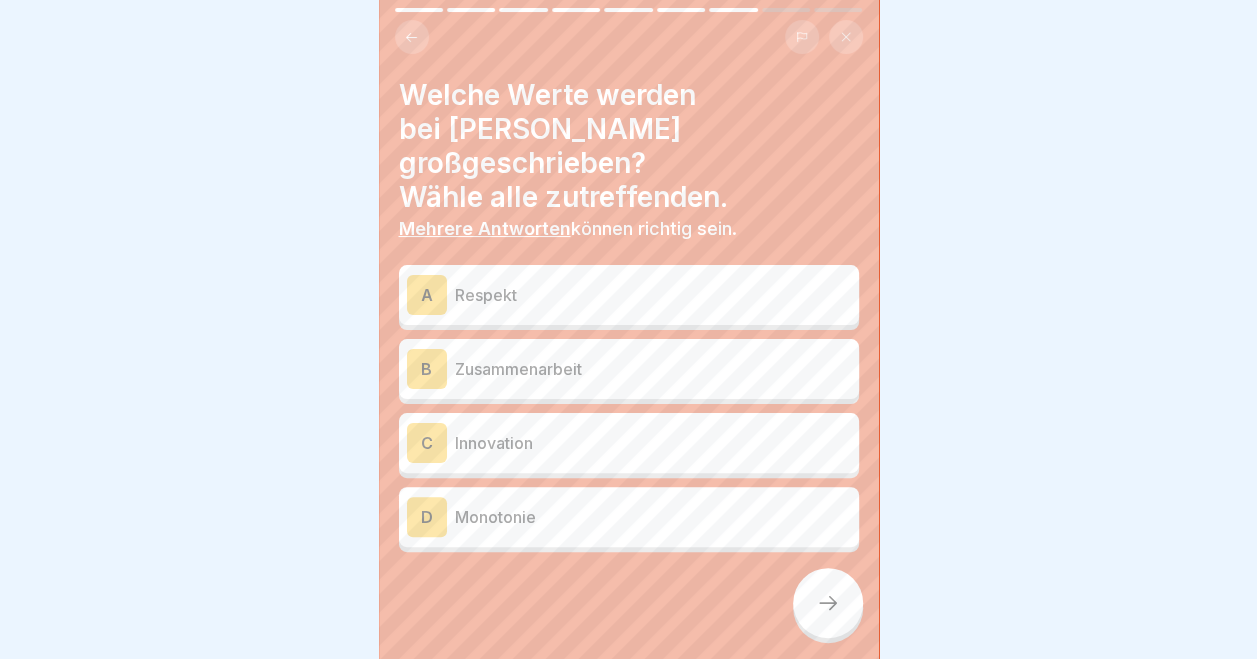 click on "Respekt" at bounding box center [653, 295] 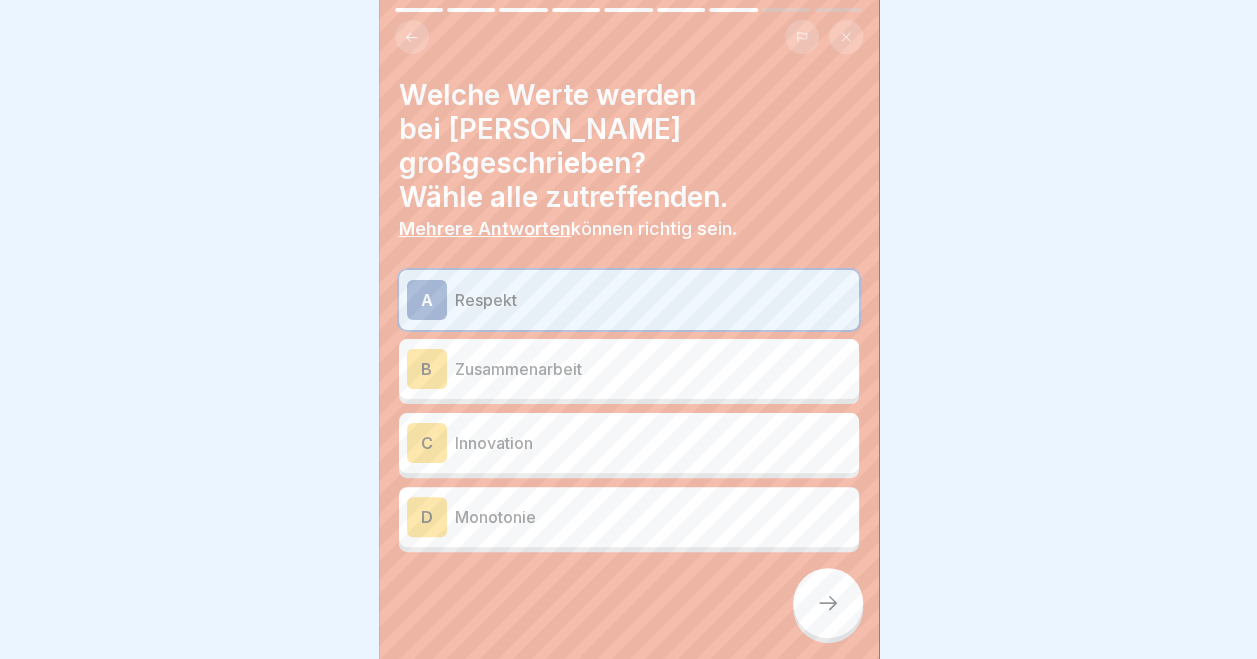 click on "B Zusammenarbeit" at bounding box center [629, 369] 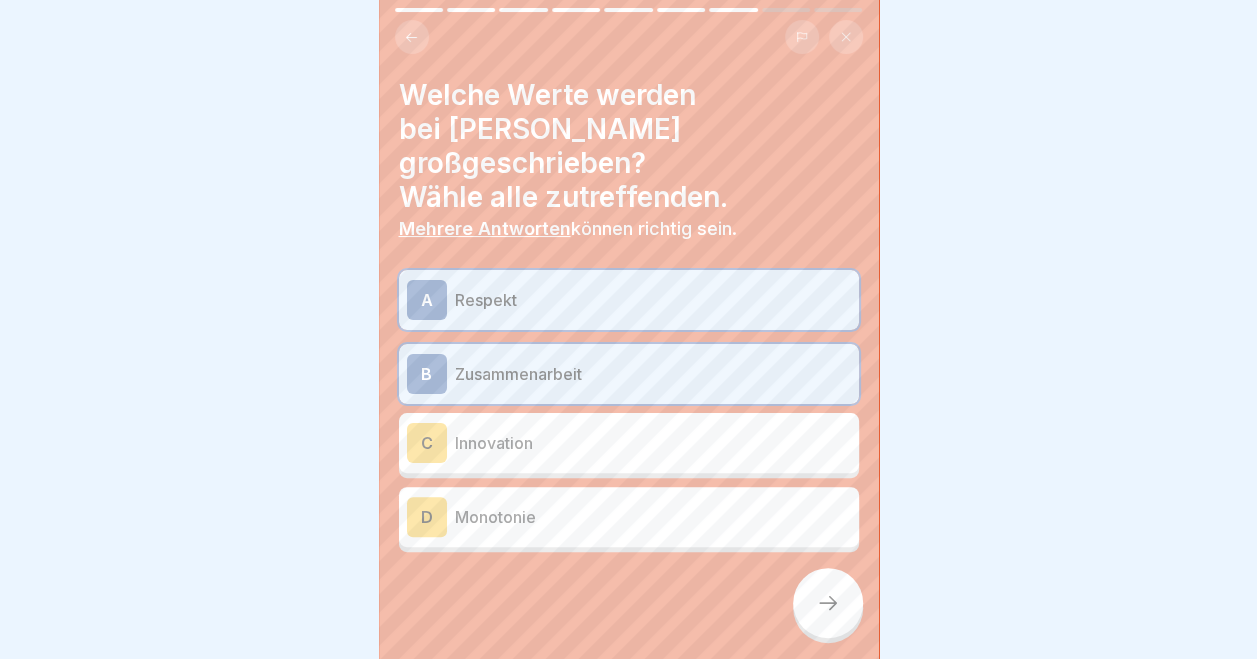 click on "Innovation" at bounding box center (653, 443) 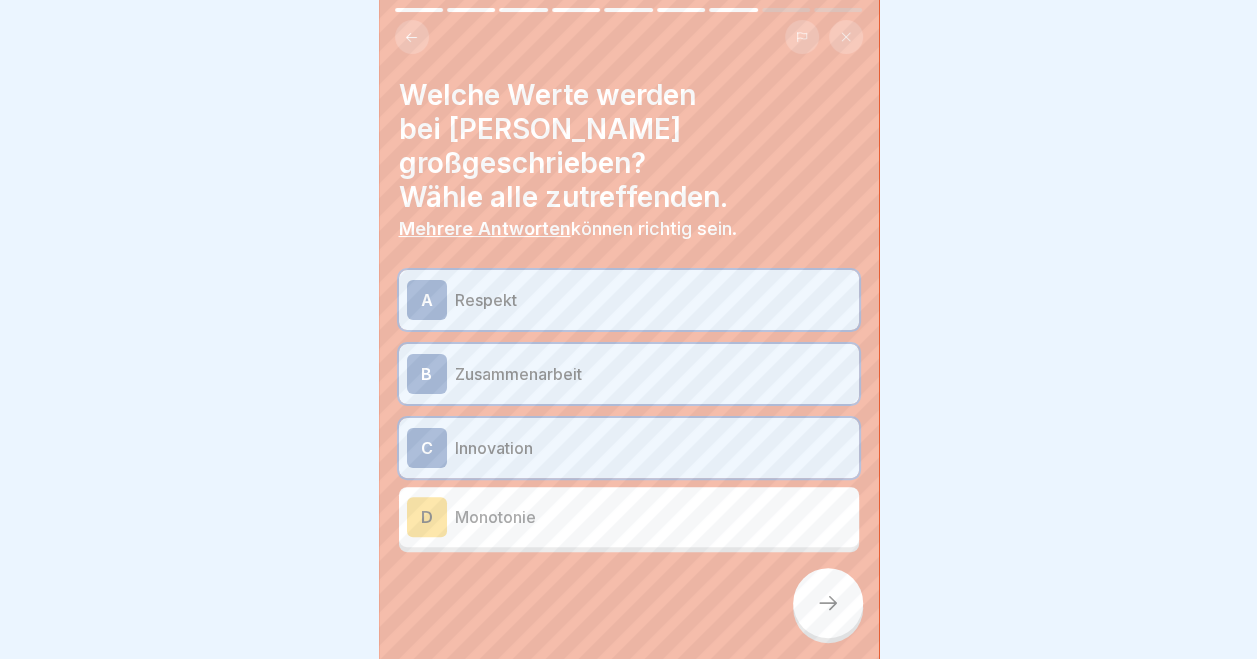 click 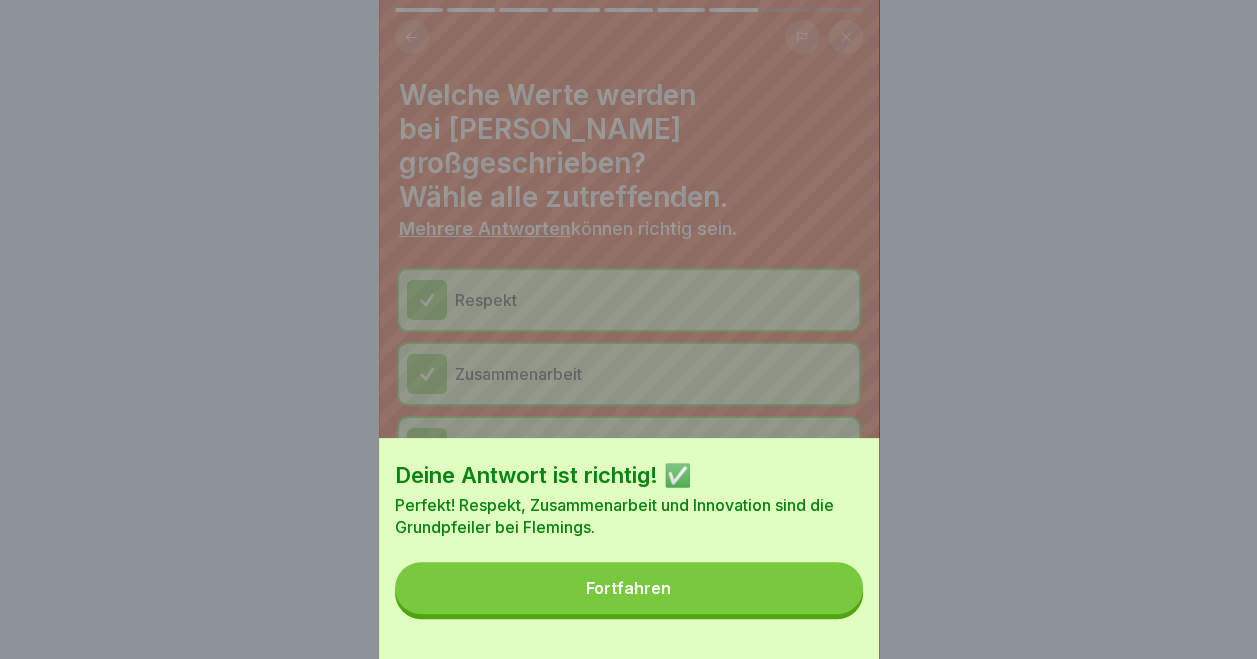 click on "Fortfahren" at bounding box center (628, 588) 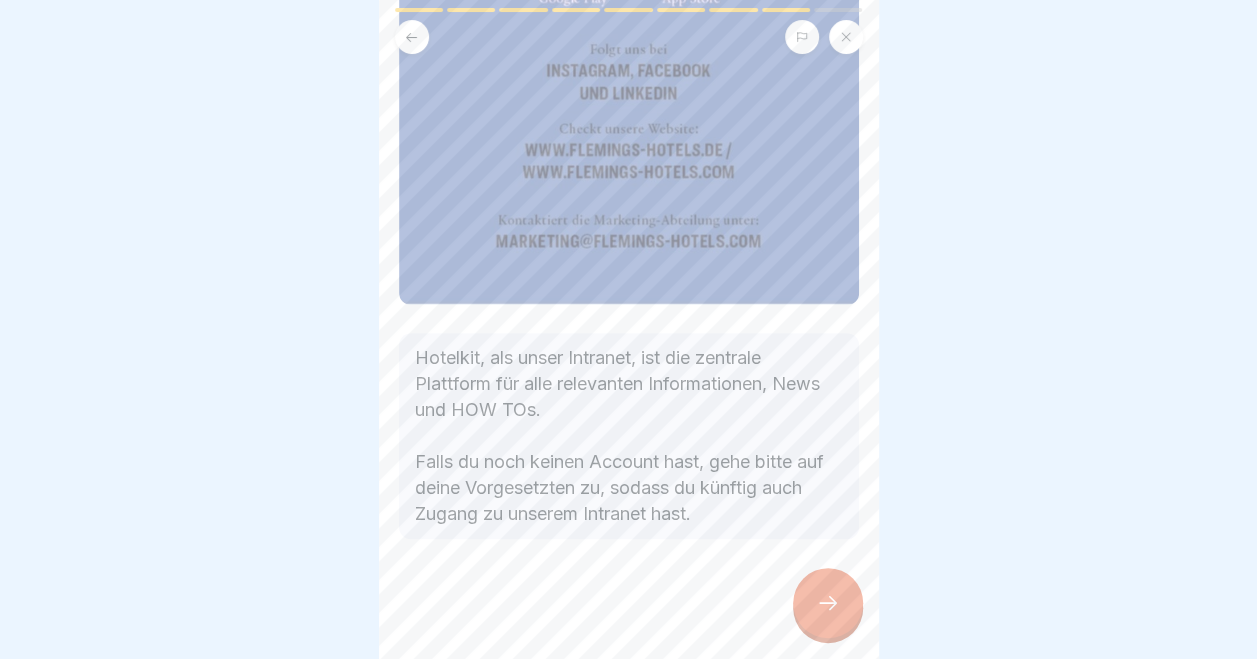 scroll, scrollTop: 478, scrollLeft: 0, axis: vertical 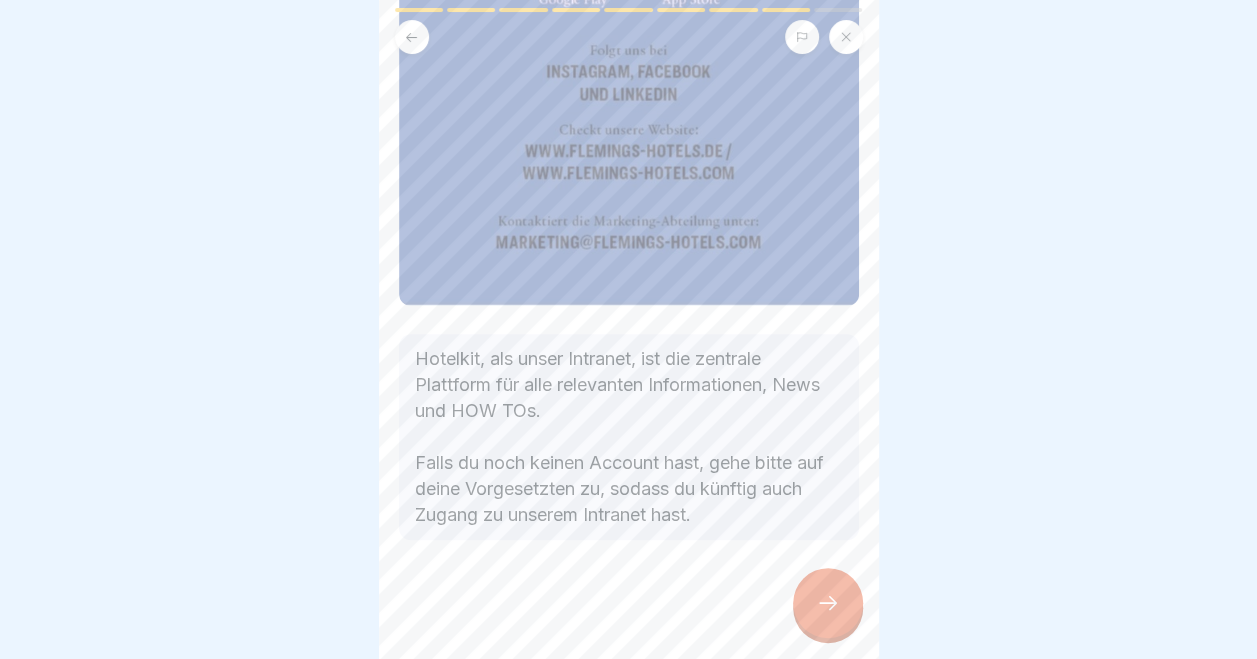click at bounding box center [828, 603] 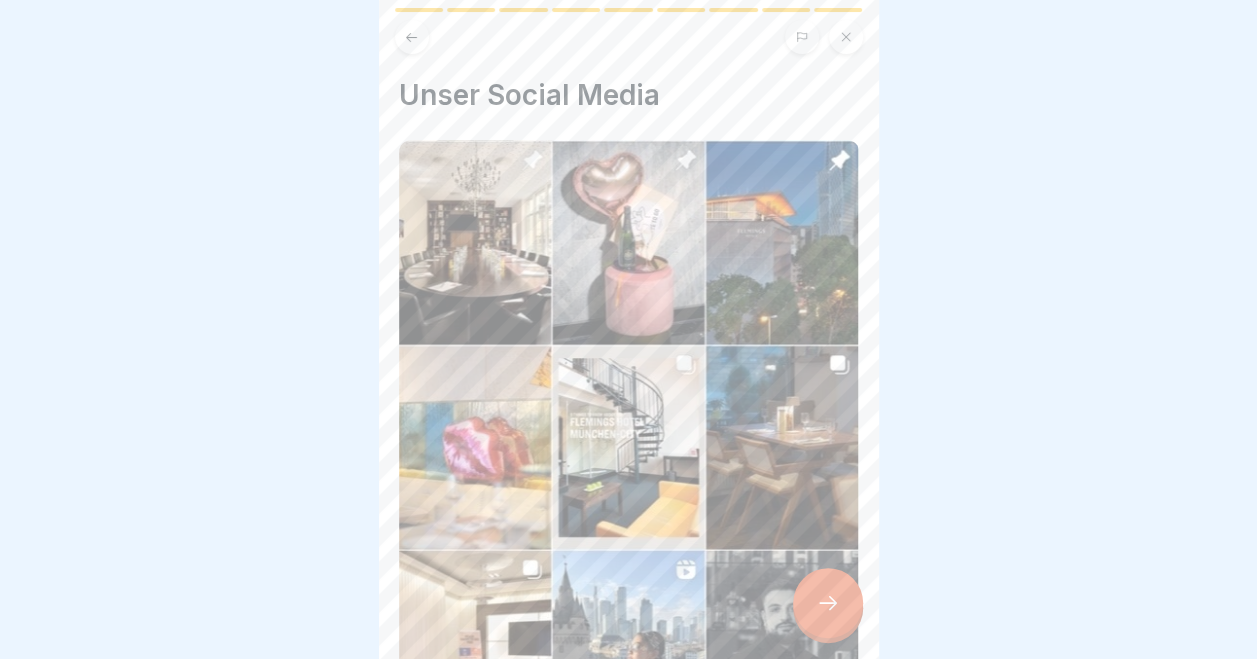 scroll, scrollTop: 351, scrollLeft: 0, axis: vertical 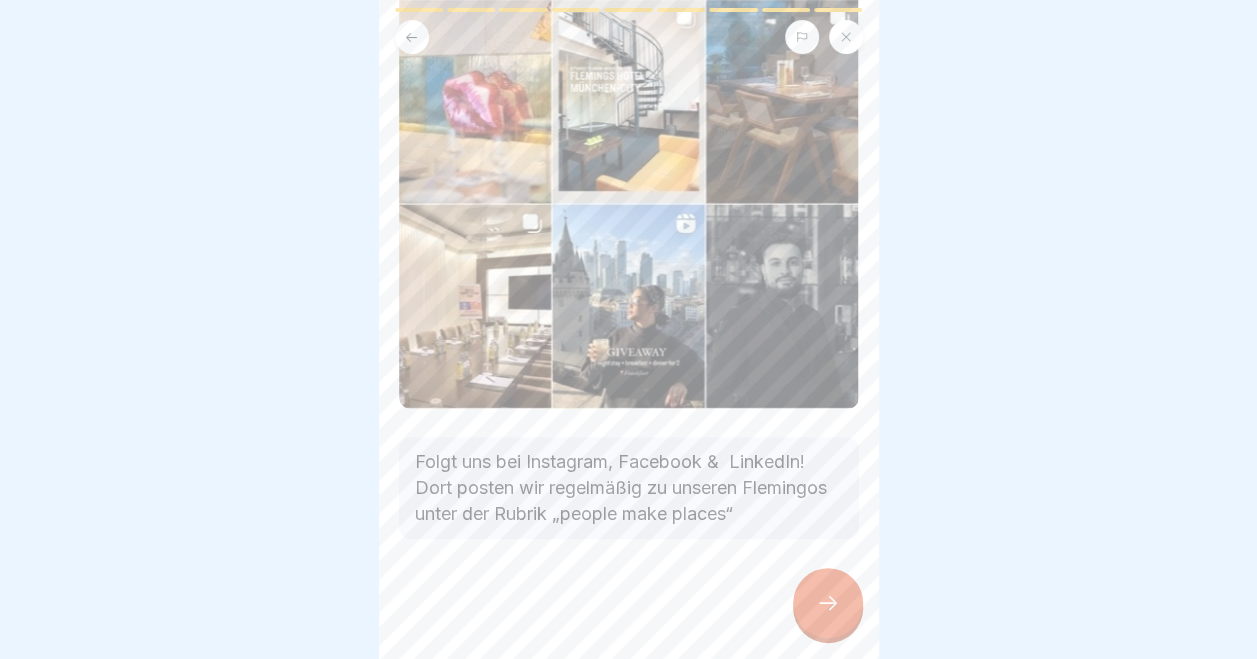 click 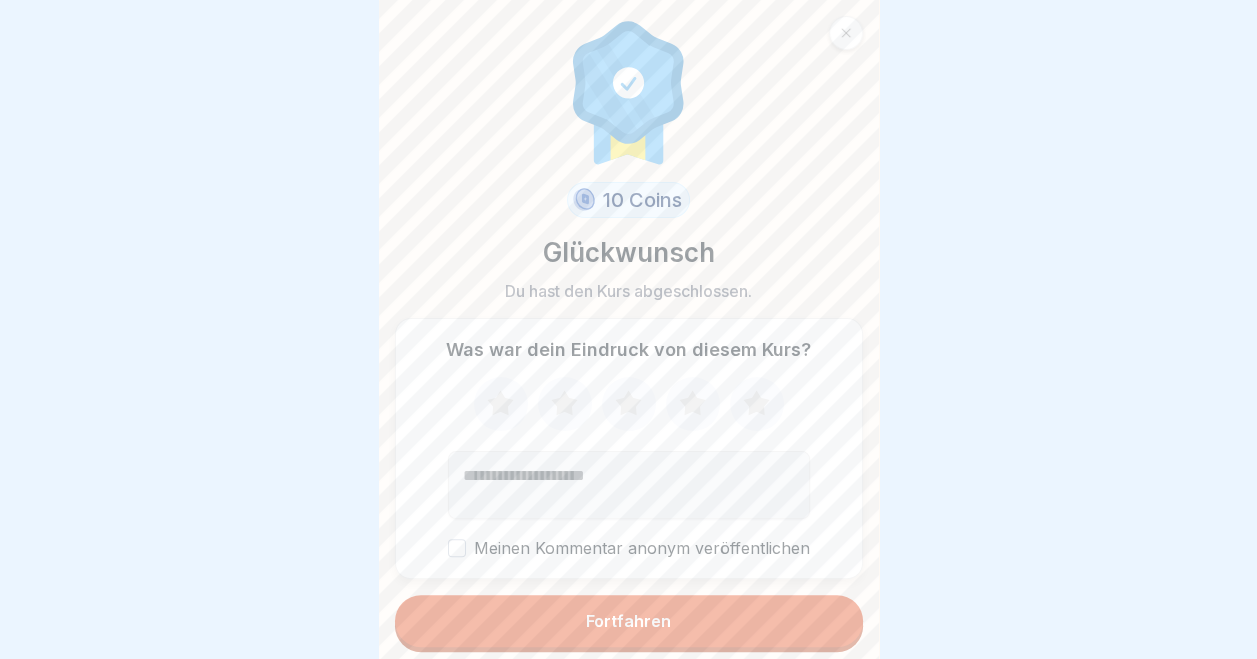 click on "Fortfahren" at bounding box center [629, 621] 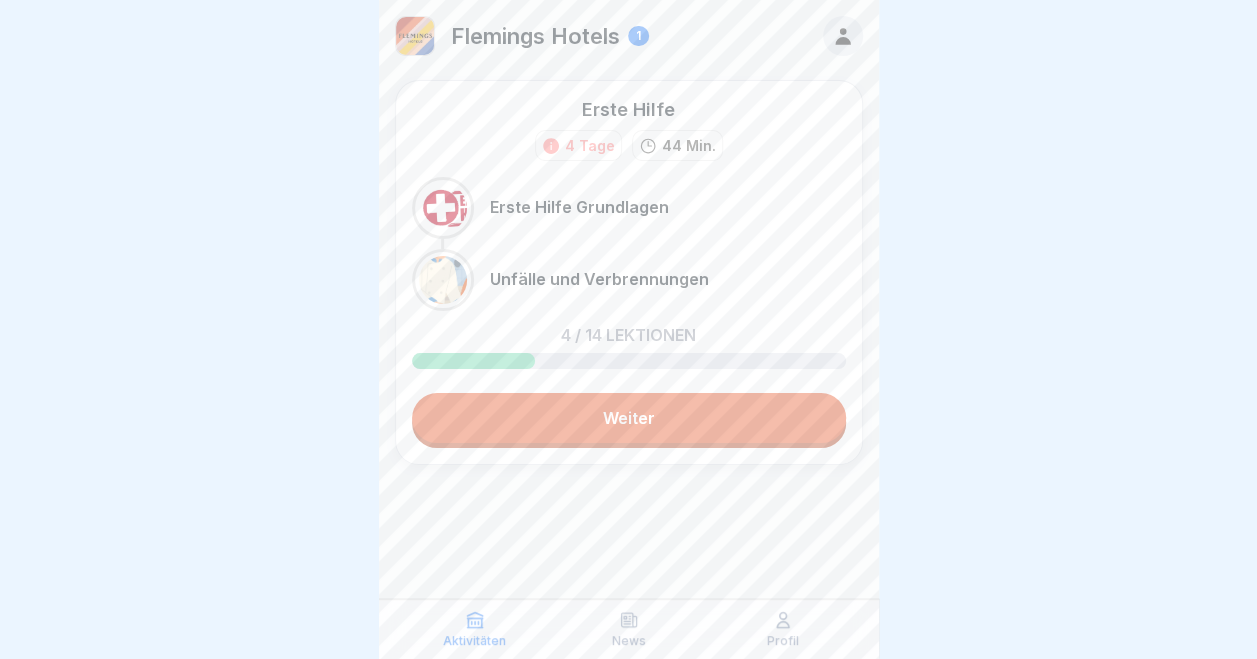 scroll, scrollTop: 0, scrollLeft: 0, axis: both 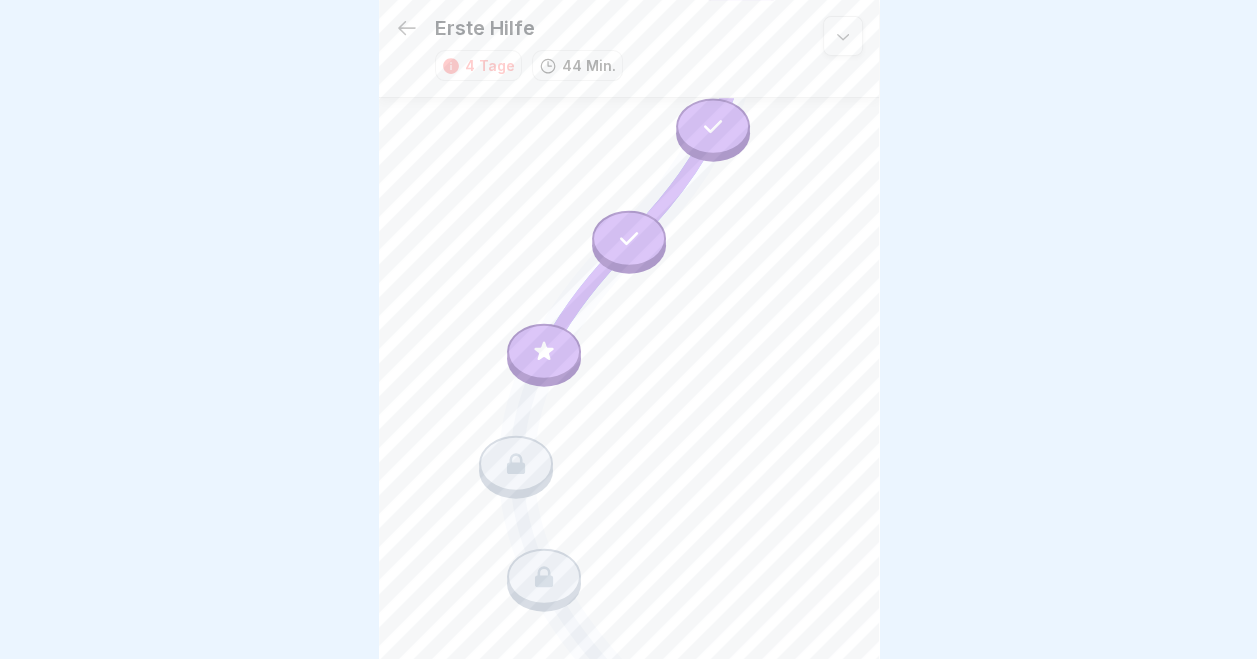 click at bounding box center [516, 463] 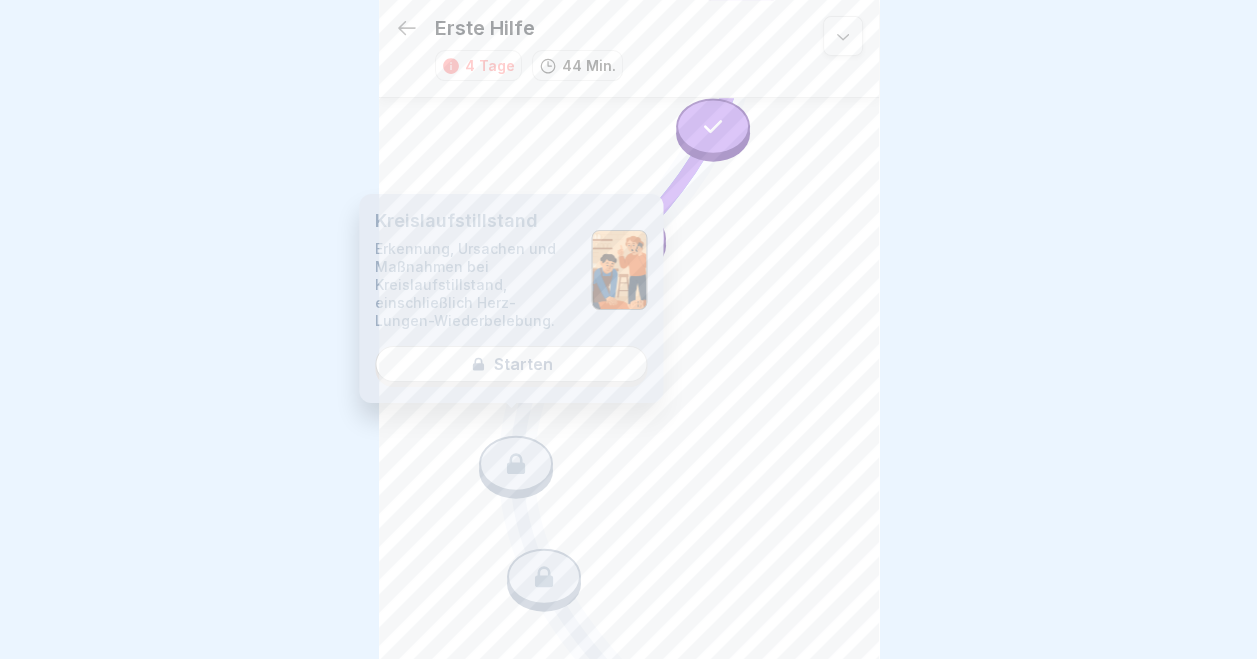 click 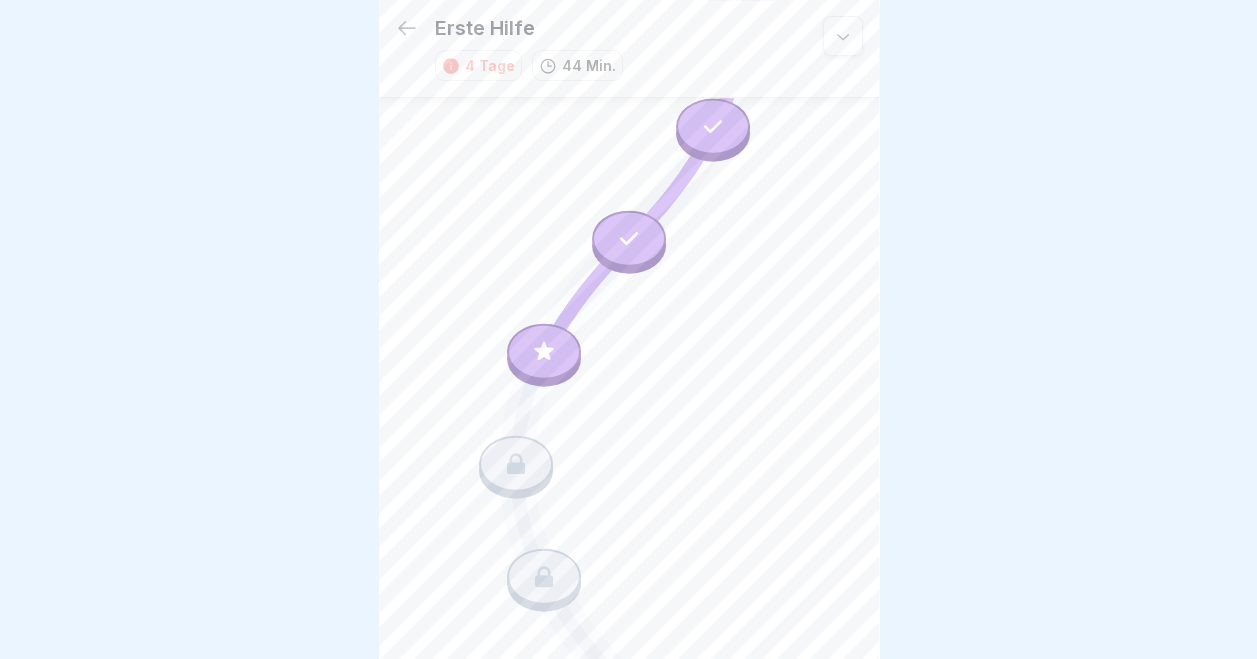 click 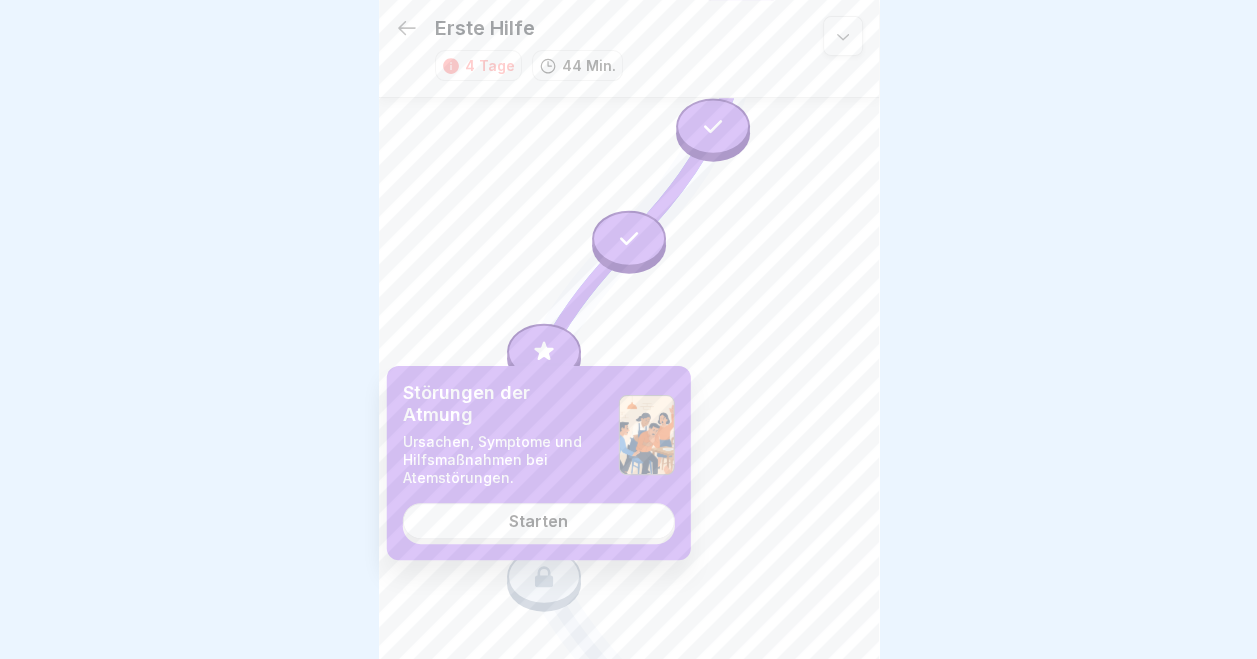 click on "Starten" at bounding box center (538, 521) 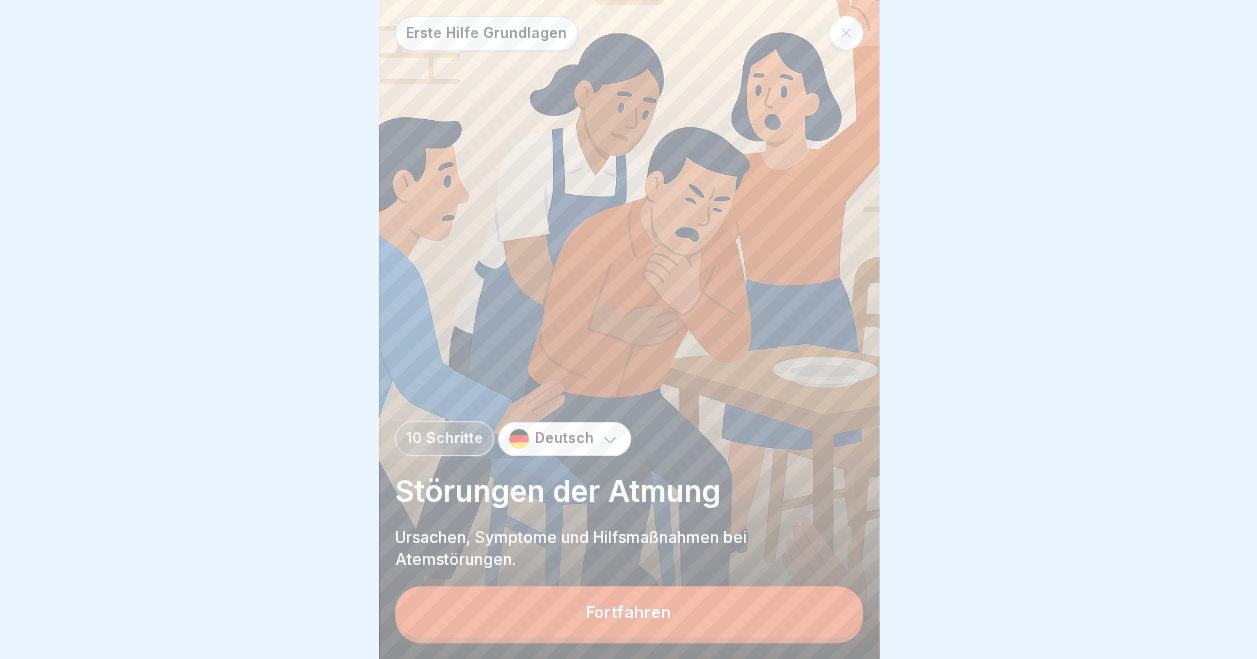 scroll, scrollTop: 0, scrollLeft: 0, axis: both 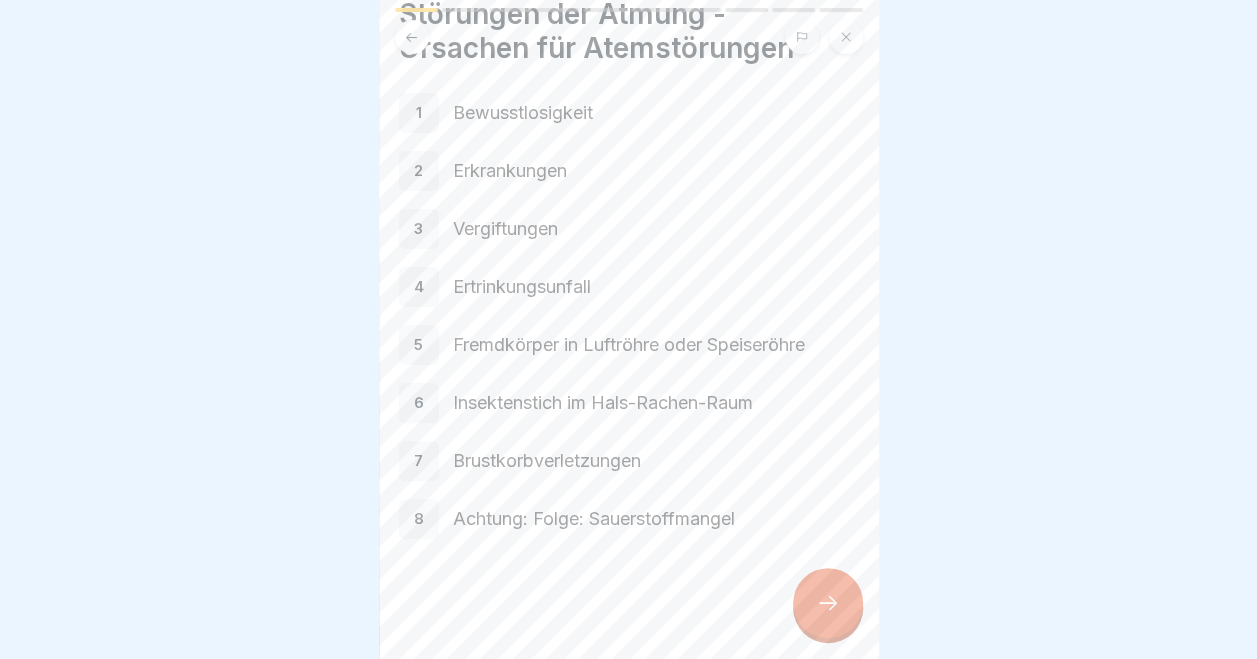 click at bounding box center (828, 603) 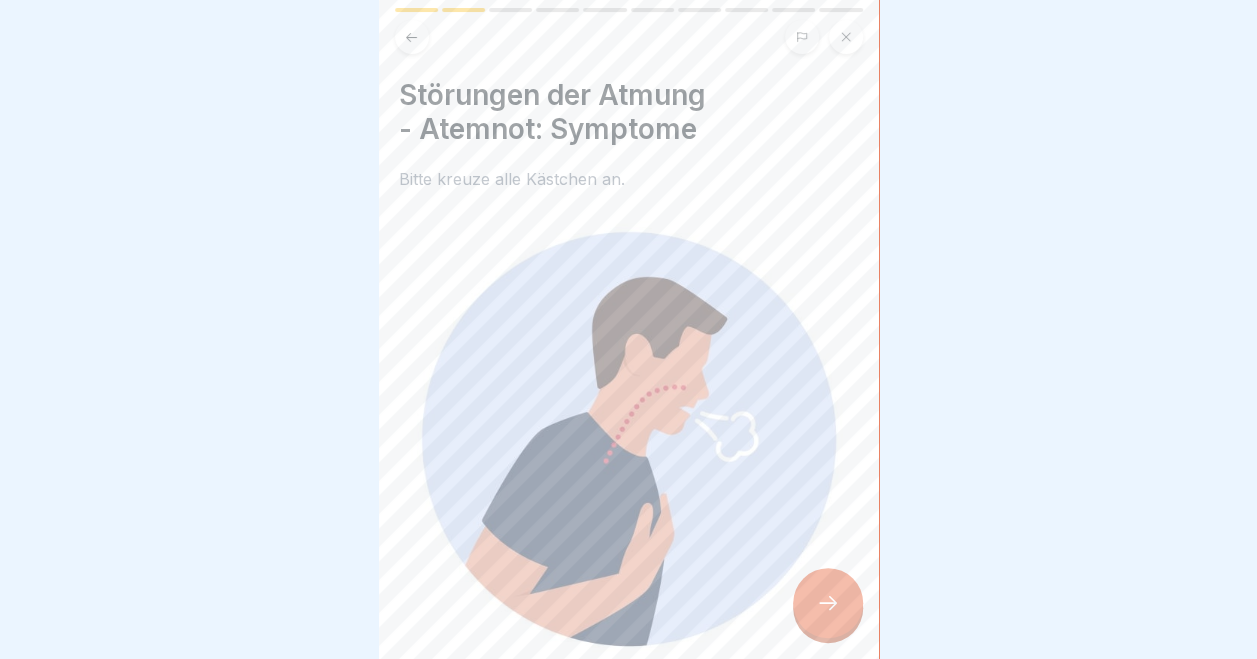 click at bounding box center [828, 603] 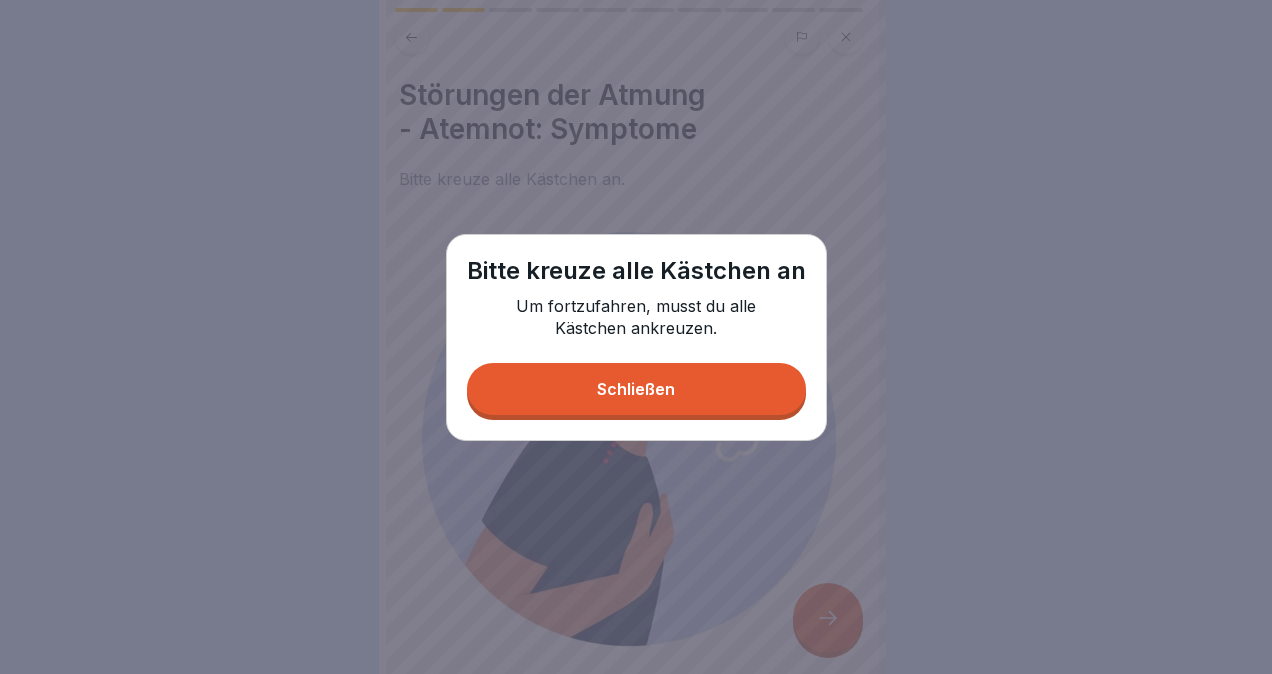 click on "Schließen" at bounding box center [636, 389] 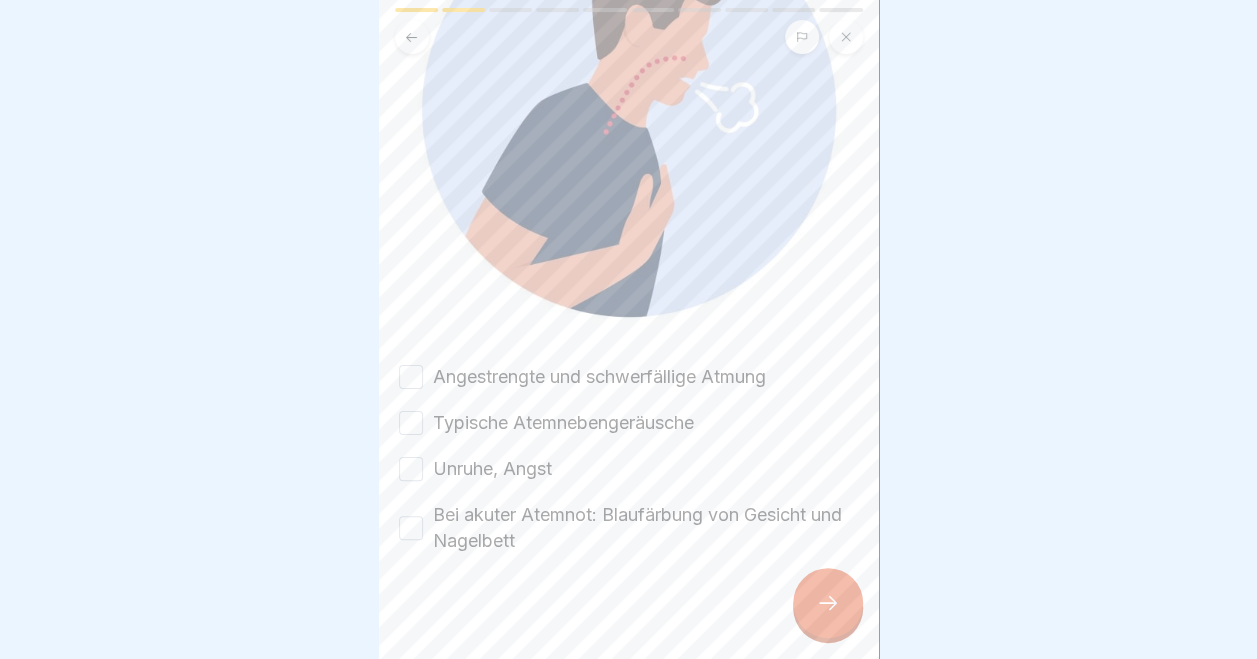 scroll, scrollTop: 329, scrollLeft: 0, axis: vertical 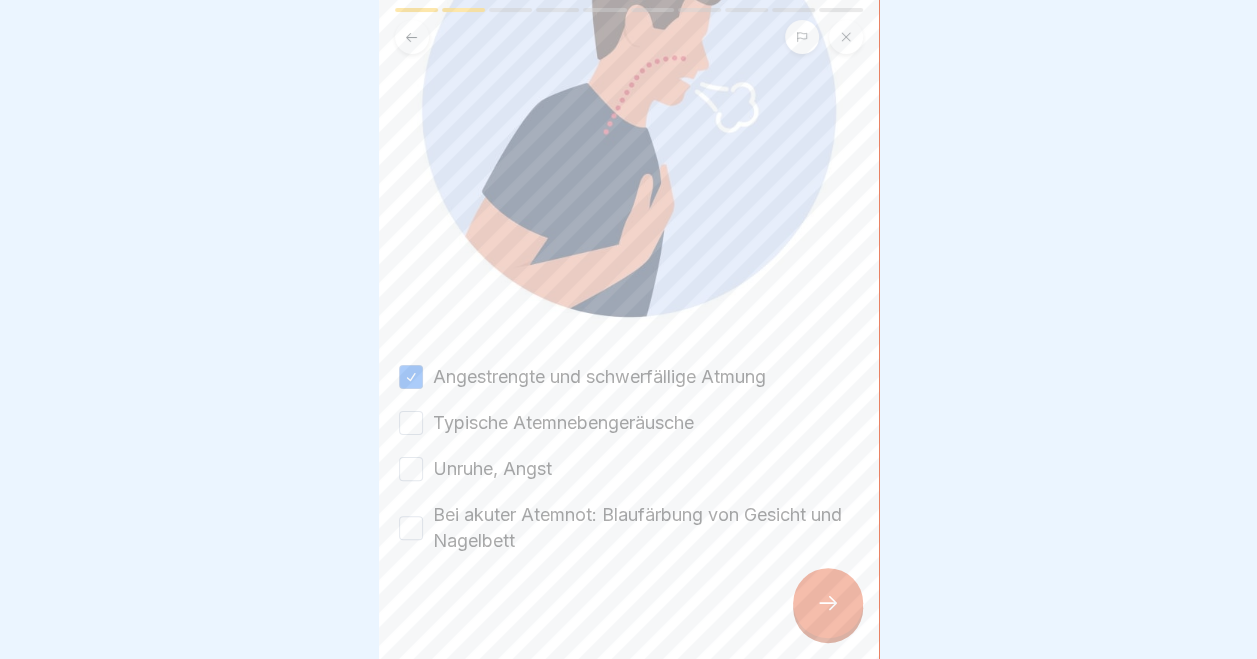 click on "Typische Atemnebengeräusche" at bounding box center [411, 423] 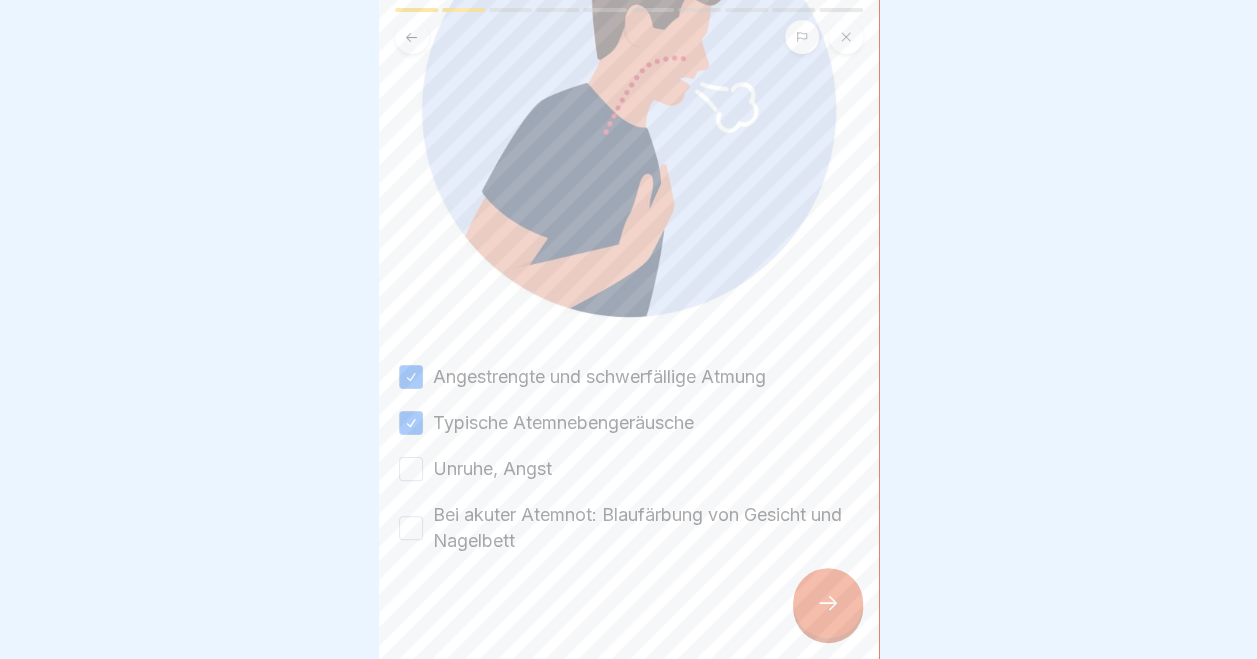 click on "Angestrengte und schwerfällige Atmung Typische Atemnebengeräusche Unruhe, Angst Bei akuter Atemnot: Blaufärbung von Gesicht und Nagelbett" at bounding box center (629, 459) 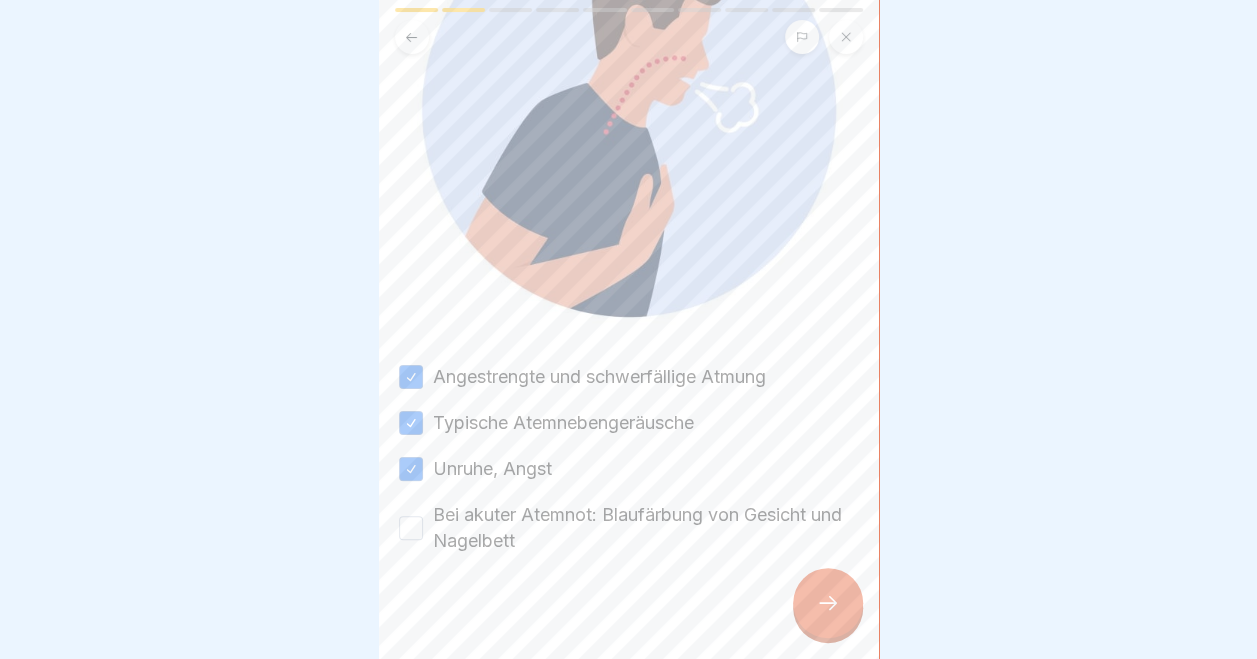 click on "Bei akuter Atemnot: Blaufärbung von Gesicht und Nagelbett" at bounding box center (411, 528) 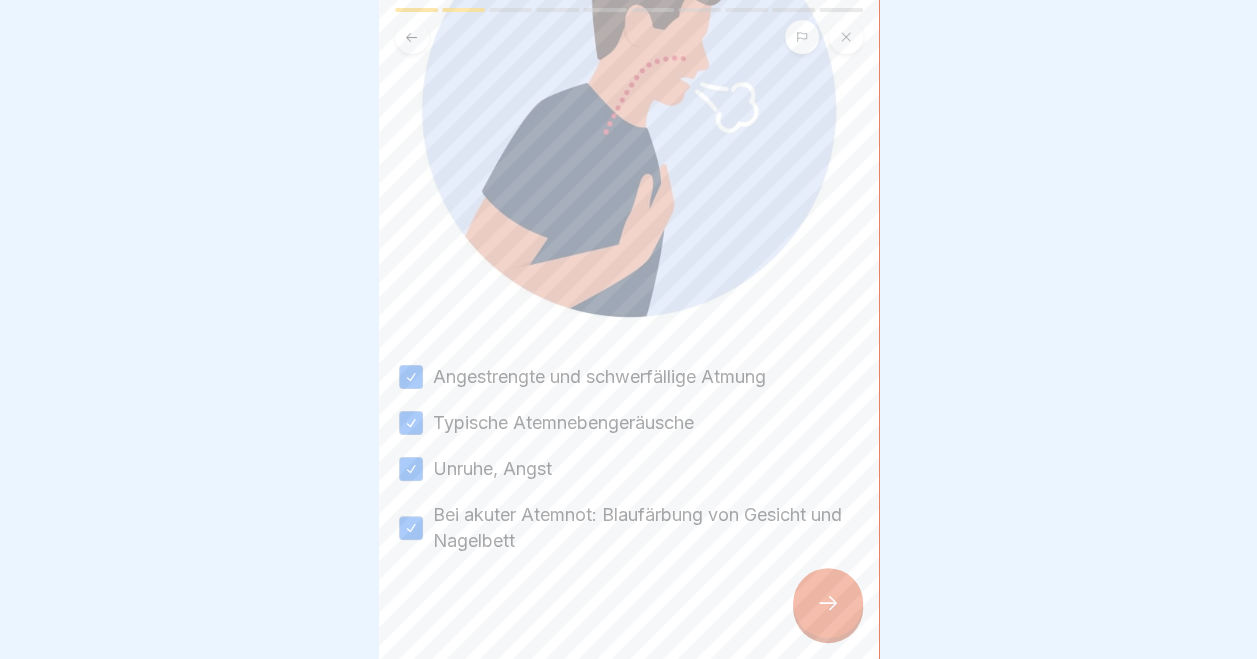 click at bounding box center (828, 603) 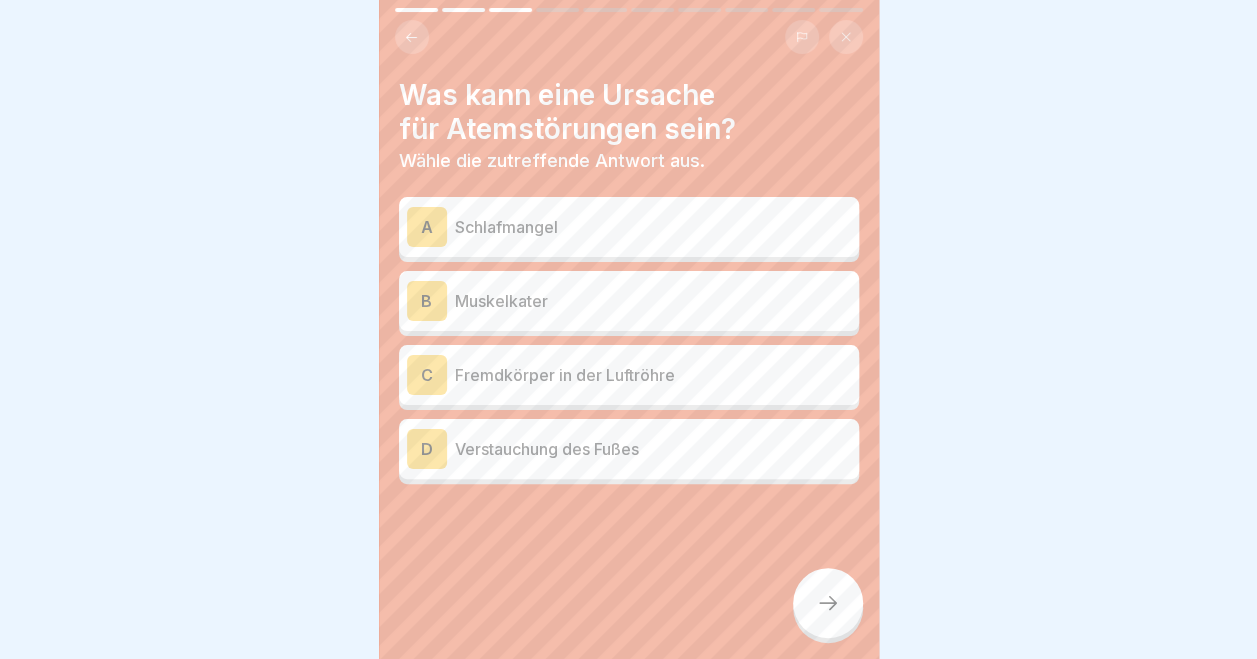 click on "C Fremdkörper in der Luftröhre" at bounding box center [629, 375] 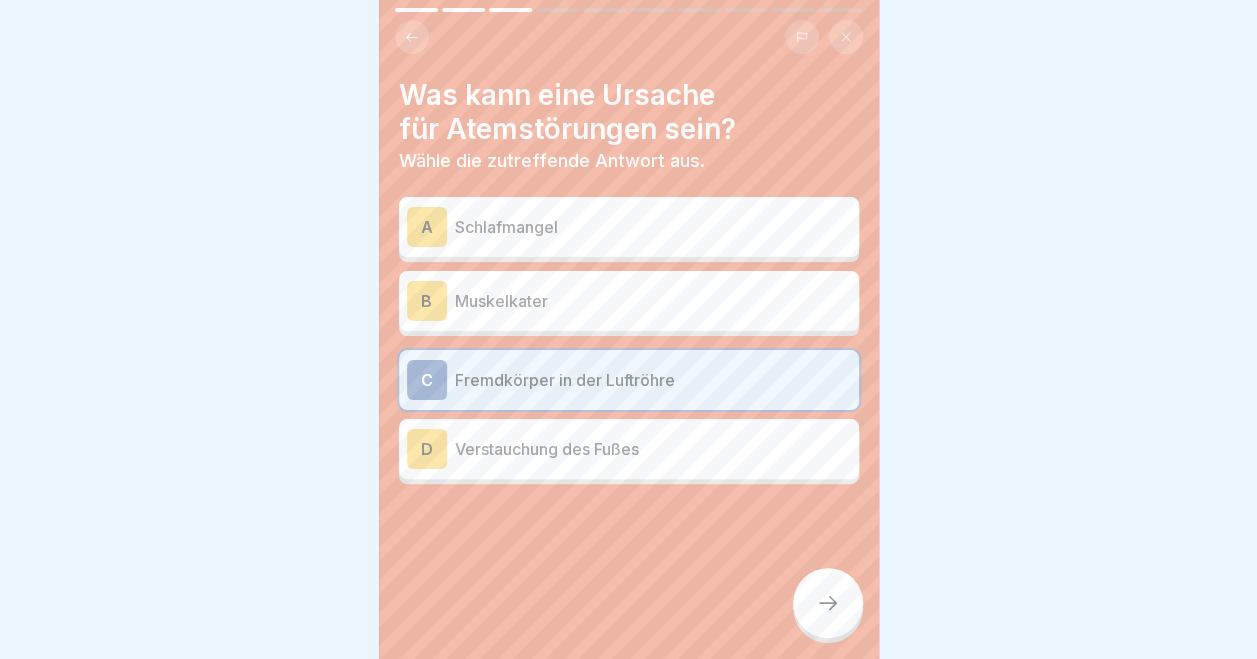 click 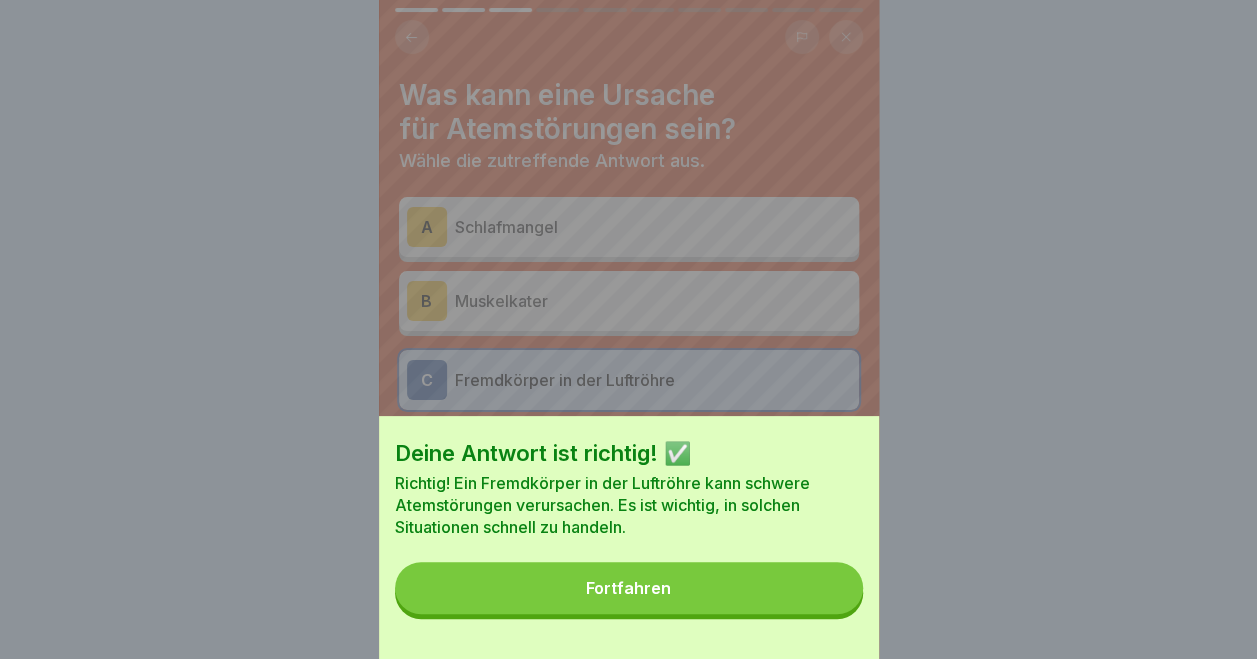 click on "Fortfahren" at bounding box center (629, 588) 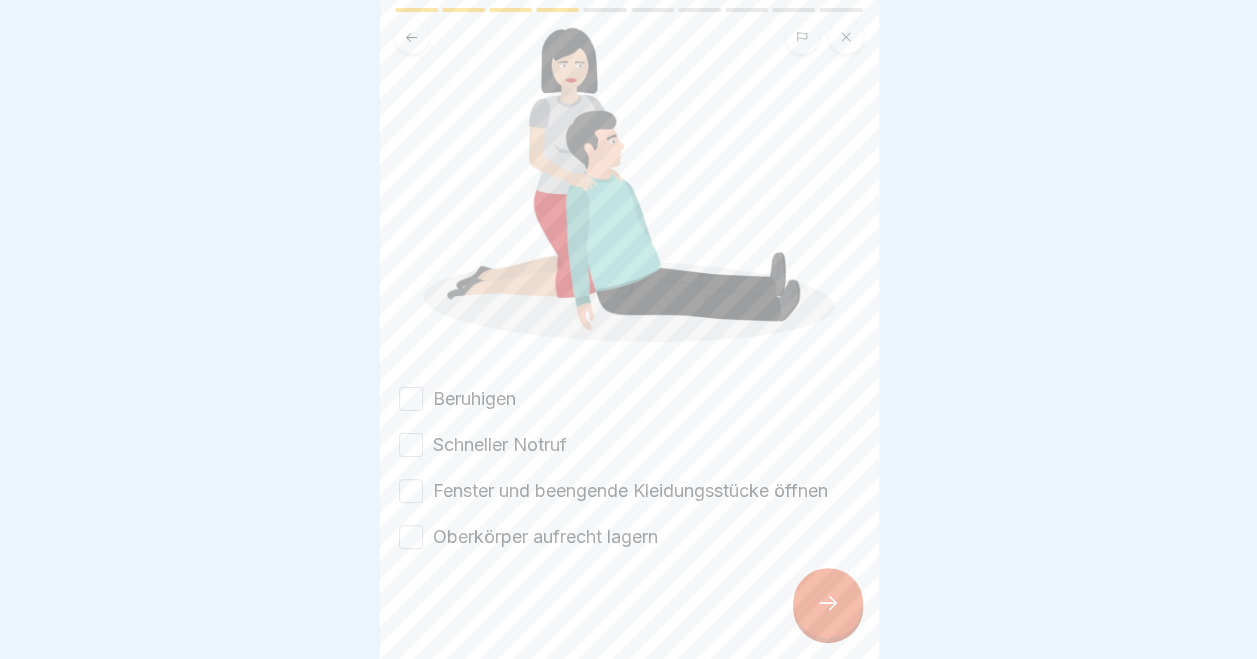 scroll, scrollTop: 161, scrollLeft: 0, axis: vertical 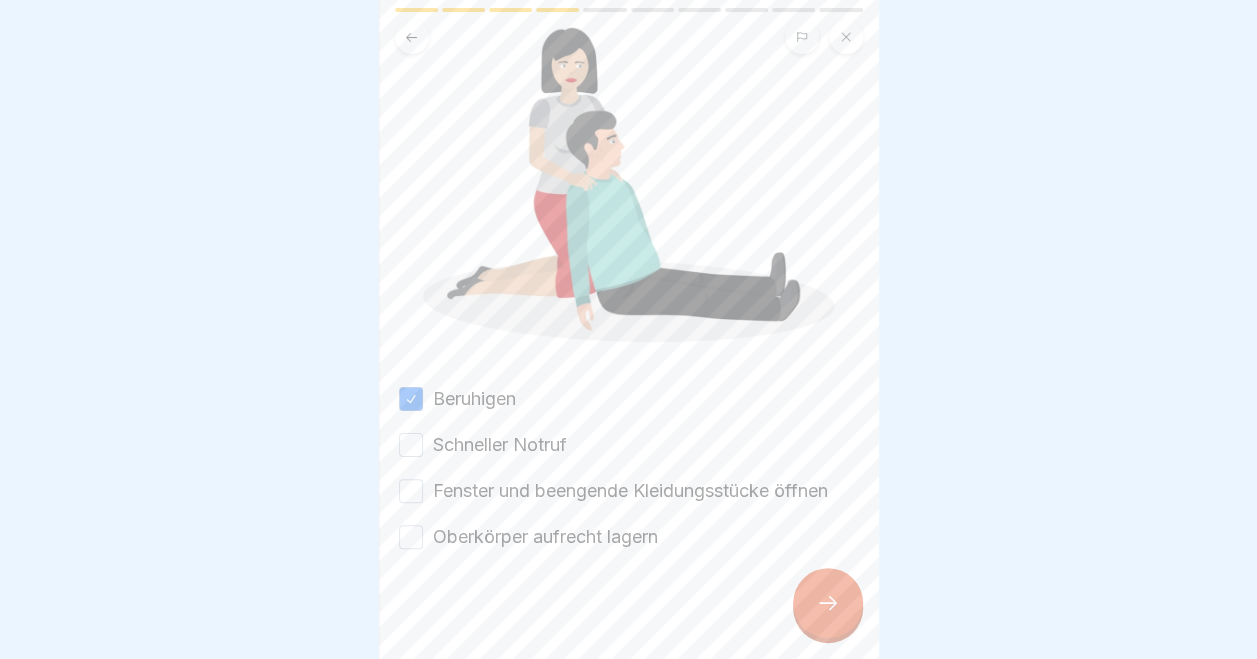 click on "Schneller Notruf" at bounding box center [411, 445] 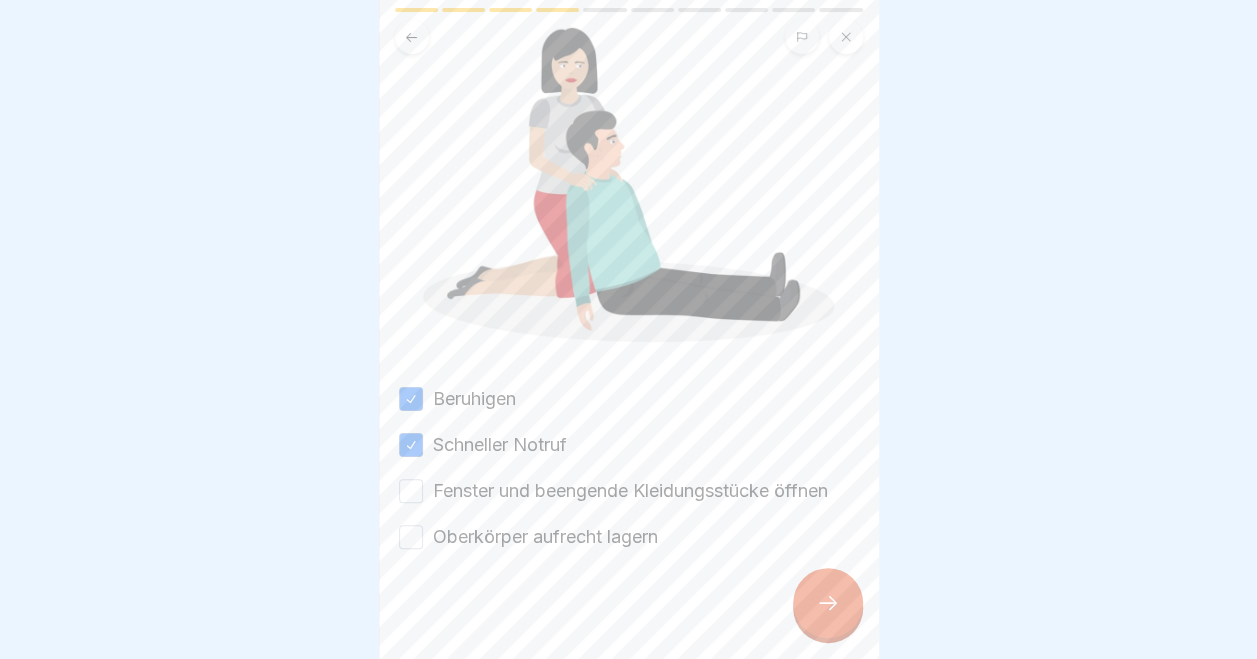 click on "Fenster und beengende Kleidungsstücke öffnen" at bounding box center (411, 491) 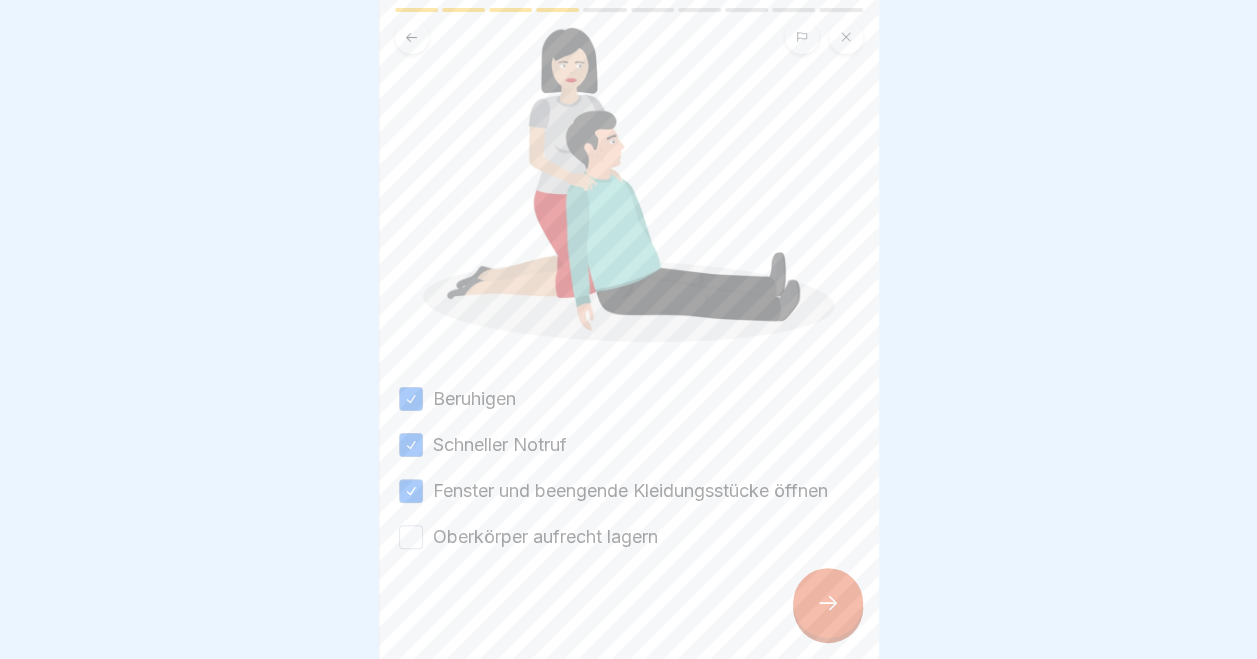 click on "Oberkörper aufrecht lagern" at bounding box center (411, 537) 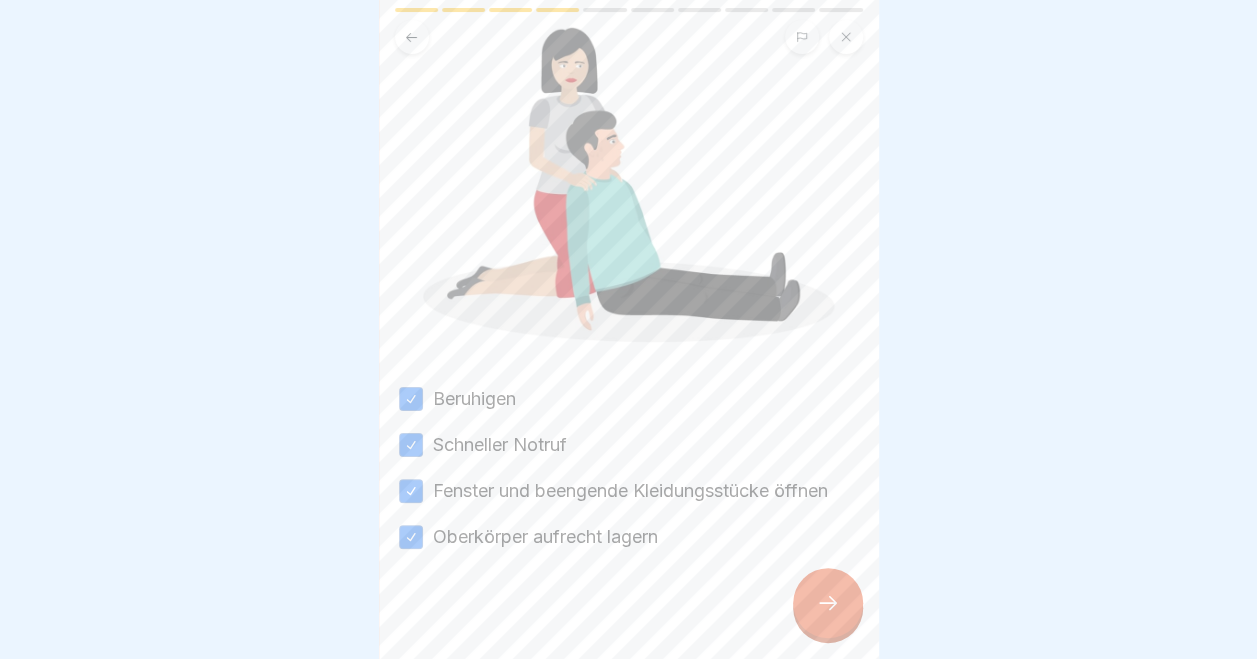 click 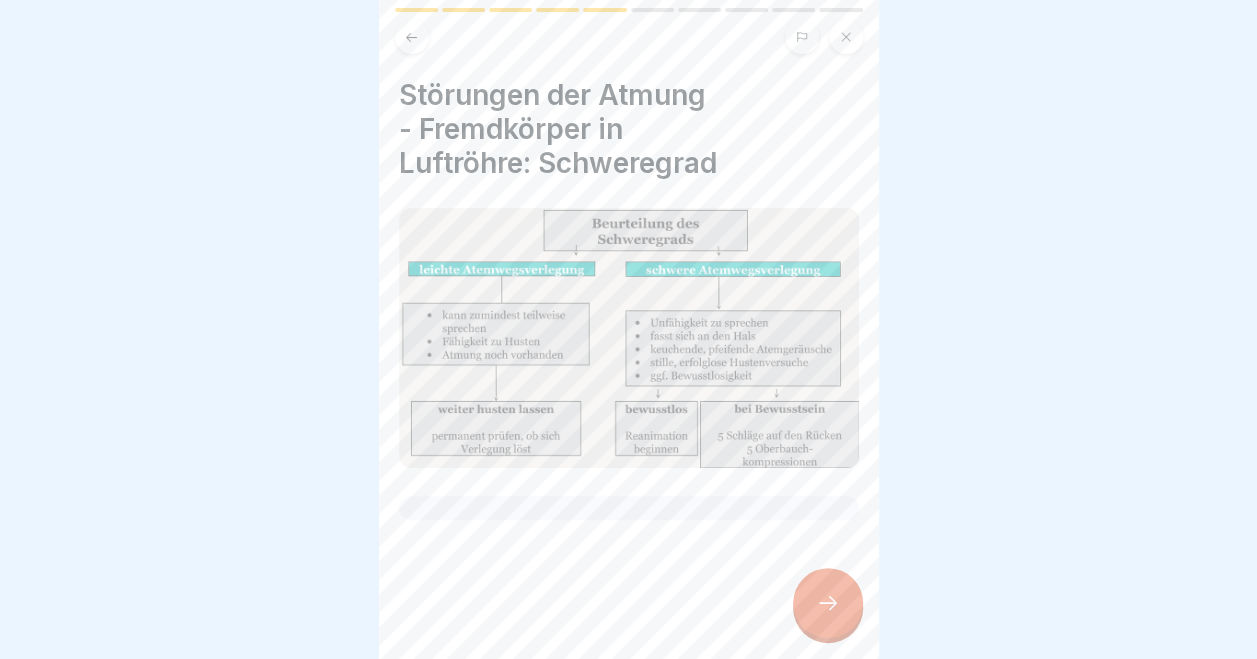 click 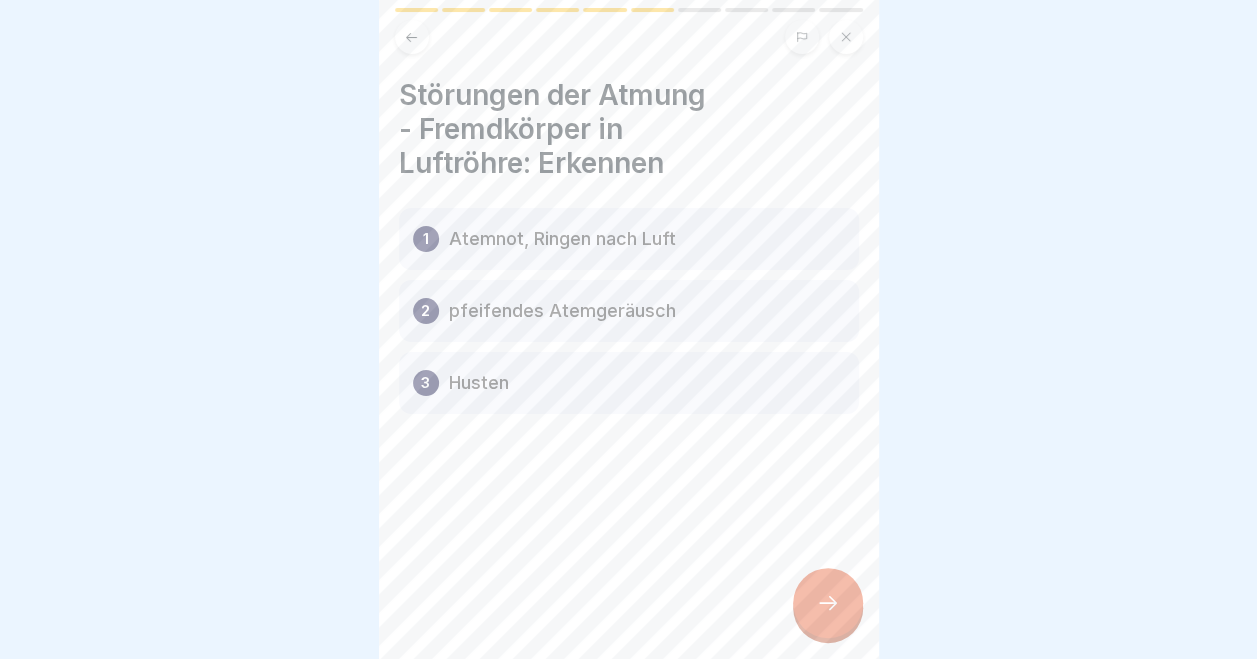 click 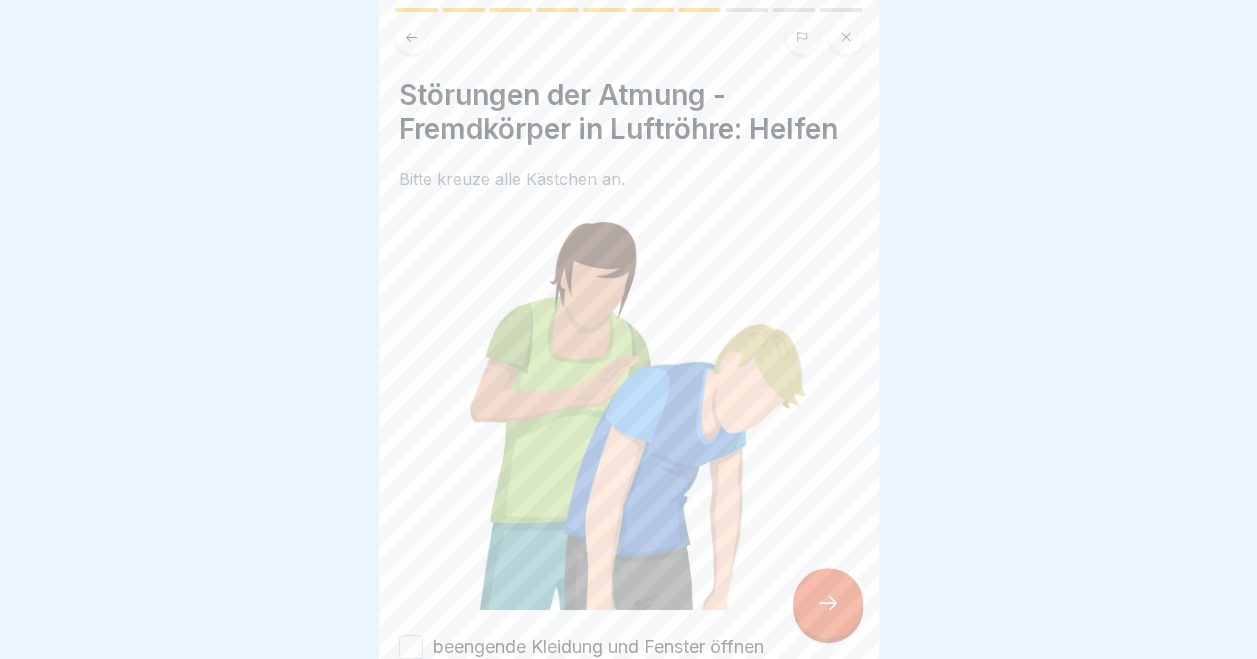 scroll, scrollTop: 206, scrollLeft: 0, axis: vertical 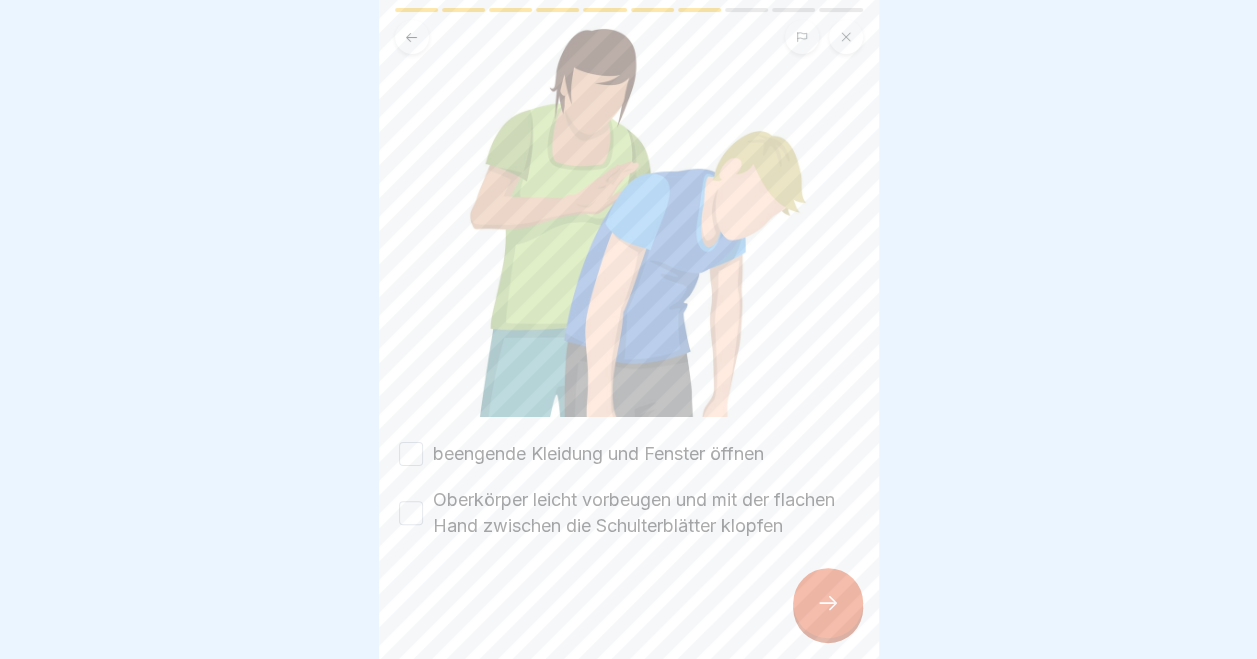 click on "beengende Kleidung und Fenster öffnen" at bounding box center [629, 454] 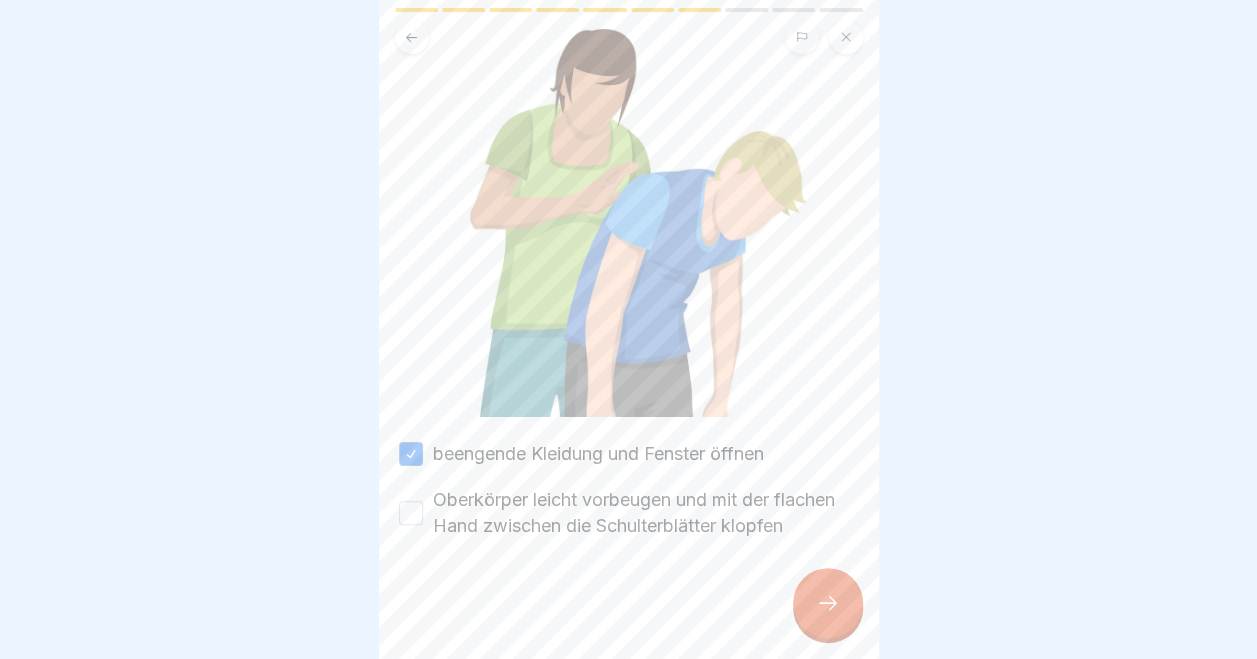 click on "Oberkörper leicht vorbeugen und mit der flachen Hand zwischen die Schulterblätter klopfen" at bounding box center [411, 513] 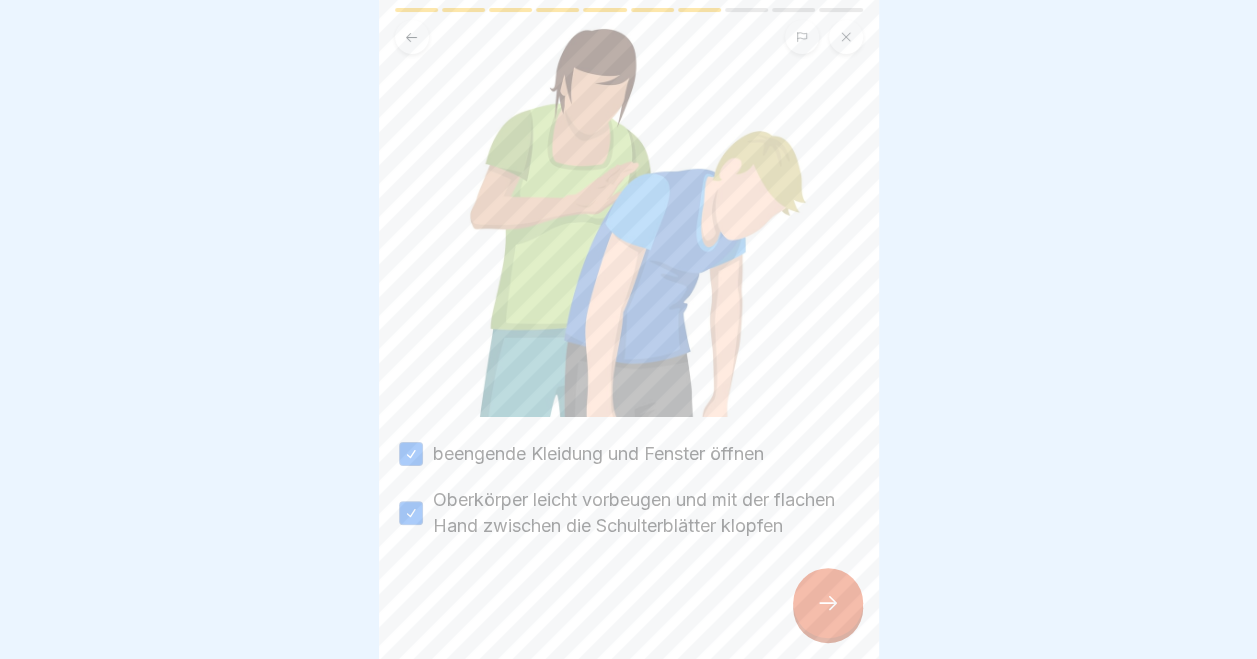 click 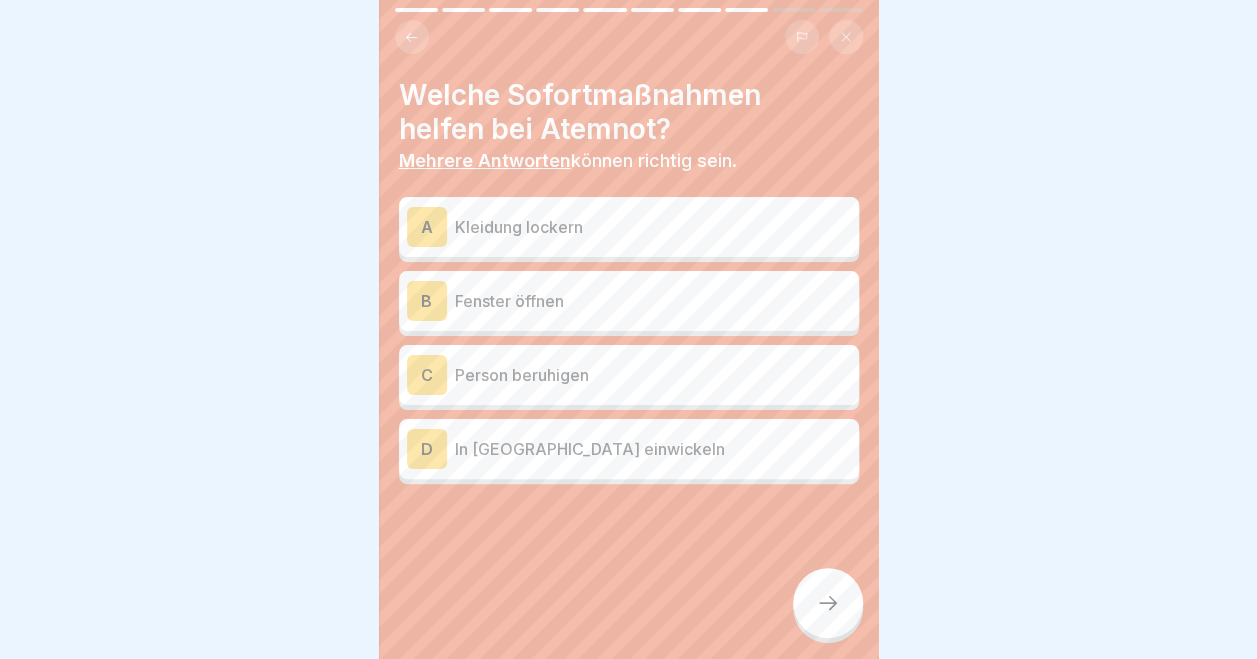 click on "Kleidung lockern" at bounding box center [653, 227] 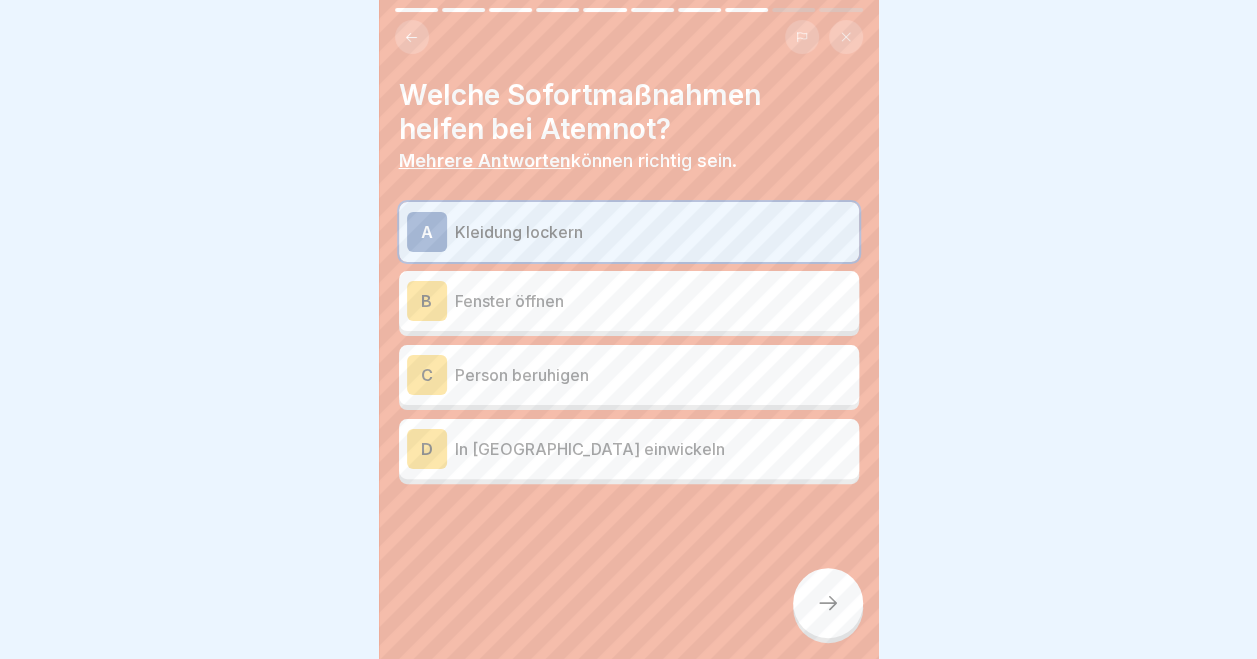click on "Fenster öffnen" at bounding box center [653, 301] 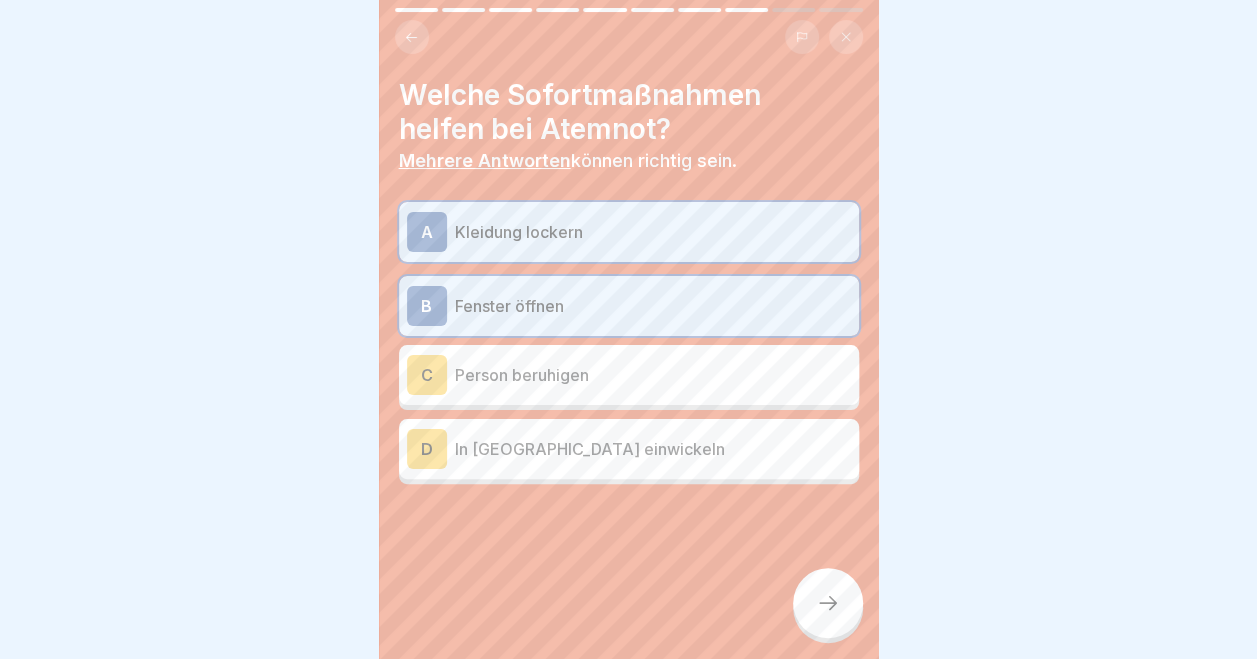 click on "C Person beruhigen" at bounding box center (629, 375) 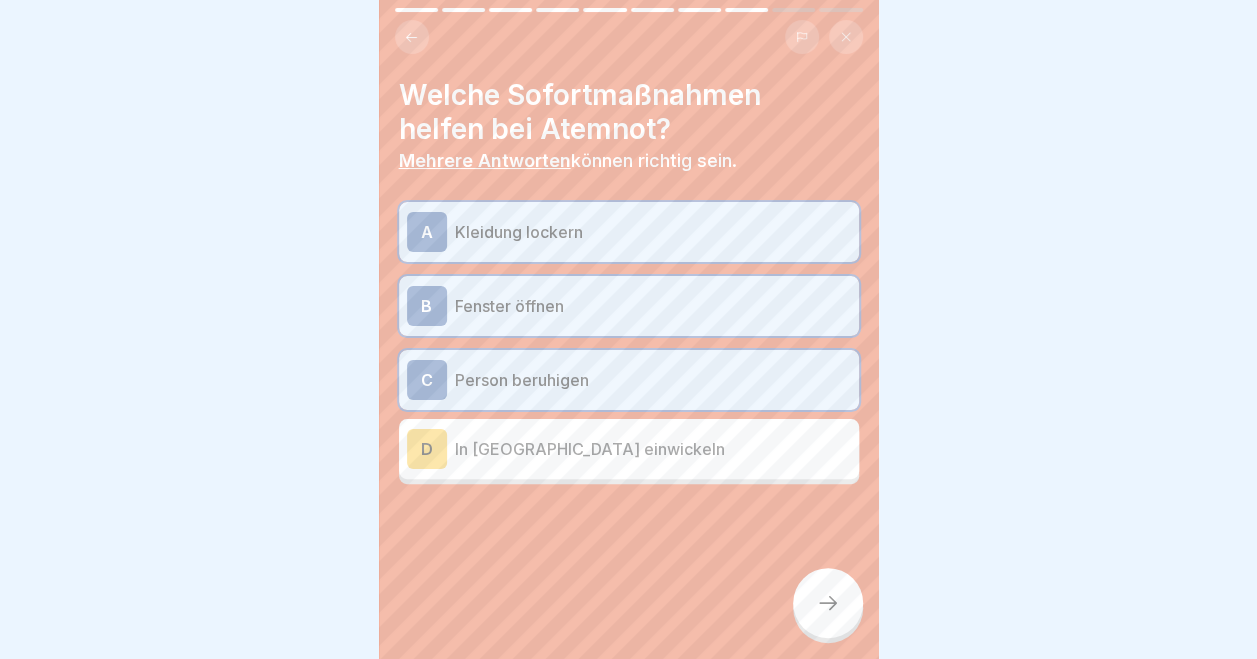 click at bounding box center (828, 603) 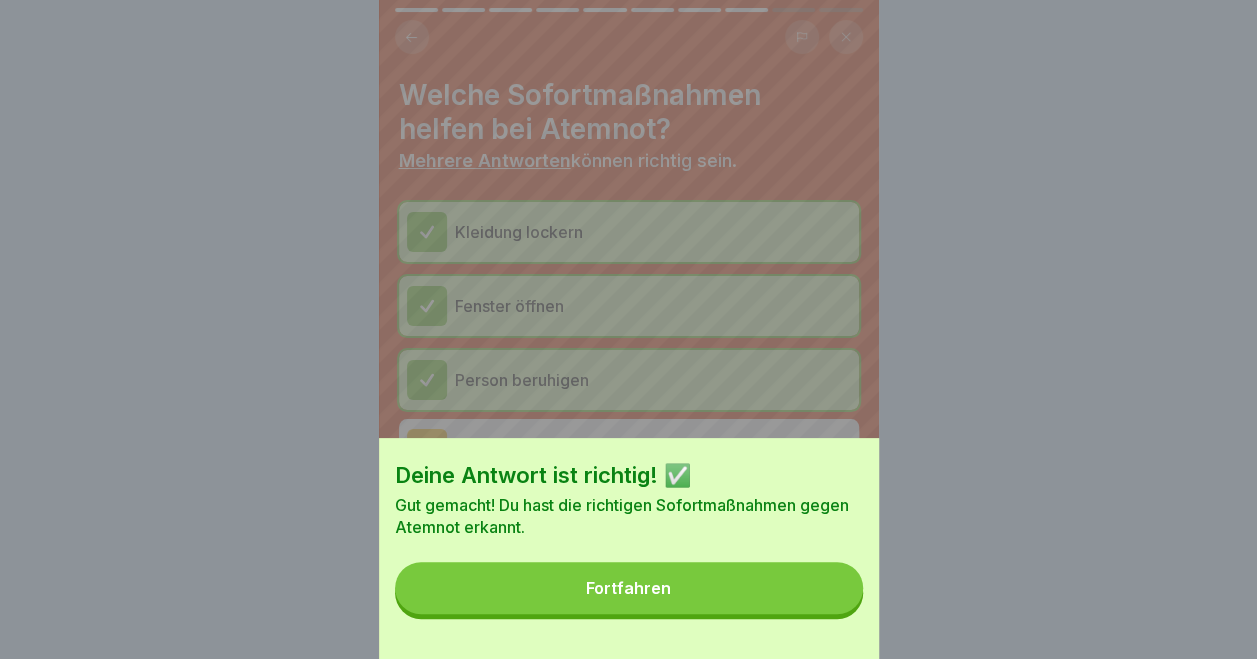 click on "Fortfahren" at bounding box center (629, 588) 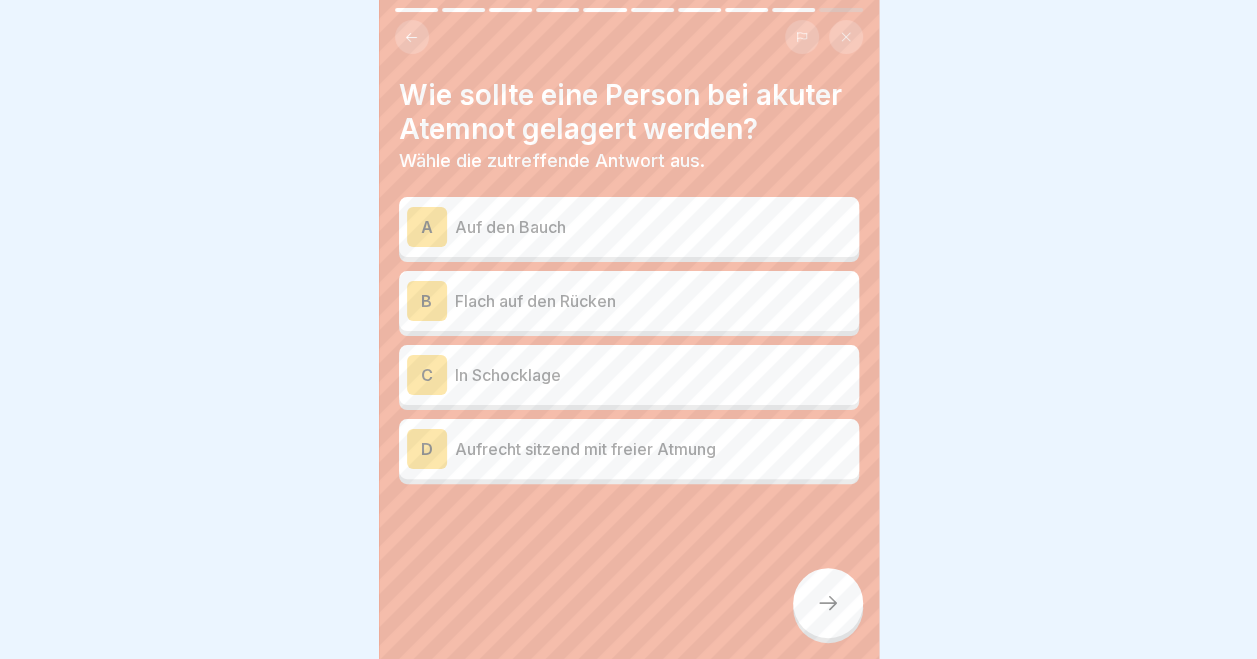 click on "Aufrecht sitzend mit freier Atmung" at bounding box center (653, 449) 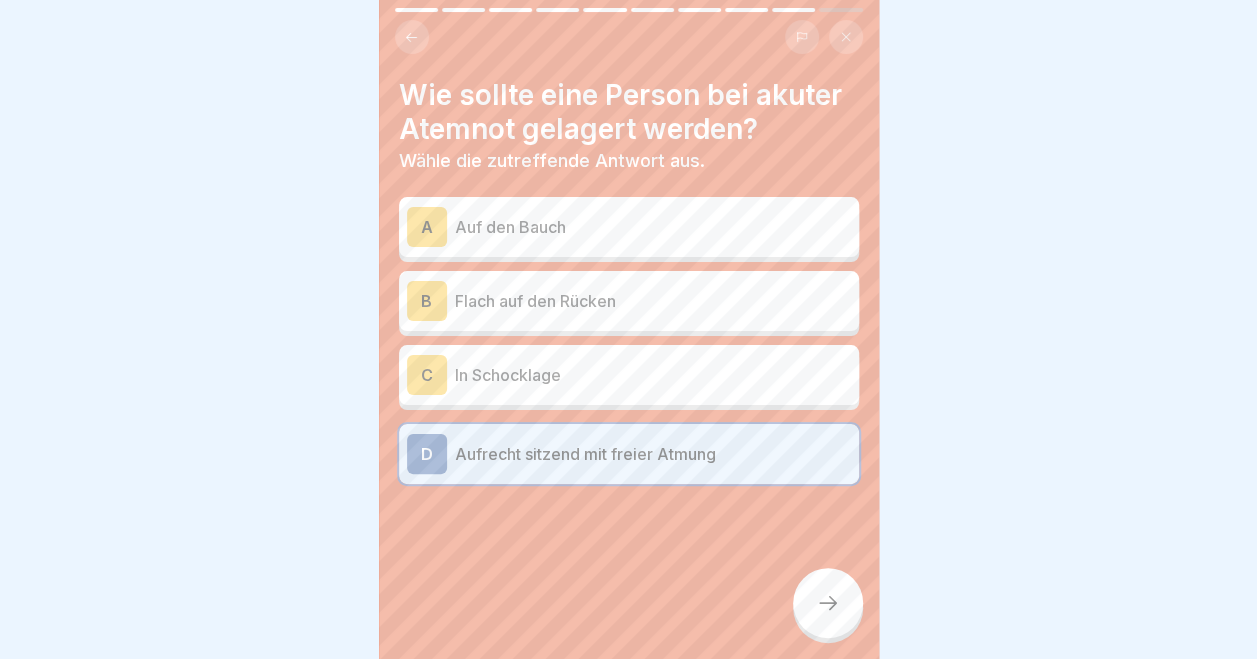 click at bounding box center [828, 603] 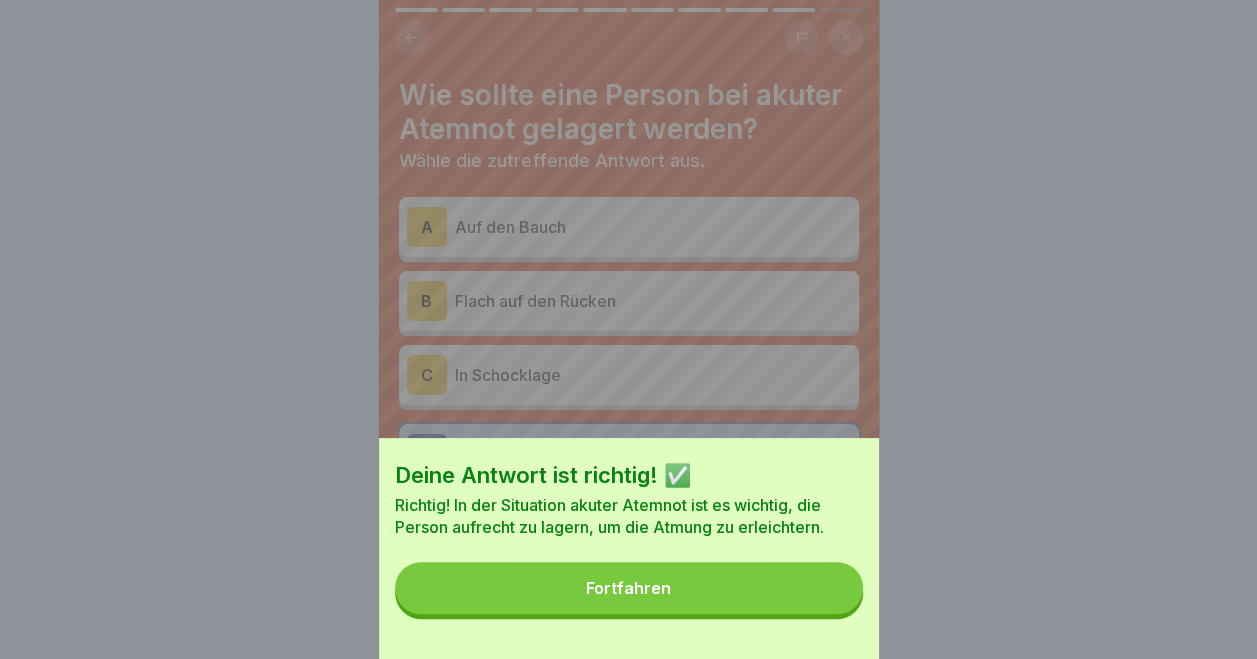 click on "Fortfahren" at bounding box center (629, 588) 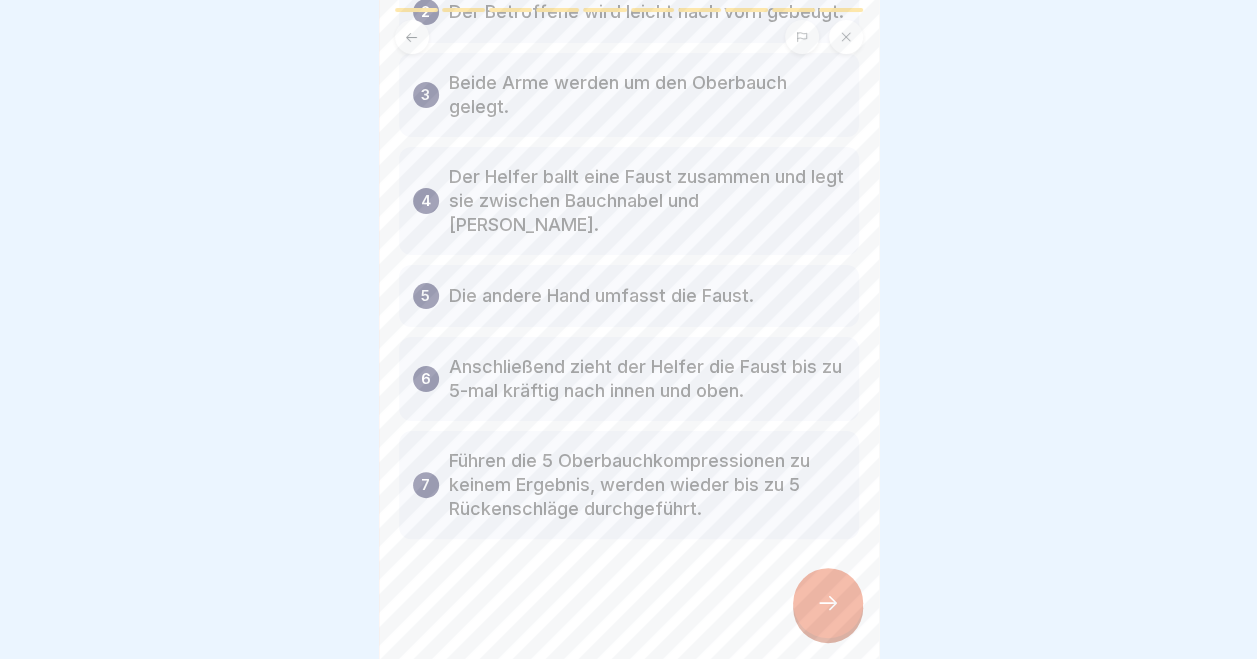 scroll, scrollTop: 321, scrollLeft: 0, axis: vertical 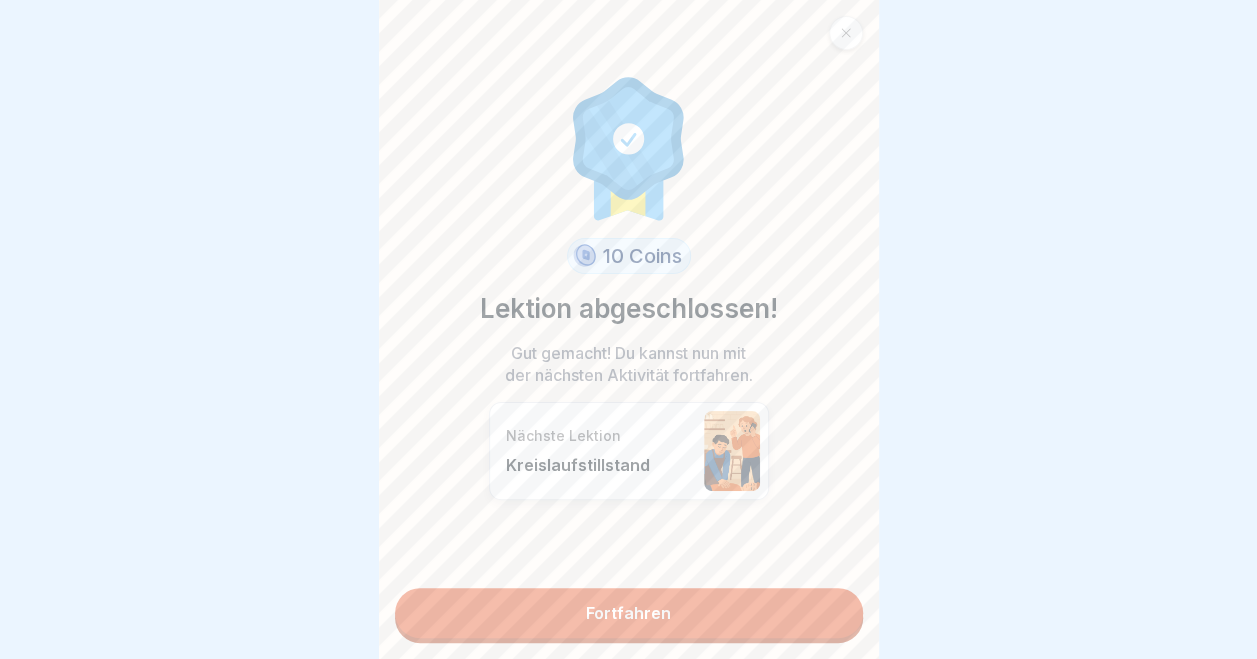 click on "Fortfahren" at bounding box center [629, 613] 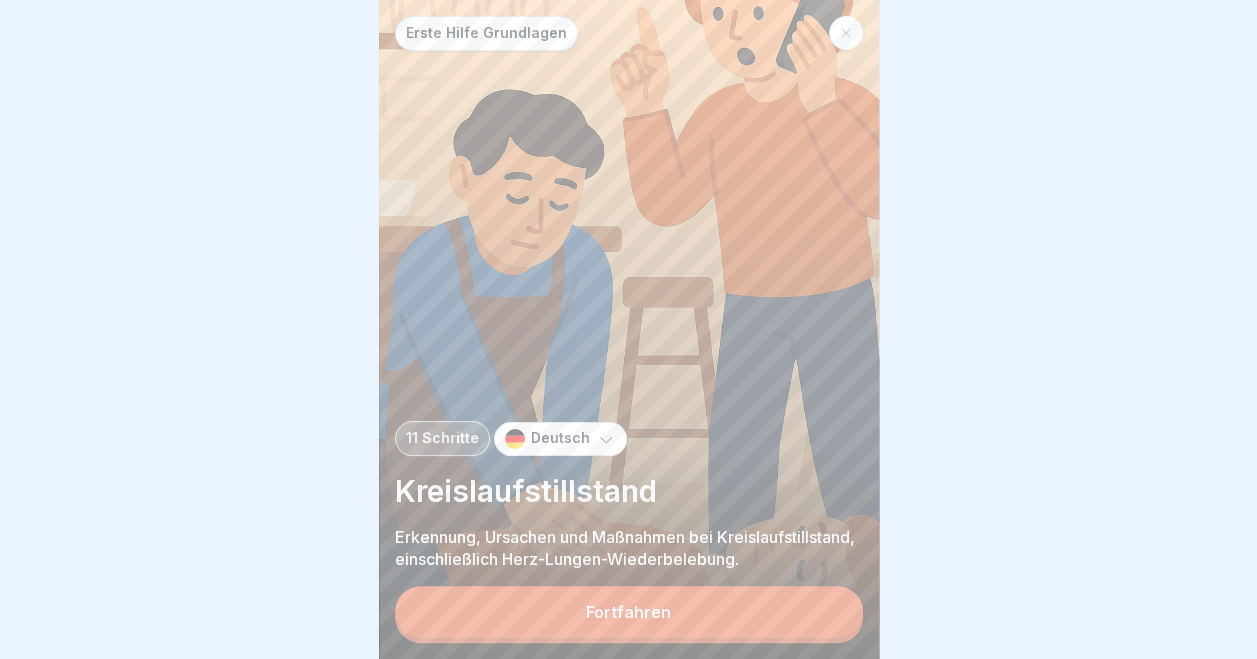 click on "Fortfahren" at bounding box center (629, 612) 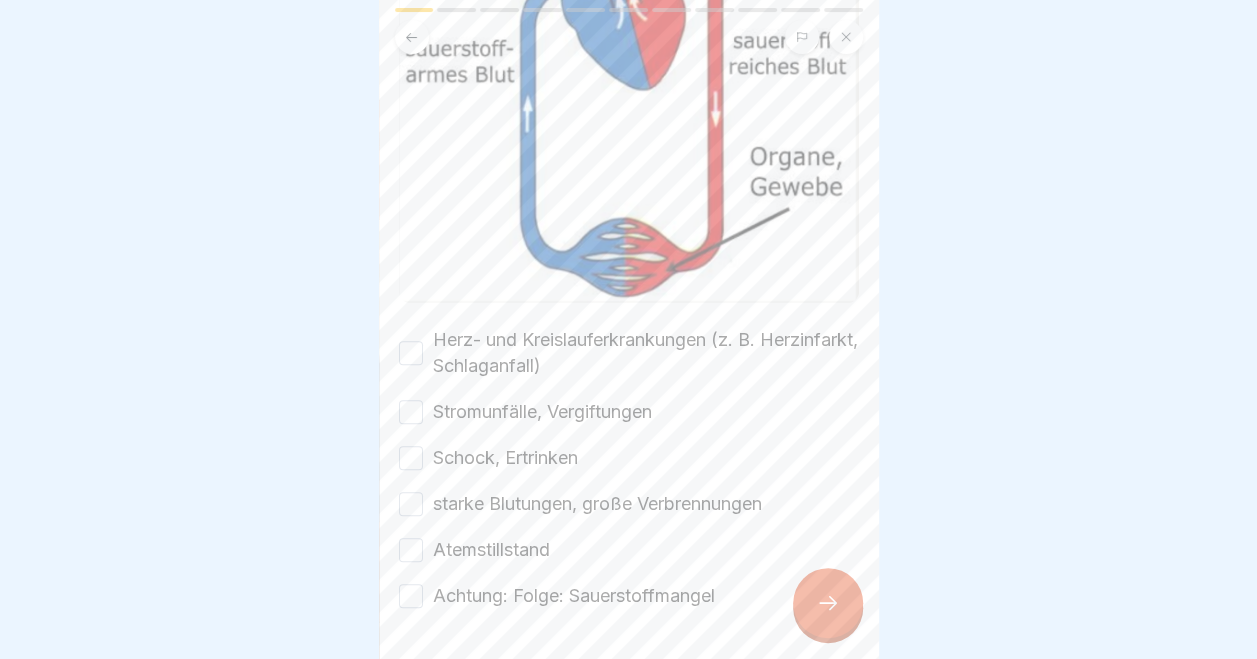 scroll, scrollTop: 399, scrollLeft: 0, axis: vertical 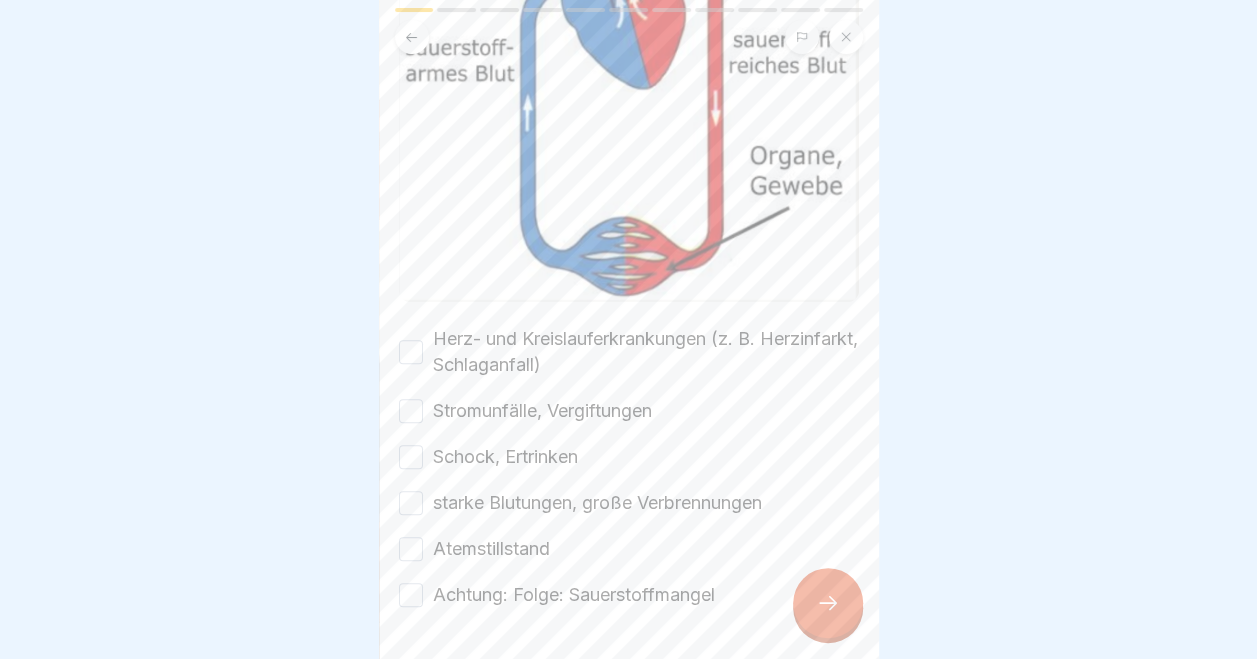 click on "Herz- und Kreislauferkrankungen (z. B. Herzinfarkt, Schlaganfall)" at bounding box center [411, 352] 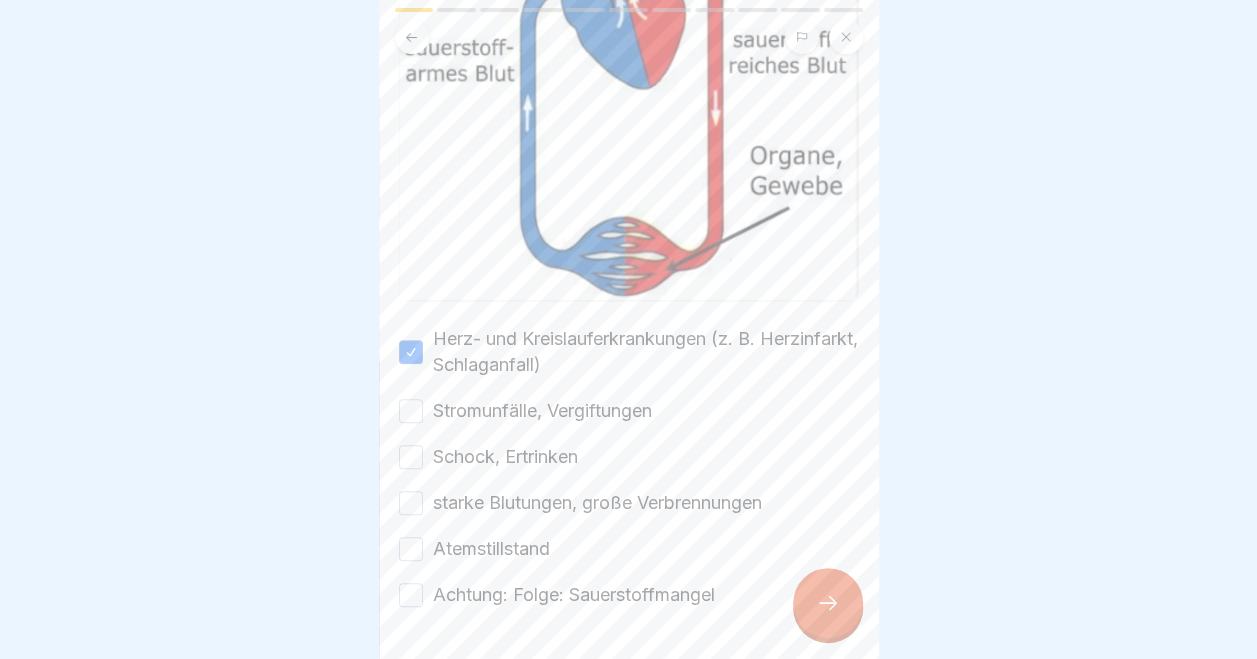 click on "Kreislaufstillstand - Ursachen Bitte kreuze alle Kästchen an. Herz- und Kreislauferkrankungen (z. B. Herzinfarkt, Schlaganfall) Stromunfälle, Vergiftungen Schock, Ertrinken starke Blutungen, große Verbrennungen Atemstillstand Achtung: Folge: Sauerstoffmangel" at bounding box center [629, 329] 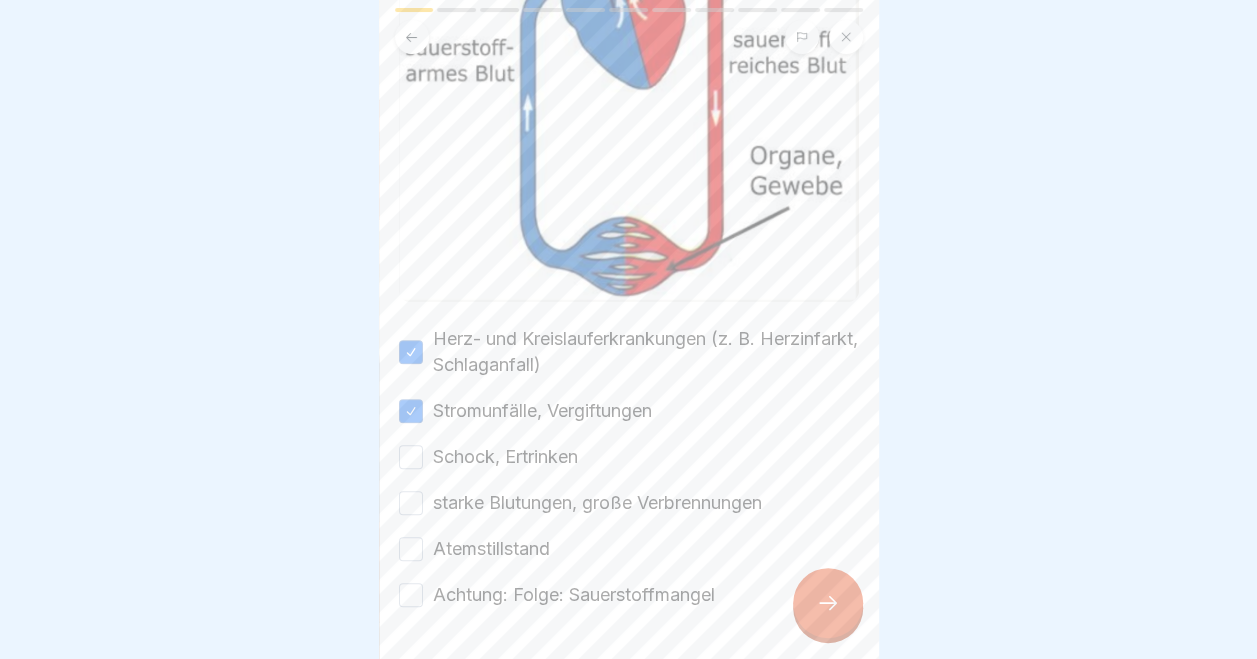click on "Schock, Ertrinken" at bounding box center [411, 457] 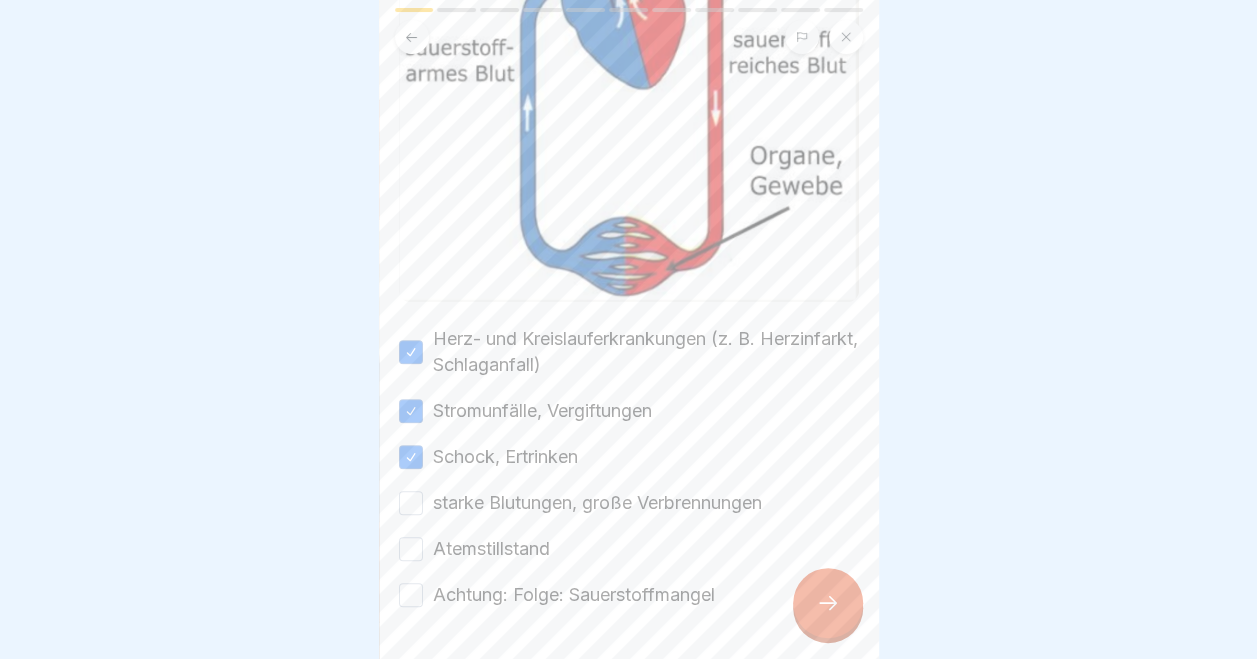 click on "starke Blutungen, große Verbrennungen" at bounding box center [411, 503] 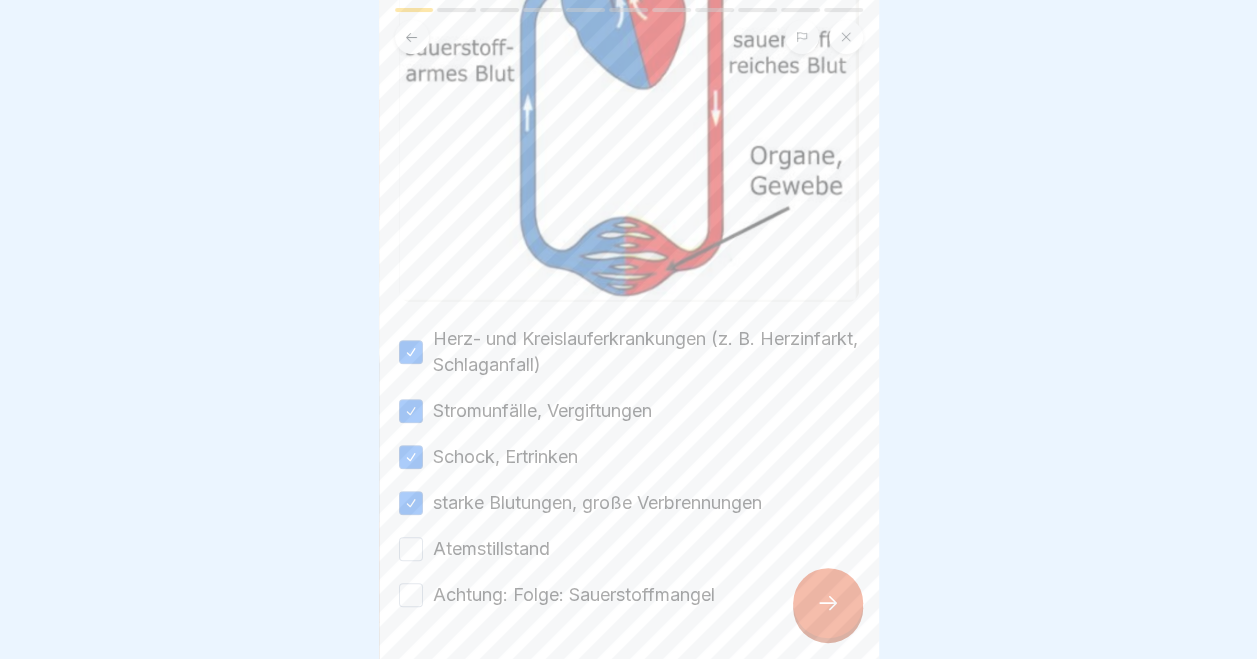 click on "Atemstillstand" at bounding box center (629, 549) 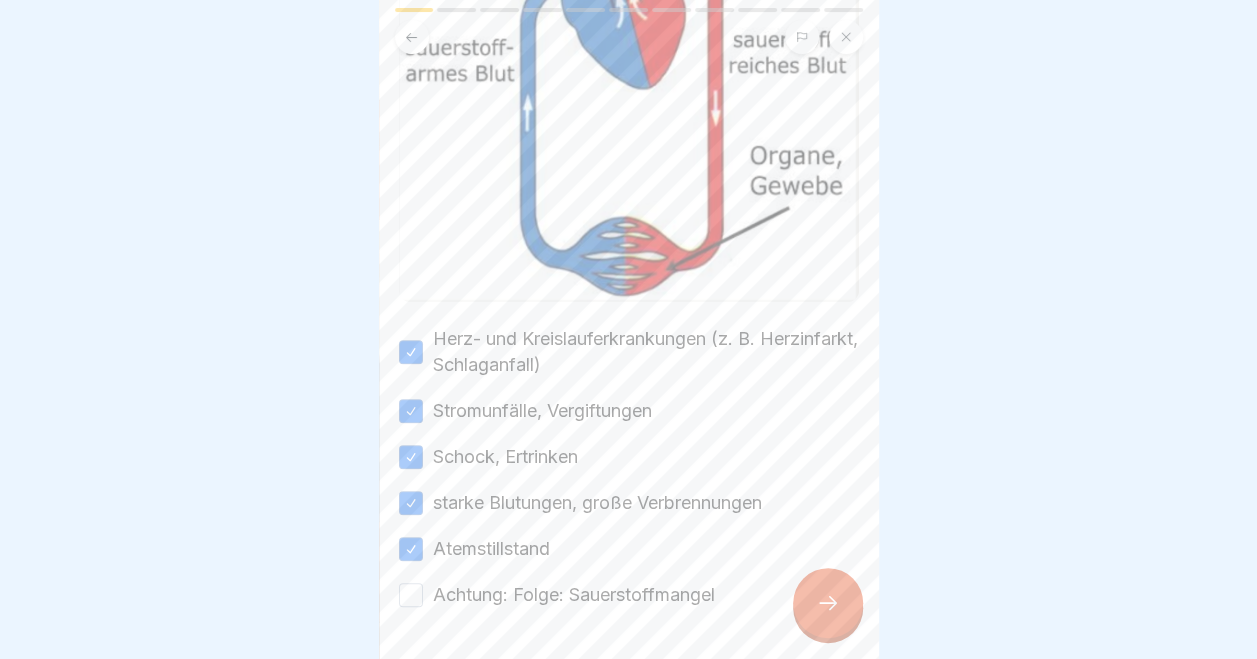 click on "Achtung: Folge: Sauerstoffmangel" at bounding box center (411, 595) 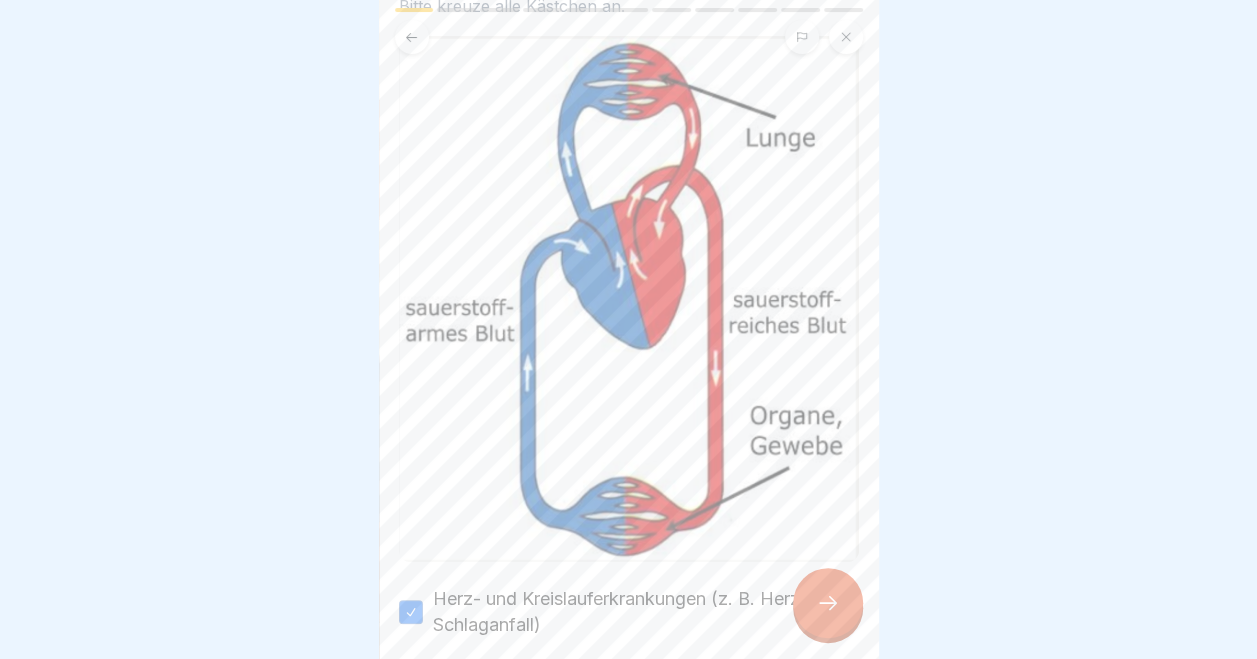 scroll, scrollTop: 450, scrollLeft: 0, axis: vertical 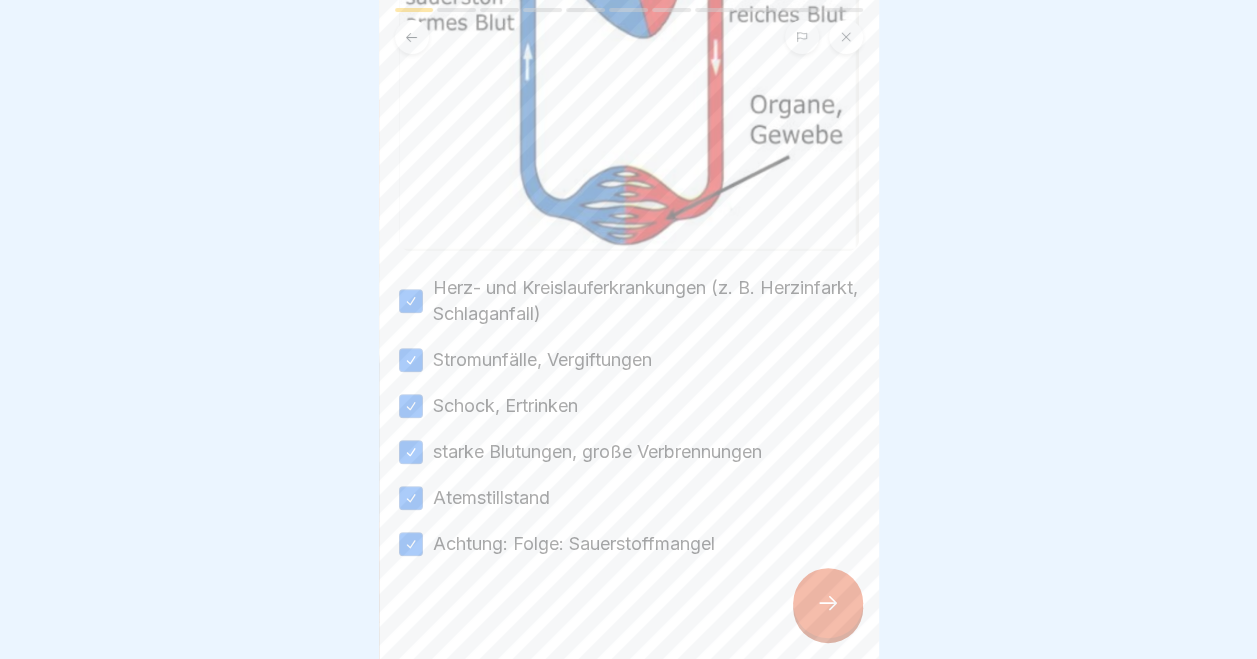 click 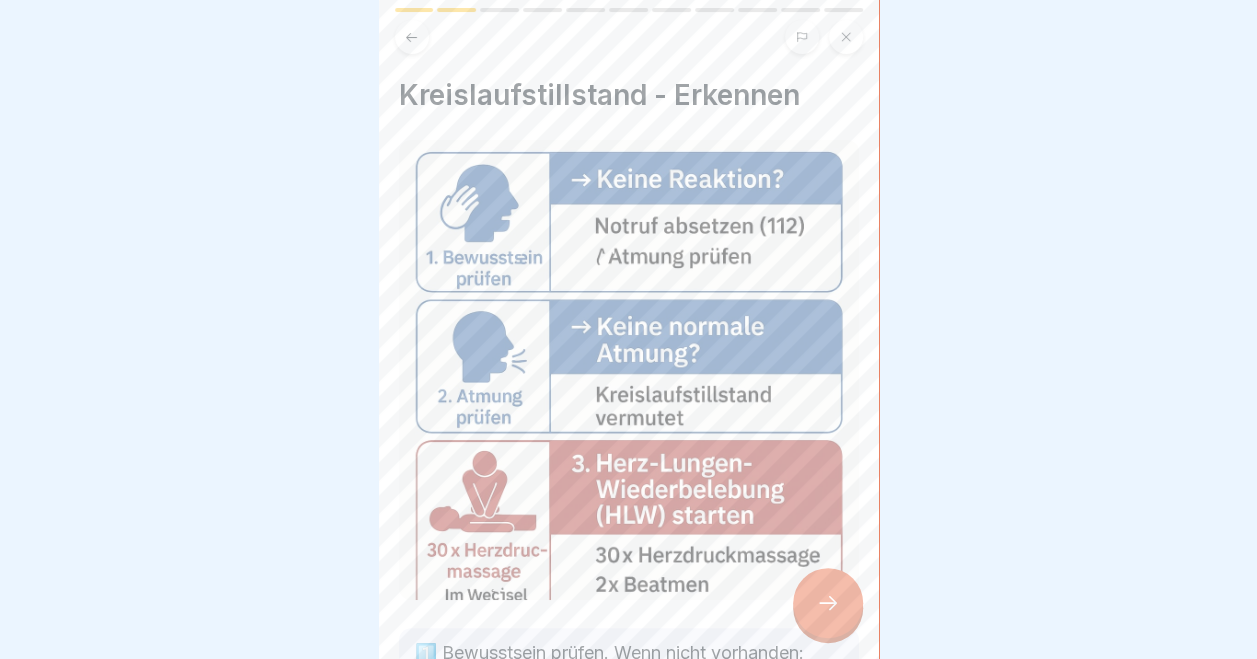 scroll, scrollTop: 280, scrollLeft: 0, axis: vertical 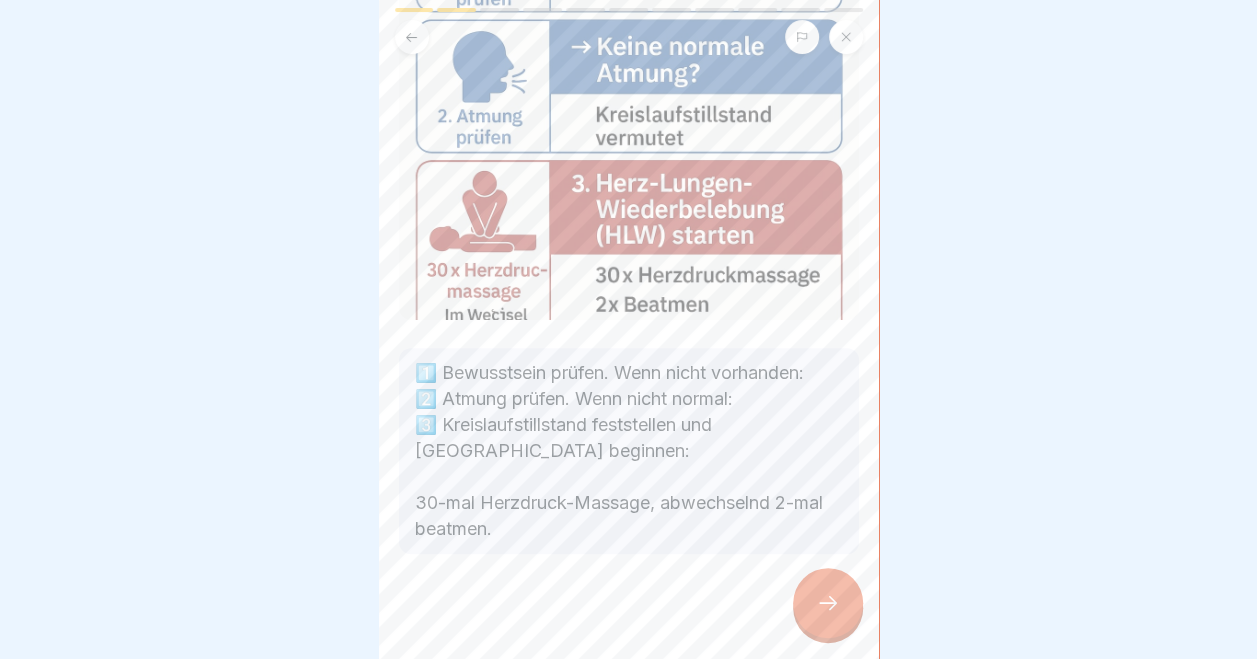 click 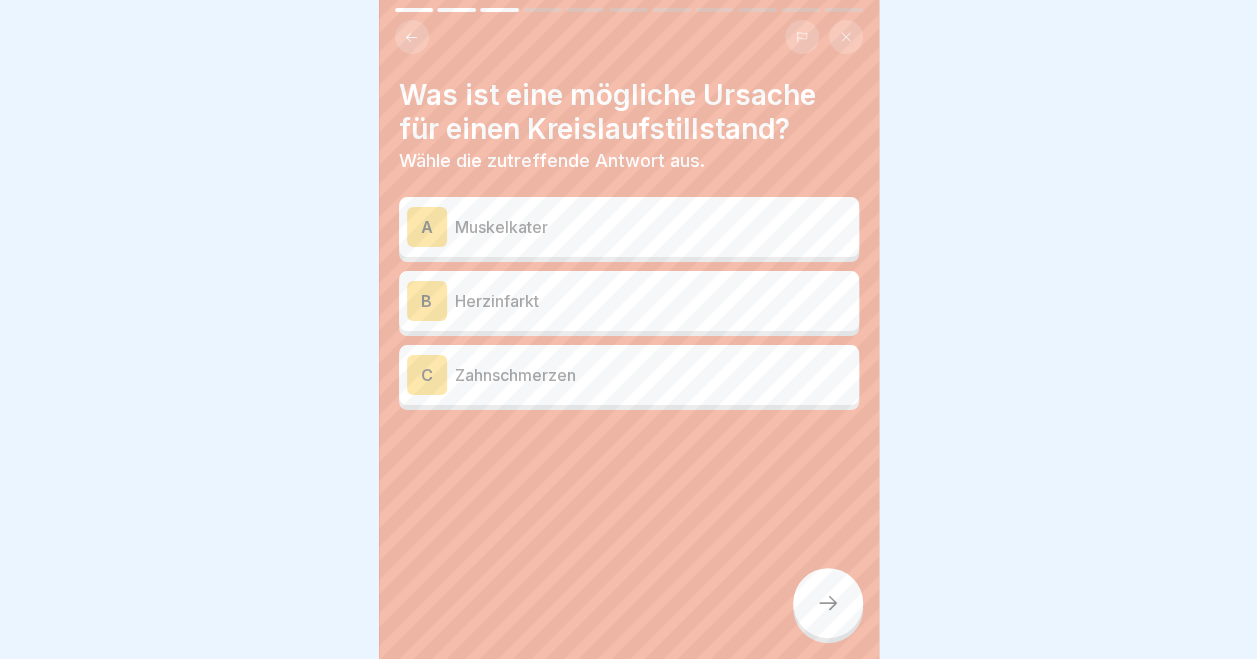 click on "Herzinfarkt" at bounding box center (653, 301) 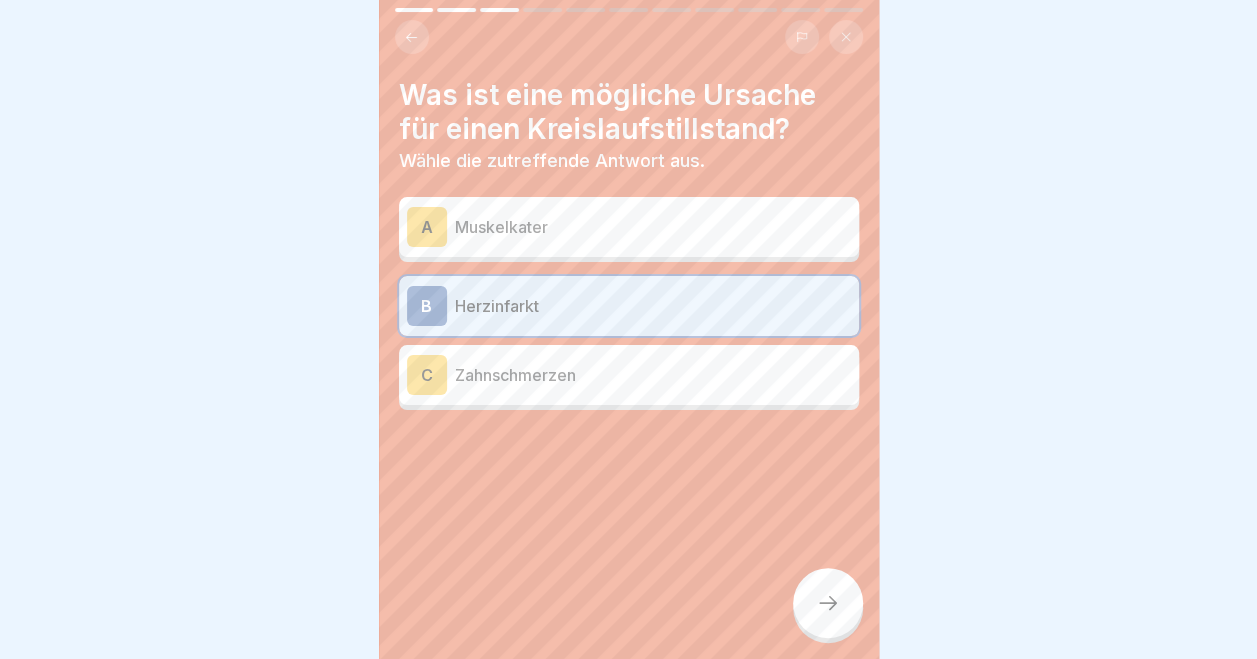 click at bounding box center [828, 603] 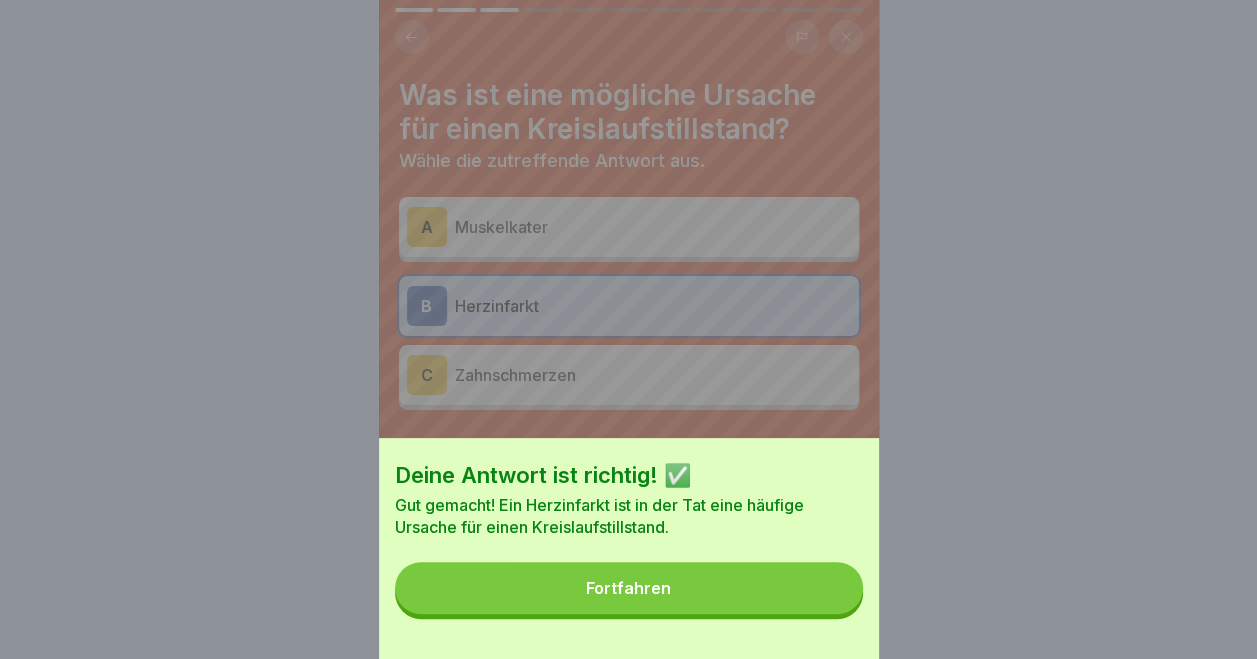 click on "Fortfahren" at bounding box center (629, 588) 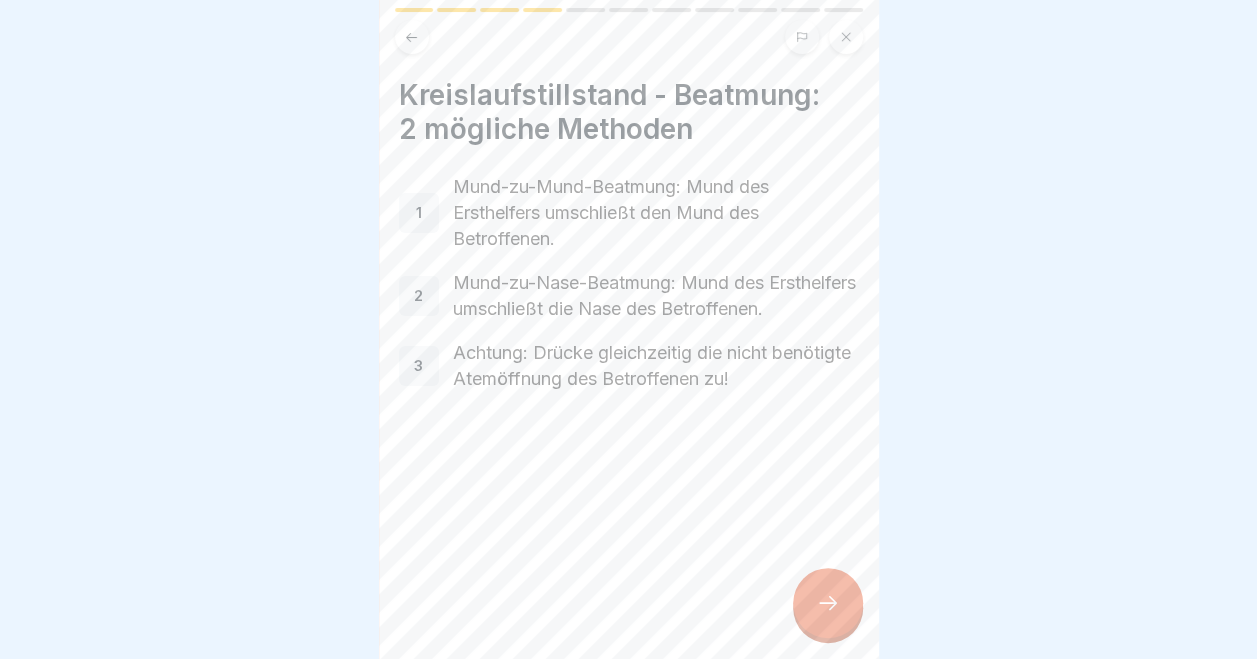 click at bounding box center (828, 603) 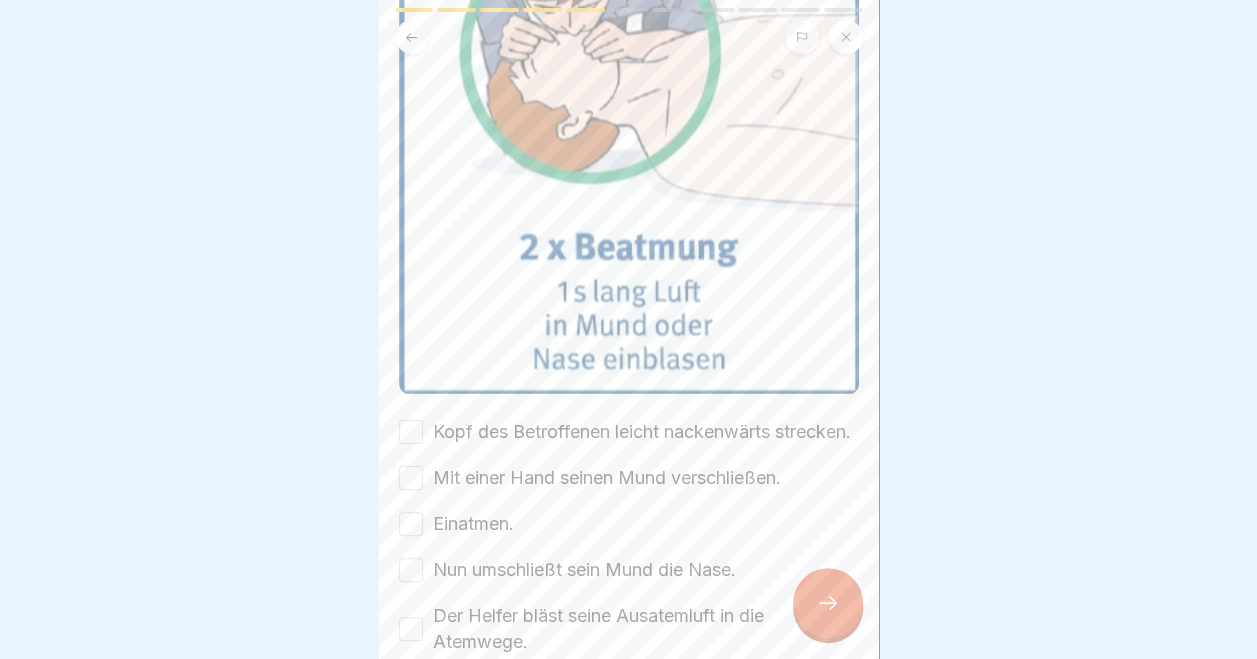 scroll, scrollTop: 400, scrollLeft: 0, axis: vertical 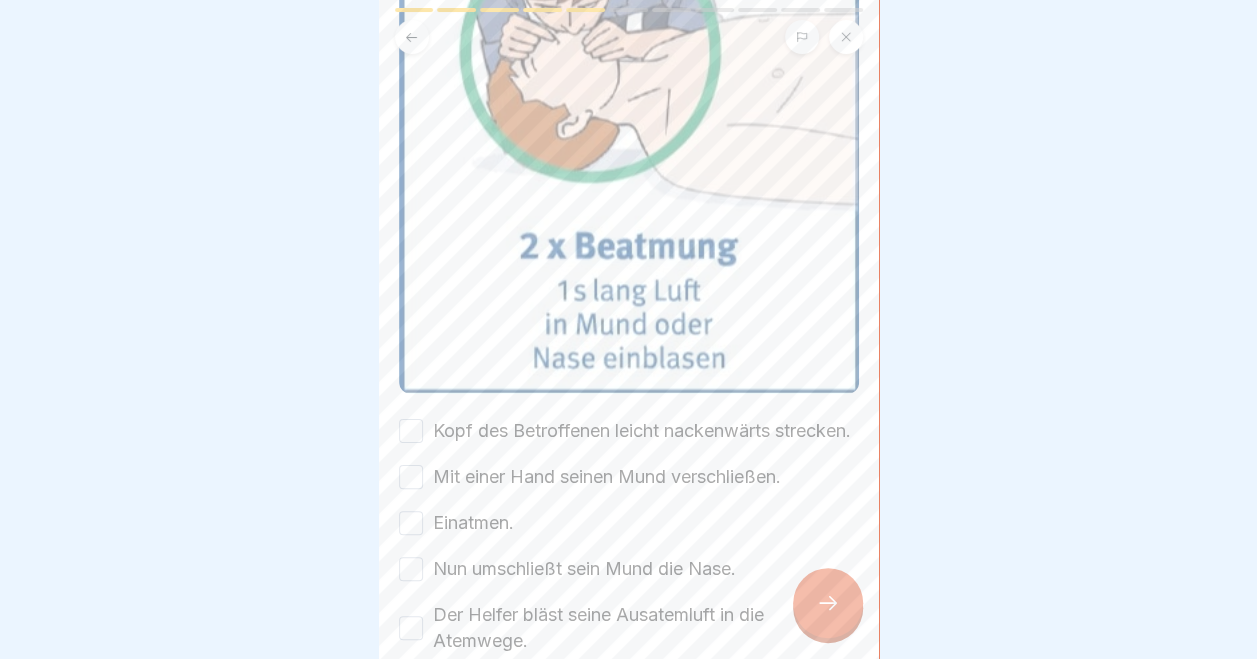 click on "Kopf des Betroffenen leicht nackenwärts strecken." at bounding box center (411, 431) 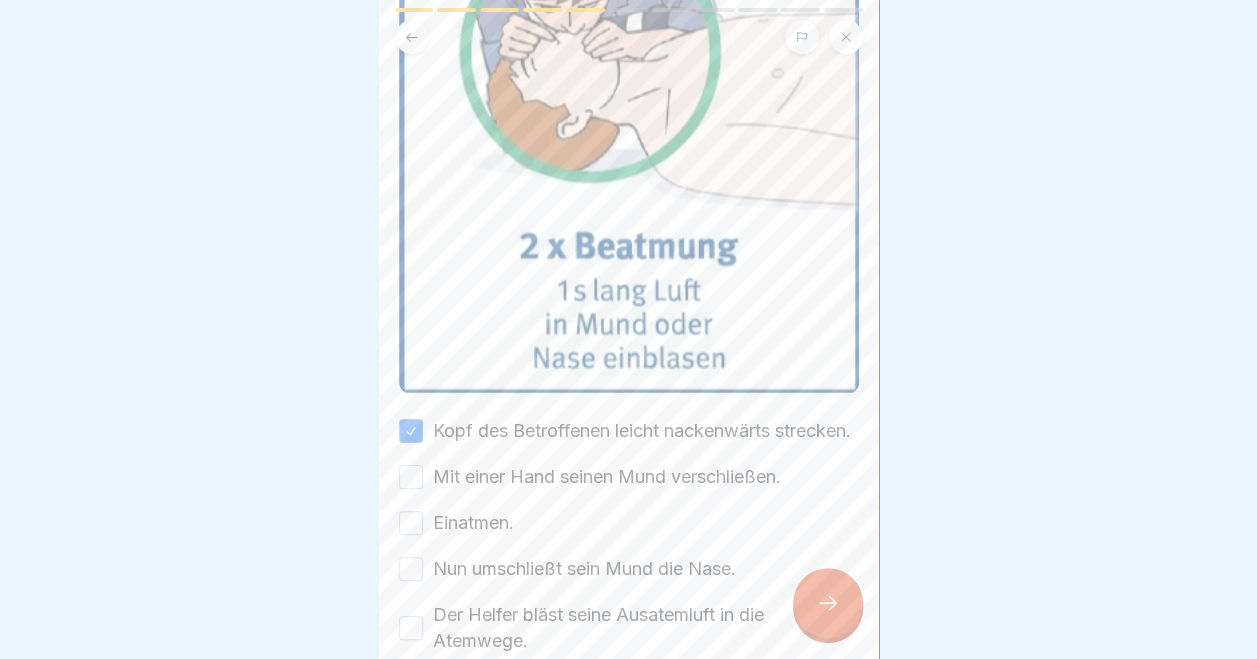click on "Mit einer Hand seinen Mund verschließen." at bounding box center [411, 477] 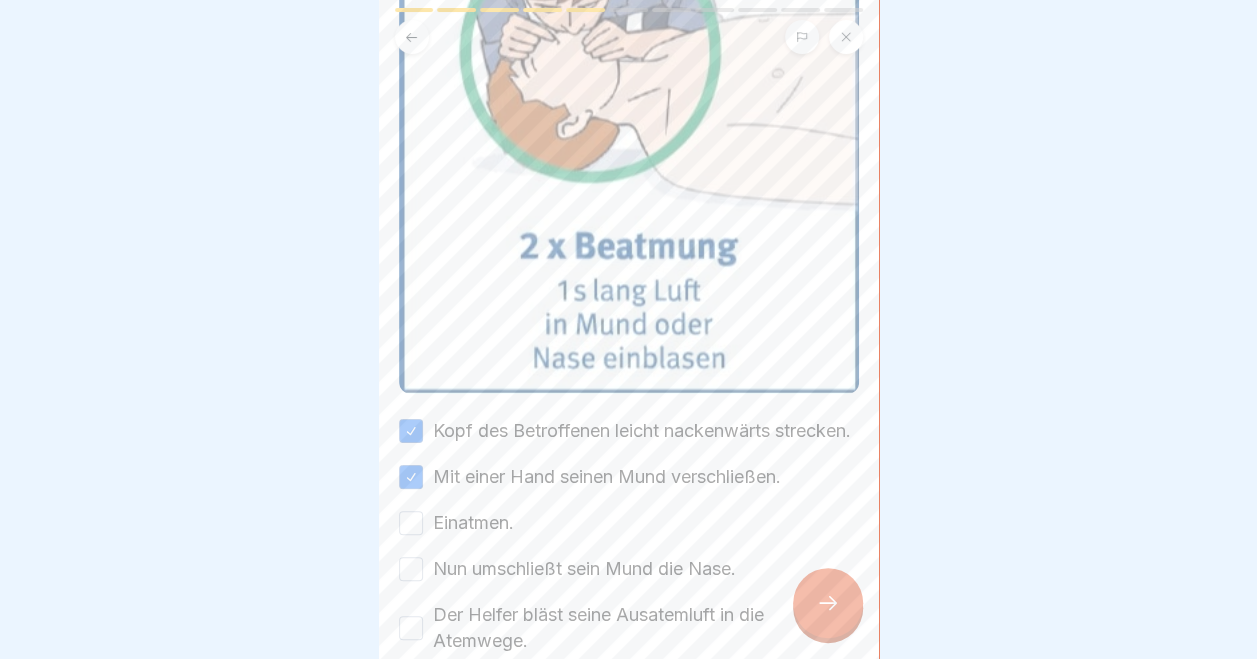 click on "Einatmen." at bounding box center (411, 523) 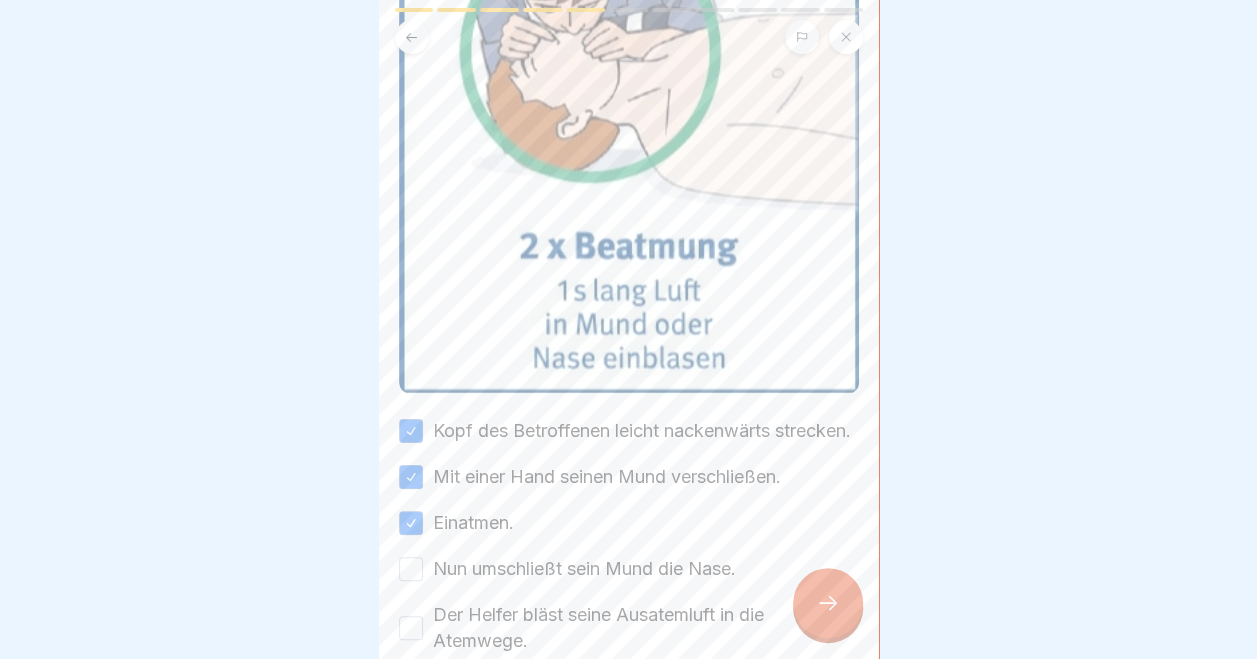 click on "Nun umschließt sein Mund die Nase." at bounding box center (411, 569) 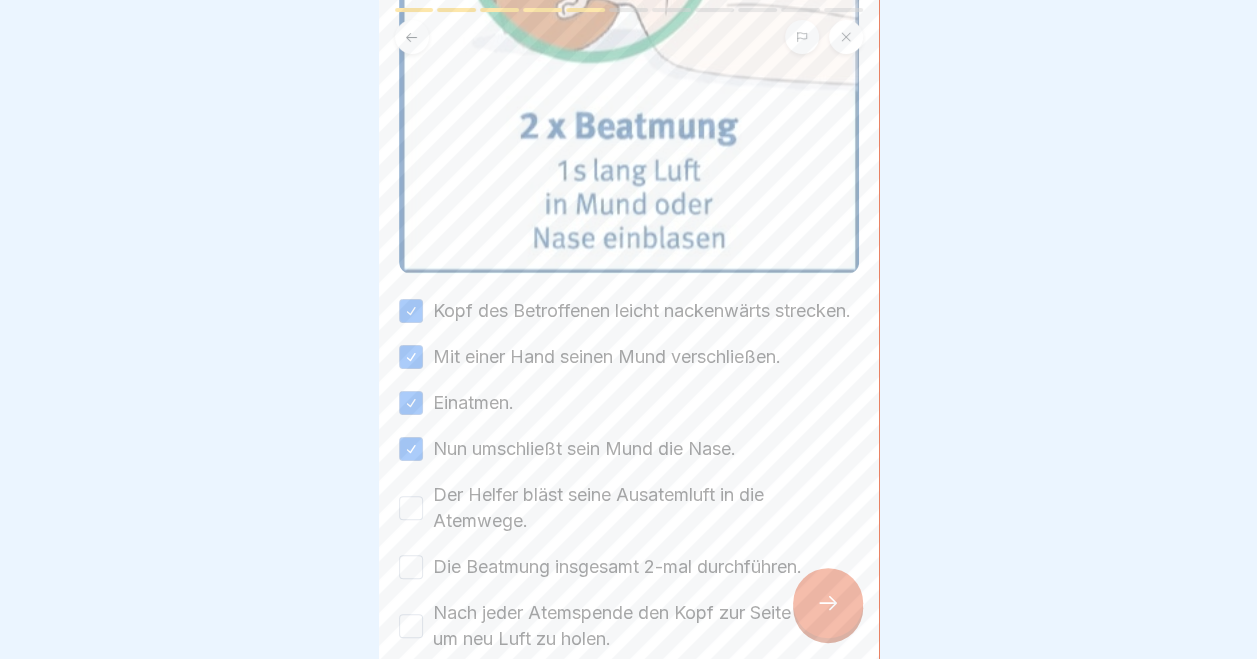 scroll, scrollTop: 550, scrollLeft: 0, axis: vertical 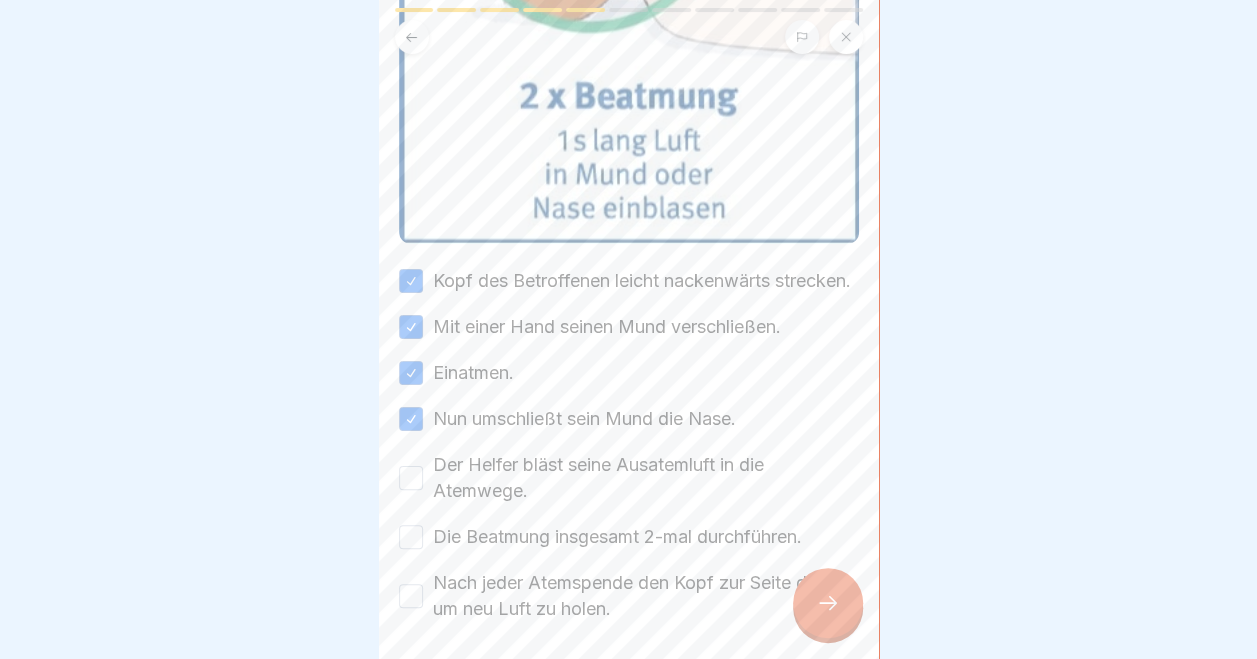 click on "Der Helfer bläst seine Ausatemluft in die Atemwege." at bounding box center [411, 478] 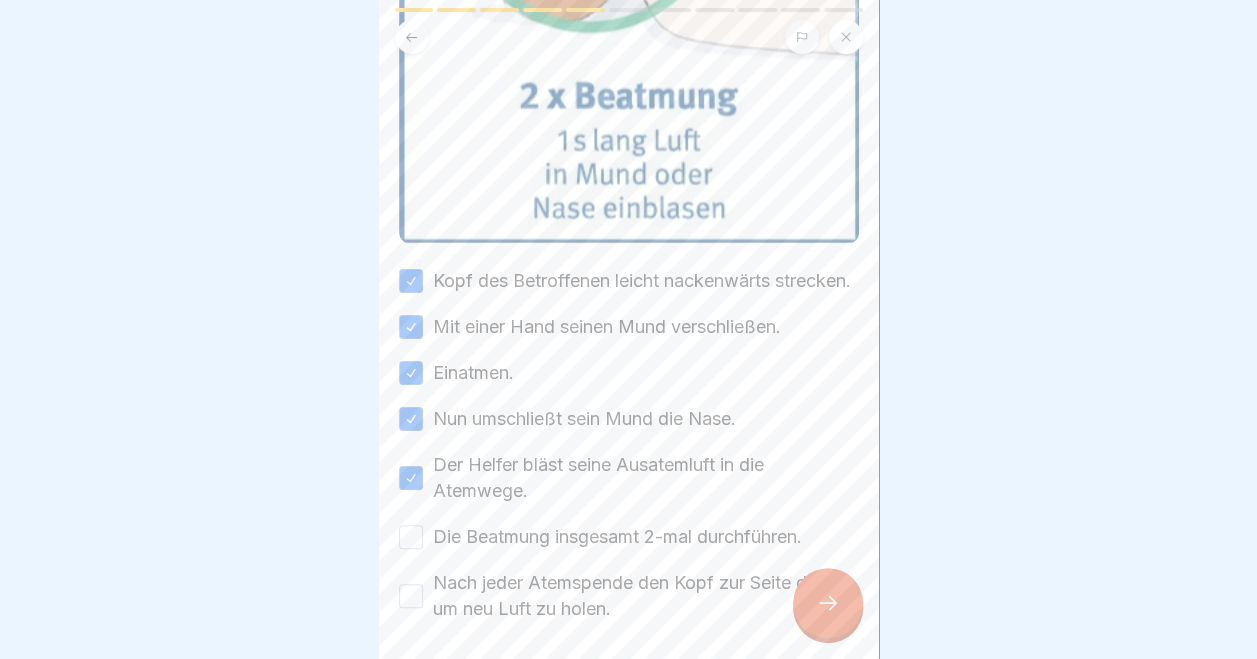 click on "Die Beatmung insgesamt 2-mal durchführen." at bounding box center [411, 537] 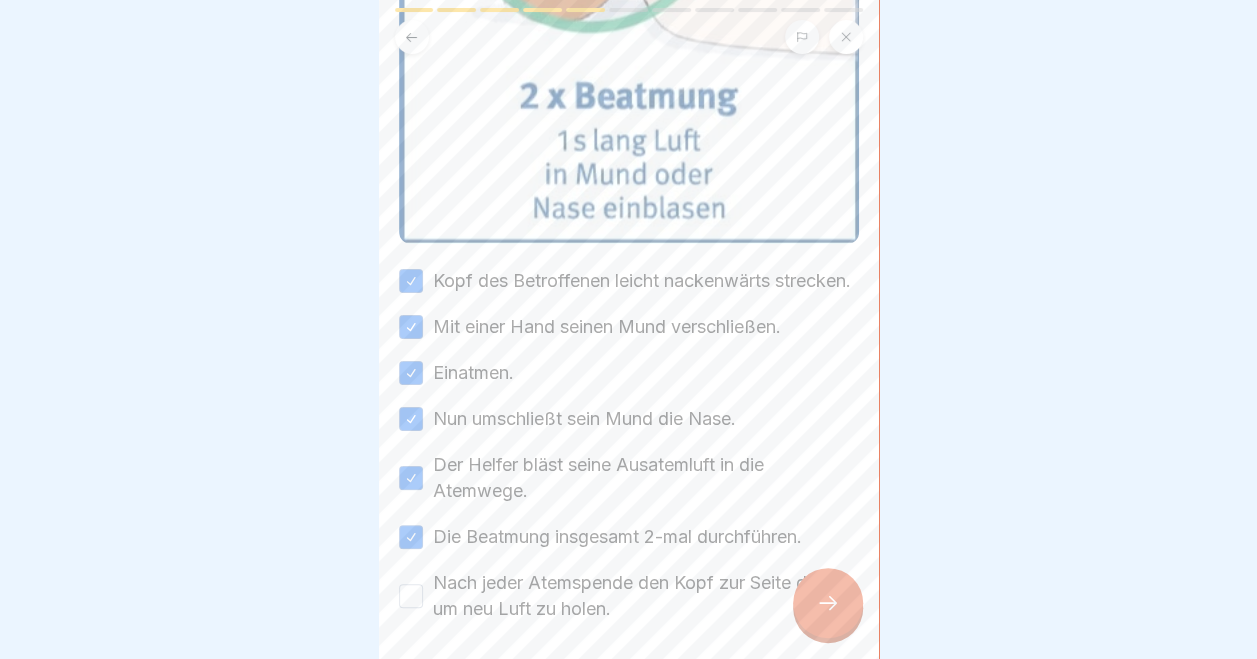 click on "Nach jeder Atemspende den Kopf zur Seite drehen, um neu Luft zu holen." at bounding box center (411, 596) 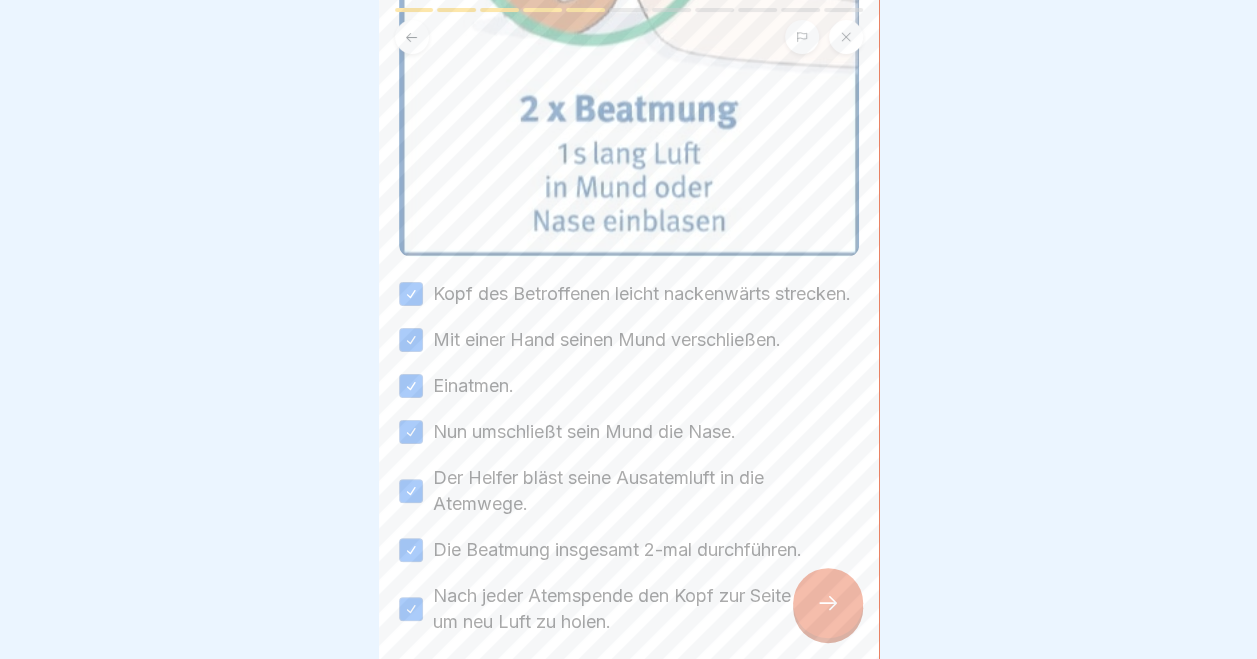 scroll, scrollTop: 539, scrollLeft: 0, axis: vertical 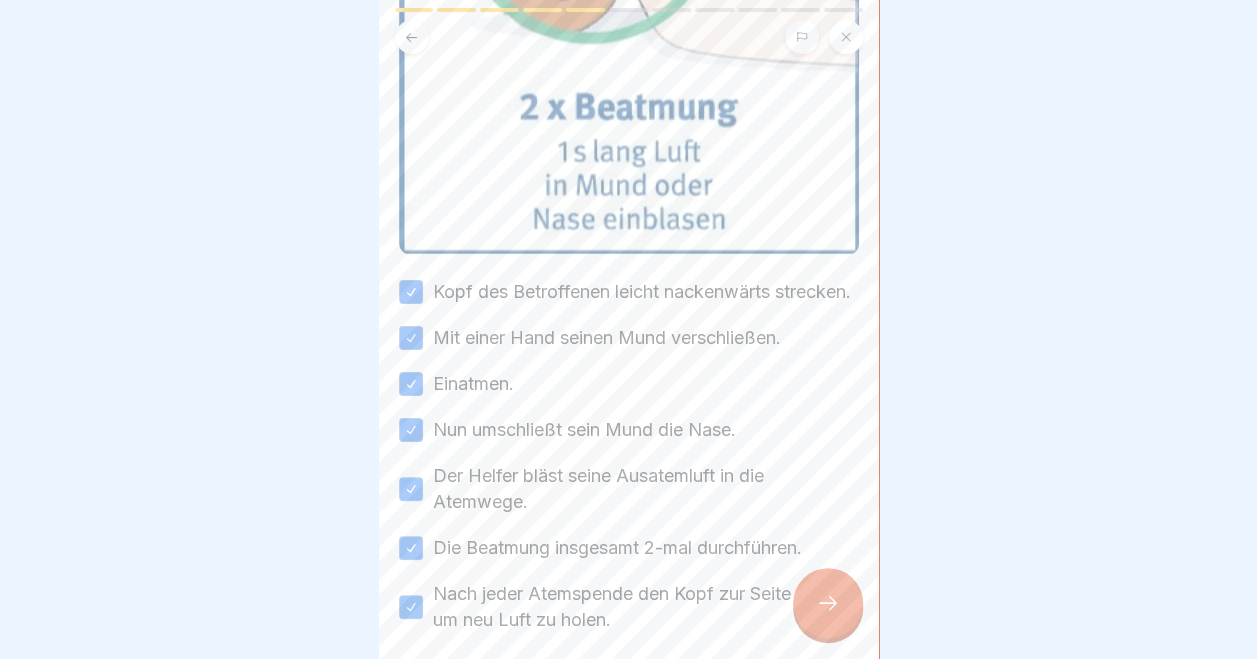 click 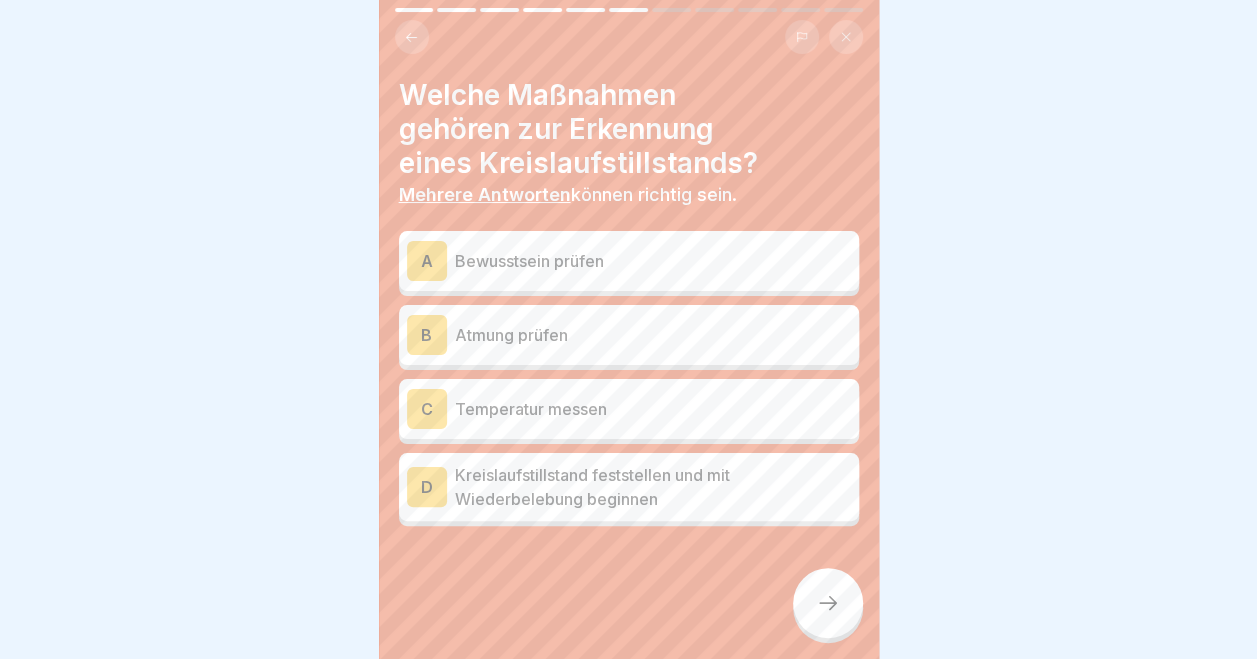 click on "A Bewusstsein prüfen" at bounding box center (629, 261) 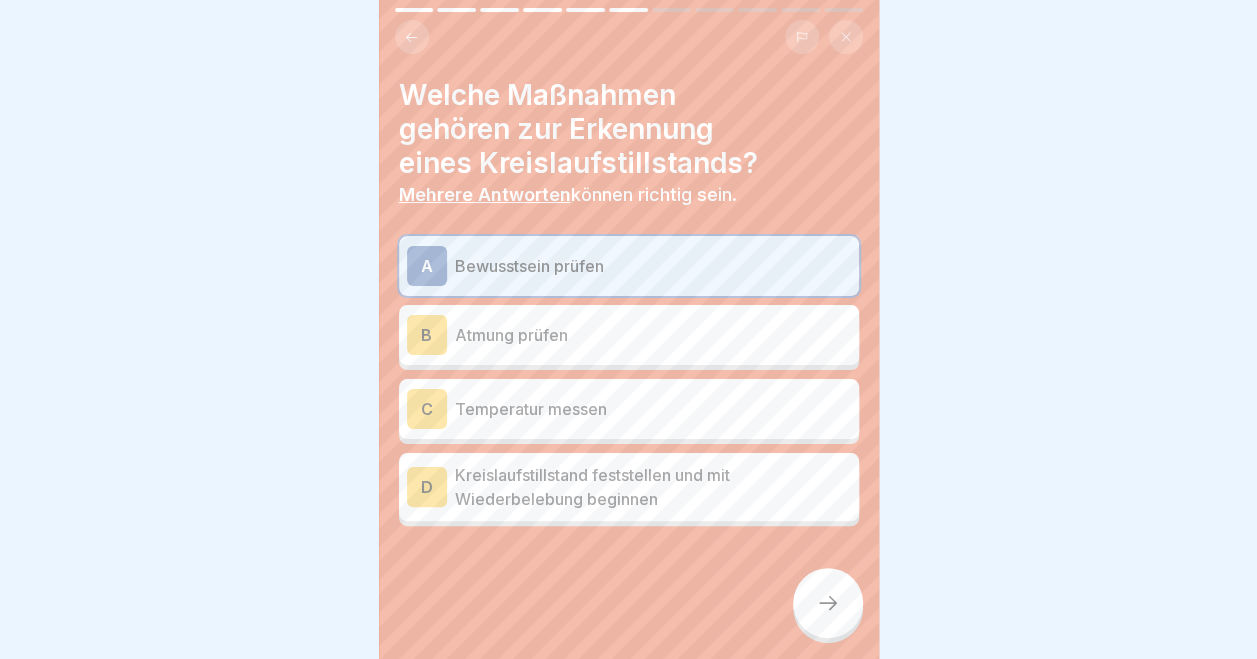 click on "Atmung prüfen" at bounding box center (653, 335) 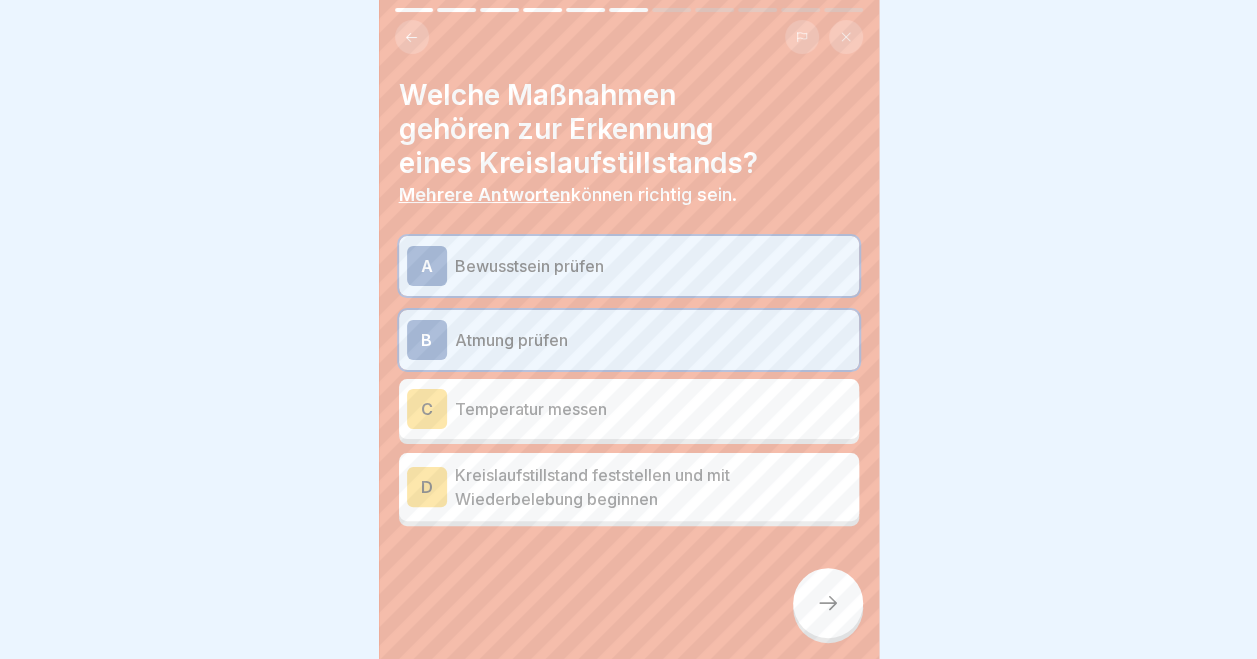 click on "Kreislaufstillstand feststellen und mit Wiederbelebung beginnen" at bounding box center (653, 487) 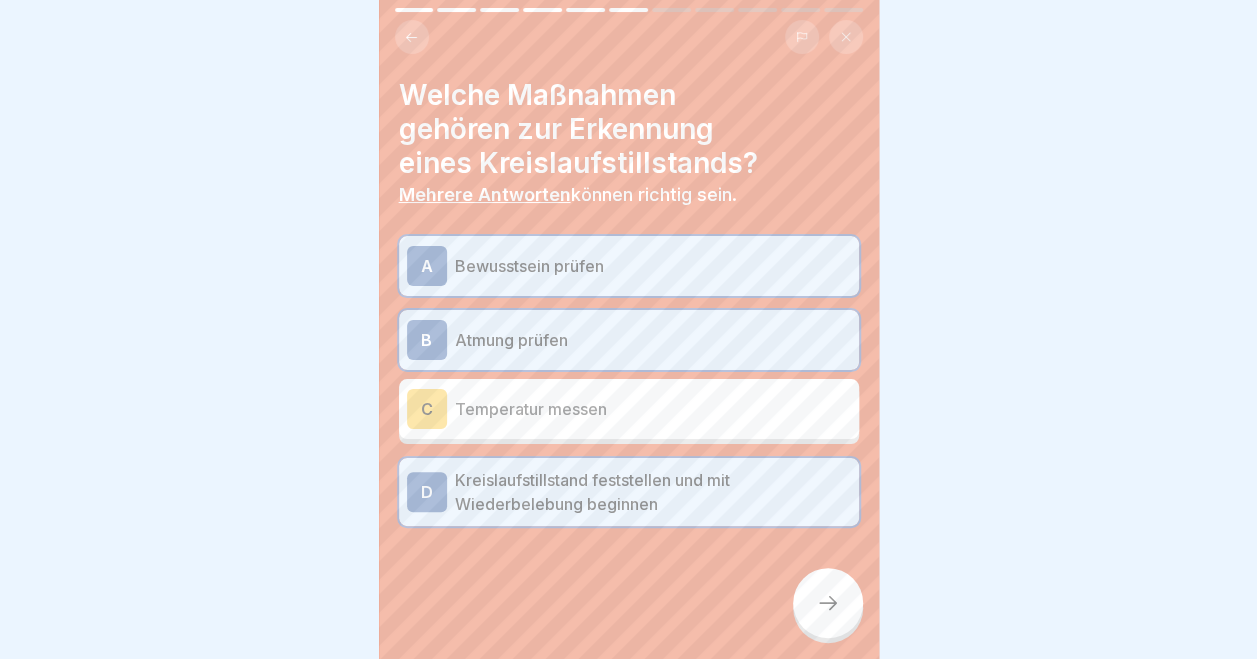click at bounding box center [828, 603] 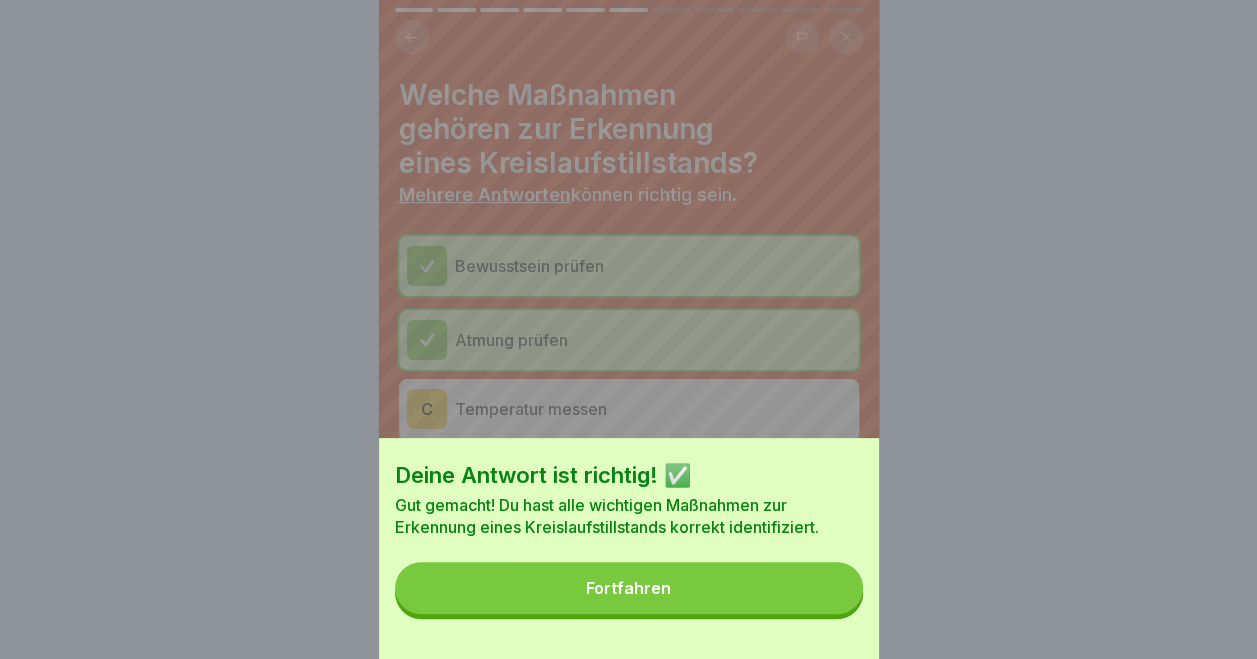 click on "Fortfahren" at bounding box center [629, 588] 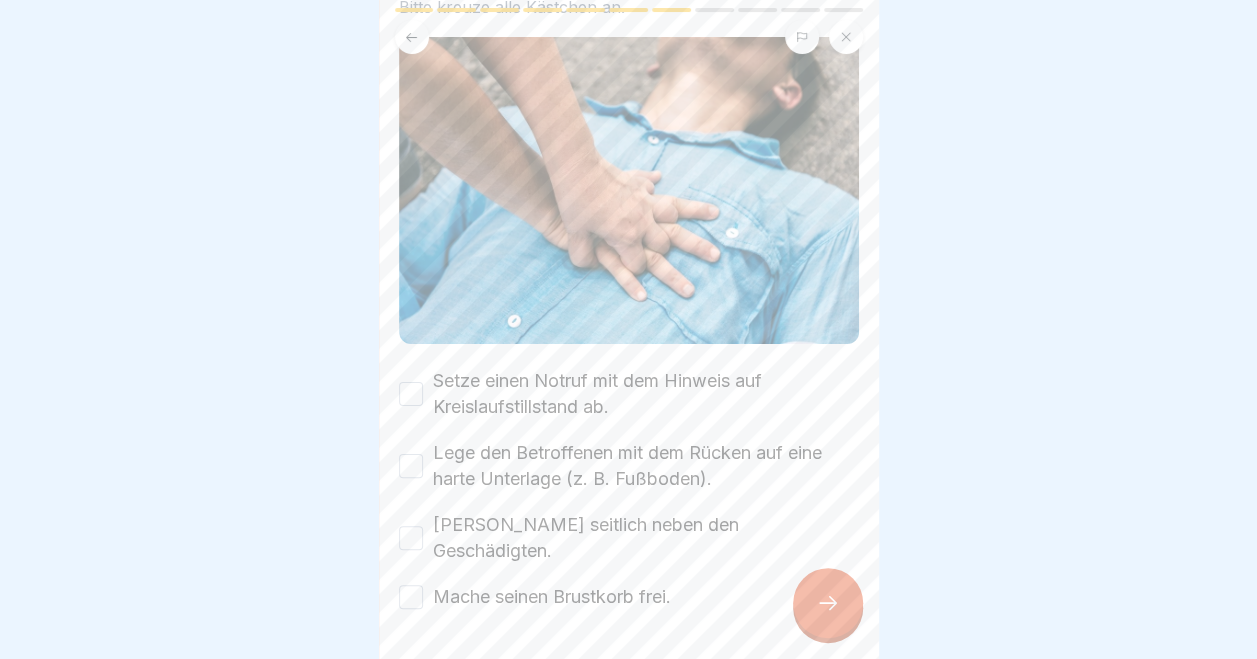 scroll, scrollTop: 259, scrollLeft: 0, axis: vertical 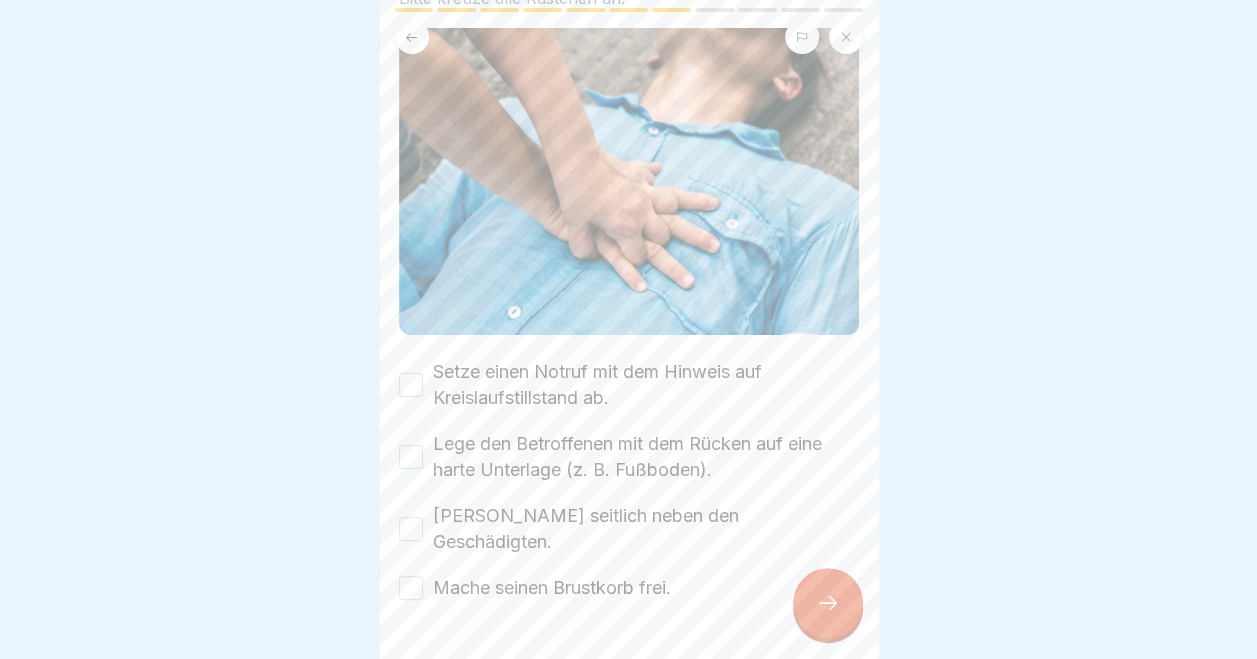 click on "Setze einen Notruf mit dem Hinweis auf Kreislaufstillstand ab." at bounding box center [411, 385] 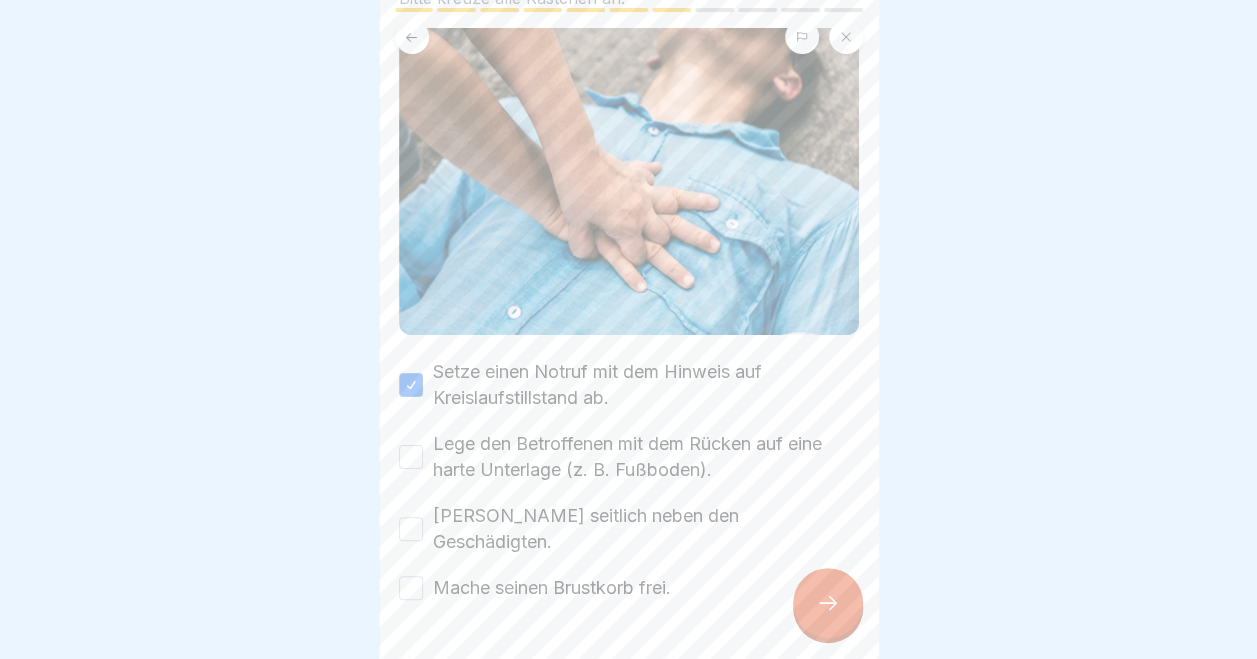 click on "Lege den Betroffenen mit dem Rücken auf eine harte Unterlage (z. B. Fußboden)." at bounding box center (411, 457) 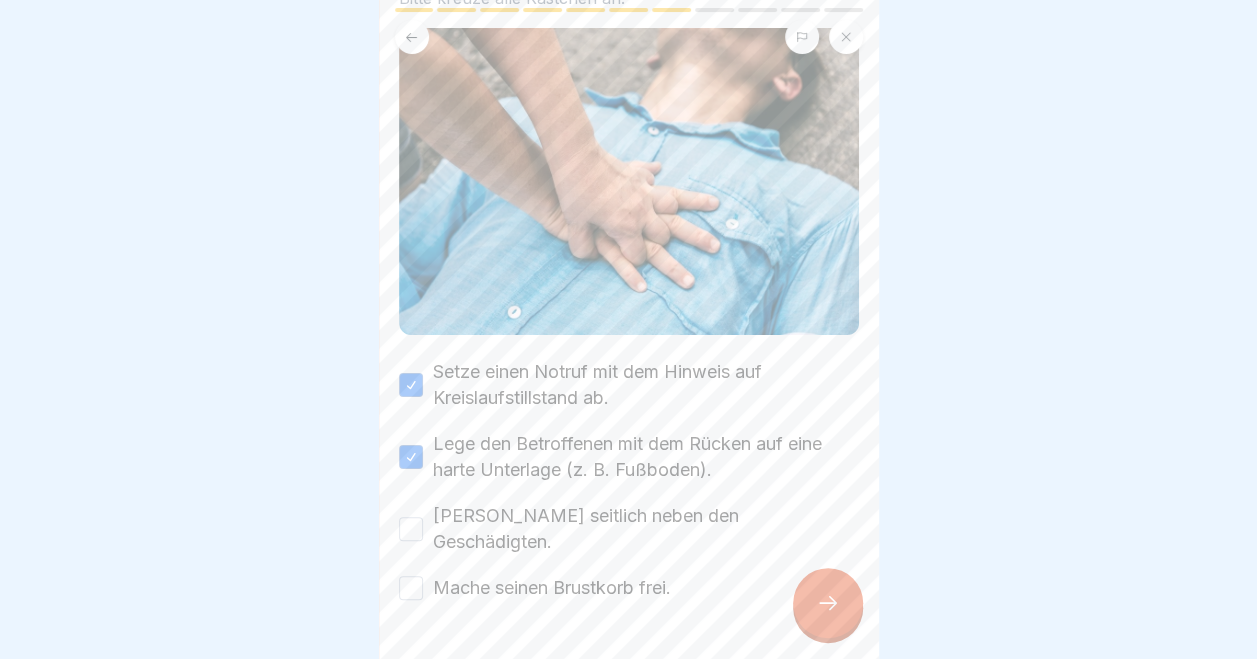 click on "Setze einen Notruf mit dem Hinweis auf Kreislaufstillstand ab. Lege den Betroffenen mit dem Rücken auf eine harte Unterlage (z. B. Fußboden). Knie seitlich neben den Geschädigten. [PERSON_NAME] seinen Brustkorb frei." at bounding box center (629, 480) 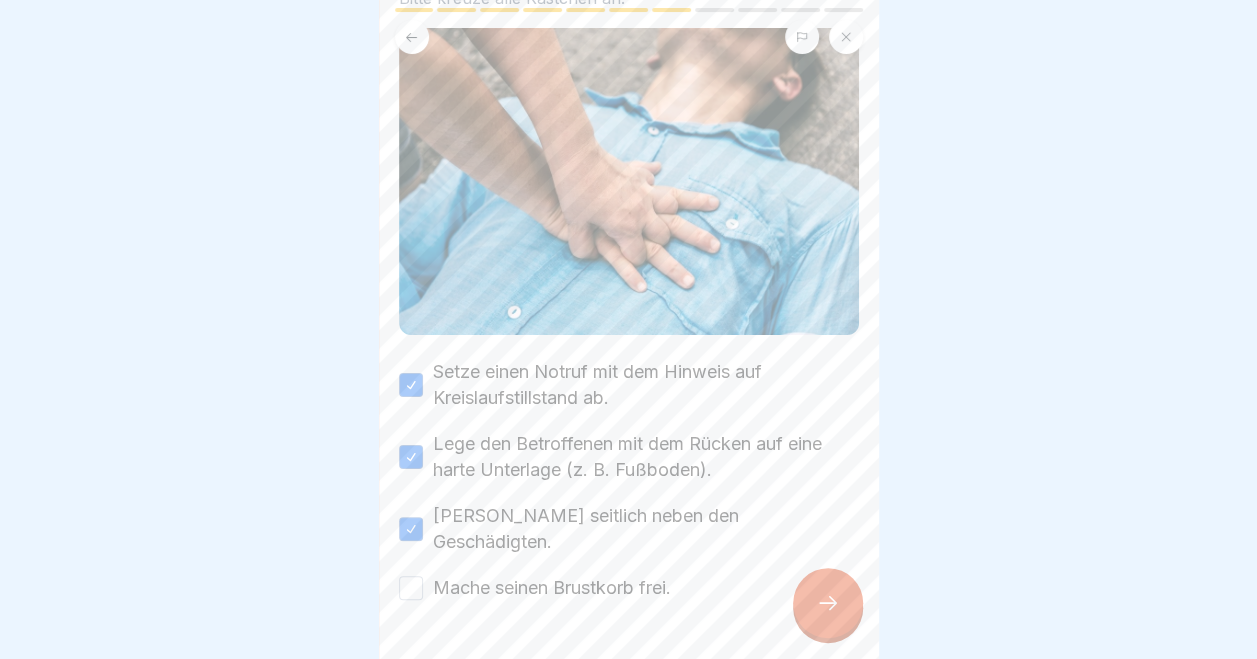 click on "Mache seinen Brustkorb frei." at bounding box center (411, 588) 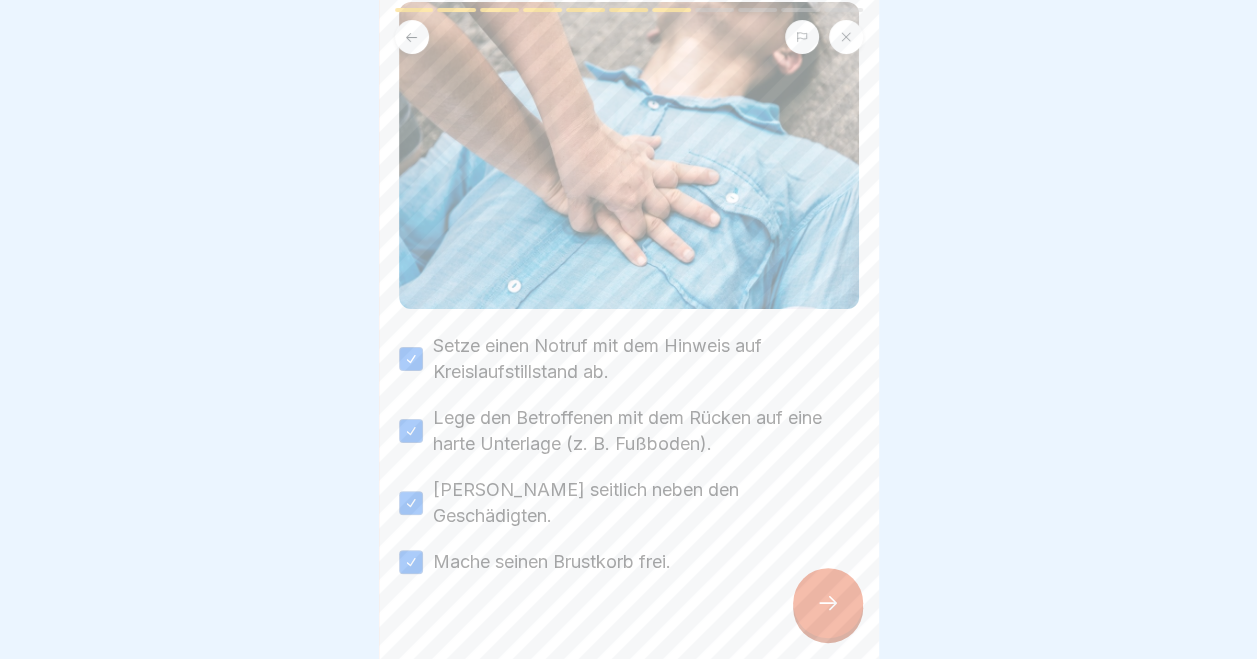 scroll, scrollTop: 285, scrollLeft: 0, axis: vertical 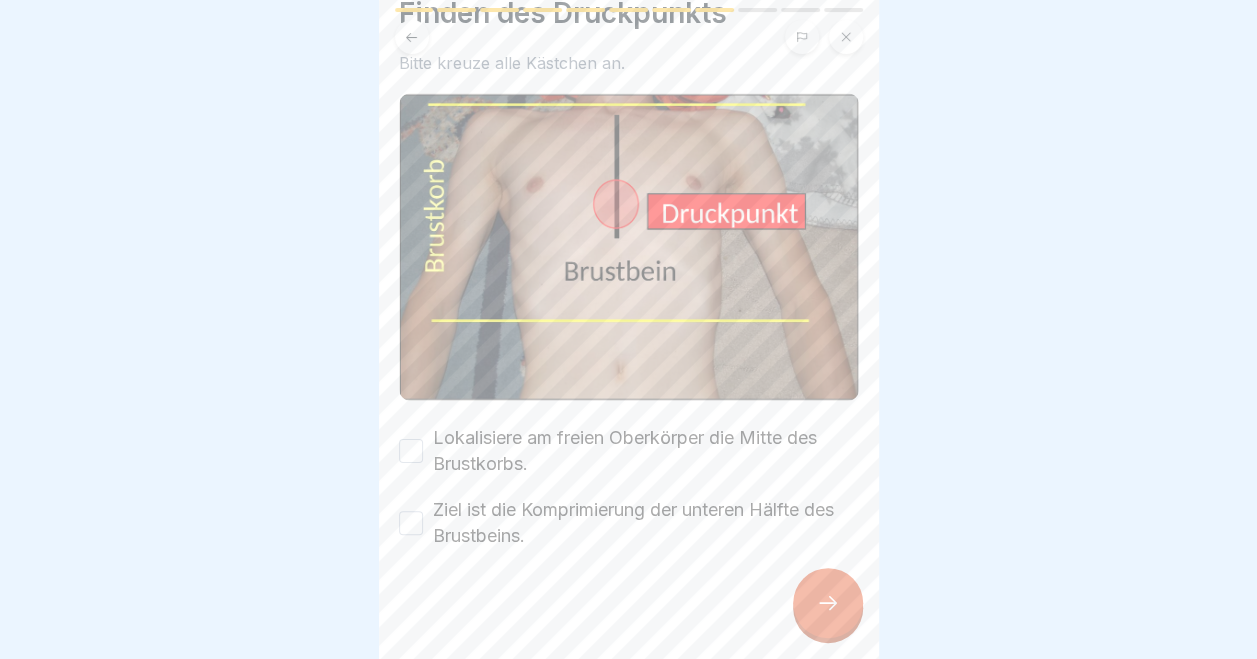 click on "Lokalisiere am freien Oberkörper die Mitte des Brustkorbs." at bounding box center [411, 451] 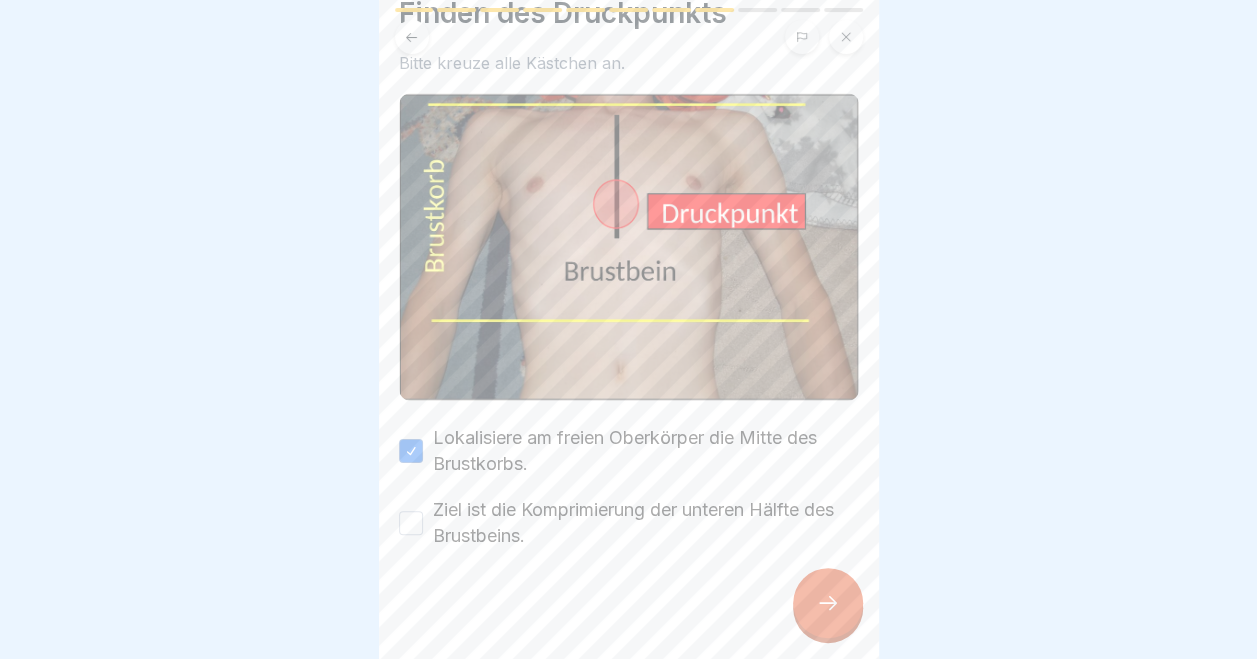 click on "Kreislaufstillstand - Herz-Druckmassage: Finden des Druckpunkts   Bitte kreuze alle Kästchen an. Lokalisiere am freien Oberkörper die Mitte des Brustkorbs. Ziel ist die Komprimierung der unteren Hälfte des Brustbeins." at bounding box center (629, 329) 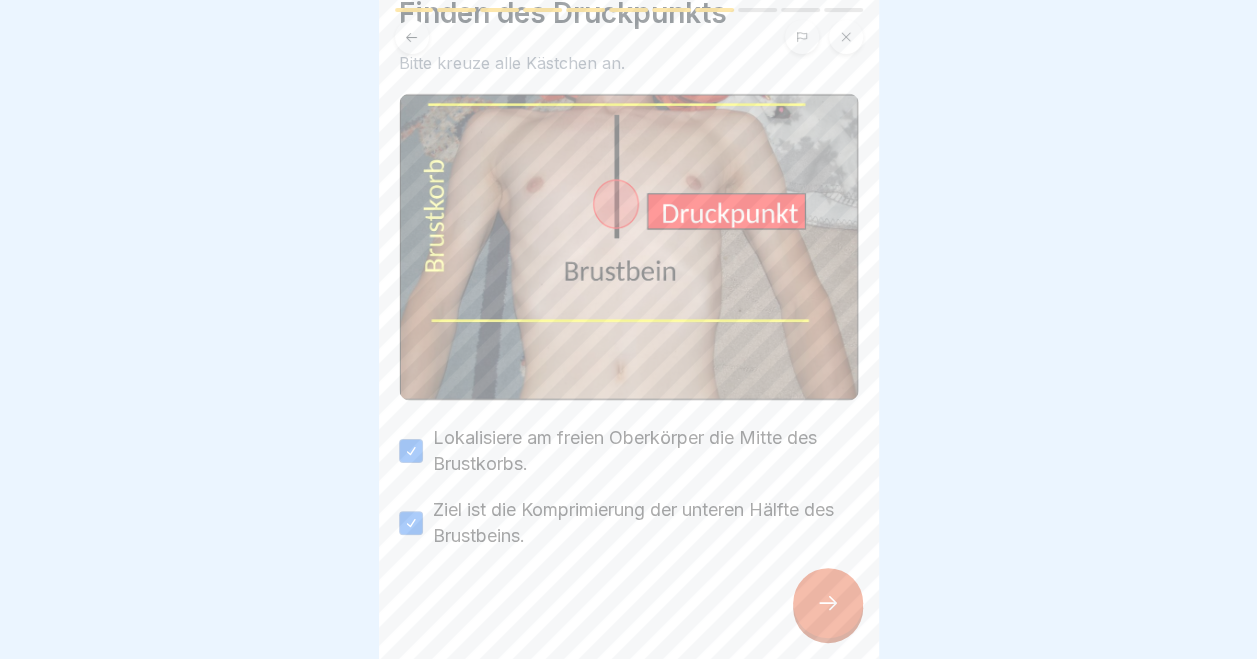 click at bounding box center (828, 603) 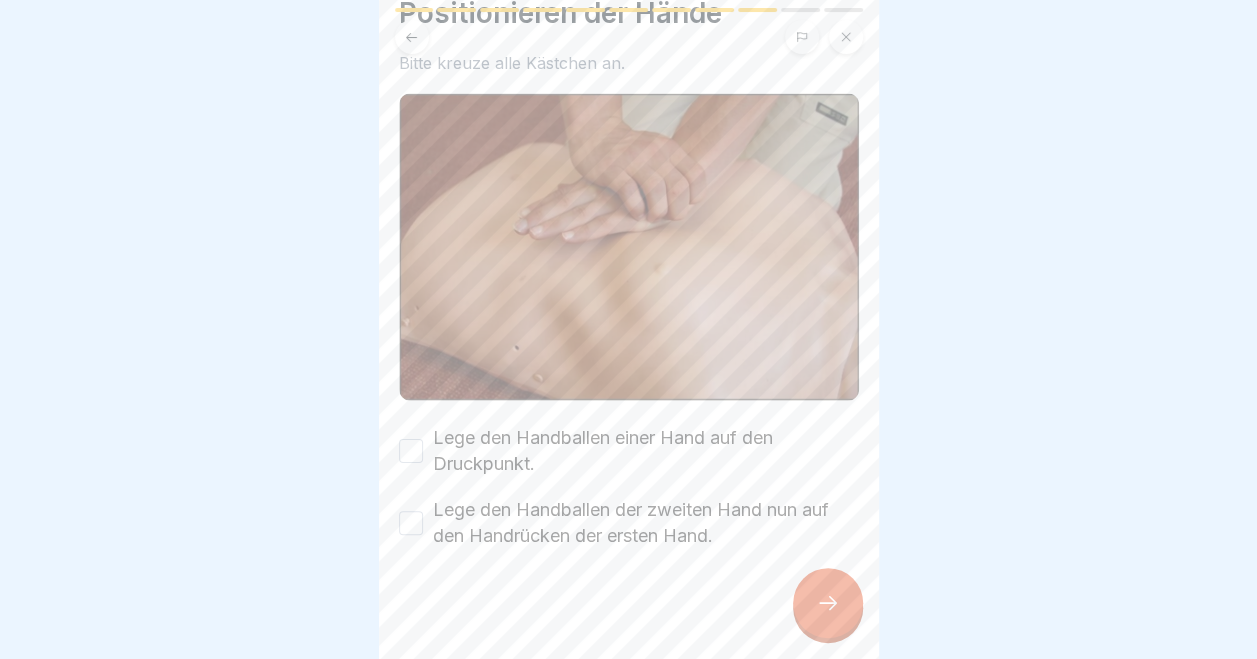 scroll, scrollTop: 150, scrollLeft: 0, axis: vertical 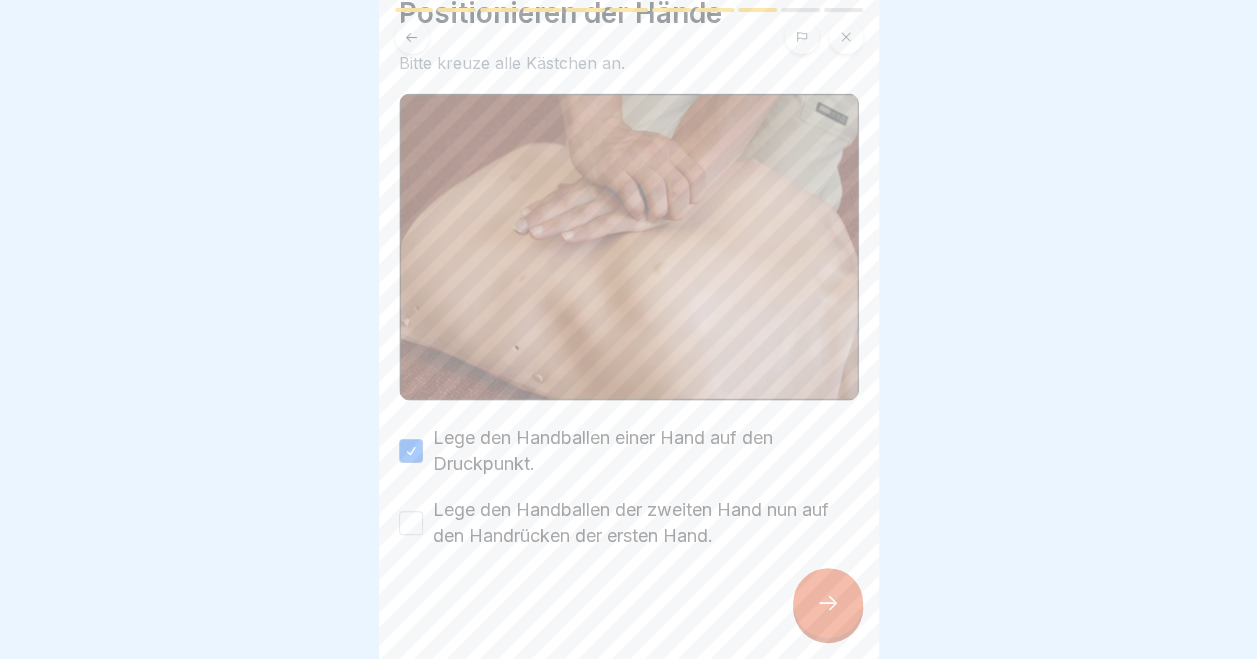 click on "Lege den Handballen der zweiten Hand nun auf den Handrücken der ersten Hand." at bounding box center (411, 523) 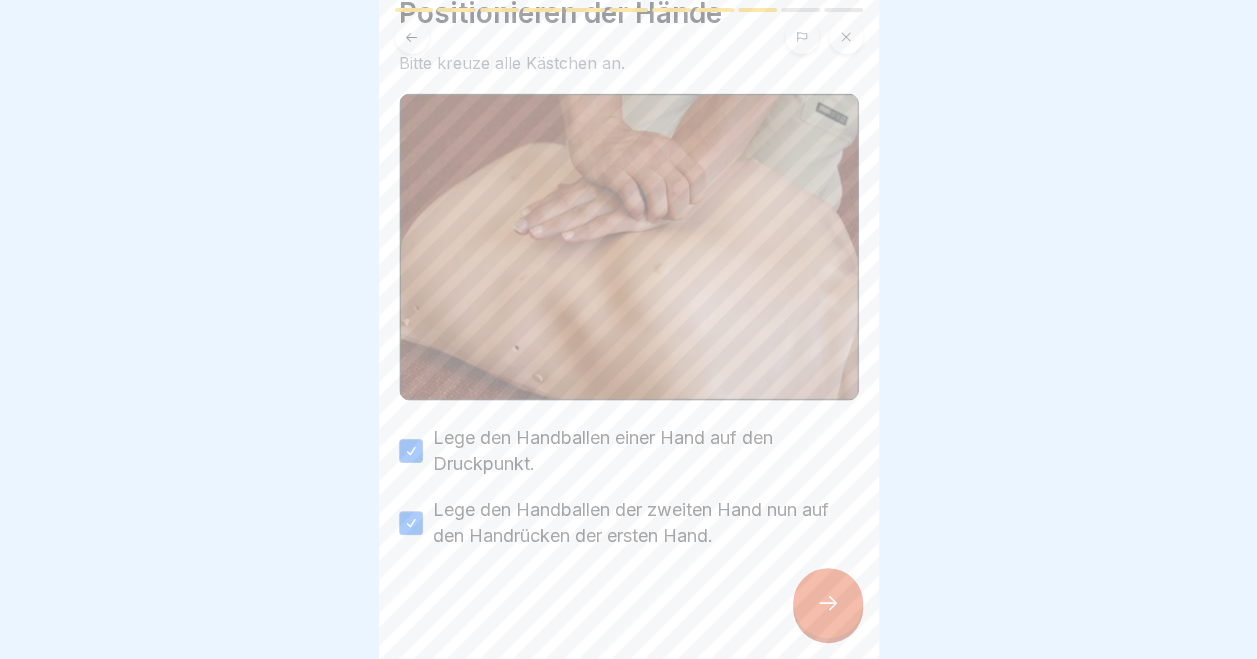 click at bounding box center (828, 603) 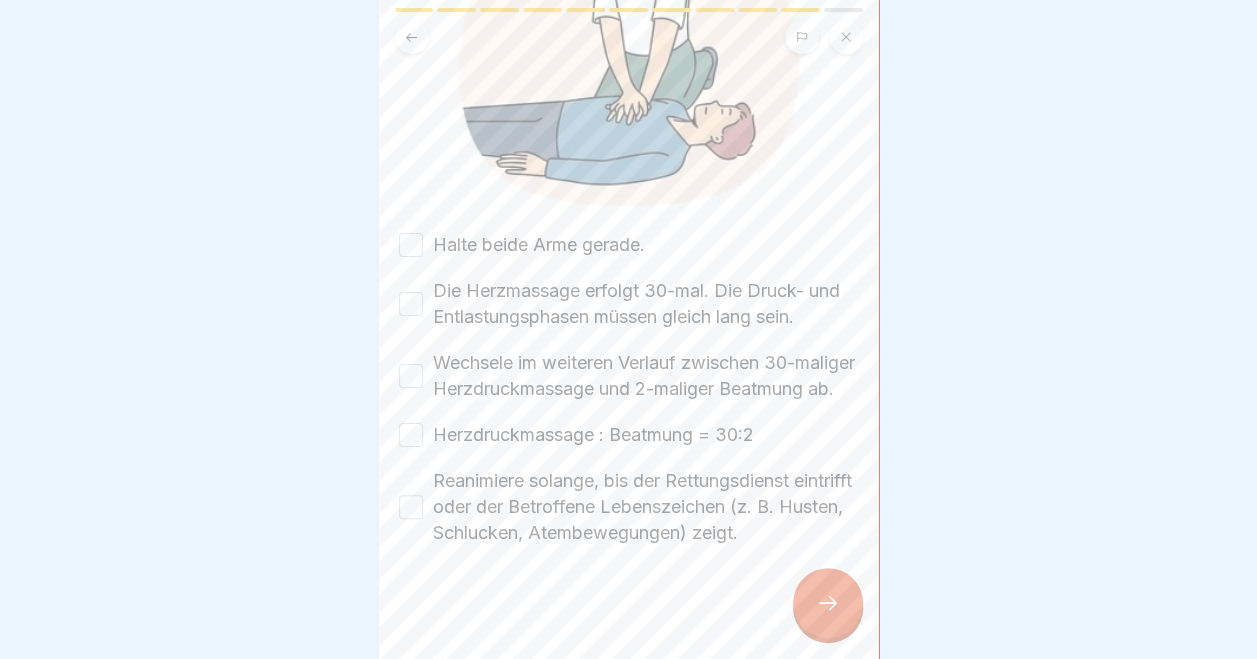 scroll, scrollTop: 314, scrollLeft: 0, axis: vertical 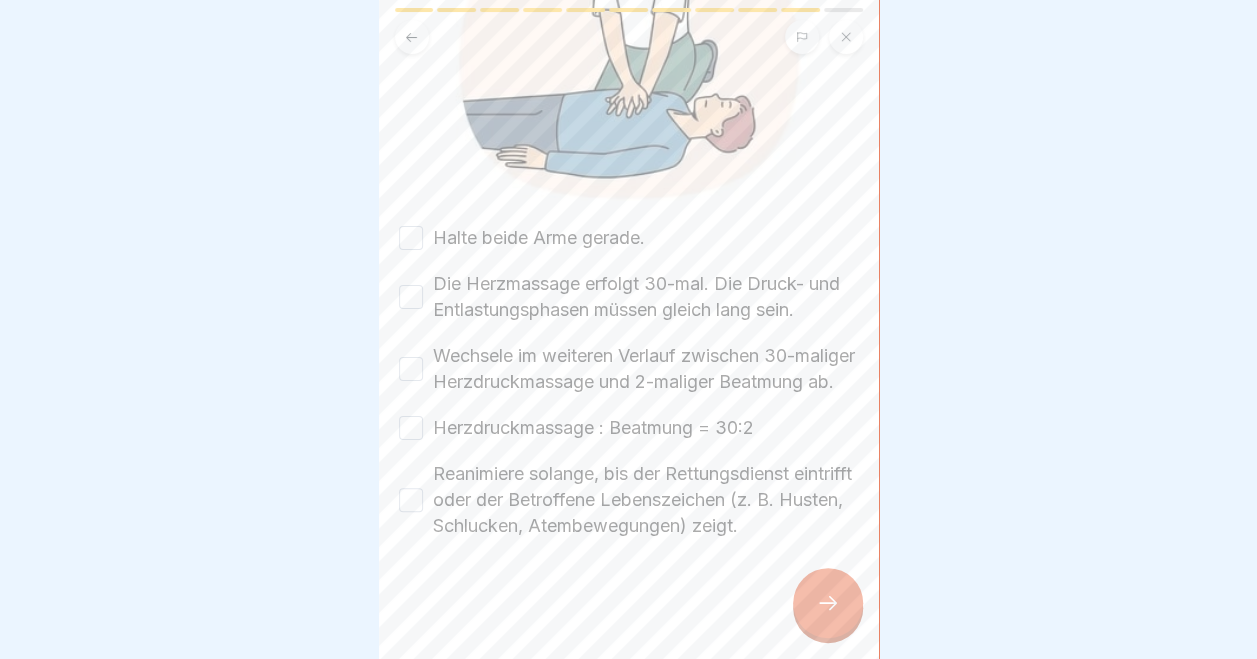click on "Halte beide Arme gerade." at bounding box center [411, 238] 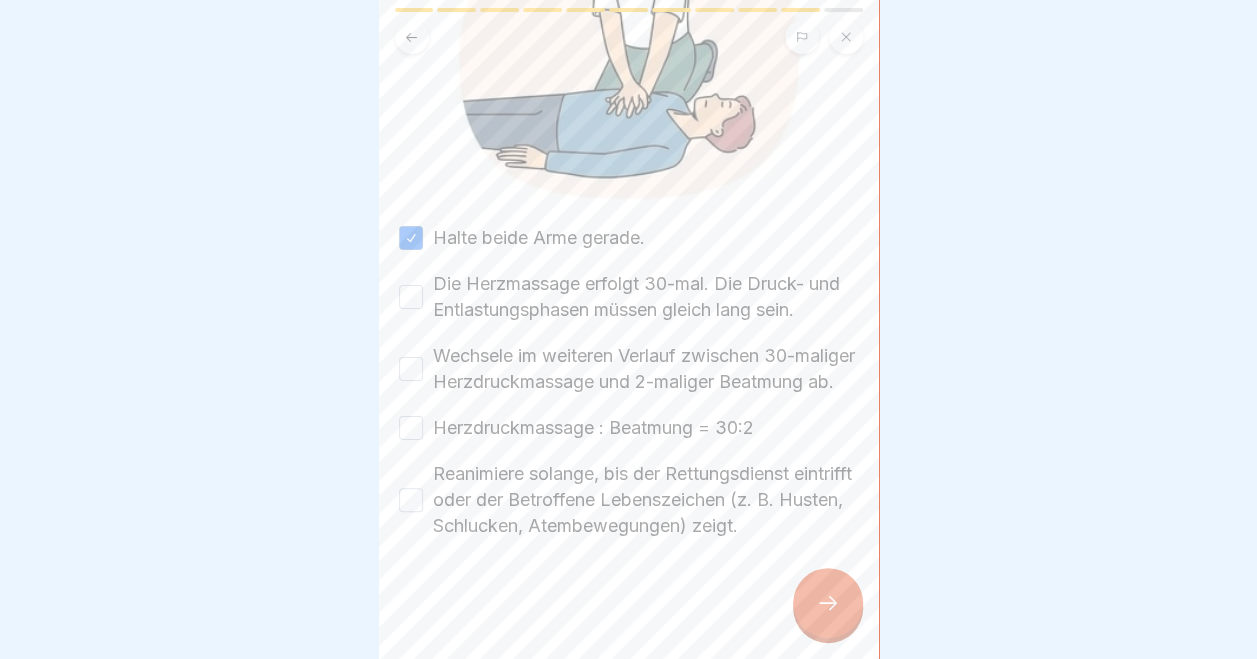 click on "Die Herzmassage erfolgt 30-mal. Die Druck- und Entlastungsphasen müssen gleich lang sein." at bounding box center [411, 297] 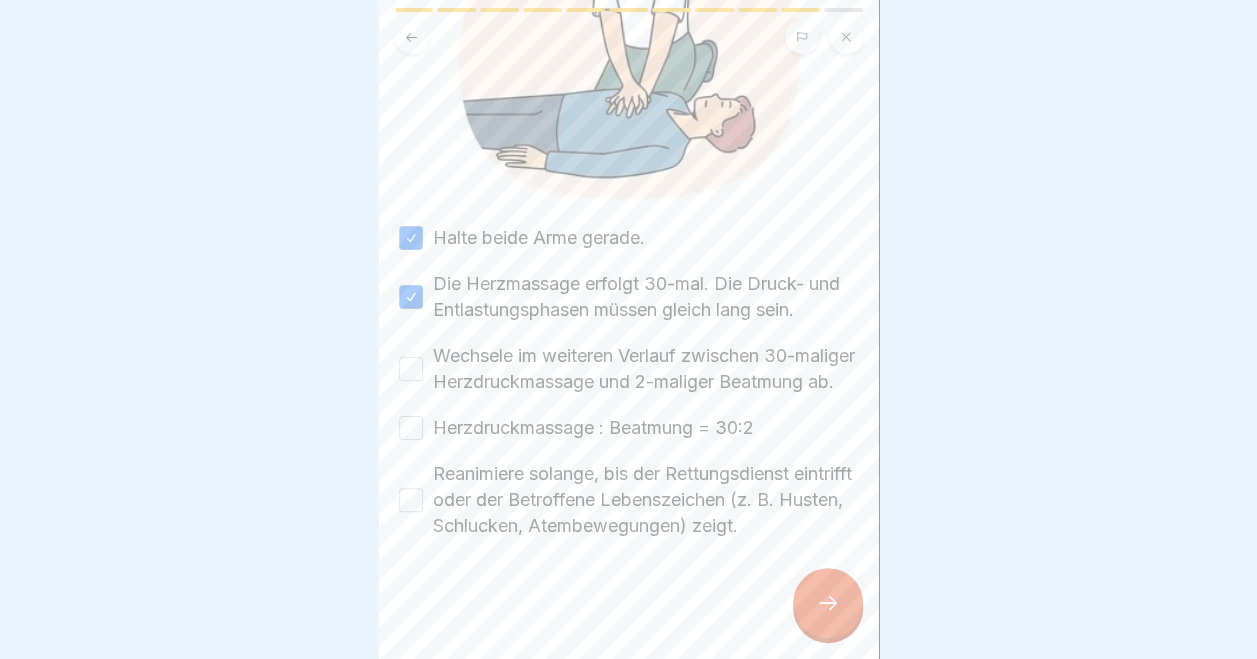 click on "Kreislaufstillstand - Herz-Druckmassage: Ausführung   Bitte kreuze alle Kästchen an. Halte beide Arme gerade. Die Herzmassage erfolgt 30-mal. Die Druck- und Entlastungsphasen müssen gleich lang sein. Wechsele im weiteren Verlauf zwischen 30-maliger Herzdruckmassage und 2-maliger Beatmung ab. Herzdruckmassage : Beatmung = 30:2 Reanimiere solange, bis der Rettungsdienst eintrifft oder der Betroffene Lebenszeichen (z. B. Husten, Schlucken, Atembewegungen) zeigt." at bounding box center (629, 329) 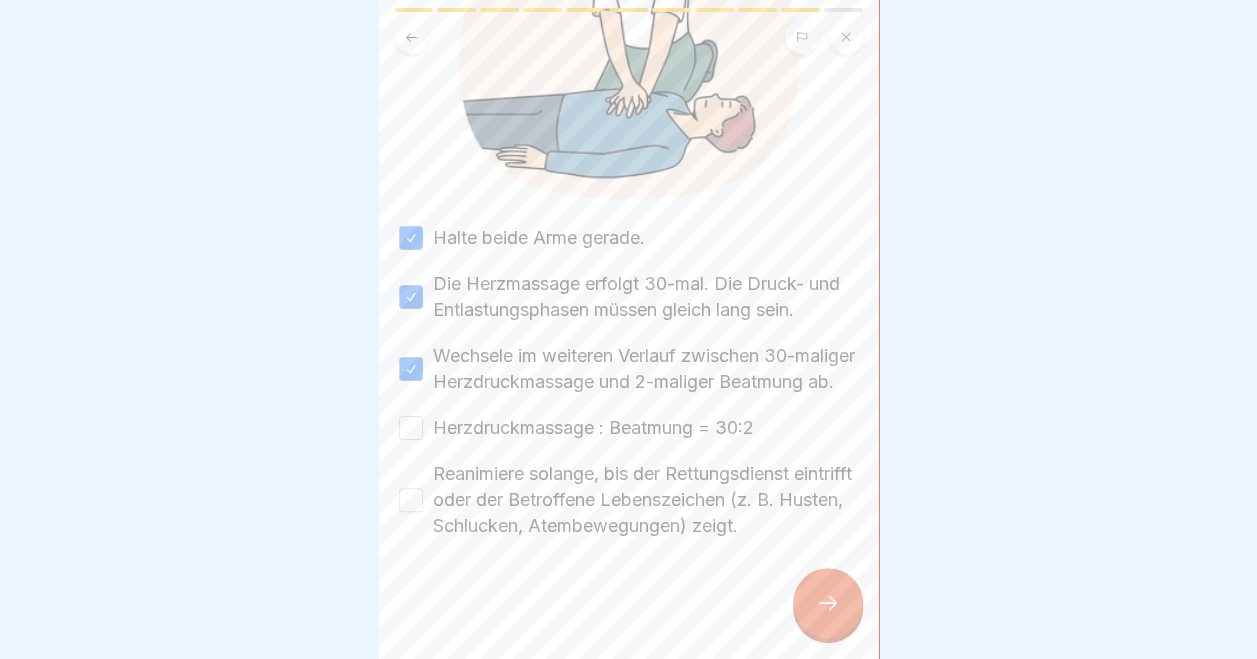click on "Herzdruckmassage : Beatmung = 30:2" at bounding box center [411, 428] 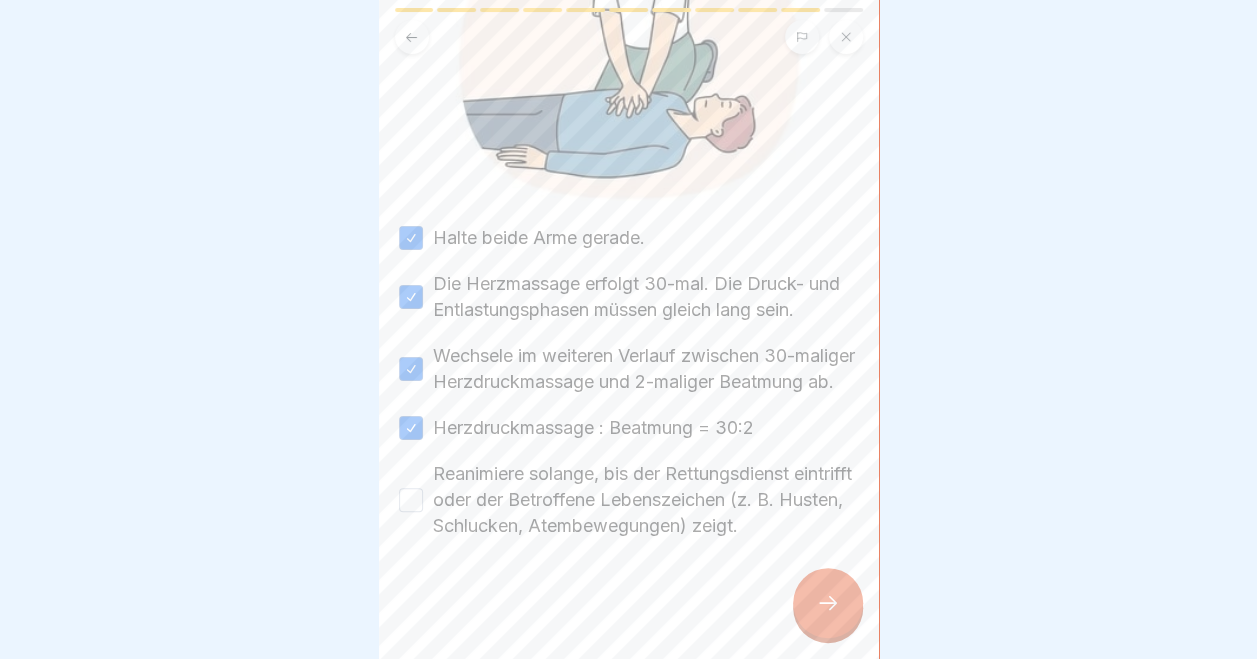click on "Reanimiere solange, bis der Rettungsdienst eintrifft oder der Betroffene Lebenszeichen (z. B. Husten, Schlucken, Atembewegungen) zeigt." at bounding box center [411, 500] 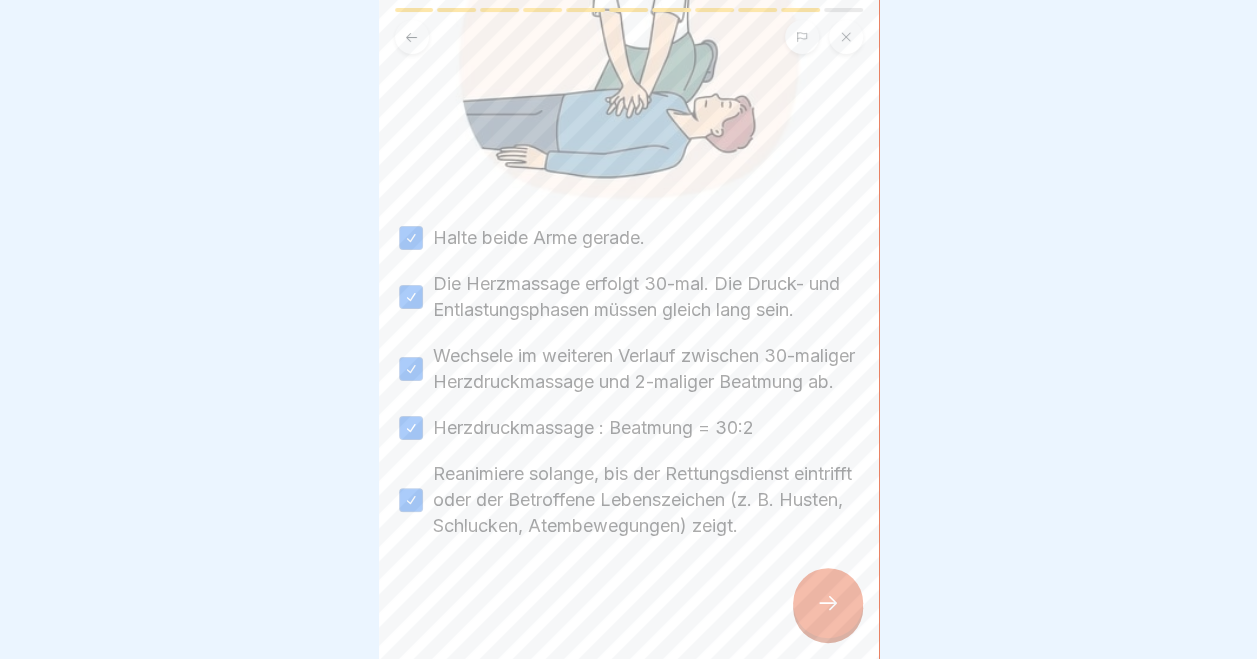 click at bounding box center (828, 603) 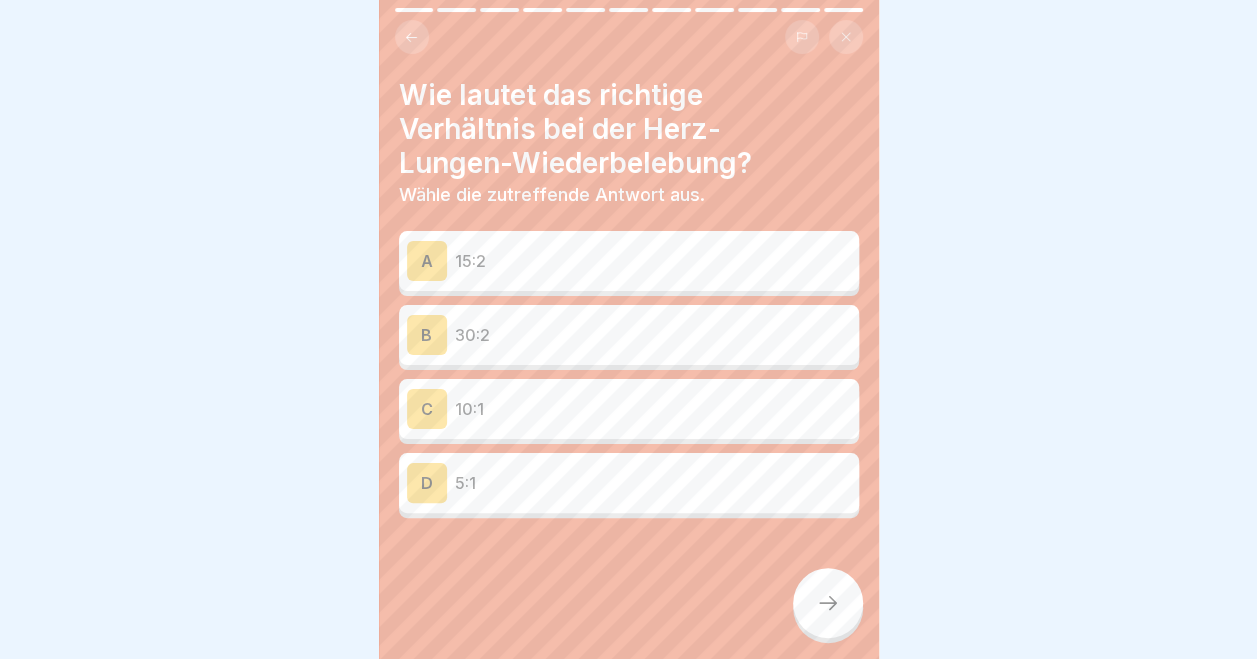 click on "30:2" at bounding box center (653, 335) 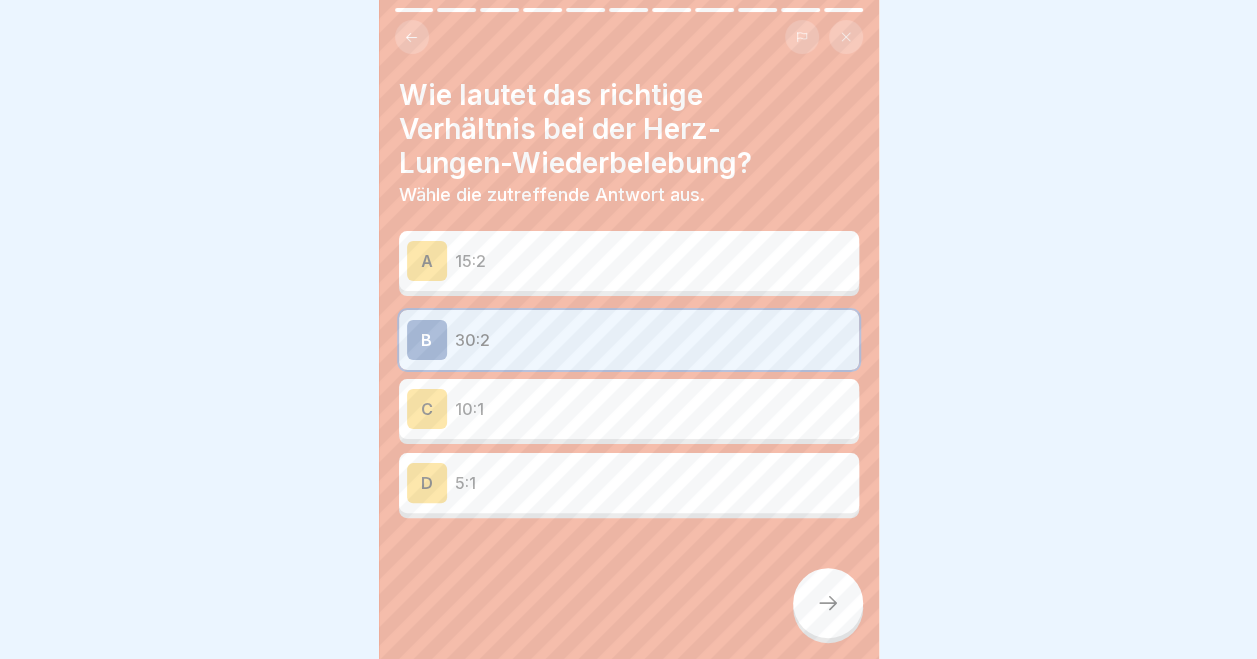 click at bounding box center [828, 603] 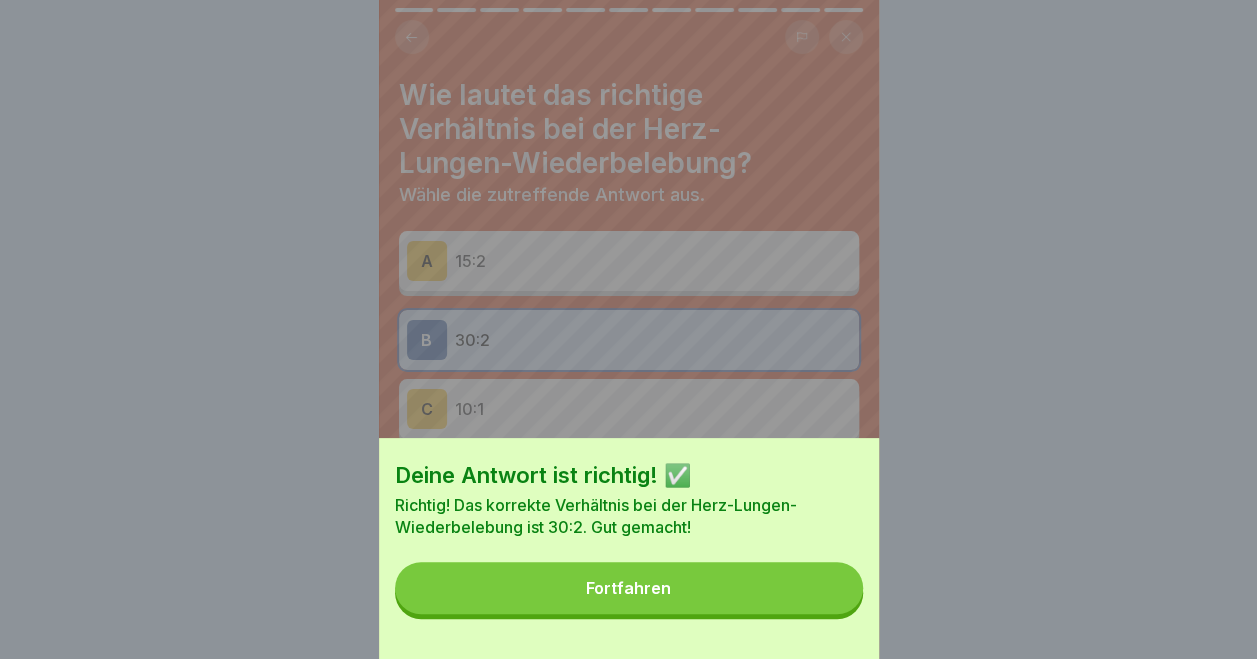 click on "Fortfahren" at bounding box center [629, 588] 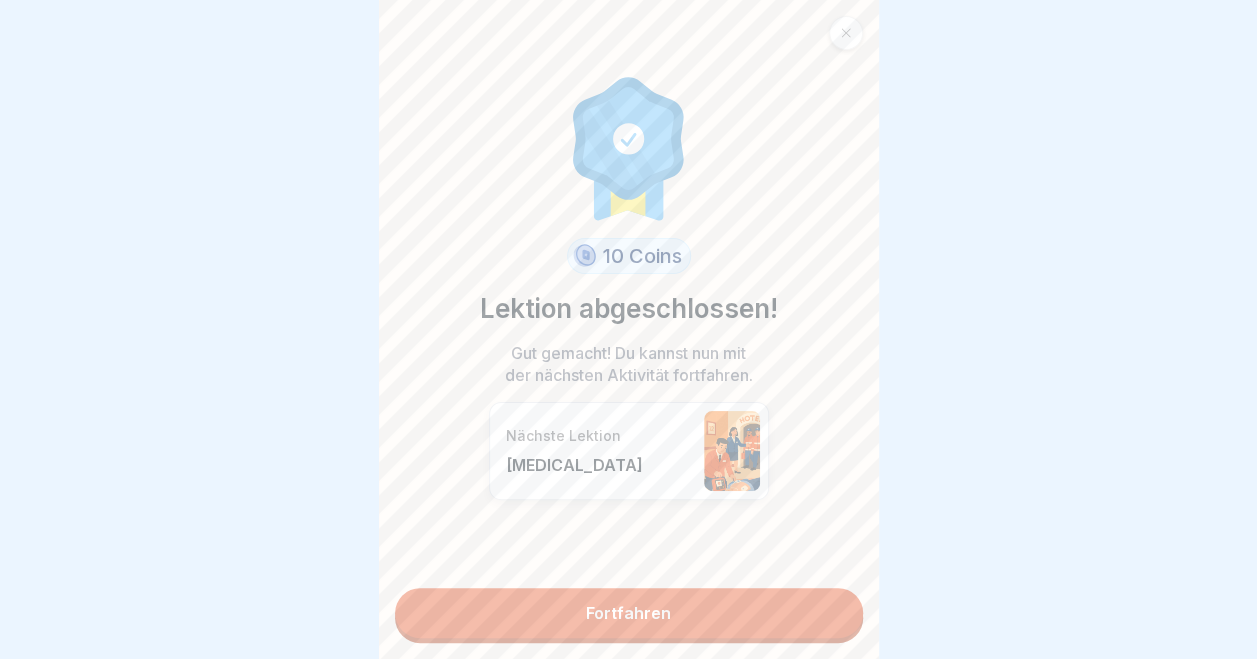 click on "Fortfahren" at bounding box center [629, 613] 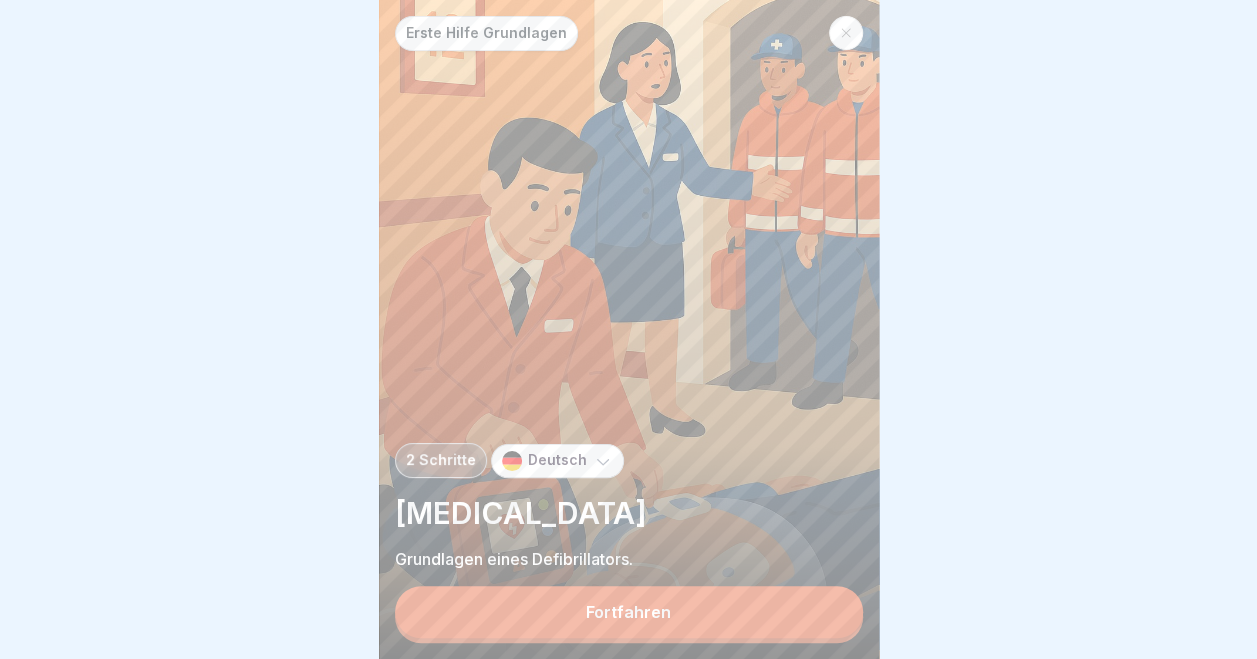 click on "Fortfahren" at bounding box center (628, 612) 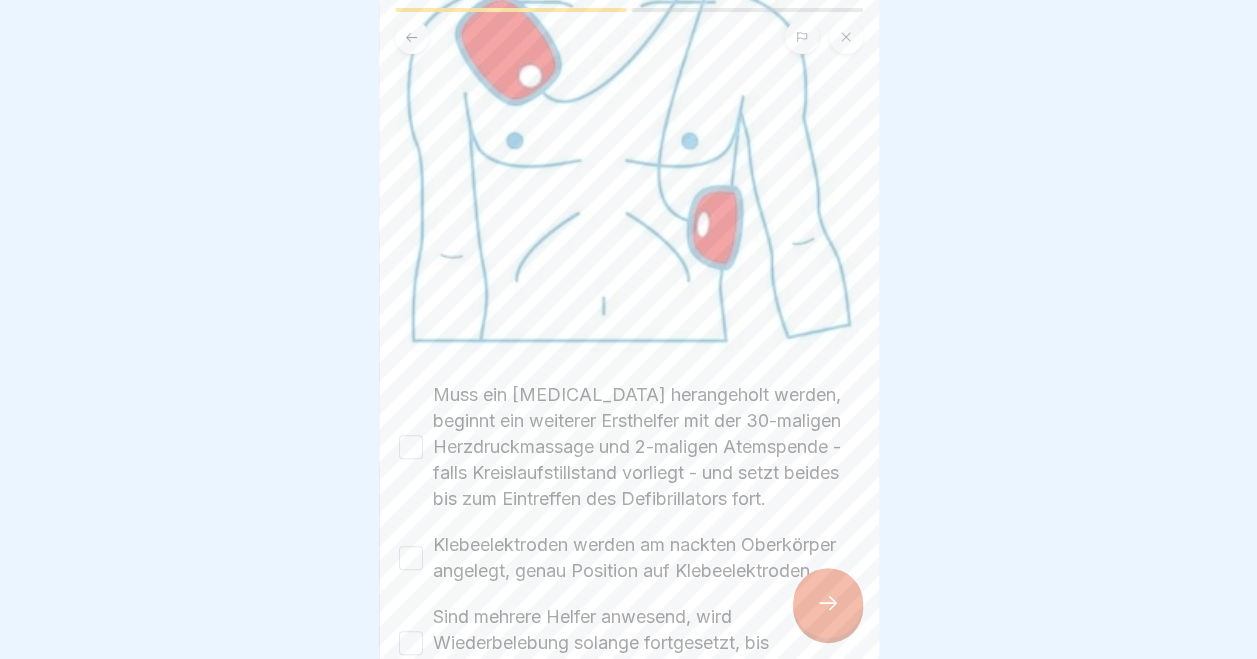 scroll, scrollTop: 462, scrollLeft: 0, axis: vertical 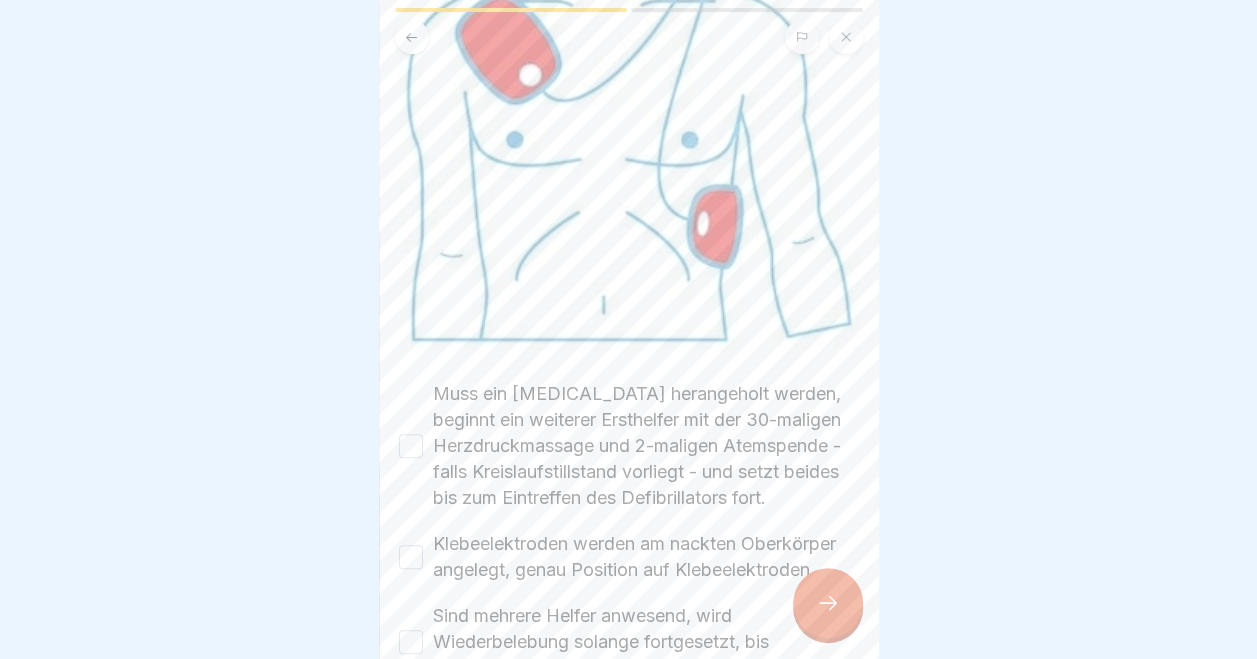 click on "Muss ein [MEDICAL_DATA] herangeholt werden, beginnt ein weiterer Ersthelfer mit der 30-maligen Herzdruckmassage und 2-maligen Atemspende - falls Kreislaufstillstand vorliegt - und setzt beides bis zum Eintreffen des Defibrillators fort." at bounding box center [411, 446] 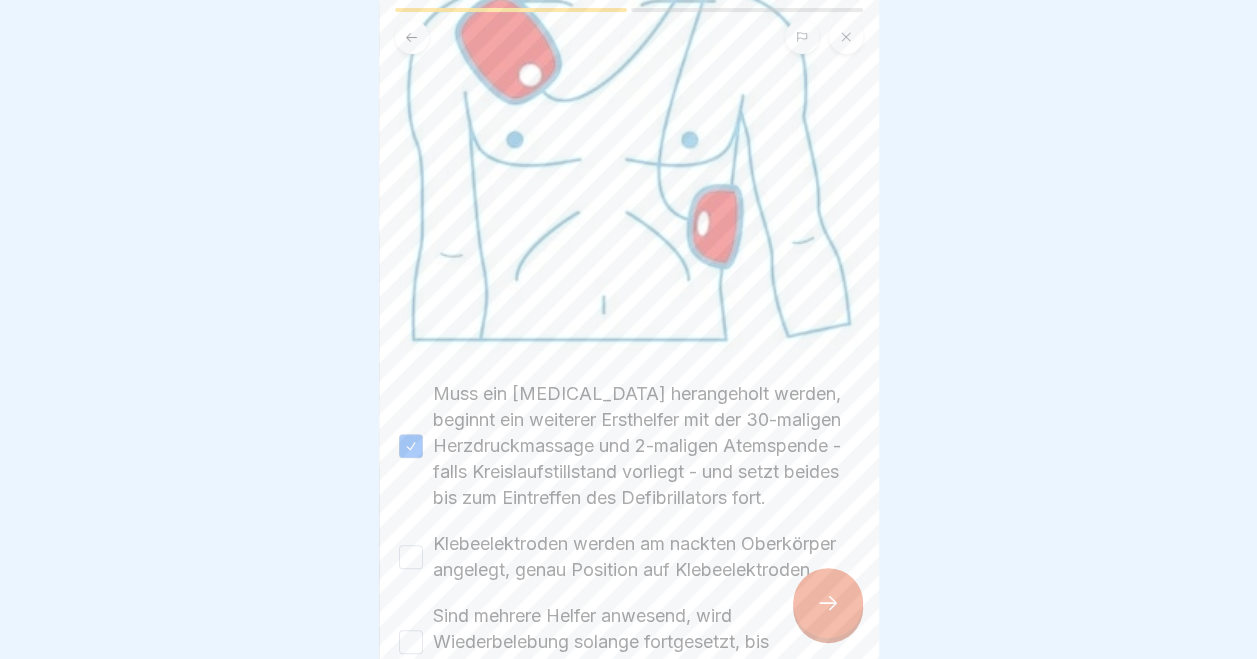 click on "Klebeelektroden werden am nackten Oberkörper angelegt, genau Position auf Klebeelektroden" at bounding box center [411, 557] 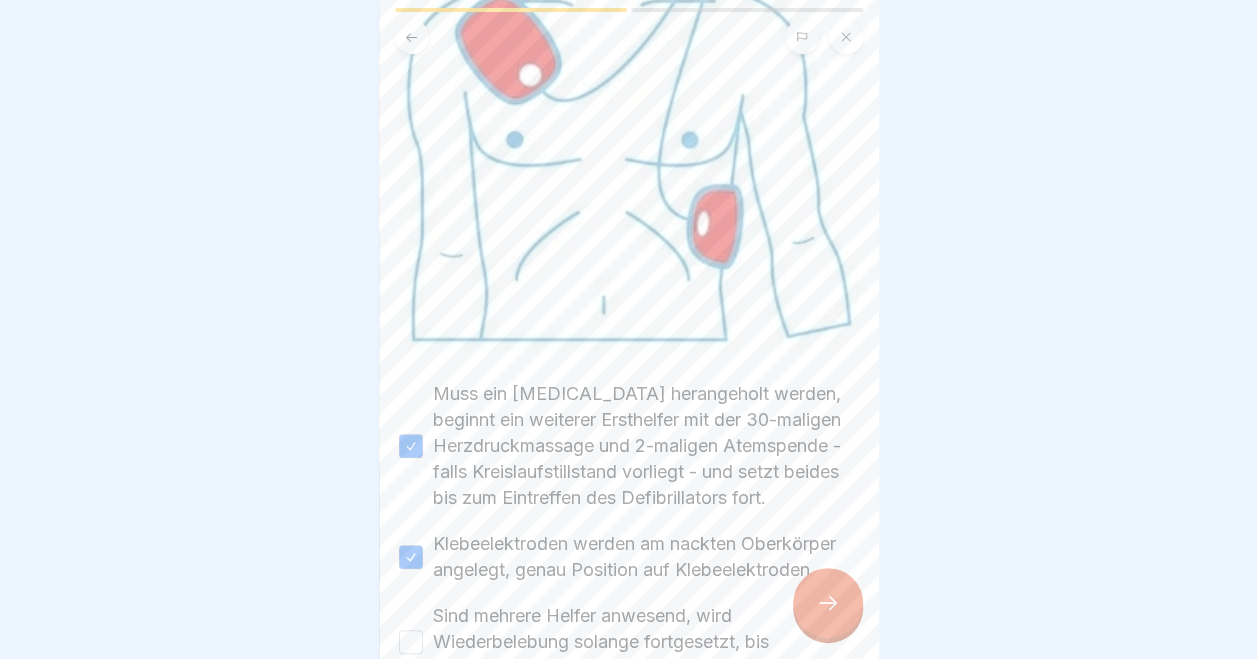 scroll, scrollTop: 635, scrollLeft: 0, axis: vertical 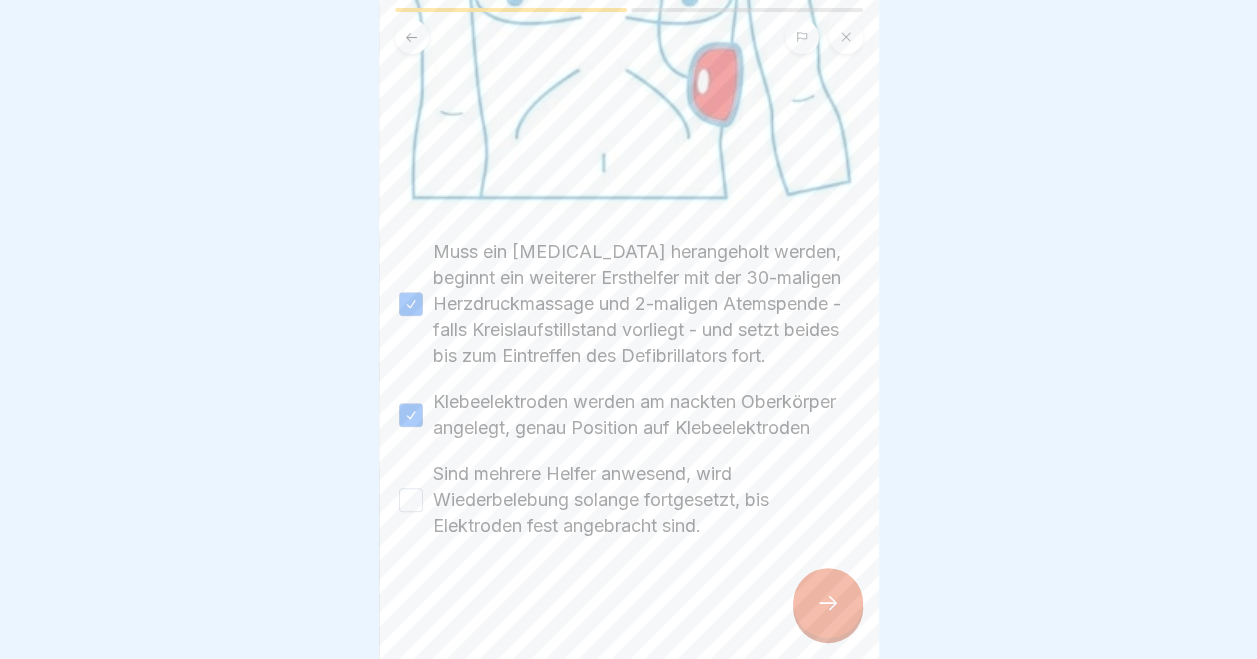 click on "Sind mehrere Helfer anwesend, wird Wiederbelebung solange fortgesetzt, bis Elektroden fest angebracht sind." at bounding box center [411, 500] 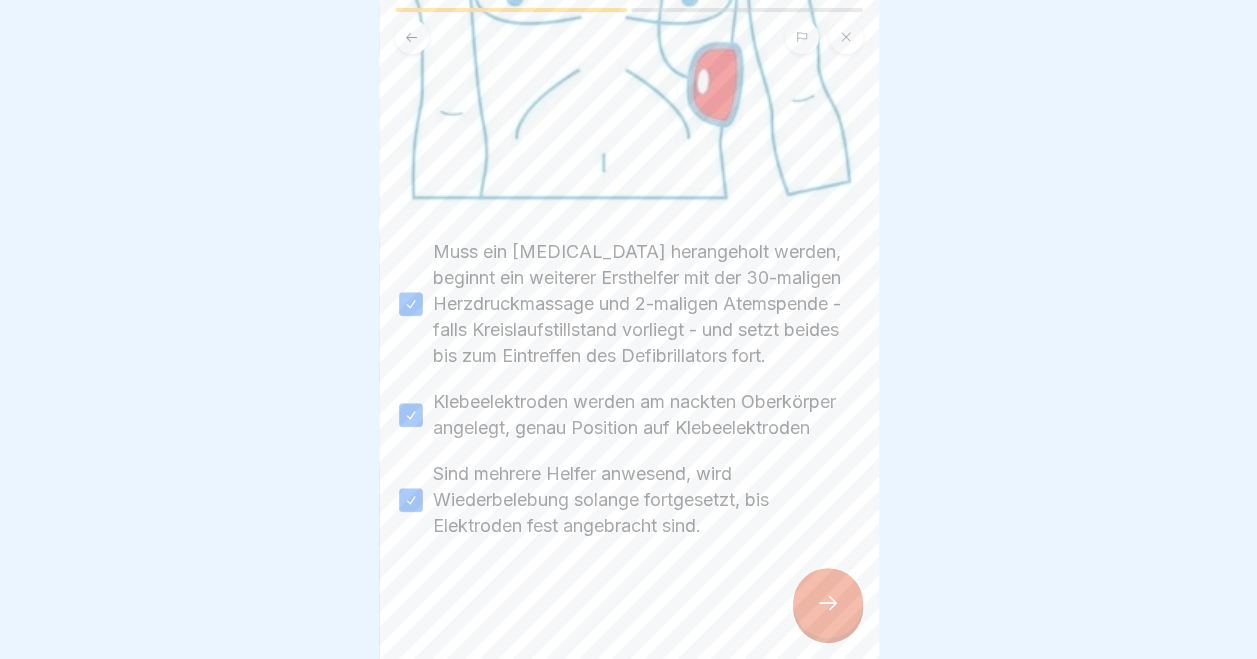 click at bounding box center [828, 603] 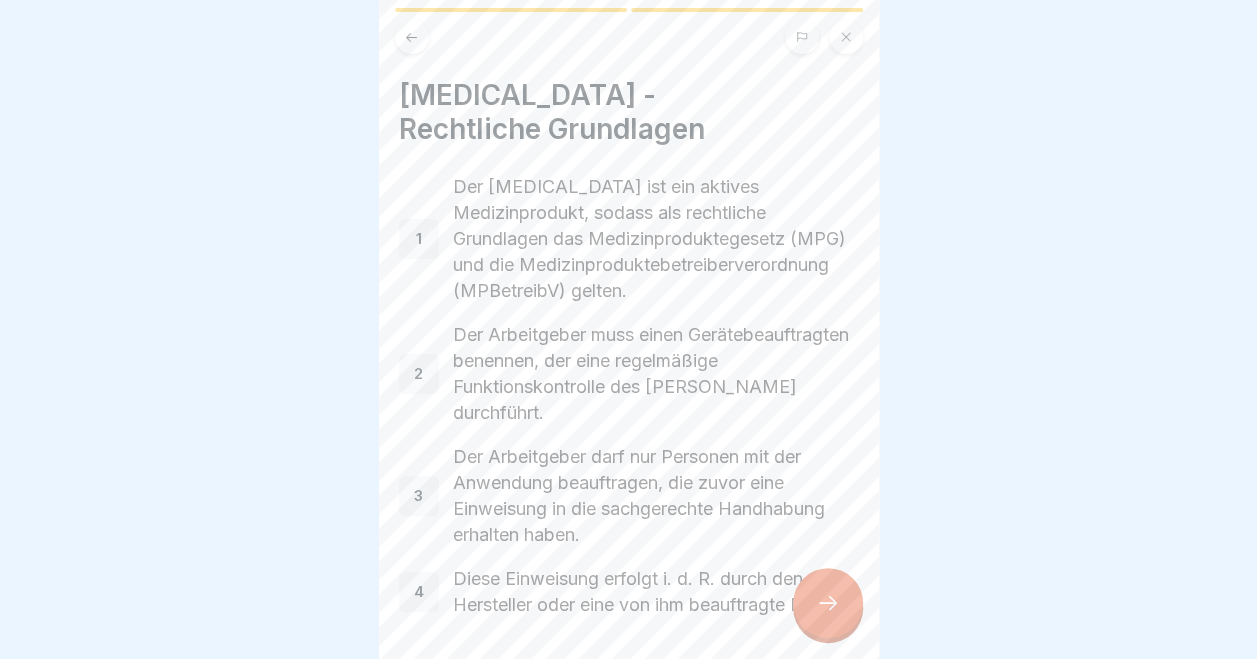 scroll, scrollTop: 131, scrollLeft: 0, axis: vertical 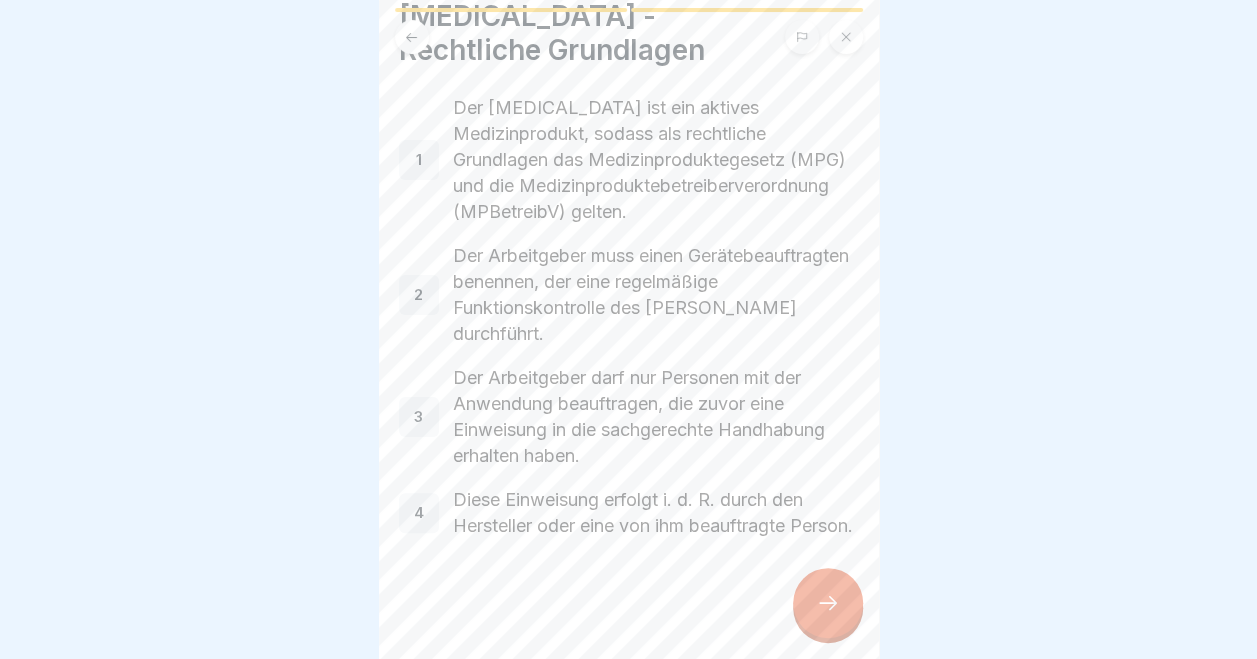click at bounding box center (828, 603) 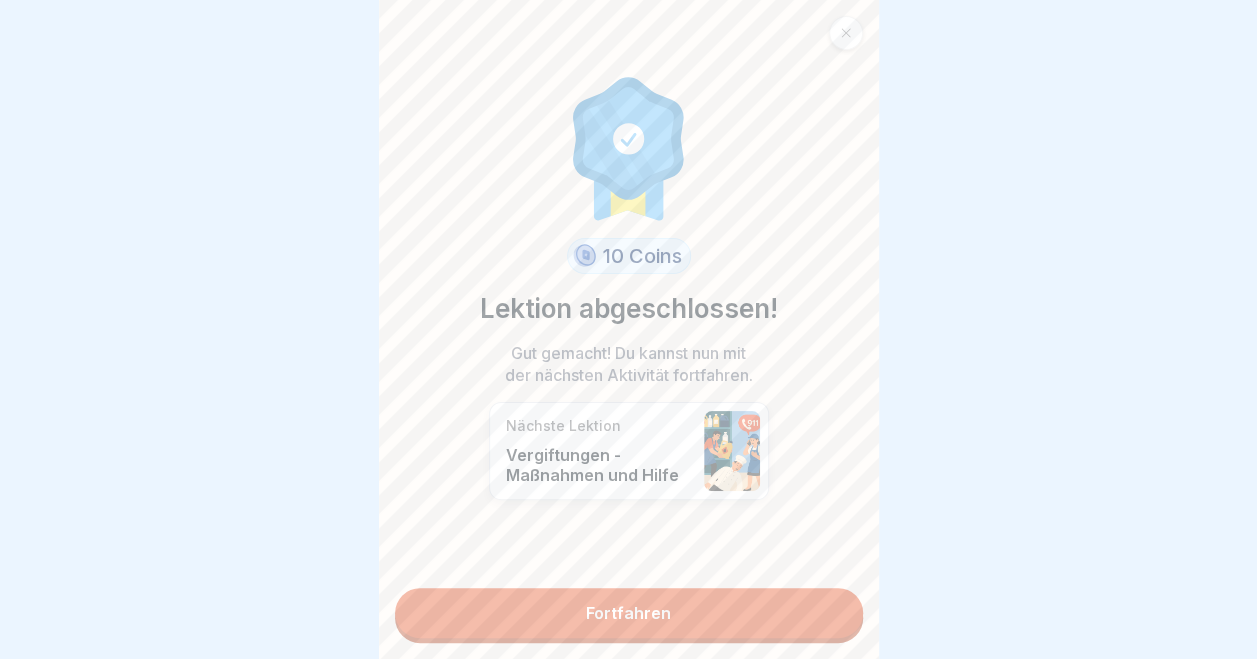 click on "Fortfahren" at bounding box center [629, 613] 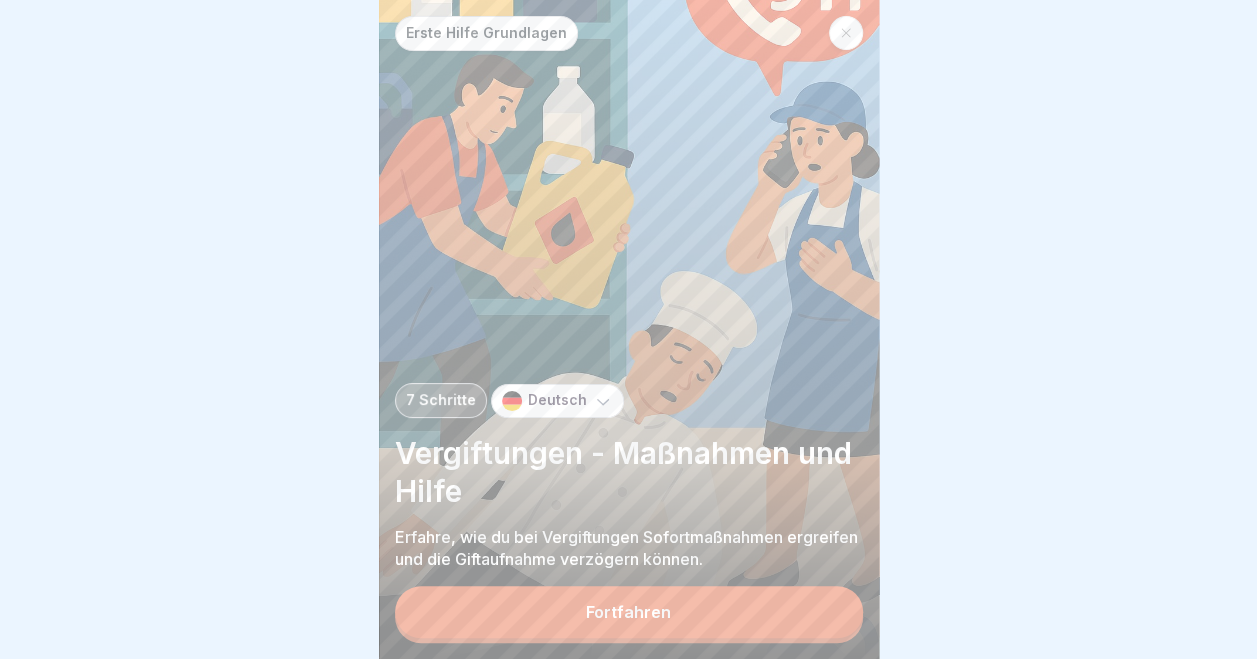 click on "Fortfahren" at bounding box center (629, 612) 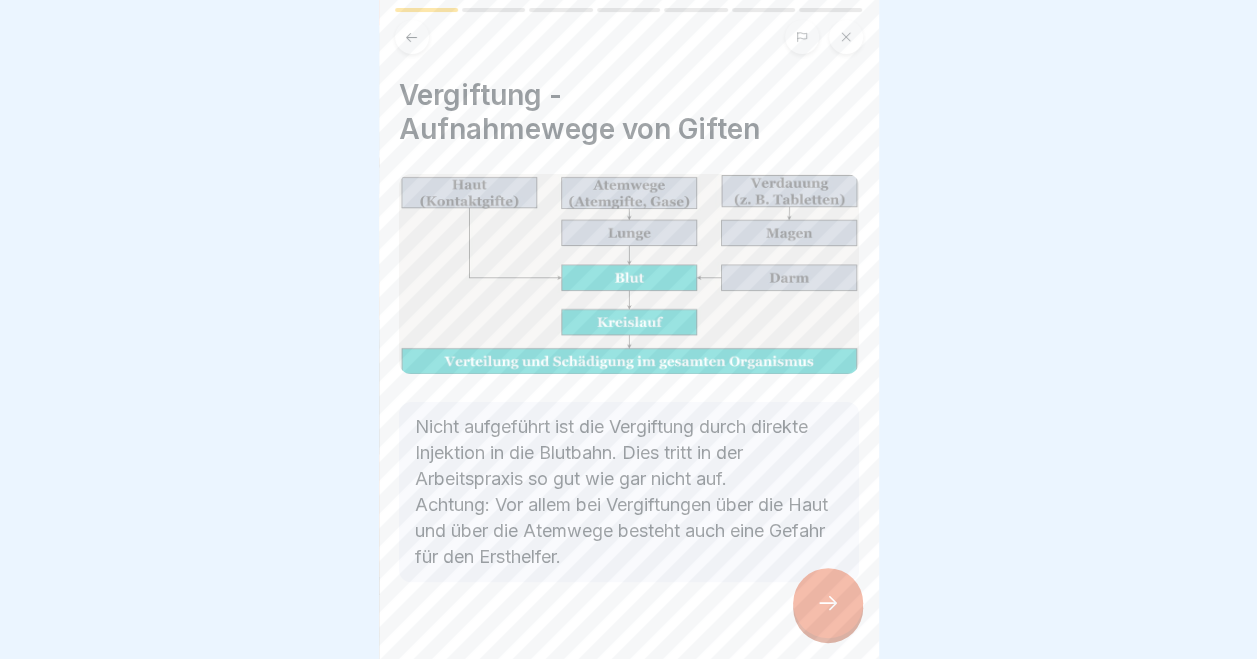 click 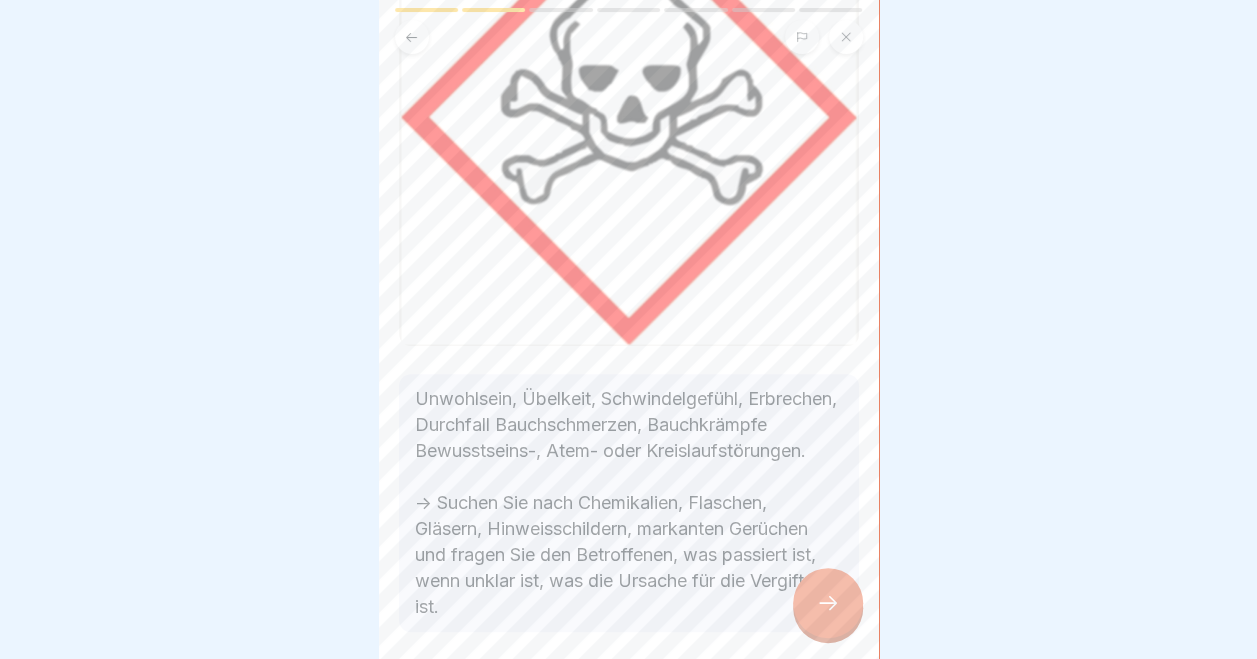 scroll, scrollTop: 356, scrollLeft: 0, axis: vertical 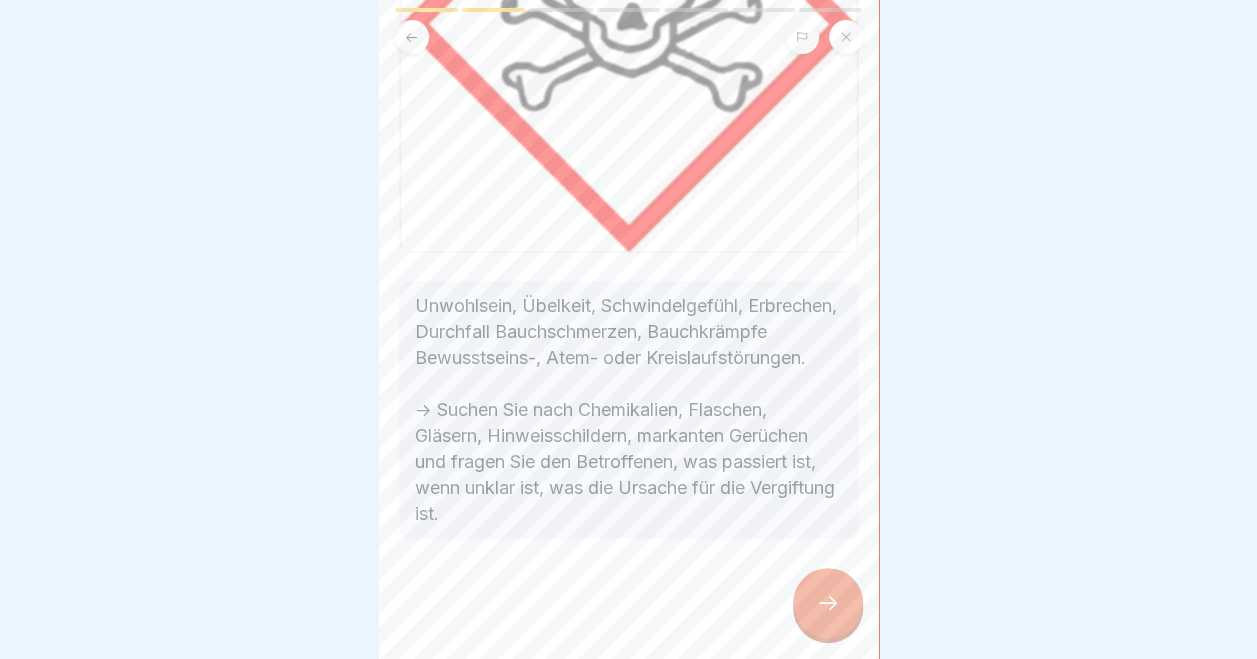 click at bounding box center [828, 603] 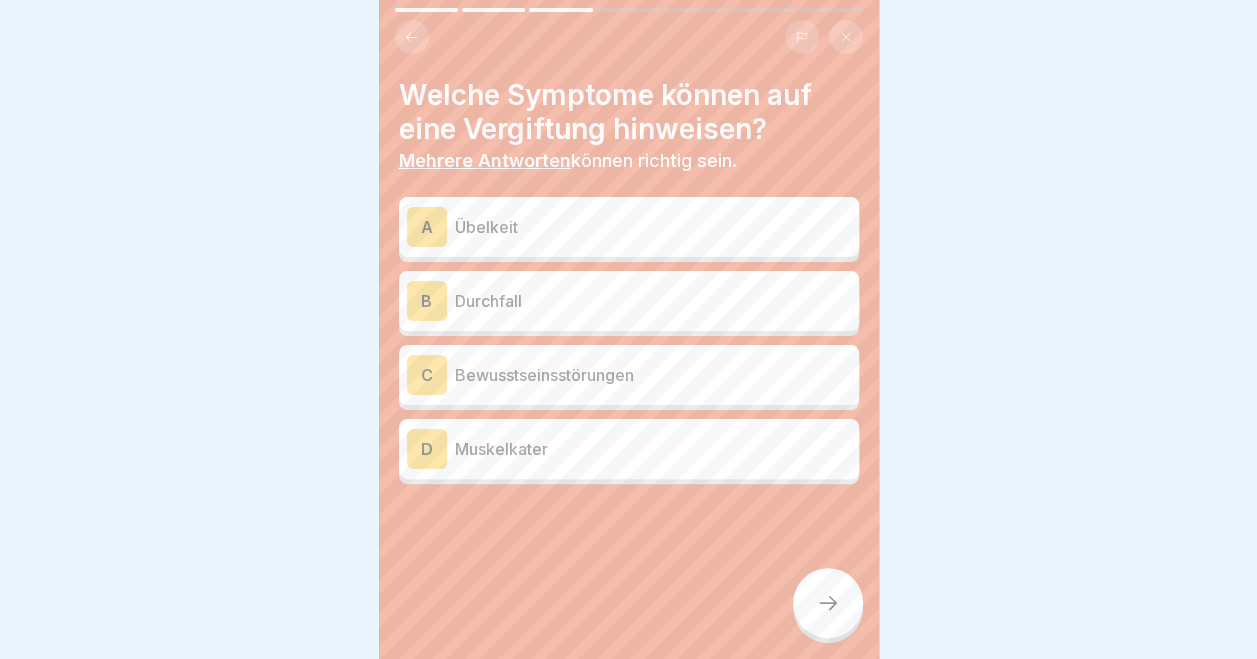 click on "Übelkeit" at bounding box center [653, 227] 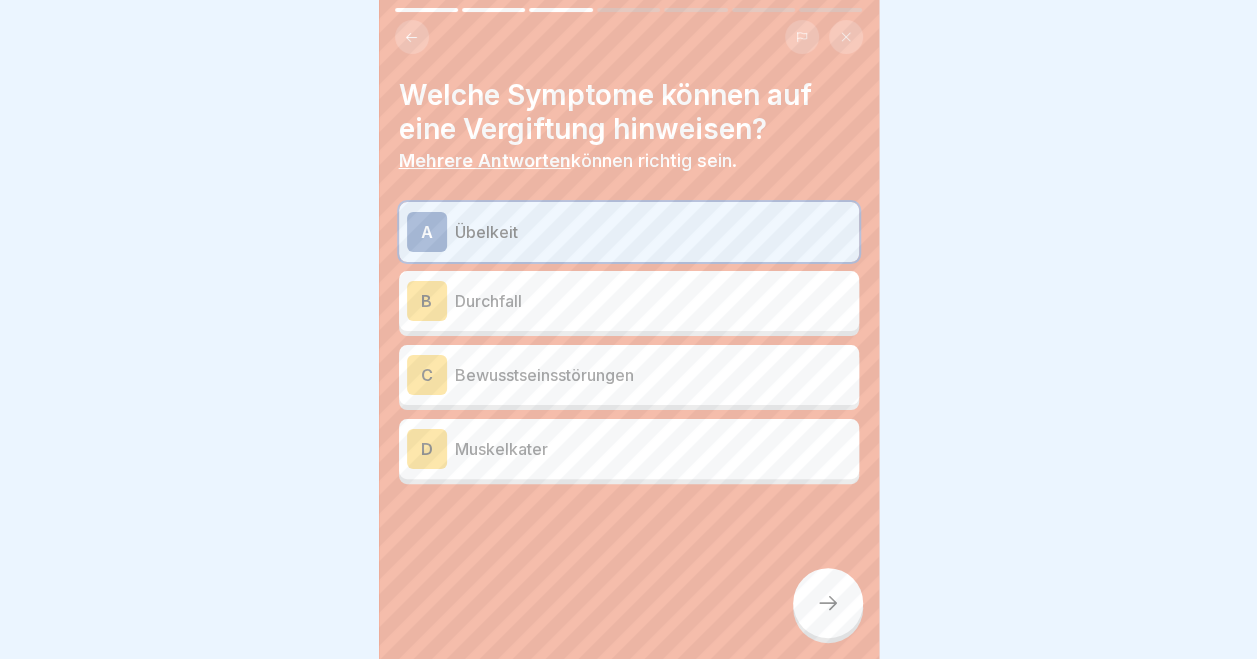 click on "Durchfall" at bounding box center [653, 301] 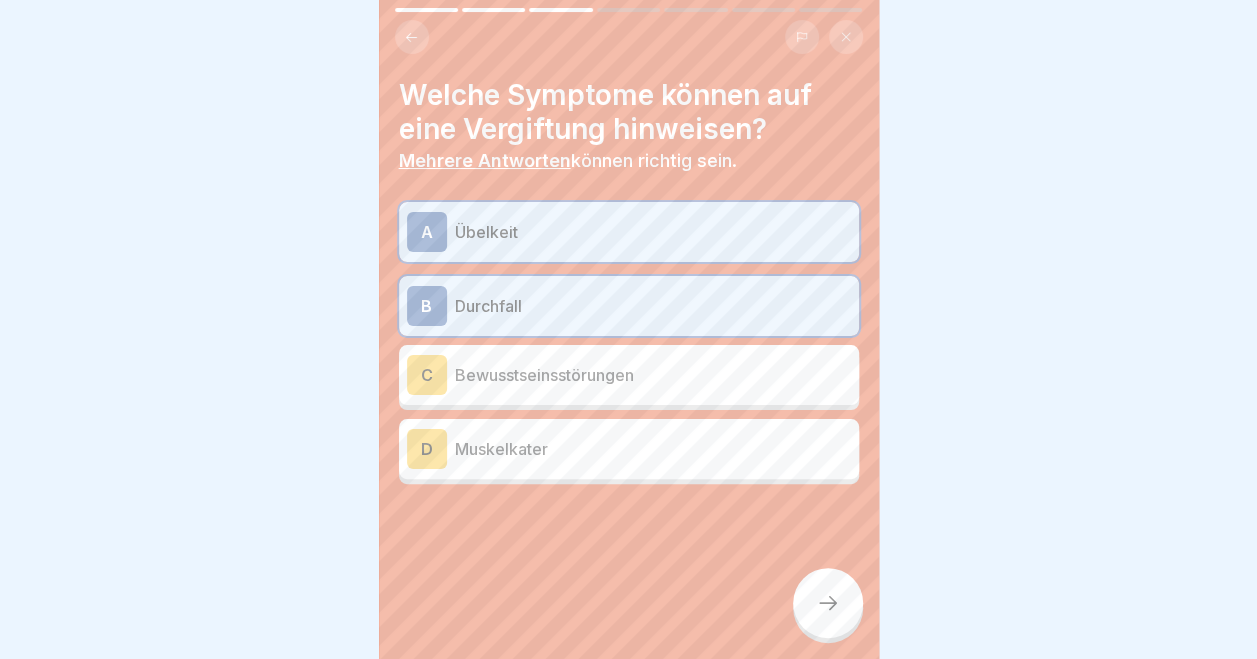 click on "C Bewusstseinsstörungen" at bounding box center (629, 375) 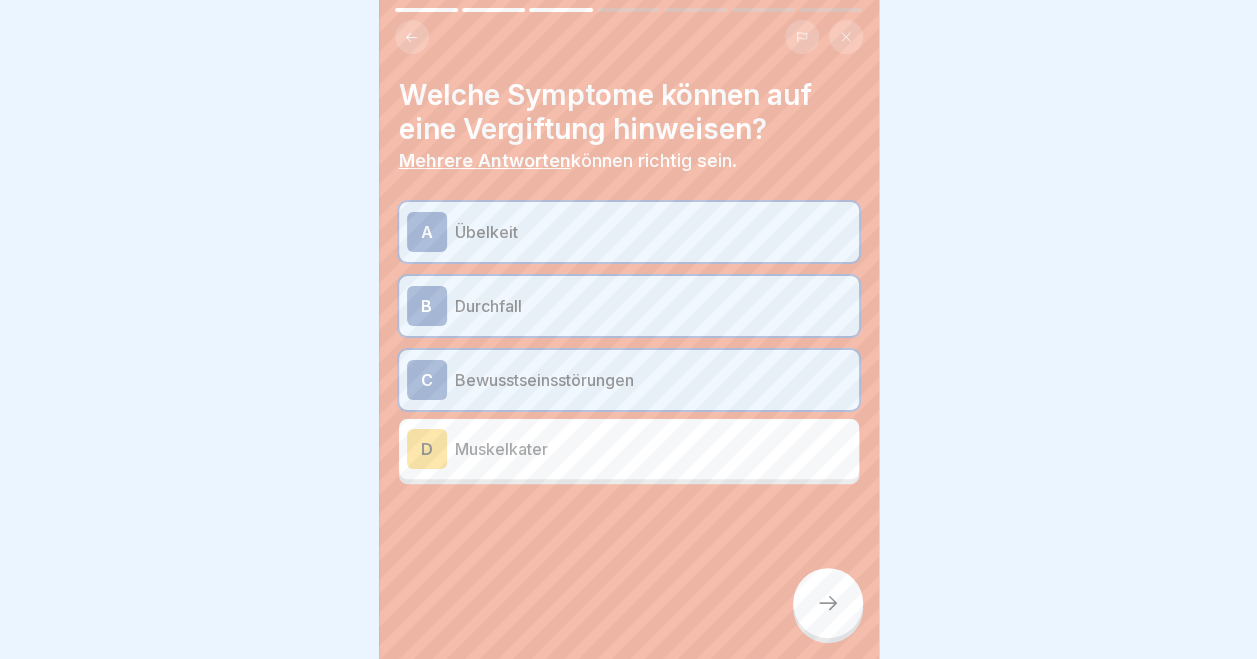 click at bounding box center (828, 603) 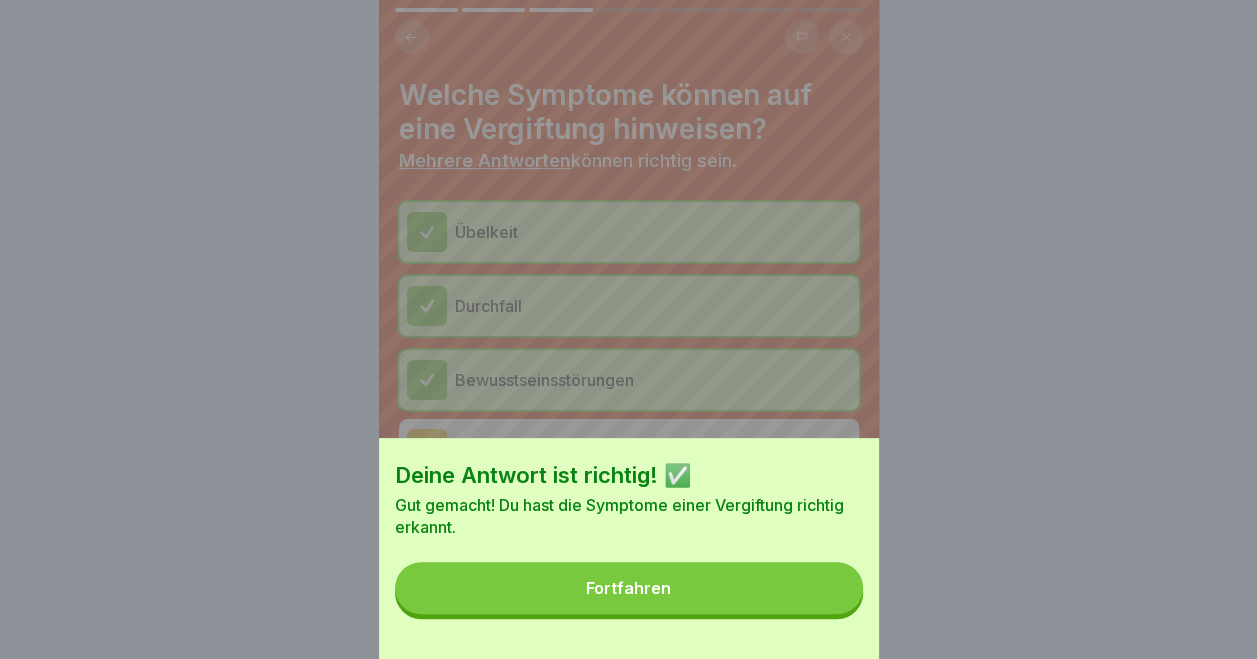 click on "Fortfahren" at bounding box center [629, 588] 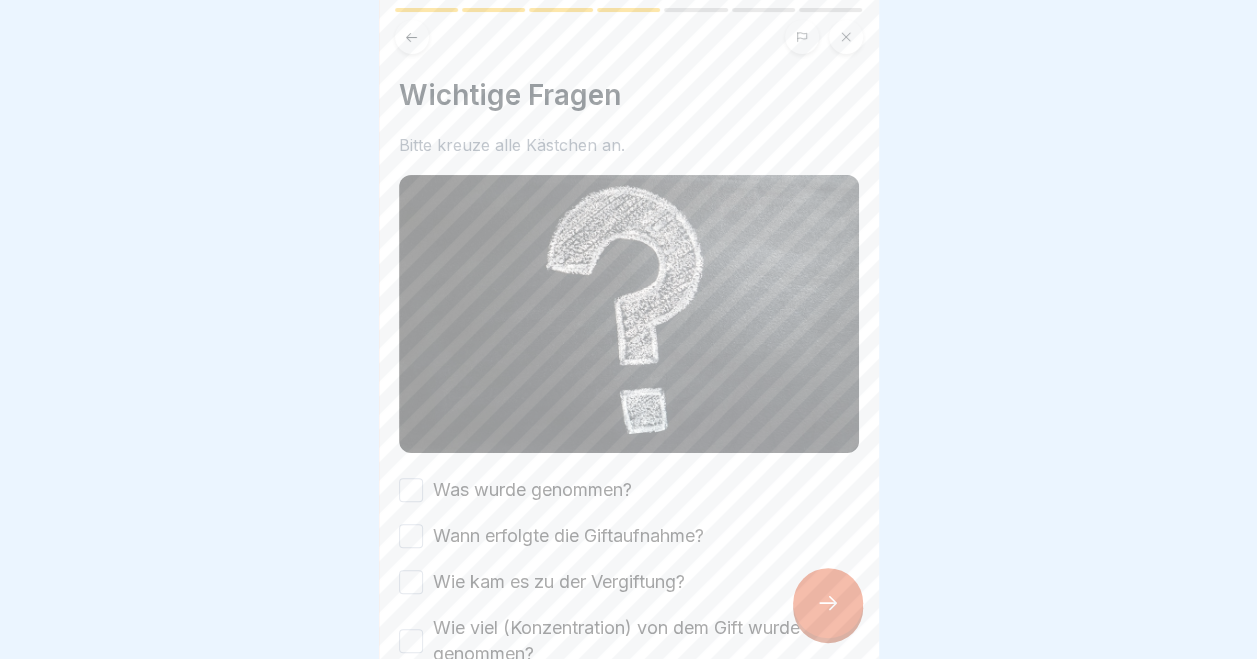 scroll, scrollTop: 119, scrollLeft: 0, axis: vertical 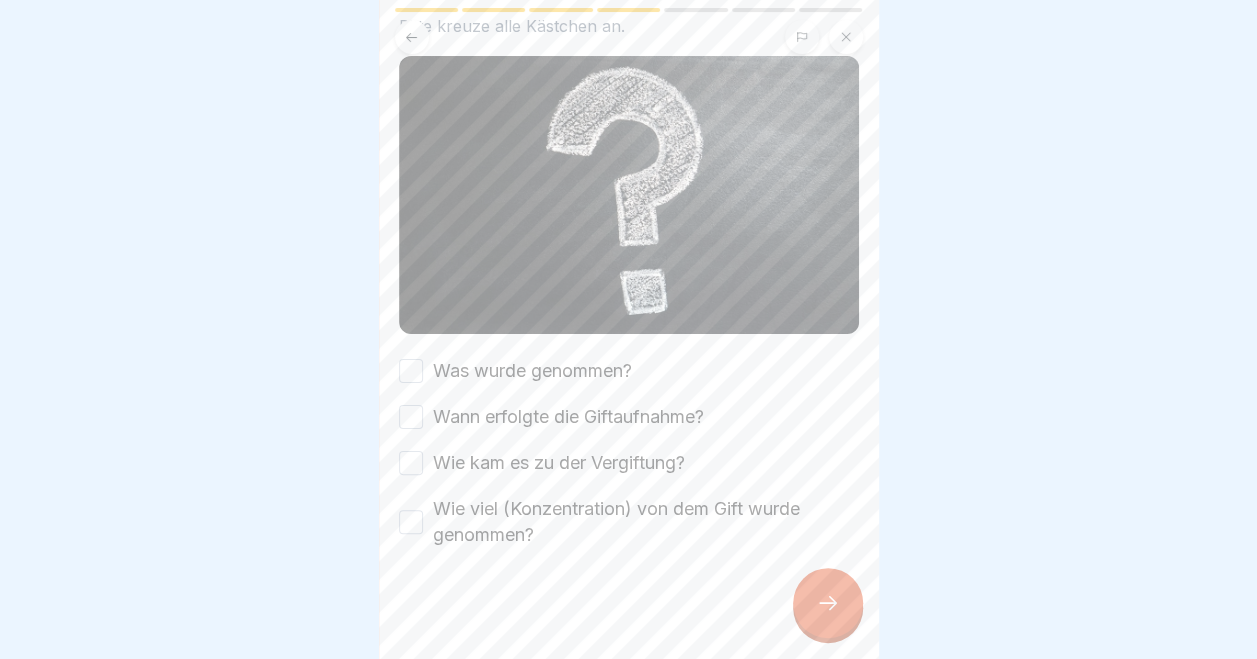 click on "Was wurde genommen?" at bounding box center (411, 371) 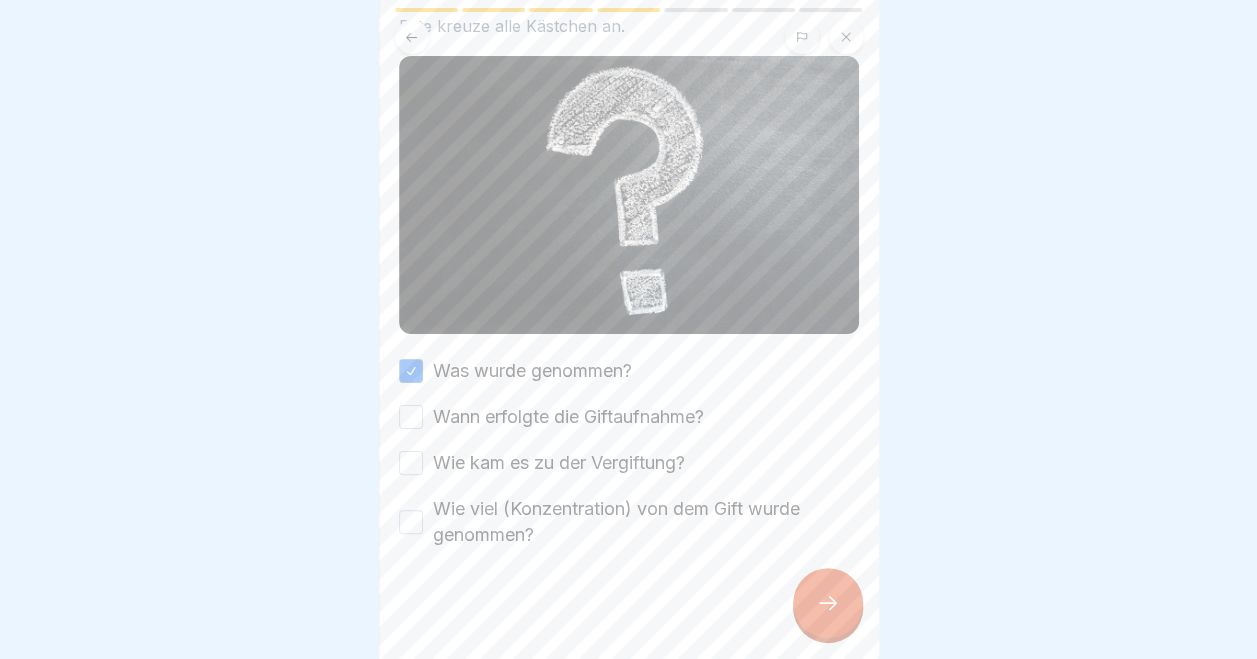click on "Wann erfolgte die Giftaufnahme?" at bounding box center [411, 417] 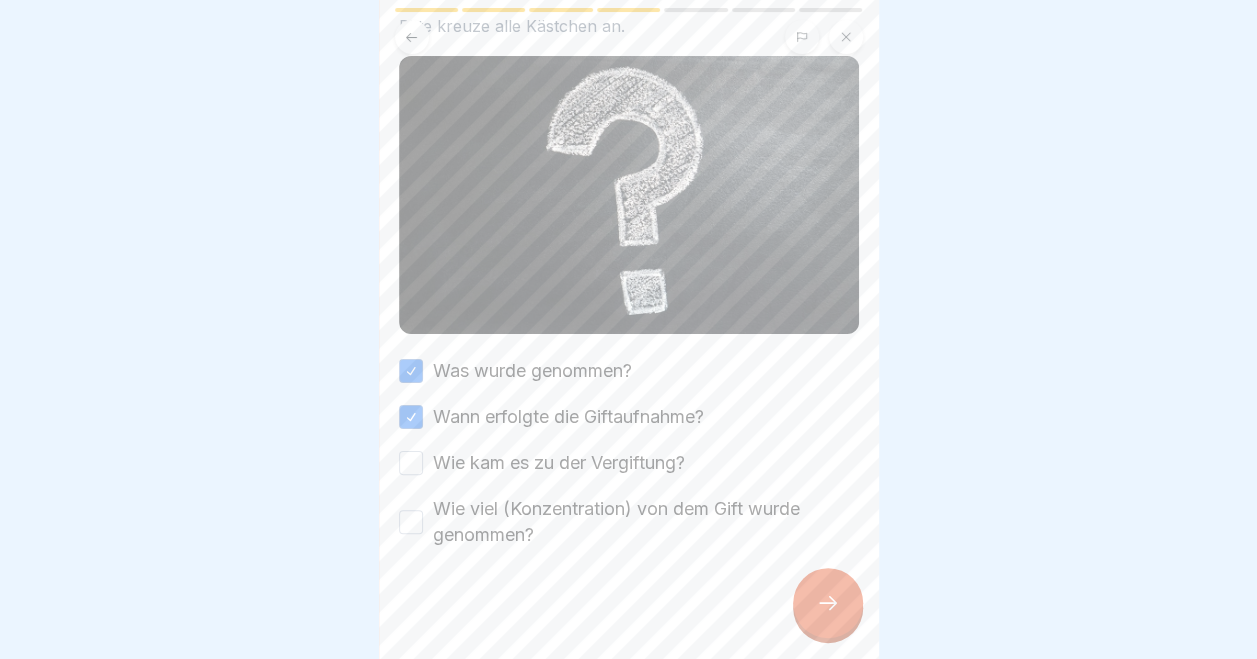 click on "Wie kam es zu der Vergiftung?" at bounding box center [411, 463] 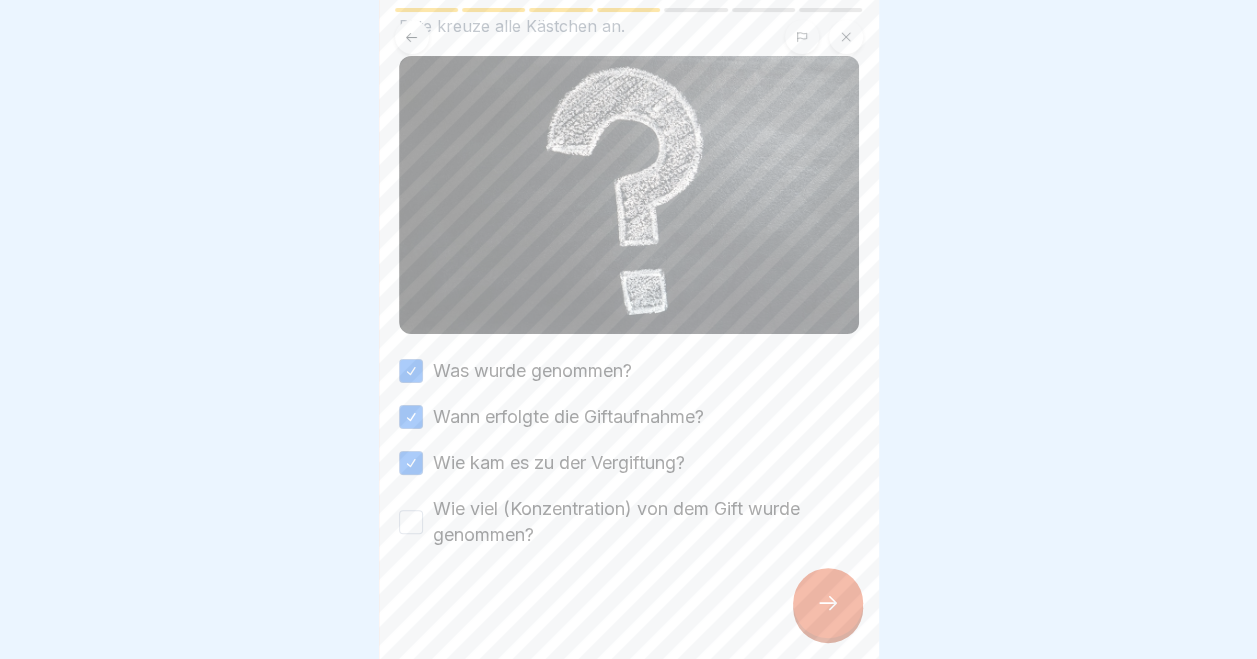 click on "Wie viel (Konzentration) von dem Gift wurde genommen?" at bounding box center (411, 522) 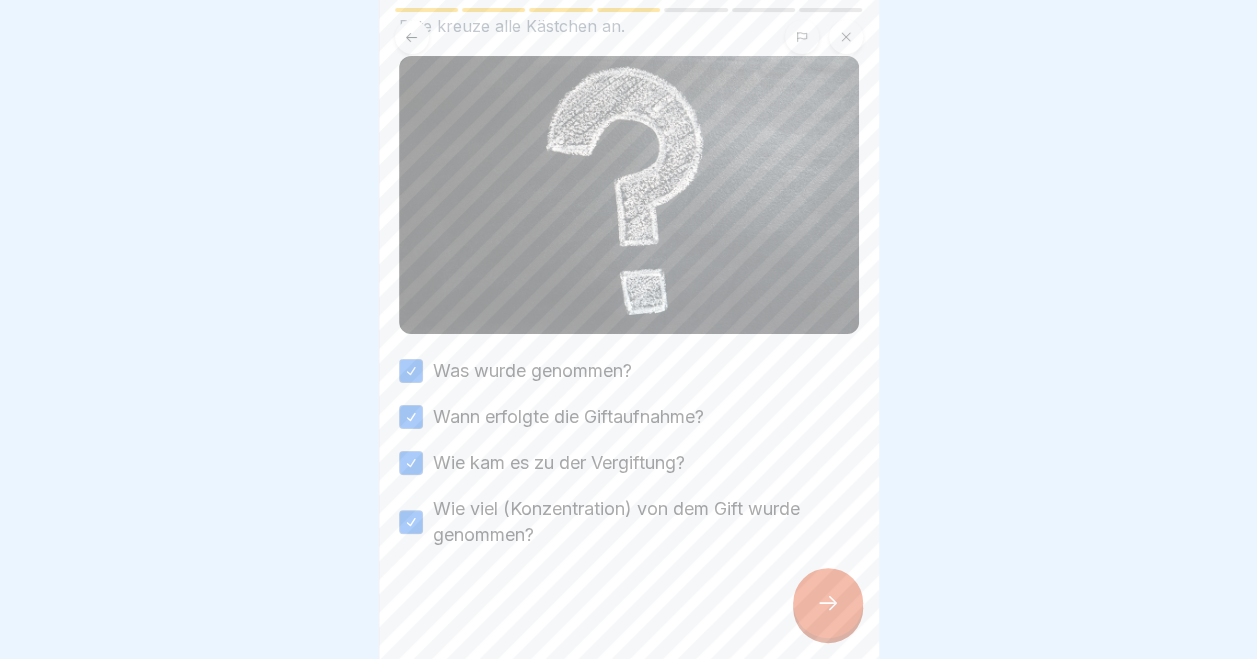 click at bounding box center (828, 603) 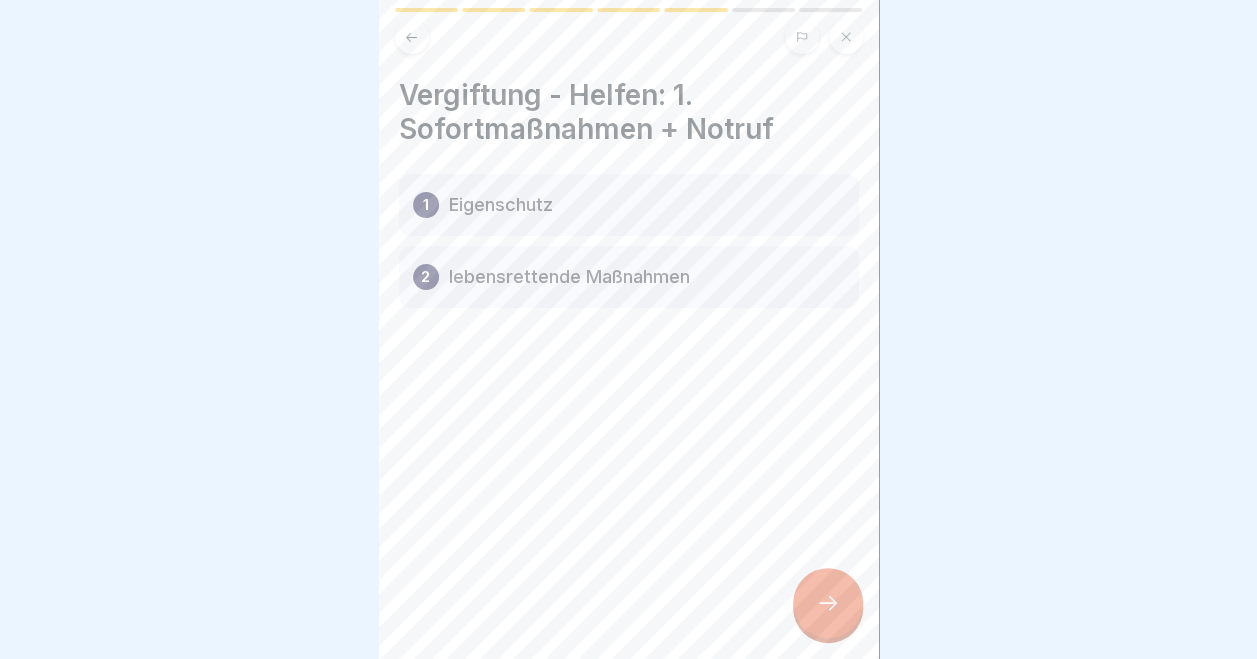 click at bounding box center [828, 603] 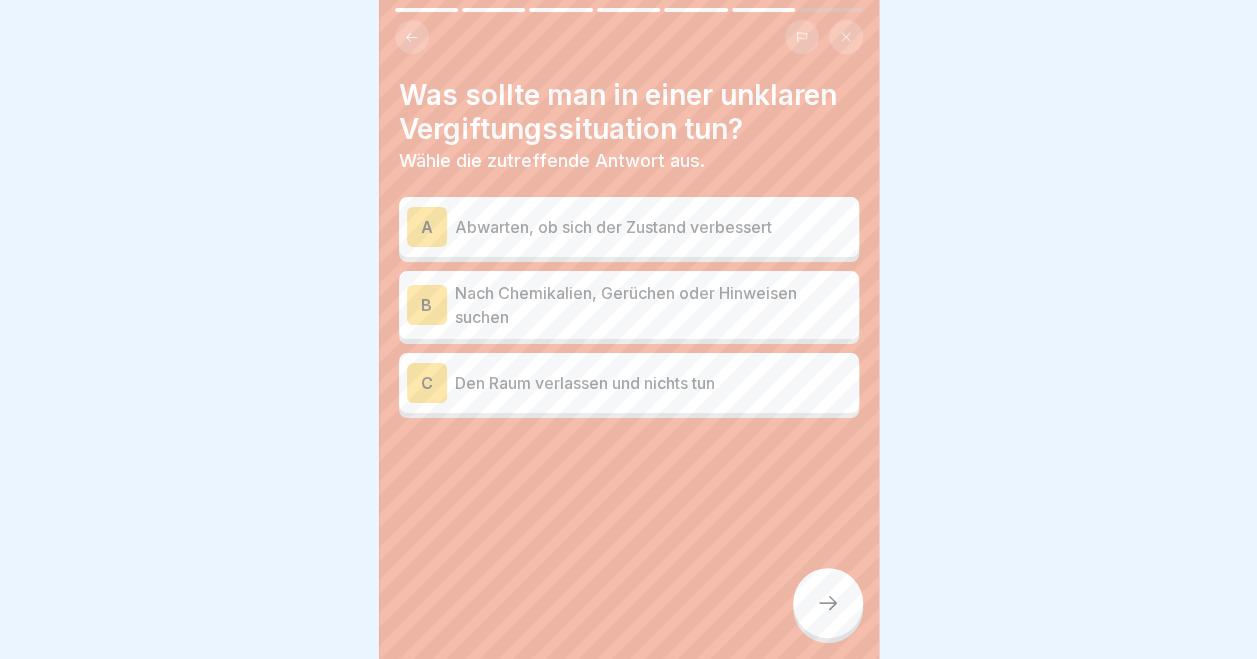 click on "Nach Chemikalien, Gerüchen oder Hinweisen suchen" at bounding box center (653, 305) 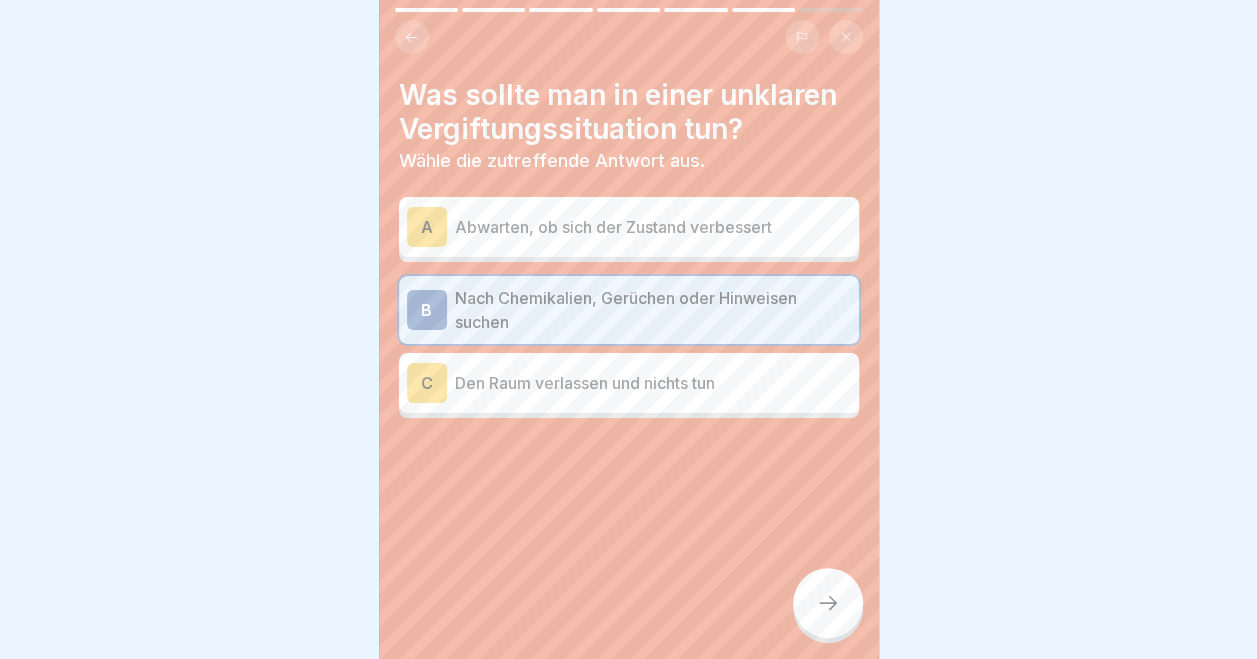 click at bounding box center [828, 603] 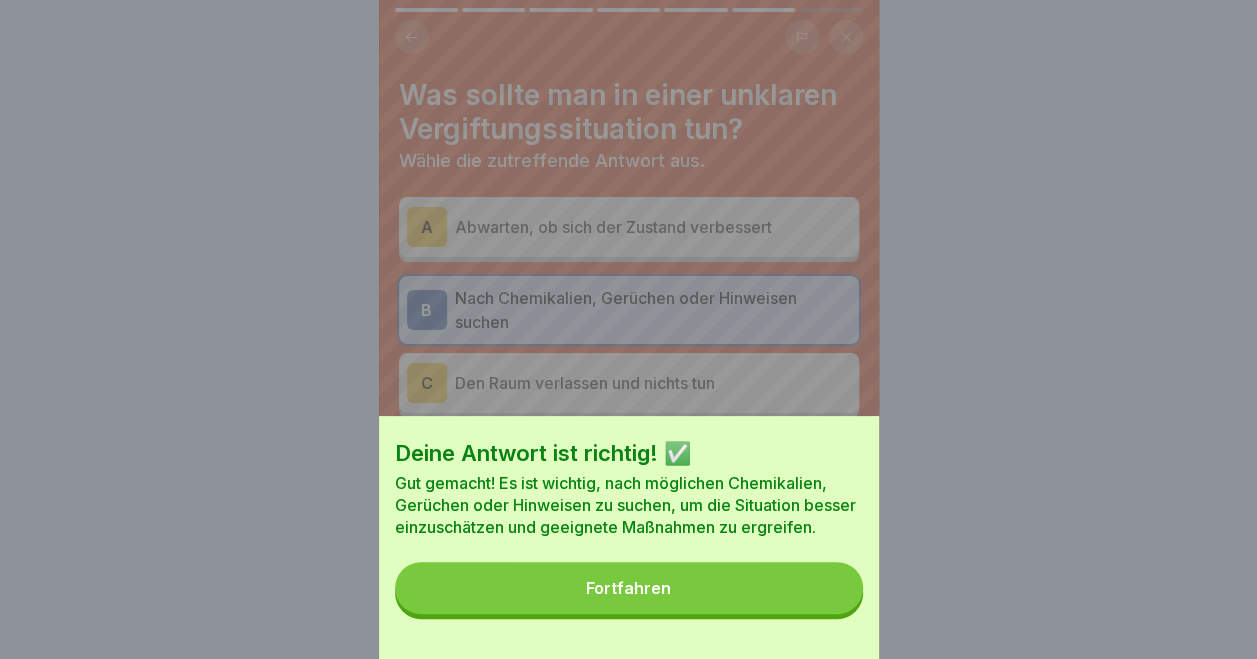 click on "Fortfahren" at bounding box center [628, 588] 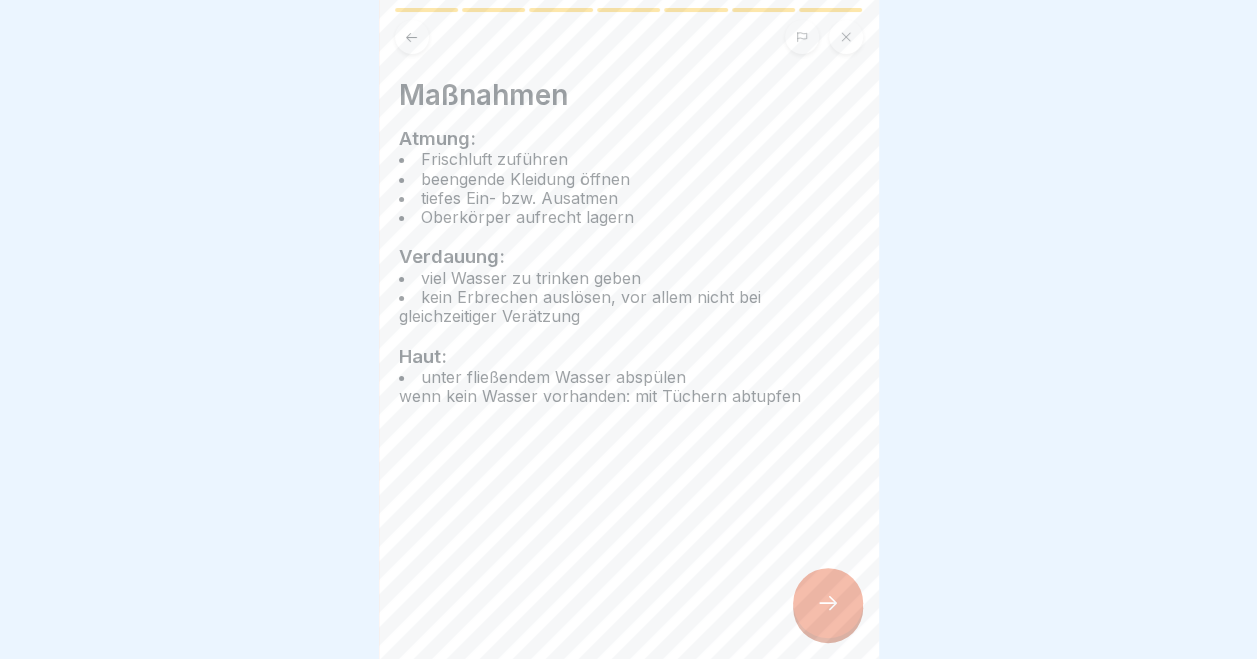 click at bounding box center [828, 603] 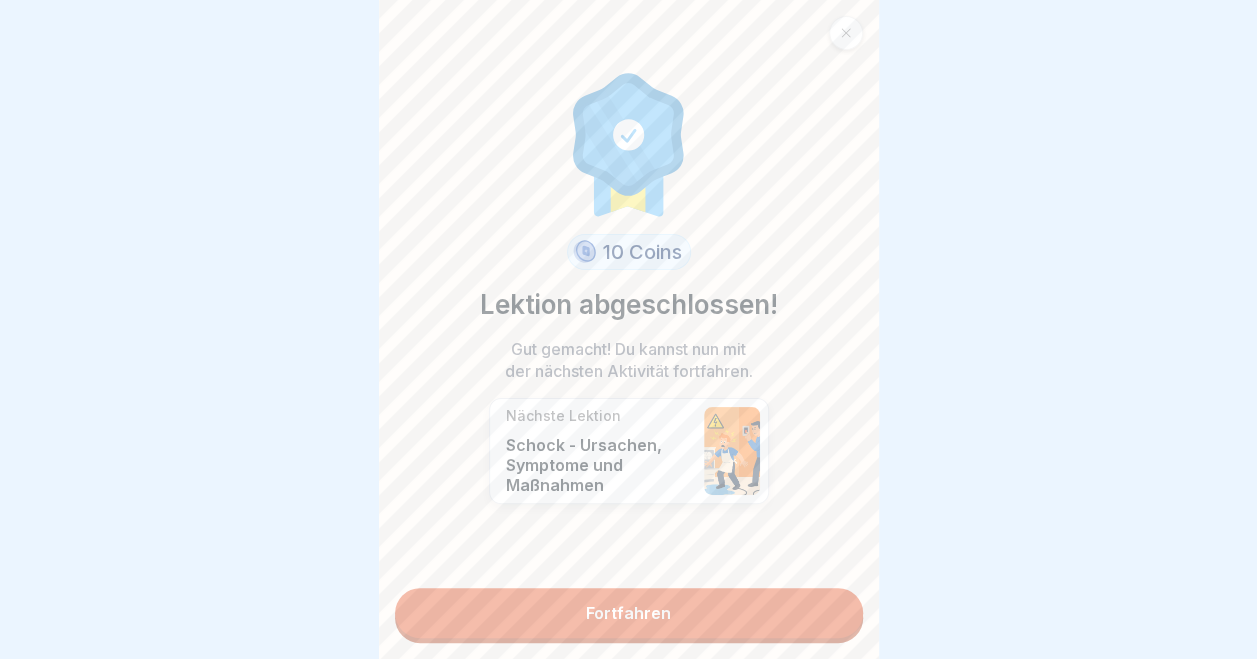 click on "Fortfahren" at bounding box center (629, 613) 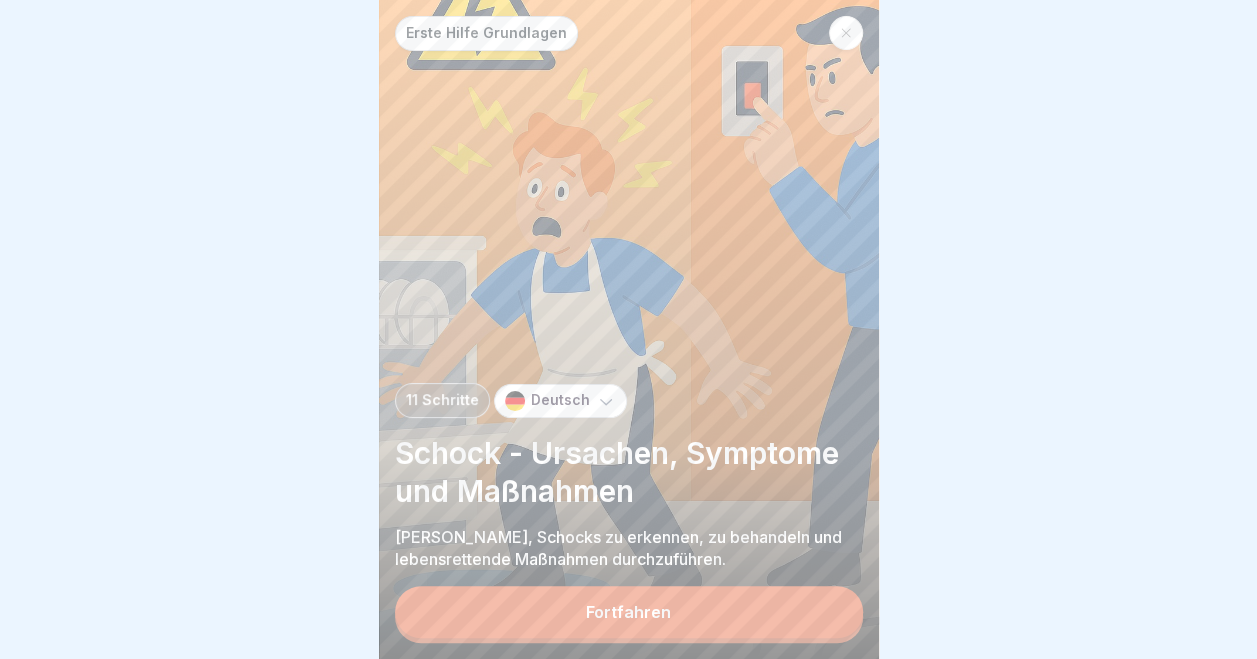 click on "Fortfahren" at bounding box center [629, 612] 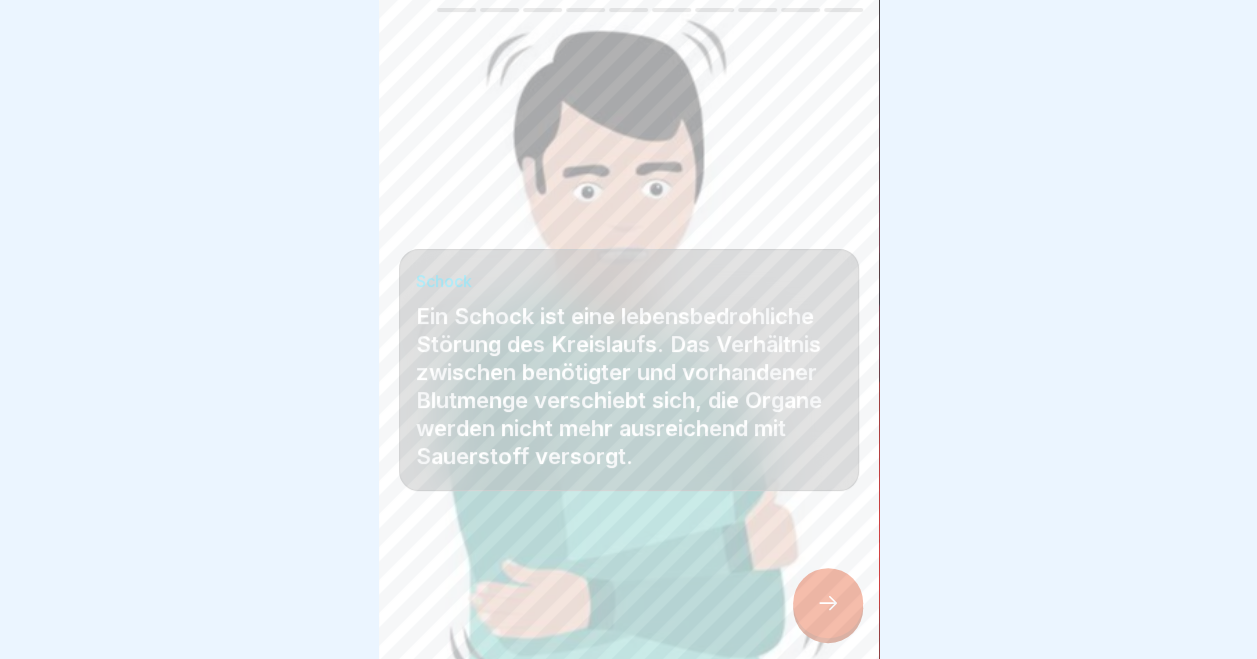 click at bounding box center (629, 599) 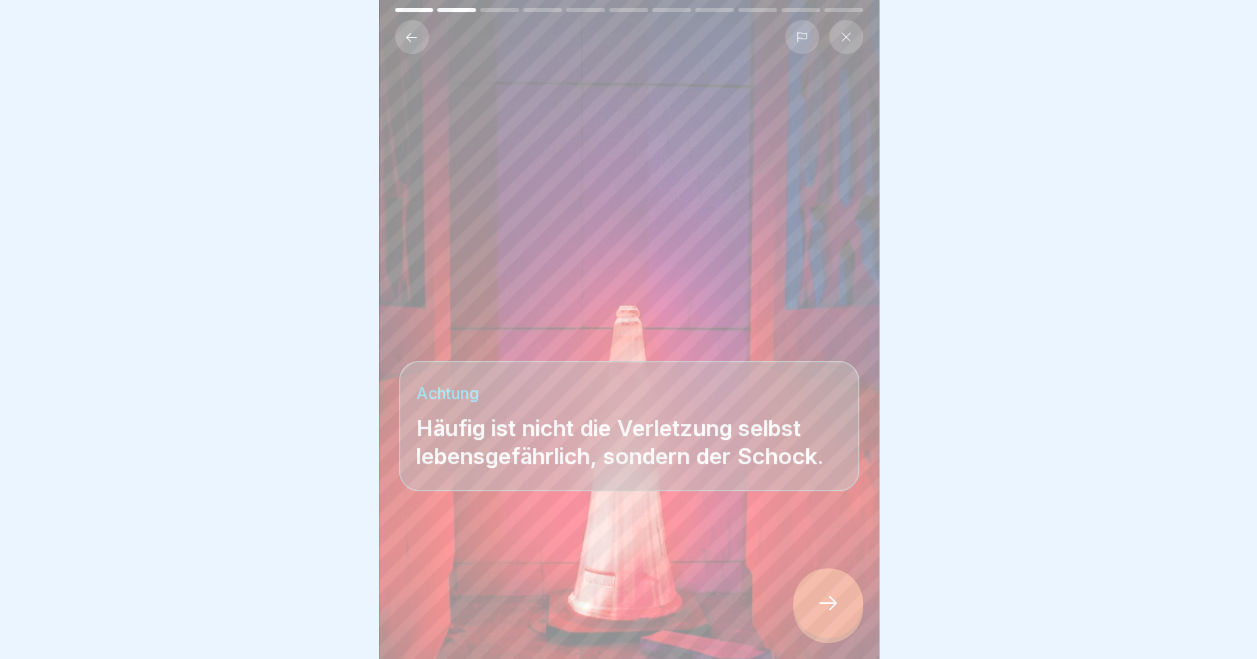 click at bounding box center [828, 603] 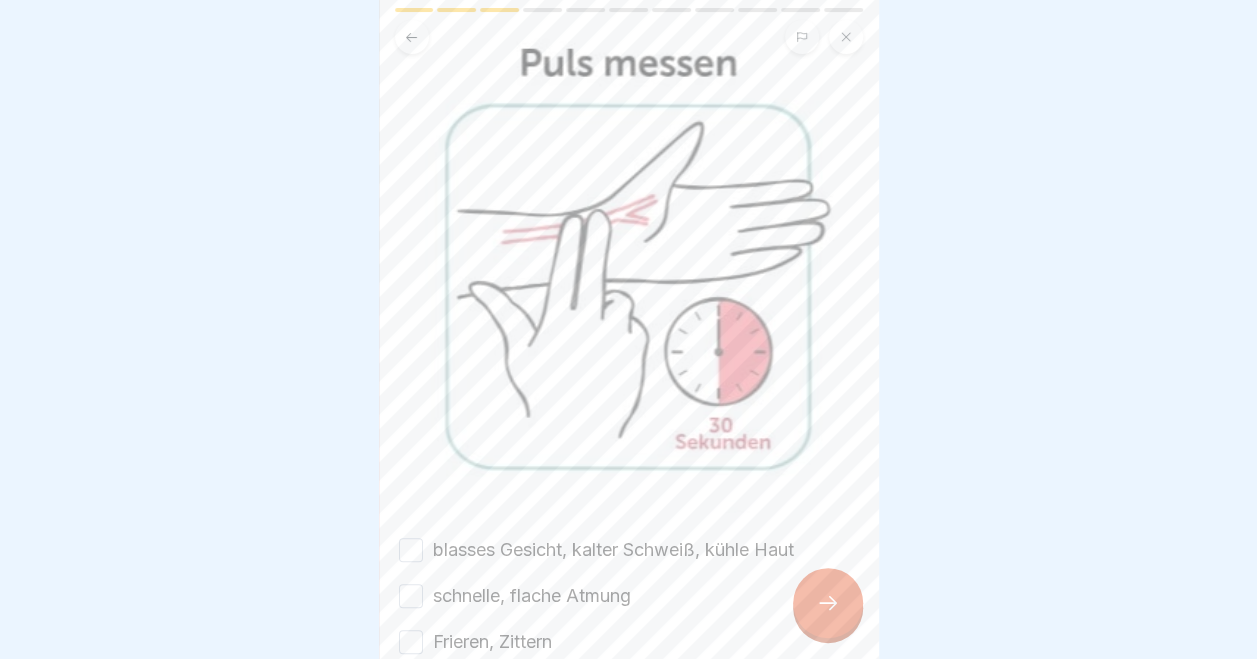 scroll, scrollTop: 304, scrollLeft: 0, axis: vertical 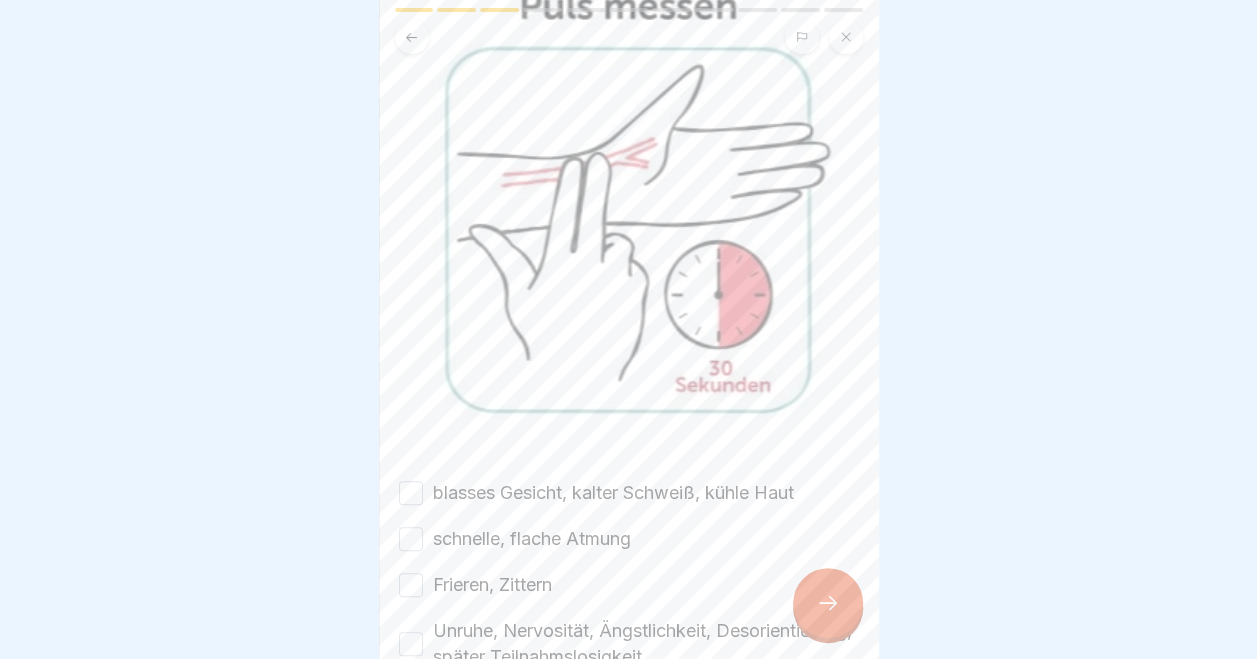 click on "blasses Gesicht, kalter Schweiß, kühle Haut" at bounding box center (411, 493) 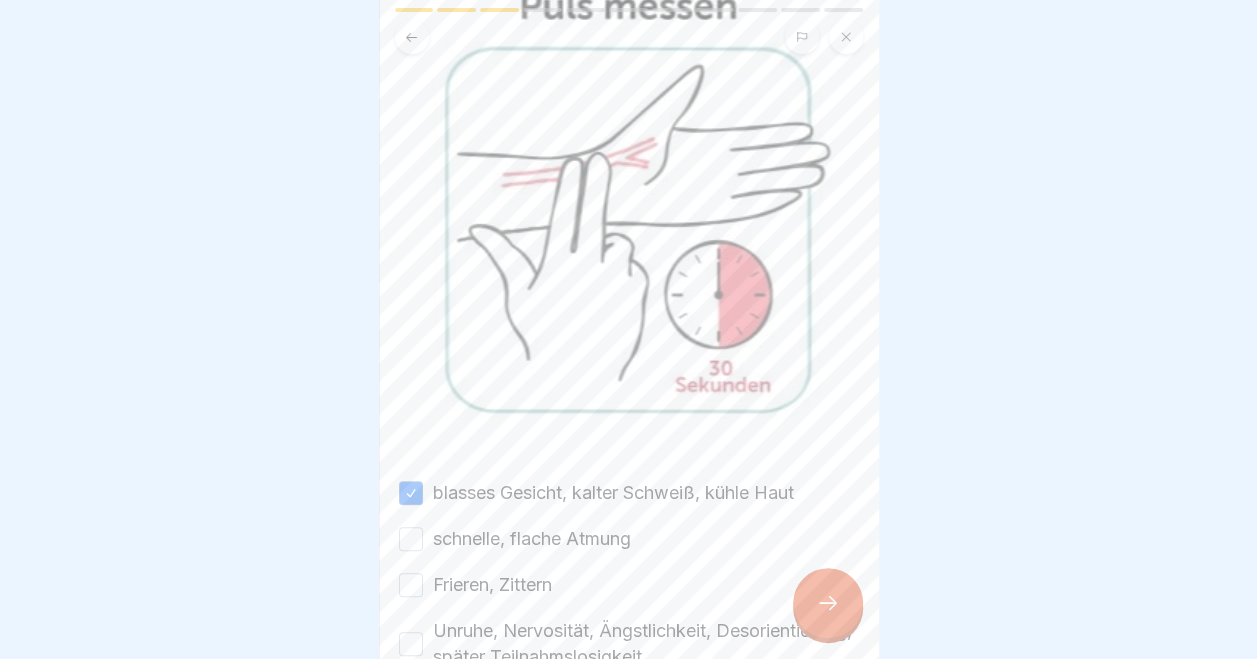 click on "schnelle, flache Atmung" at bounding box center (411, 539) 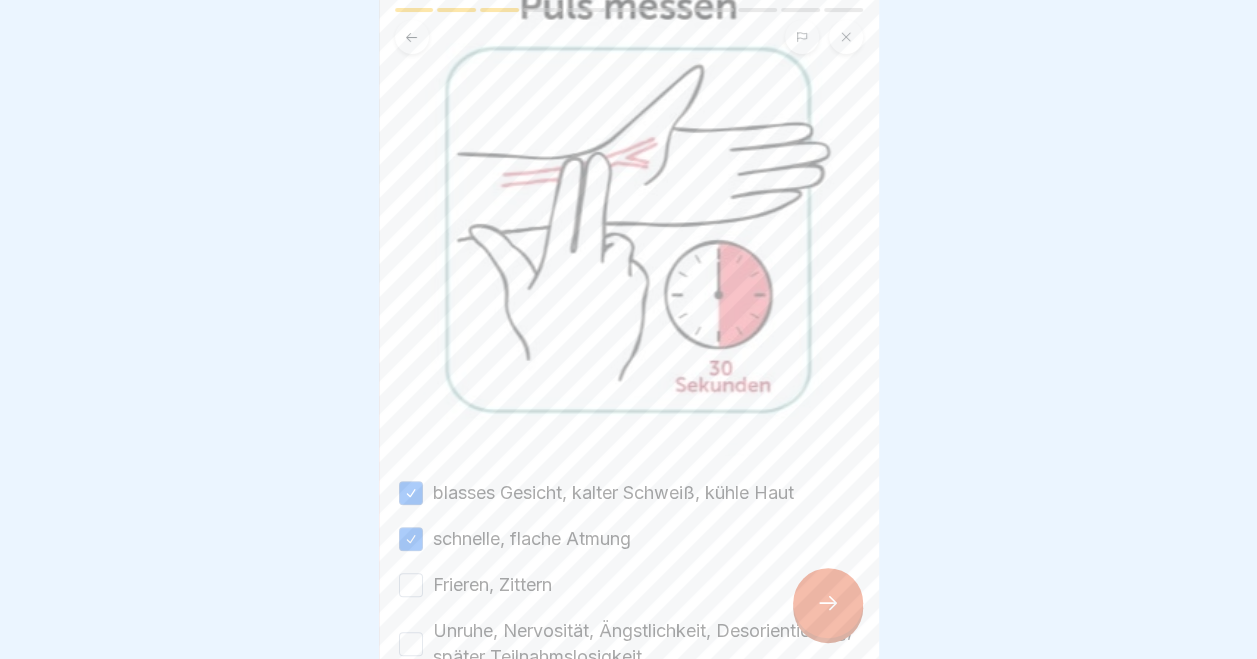 click on "Frieren, Zittern" at bounding box center [411, 585] 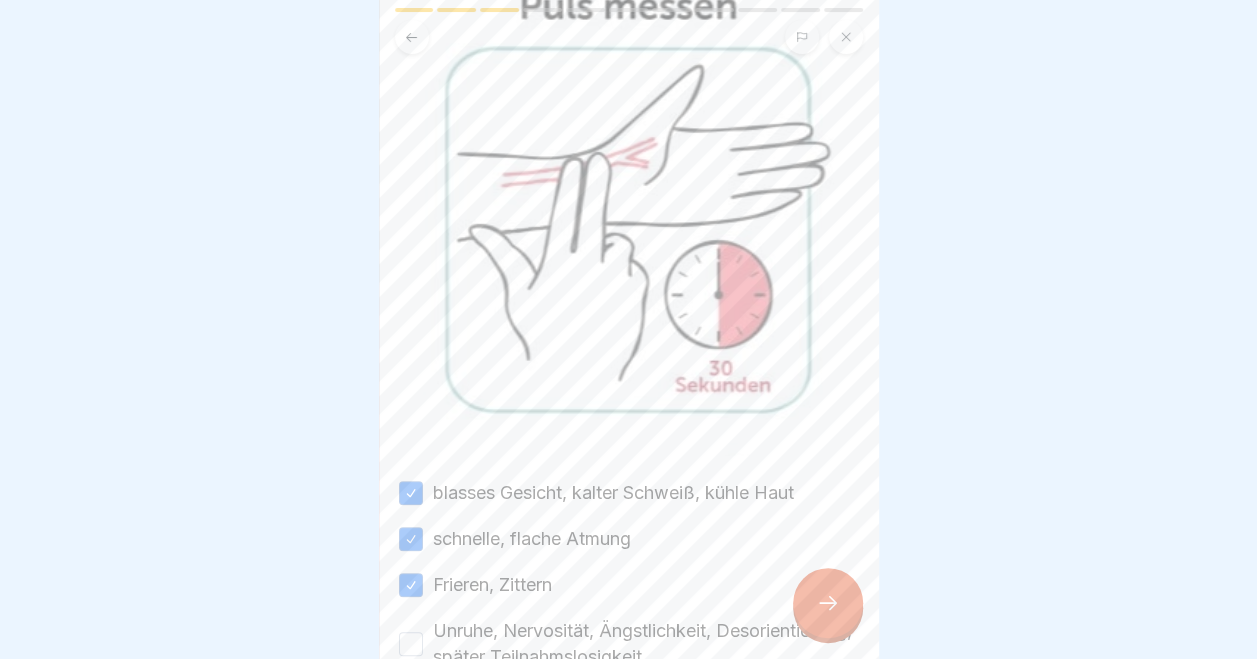 scroll, scrollTop: 388, scrollLeft: 0, axis: vertical 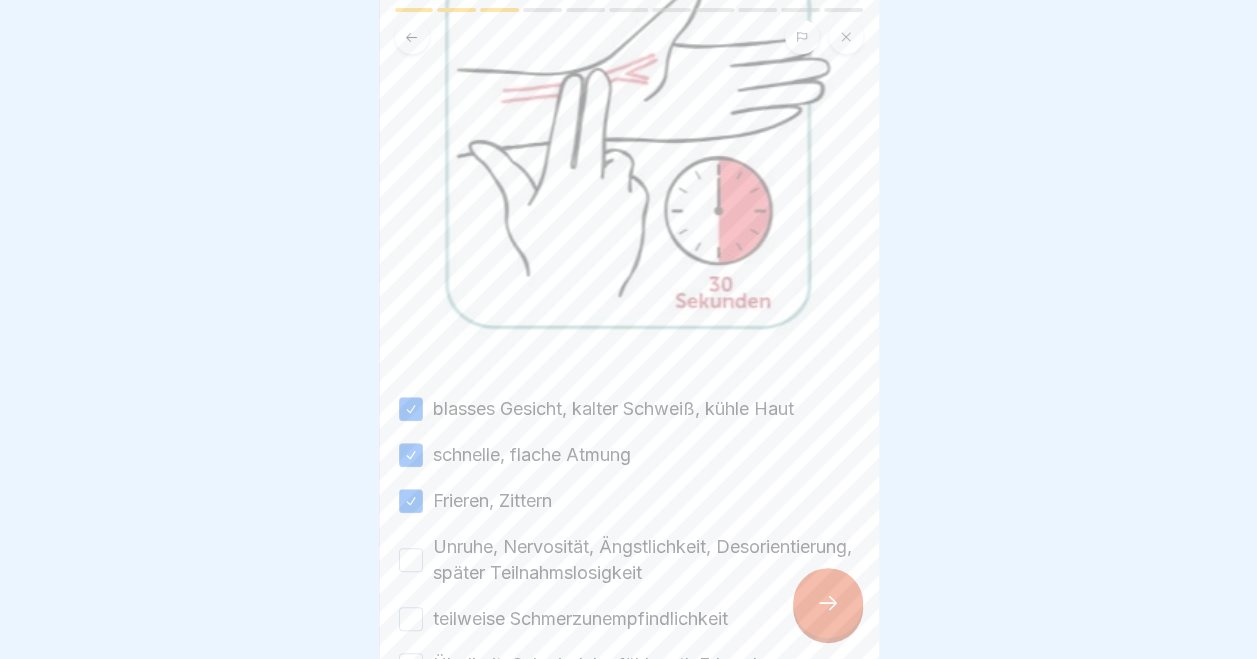 click on "Unruhe, Nervosität, Ängstlichkeit, Desorientierung, später Teilnahmslosigkeit" at bounding box center [411, 560] 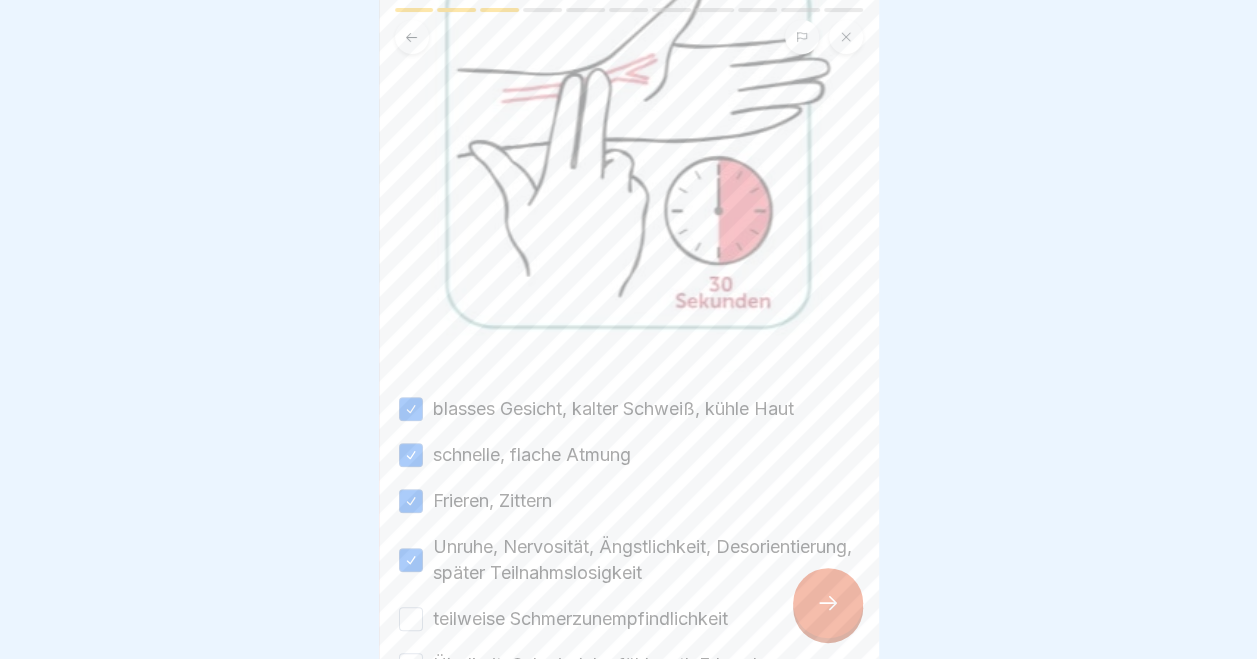click on "teilweise Schmerzunempfindlichkeit" at bounding box center [411, 619] 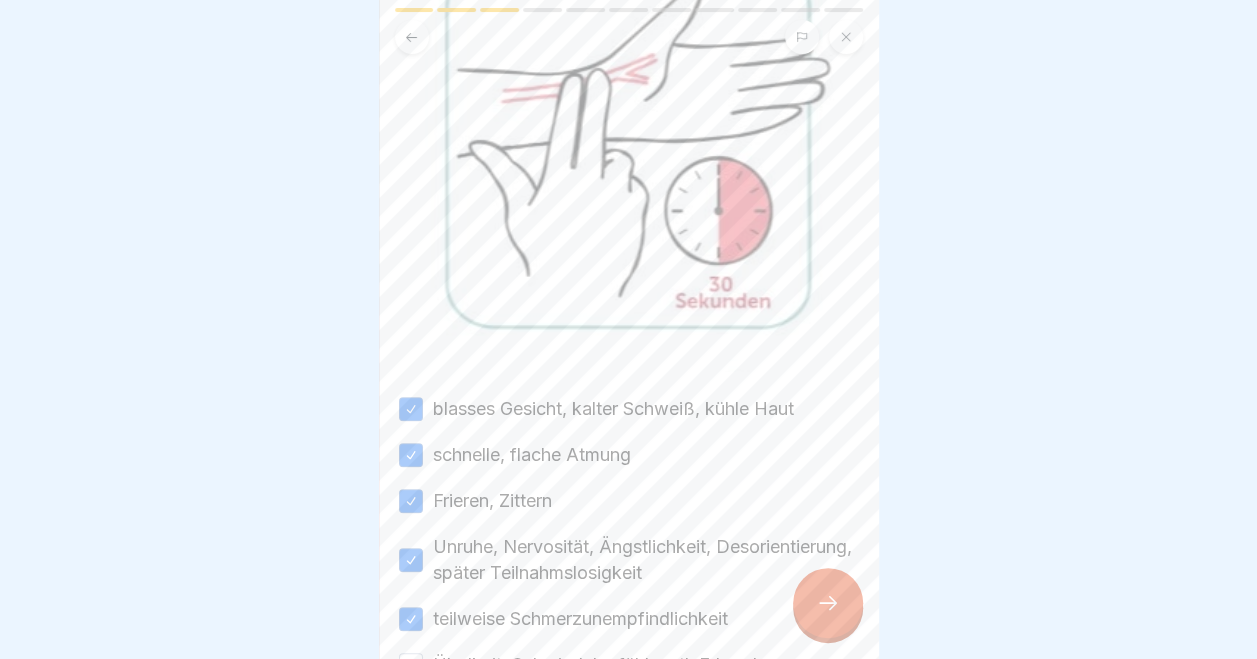 scroll, scrollTop: 502, scrollLeft: 0, axis: vertical 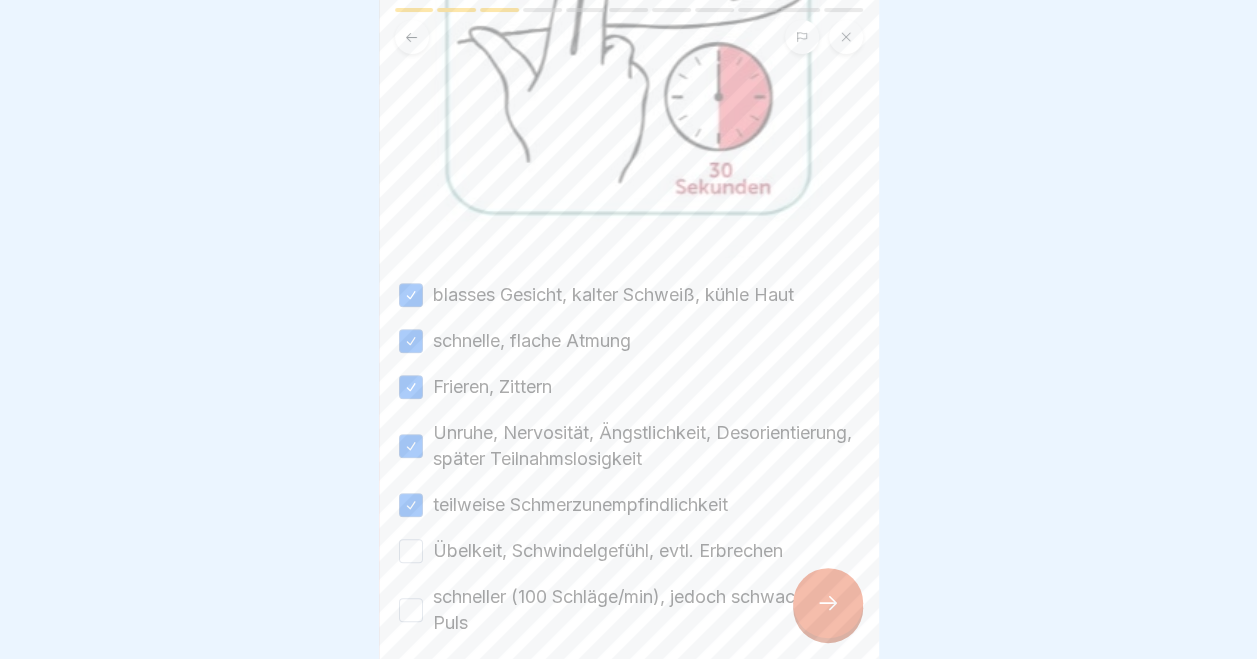click on "Übelkeit, Schwindelgefühl, evtl. Erbrechen" at bounding box center [411, 551] 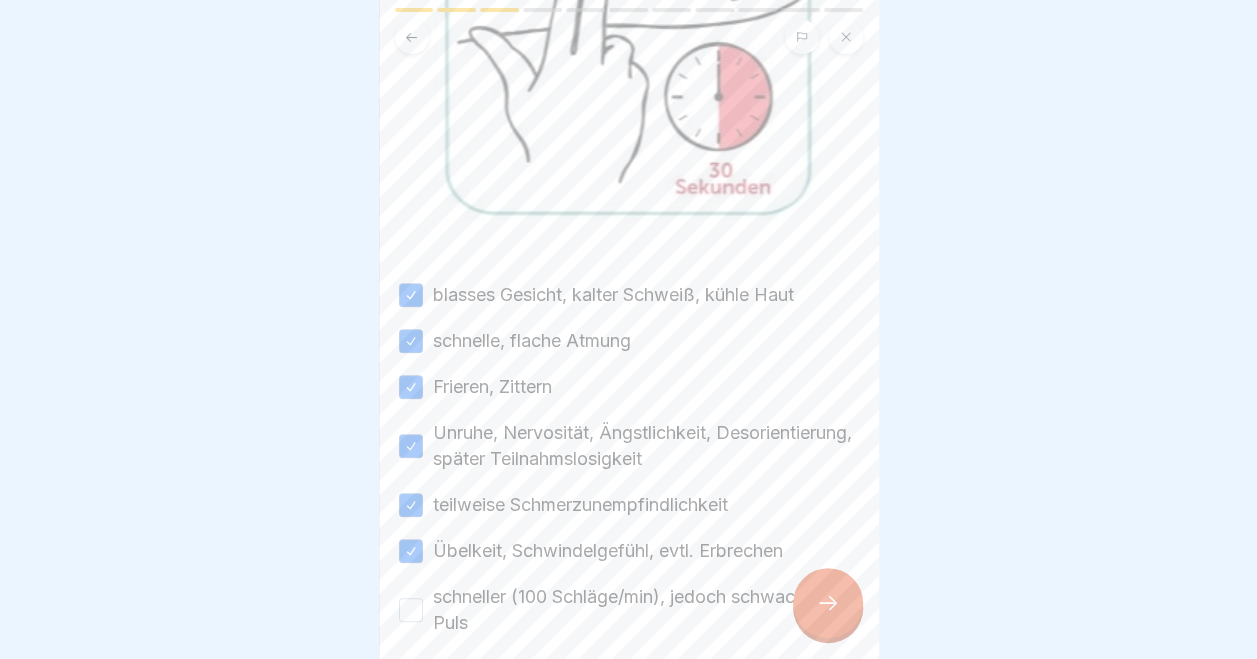 click on "schneller (100 Schläge/min), jedoch schwacher Puls" at bounding box center [411, 610] 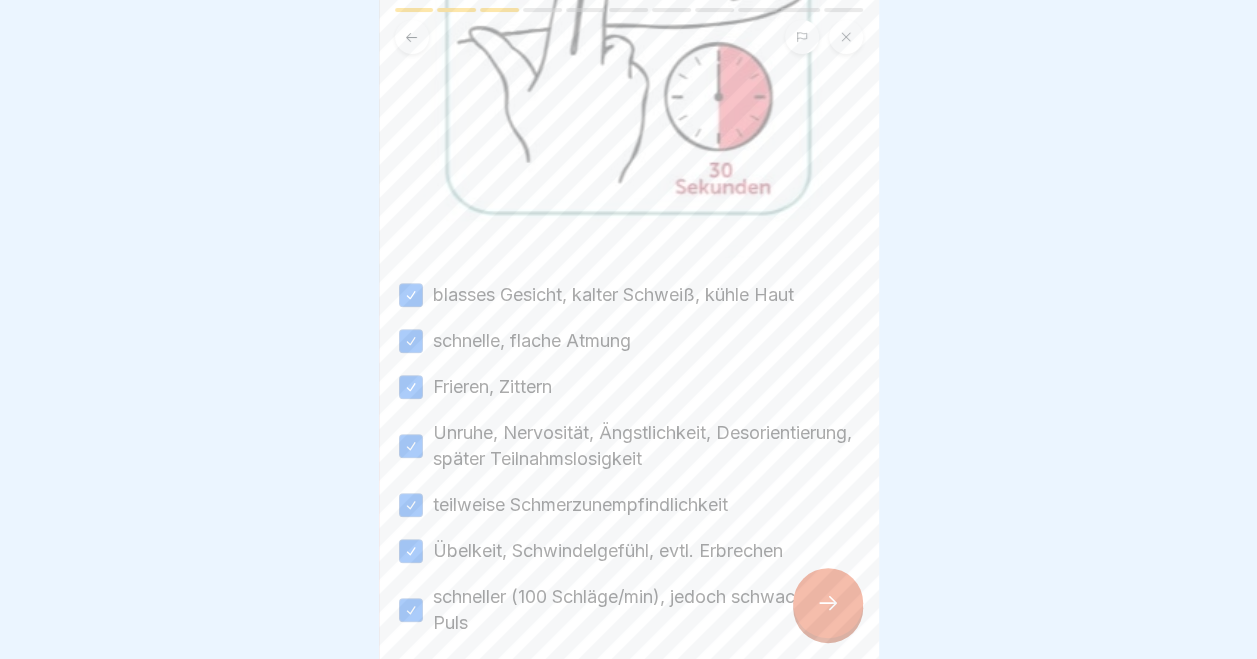 click at bounding box center [828, 603] 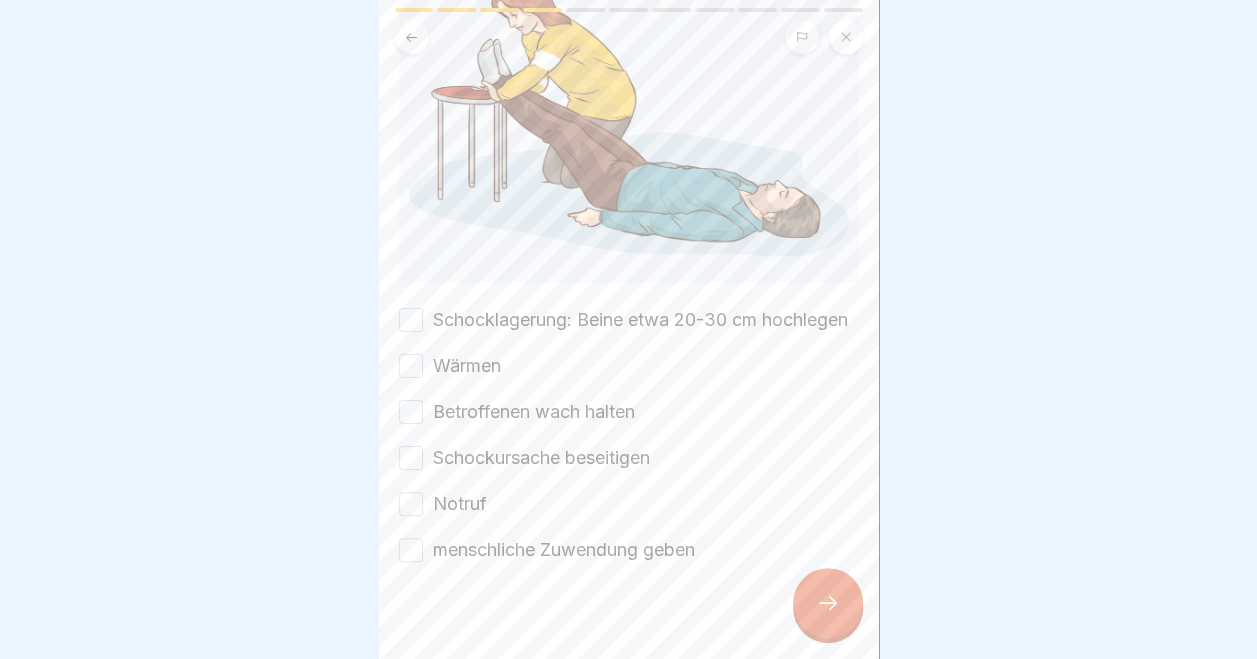 scroll, scrollTop: 240, scrollLeft: 0, axis: vertical 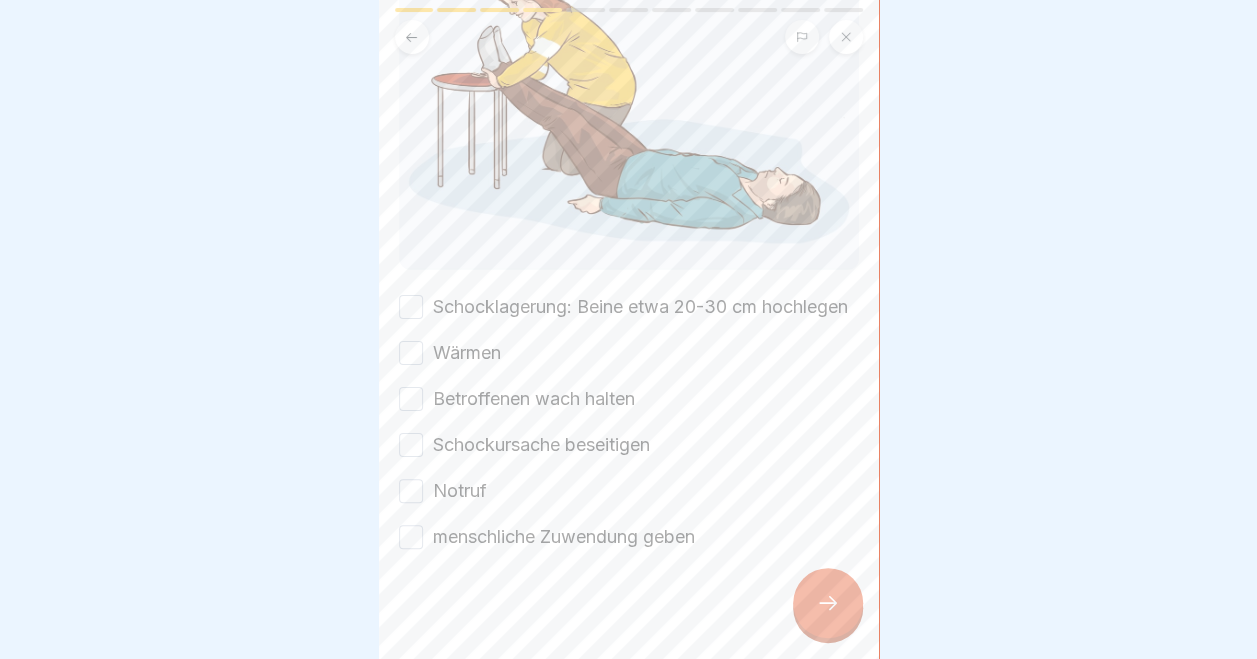 click on "Schocklagerung: Beine etwa 20-30 cm hochlegen" at bounding box center (411, 307) 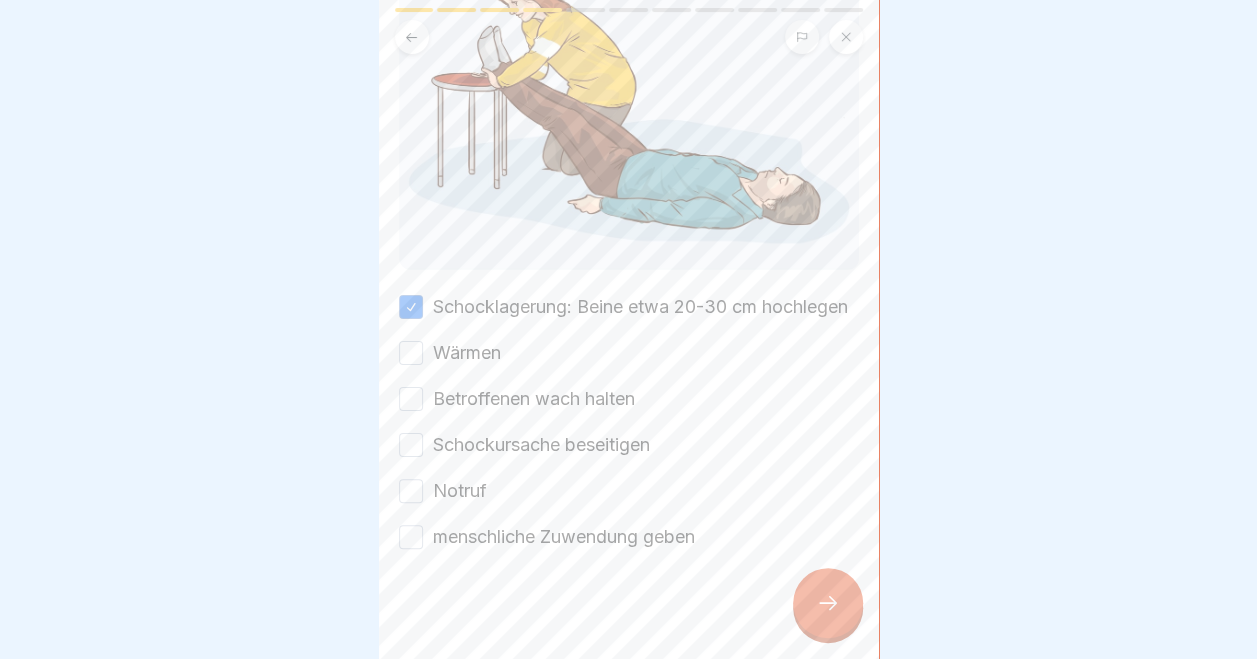 click on "Wärmen" at bounding box center (411, 353) 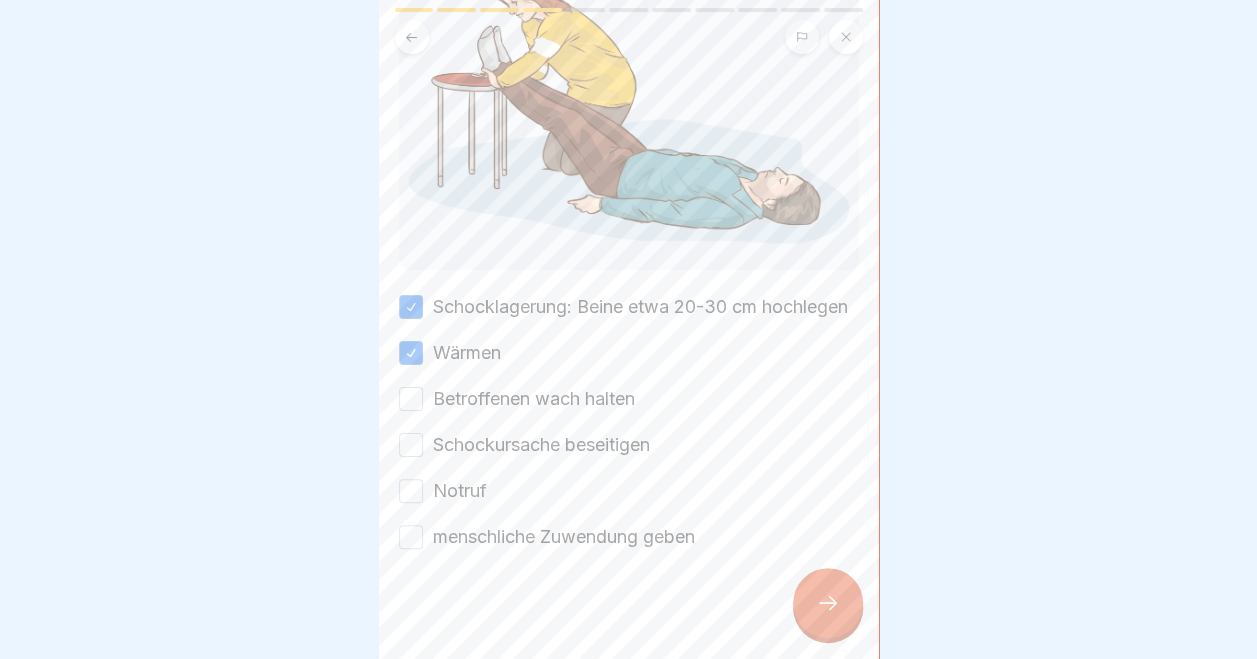 click on "Betroffenen wach halten" at bounding box center [411, 399] 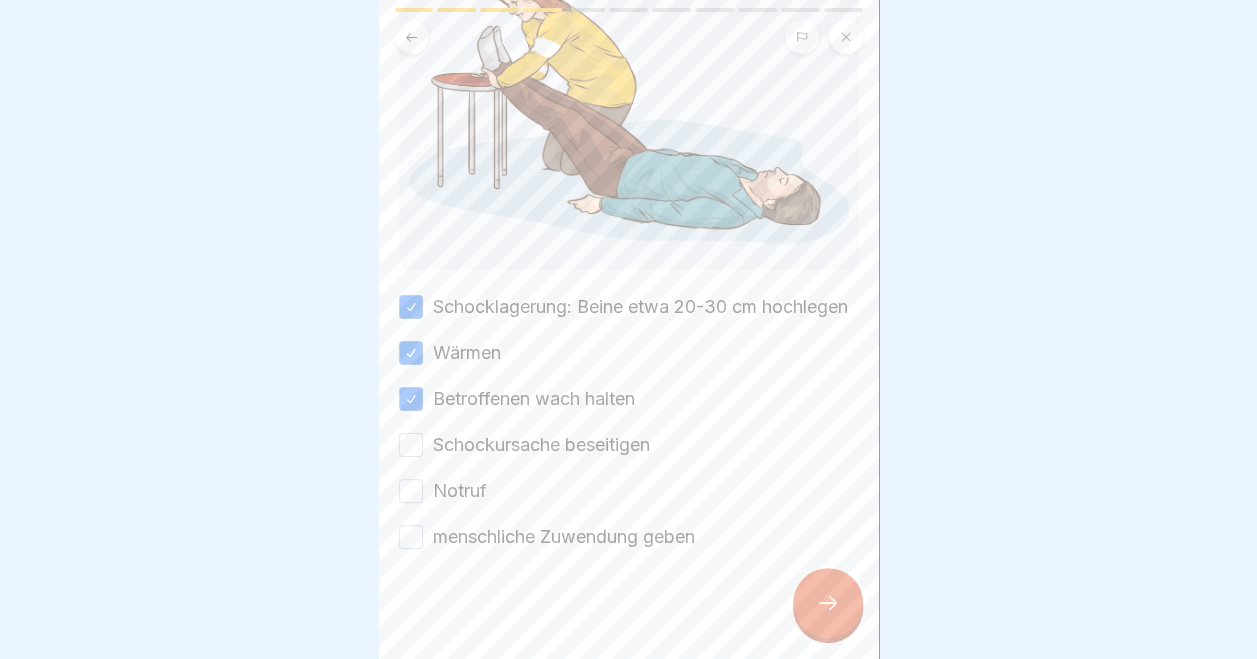 click on "Schockursache beseitigen" at bounding box center [411, 445] 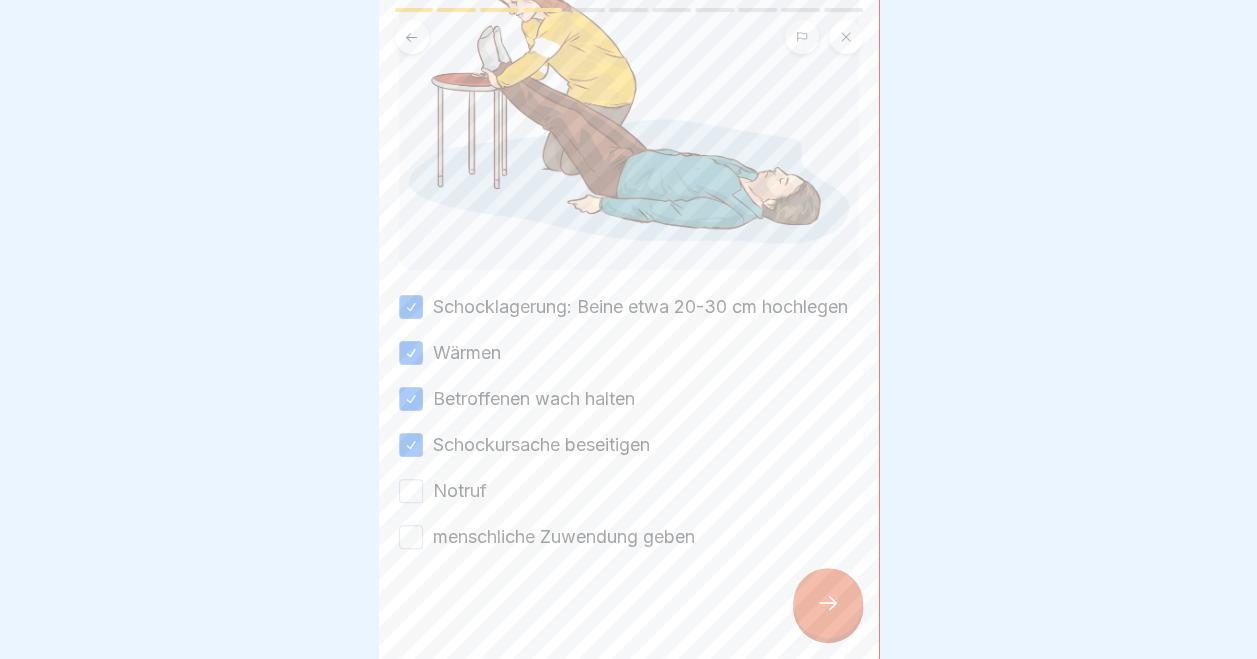 click on "Notruf" at bounding box center (411, 491) 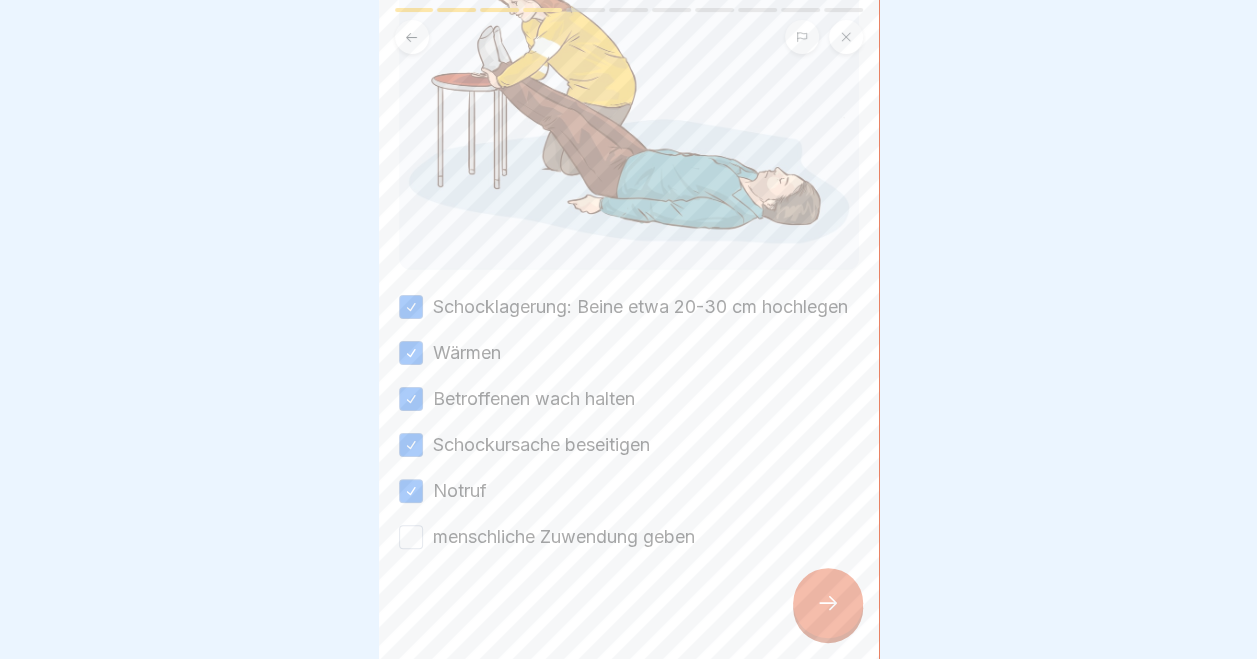 click on "menschliche Zuwendung geben" at bounding box center [411, 537] 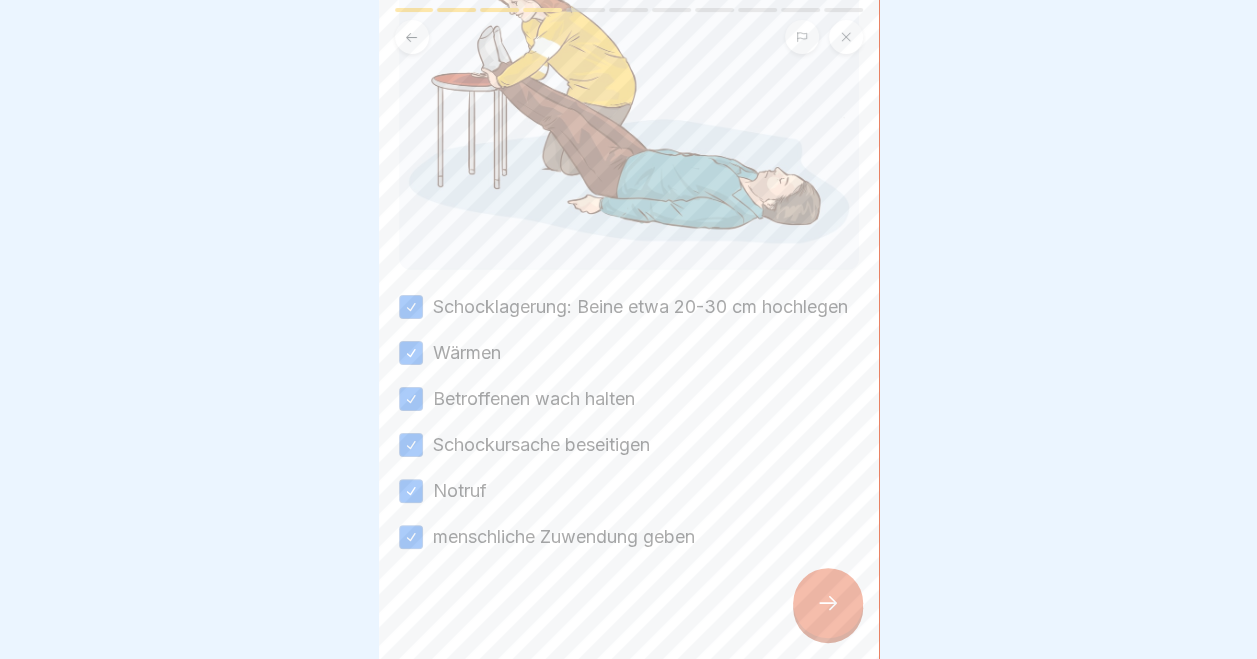 click 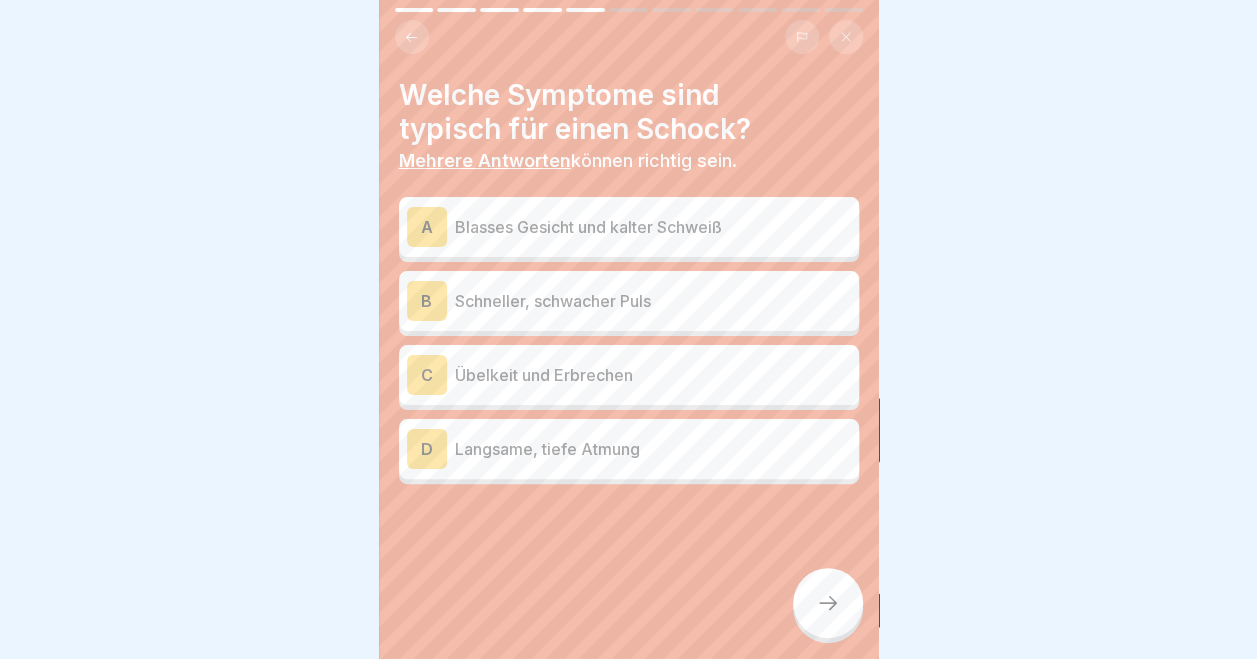 click on "A Blasses Gesicht und kalter Schweiß" at bounding box center [629, 227] 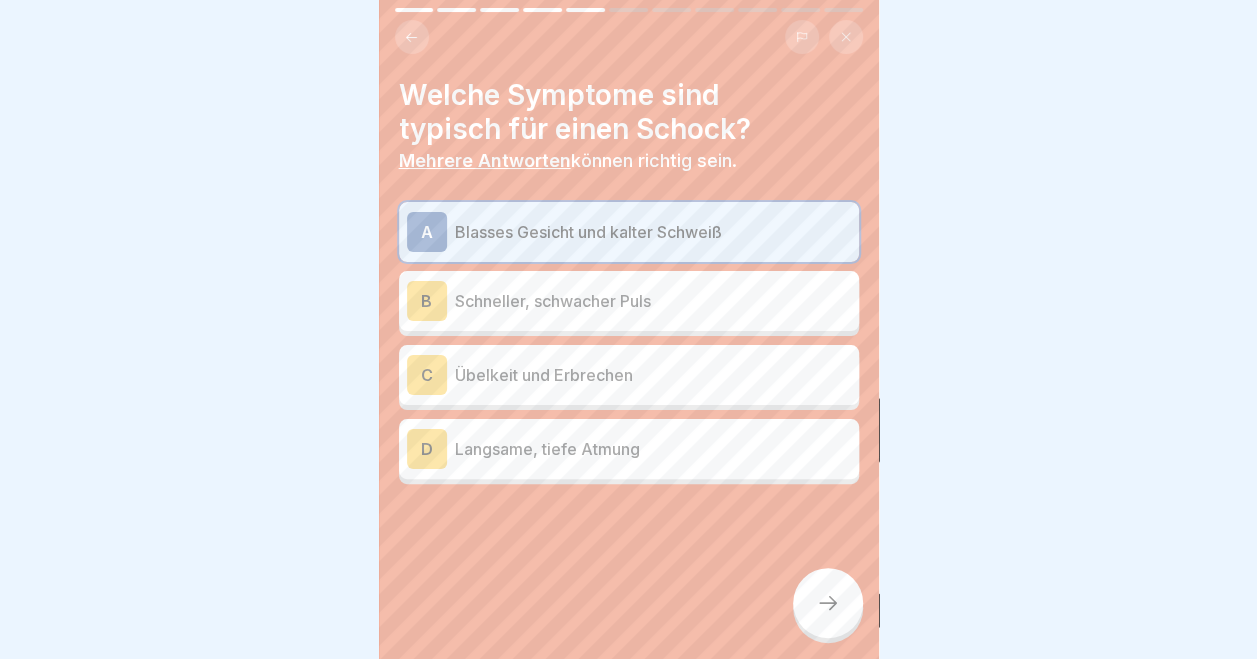 click on "Schneller, schwacher Puls" at bounding box center [653, 301] 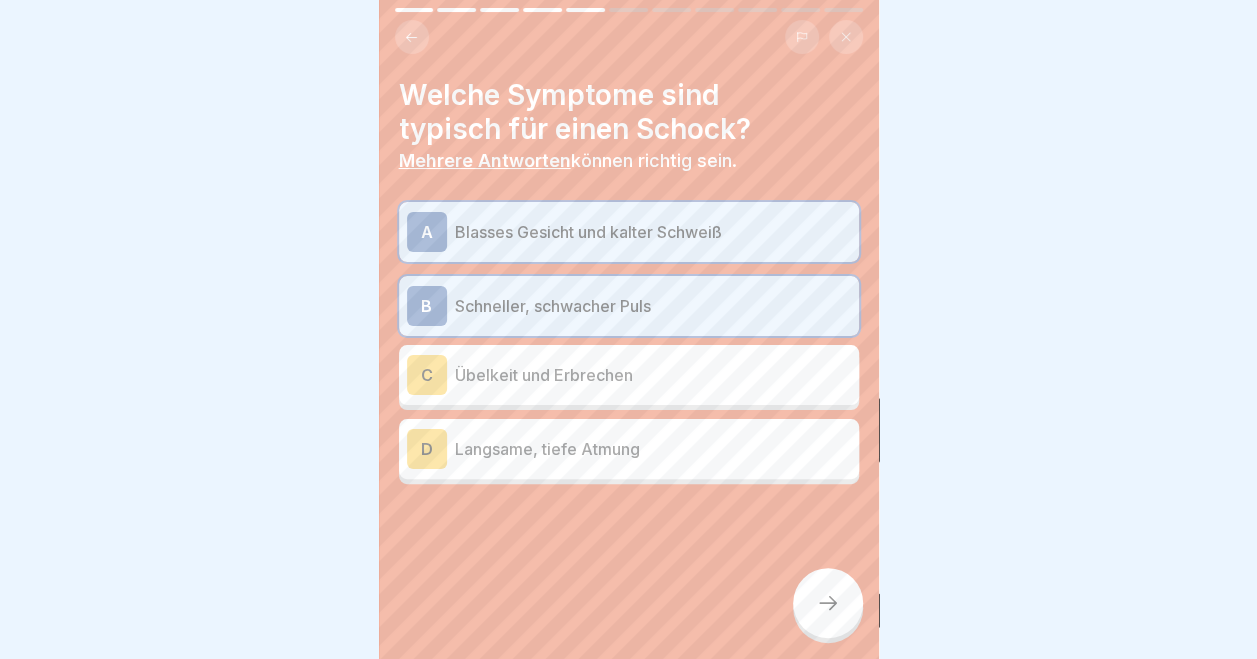 click on "C Übelkeit und Erbrechen" at bounding box center [629, 375] 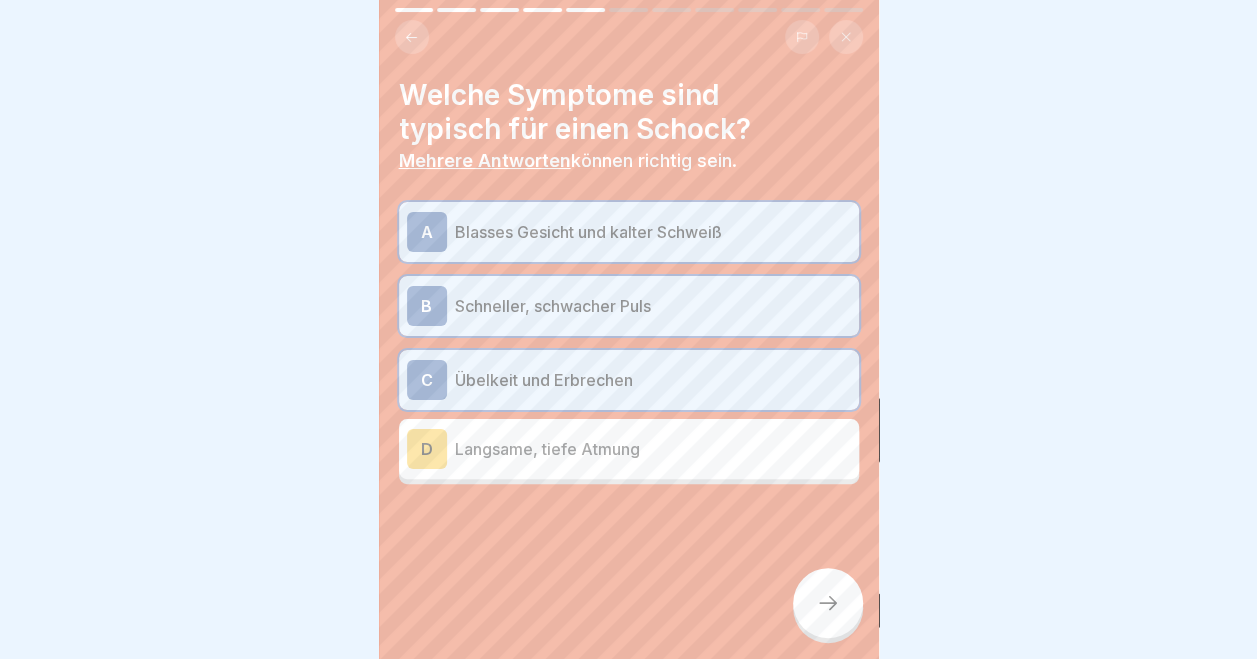 click 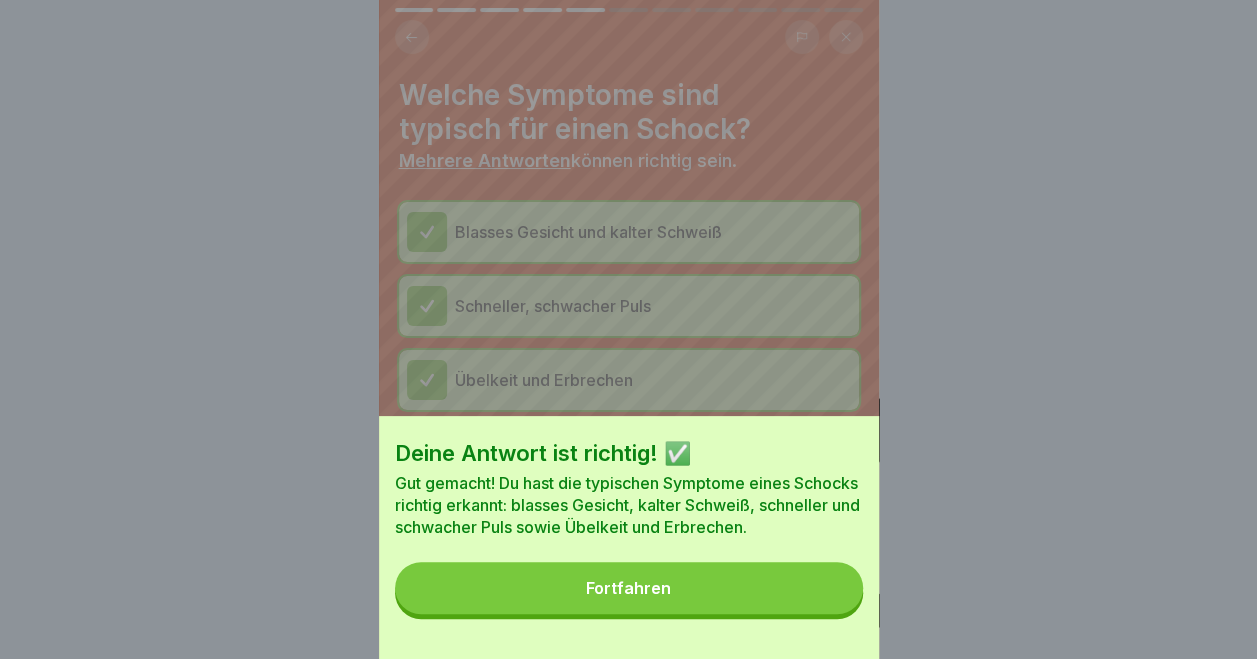 click on "Fortfahren" at bounding box center [629, 588] 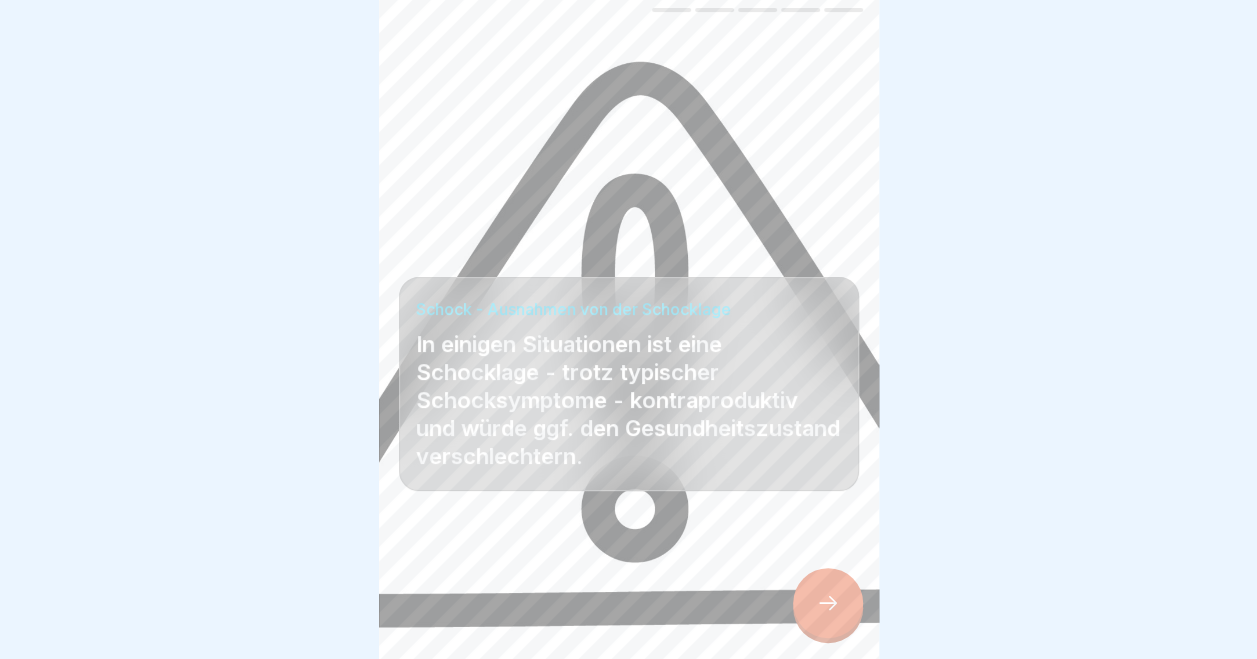 click 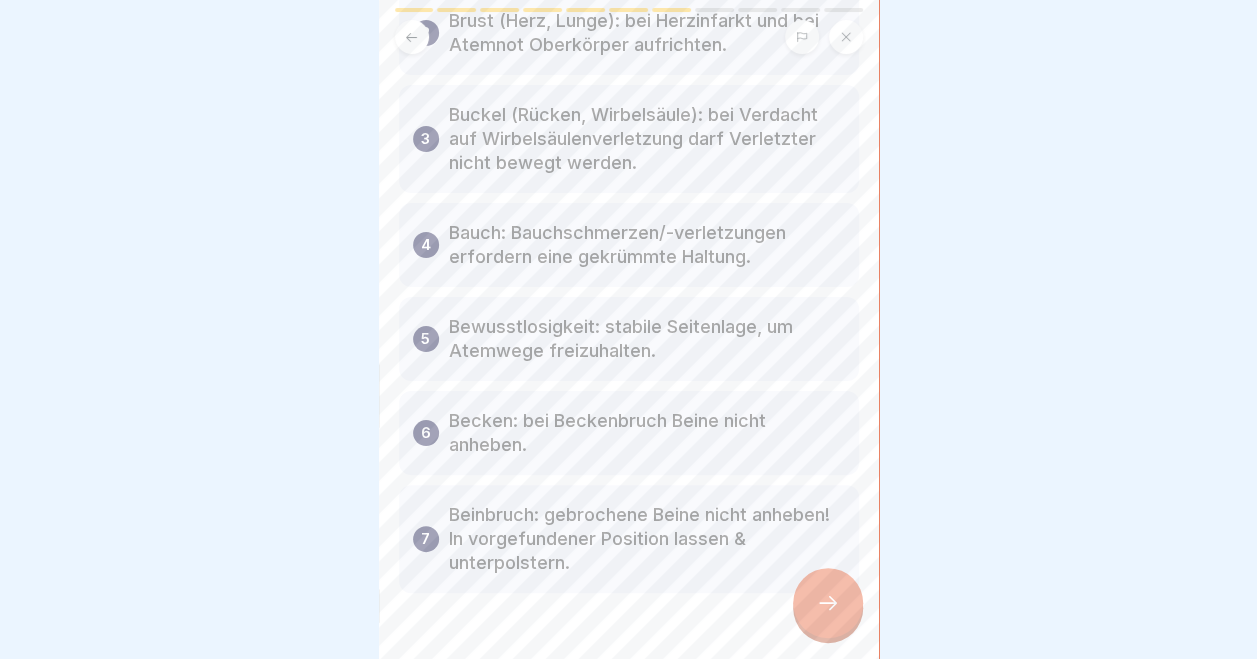 scroll, scrollTop: 322, scrollLeft: 0, axis: vertical 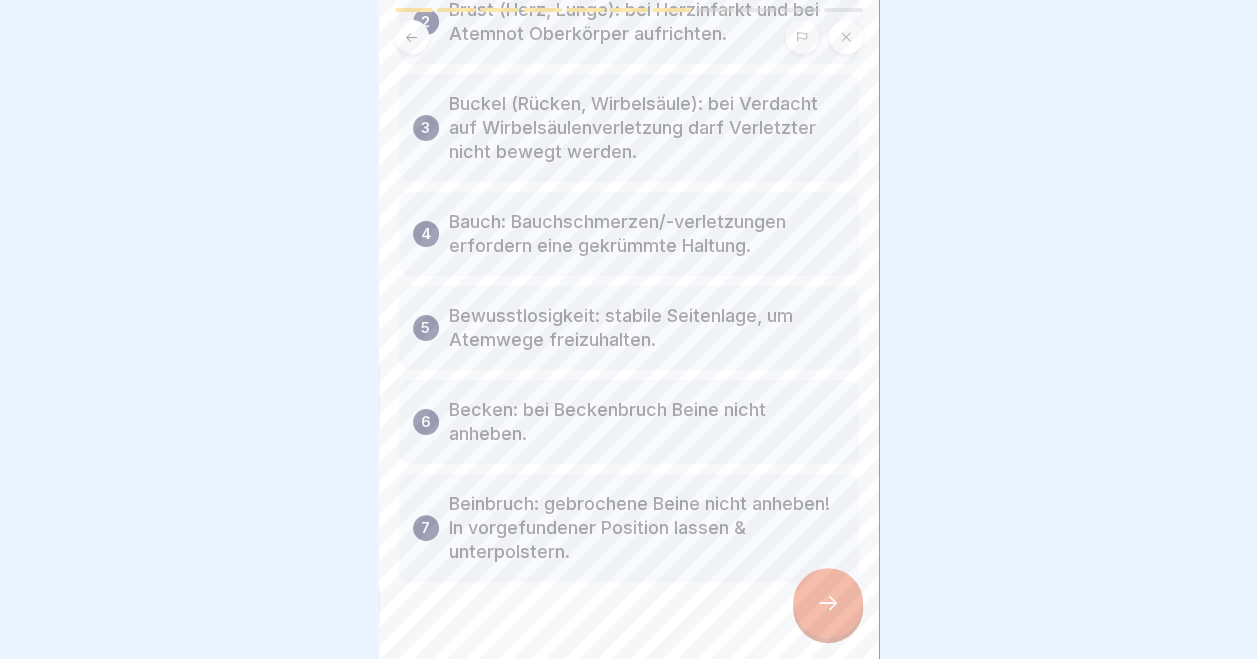 click 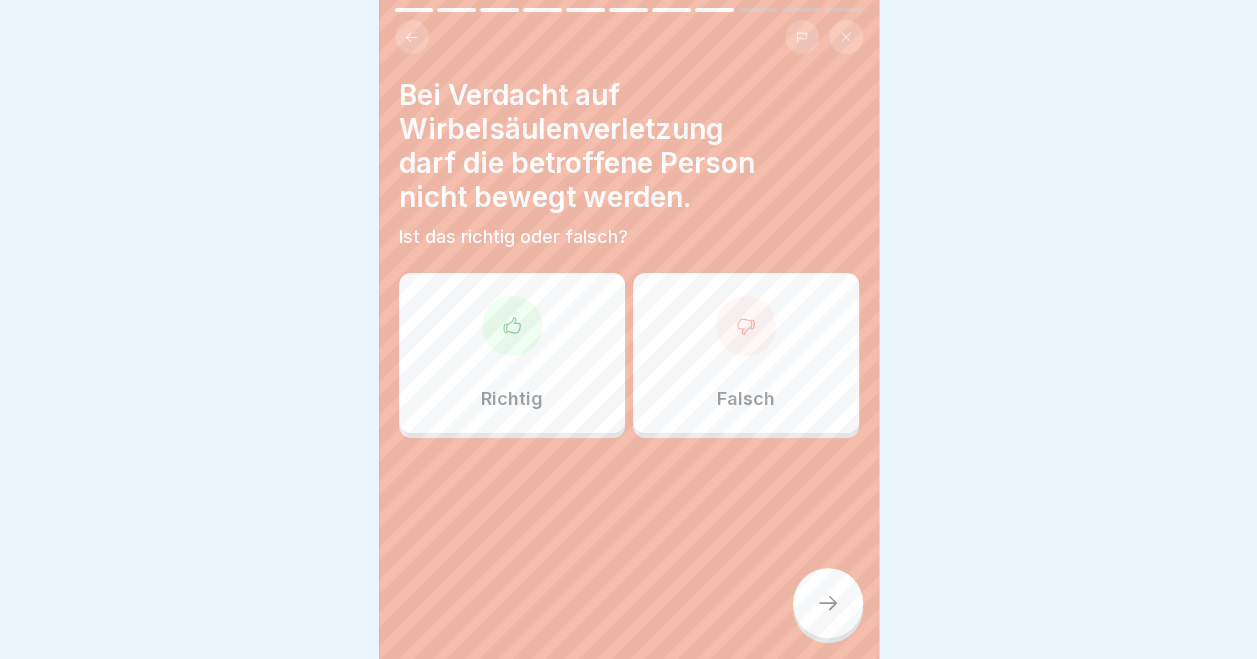click on "Richtig" at bounding box center [512, 353] 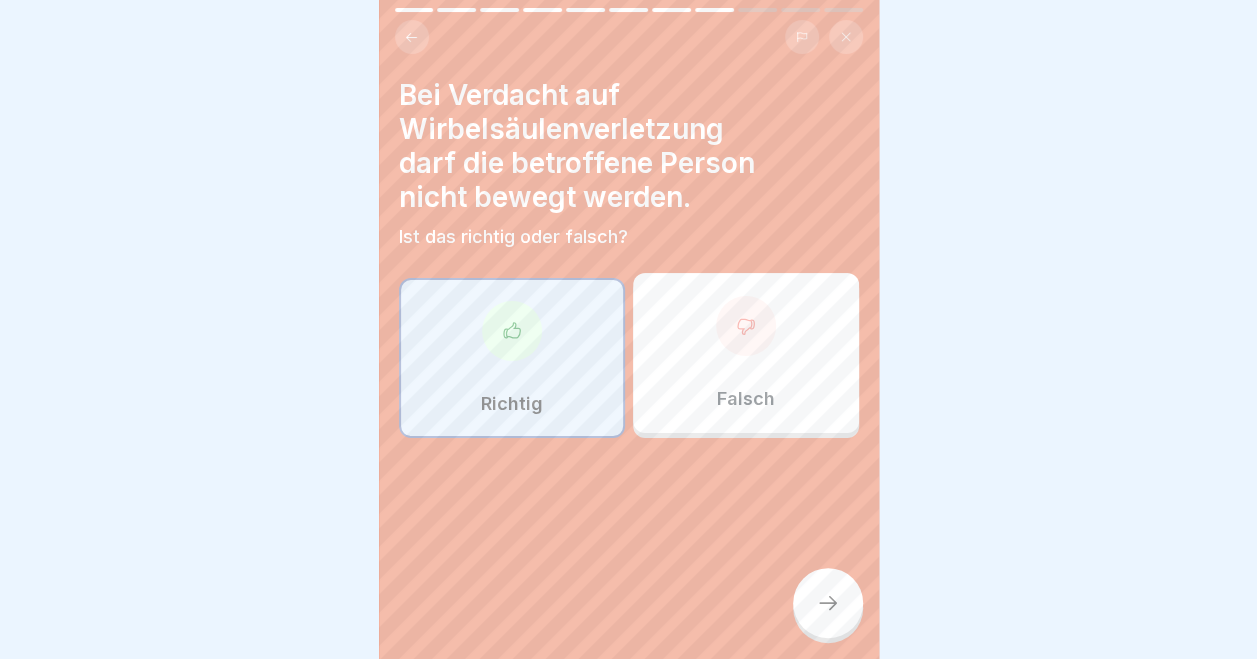 click at bounding box center (828, 603) 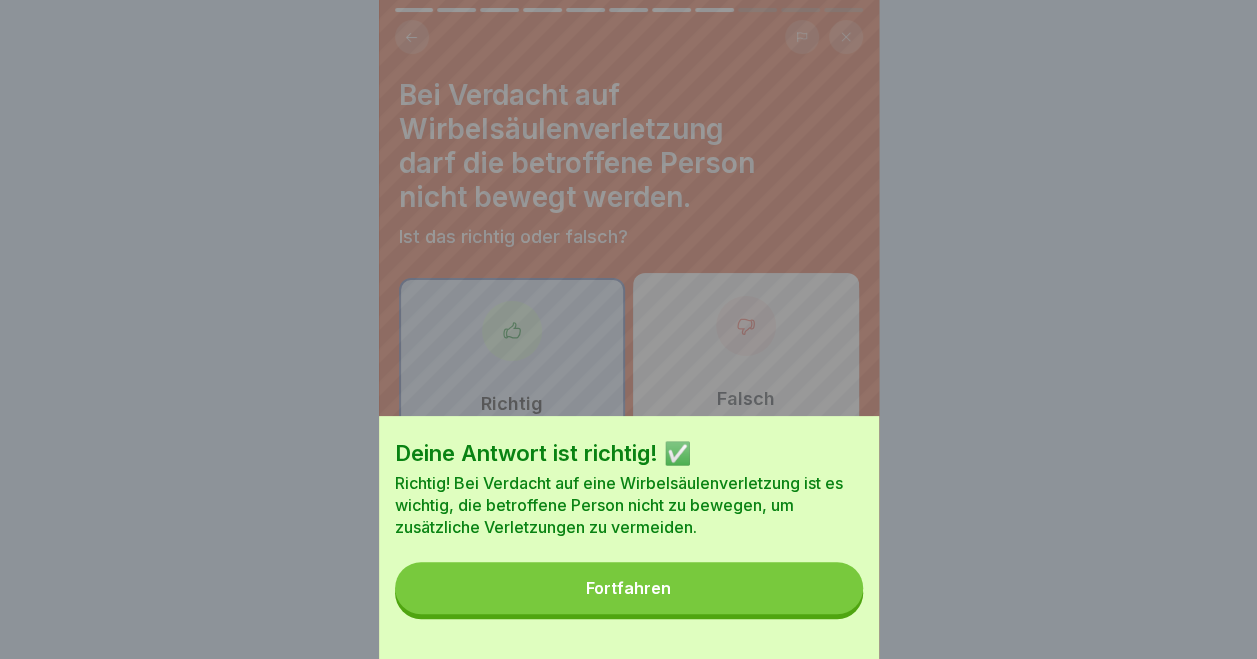 click on "Fortfahren" at bounding box center [628, 588] 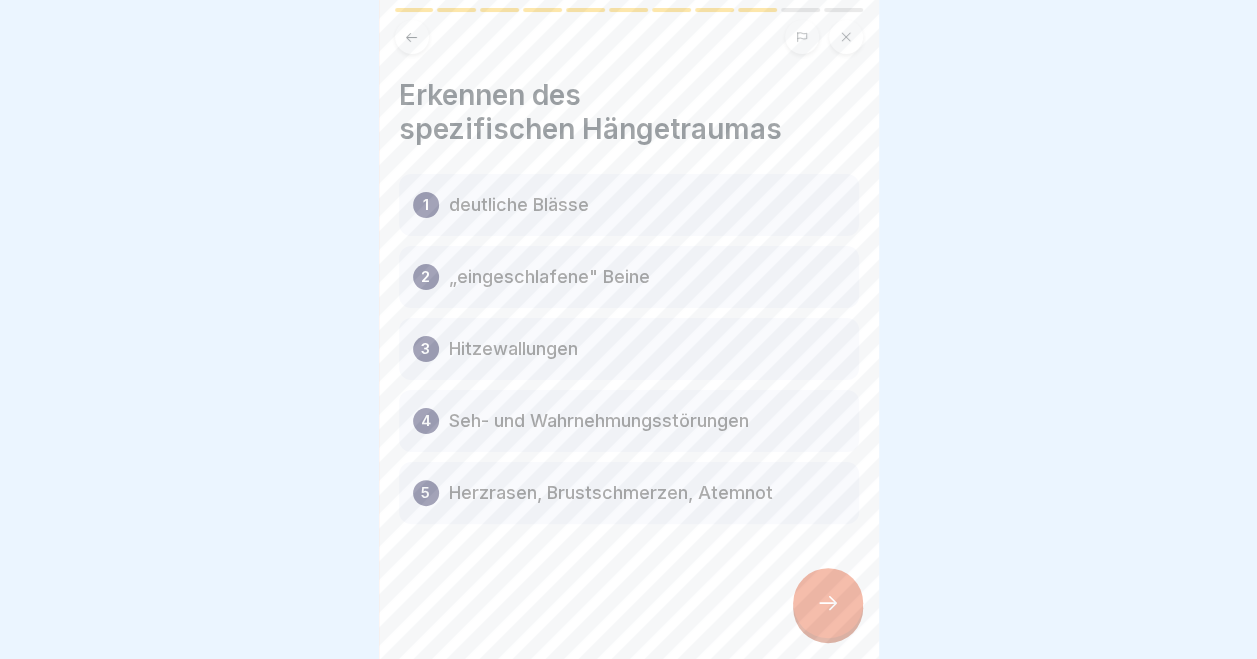 click 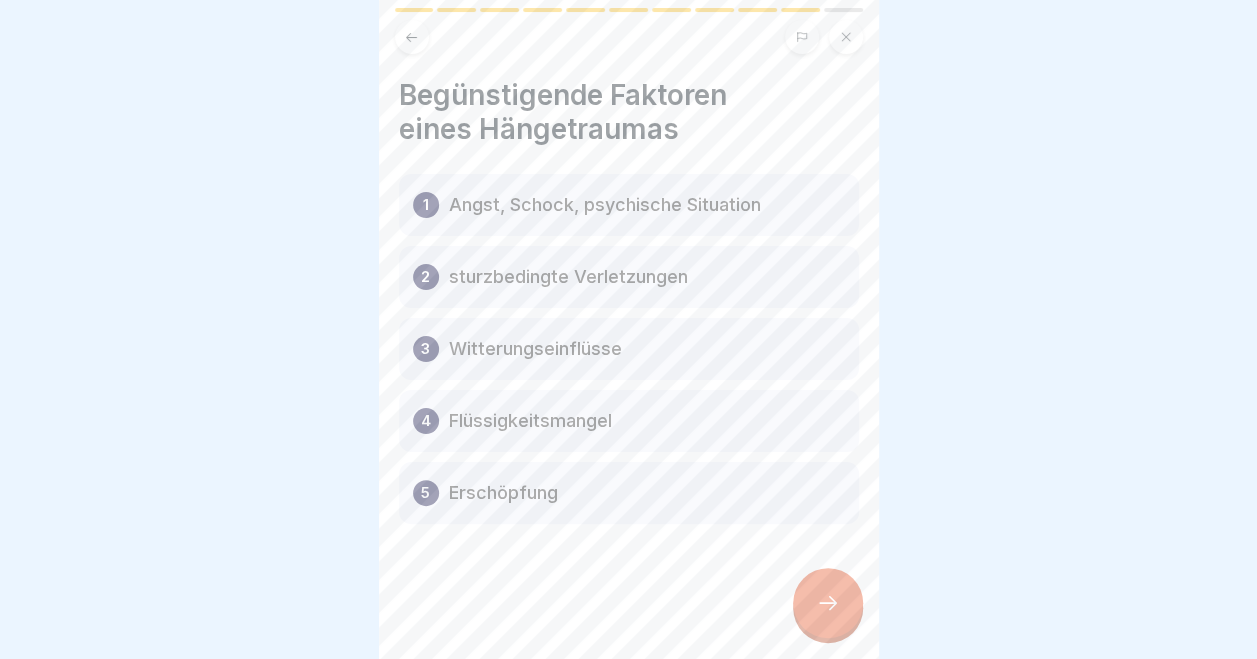 click 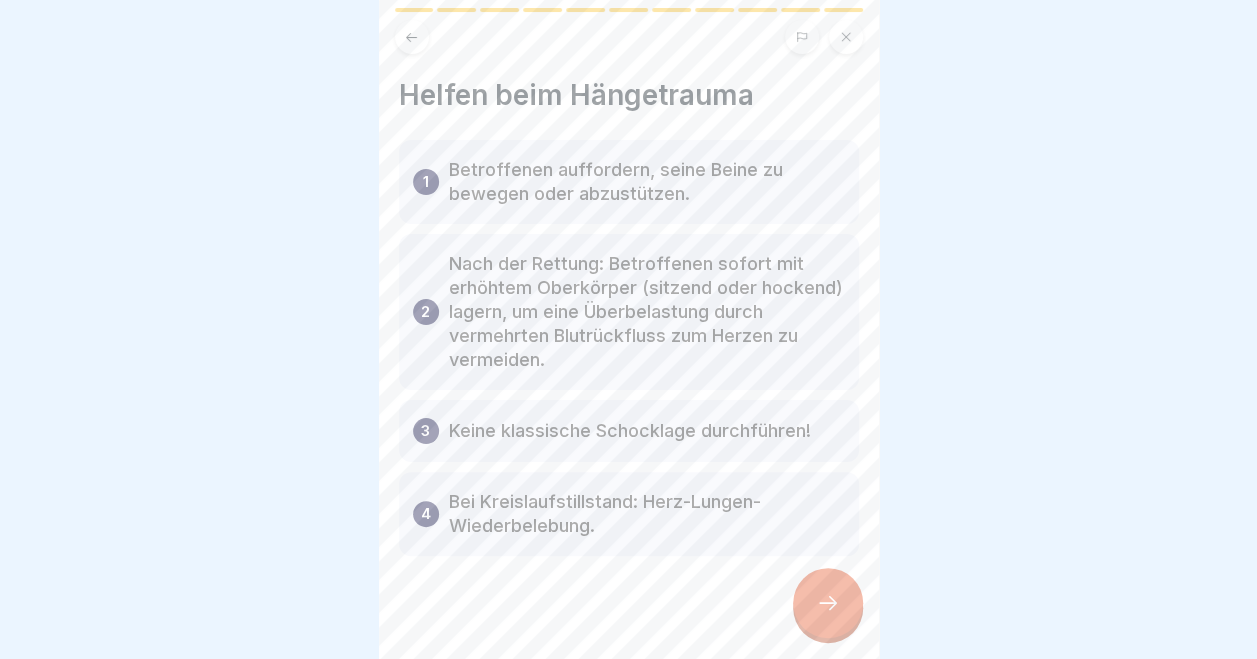 click 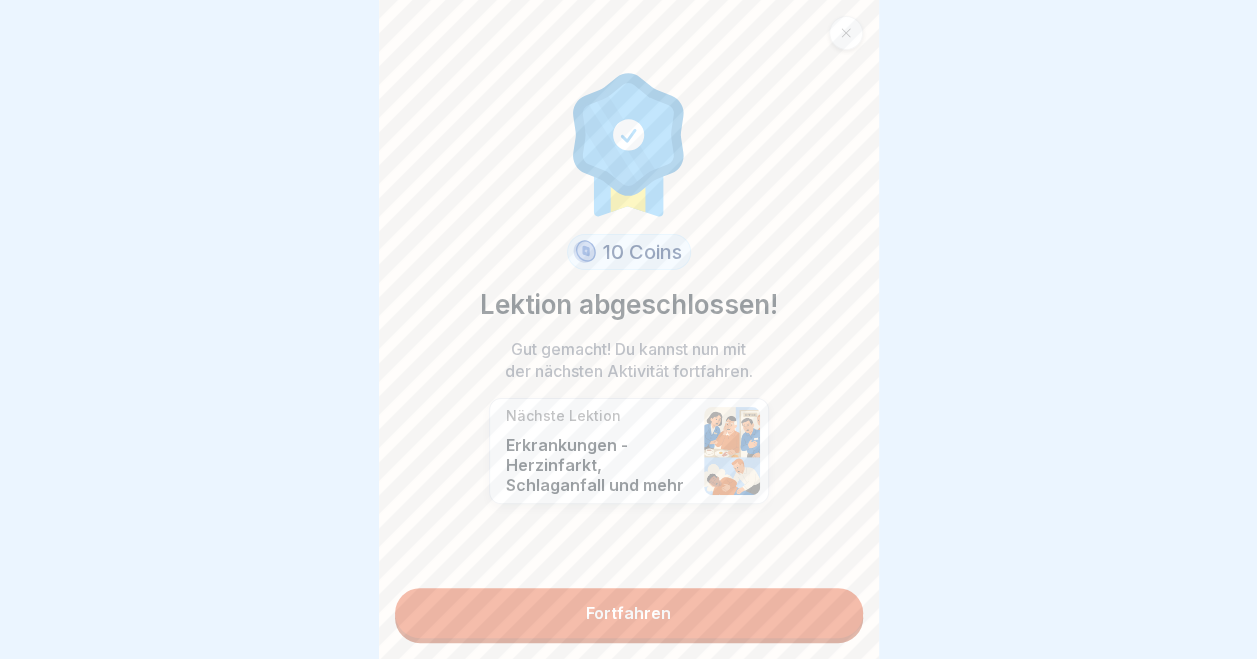 click on "Fortfahren" at bounding box center [629, 613] 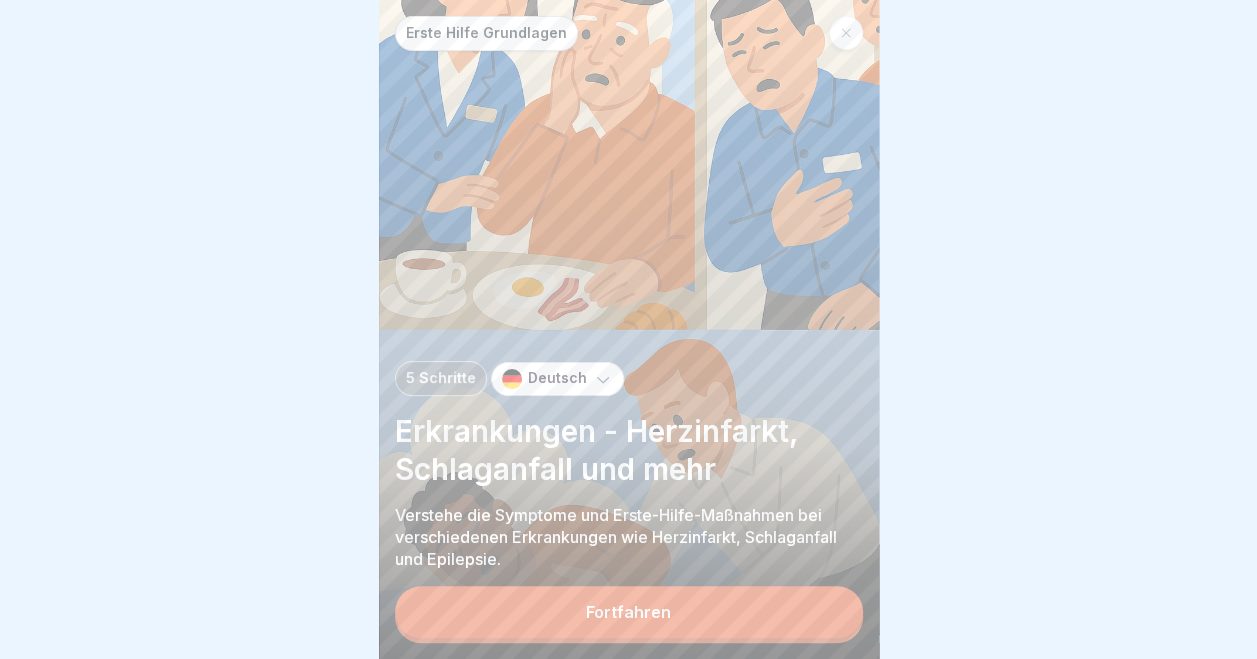 click on "Fortfahren" at bounding box center [629, 612] 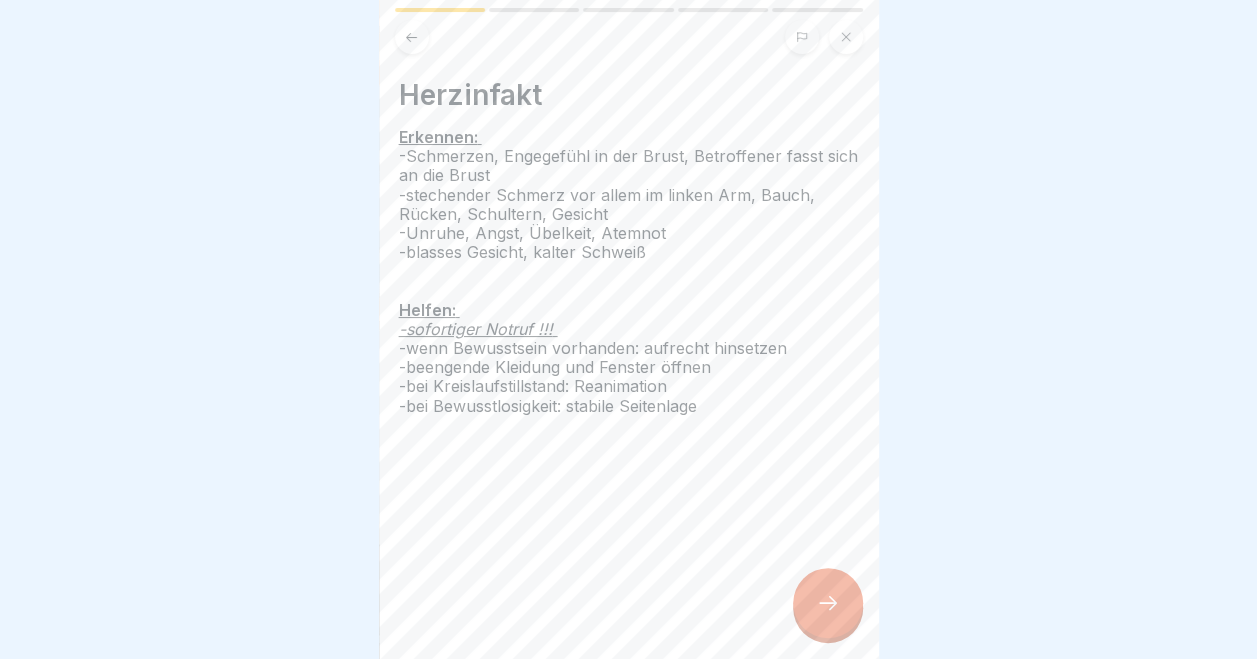 click 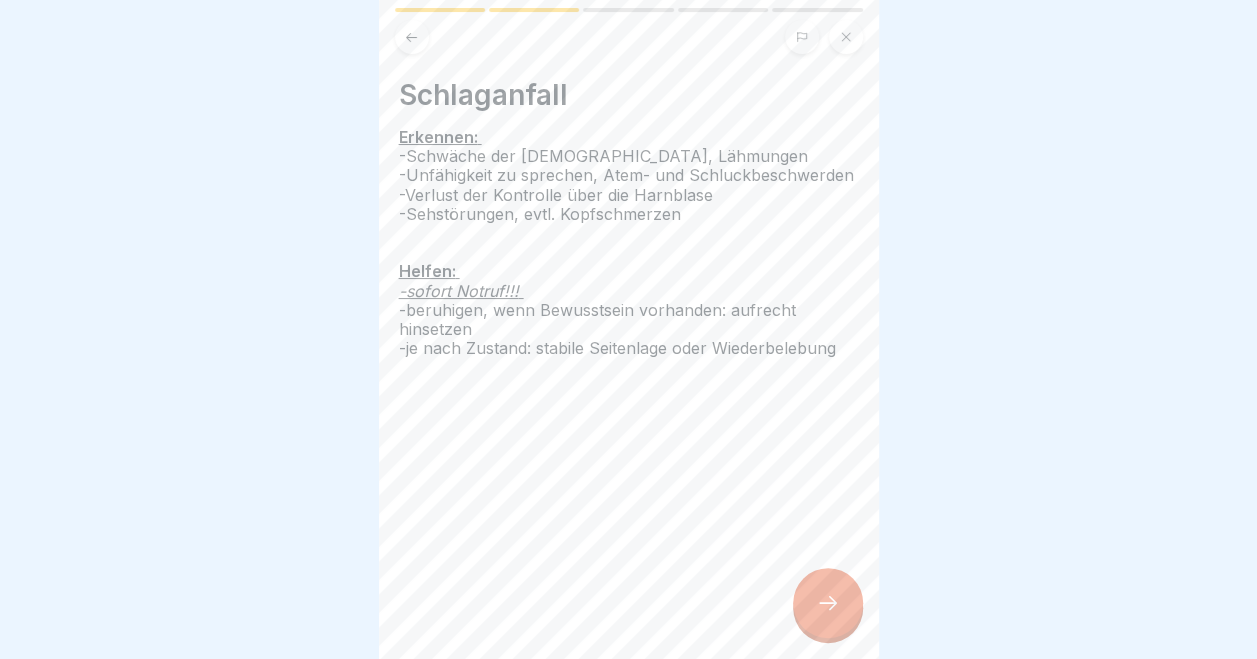 click 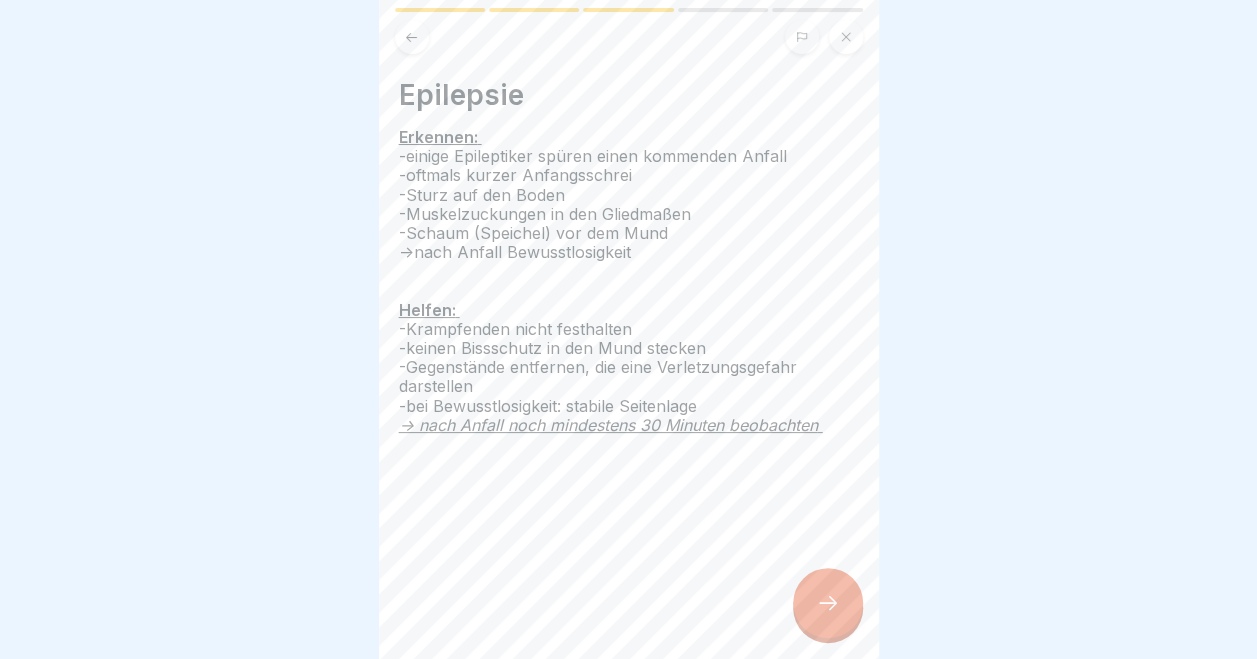 click 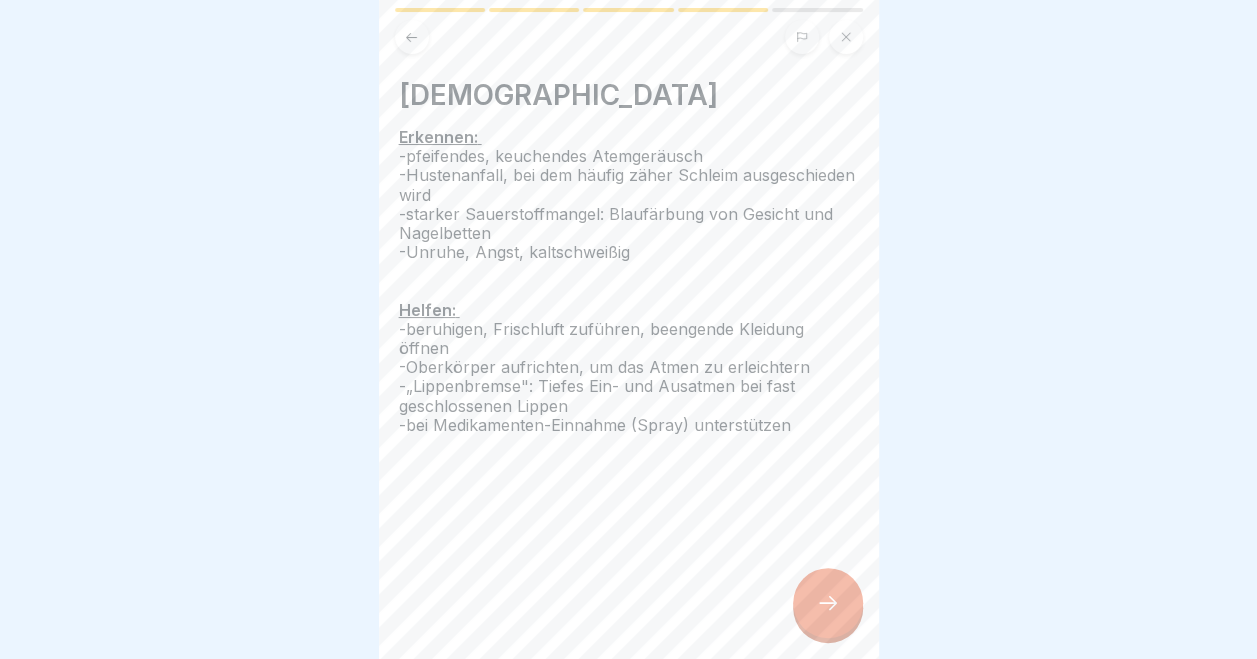 click 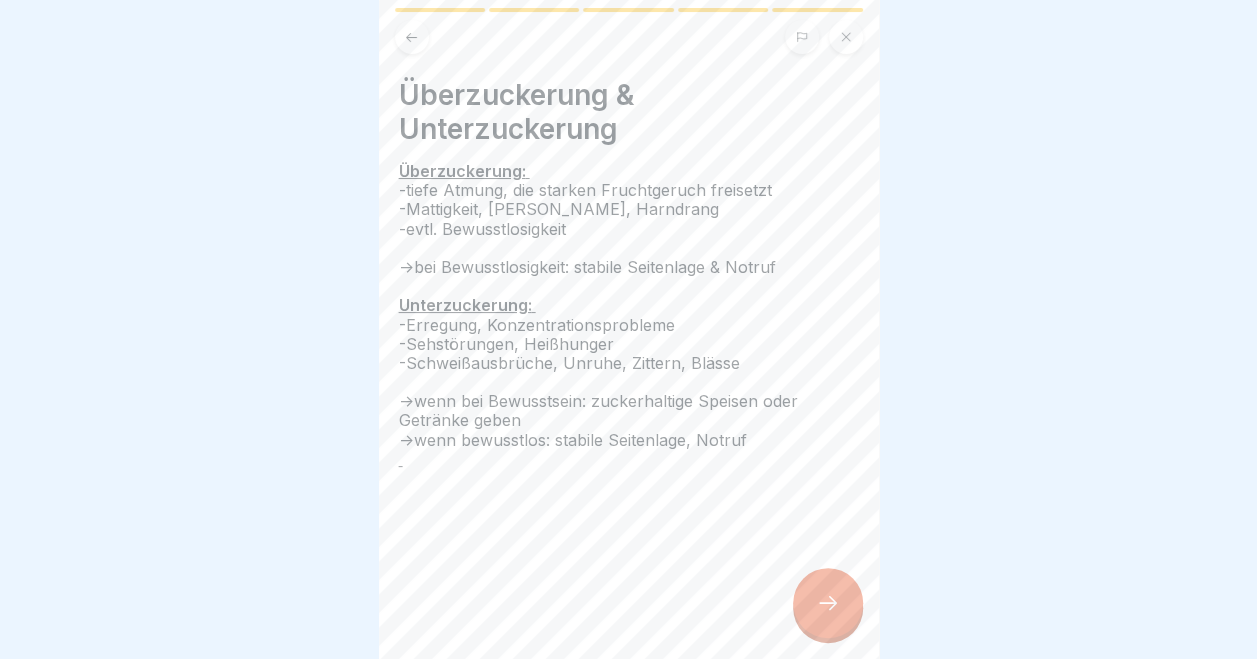 click 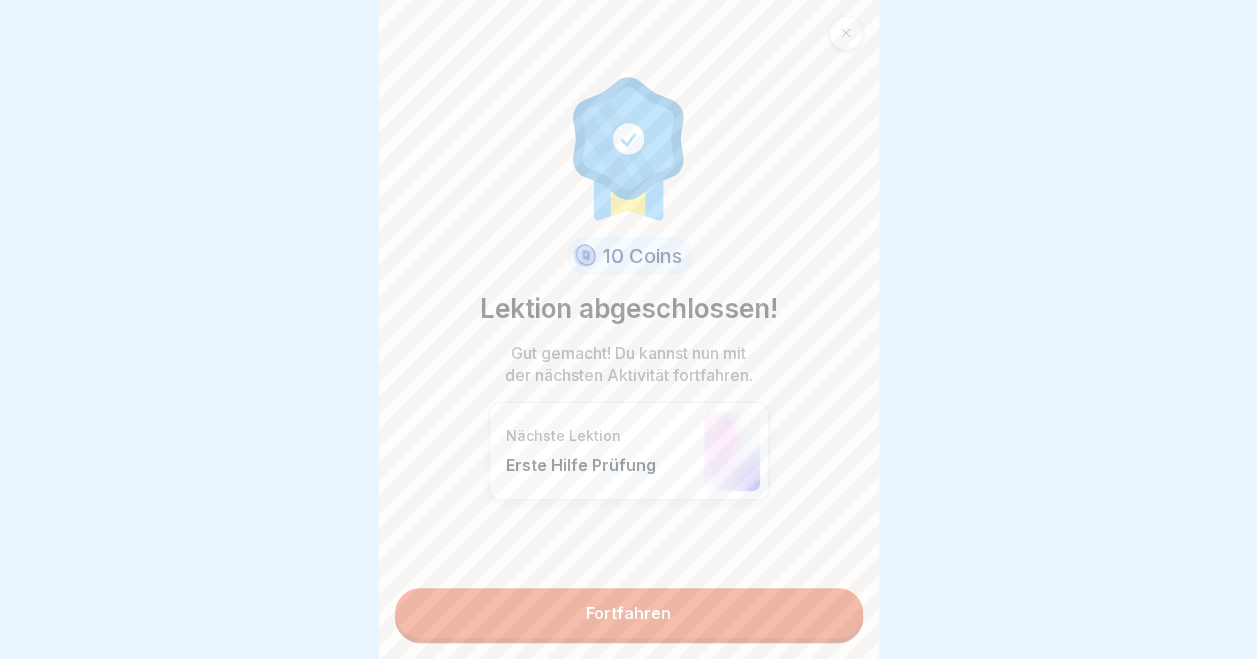 click on "Fortfahren" at bounding box center (629, 613) 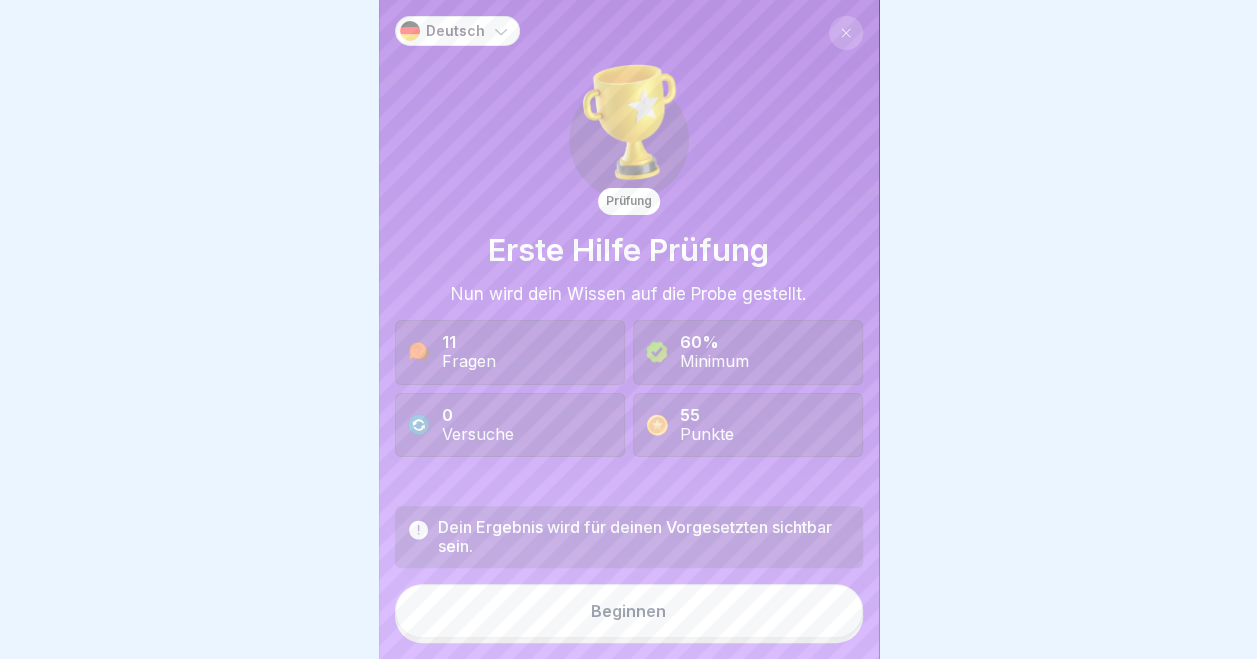 click on "Prüfung Erste Hilfe Prüfung Nun wird dein Wissen auf die Probe gestellt. 11 Fragen 60% Minimum 0 Versuche 55 Punkte" at bounding box center [629, 256] 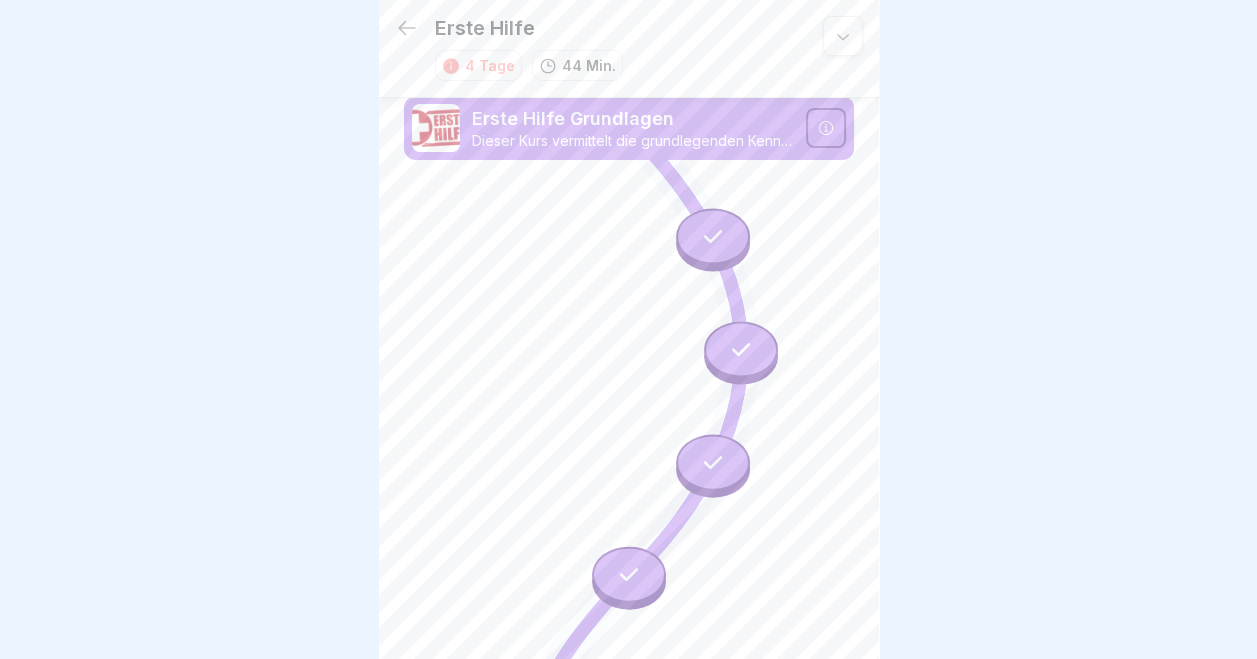 scroll, scrollTop: 7, scrollLeft: 0, axis: vertical 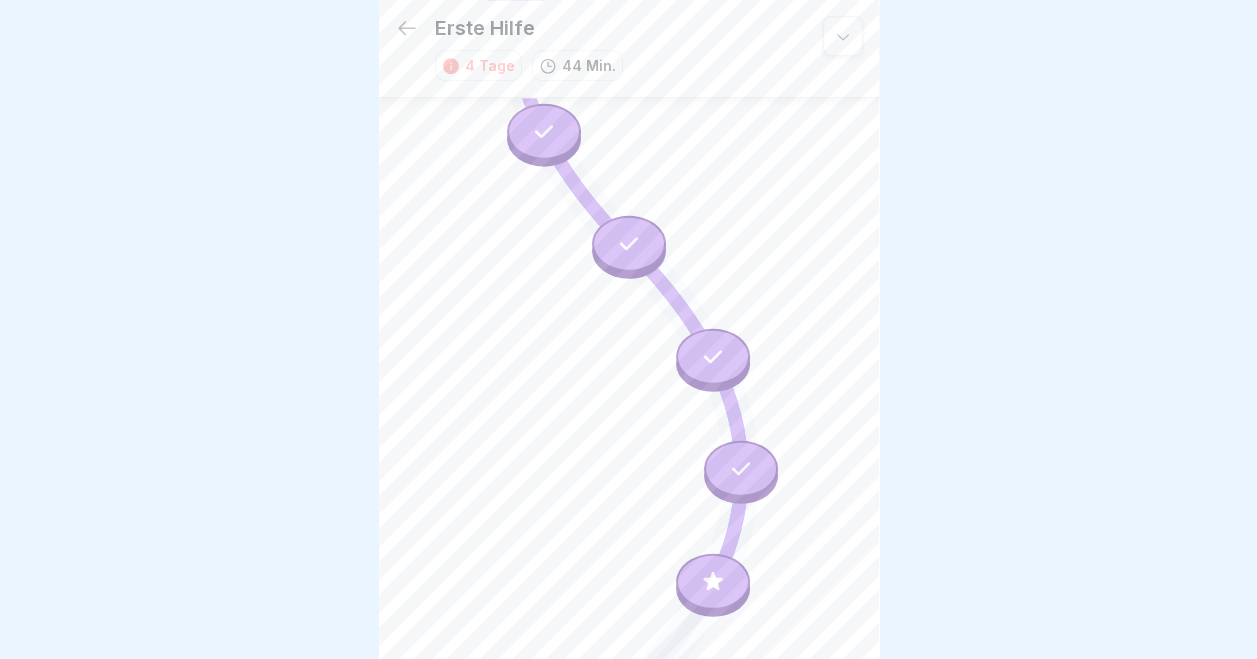 click at bounding box center (629, 243) 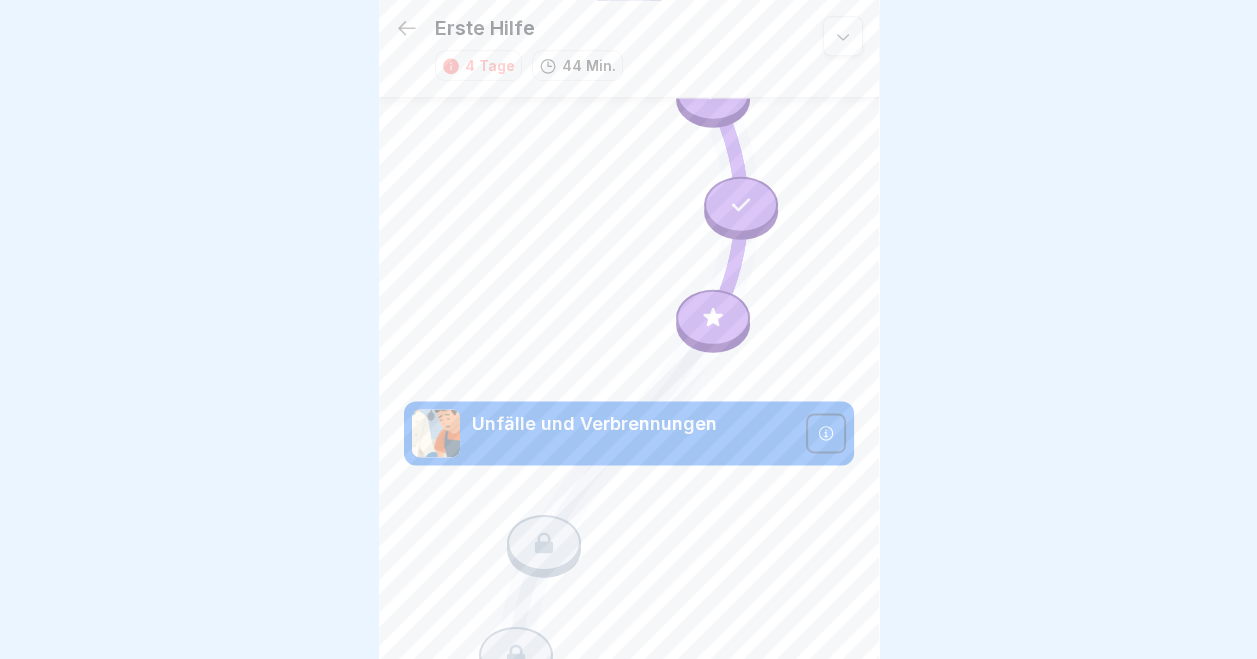 scroll, scrollTop: 1045, scrollLeft: 0, axis: vertical 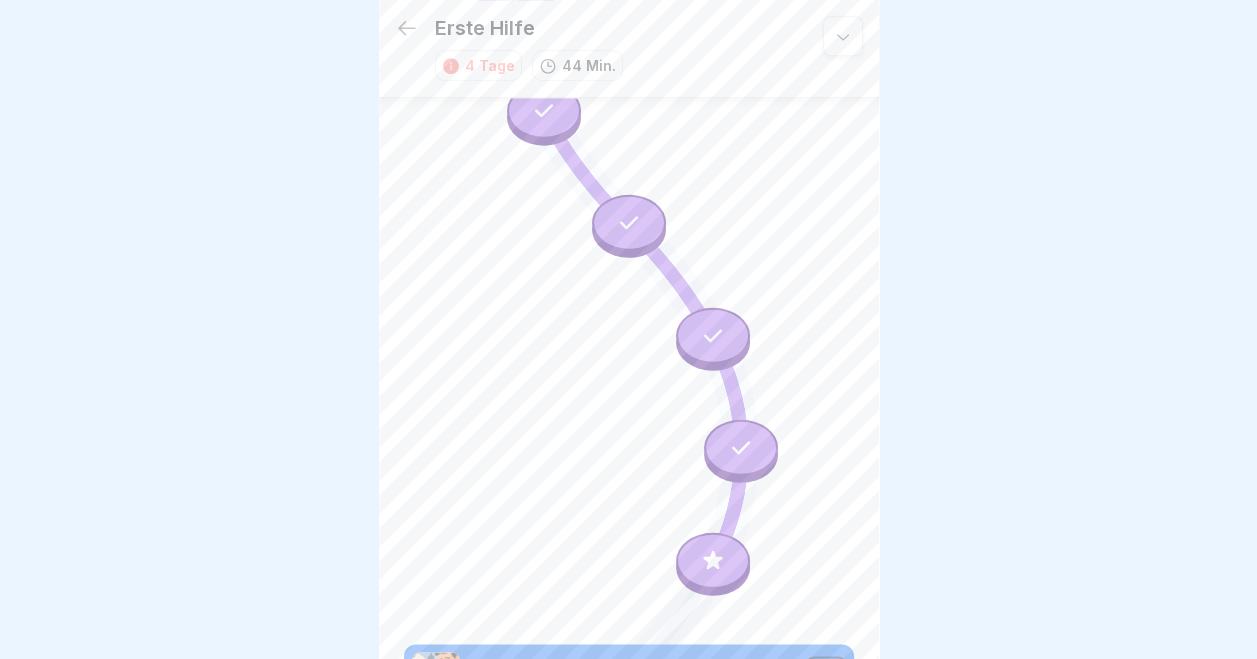 click 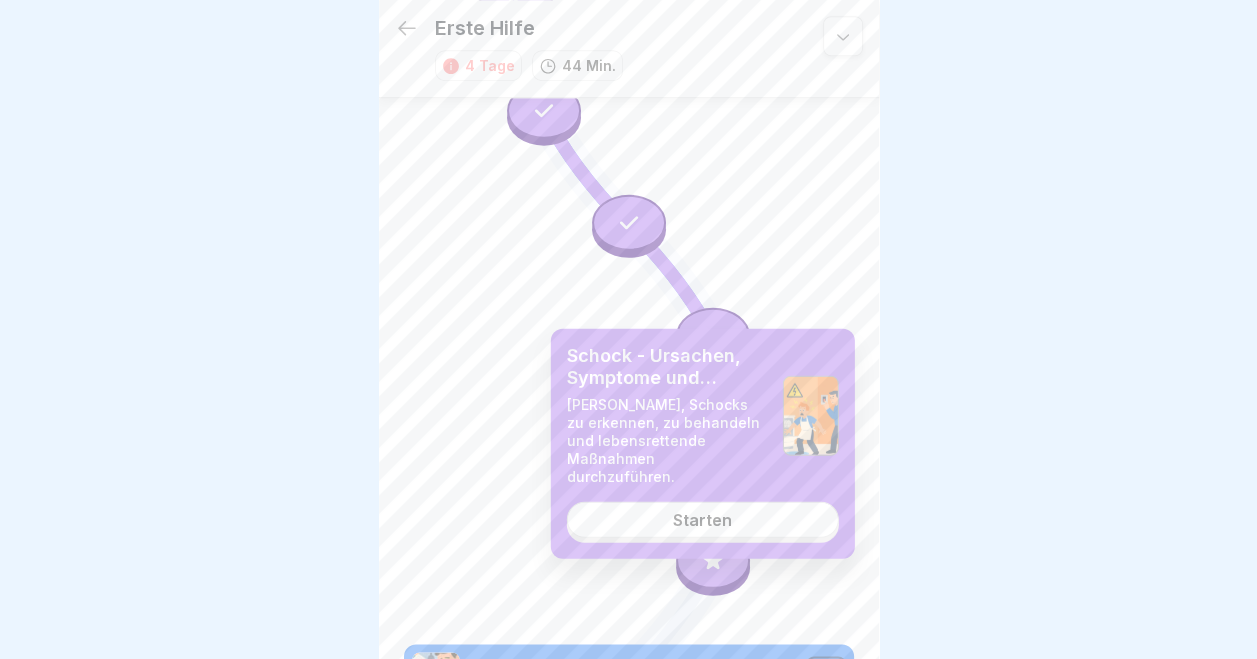 click 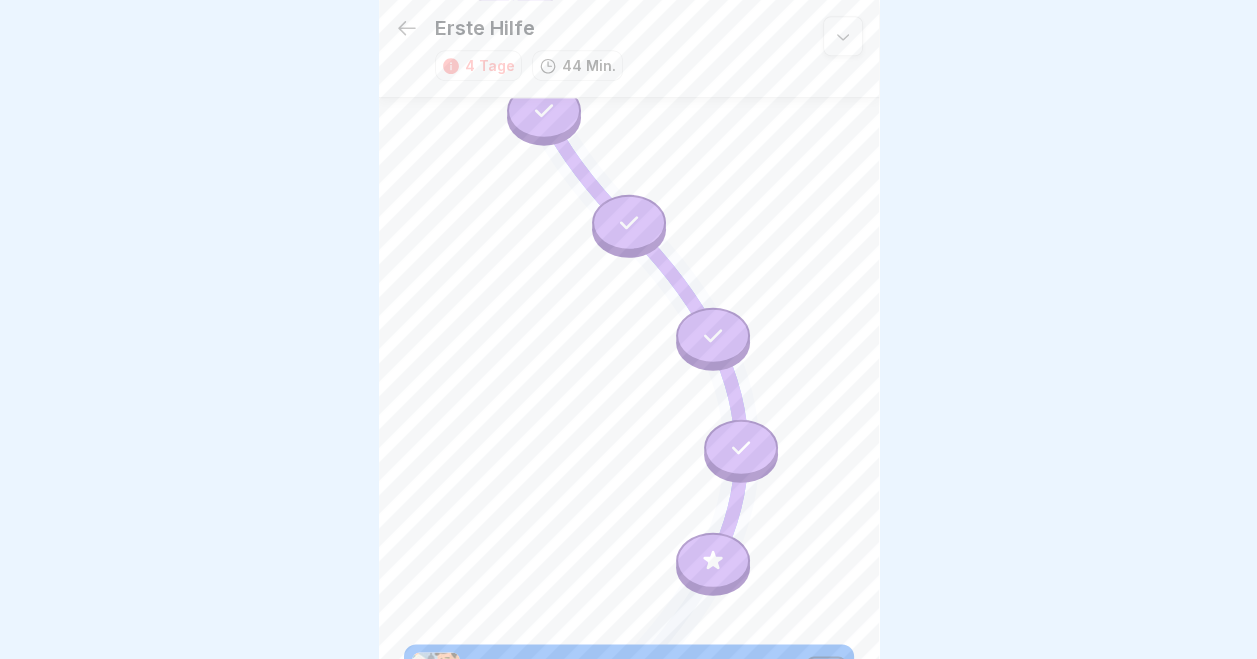 click 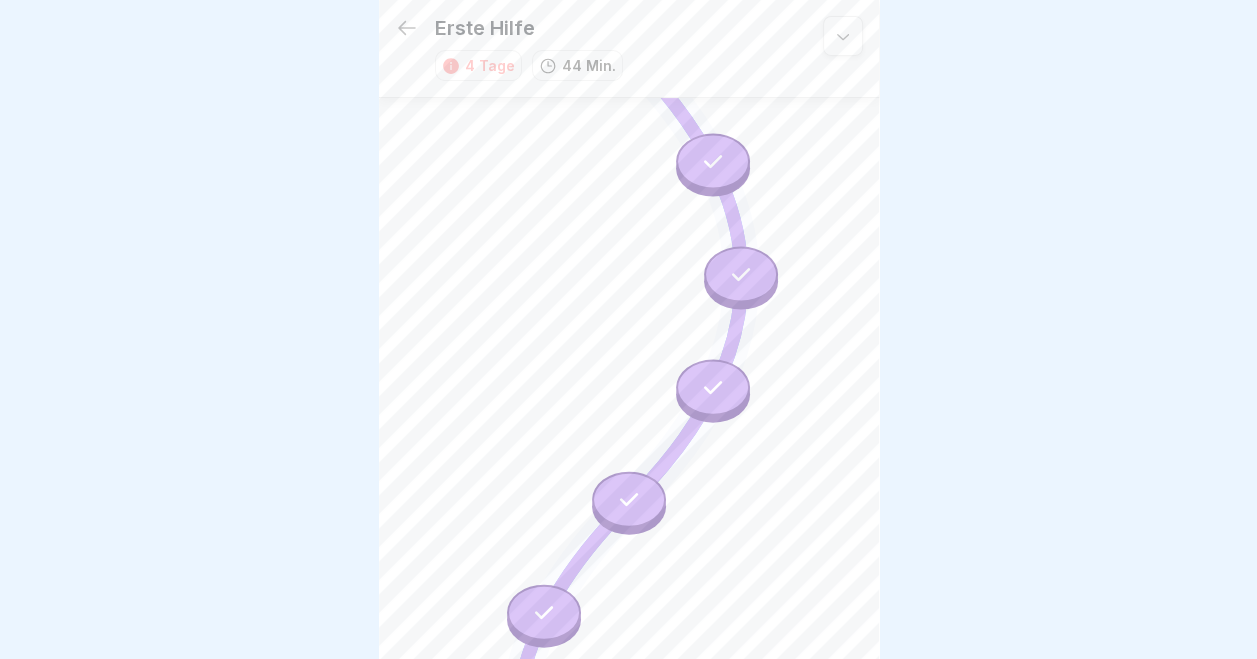 scroll, scrollTop: 0, scrollLeft: 0, axis: both 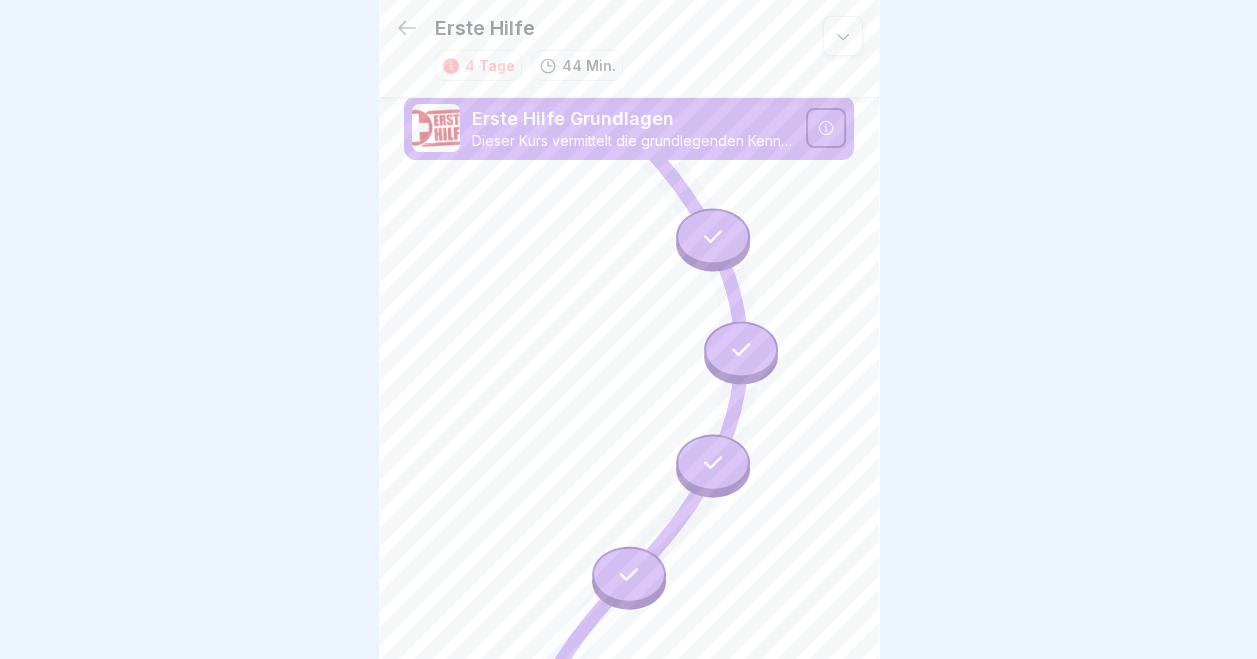 click 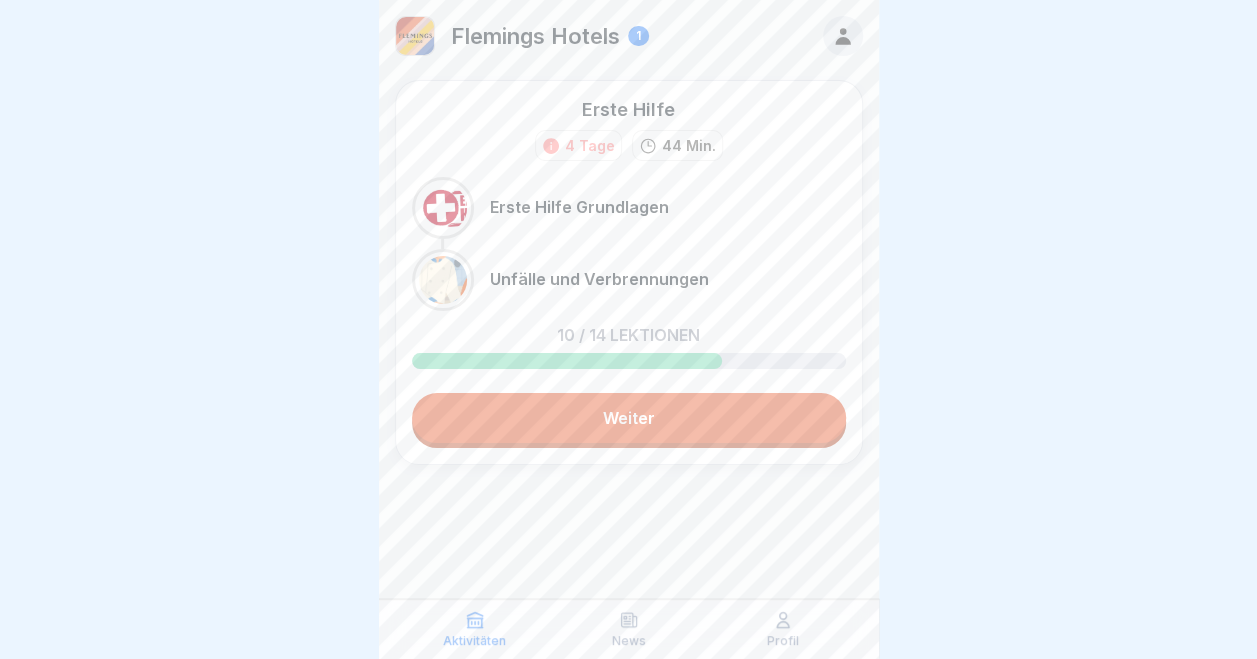 scroll, scrollTop: 15, scrollLeft: 0, axis: vertical 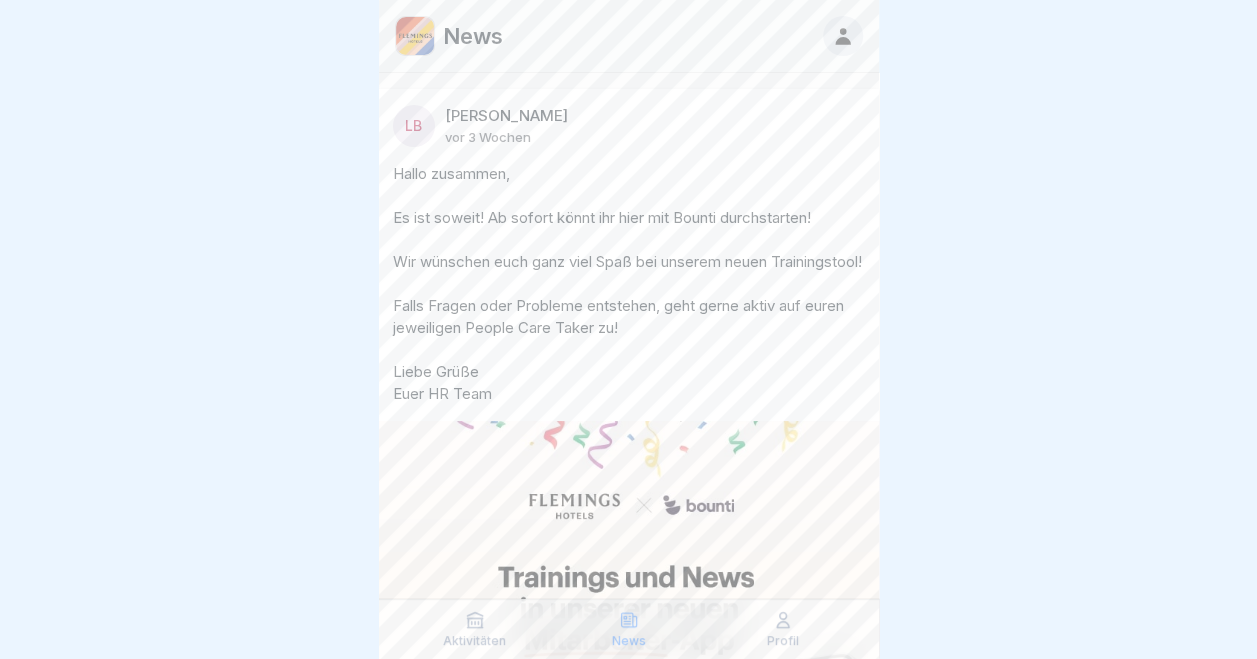 click on "Profil" at bounding box center [783, 629] 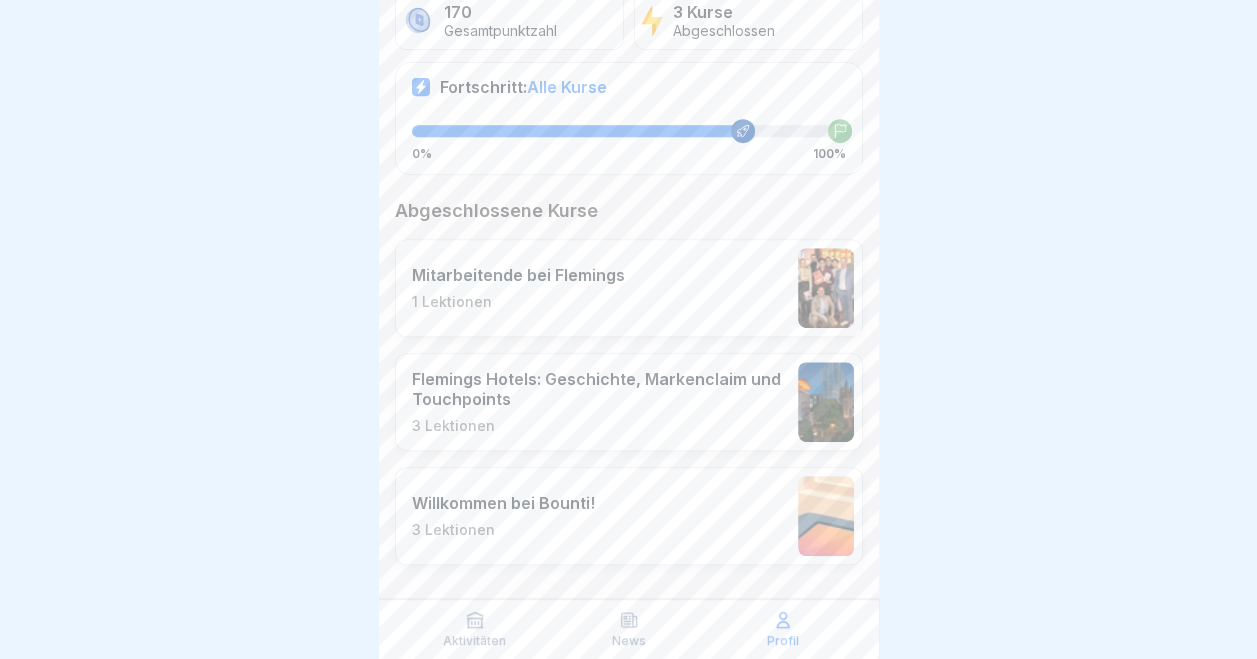 scroll, scrollTop: 378, scrollLeft: 0, axis: vertical 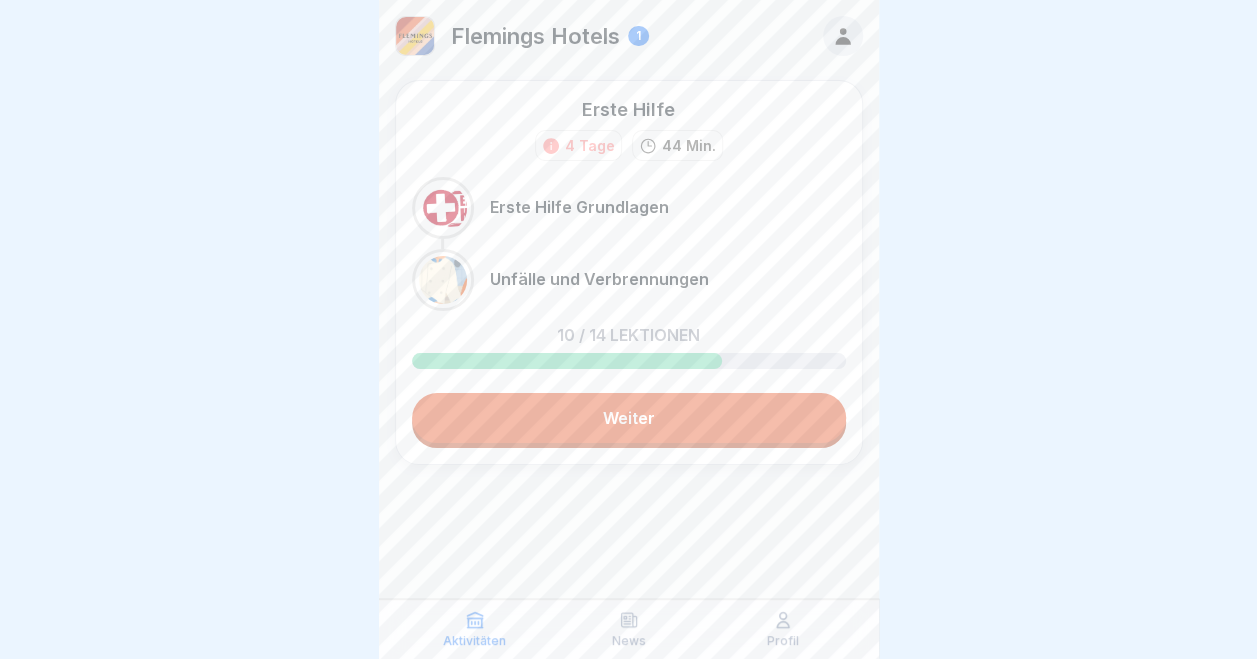 click on "Erste Hilfe 4 Tage 44 Min. Erste Hilfe Grundlagen  Unfälle und Verbrennungen 10 / 14 Lektionen Weiter" at bounding box center (629, 272) 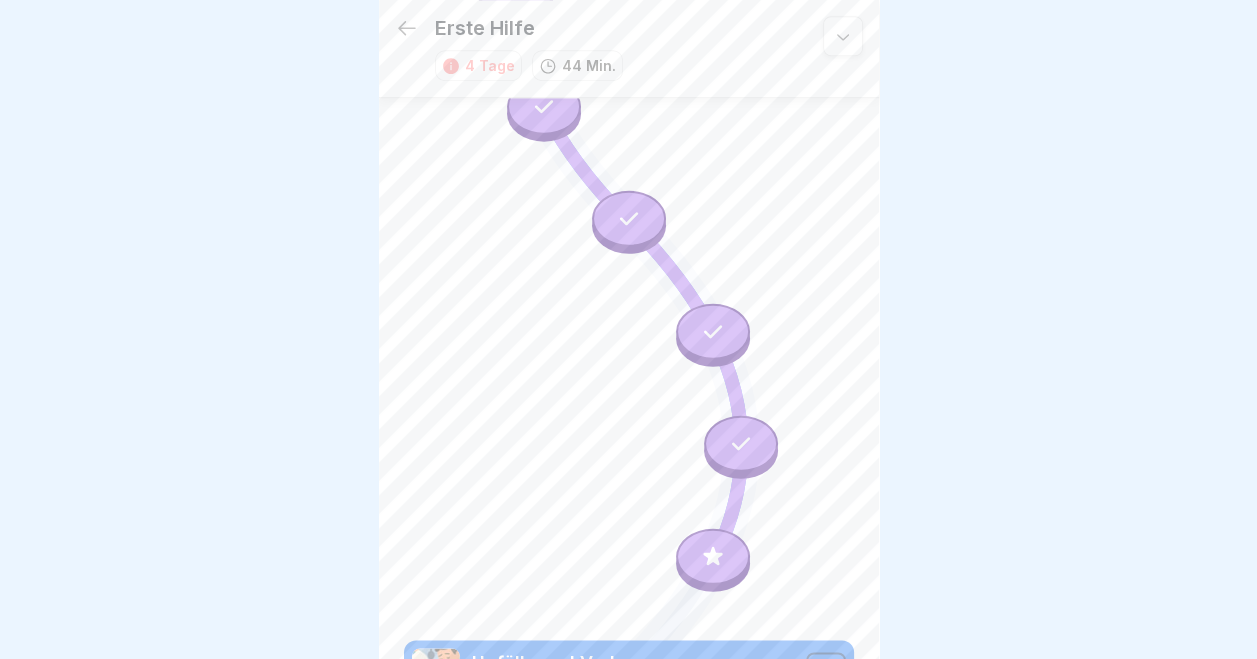 scroll, scrollTop: 990, scrollLeft: 0, axis: vertical 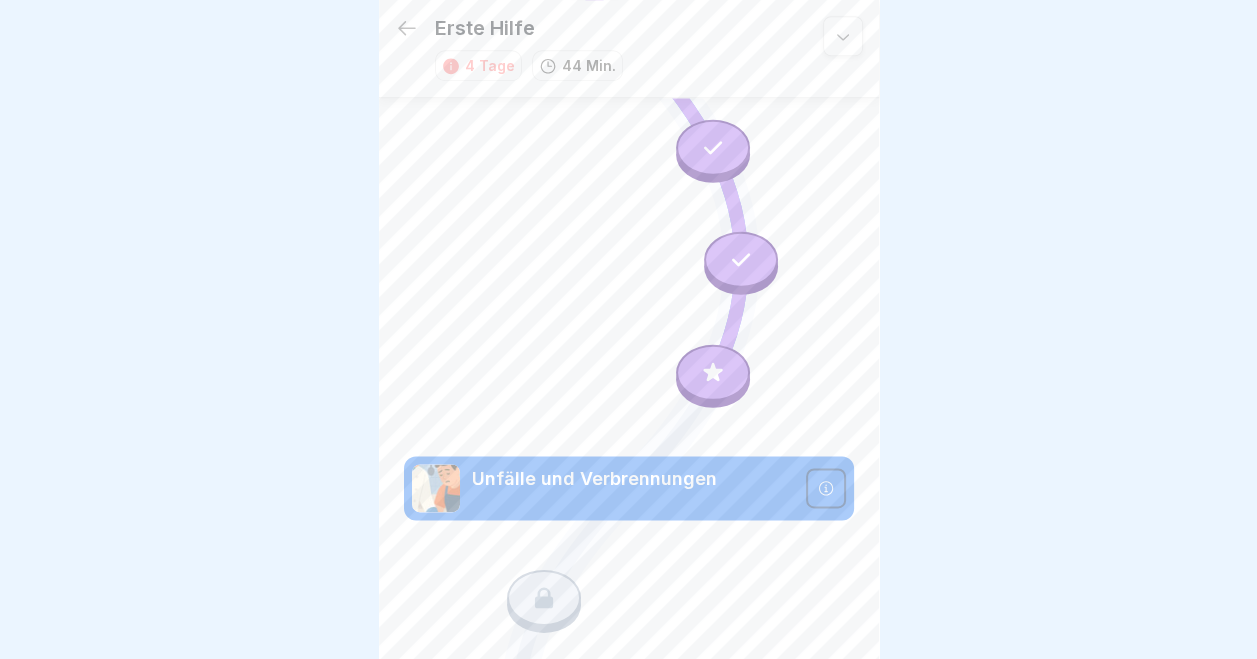 click 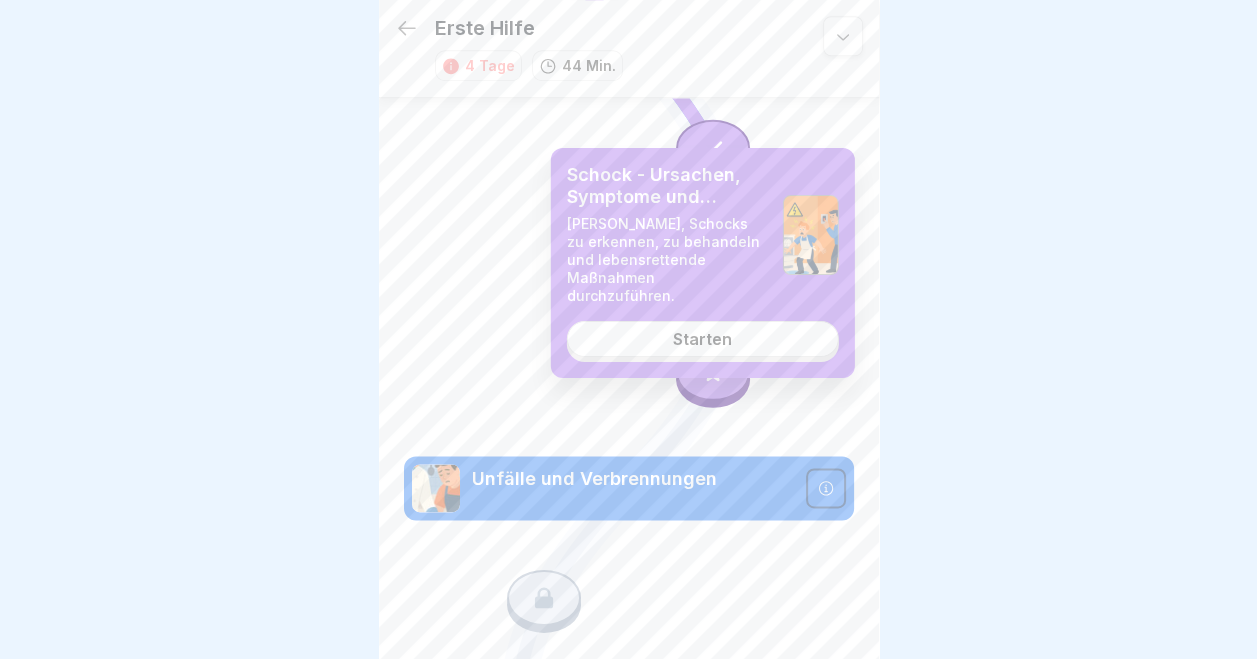 click on "Starten" at bounding box center (703, 339) 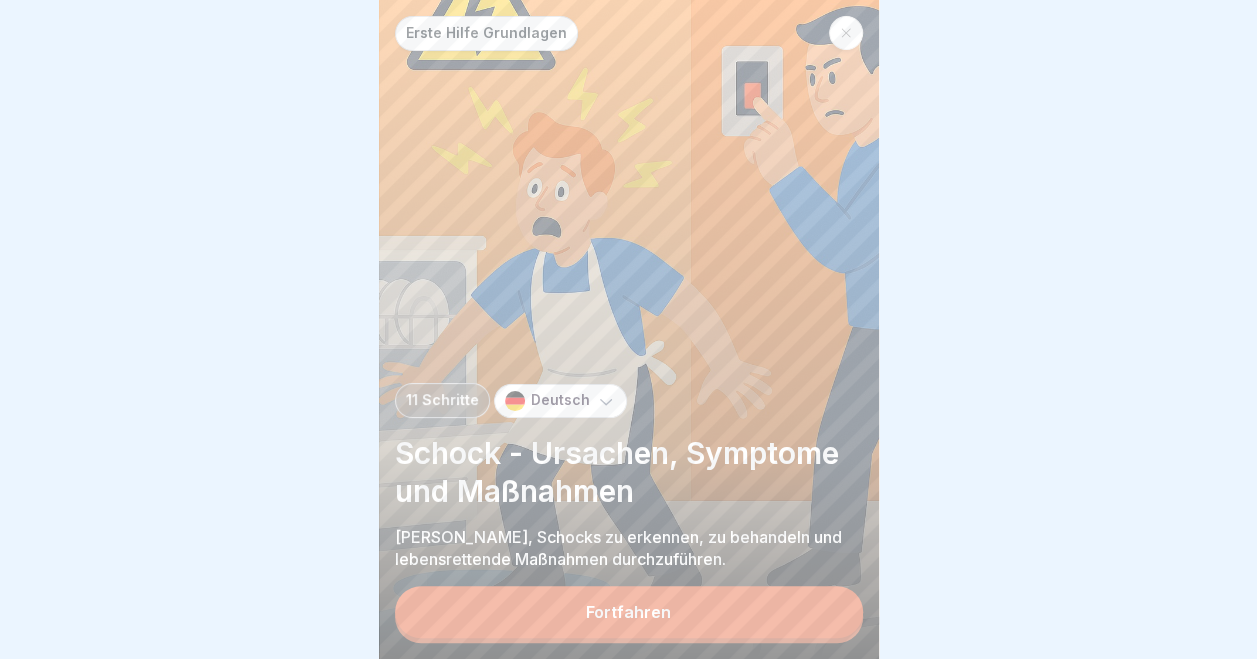 scroll, scrollTop: 0, scrollLeft: 0, axis: both 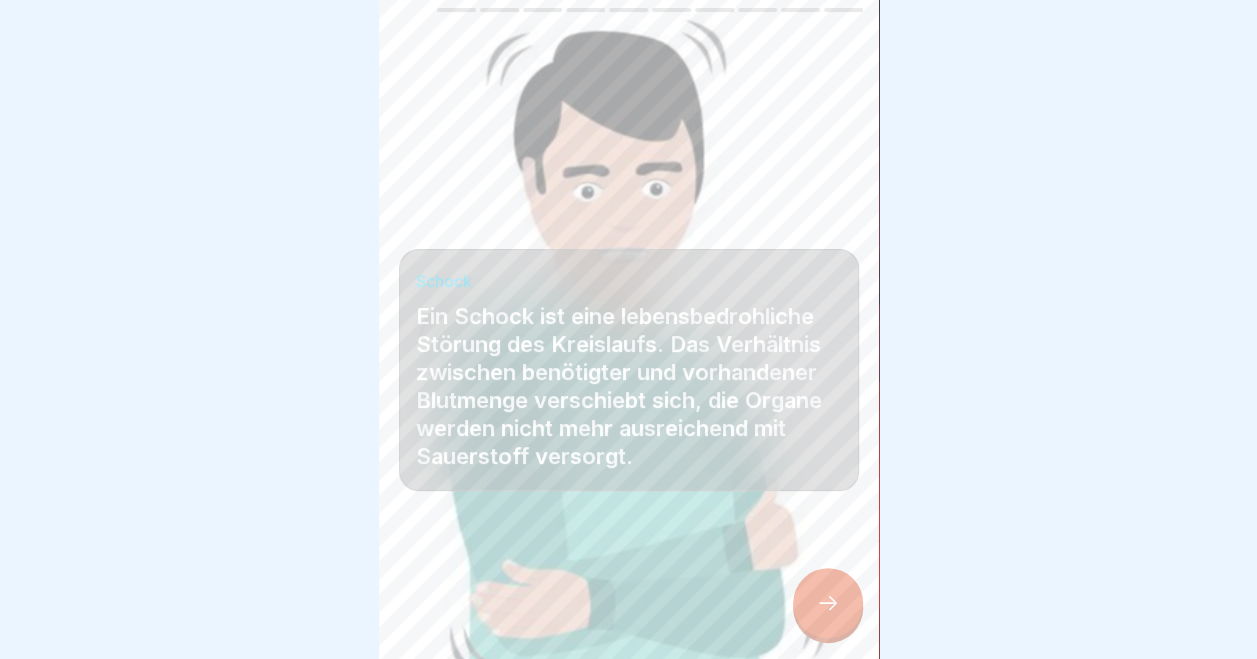 click at bounding box center (828, 603) 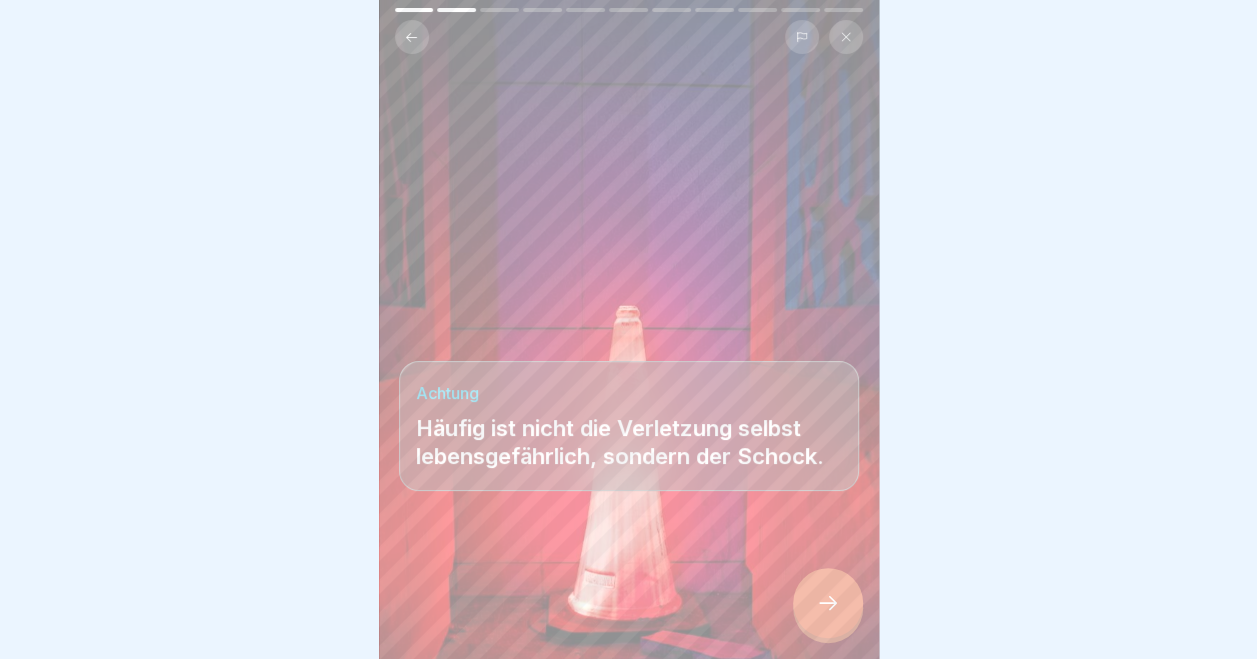 click at bounding box center [828, 603] 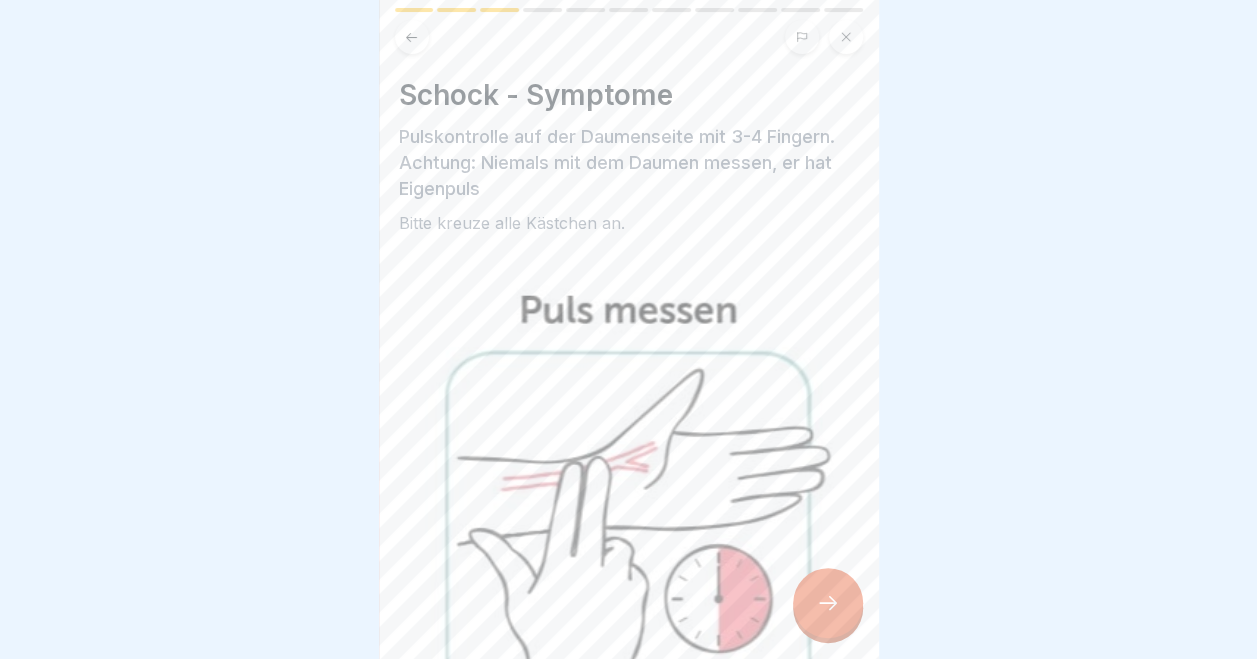 click at bounding box center [828, 603] 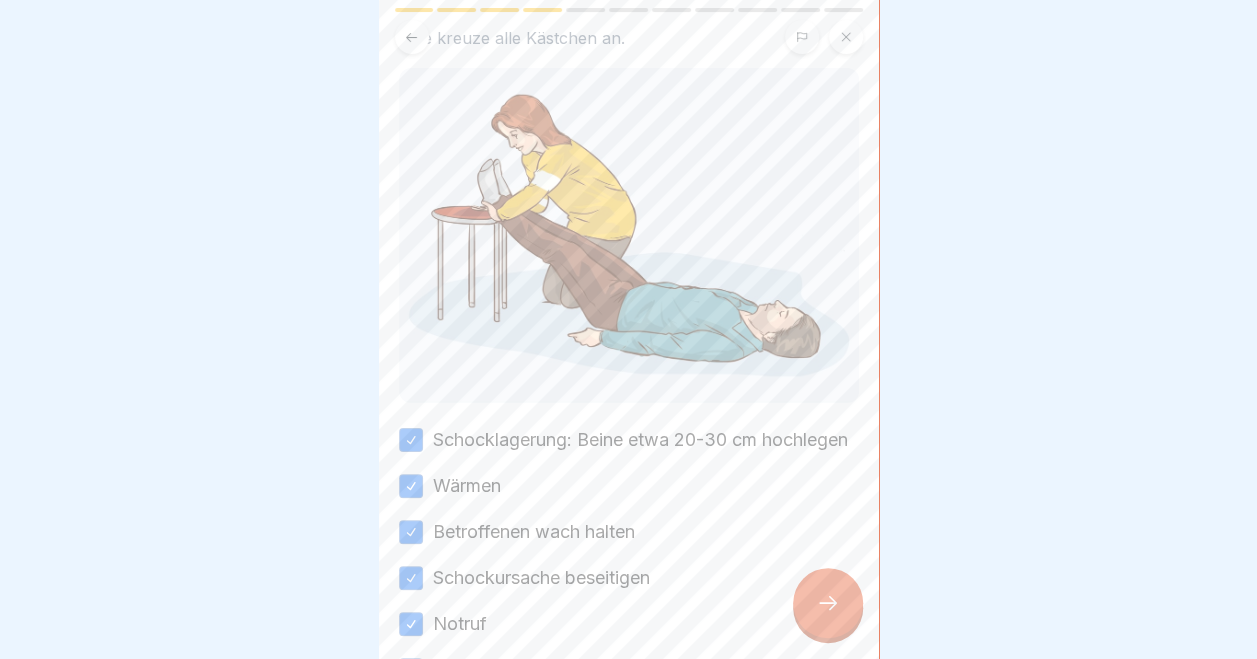 scroll, scrollTop: 108, scrollLeft: 0, axis: vertical 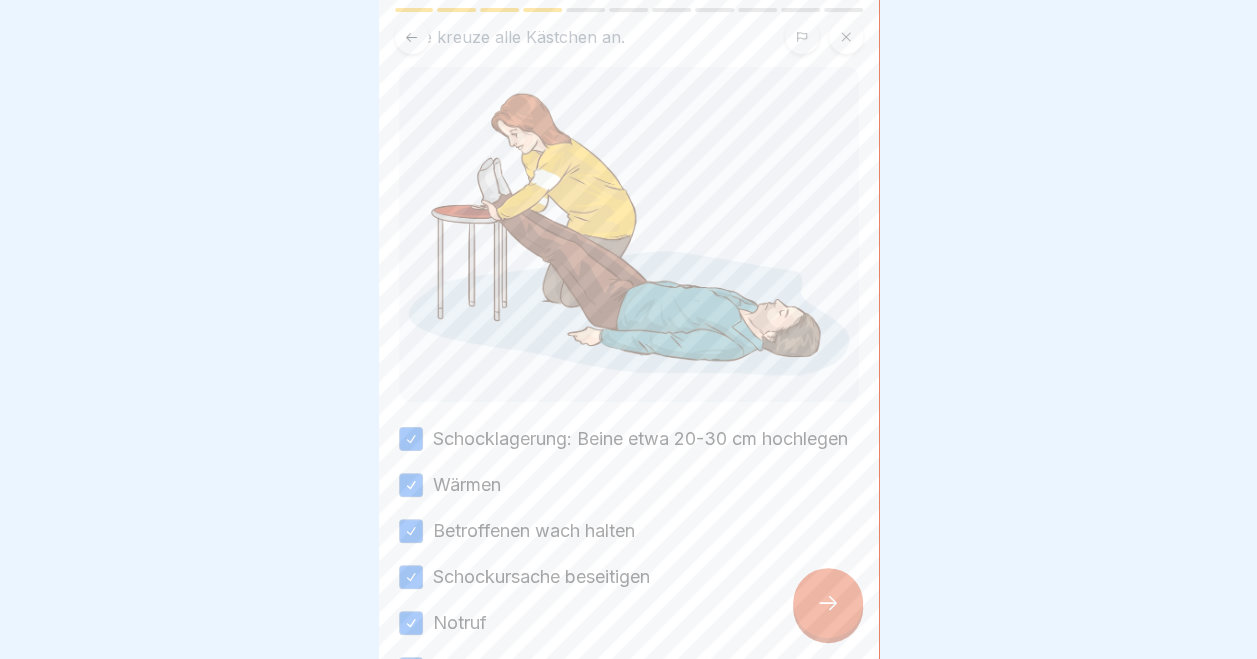 click at bounding box center [828, 603] 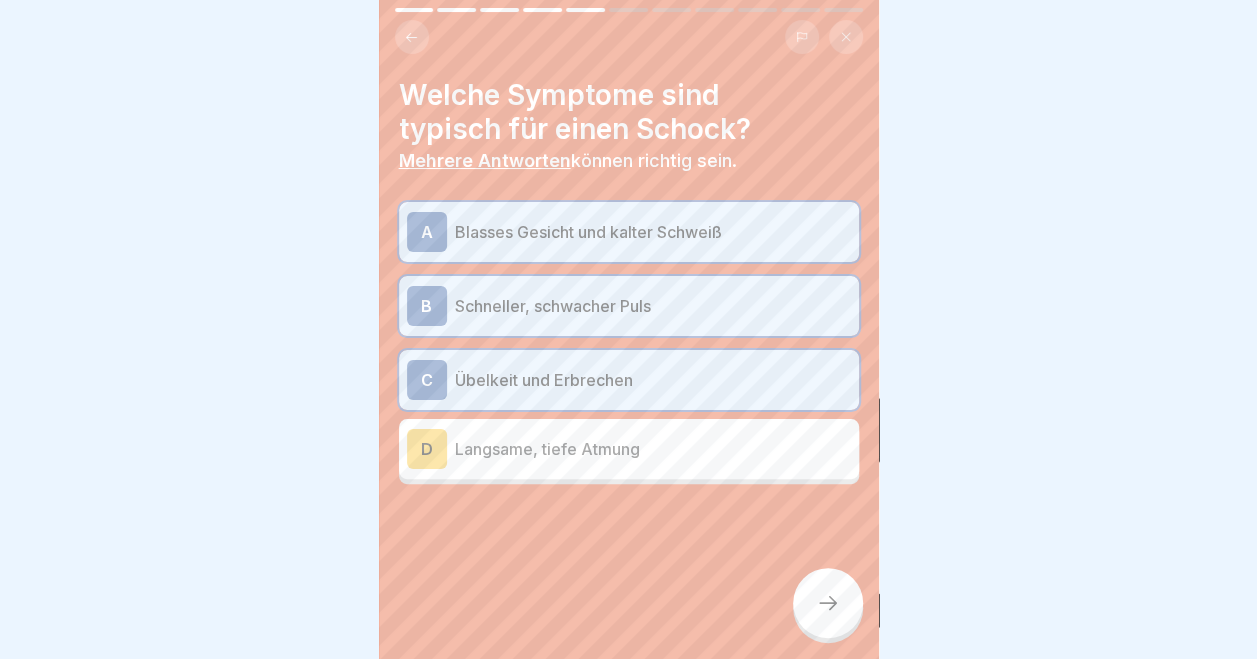 click at bounding box center [828, 603] 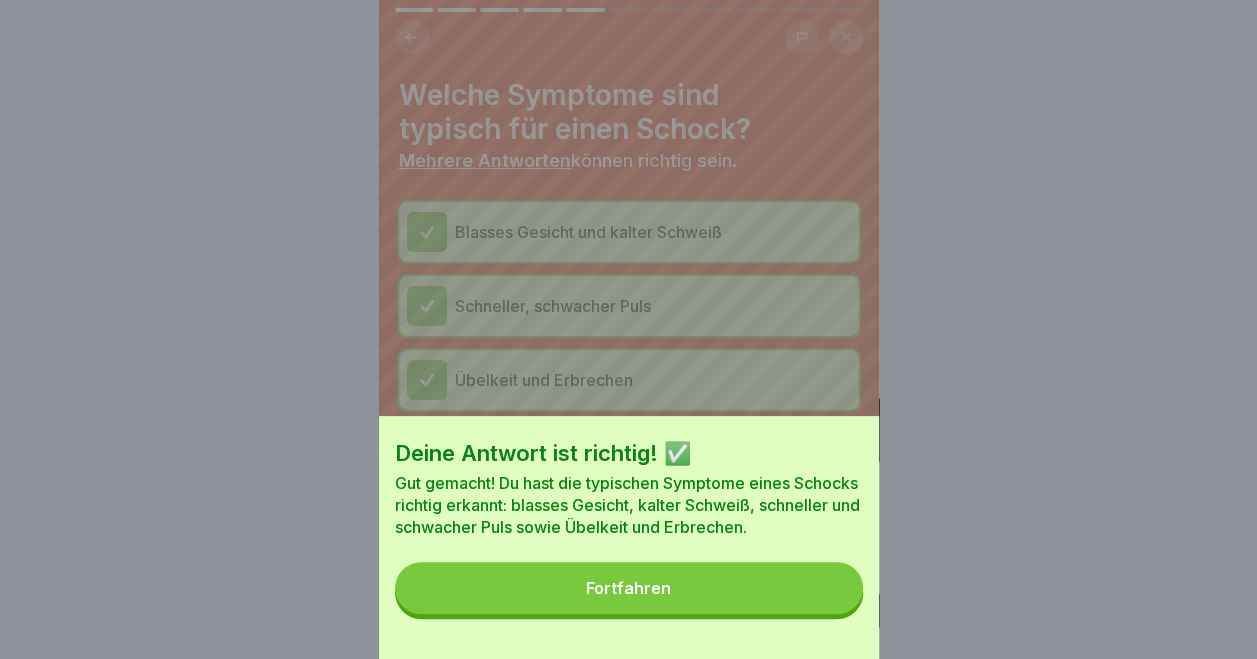 click on "Fortfahren" at bounding box center (629, 588) 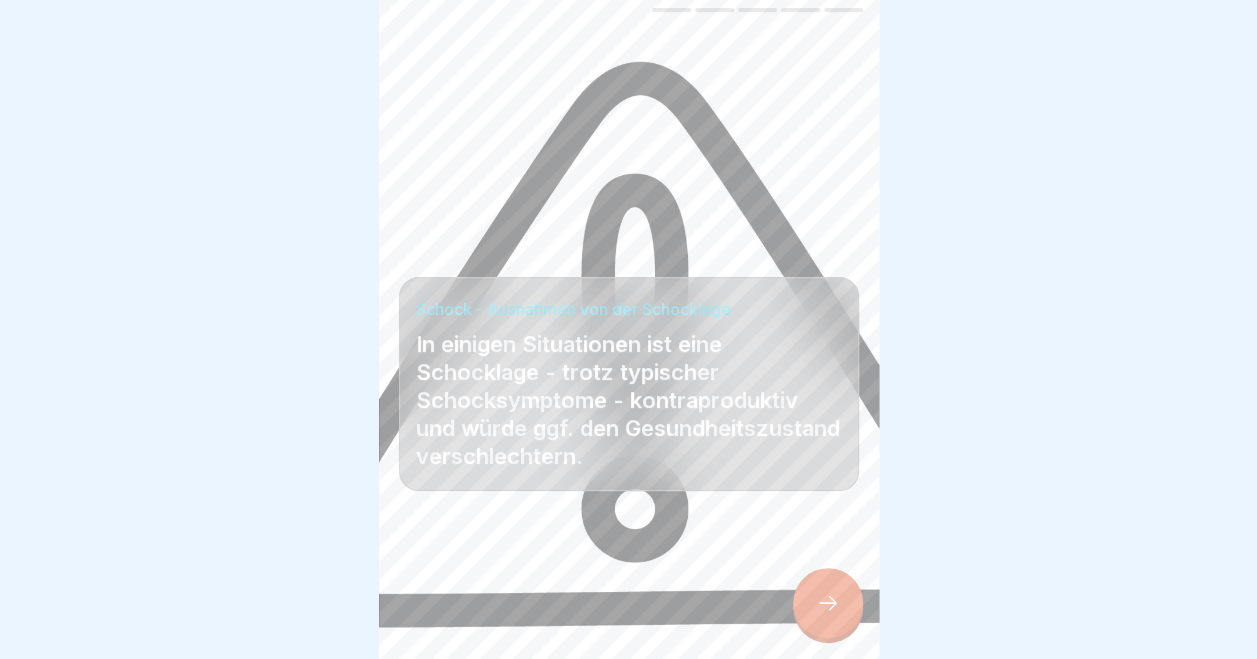 click 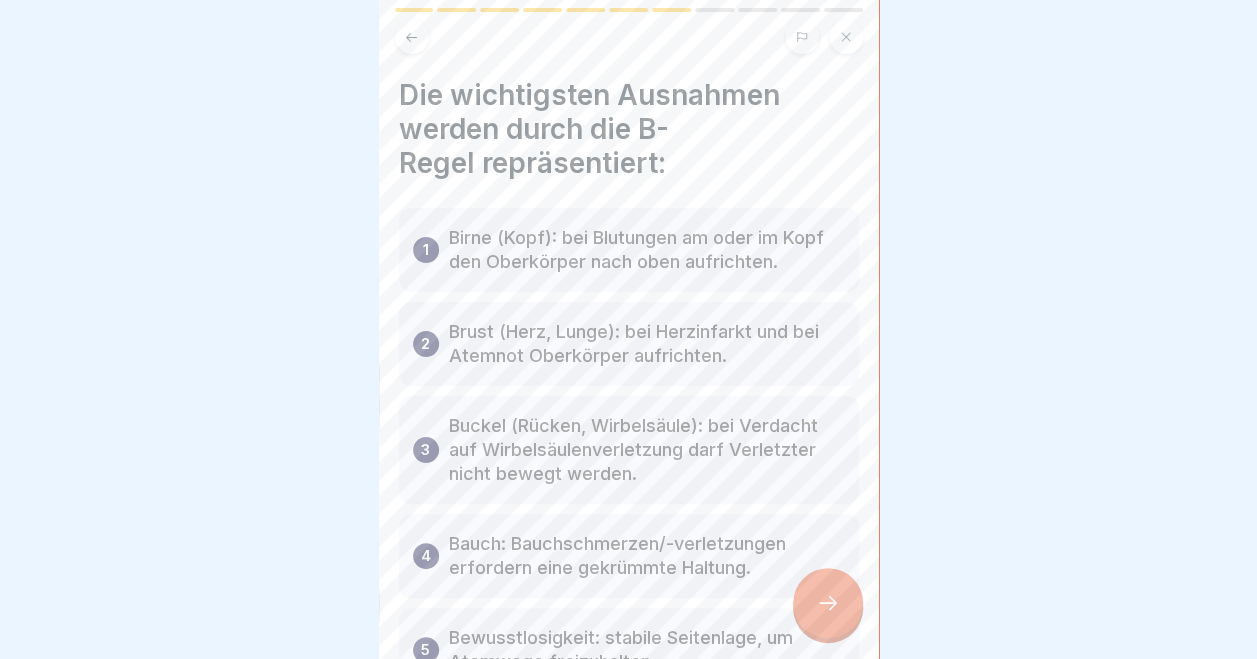 scroll, scrollTop: 60, scrollLeft: 0, axis: vertical 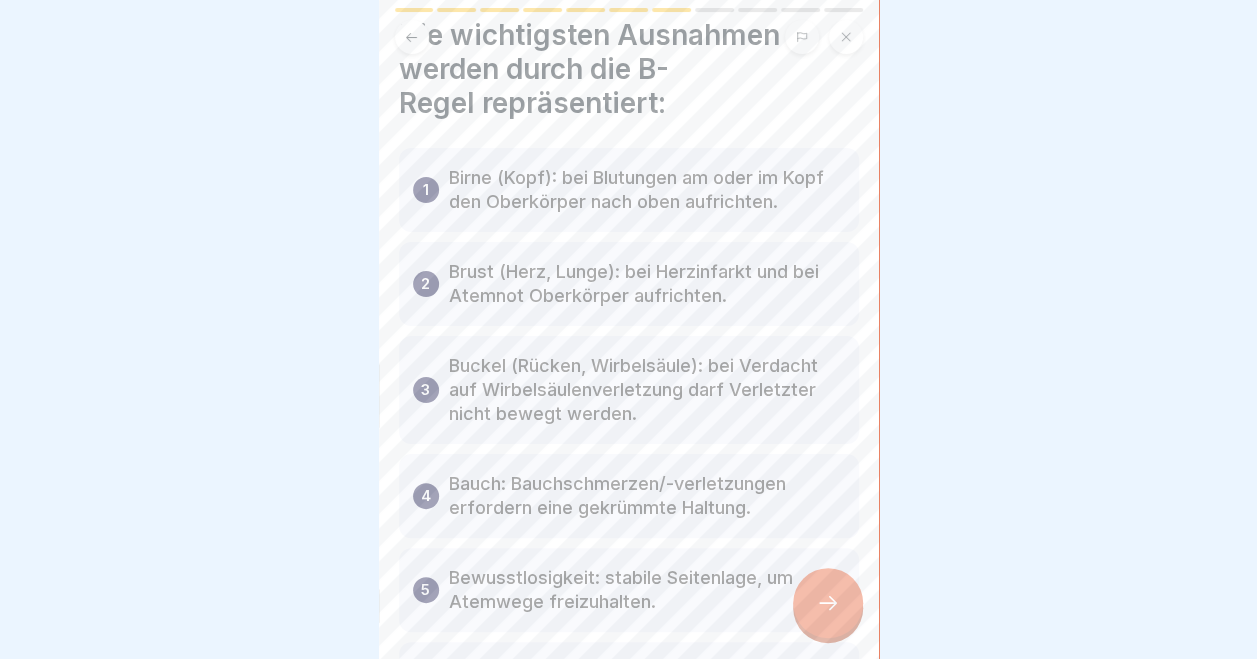 click at bounding box center [828, 603] 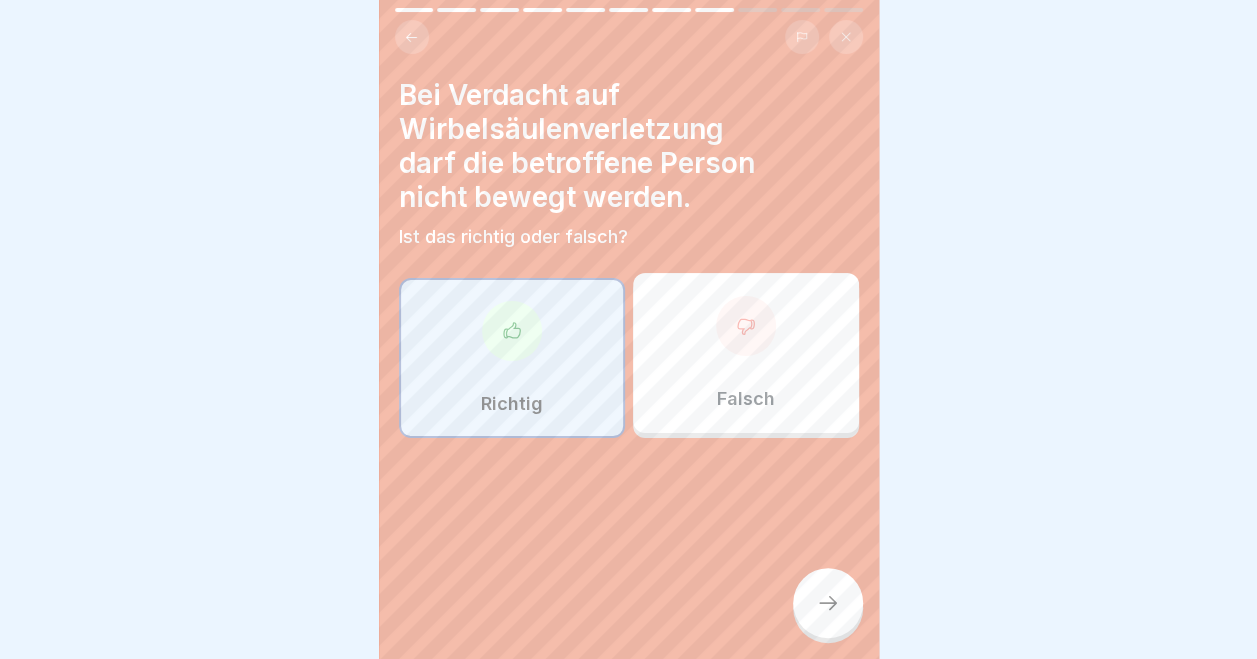 click 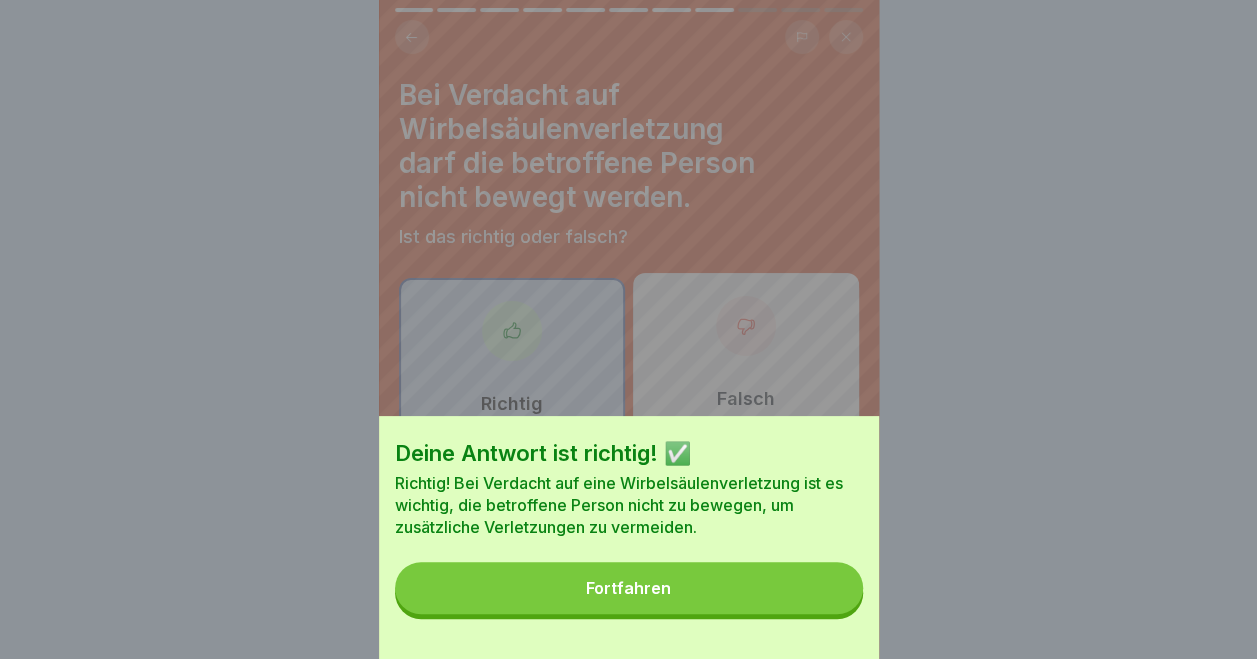 click on "Fortfahren" at bounding box center (629, 588) 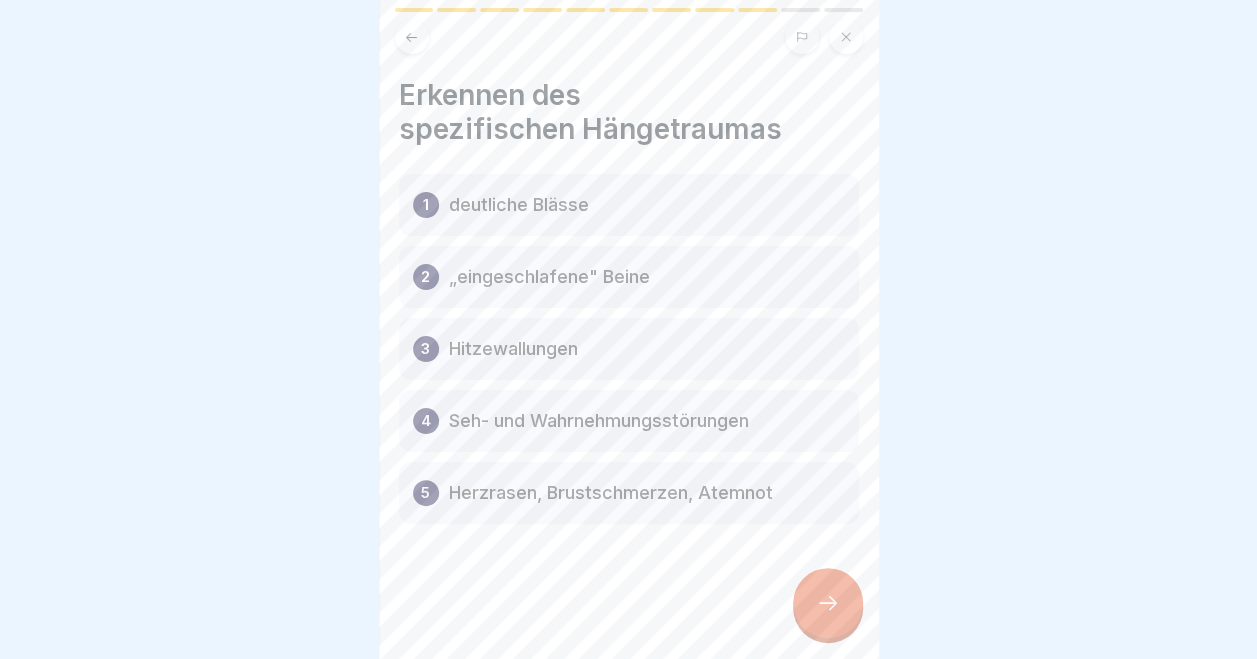click 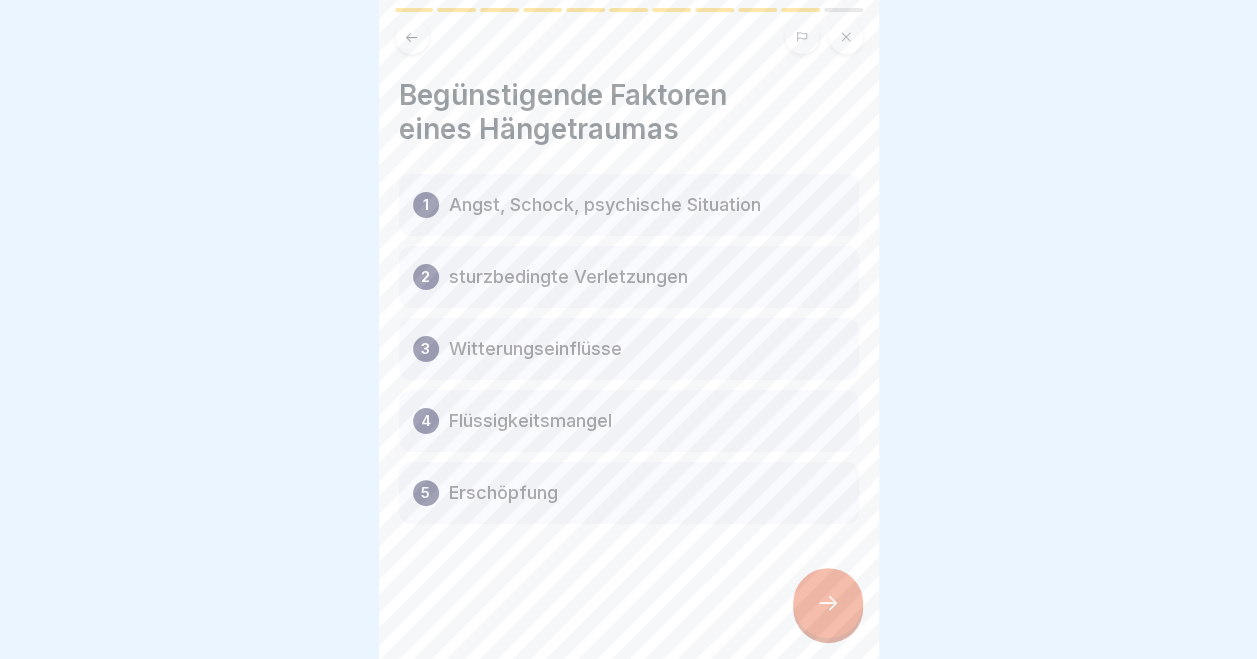click 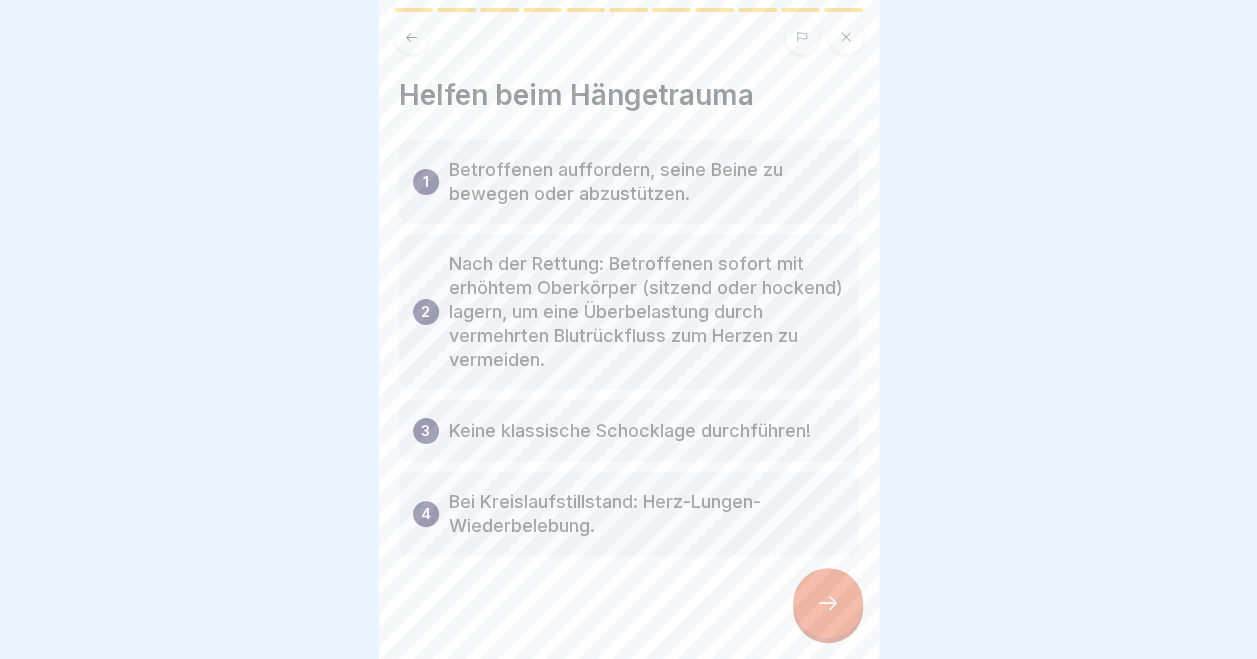 click 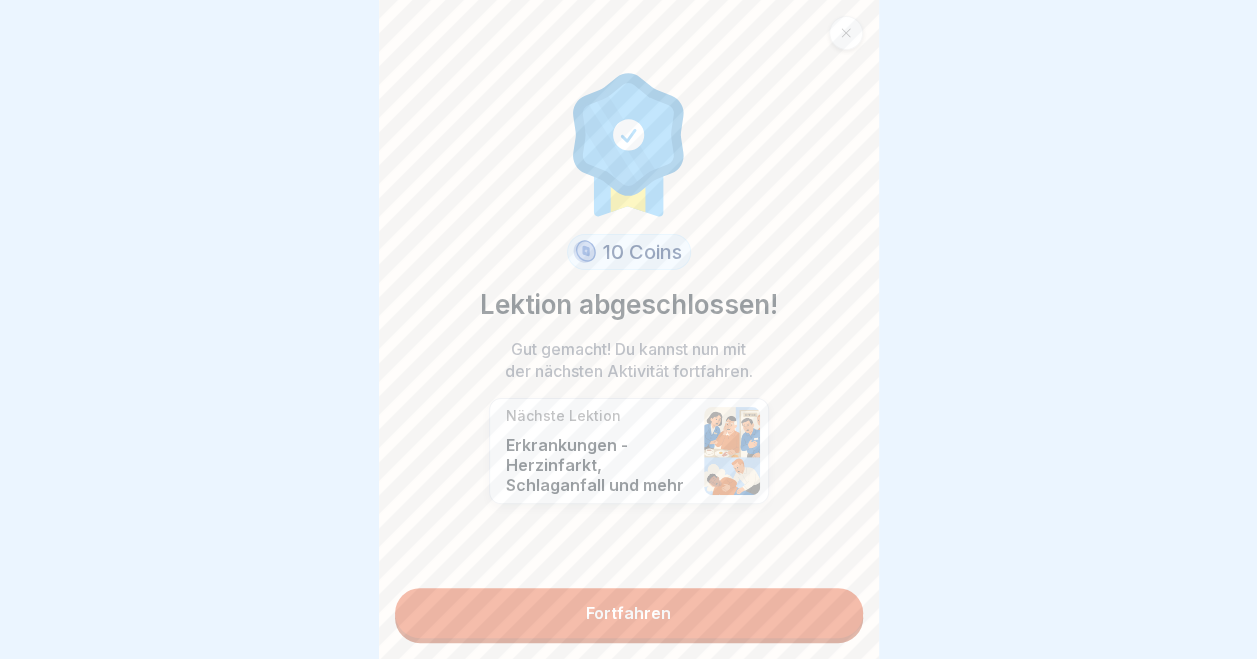 click on "Fortfahren" at bounding box center (629, 613) 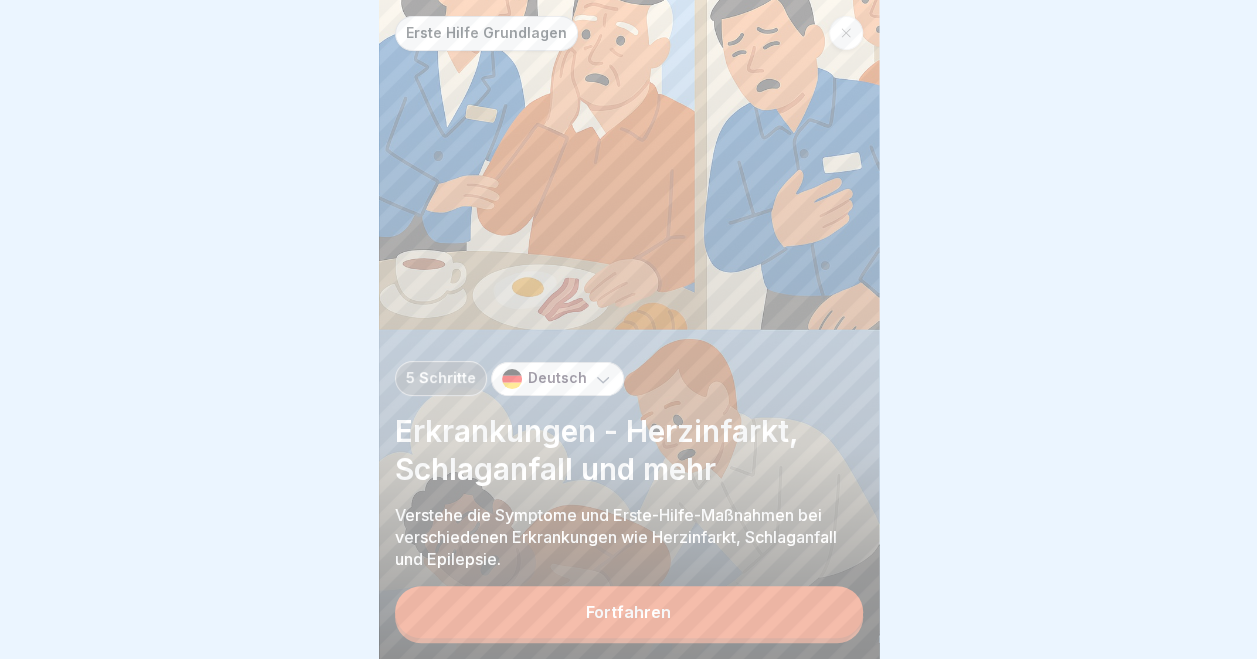 click on "Fortfahren" at bounding box center (629, 612) 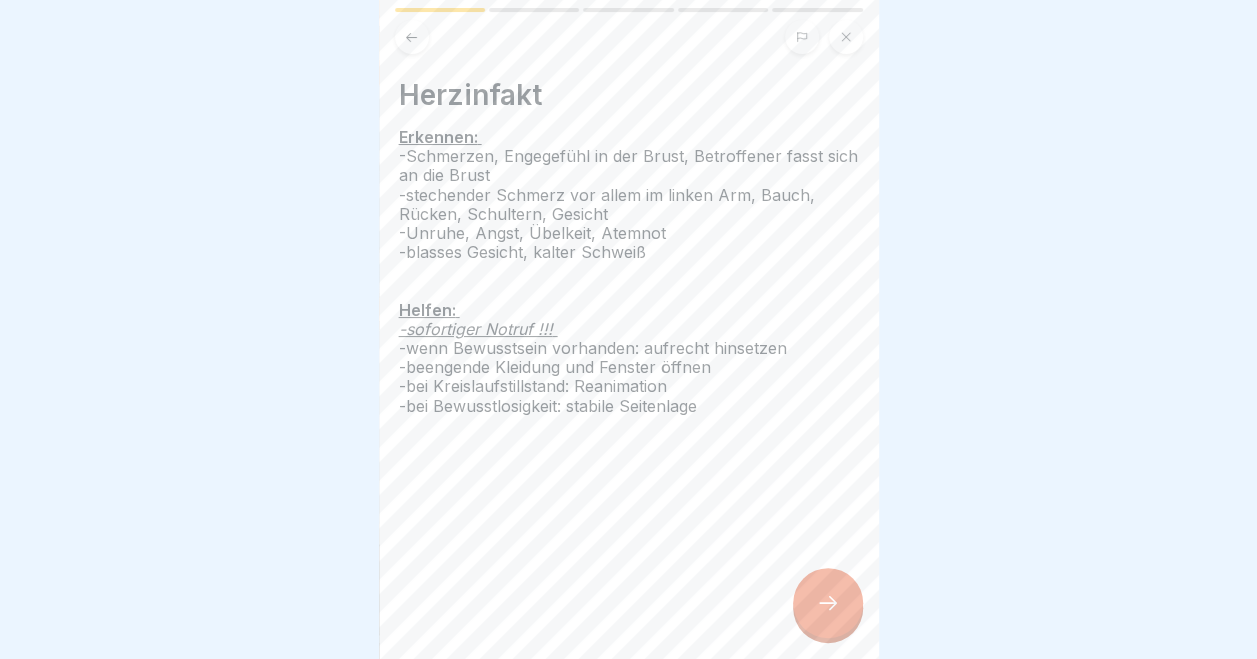 click 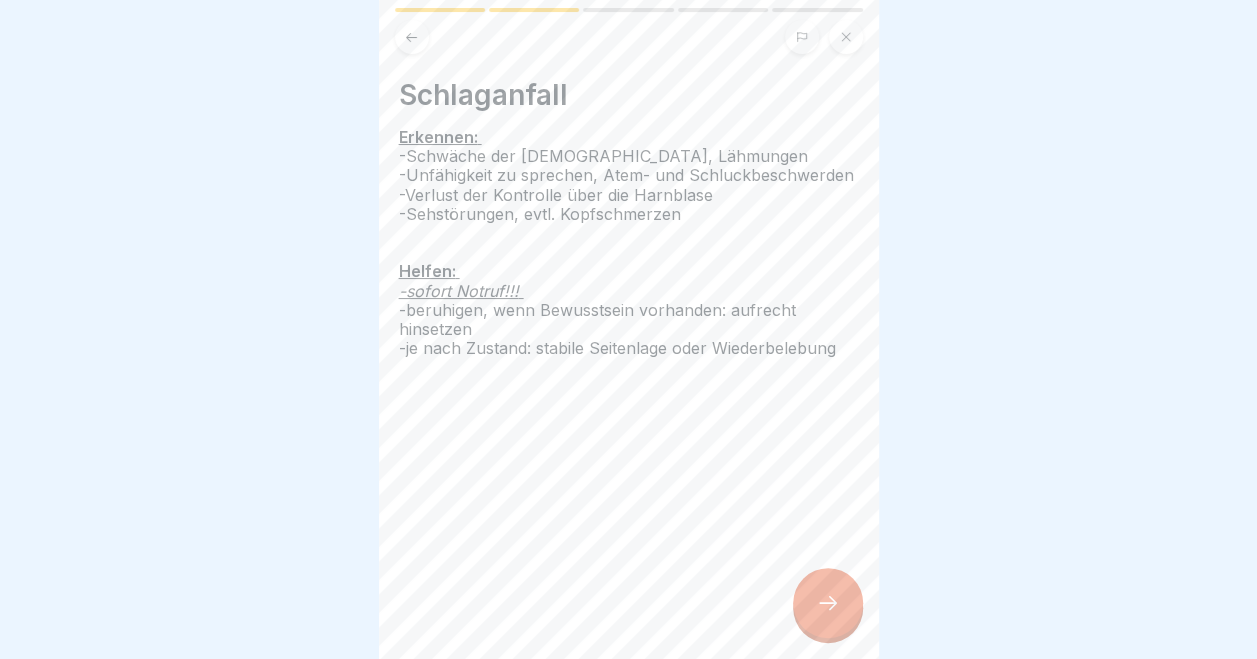 click 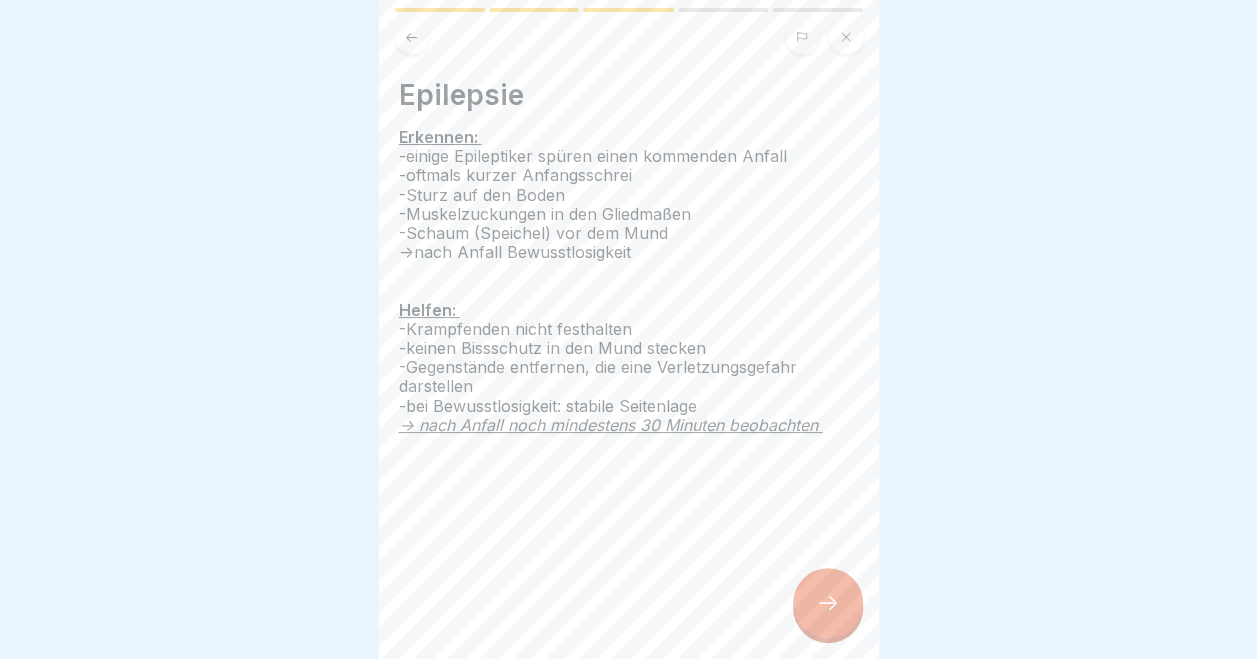 click 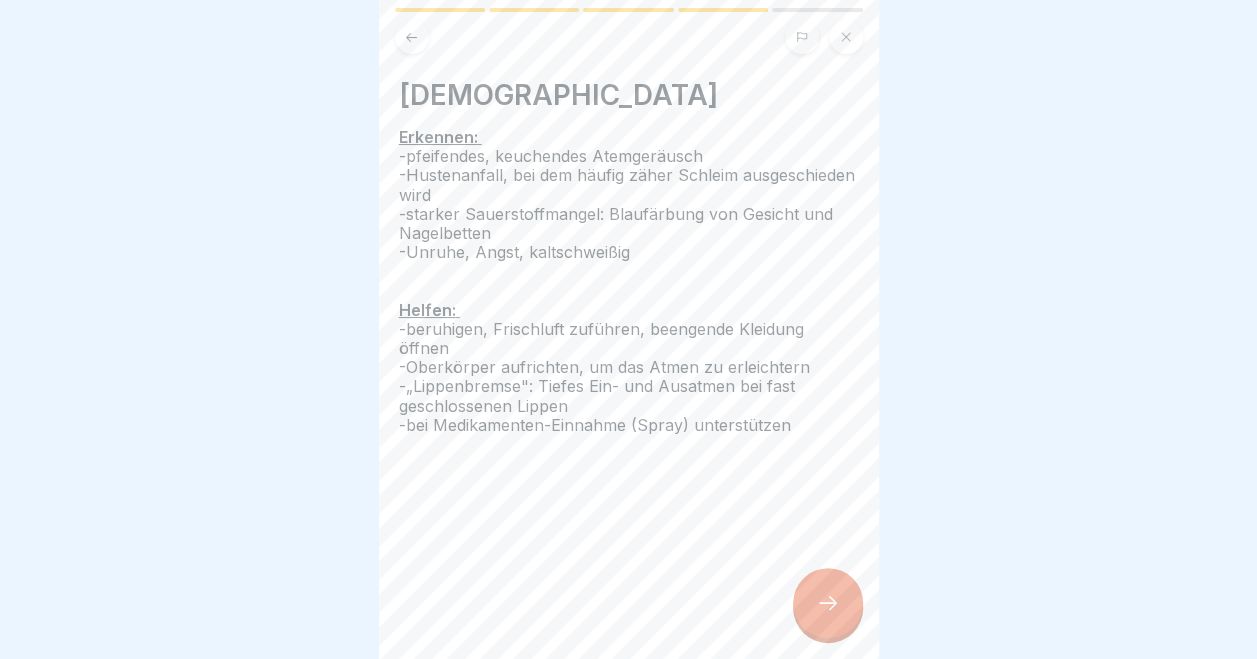 click 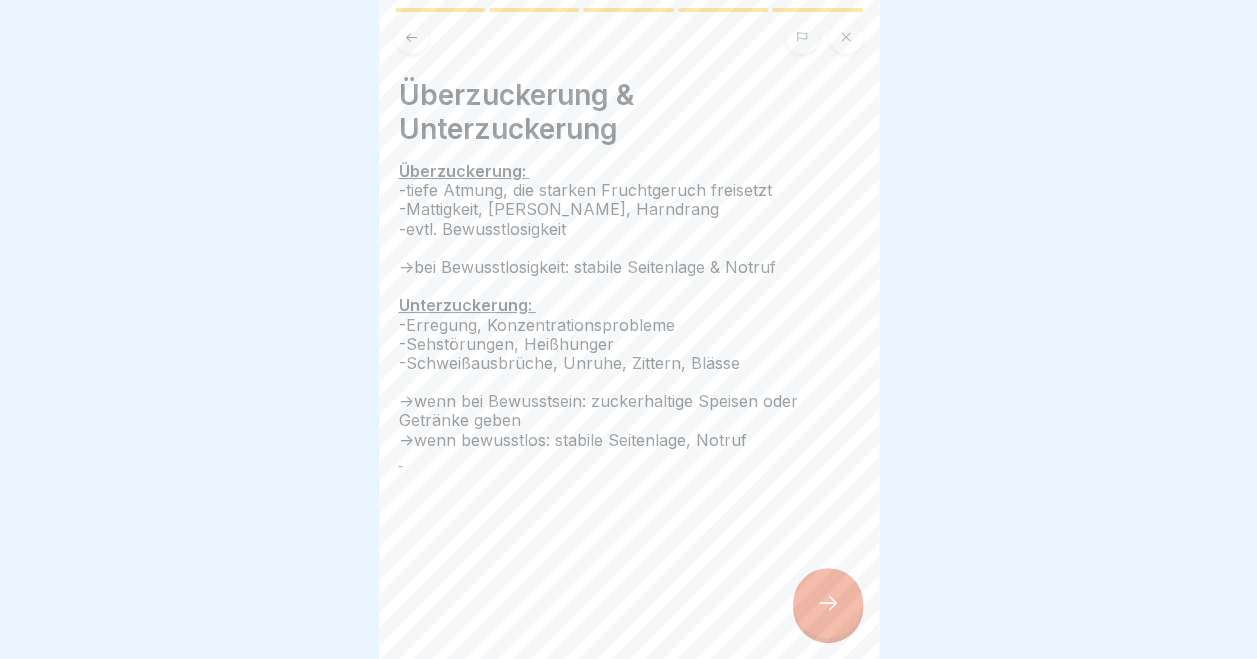 click 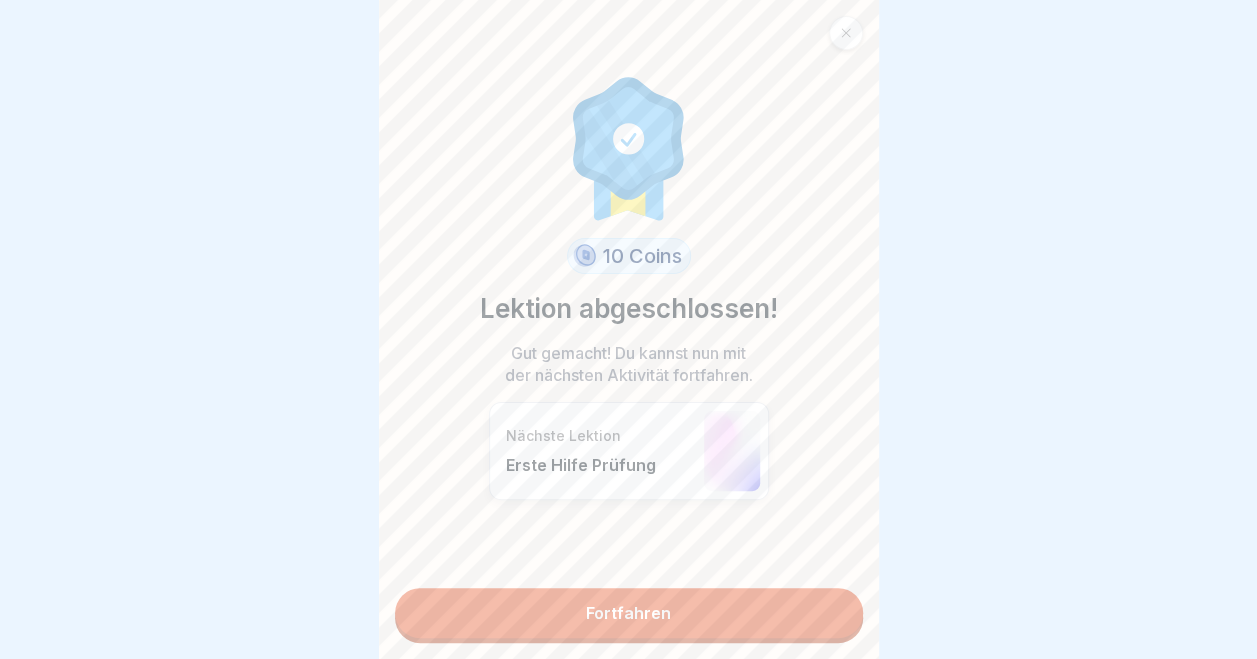 click on "Fortfahren" at bounding box center (629, 613) 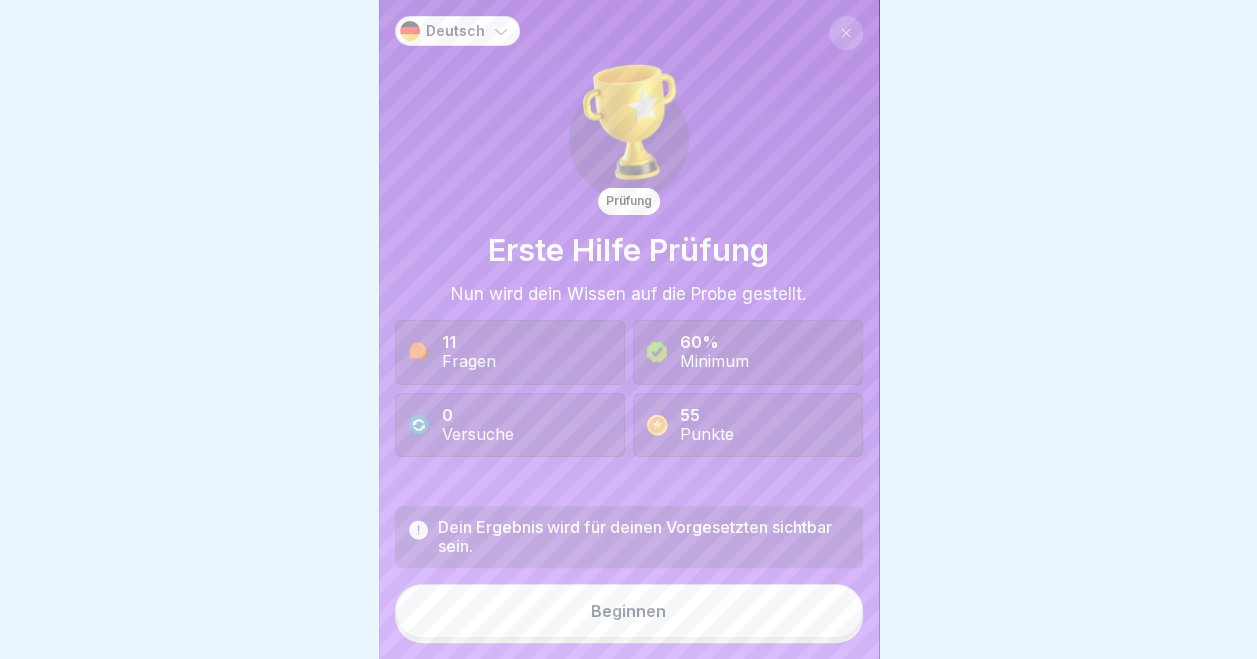 click on "Minimum" at bounding box center (714, 361) 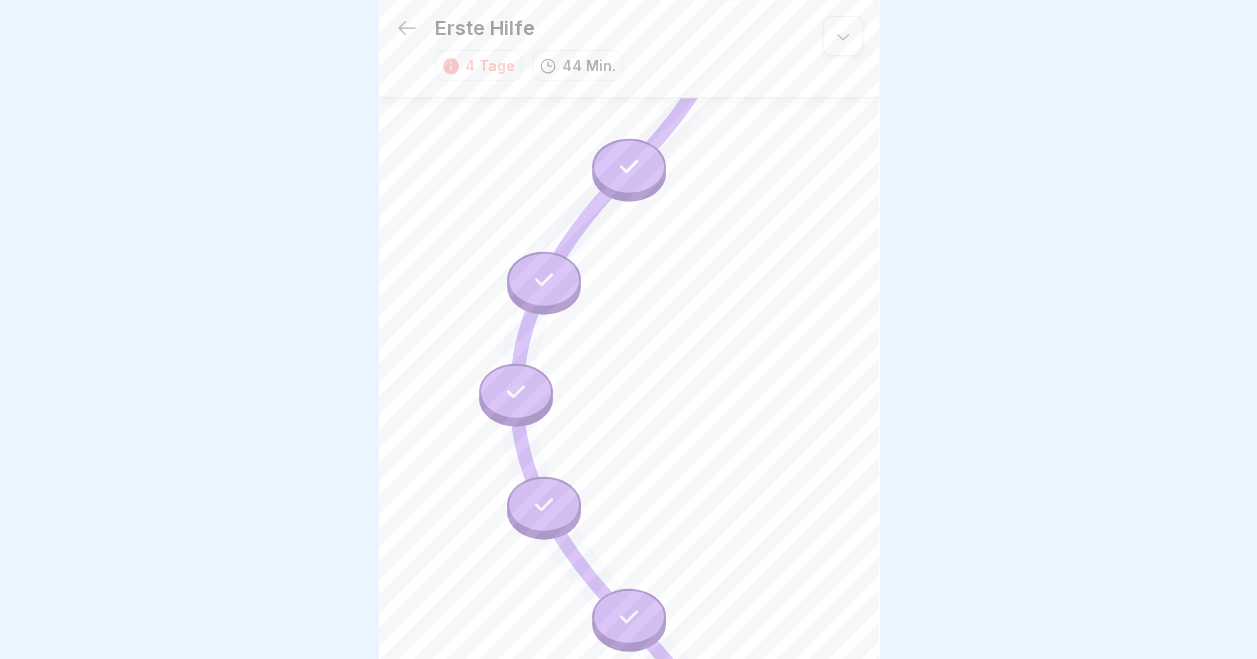 scroll, scrollTop: 0, scrollLeft: 0, axis: both 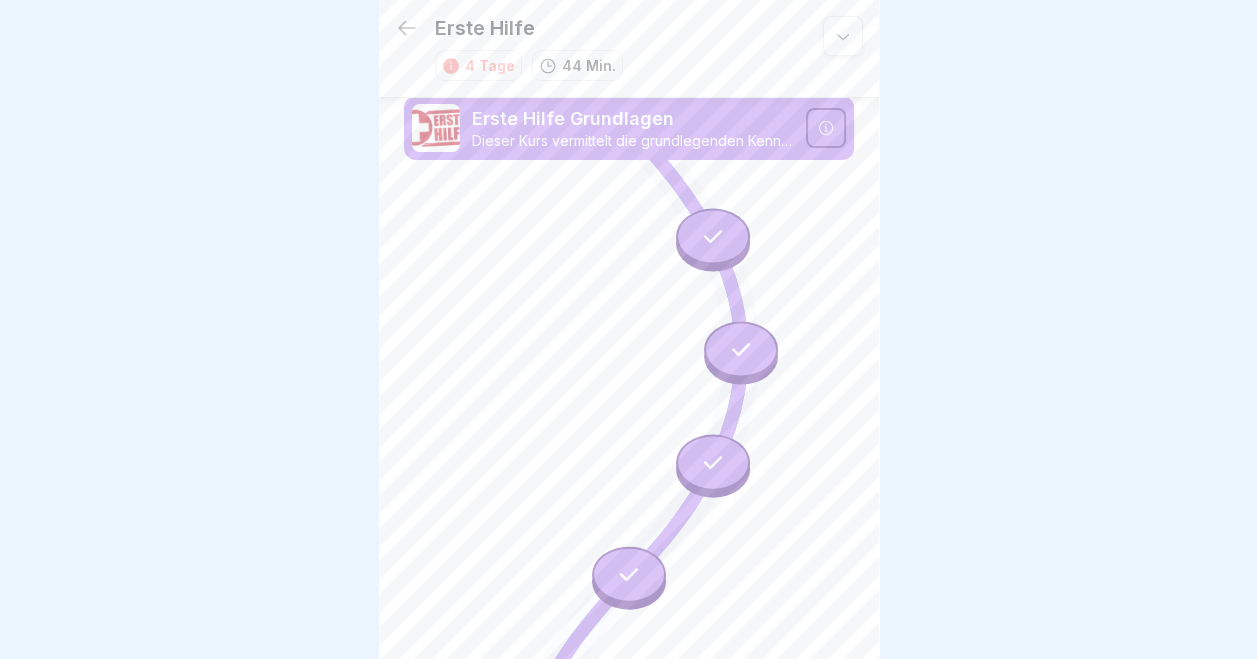 click 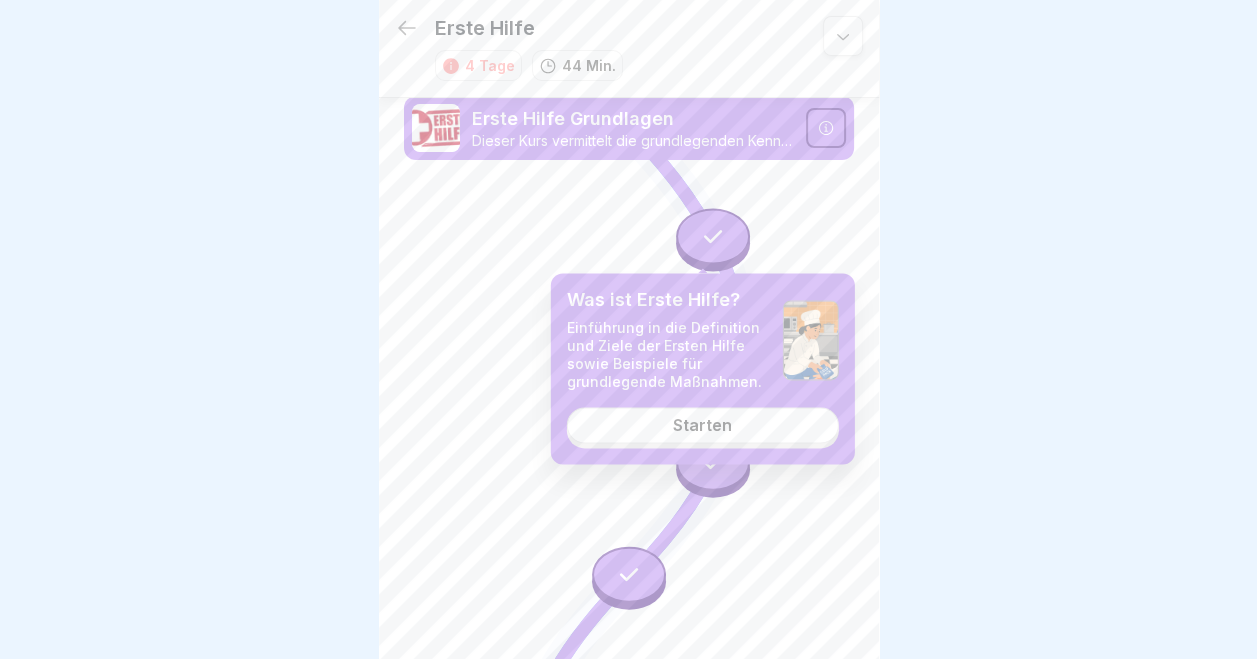 click on "Starten" at bounding box center (702, 425) 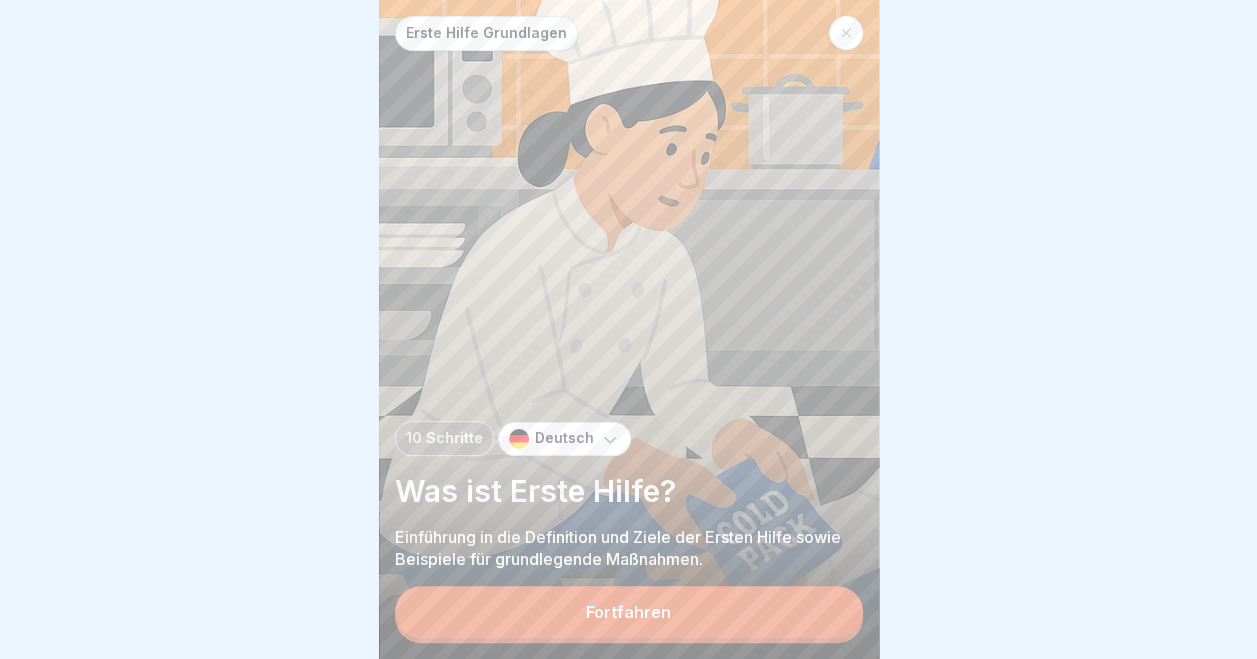 click on "Fortfahren" at bounding box center (628, 612) 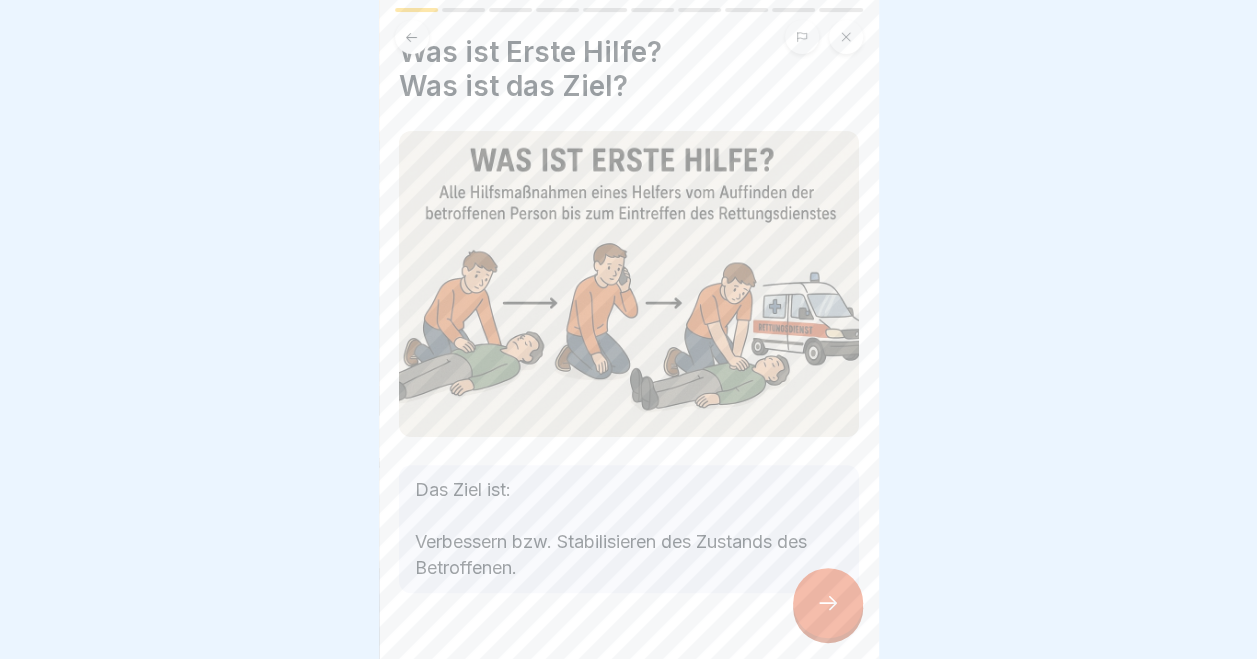 scroll, scrollTop: 44, scrollLeft: 0, axis: vertical 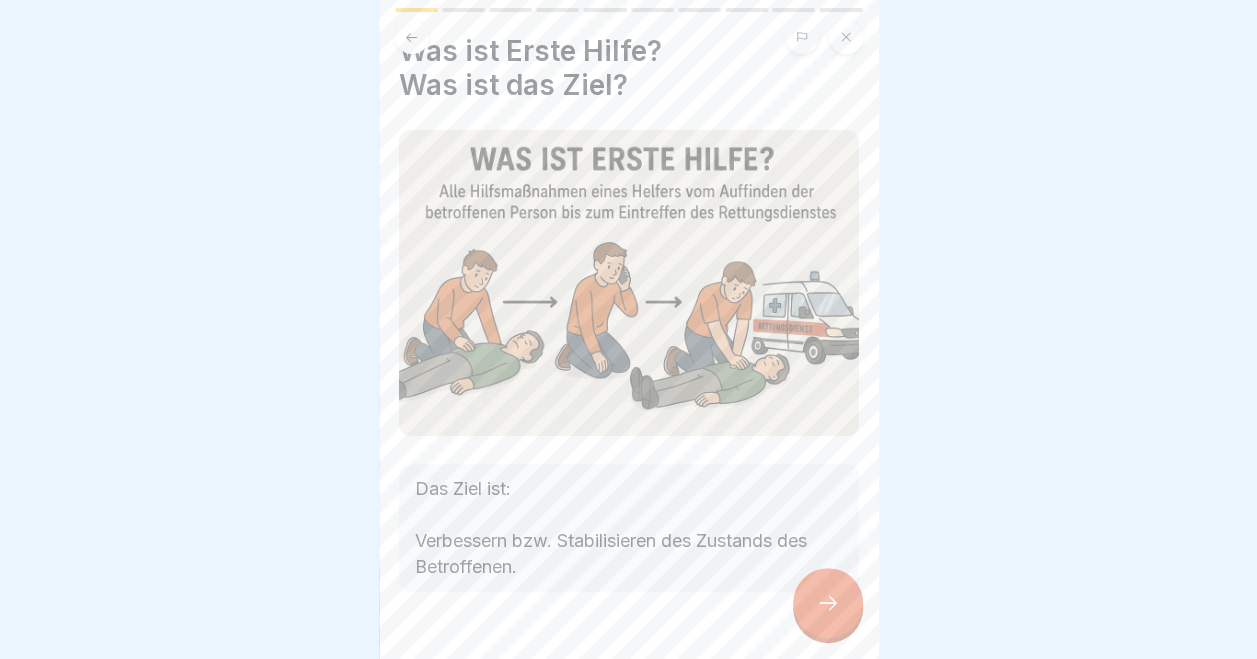 click 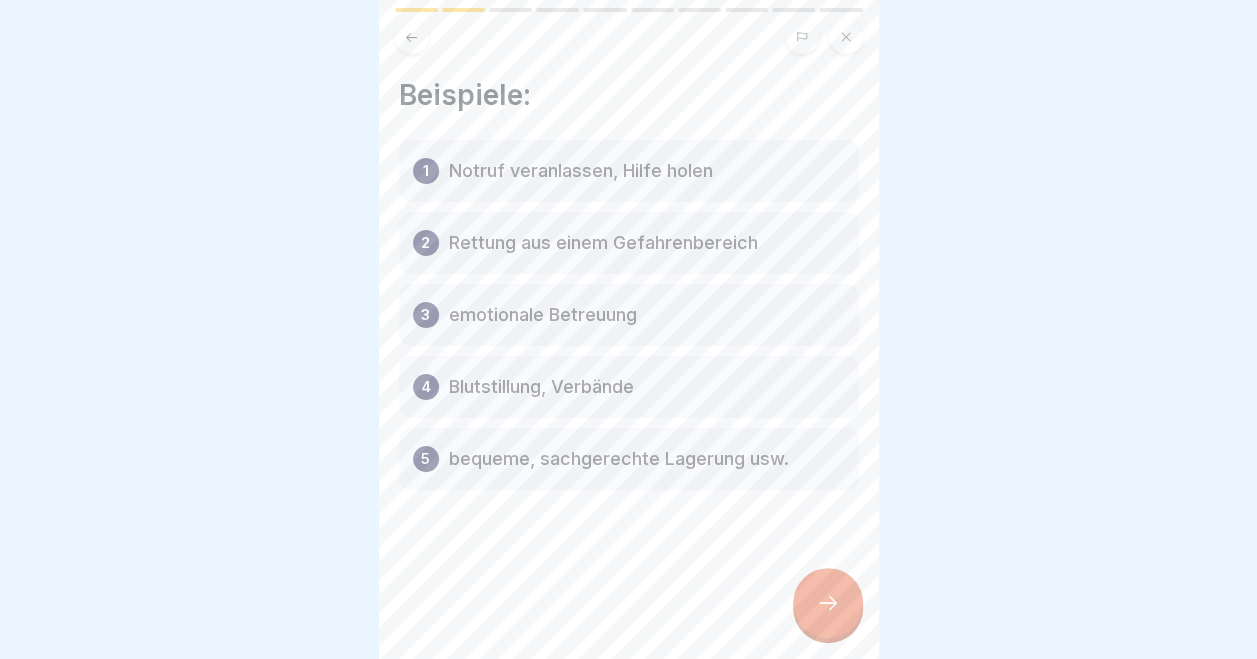 click 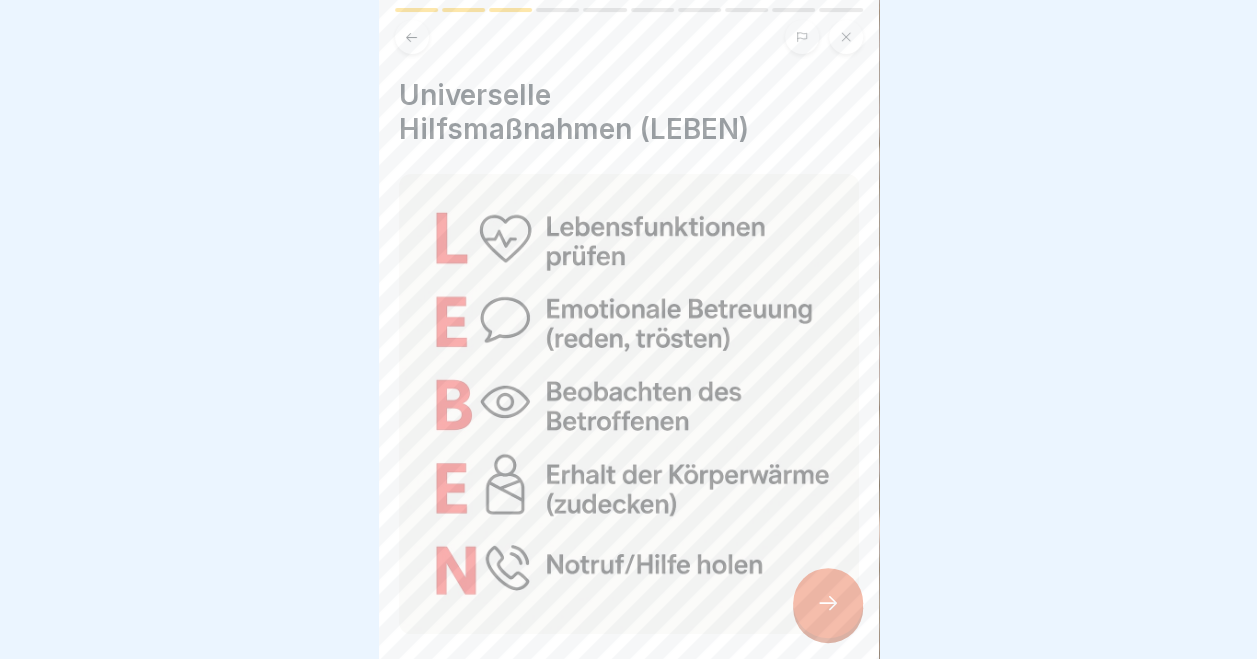 click 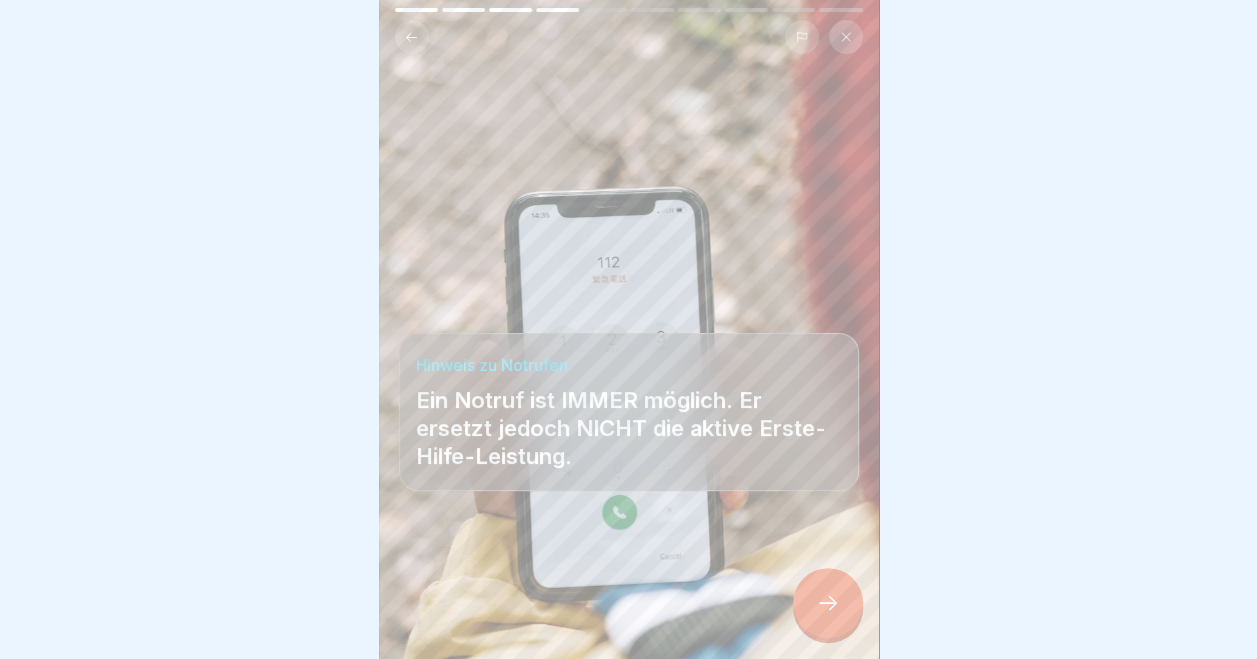 click 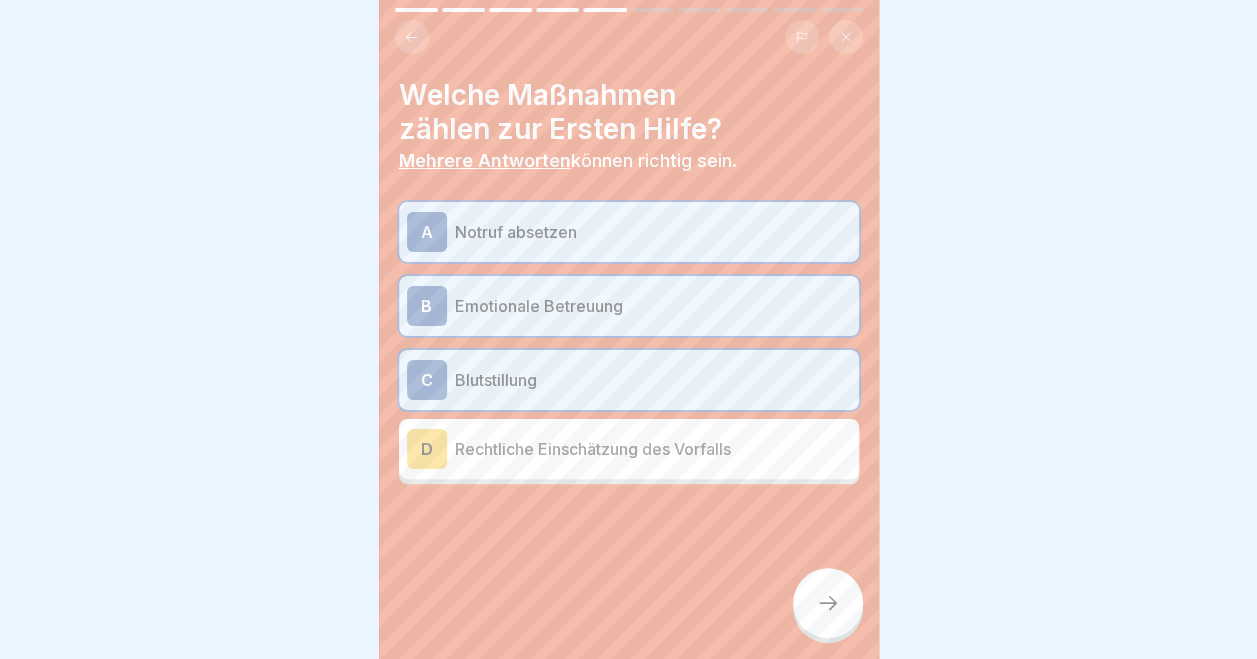 click 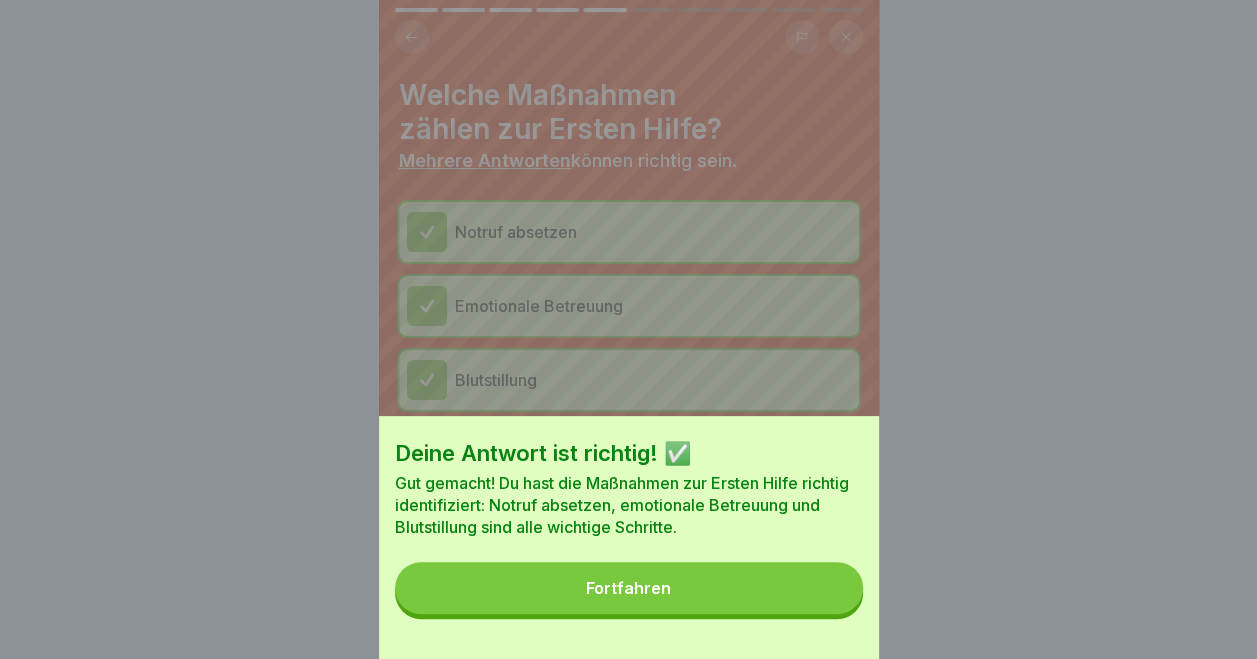 click on "Fortfahren" at bounding box center (629, 588) 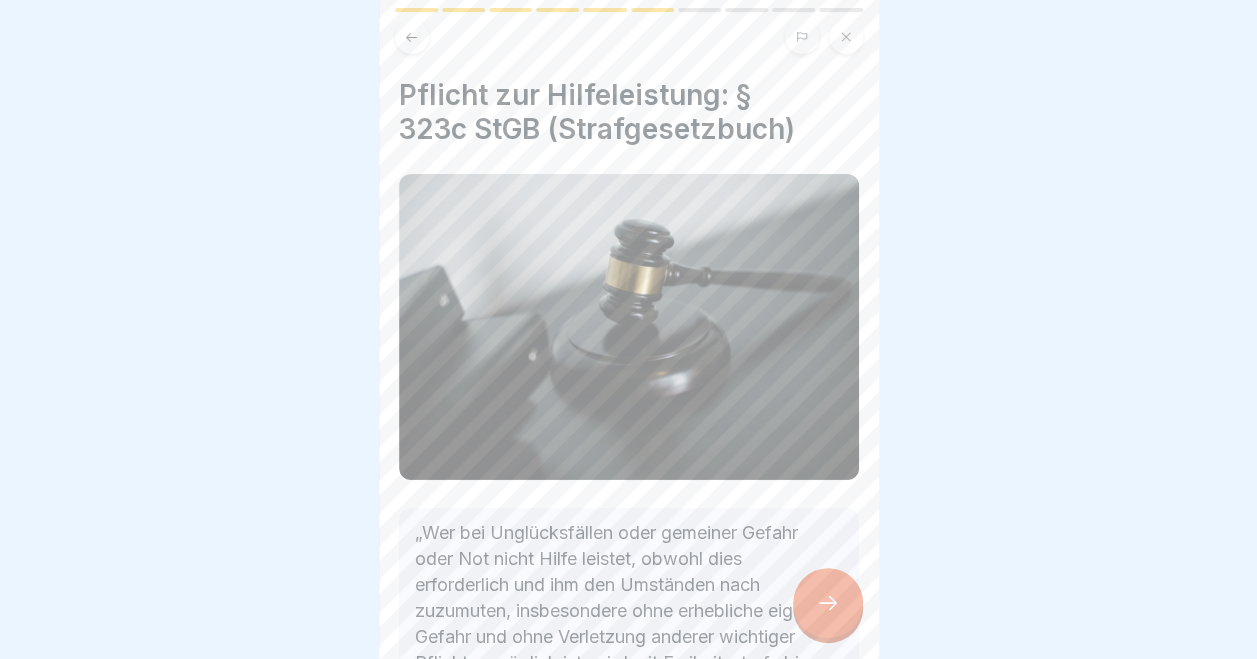 click 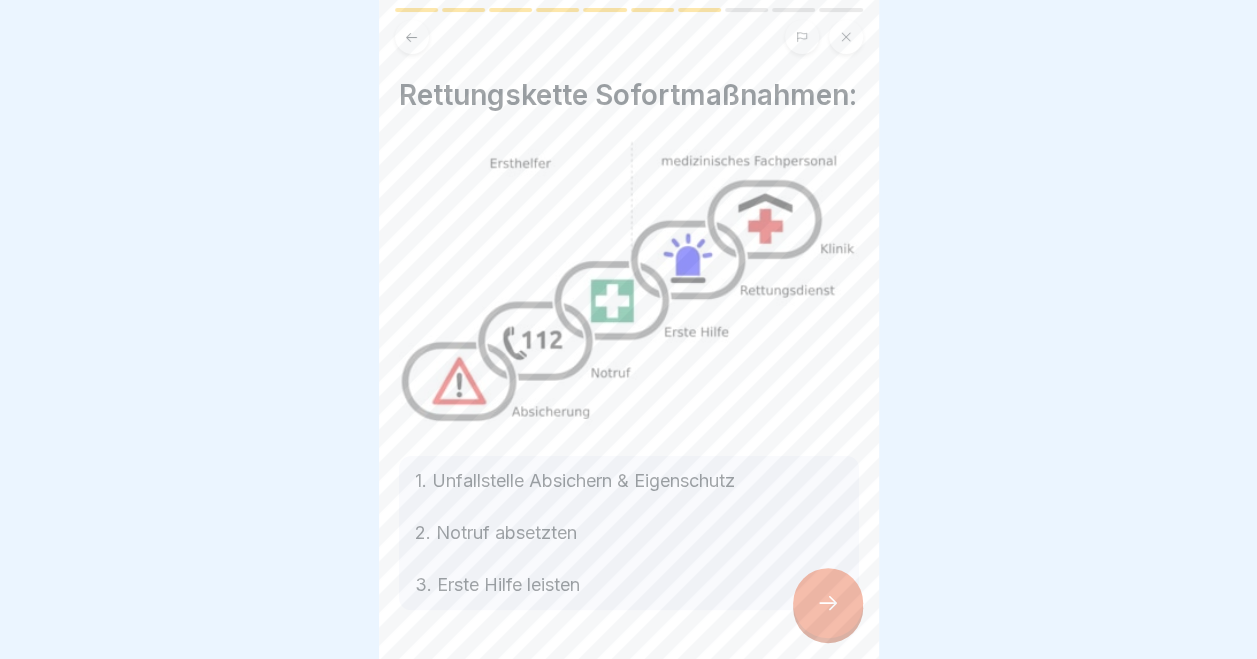click 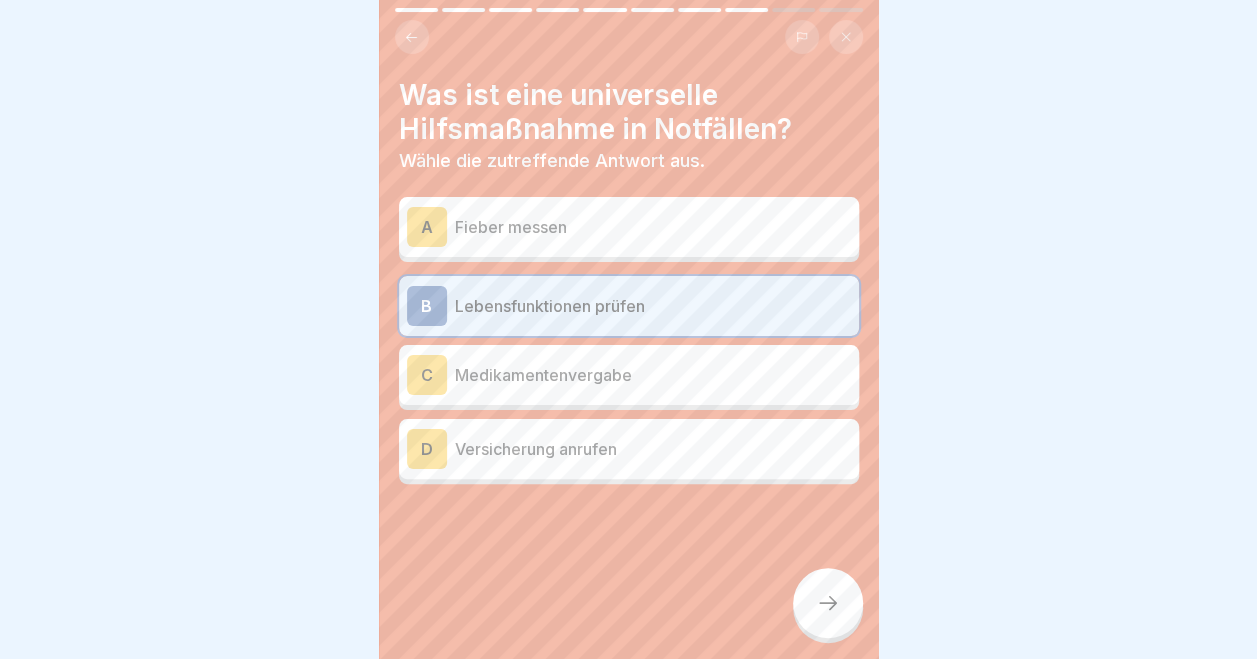 click 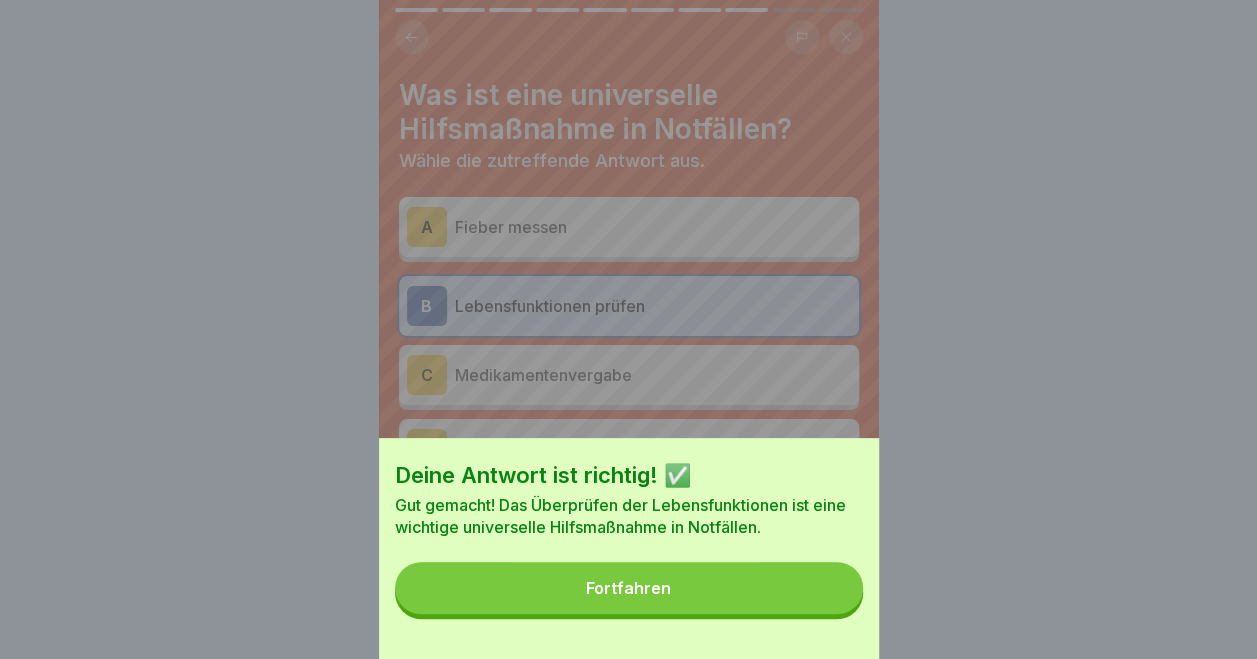click on "Fortfahren" at bounding box center (629, 588) 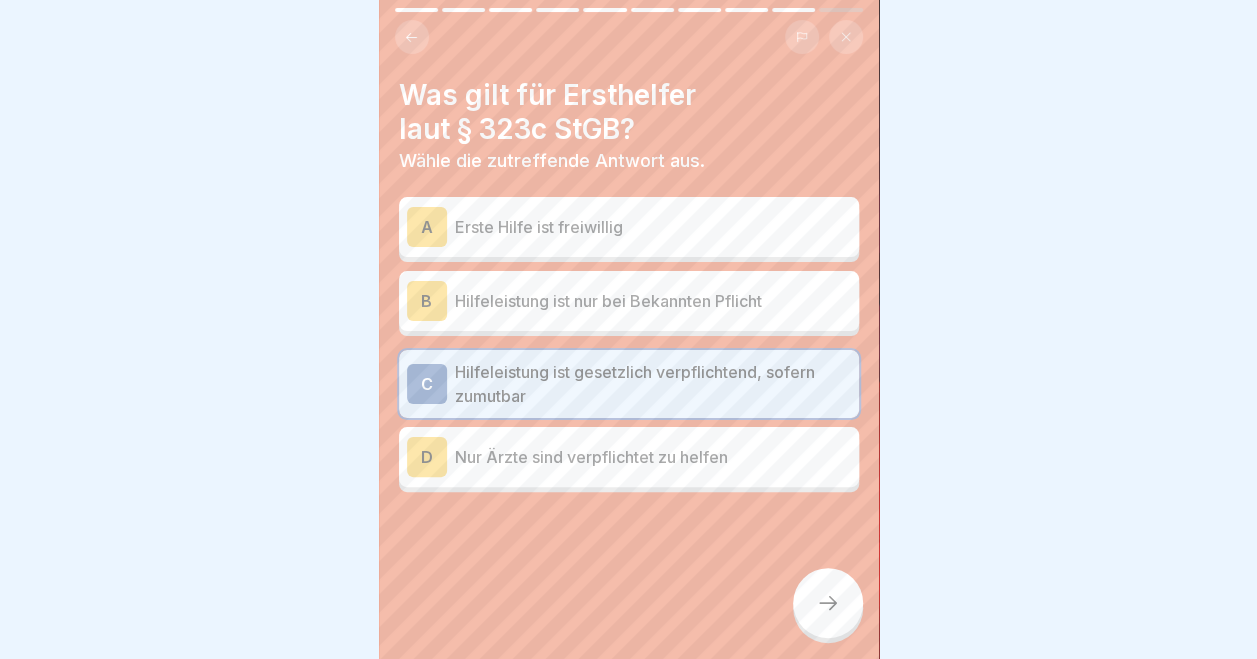 click 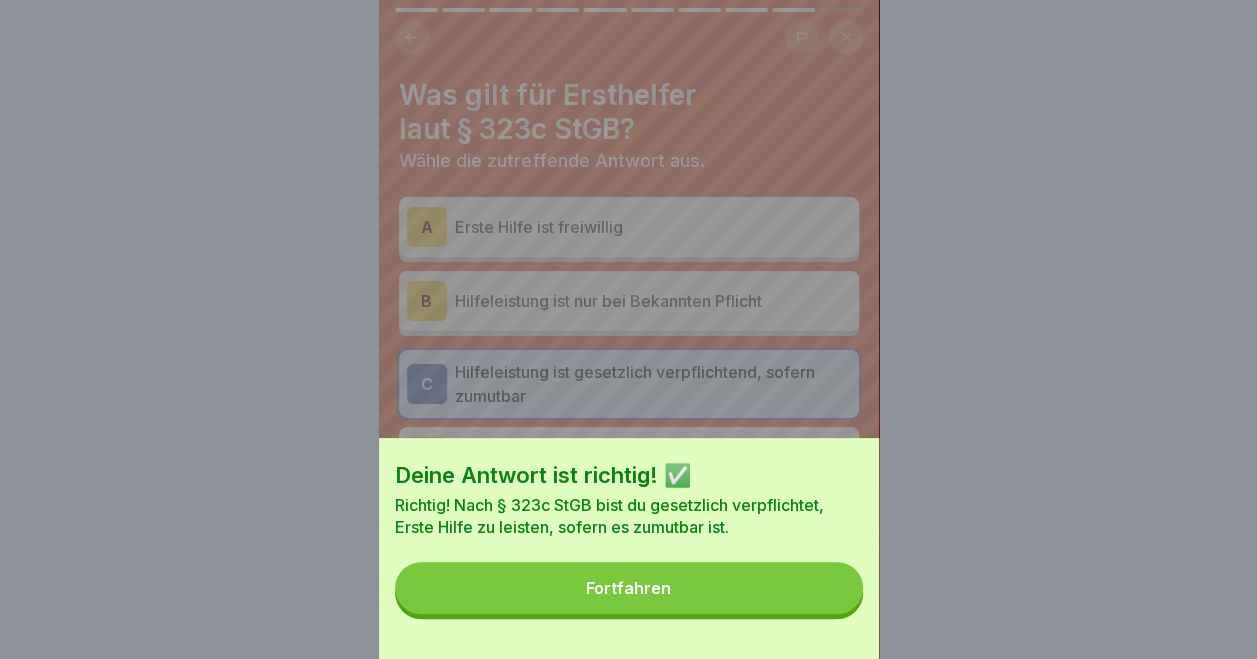click on "Fortfahren" at bounding box center (629, 588) 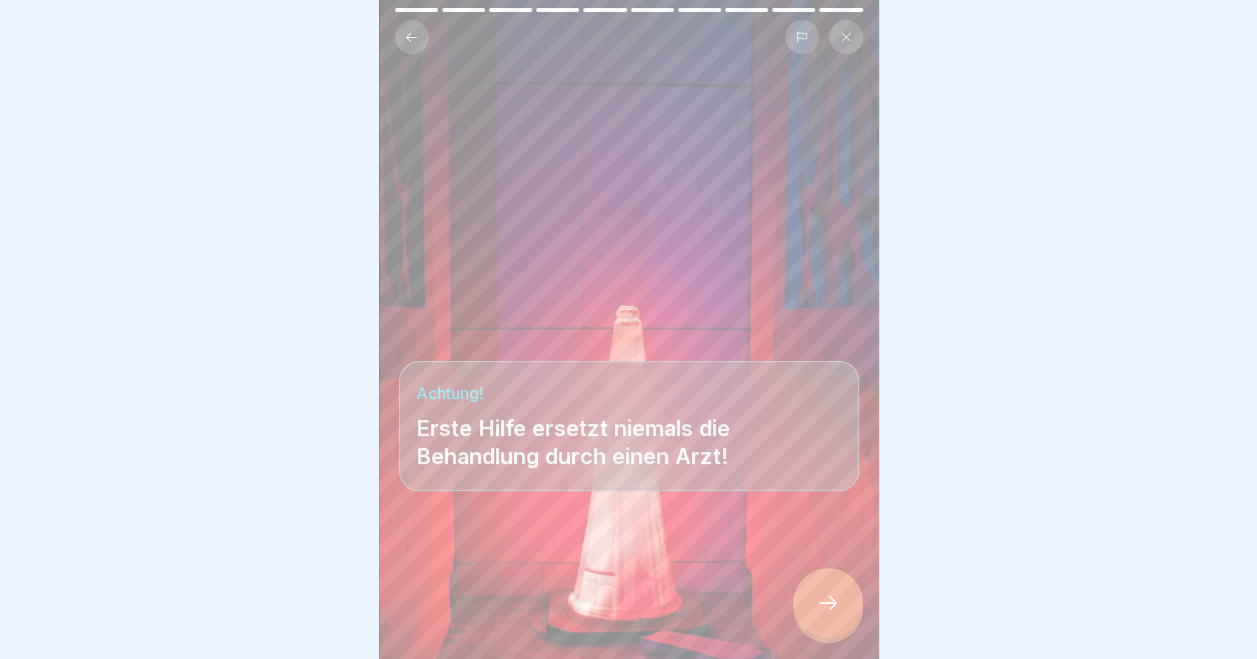 click 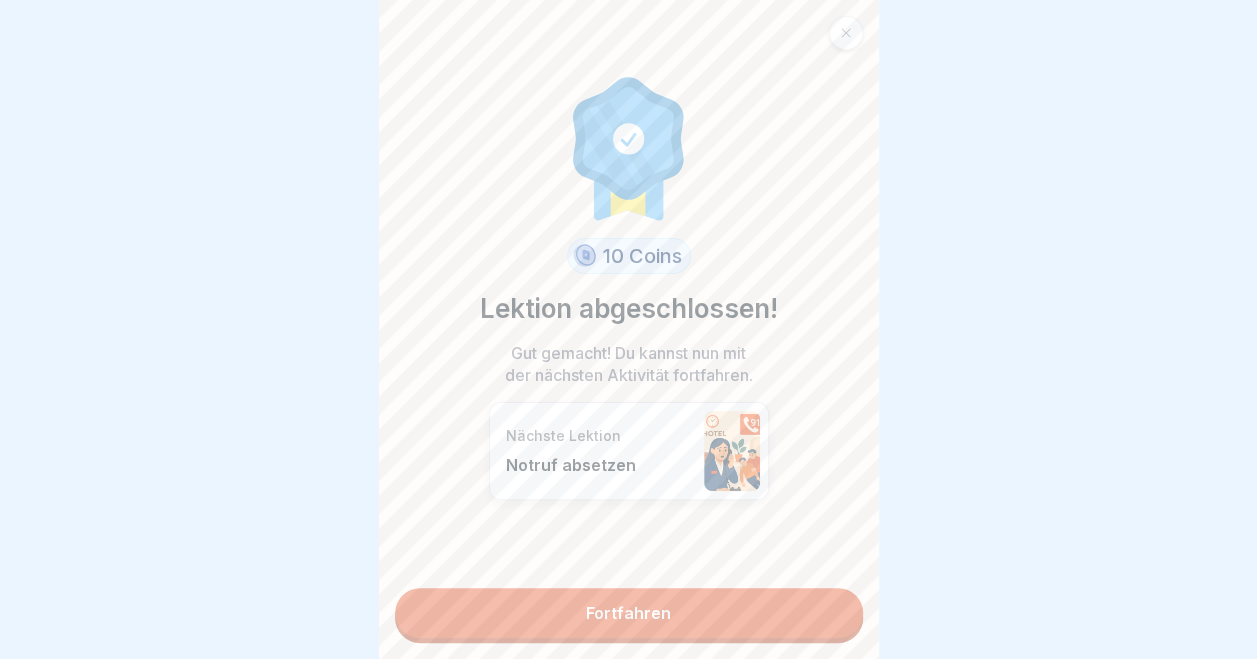 click on "Fortfahren" at bounding box center (629, 613) 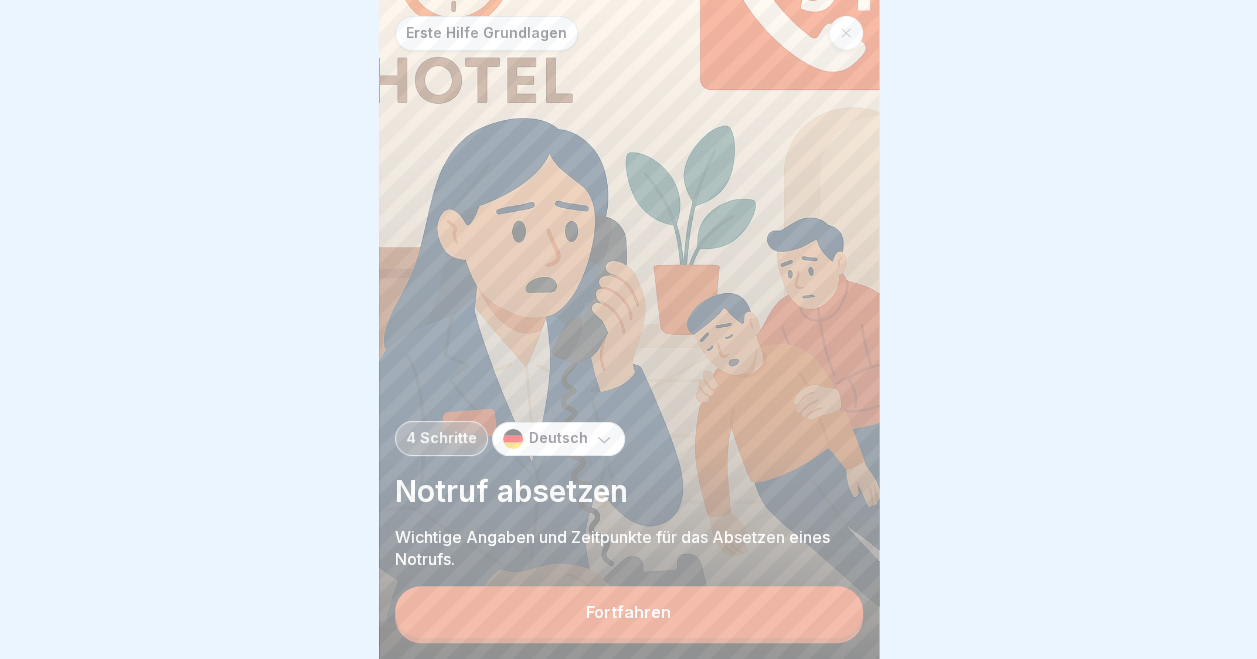 click on "Fortfahren" at bounding box center [629, 612] 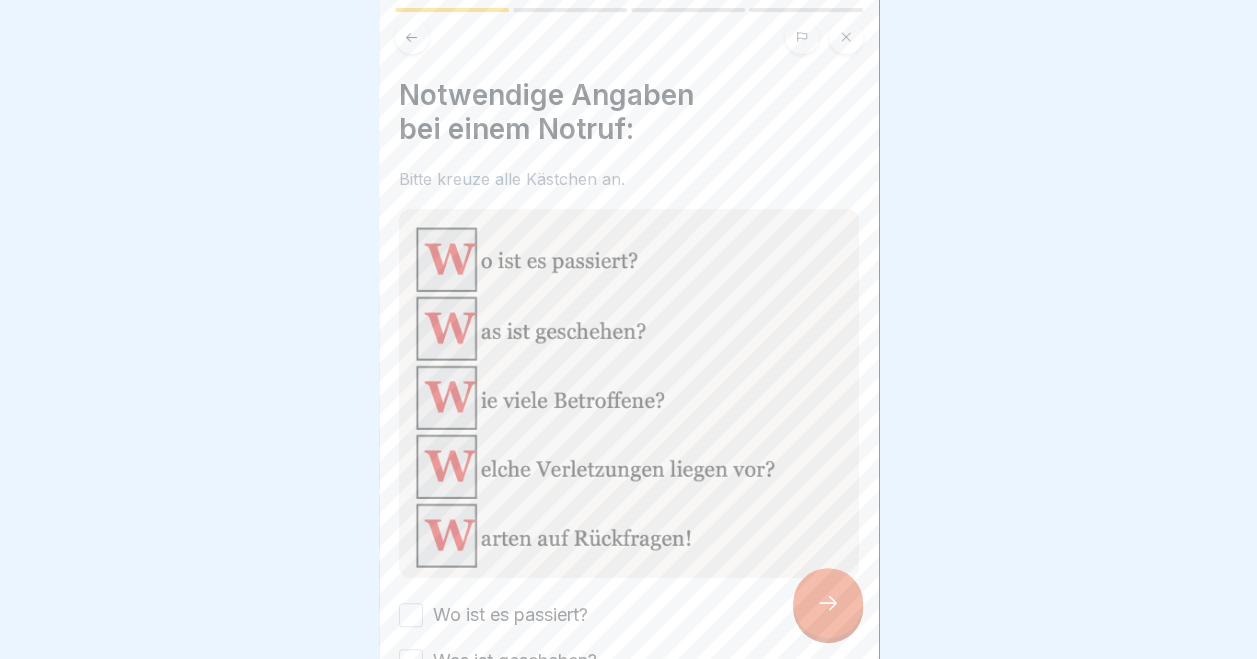 click 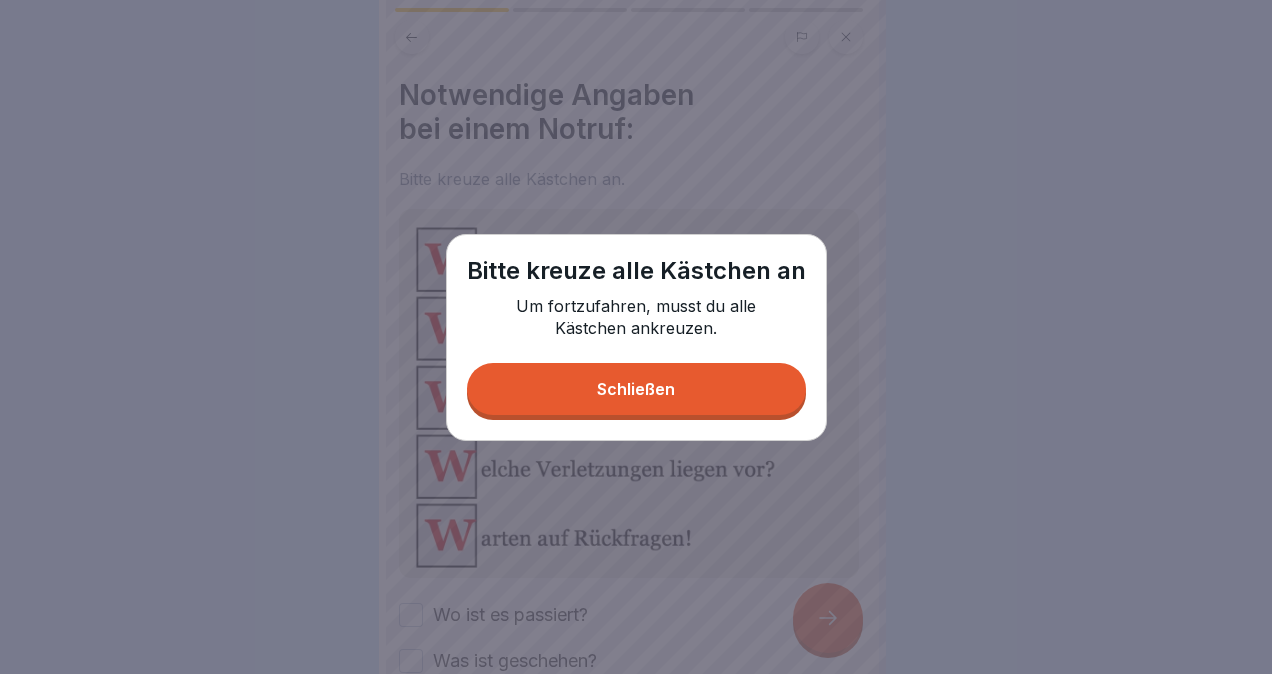 click on "Schließen" at bounding box center [636, 389] 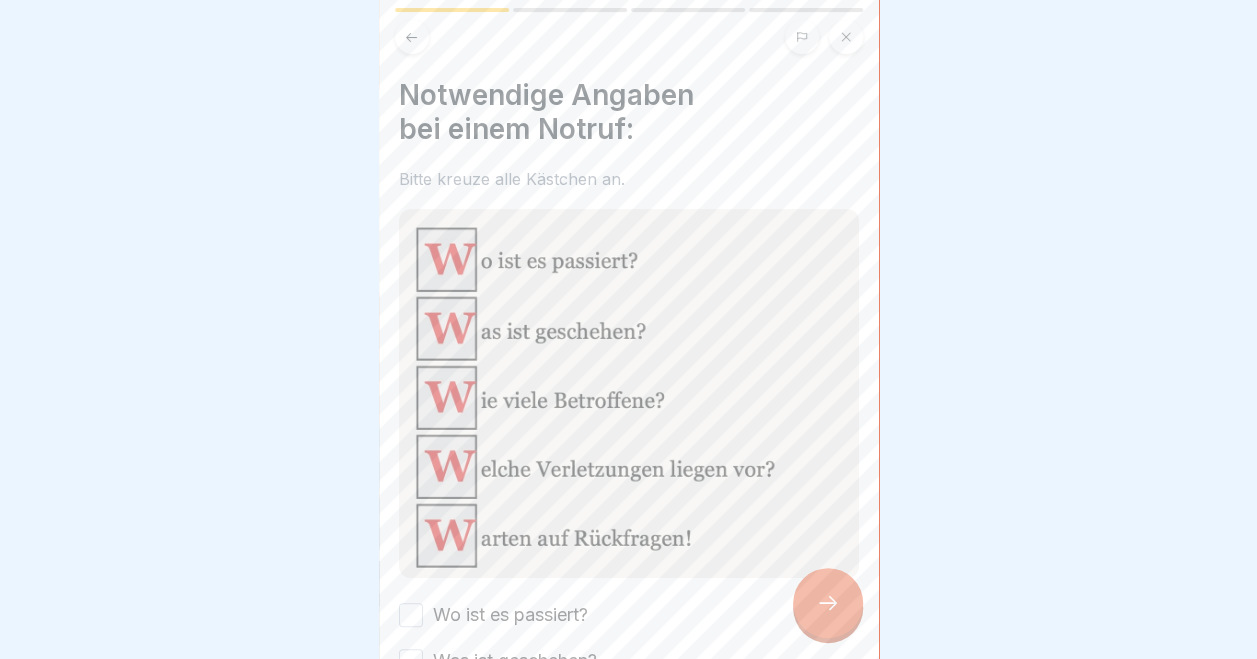 click 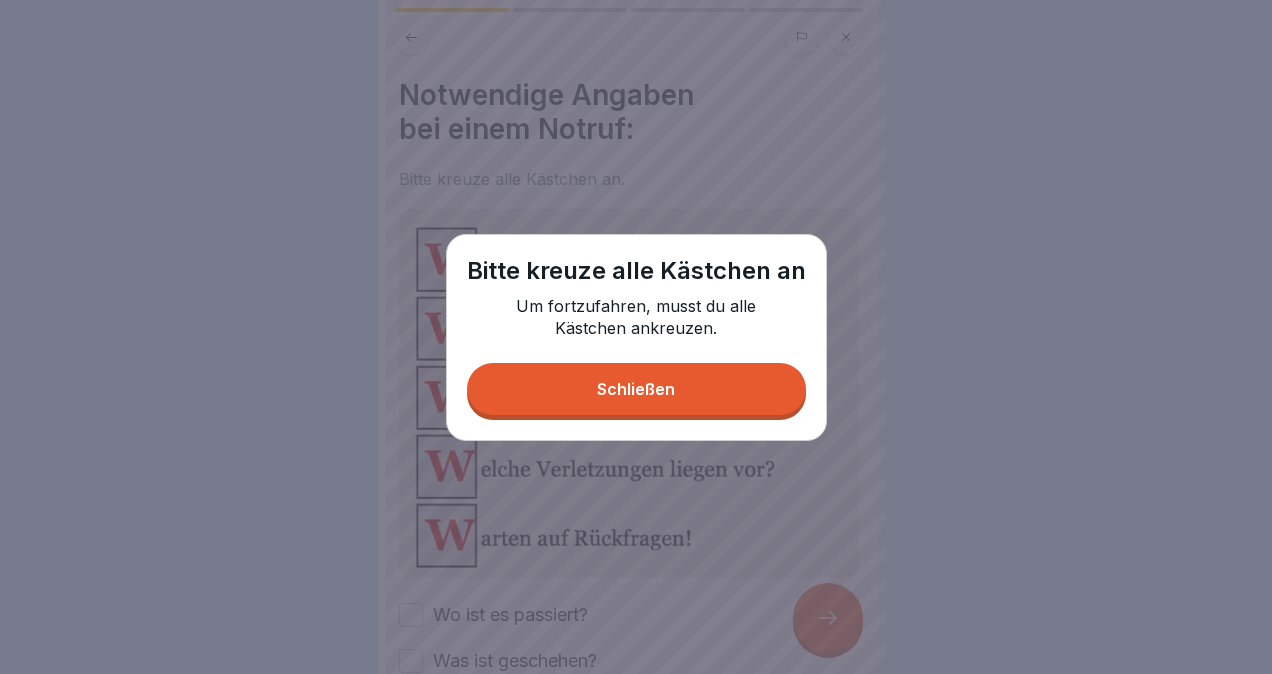 click on "Schließen" at bounding box center (636, 389) 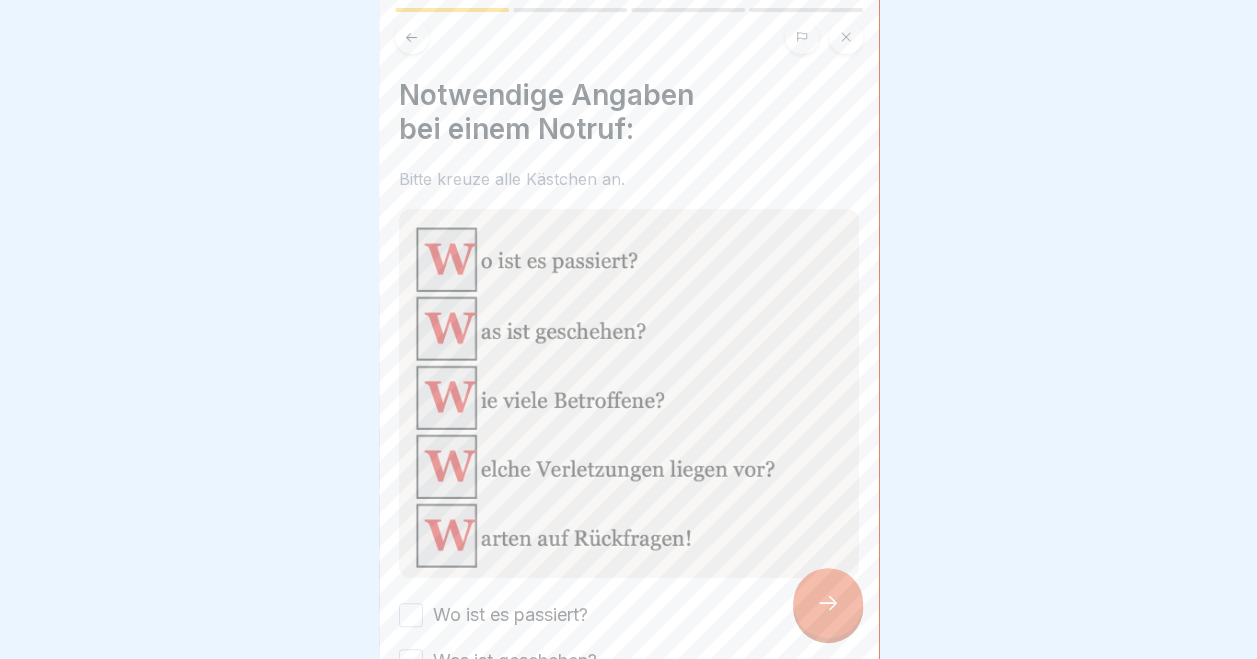 scroll, scrollTop: 261, scrollLeft: 0, axis: vertical 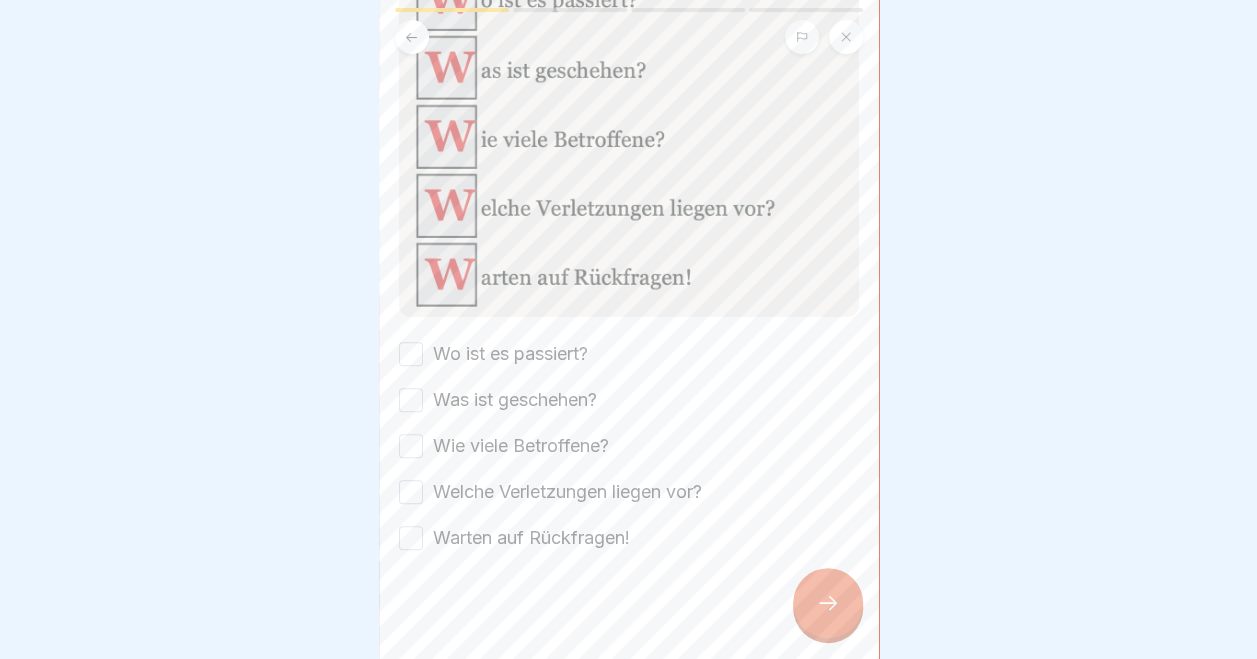 click on "Wo ist es passiert?" at bounding box center (411, 354) 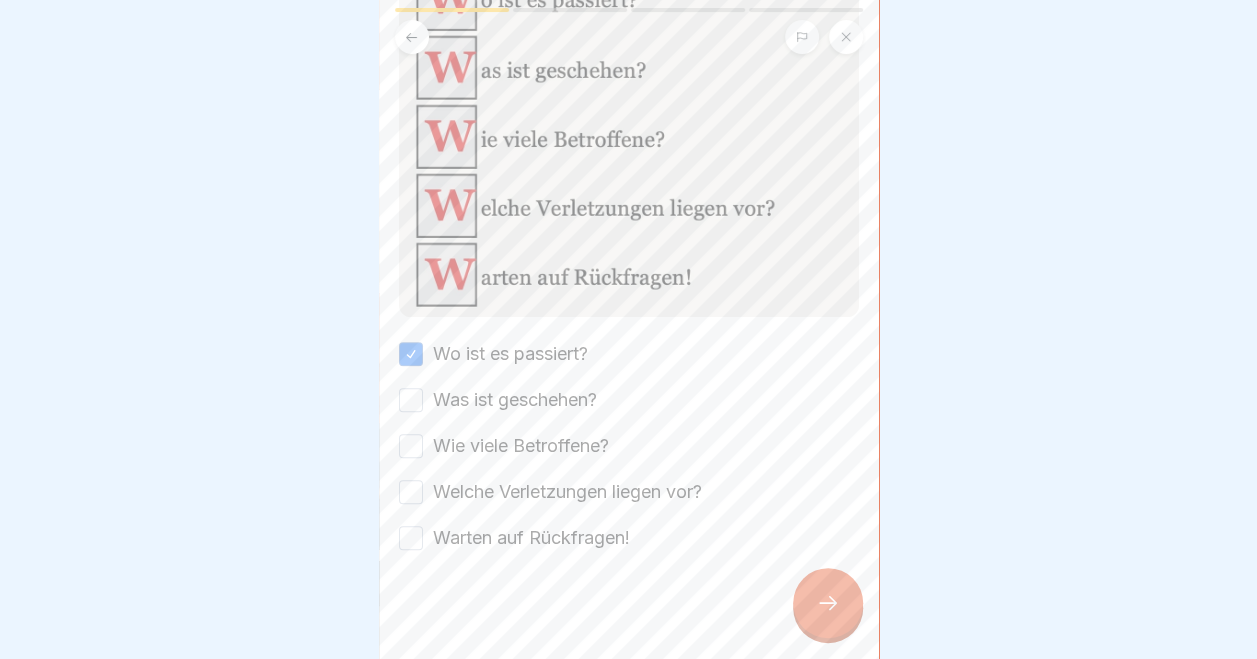 click on "Was ist geschehen?" at bounding box center [411, 400] 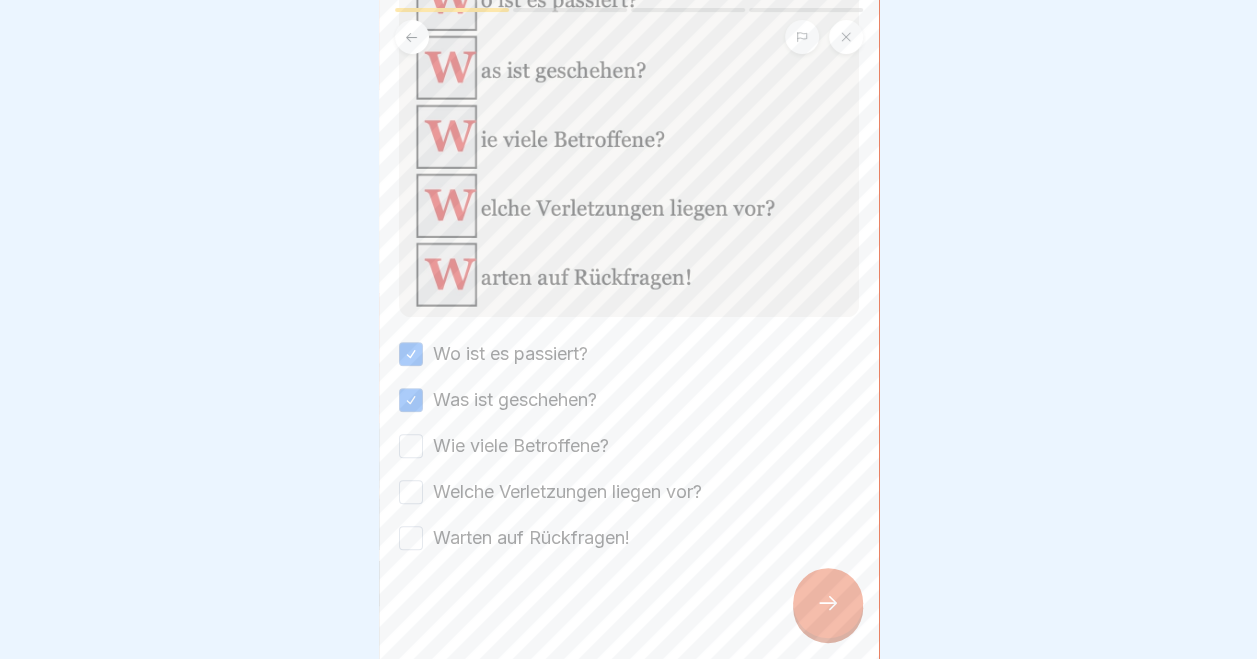 click on "Wie viele Betroffene?" at bounding box center [411, 446] 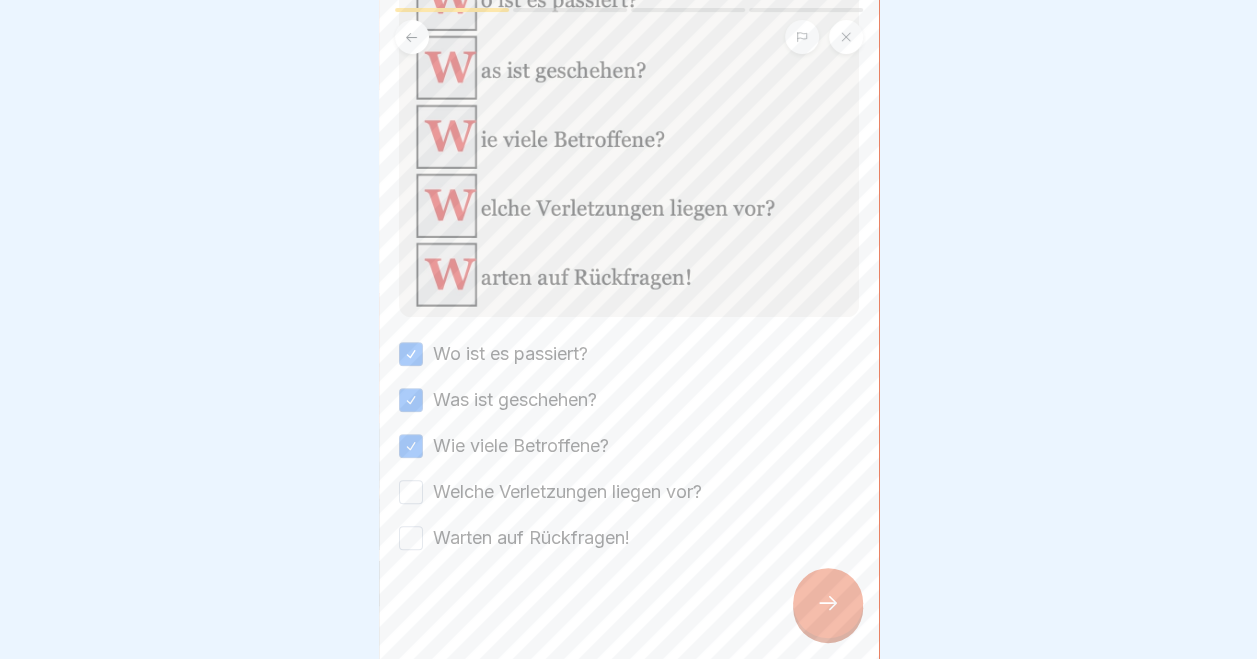 drag, startPoint x: 412, startPoint y: 438, endPoint x: 406, endPoint y: 480, distance: 42.426407 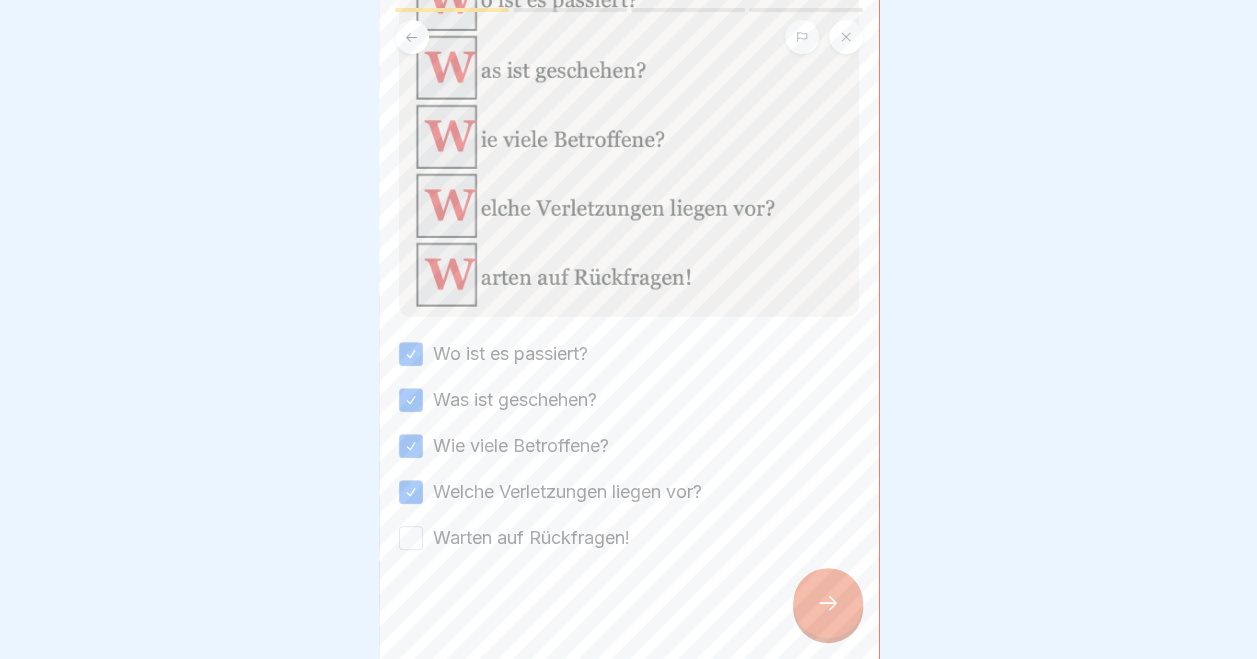 click on "Warten auf Rückfragen!" at bounding box center (411, 538) 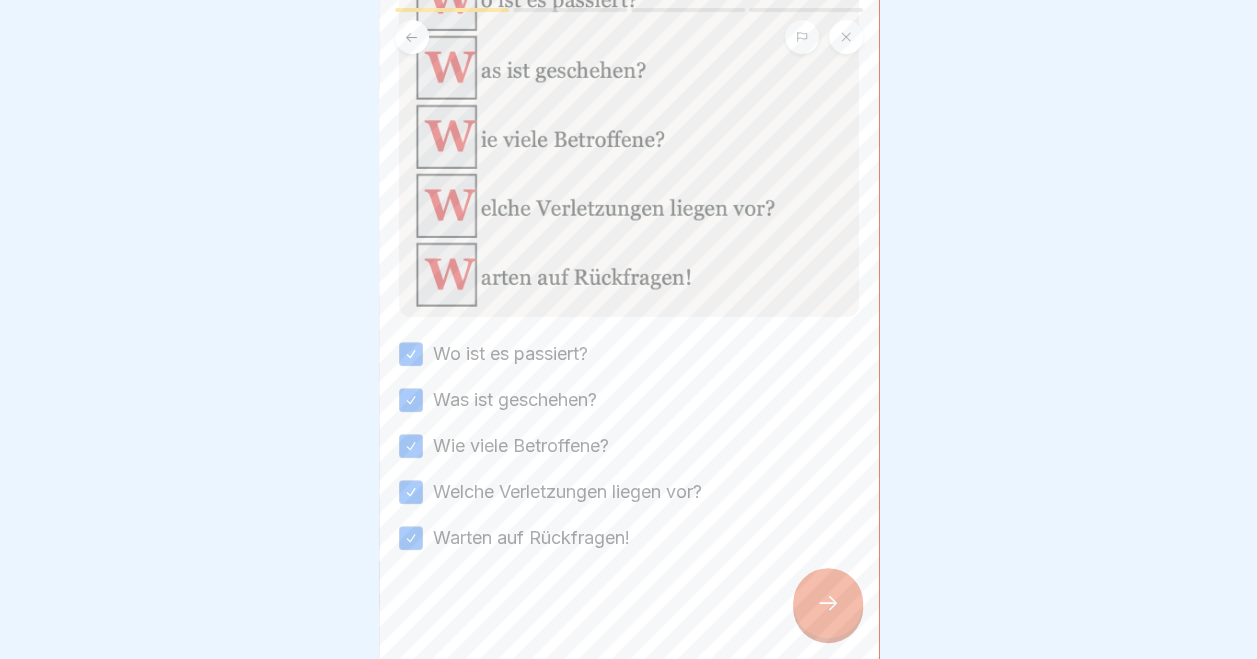 click 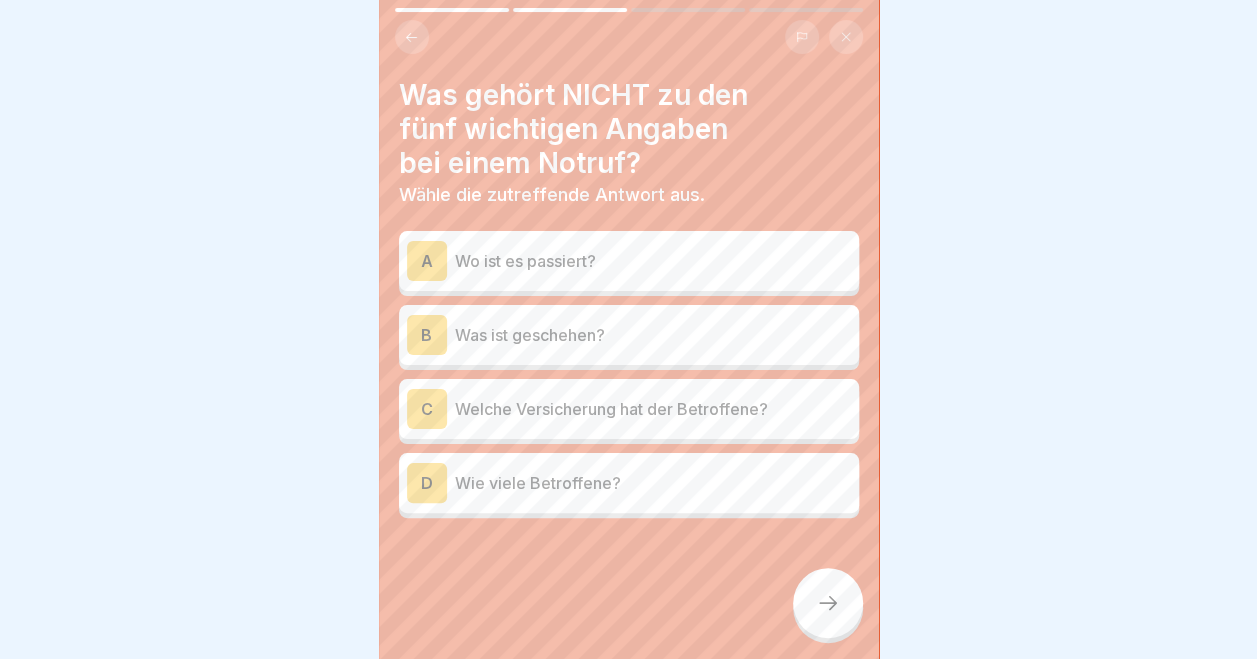 click on "Welche Versicherung hat der Betroffene?" at bounding box center (653, 409) 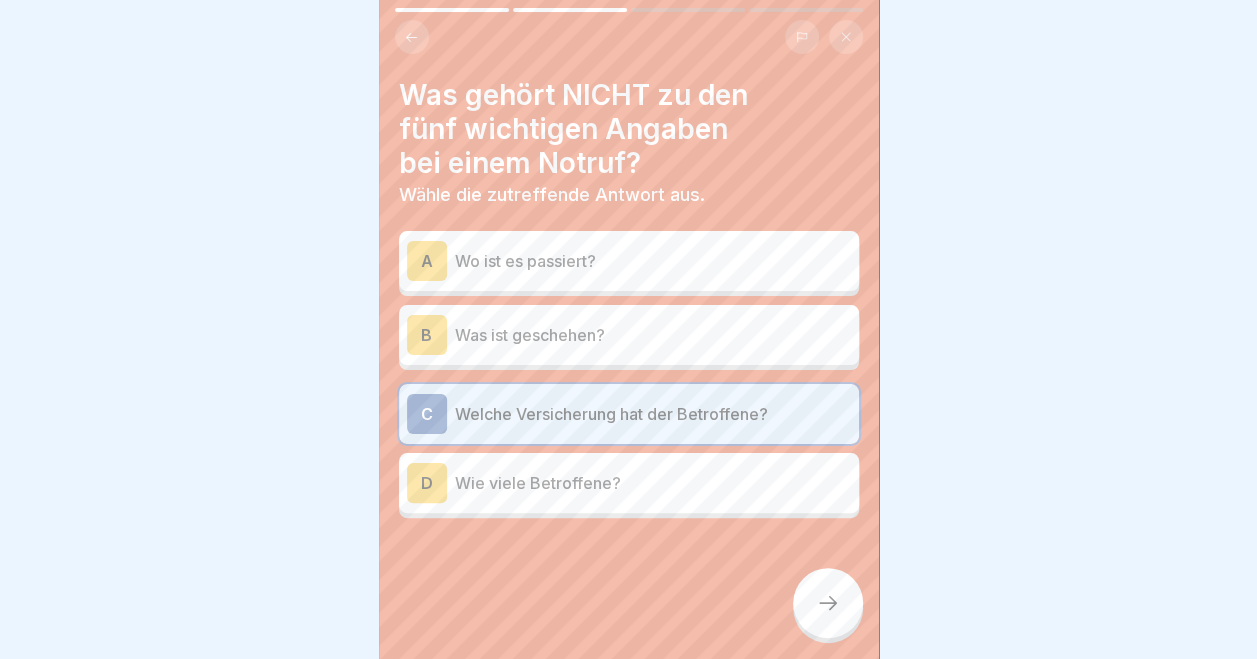 click 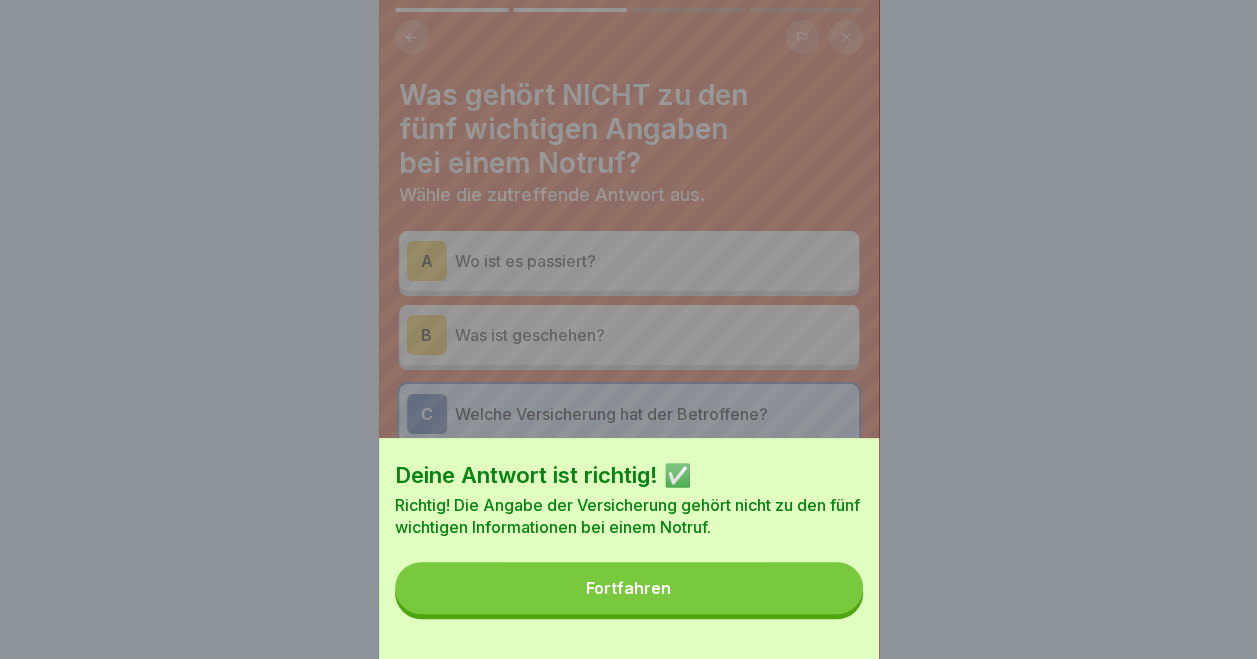 click on "Fortfahren" at bounding box center (629, 588) 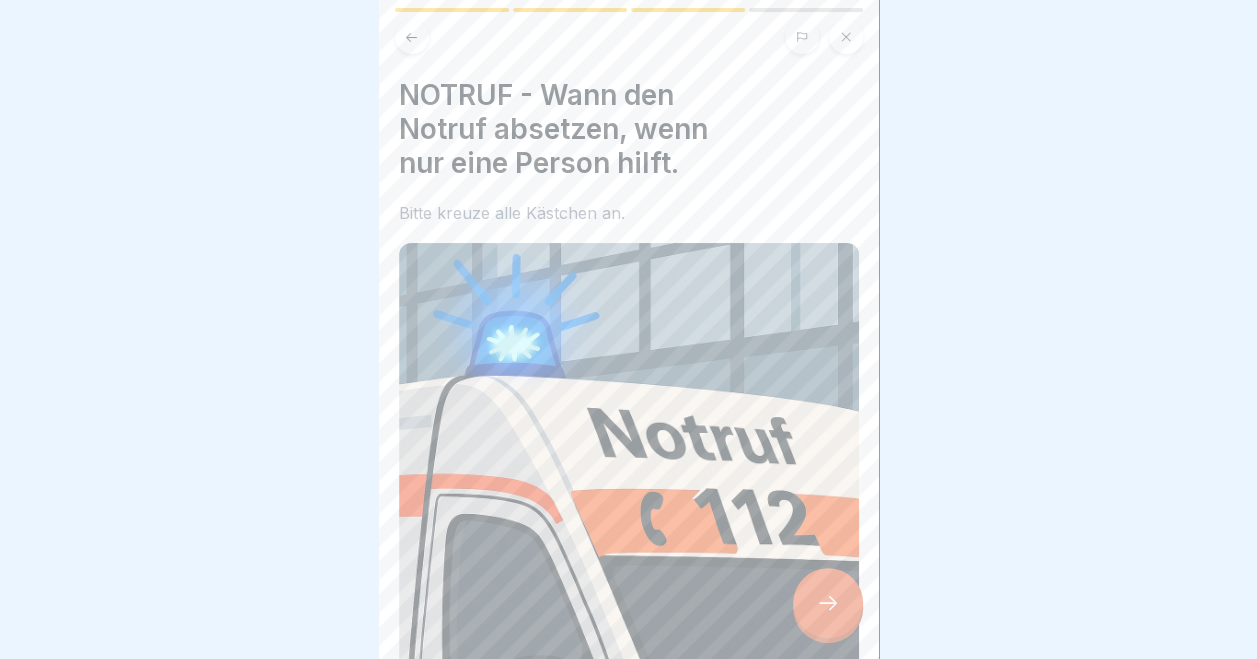 click at bounding box center (828, 603) 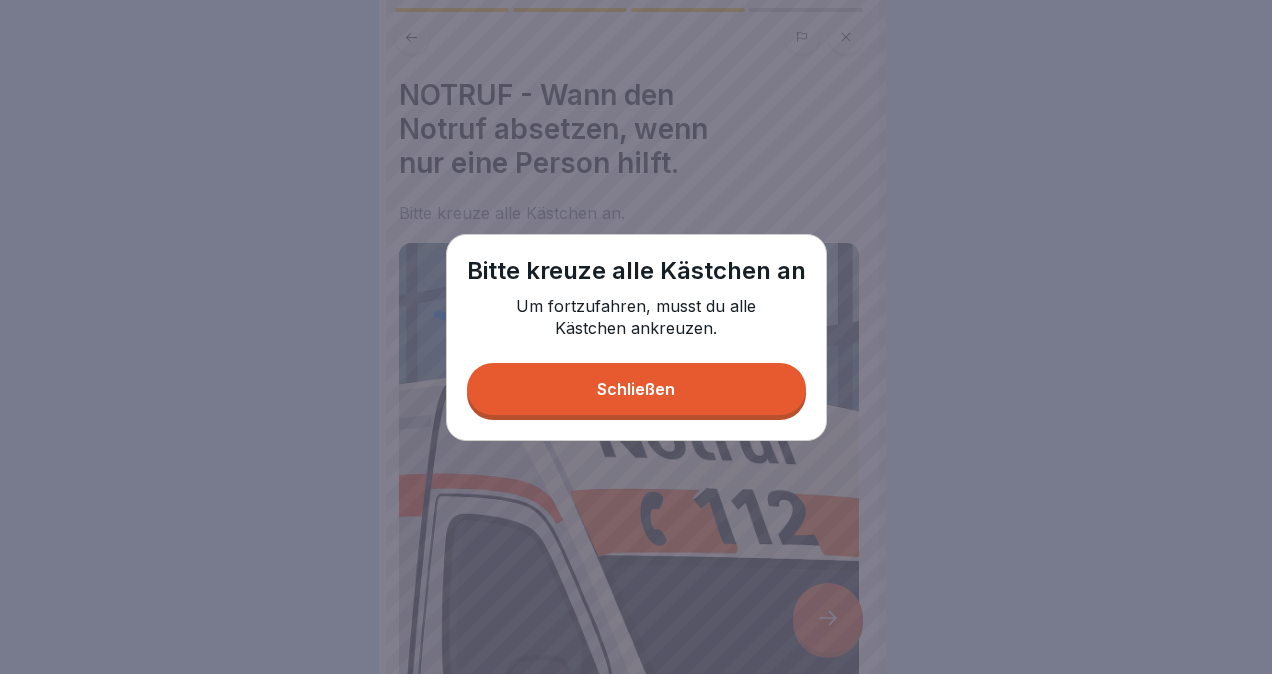 click on "Schließen" at bounding box center [636, 389] 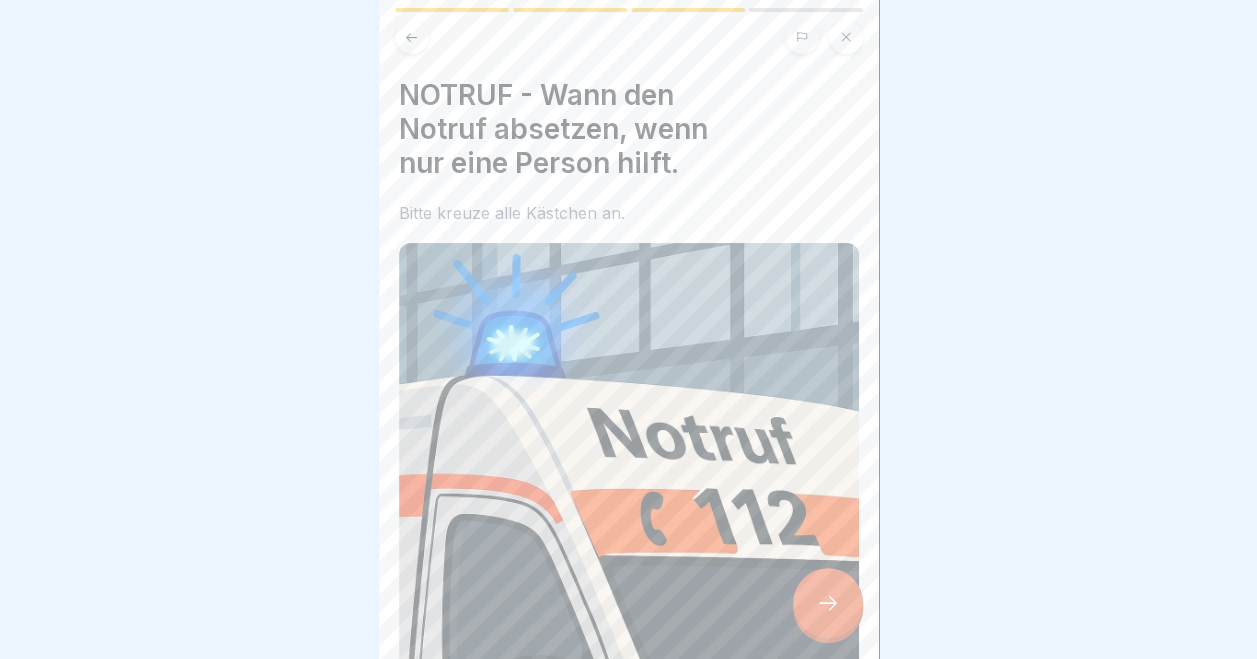 scroll, scrollTop: 366, scrollLeft: 0, axis: vertical 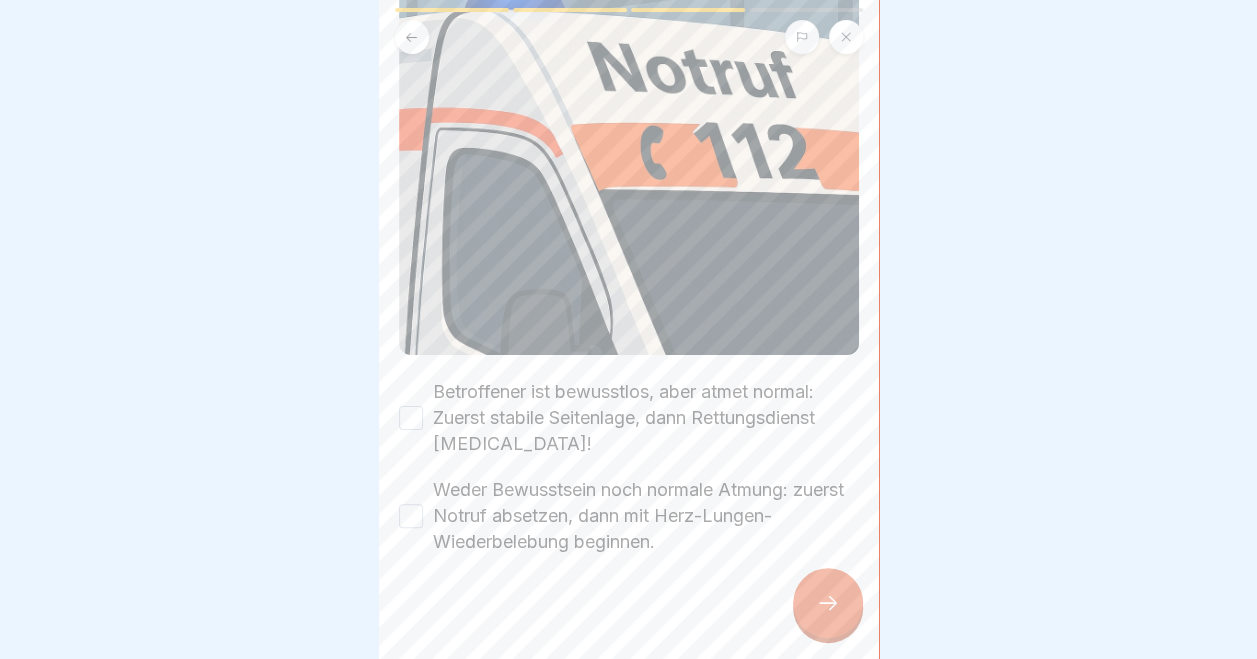 click on "Betroffener ist bewusstlos, aber atmet normal: Zuerst stabile Seitenlage, dann Rettungsdienst [MEDICAL_DATA]!" at bounding box center (411, 418) 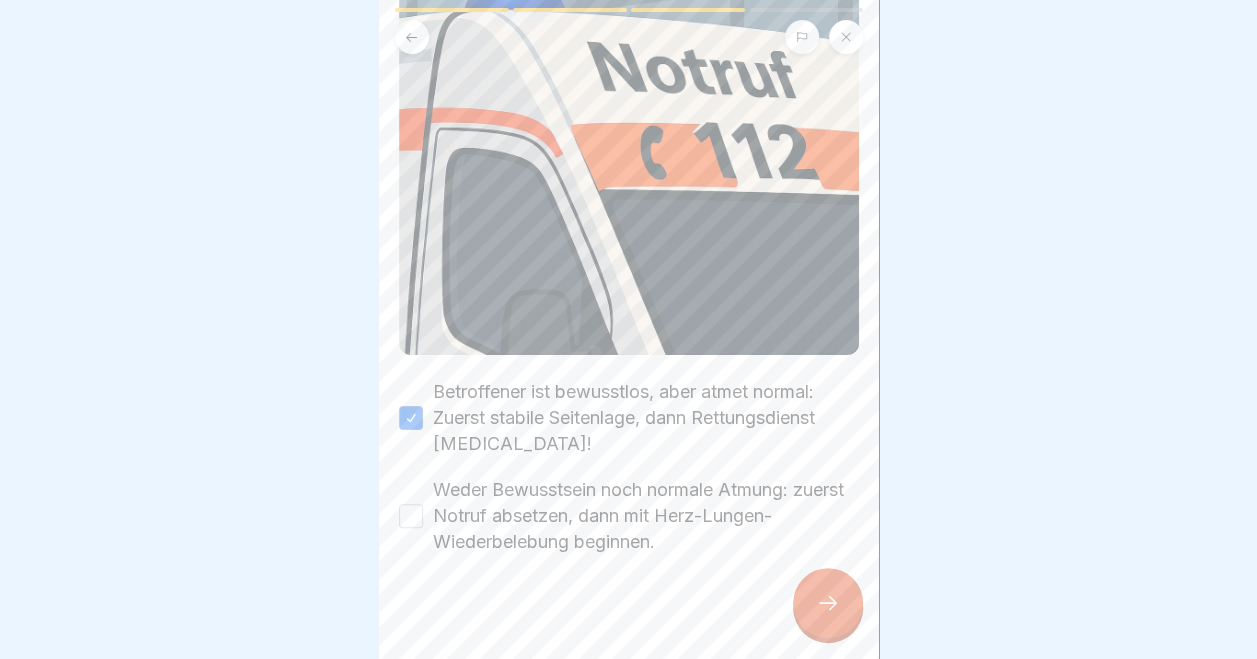 click on "Weder Bewusstsein noch normale Atmung: zuerst Notruf absetzen, dann mit Herz-Lungen-Wiederbelebung beginnen." at bounding box center (411, 516) 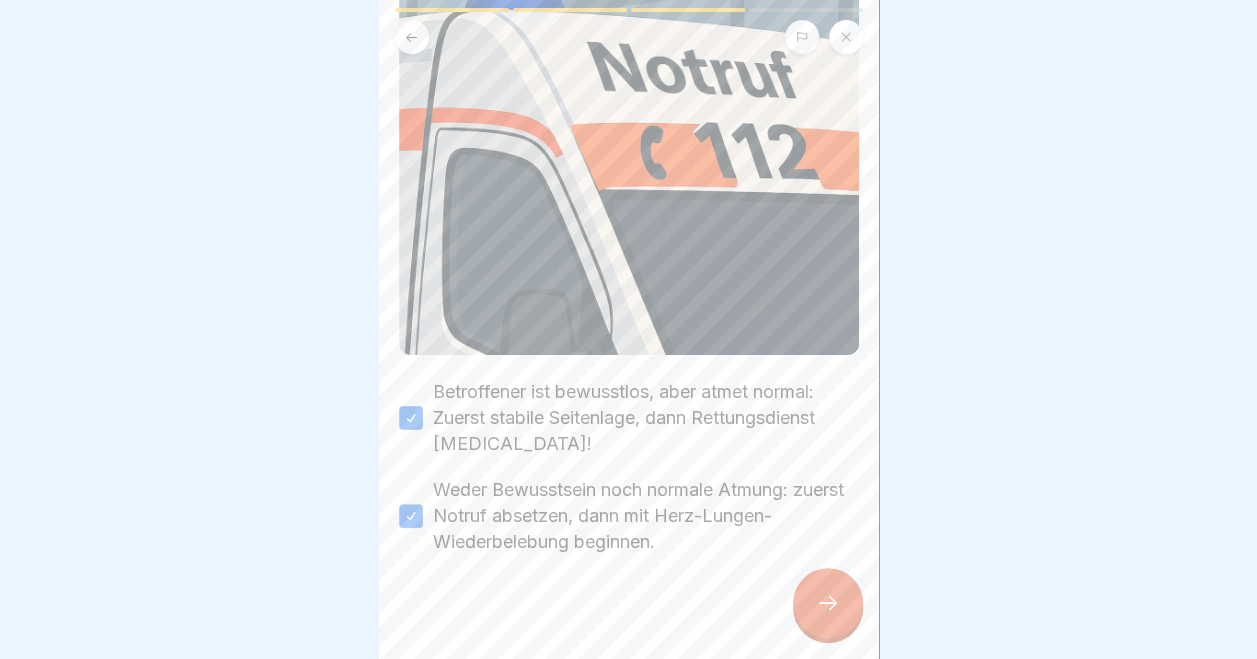 click at bounding box center (828, 603) 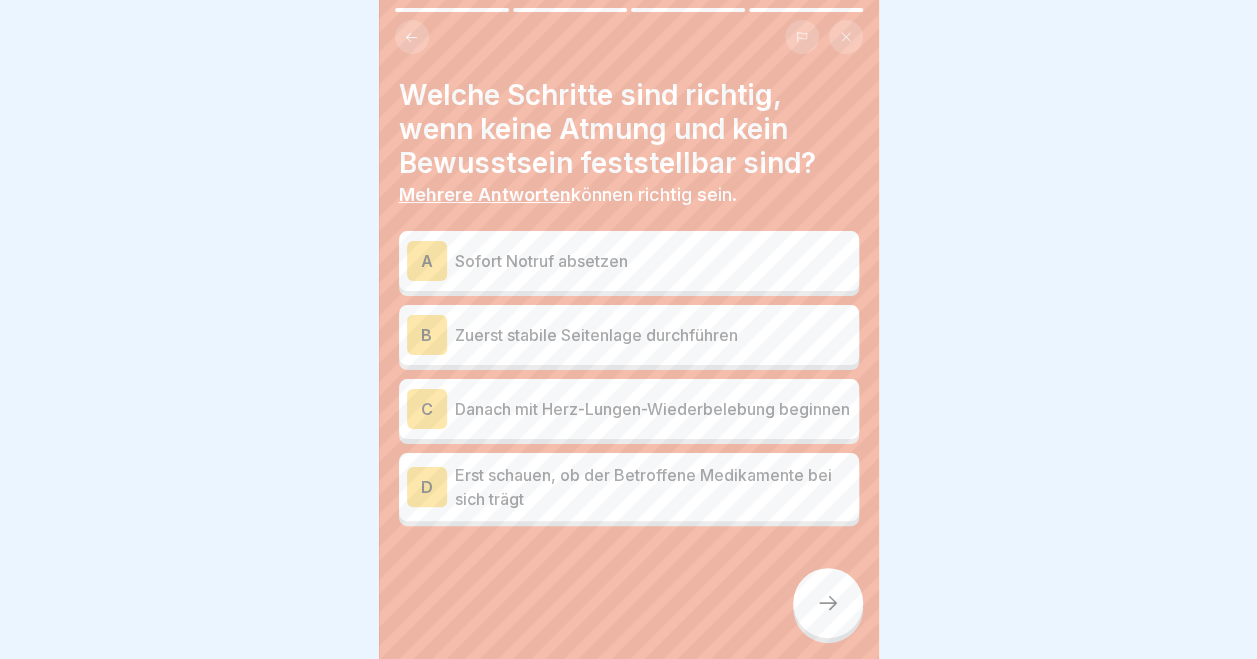click on "Sofort Notruf absetzen" at bounding box center (653, 261) 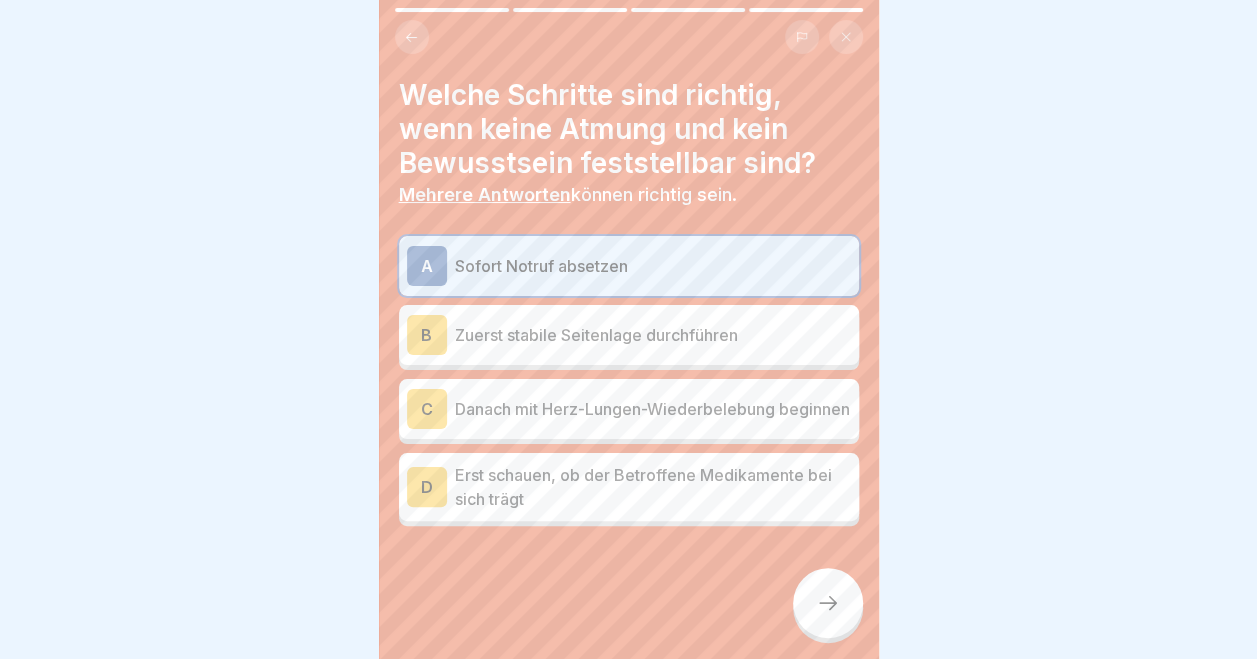 click on "Danach mit Herz-Lungen-Wiederbelebung beginnen" at bounding box center [653, 409] 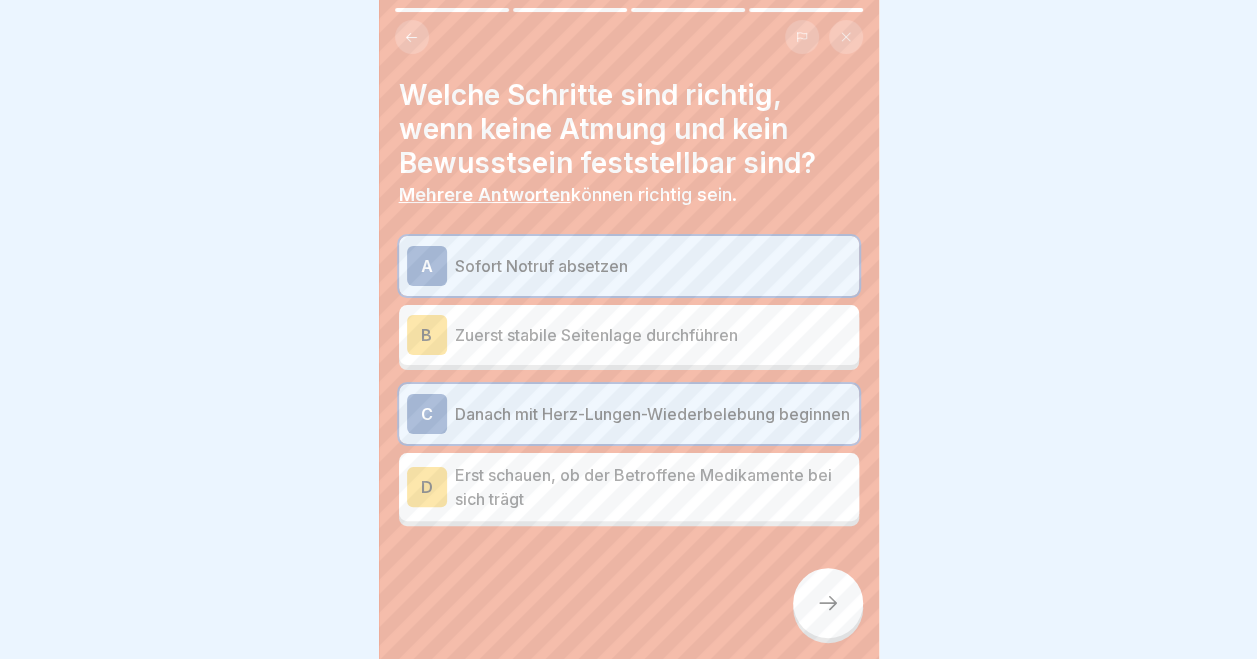 click at bounding box center (828, 603) 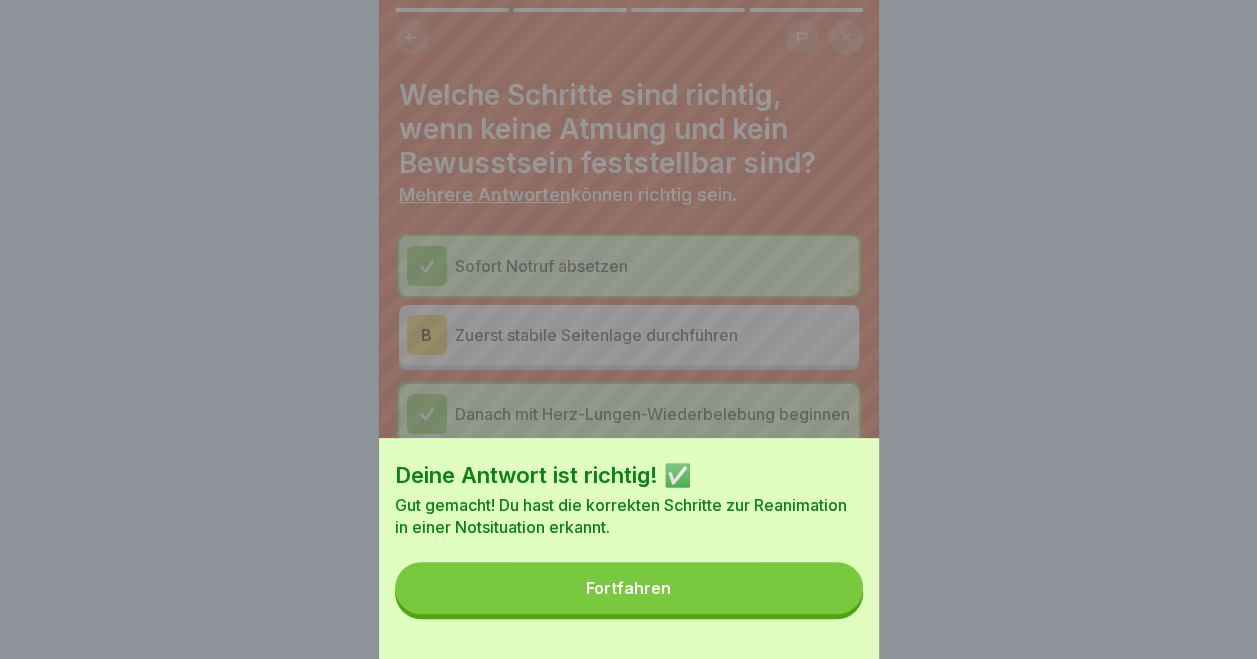 click on "Deine Antwort ist richtig!
✅ Gut gemacht! Du hast die korrekten Schritte zur Reanimation in einer Notsituation erkannt.   Fortfahren" at bounding box center [629, 548] 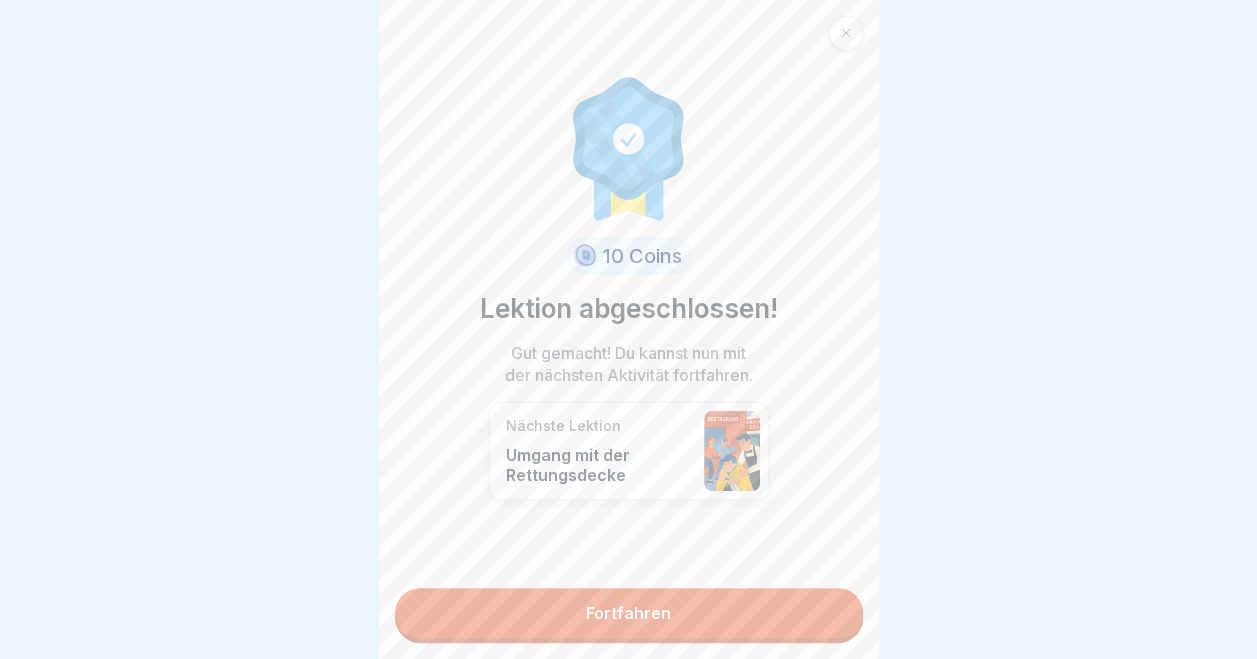 click at bounding box center (846, 33) 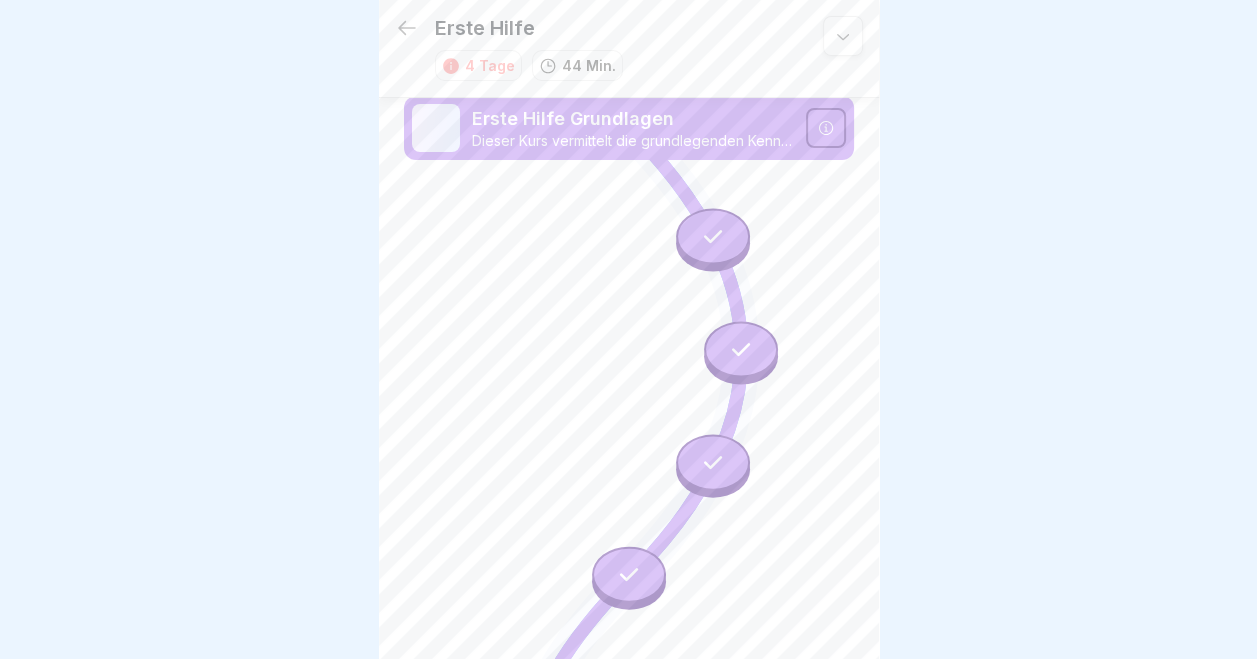 scroll, scrollTop: 7, scrollLeft: 0, axis: vertical 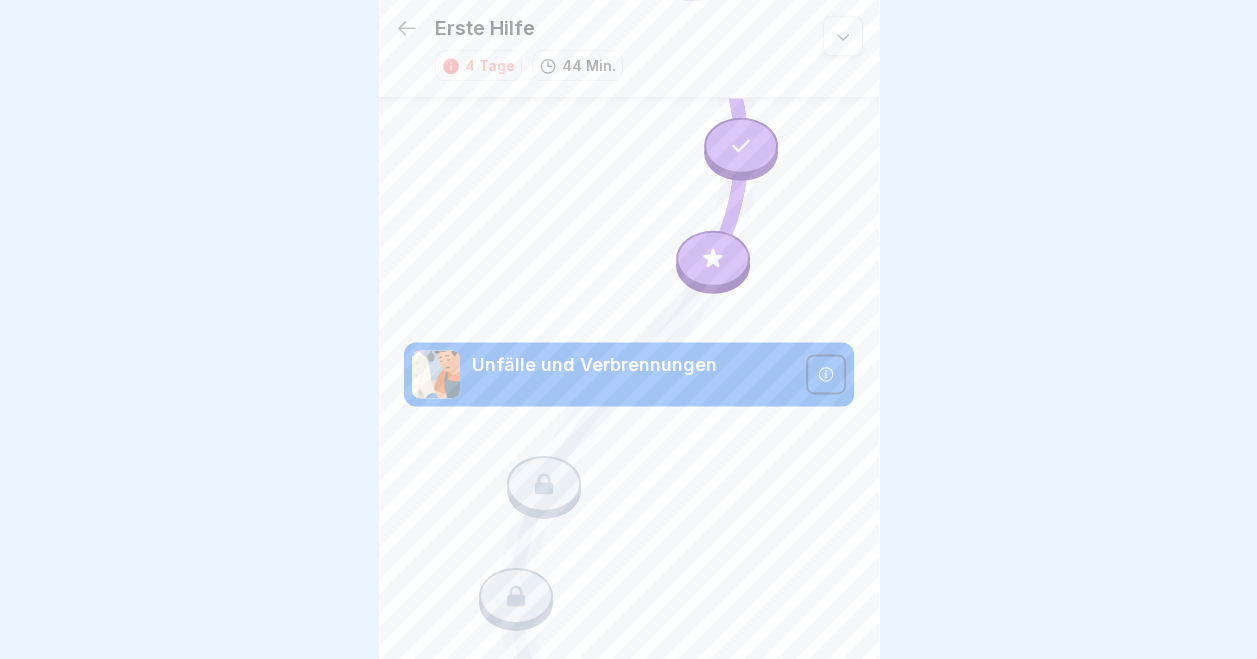 click at bounding box center (713, 258) 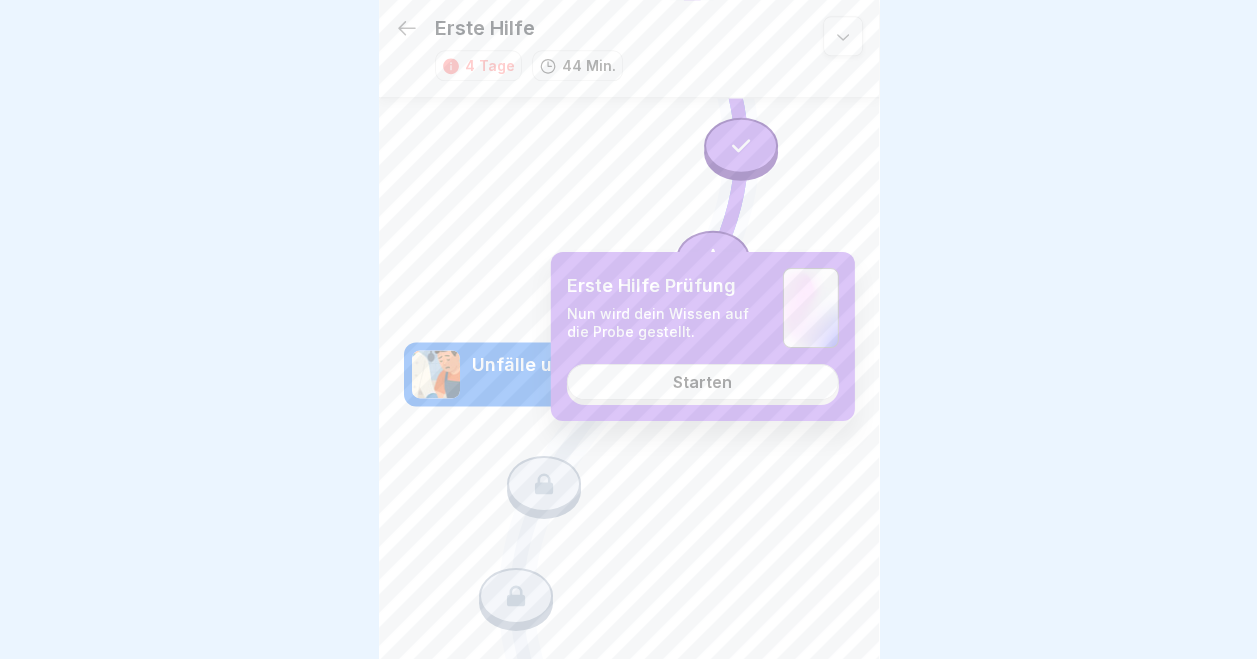click on "Starten" at bounding box center (703, 382) 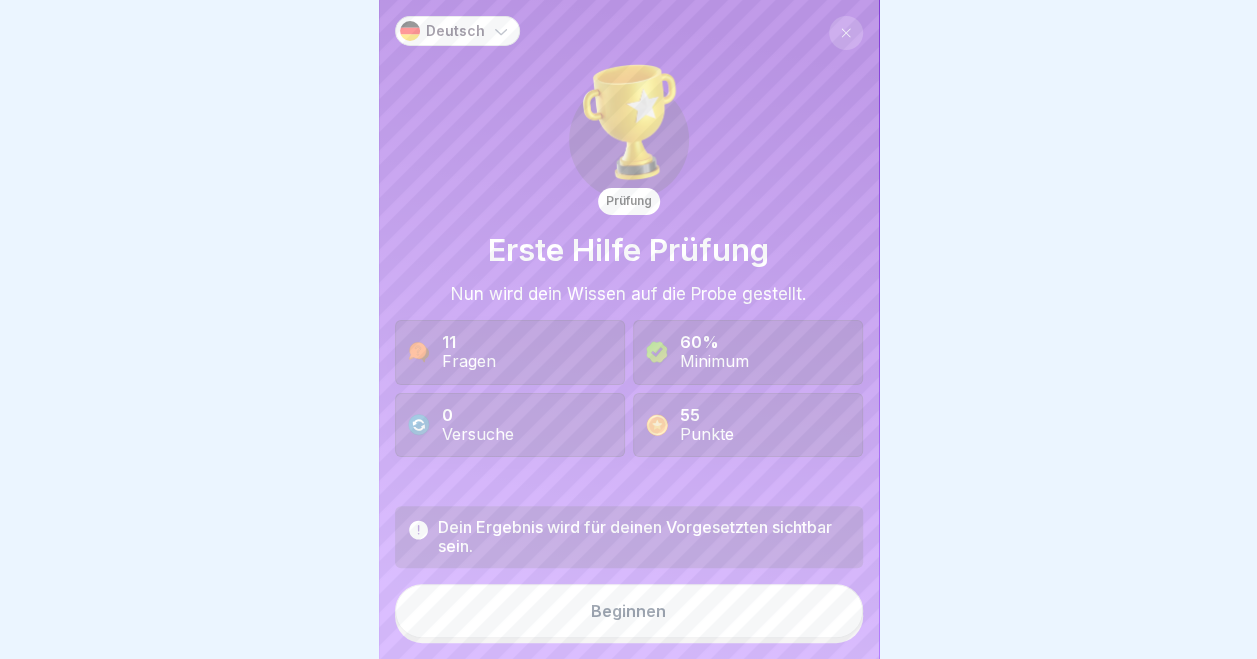 click on "Beginnen" at bounding box center (628, 611) 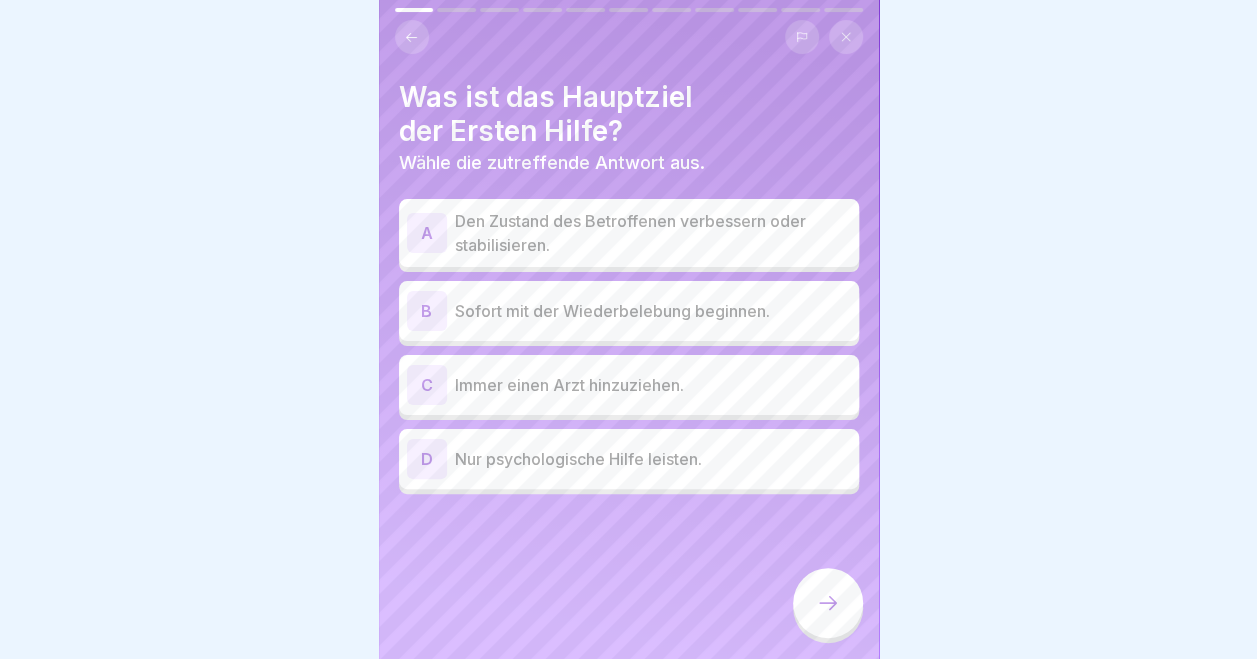 click on "Den Zustand des Betroffenen verbessern oder stabilisieren." at bounding box center (653, 233) 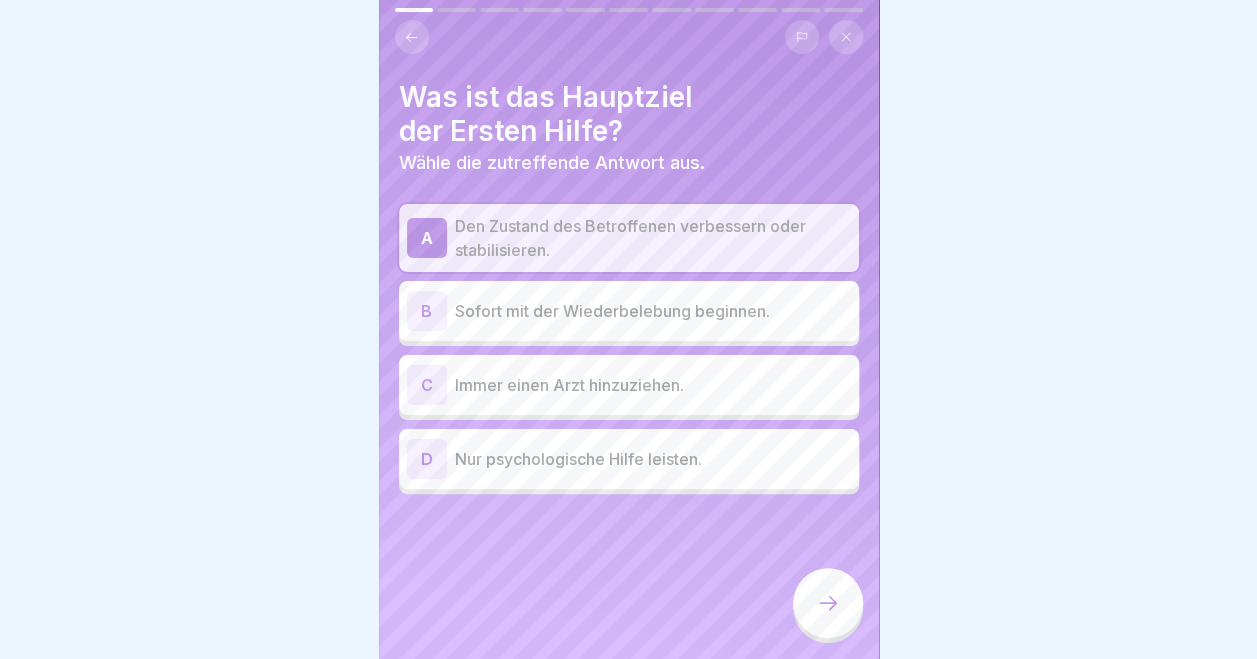 click 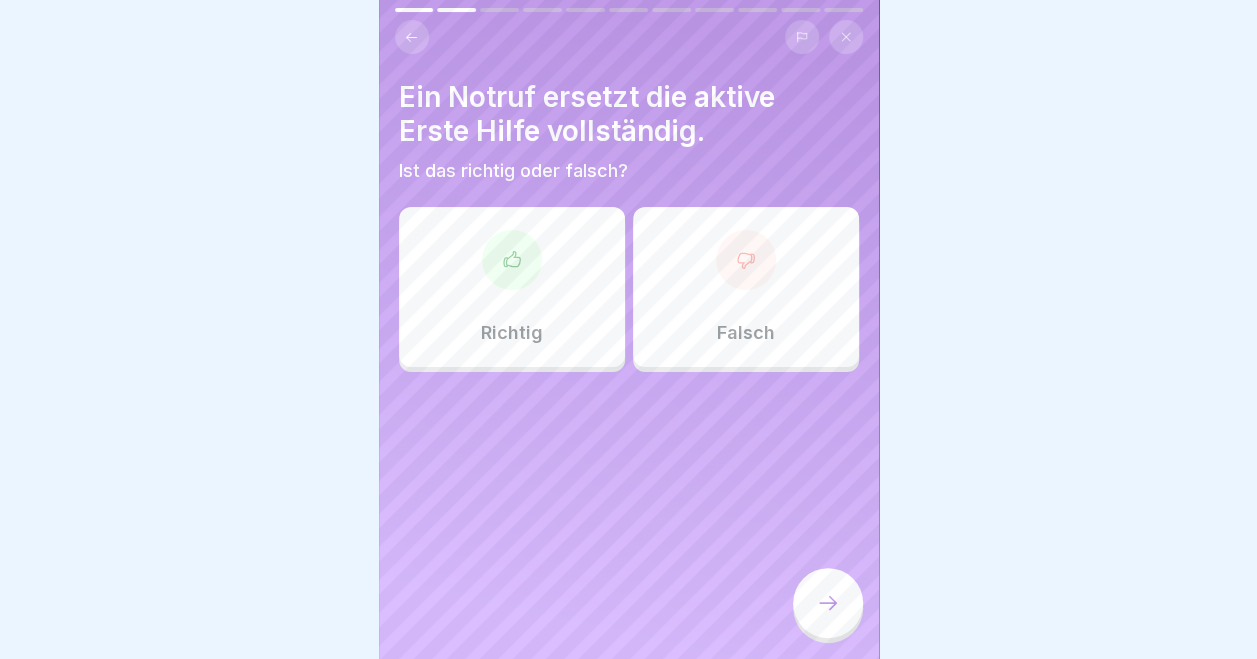 click at bounding box center (746, 260) 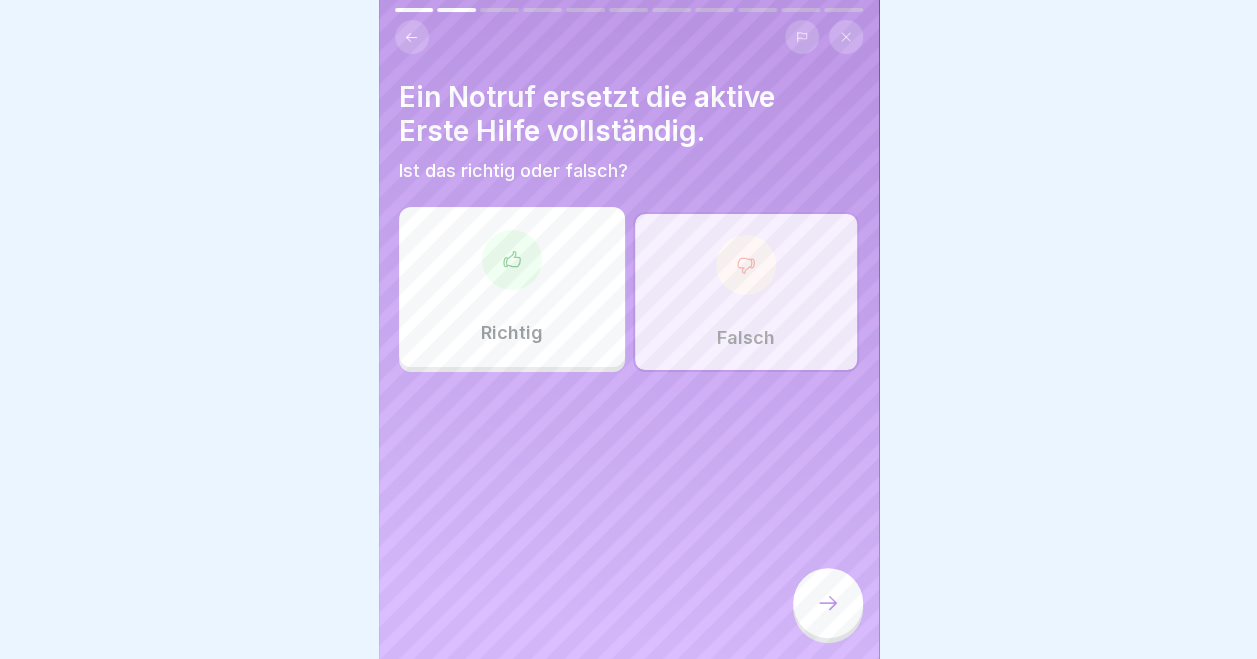 click at bounding box center (828, 603) 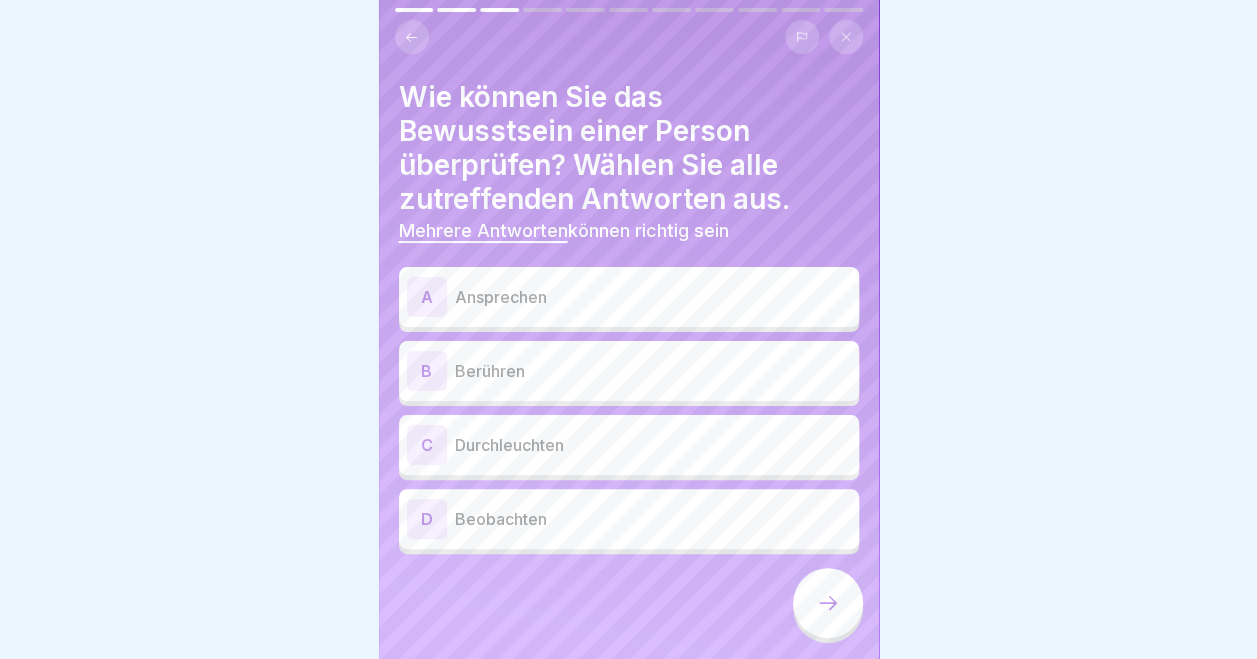click on "Ansprechen" at bounding box center [653, 297] 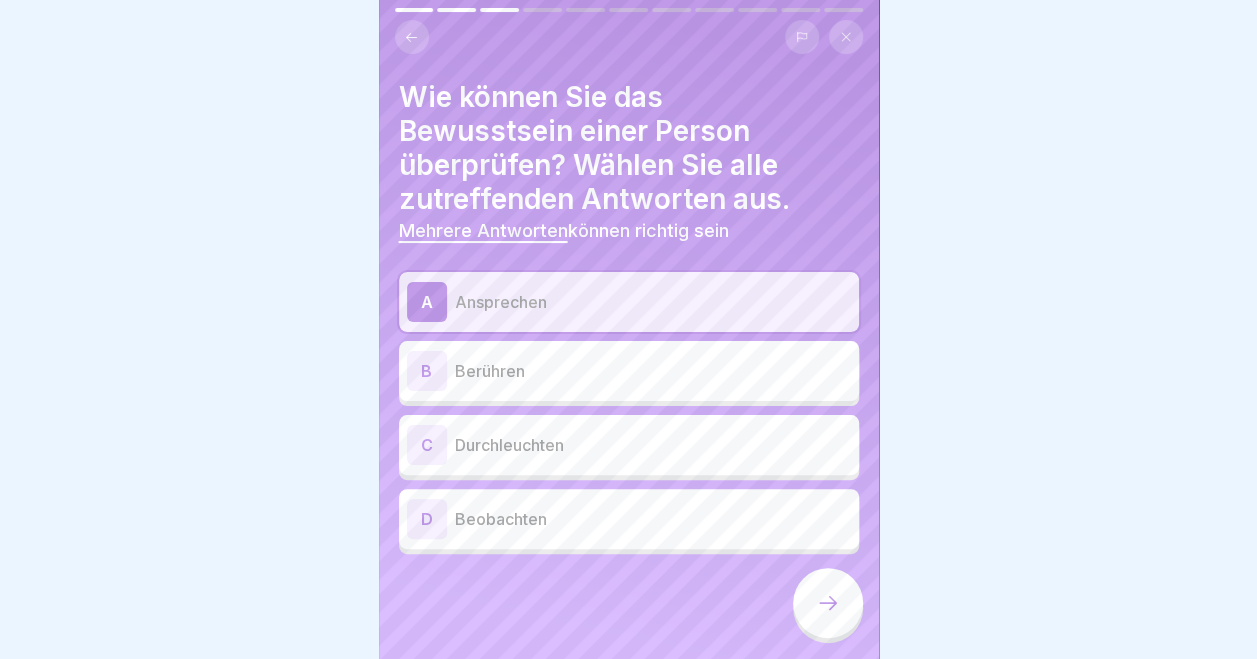 click on "Berühren" at bounding box center [653, 371] 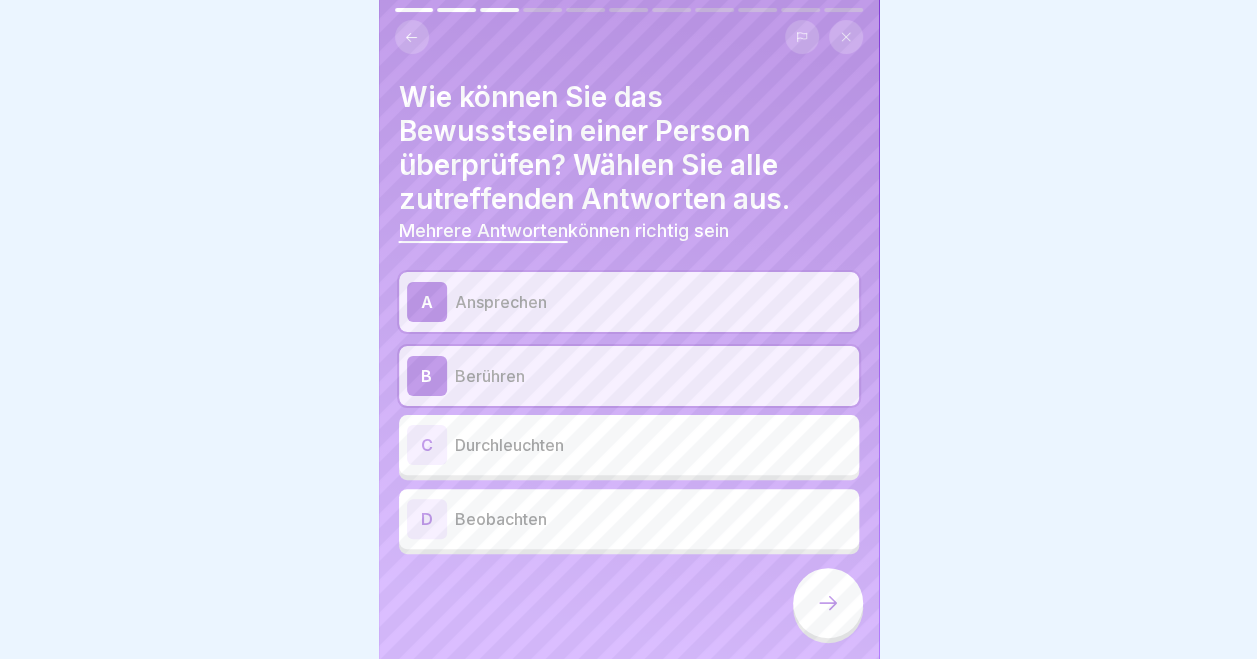 click on "Beobachten" at bounding box center [653, 519] 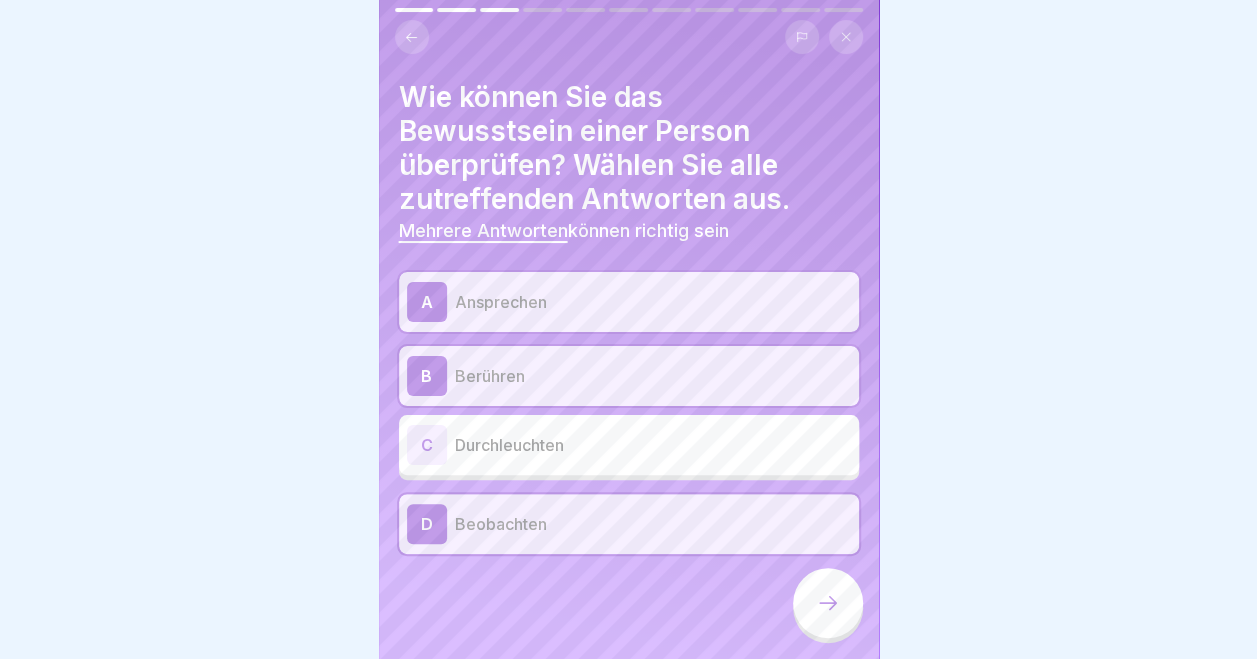 click 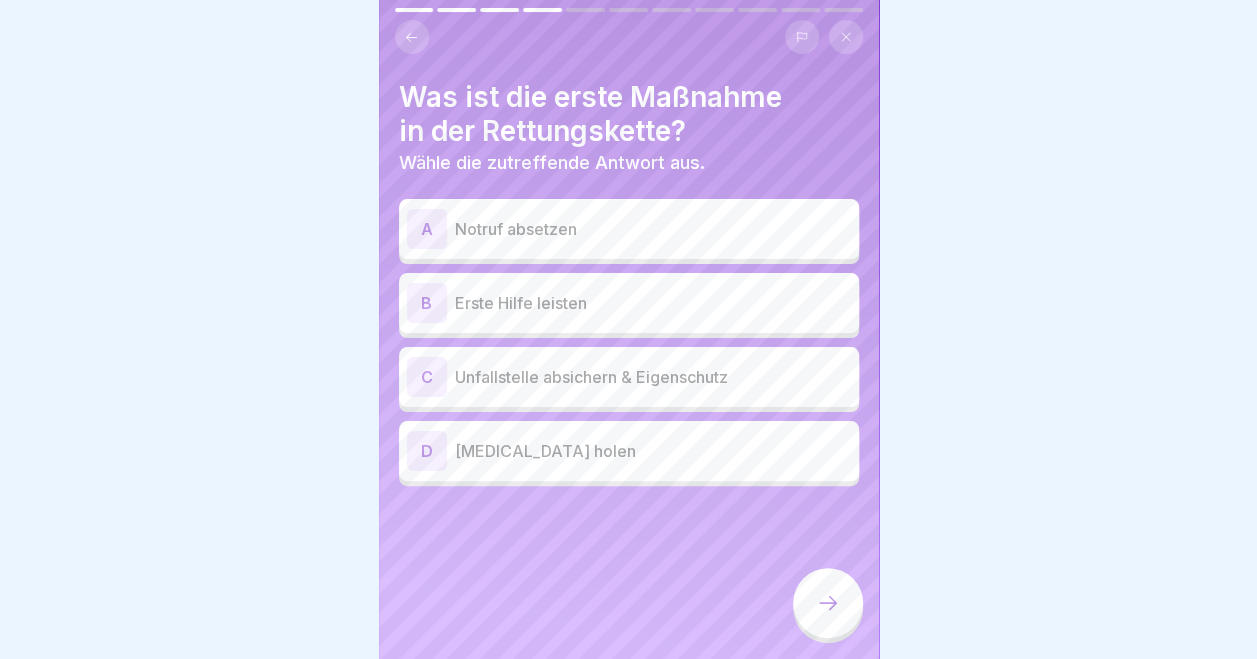click on "Unfallstelle absichern & Eigenschutz" at bounding box center [653, 377] 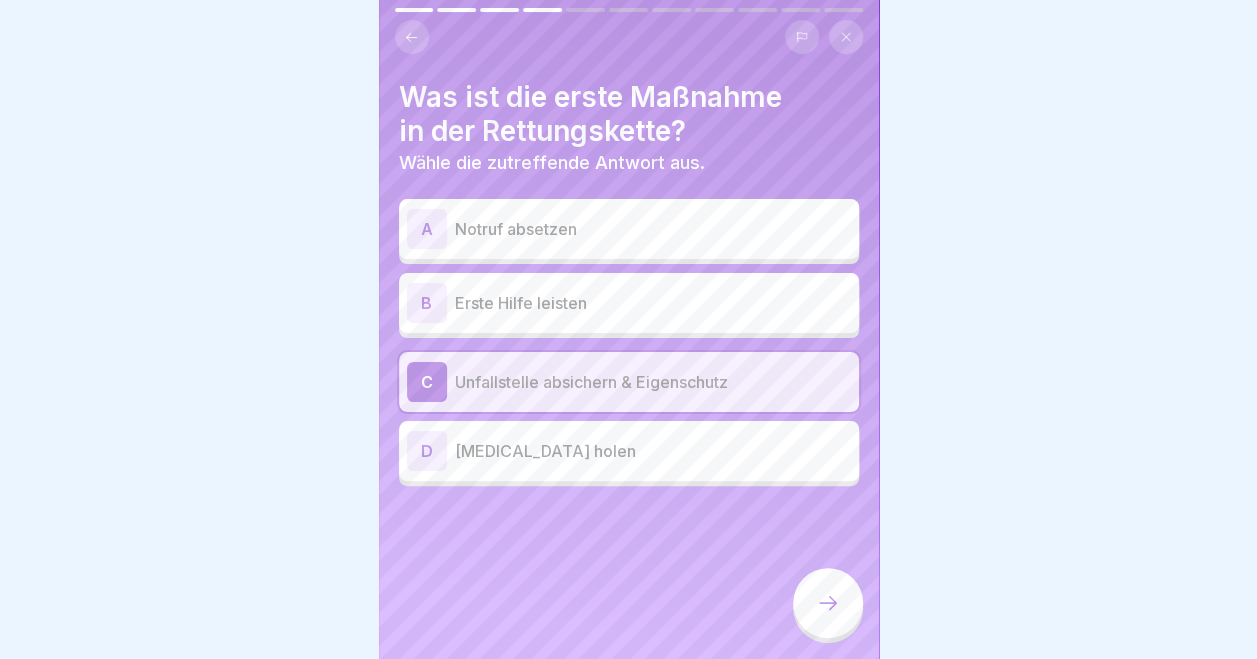 click 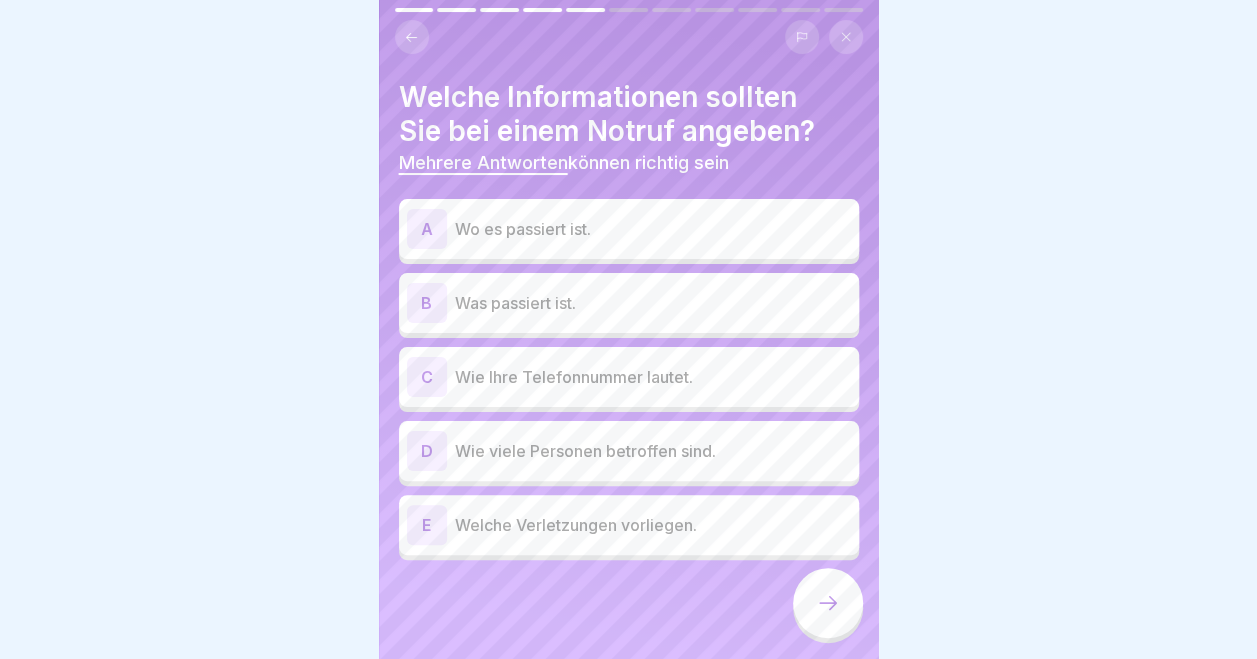 click on "Wo es passiert ist." at bounding box center [653, 229] 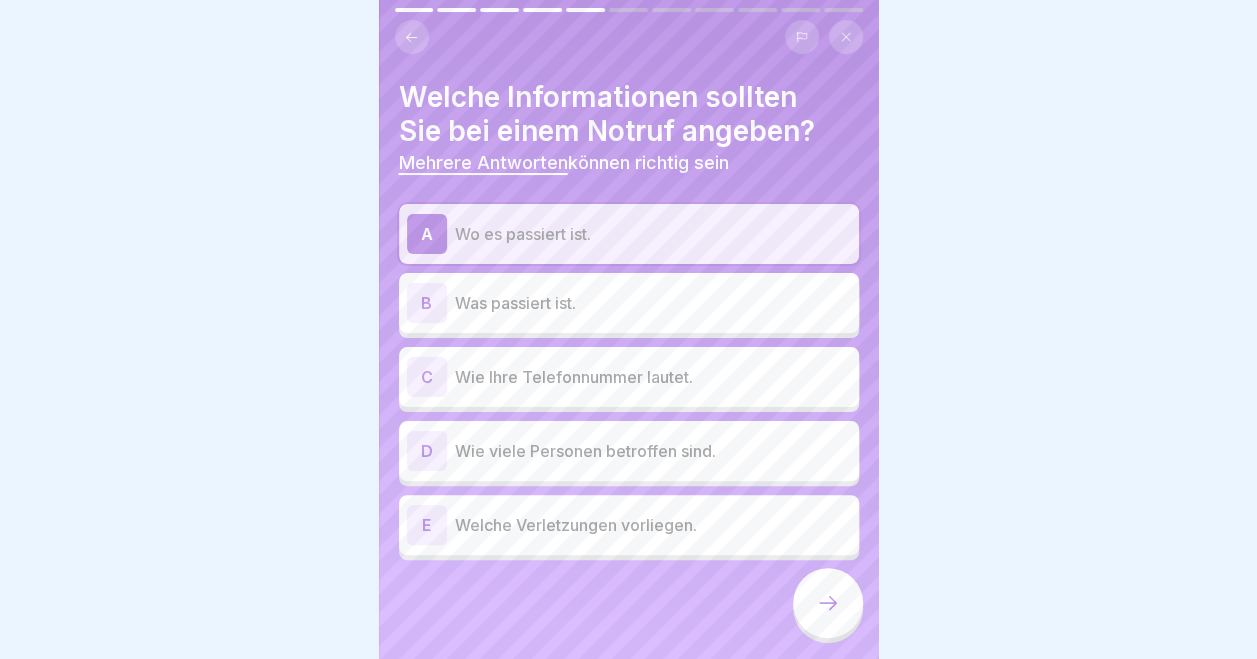 click on "Was passiert ist." at bounding box center [653, 303] 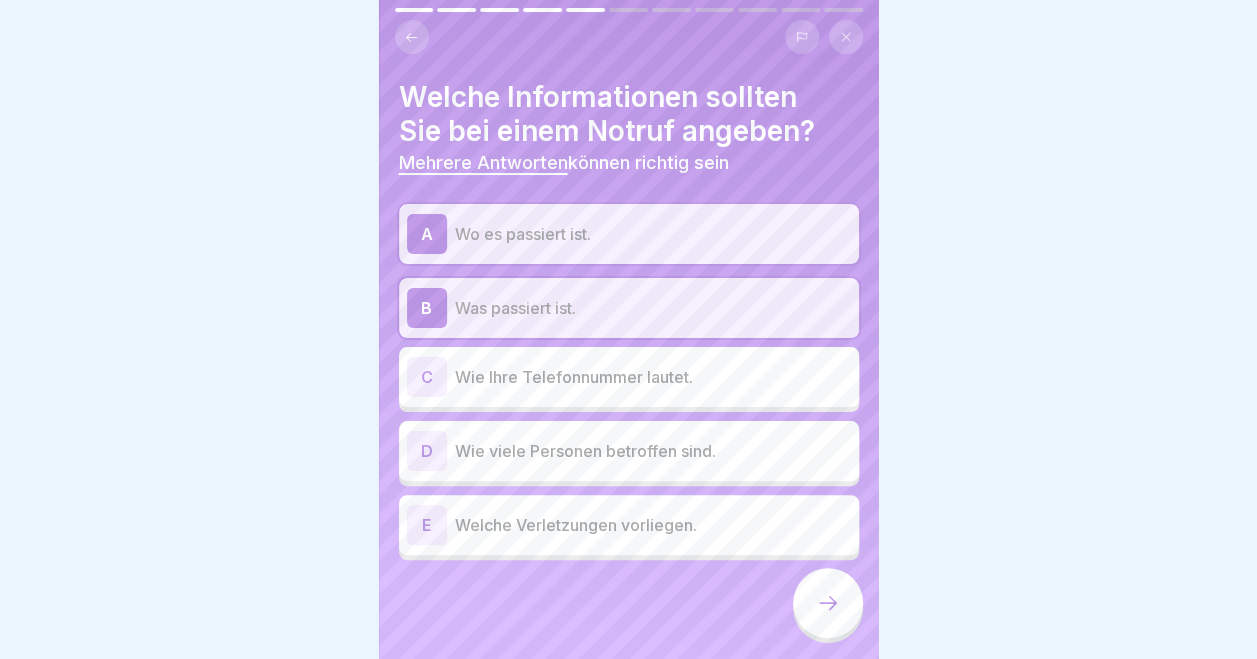 click on "Wie viele Personen betroffen sind." at bounding box center [653, 451] 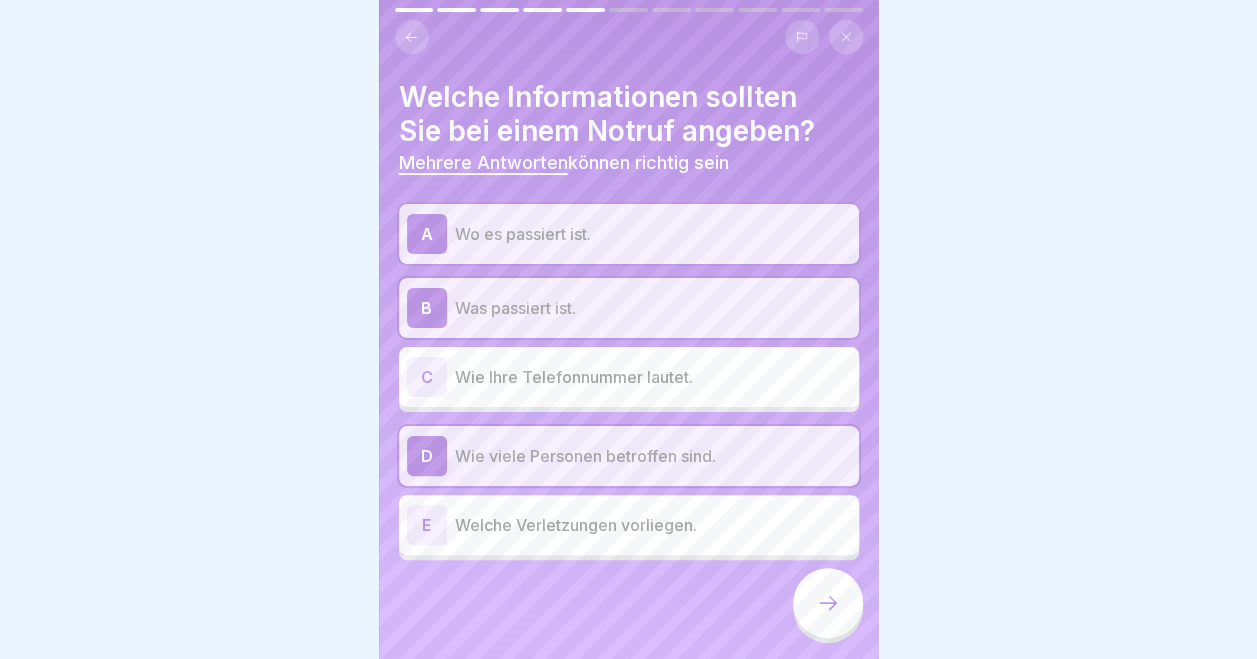 click on "Welche Verletzungen vorliegen." at bounding box center [653, 525] 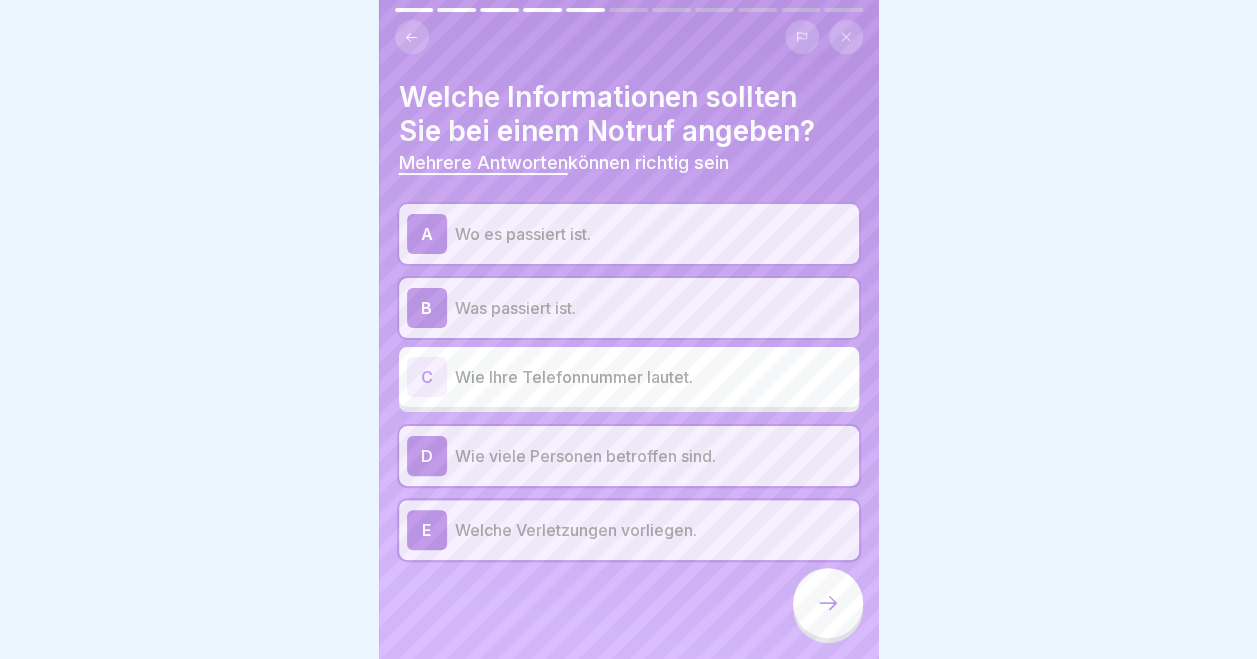 click 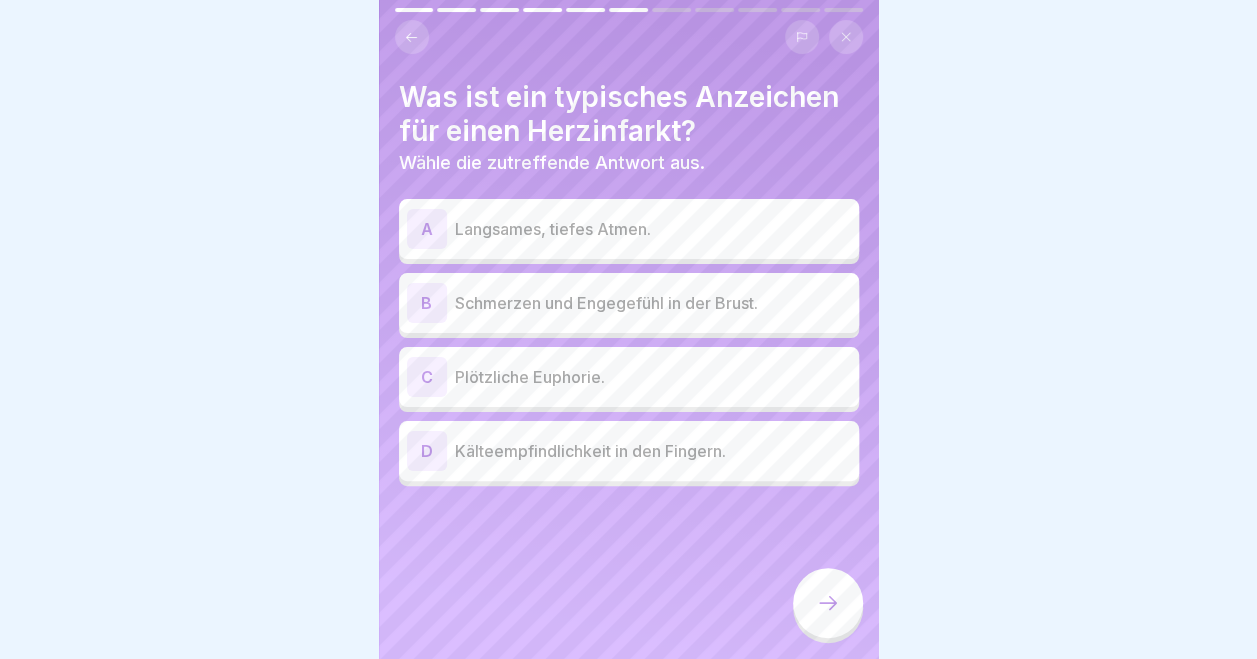 click on "Schmerzen und Engegefühl in der Brust." at bounding box center [653, 303] 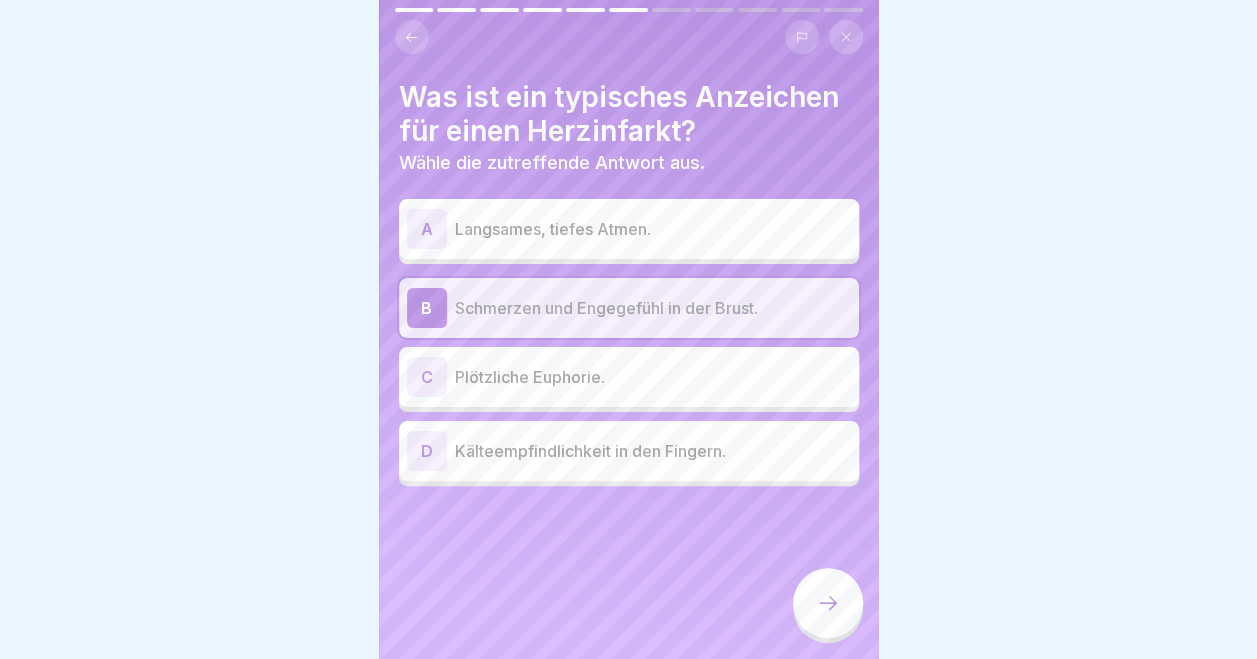 click 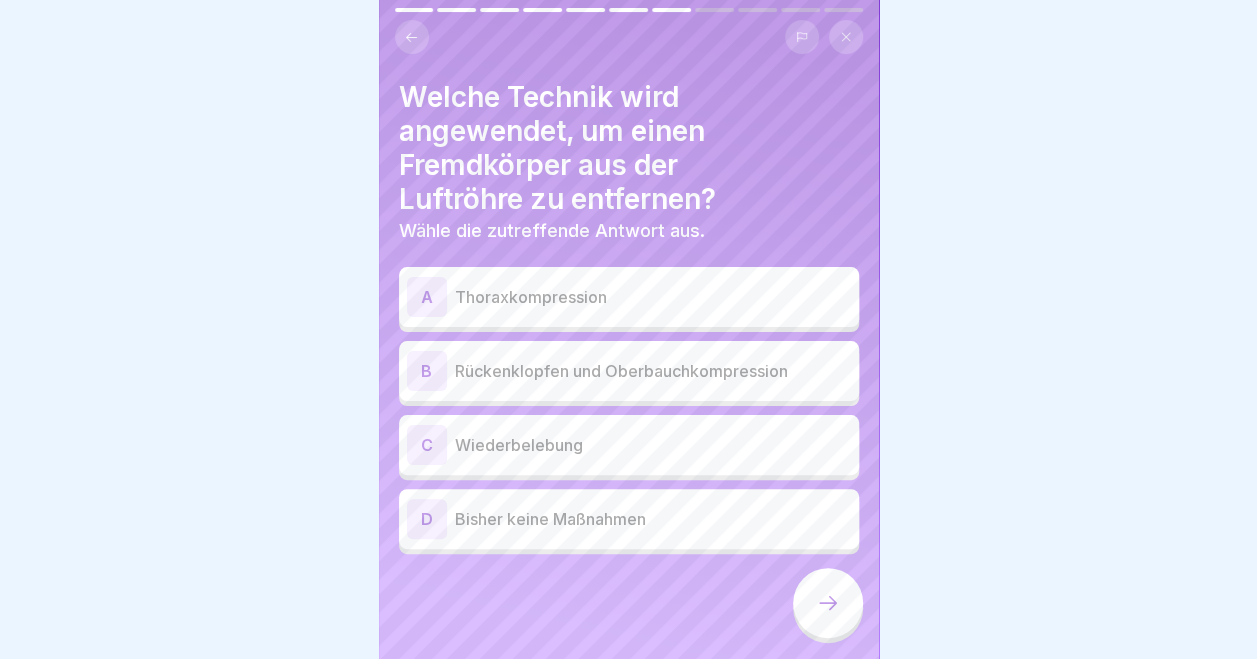 click on "Rückenklopfen und Oberbauchkompression" at bounding box center (653, 371) 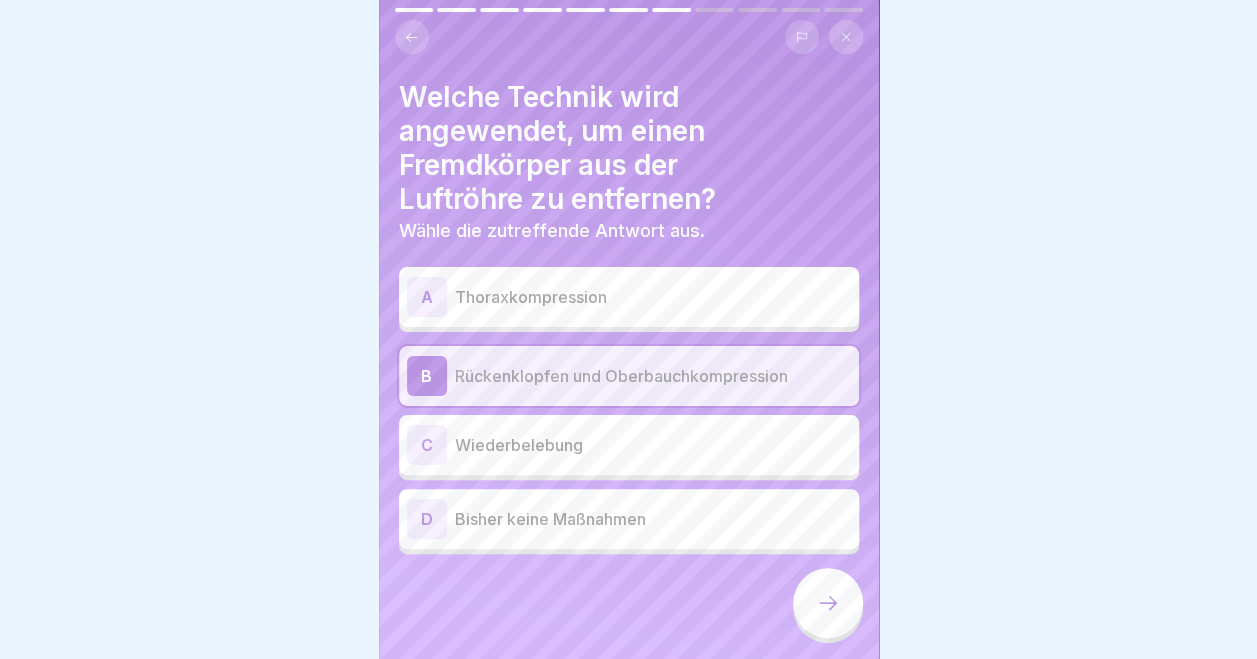 click 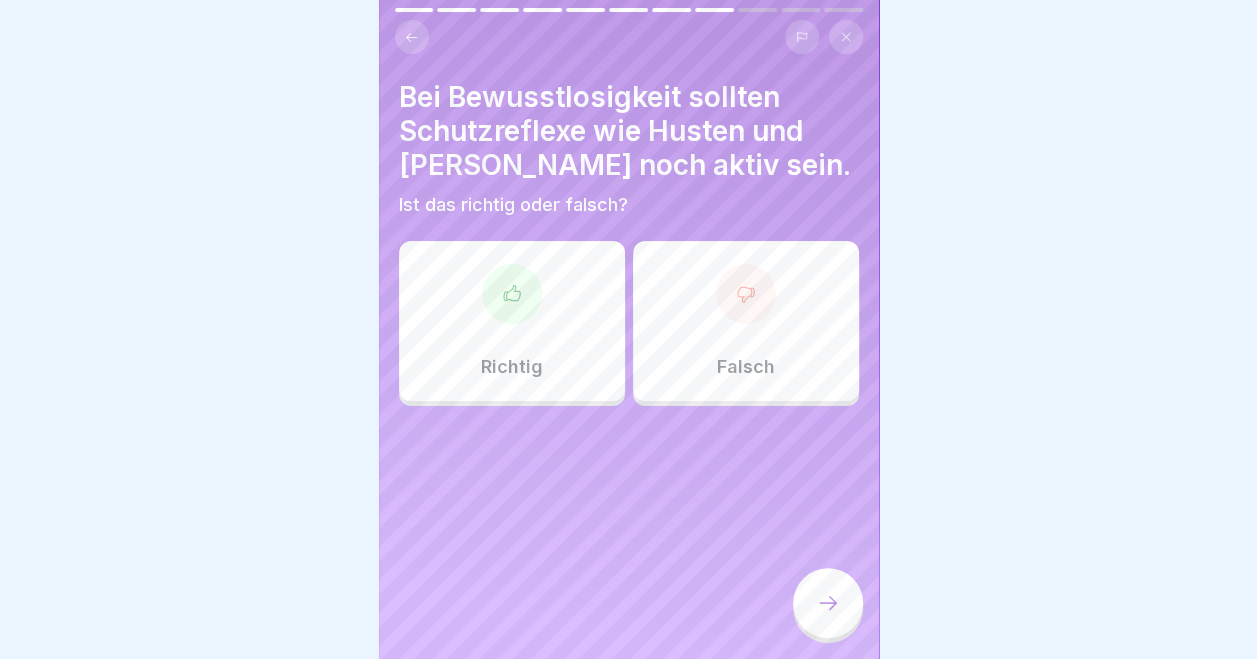 click at bounding box center [746, 294] 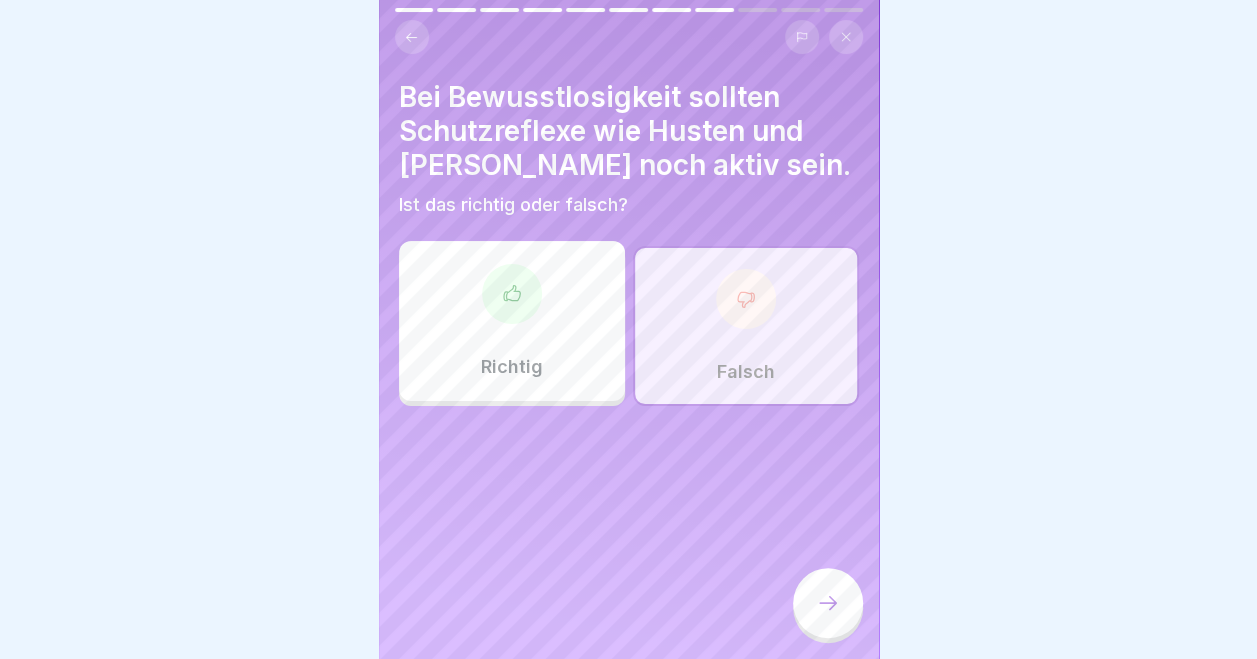 click 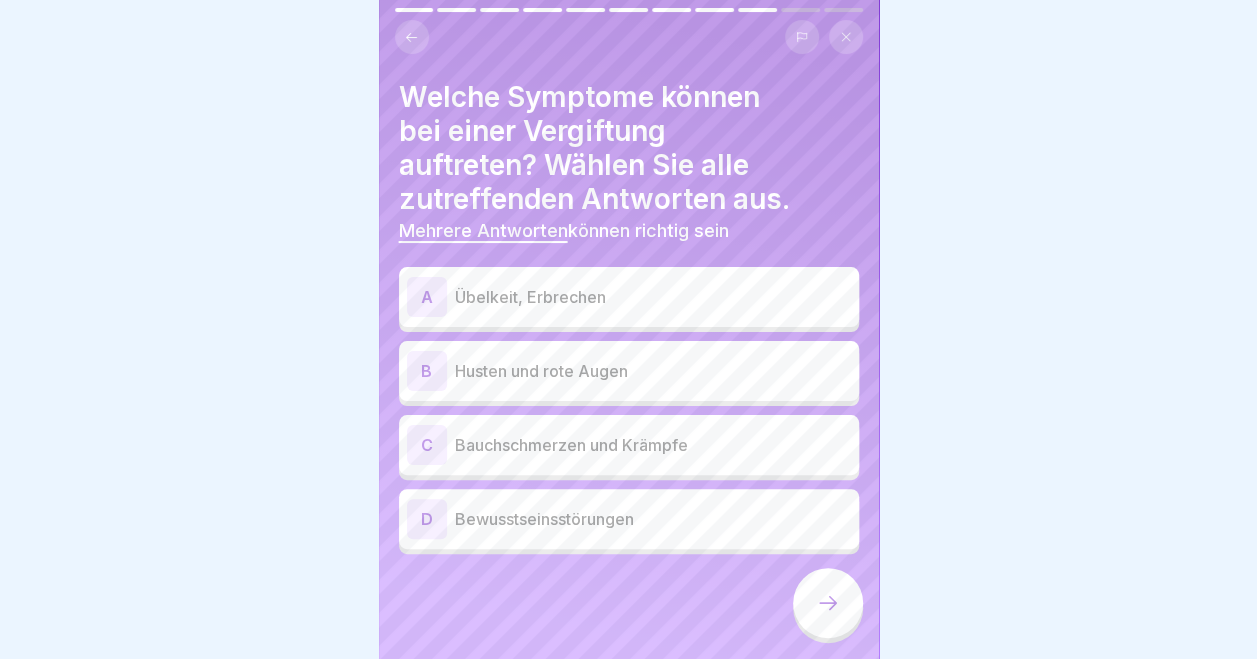 click on "Übelkeit, Erbrechen" at bounding box center [653, 297] 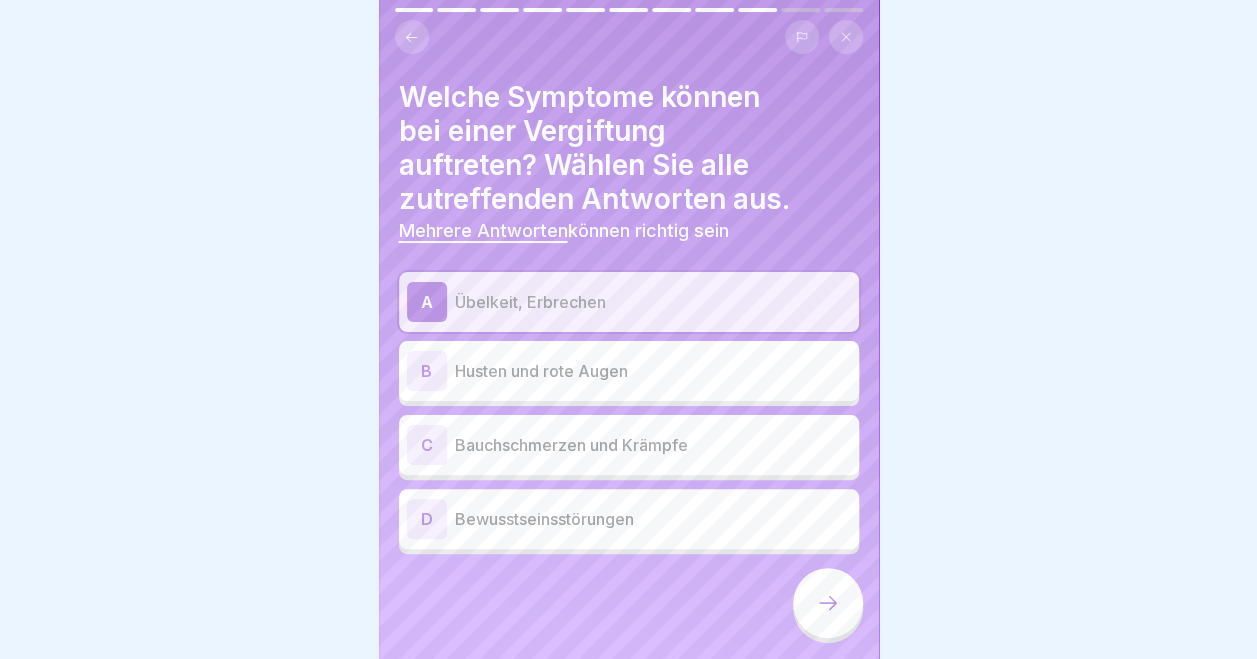 click on "Bauchschmerzen und Krämpfe" at bounding box center (653, 445) 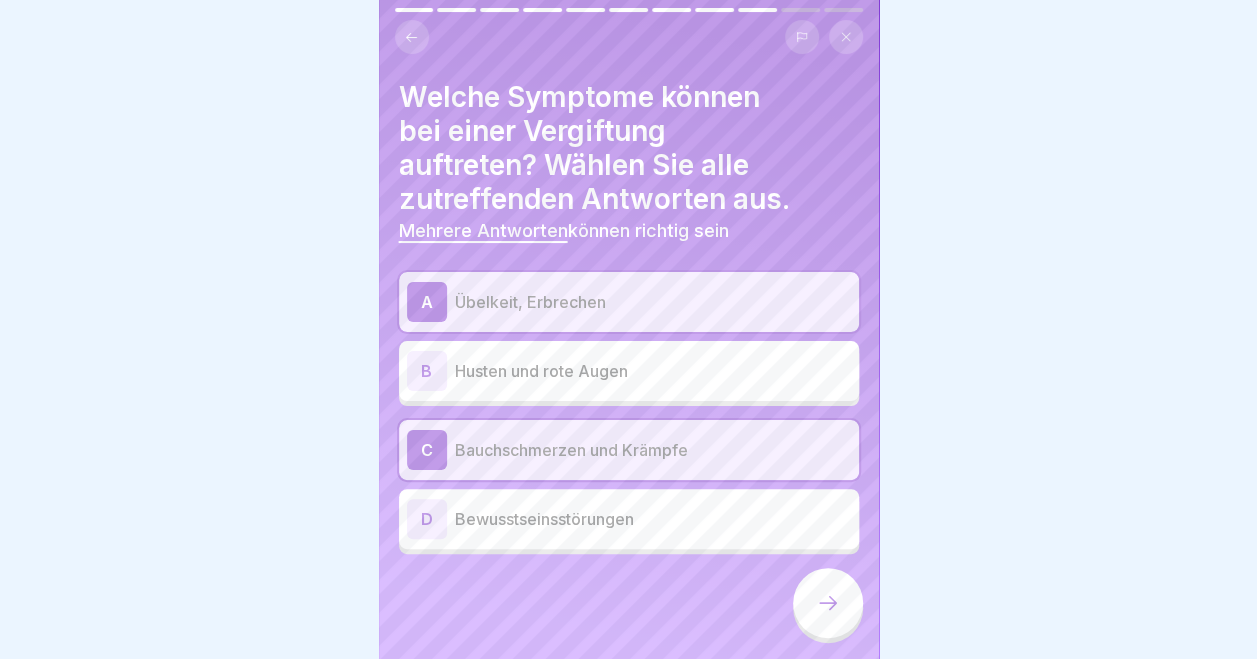 click on "Bewusstseinsstörungen" at bounding box center [653, 519] 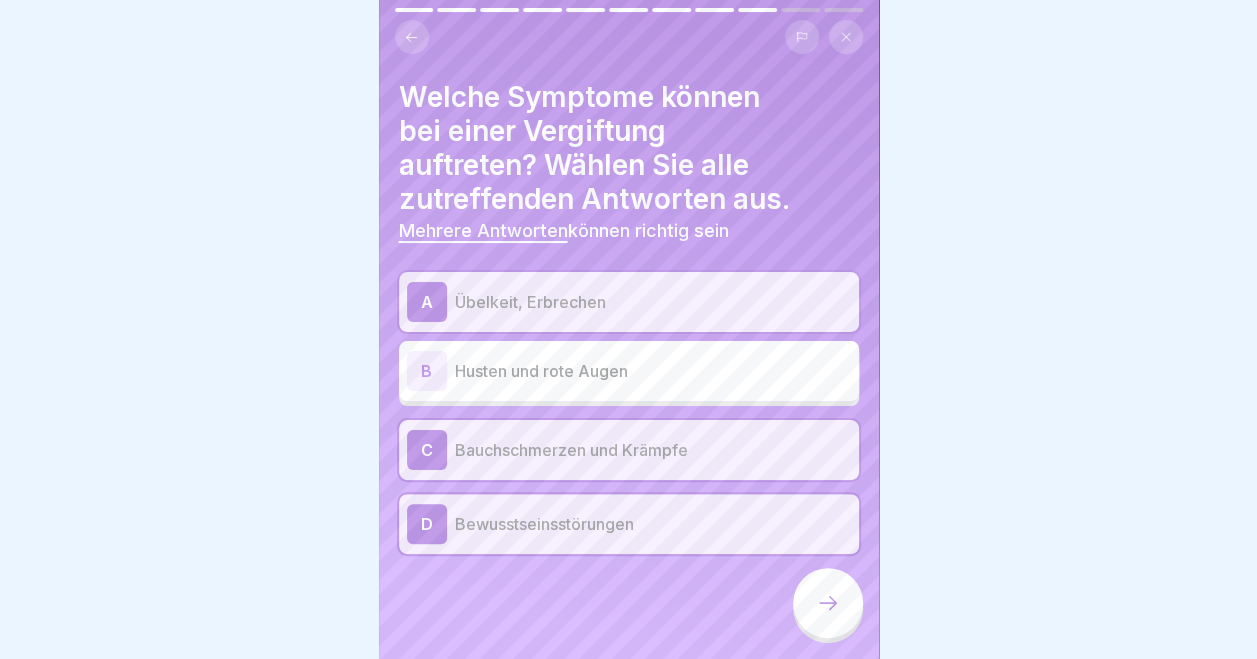 click at bounding box center [828, 603] 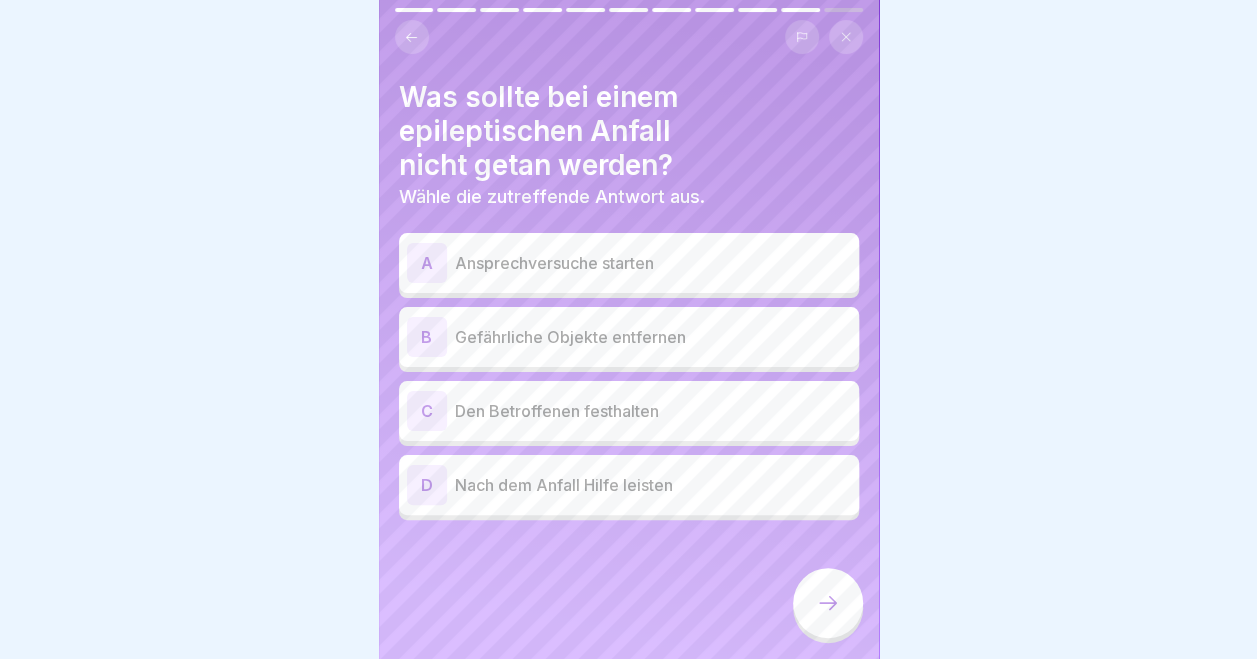 click on "Den Betroffenen festhalten" at bounding box center [653, 411] 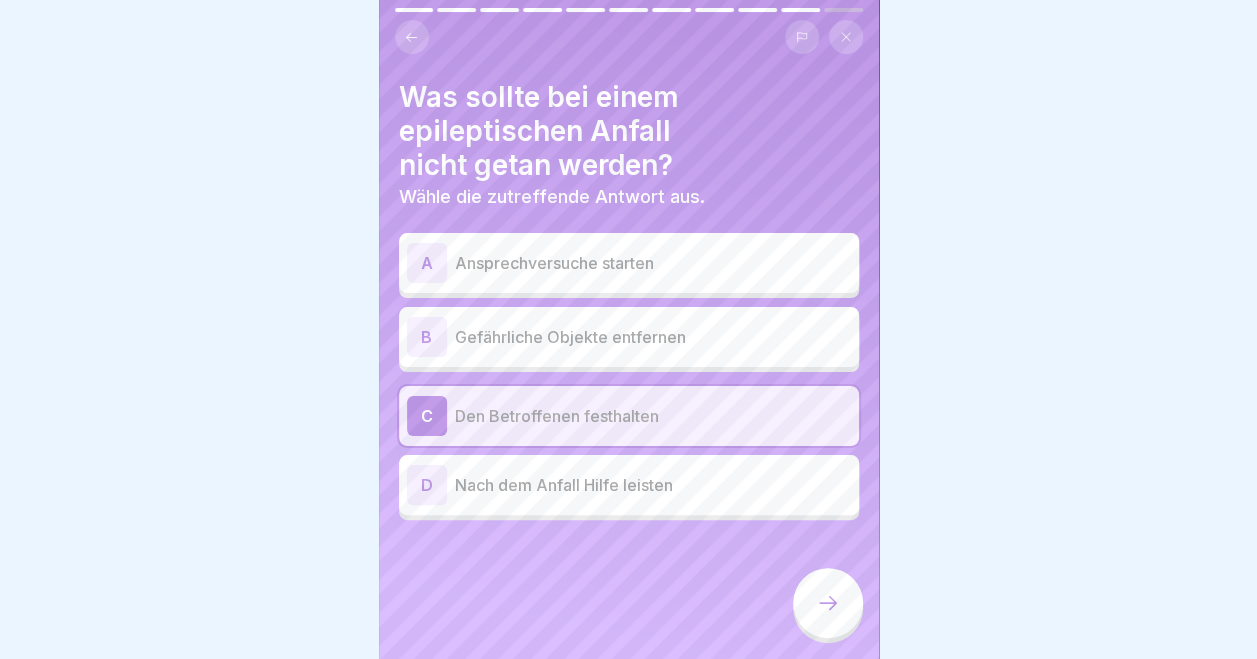 click 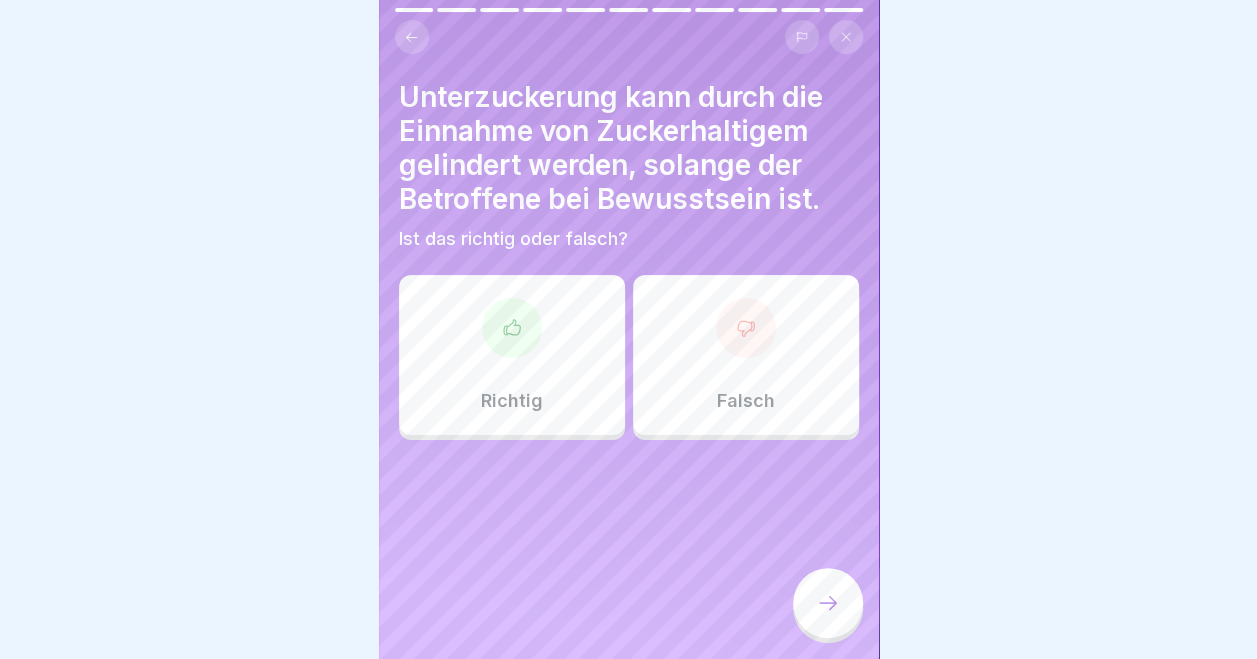 click on "Richtig" at bounding box center (512, 355) 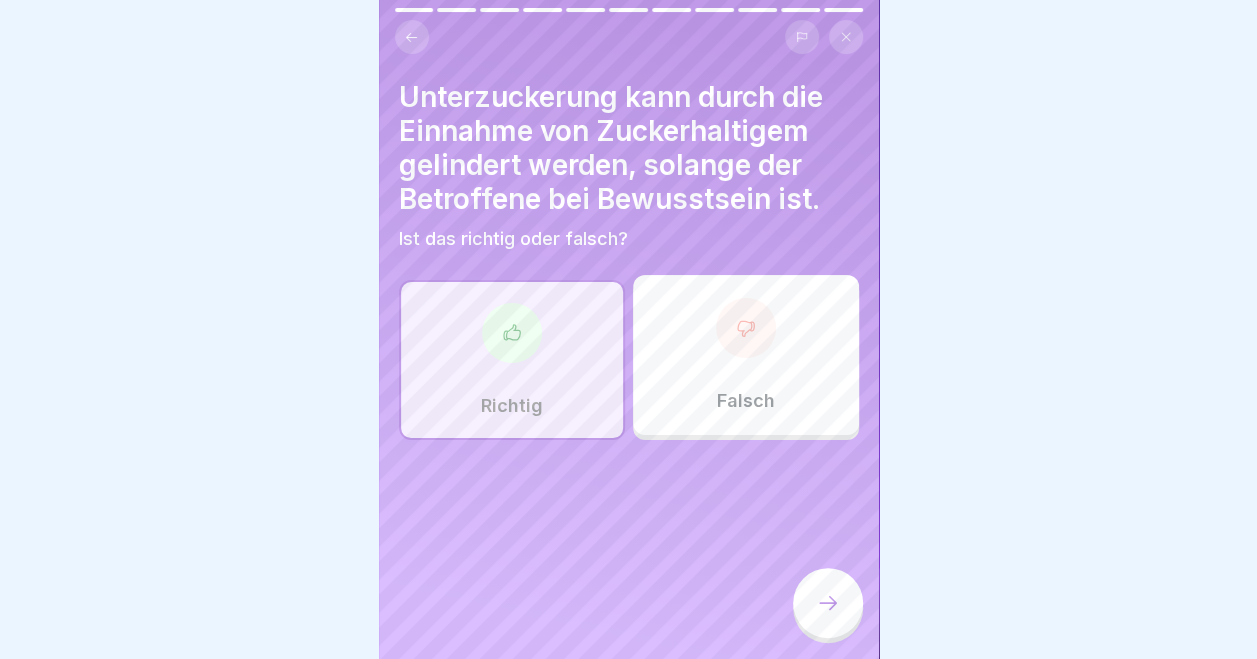 click 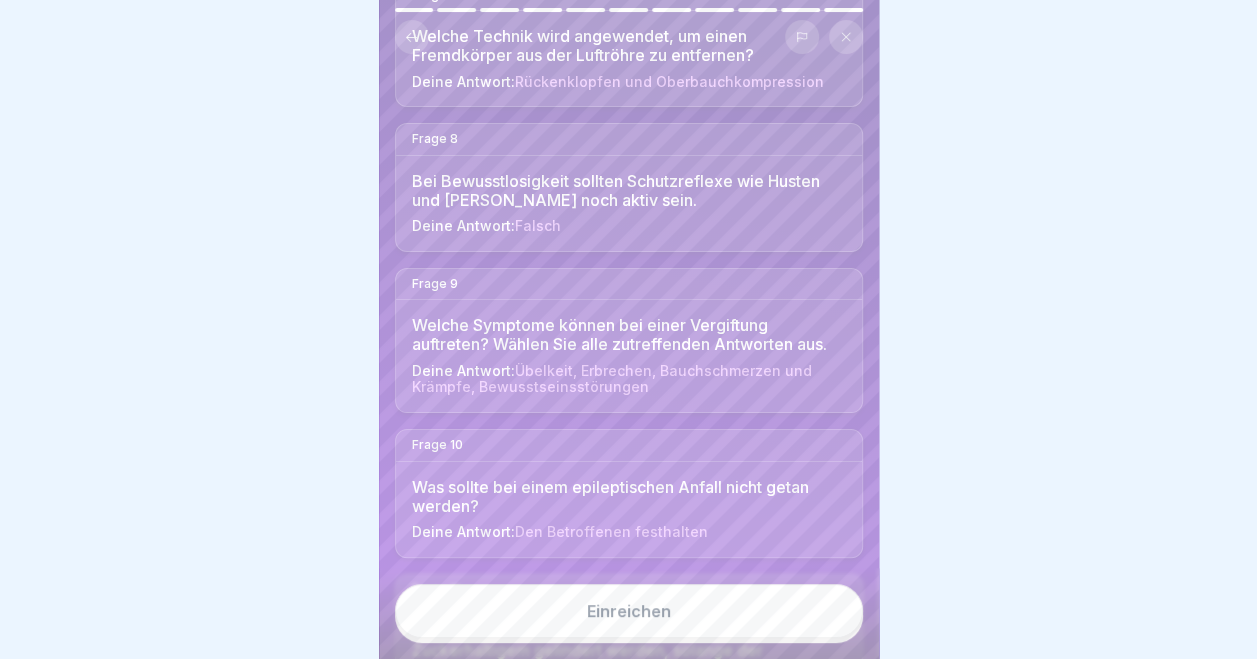 scroll, scrollTop: 1230, scrollLeft: 0, axis: vertical 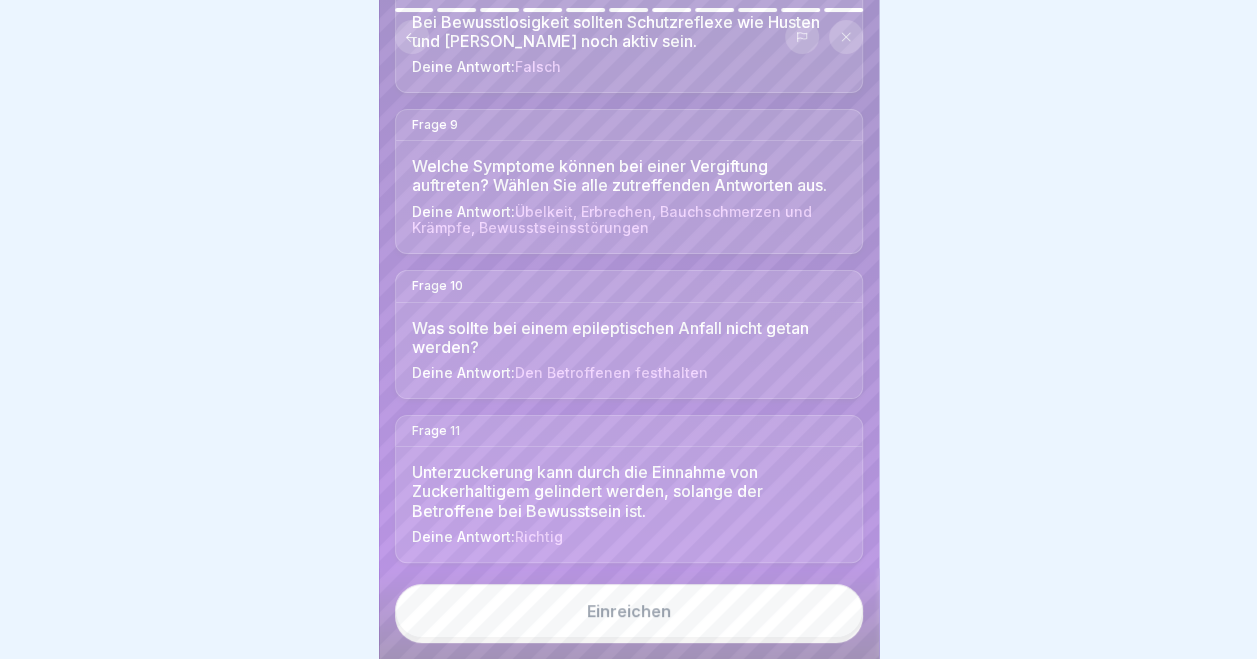 click on "Einreichen" at bounding box center (629, 611) 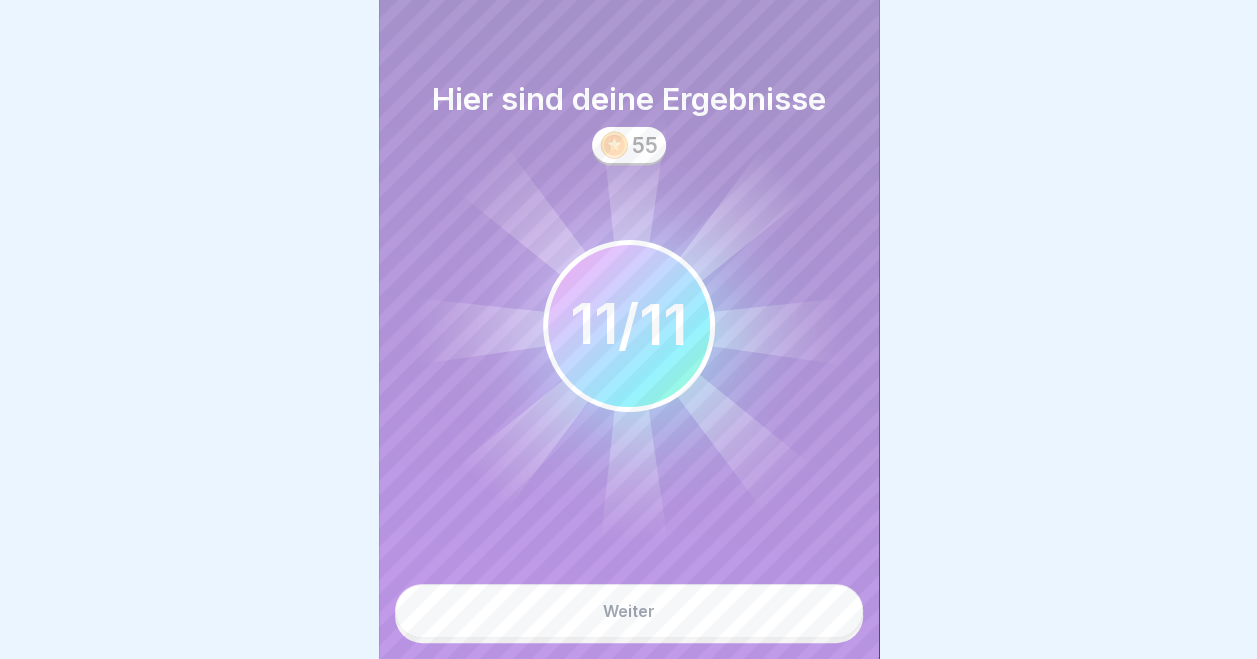 click on "Weiter" at bounding box center (629, 611) 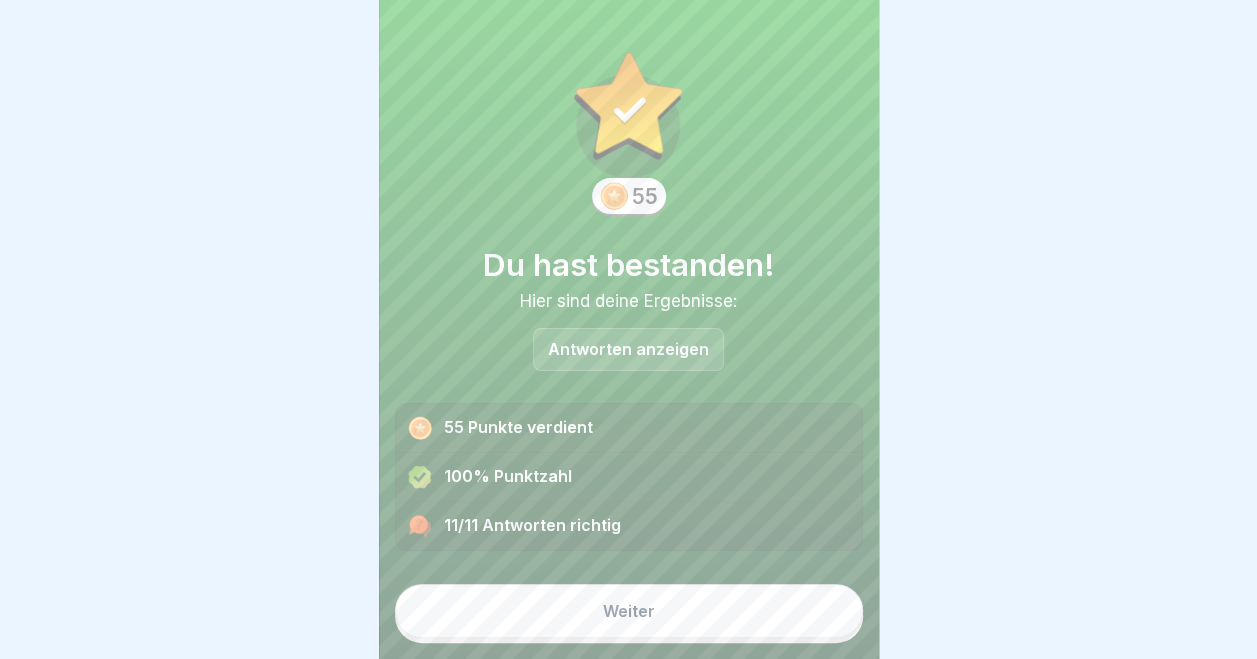click on "Weiter" at bounding box center (629, 611) 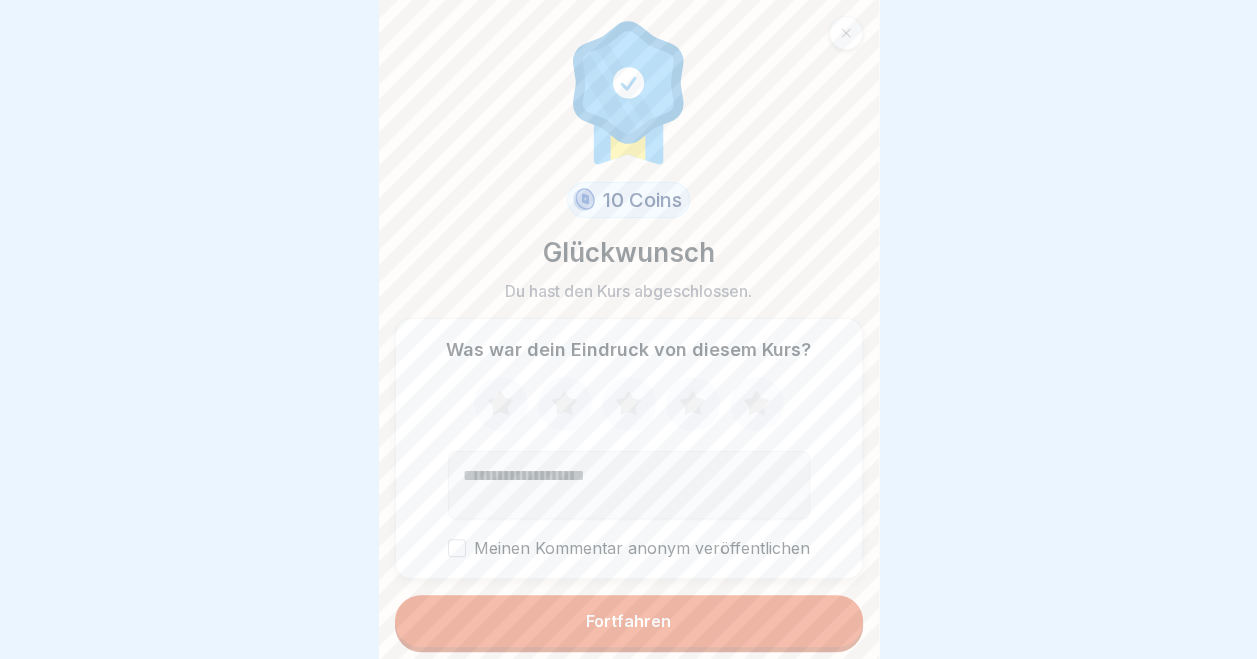 click on "Fortfahren" at bounding box center [629, 621] 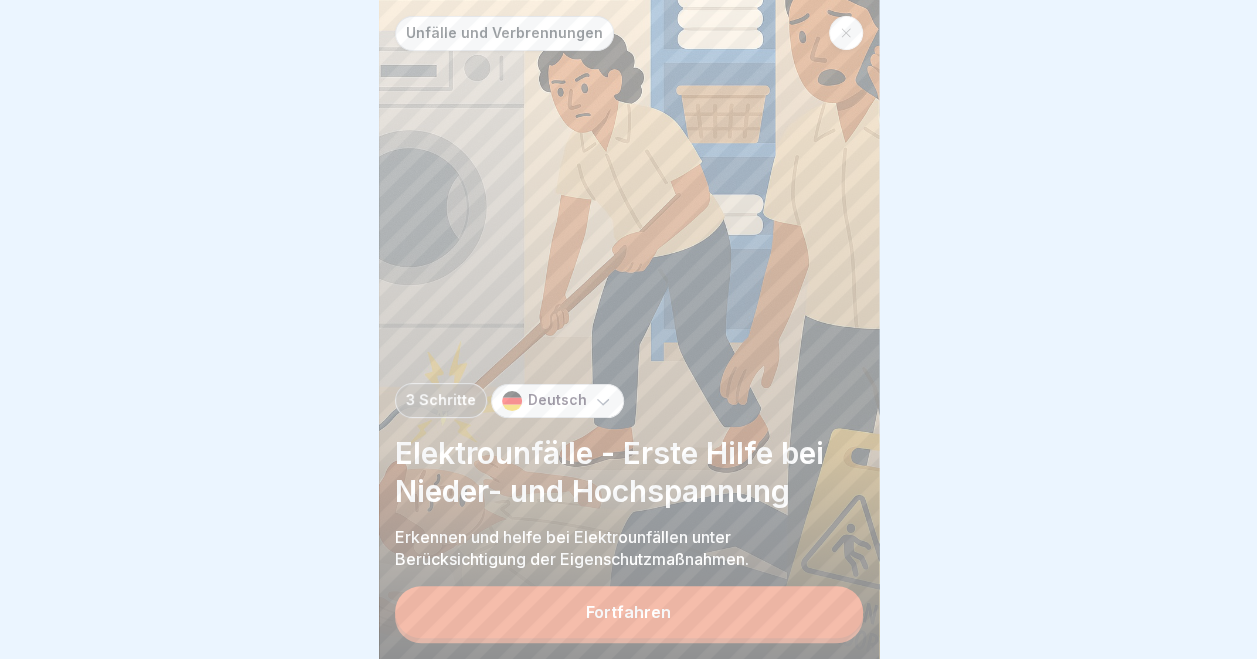 click on "Fortfahren" at bounding box center (629, 612) 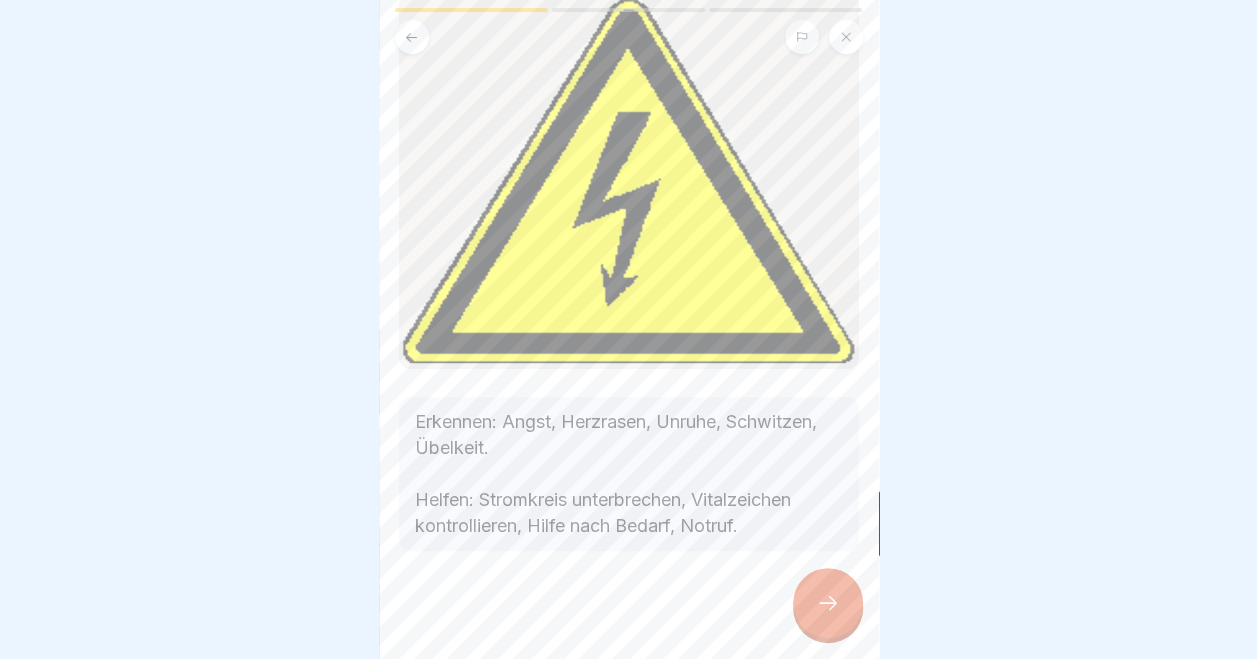 scroll, scrollTop: 144, scrollLeft: 0, axis: vertical 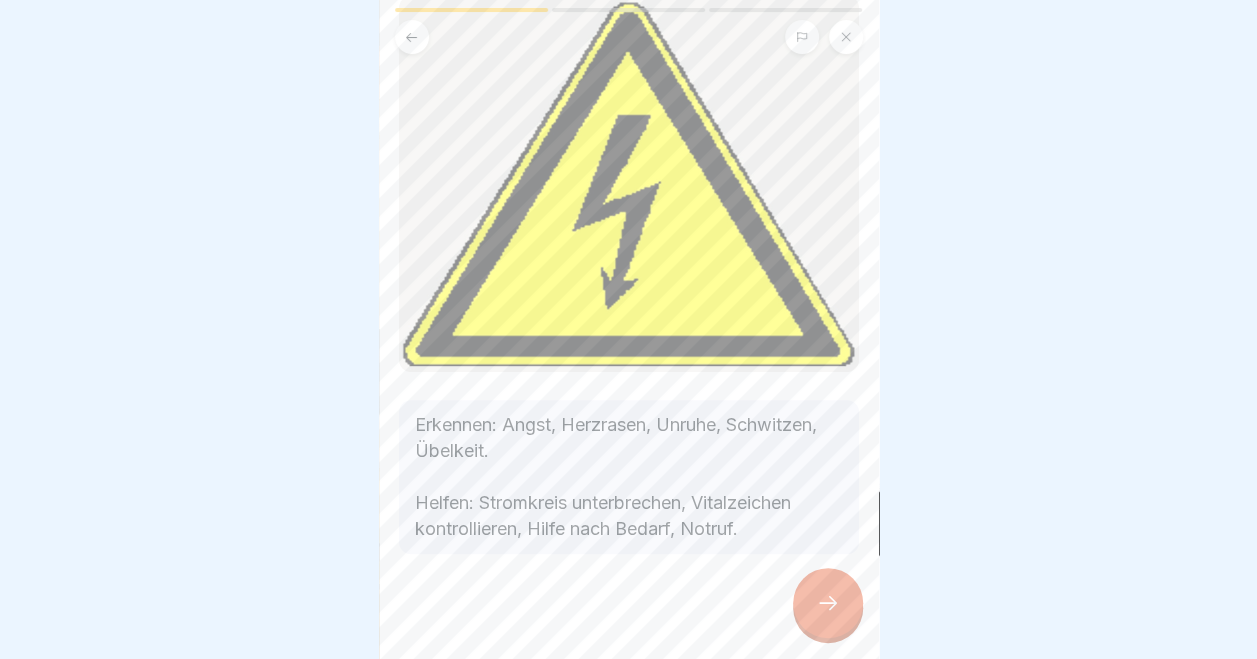click 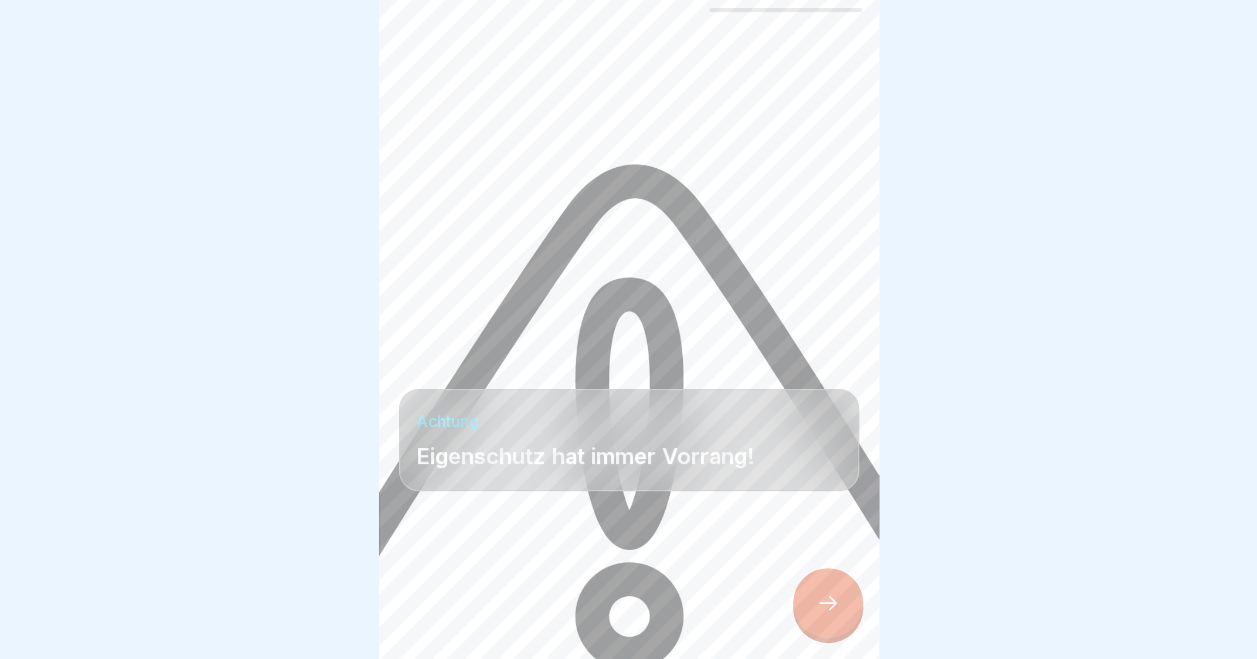 scroll, scrollTop: 15, scrollLeft: 0, axis: vertical 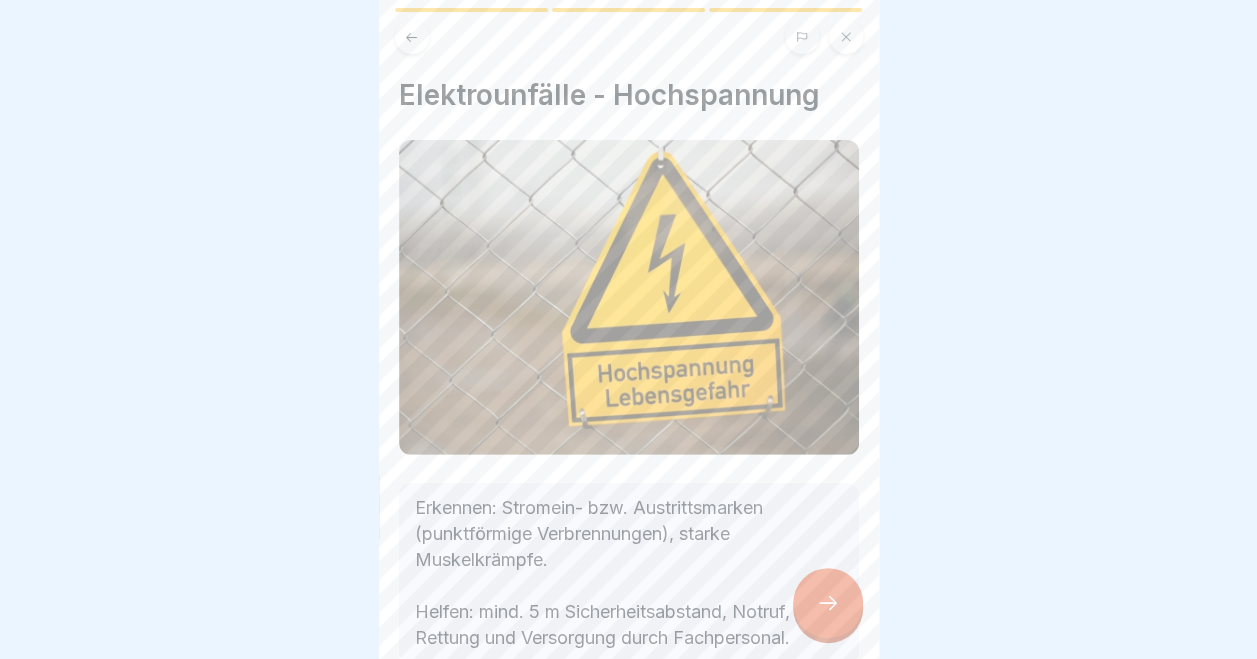click on "Erkennen: Stromein- bzw. Austrittsmarken (punktförmige Verbrennungen), starke Muskelkrämpfe.
Helfen: mind. 5 m Sicherheitsabstand, Notruf, Rettung und Versorgung durch Fachpersonal." at bounding box center (629, 573) 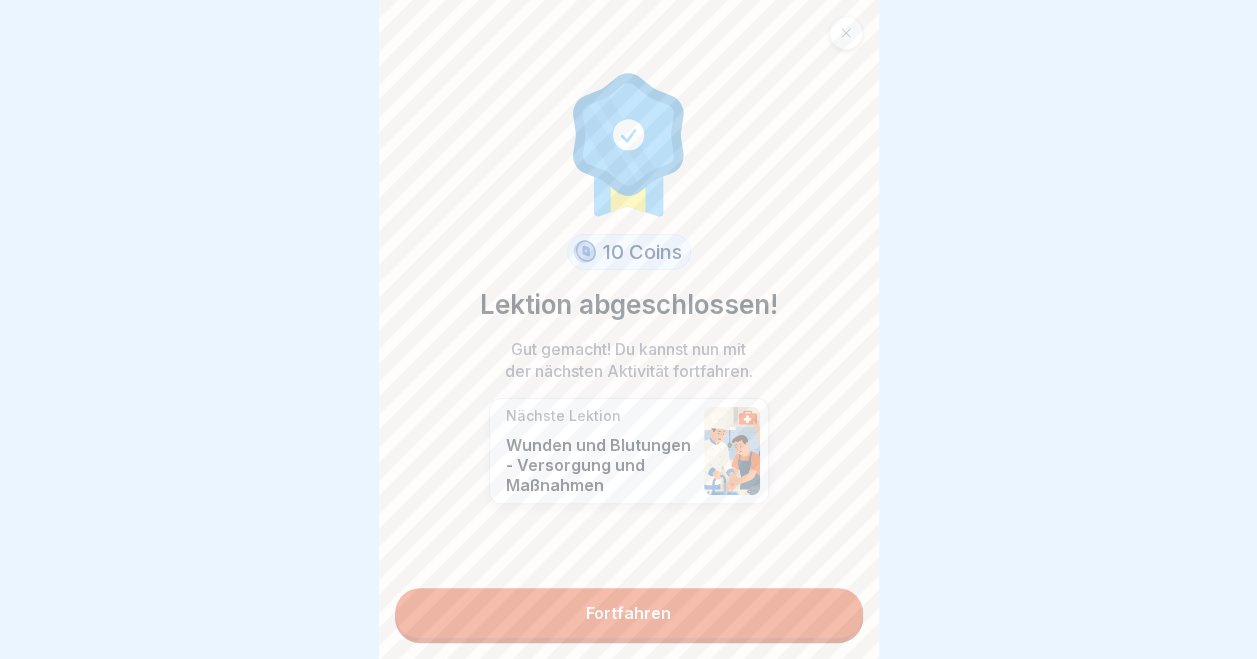 click on "Fortfahren" at bounding box center [629, 613] 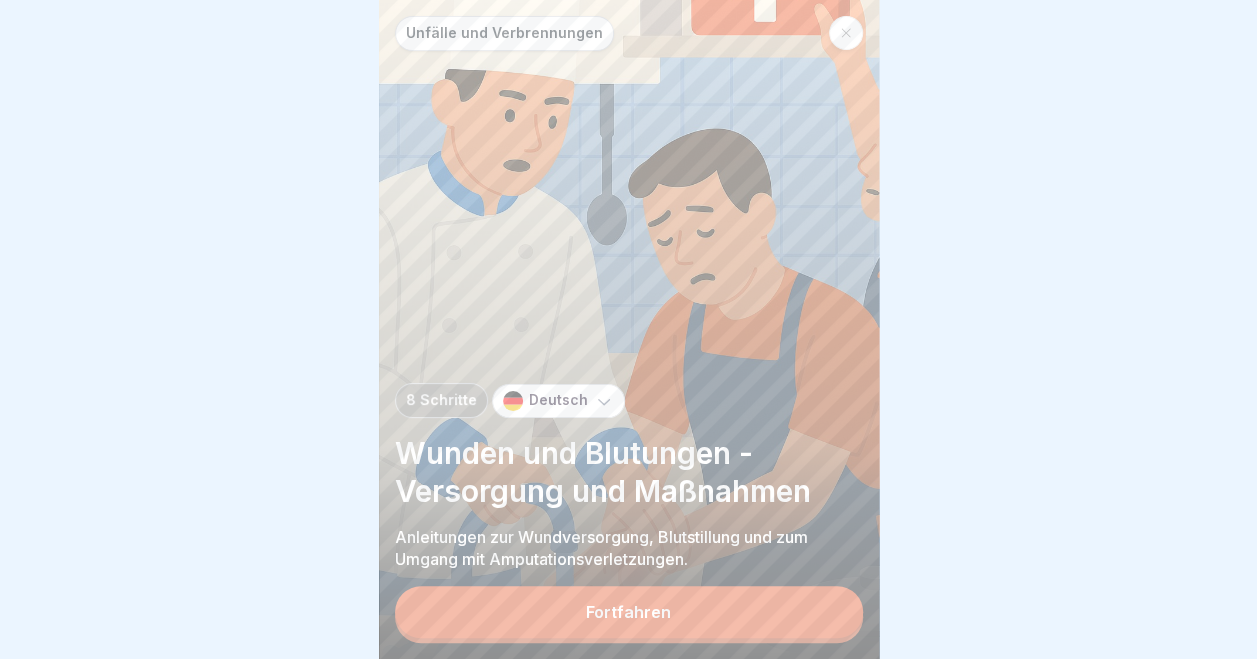 click on "Fortfahren" at bounding box center (629, 612) 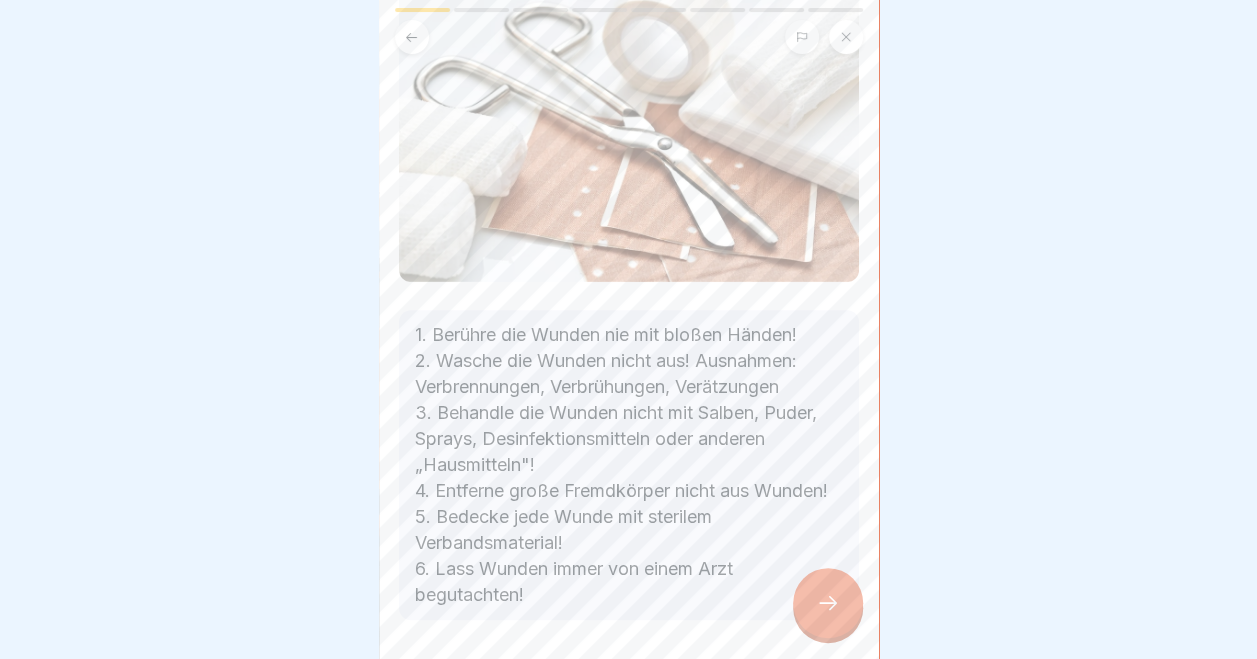 scroll, scrollTop: 328, scrollLeft: 0, axis: vertical 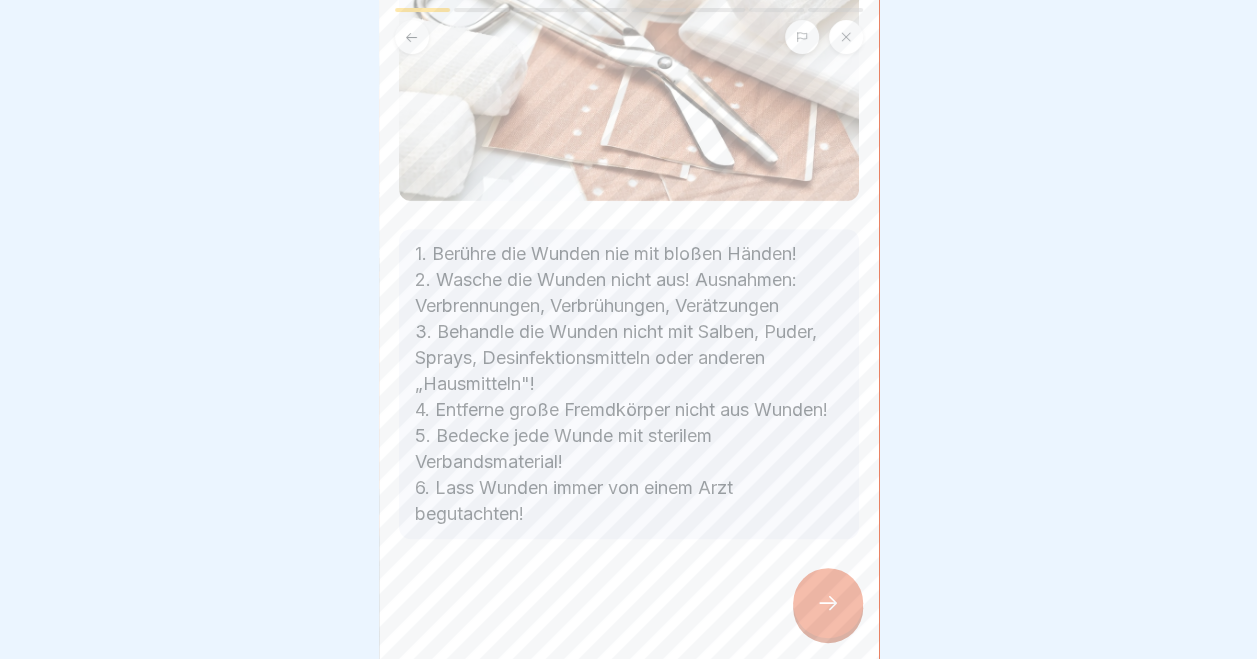 click 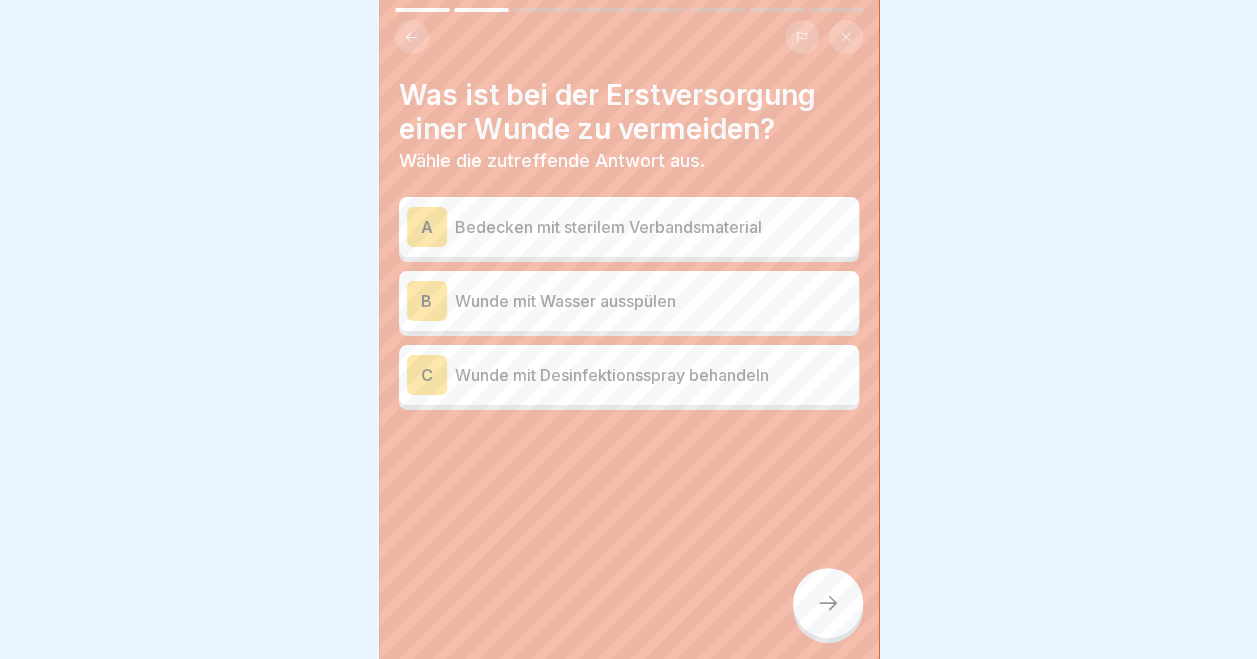click 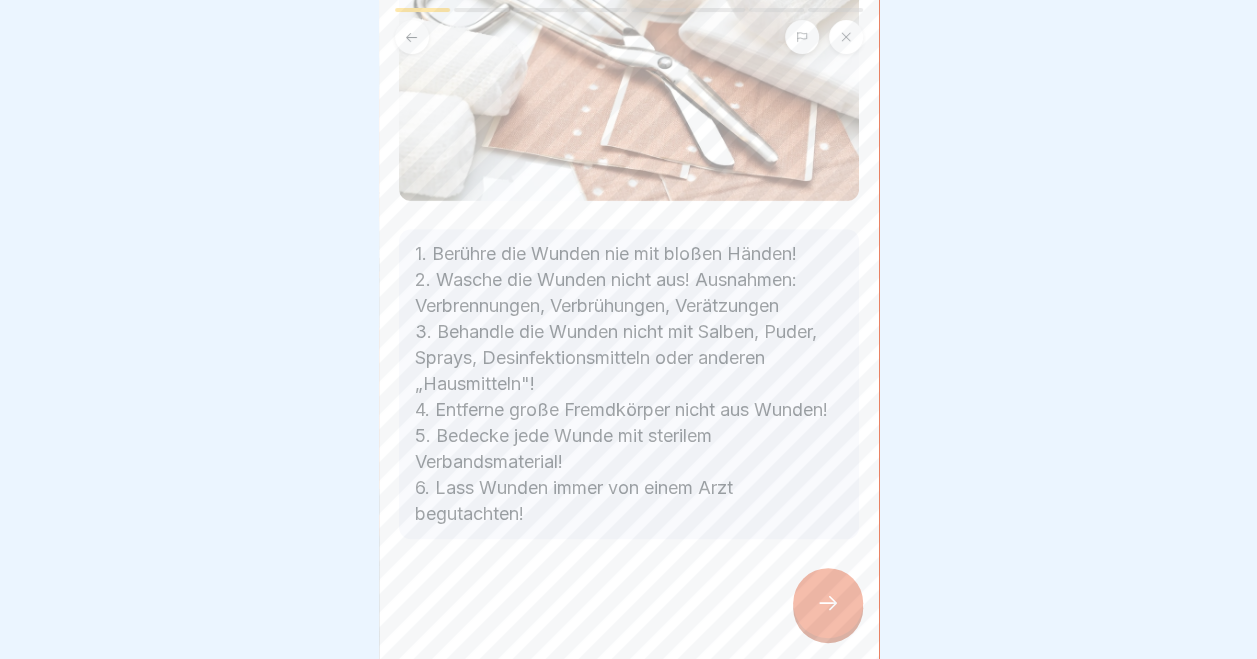 click at bounding box center (828, 603) 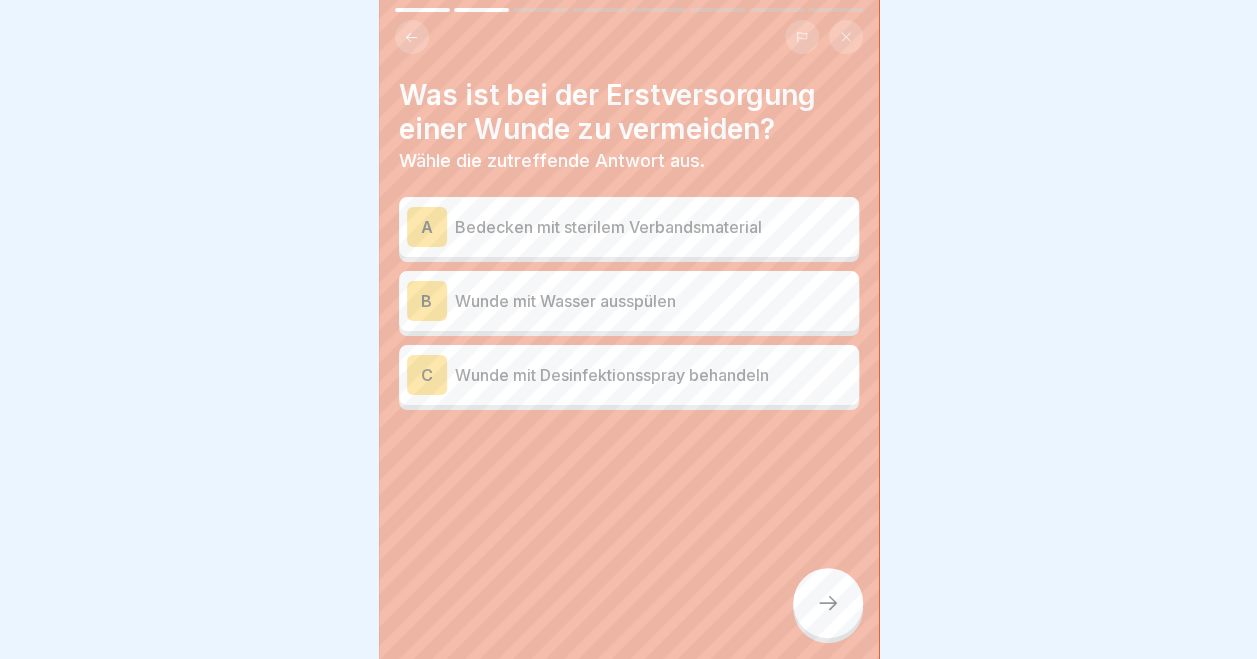 click on "Wunde mit Desinfektionsspray behandeln" at bounding box center [653, 375] 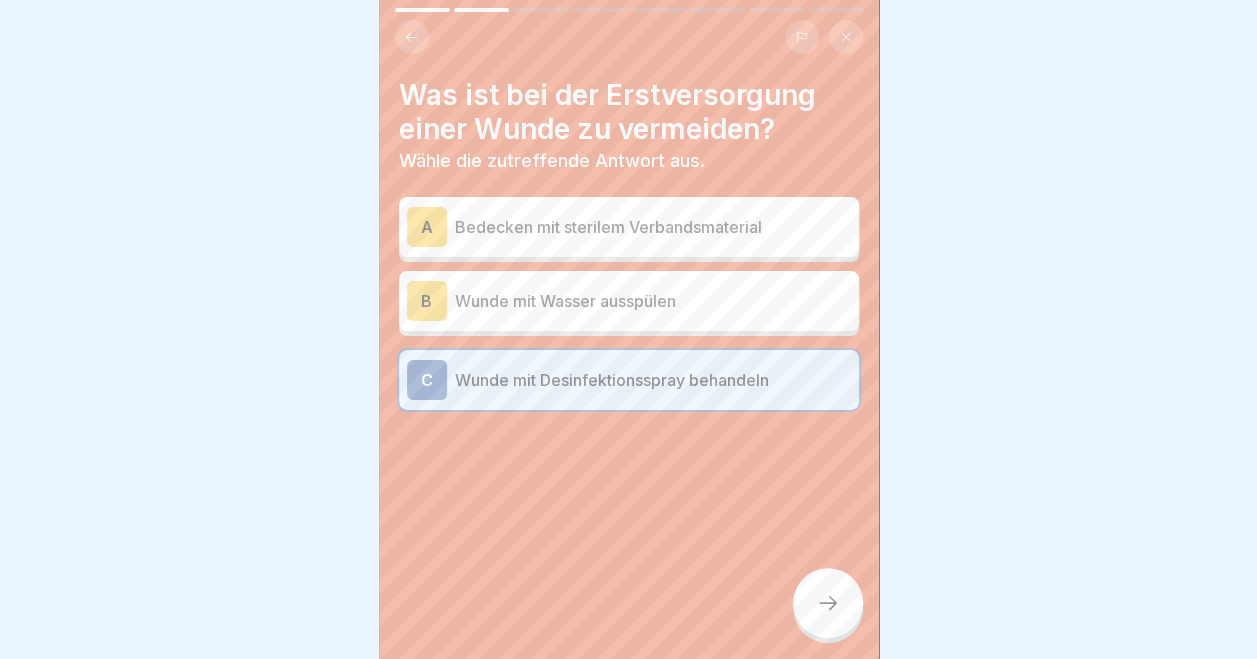 click at bounding box center [828, 603] 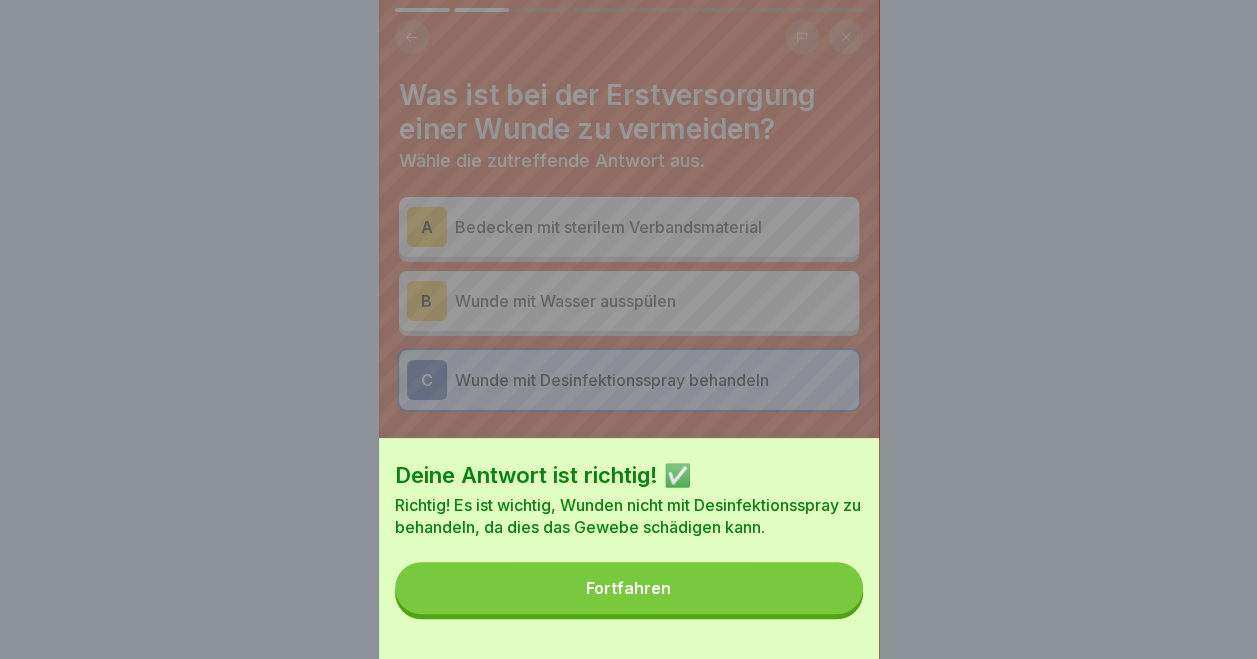 click on "Fortfahren" at bounding box center (629, 588) 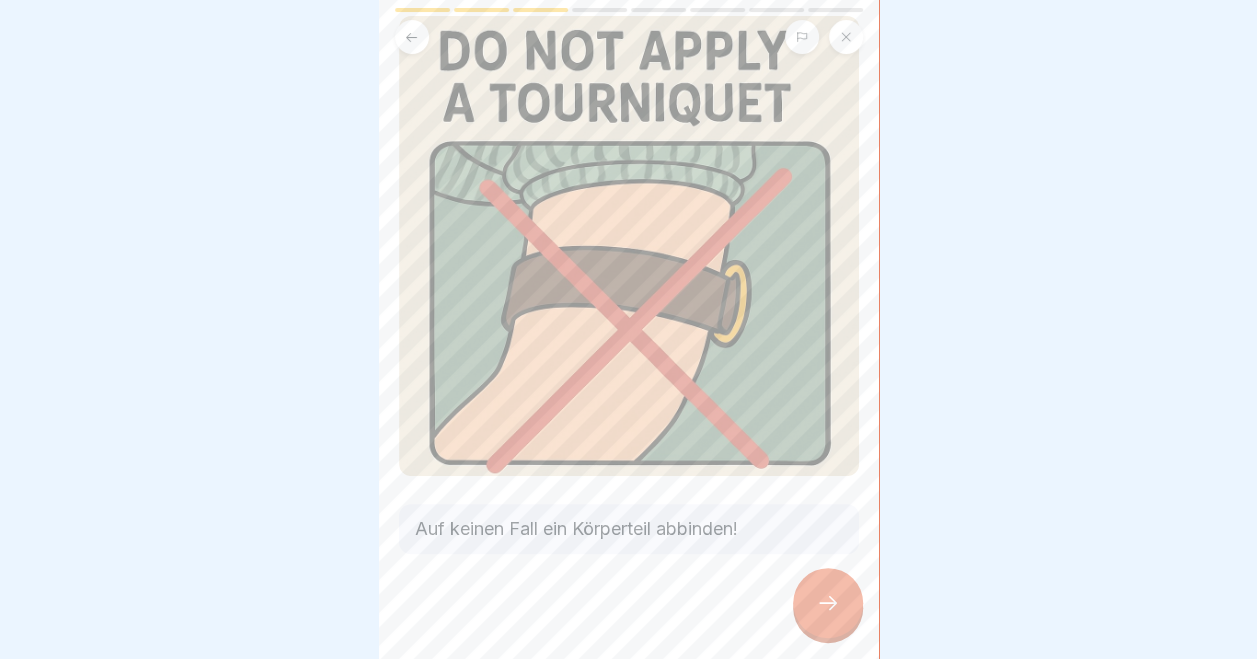 scroll, scrollTop: 124, scrollLeft: 0, axis: vertical 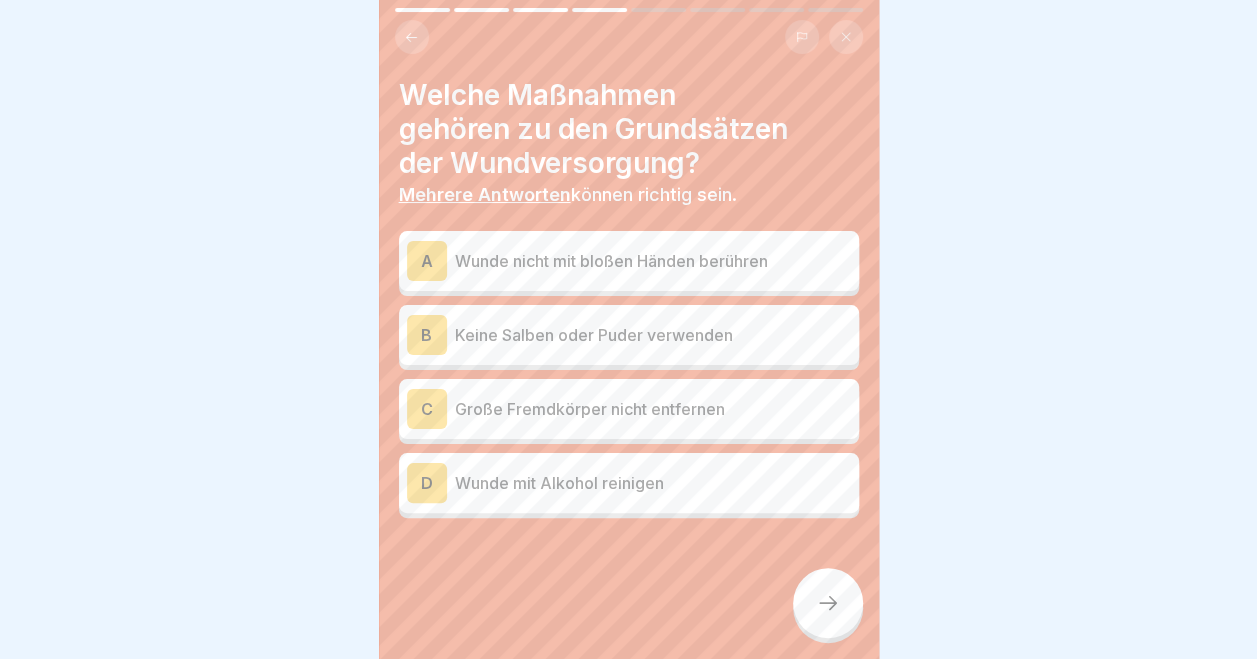 click on "A Wunde nicht mit bloßen Händen berühren" at bounding box center [629, 261] 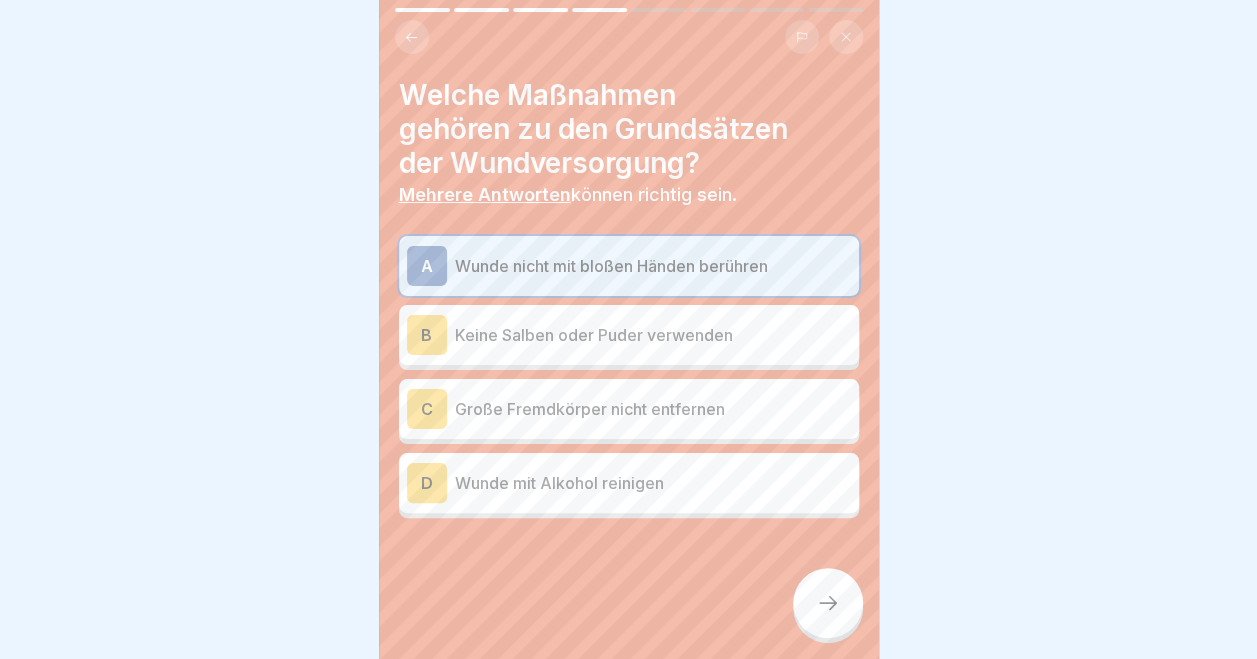 click on "B Keine Salben oder Puder verwenden" at bounding box center (629, 335) 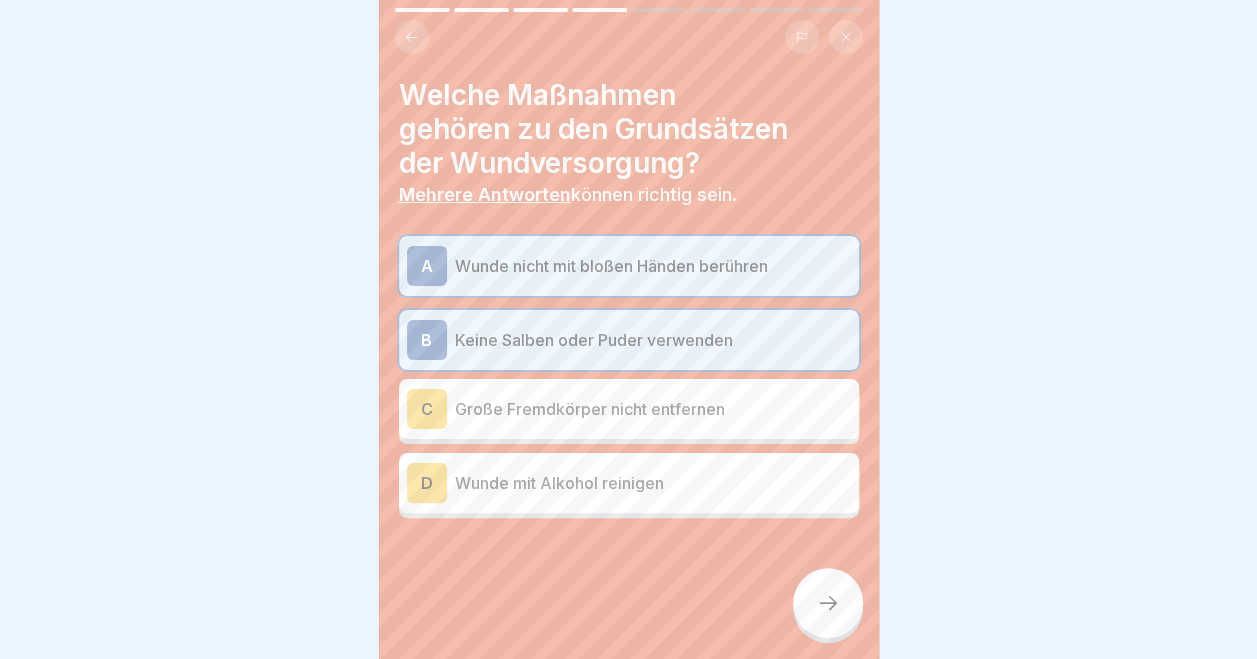 click on "Große Fremdkörper nicht entfernen" at bounding box center [653, 409] 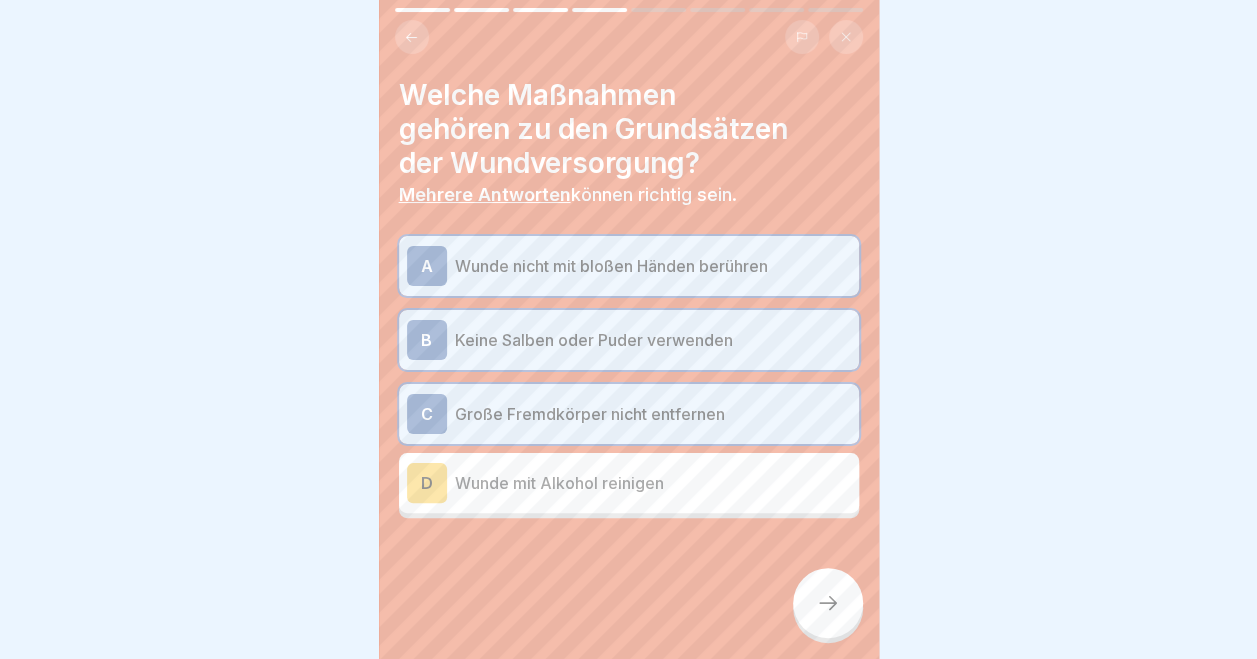 click at bounding box center (828, 603) 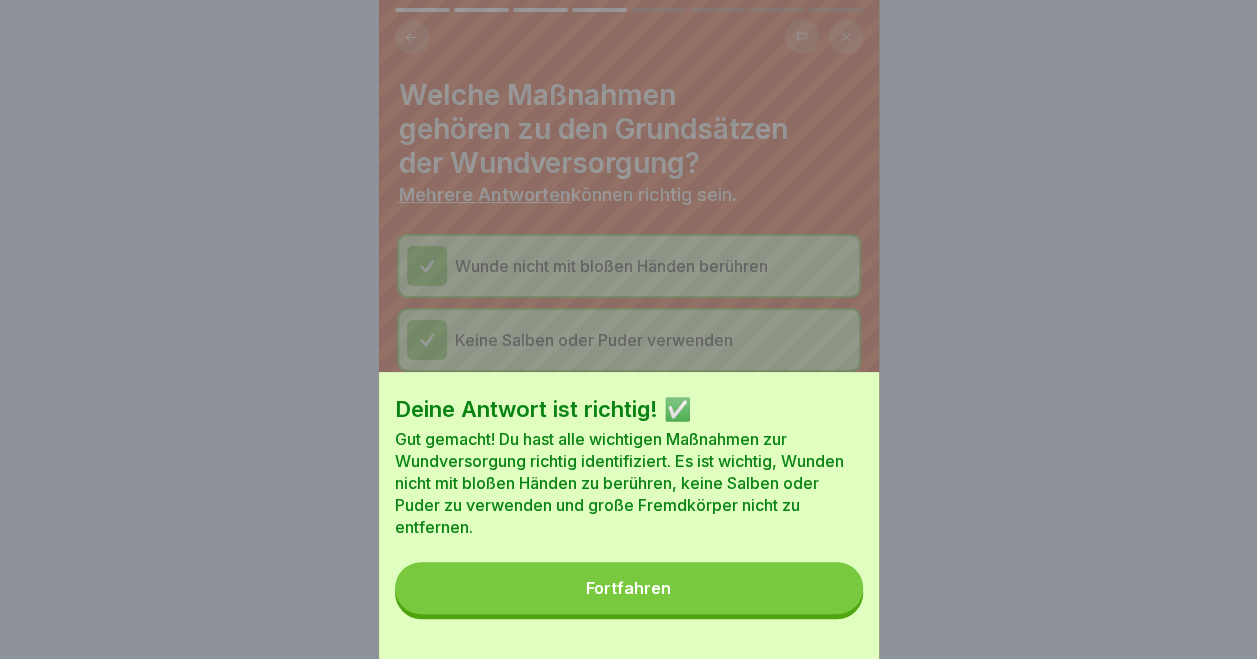 click on "Deine Antwort ist richtig!
✅ Gut gemacht! Du hast alle wichtigen Maßnahmen zur Wundversorgung richtig identifiziert. Es ist wichtig, Wunden nicht mit bloßen Händen zu berühren, keine Salben oder Puder zu verwenden und große Fremdkörper nicht zu entfernen.   Fortfahren" at bounding box center [629, 515] 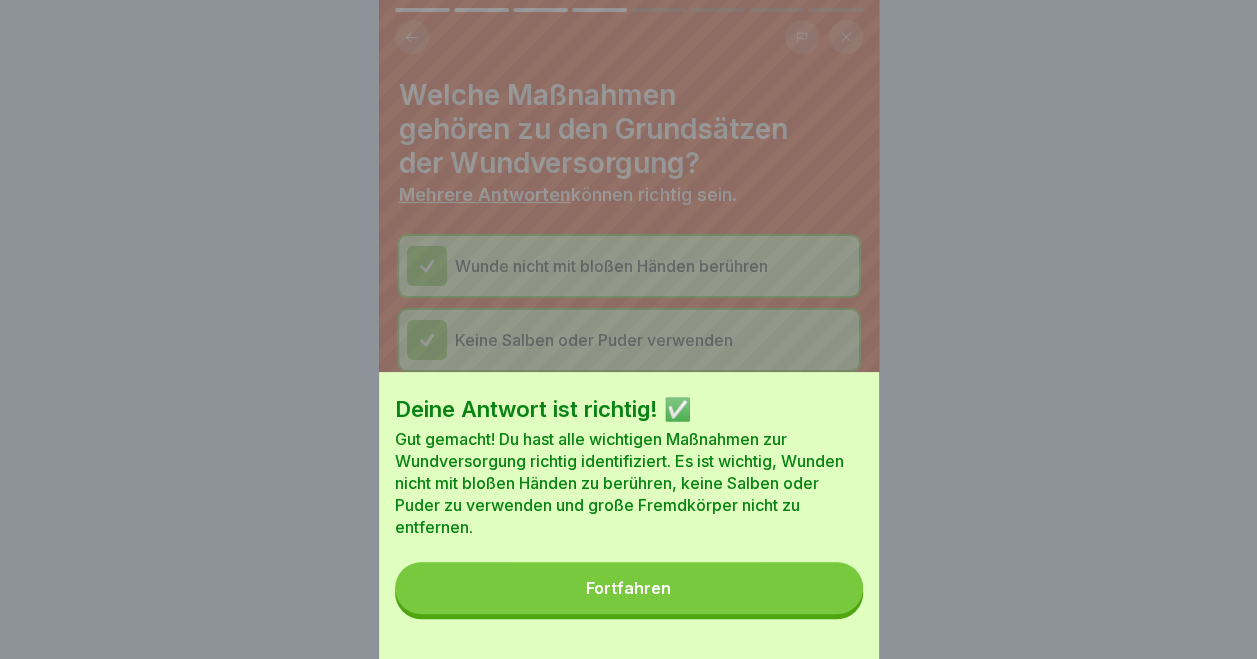 click on "Fortfahren" at bounding box center (629, 588) 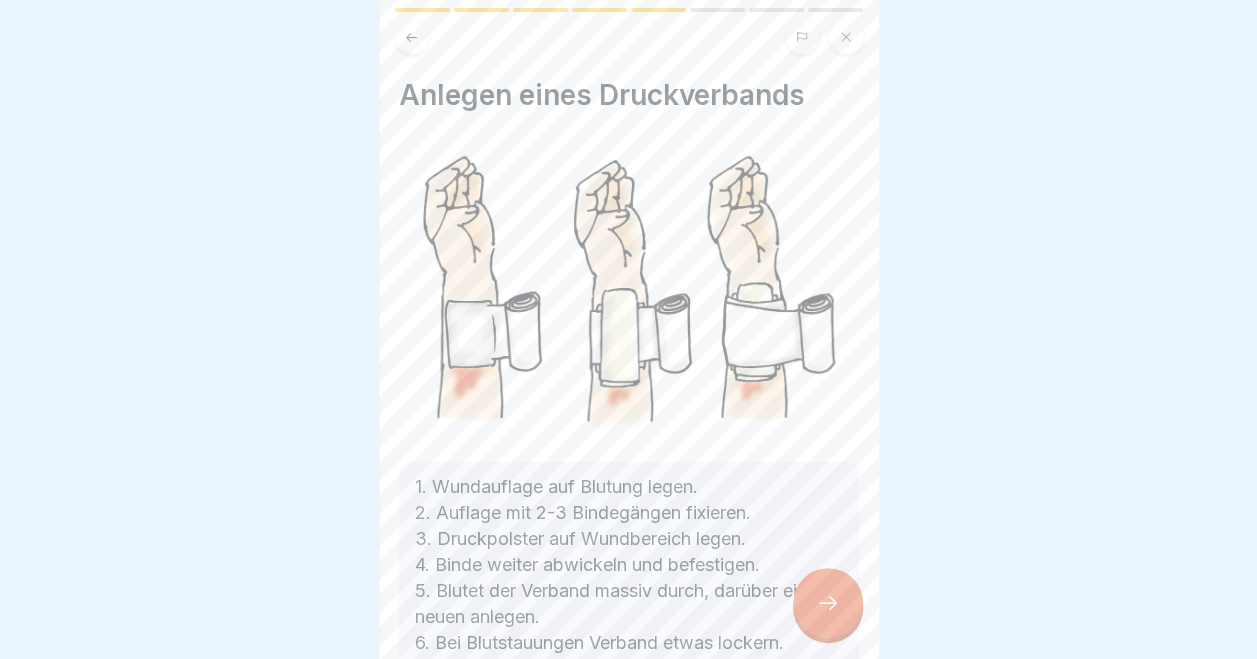 scroll, scrollTop: 64, scrollLeft: 0, axis: vertical 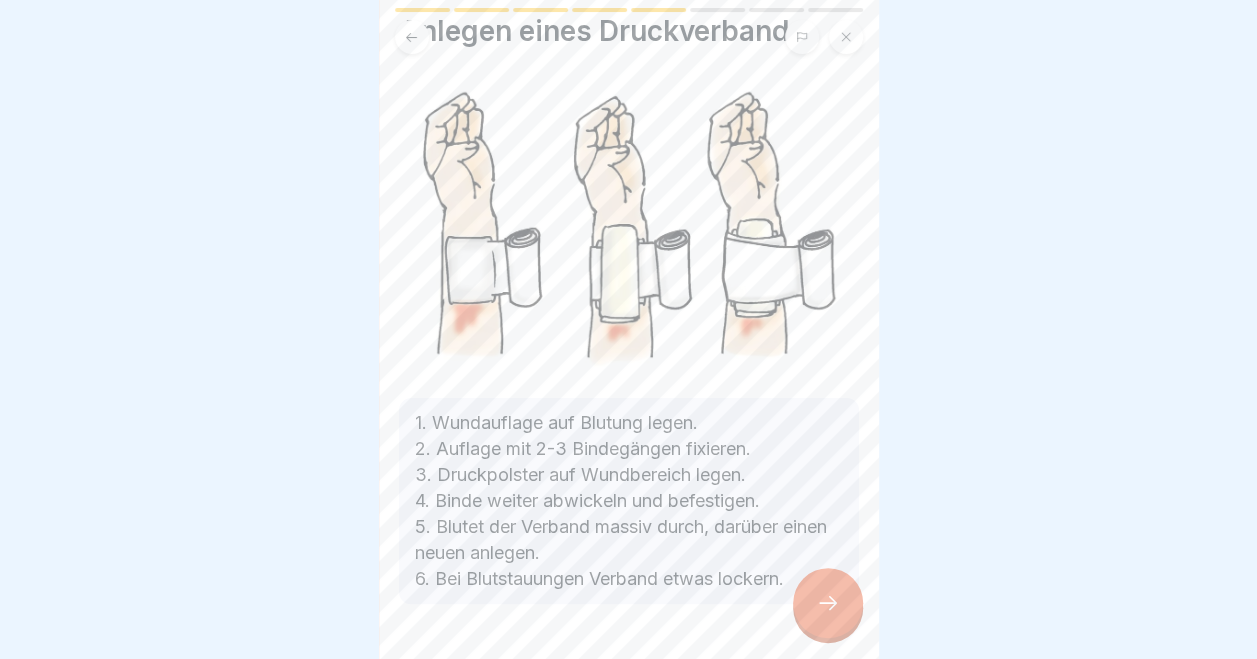 click 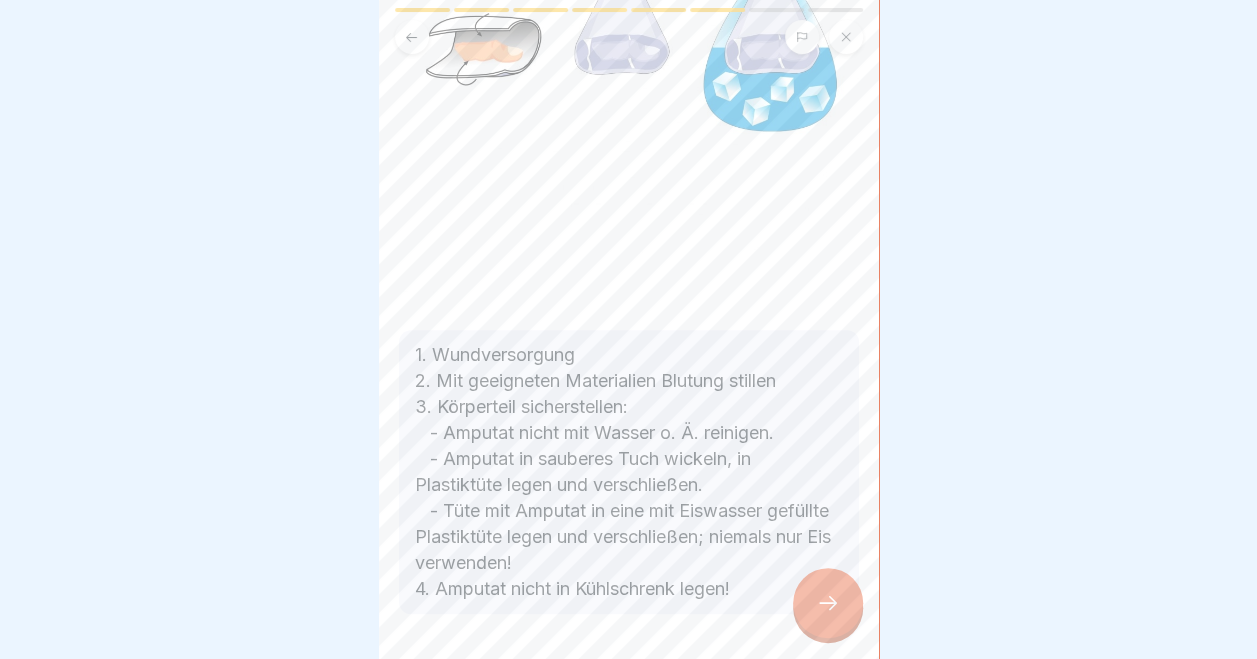 scroll, scrollTop: 477, scrollLeft: 0, axis: vertical 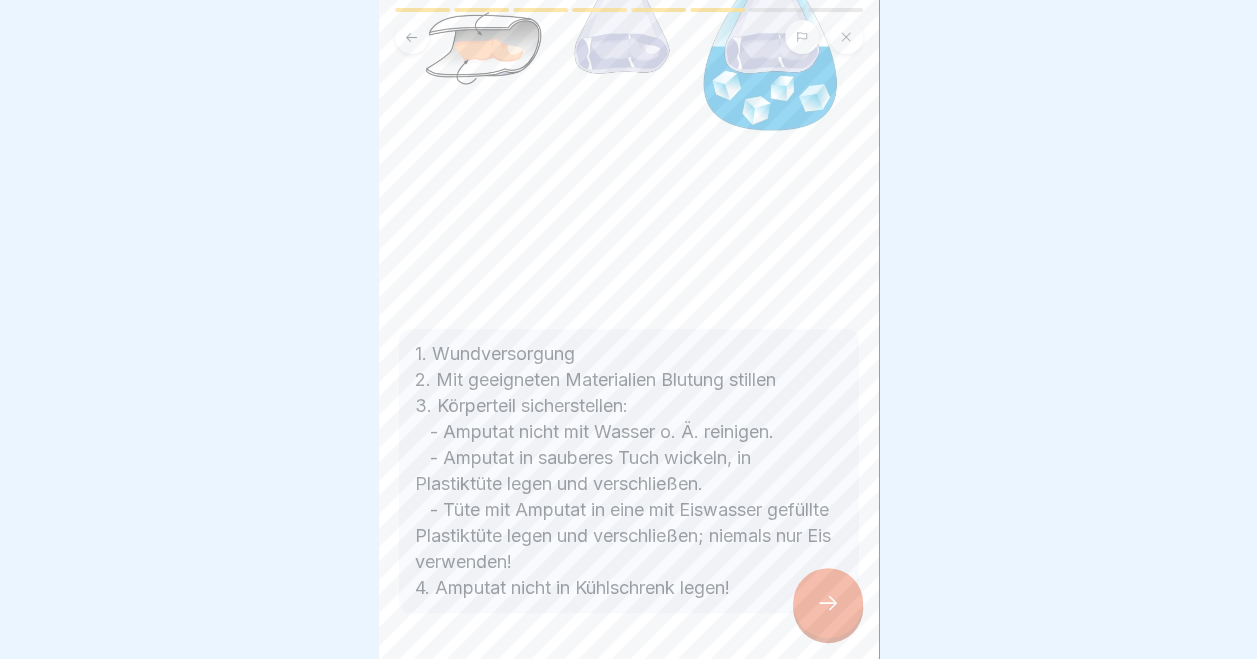 click at bounding box center [828, 603] 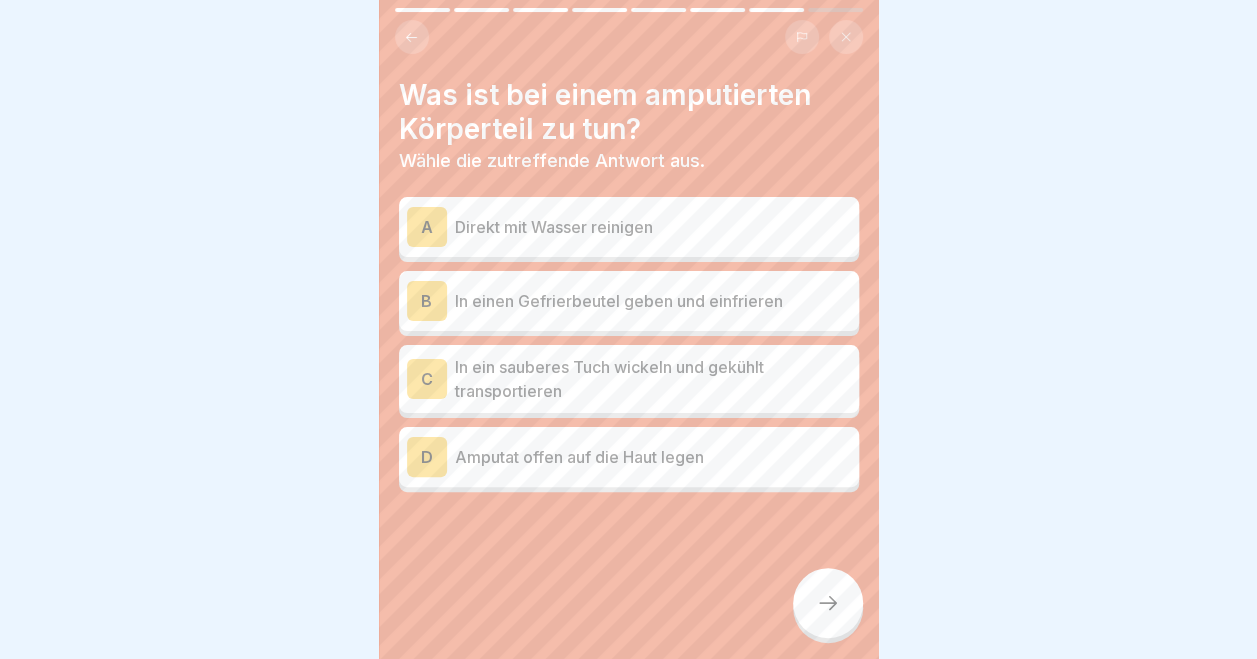 click on "In ein sauberes Tuch wickeln und gekühlt transportieren" at bounding box center (653, 379) 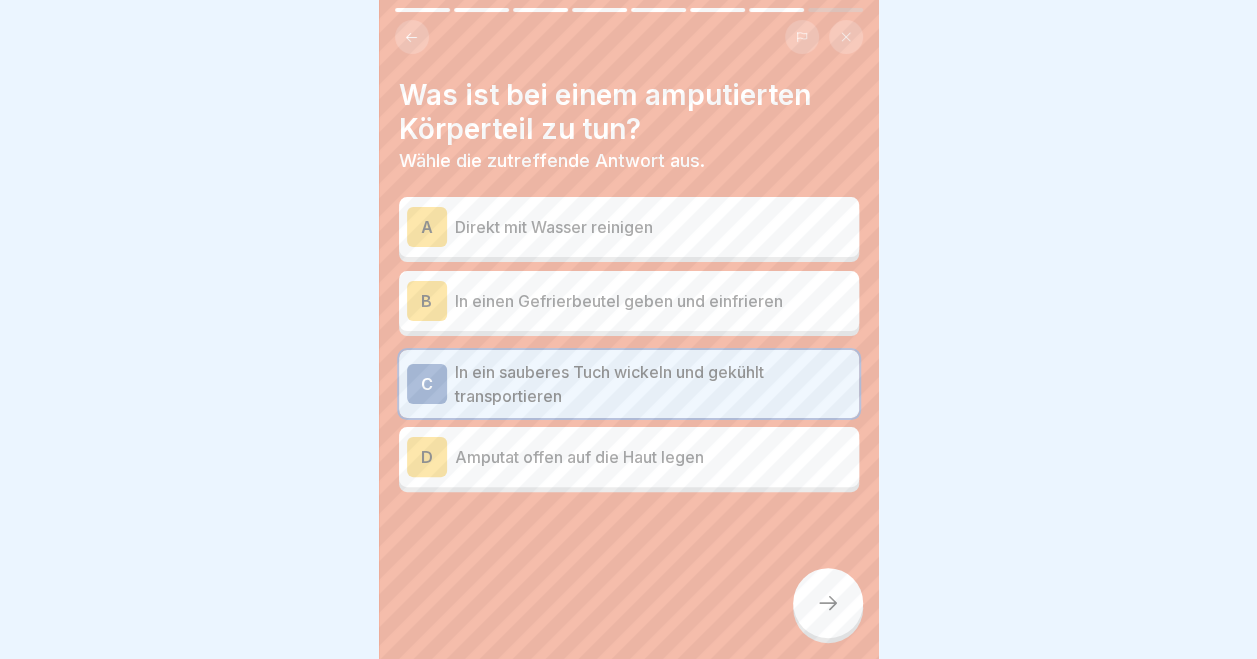click 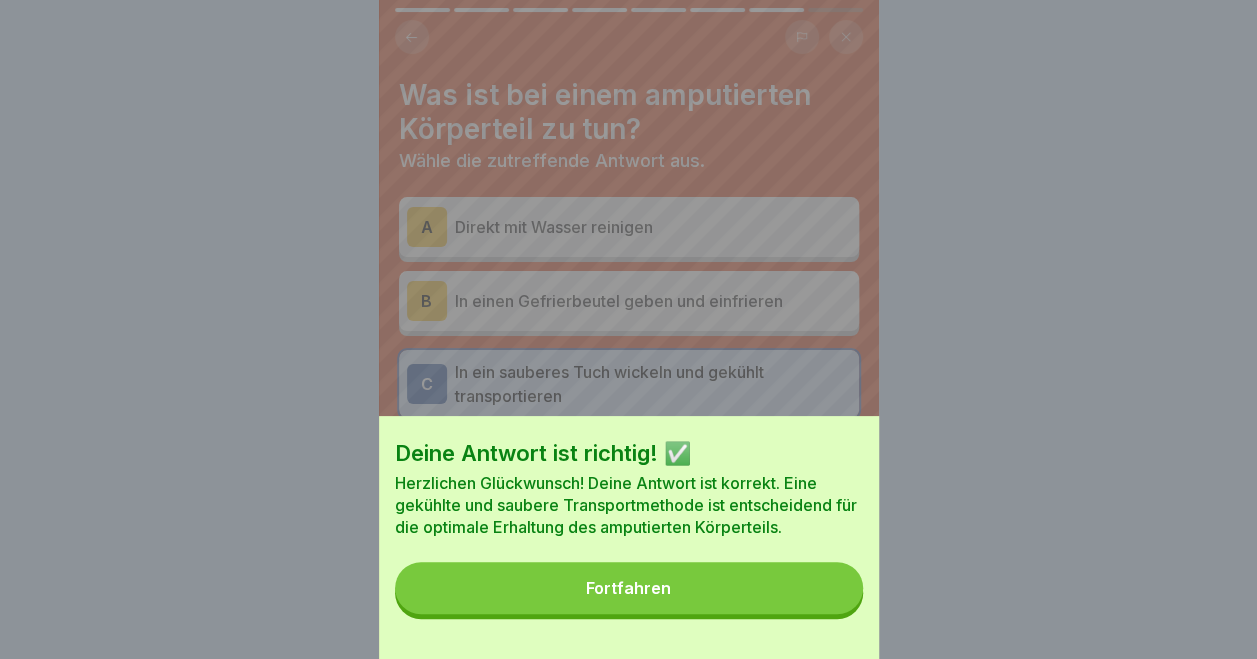 click on "Fortfahren" at bounding box center (629, 588) 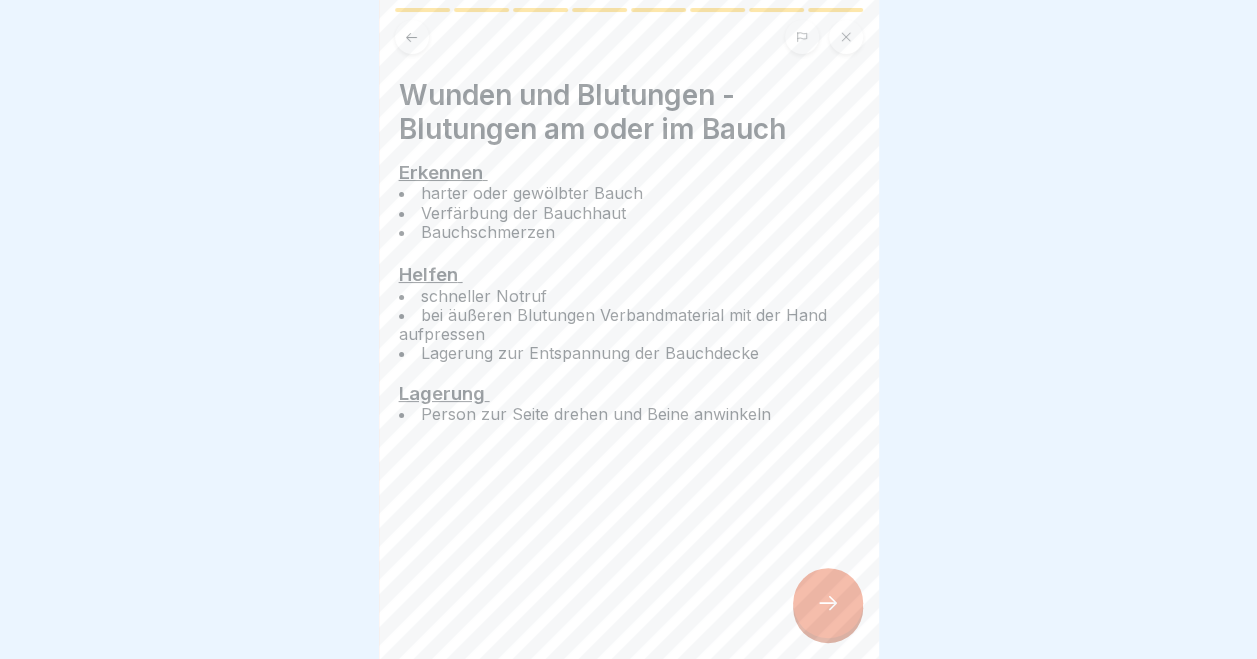 click 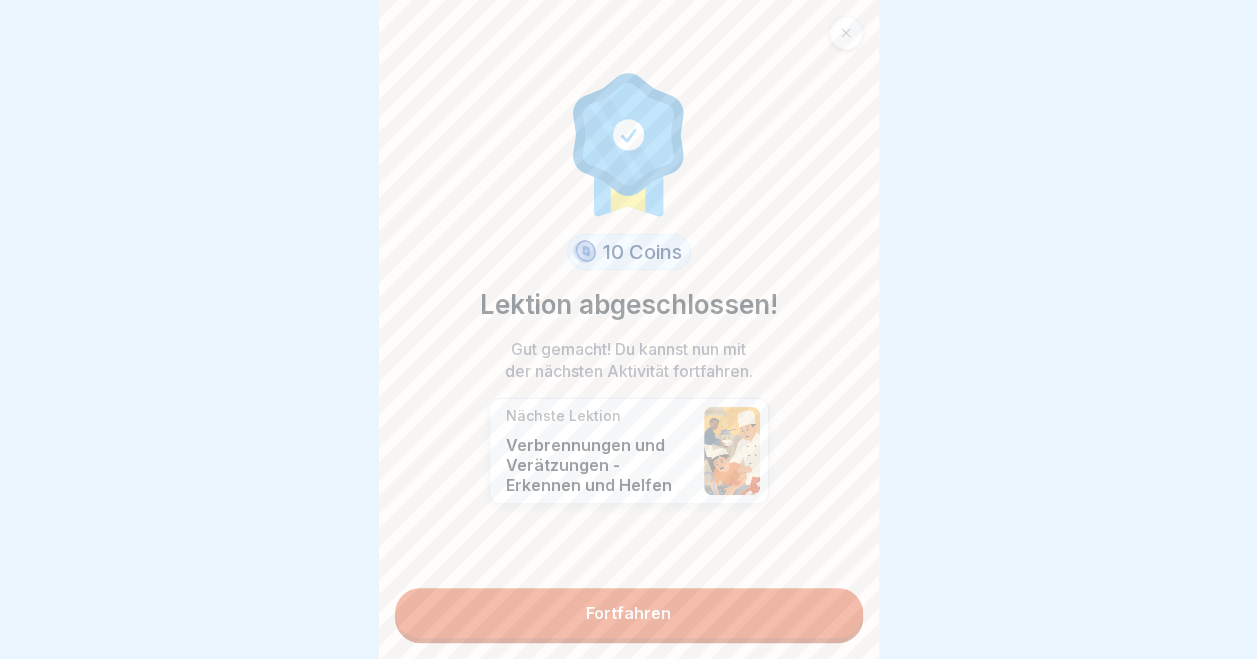 click on "Fortfahren" at bounding box center (629, 613) 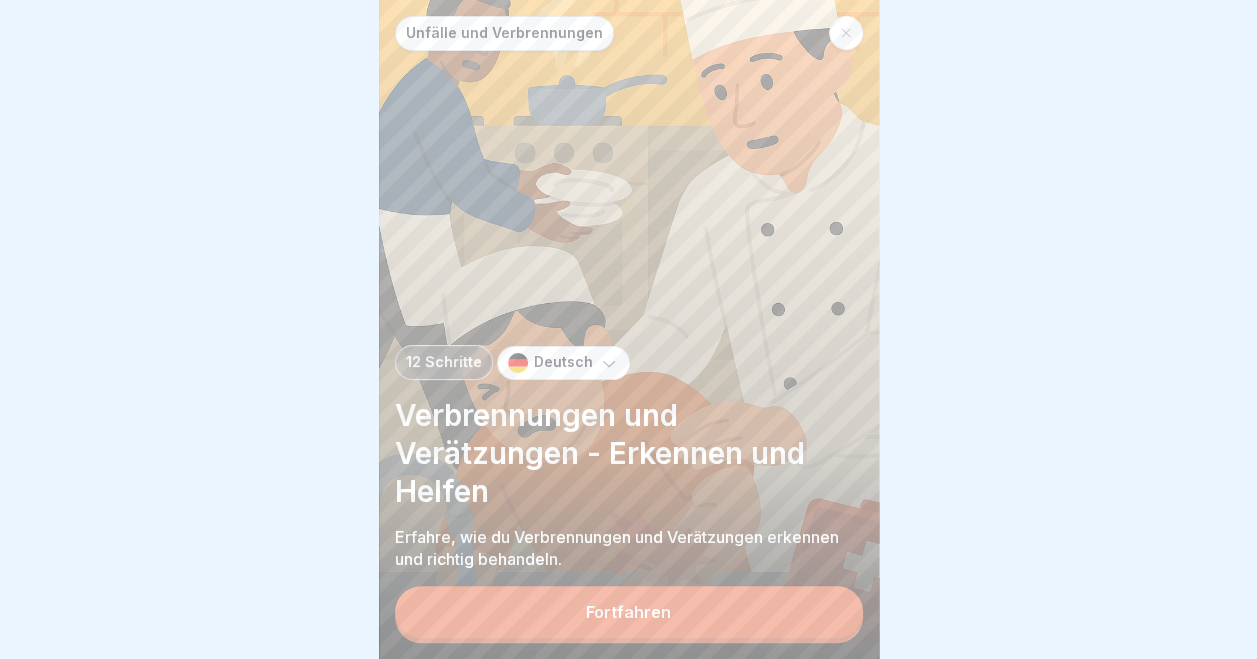 click on "Fortfahren" at bounding box center (629, 612) 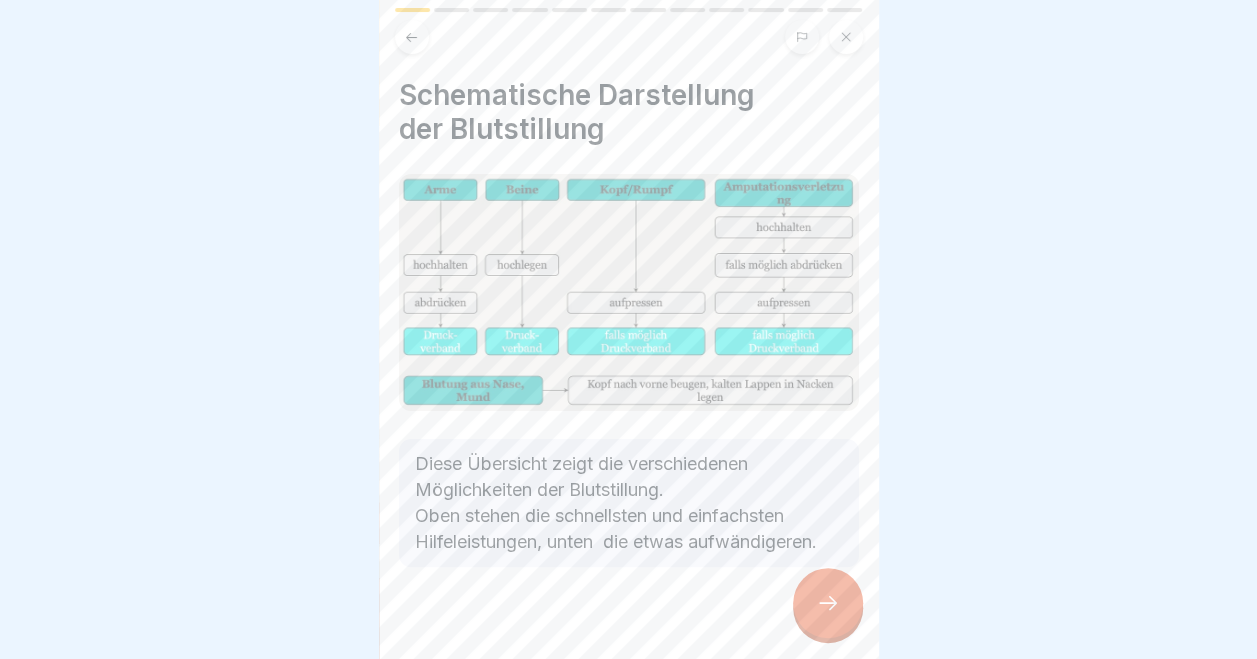 scroll, scrollTop: 46, scrollLeft: 0, axis: vertical 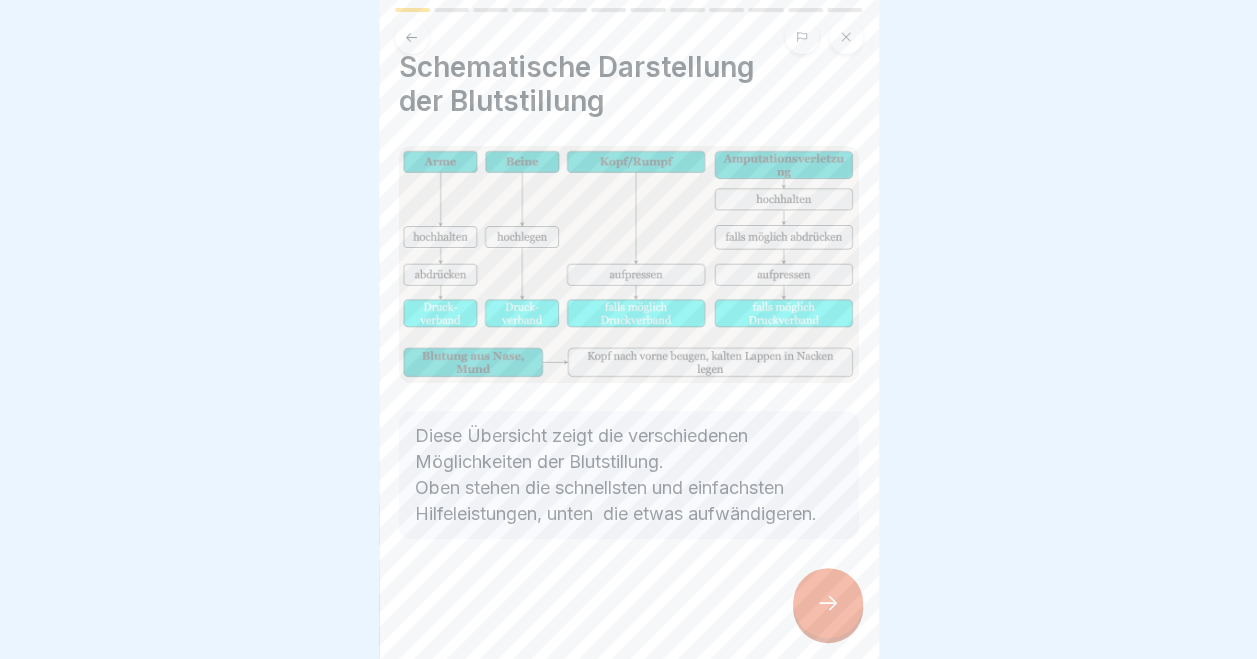 click 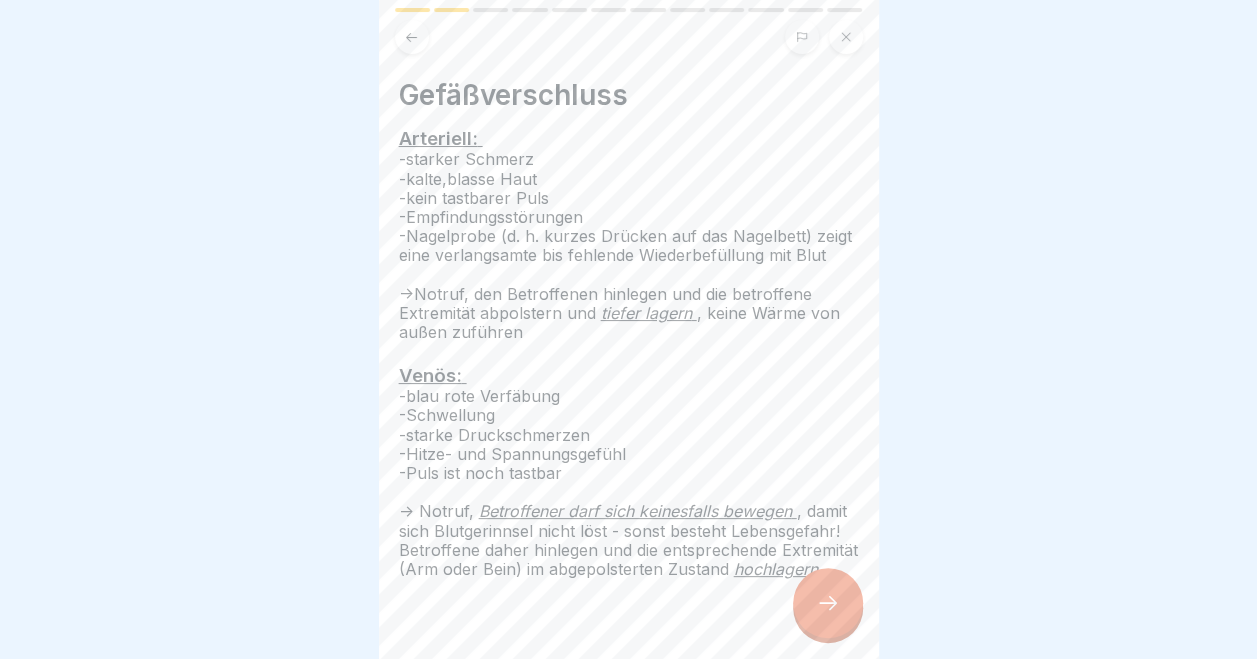 click 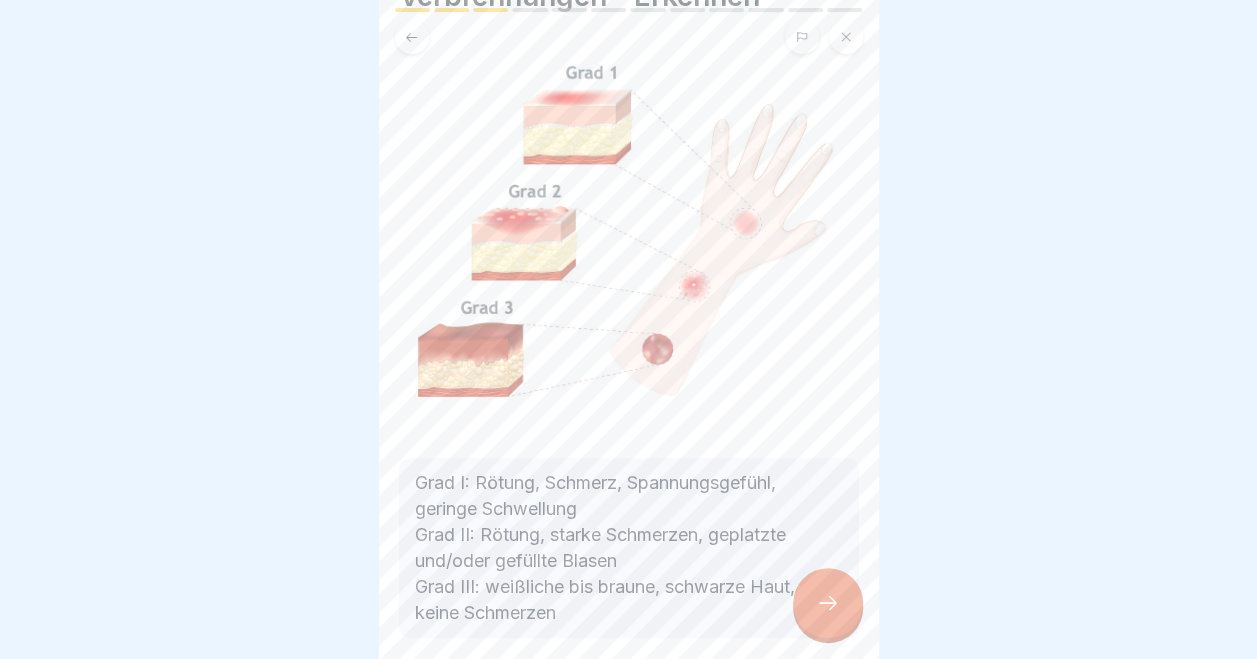 scroll, scrollTop: 148, scrollLeft: 0, axis: vertical 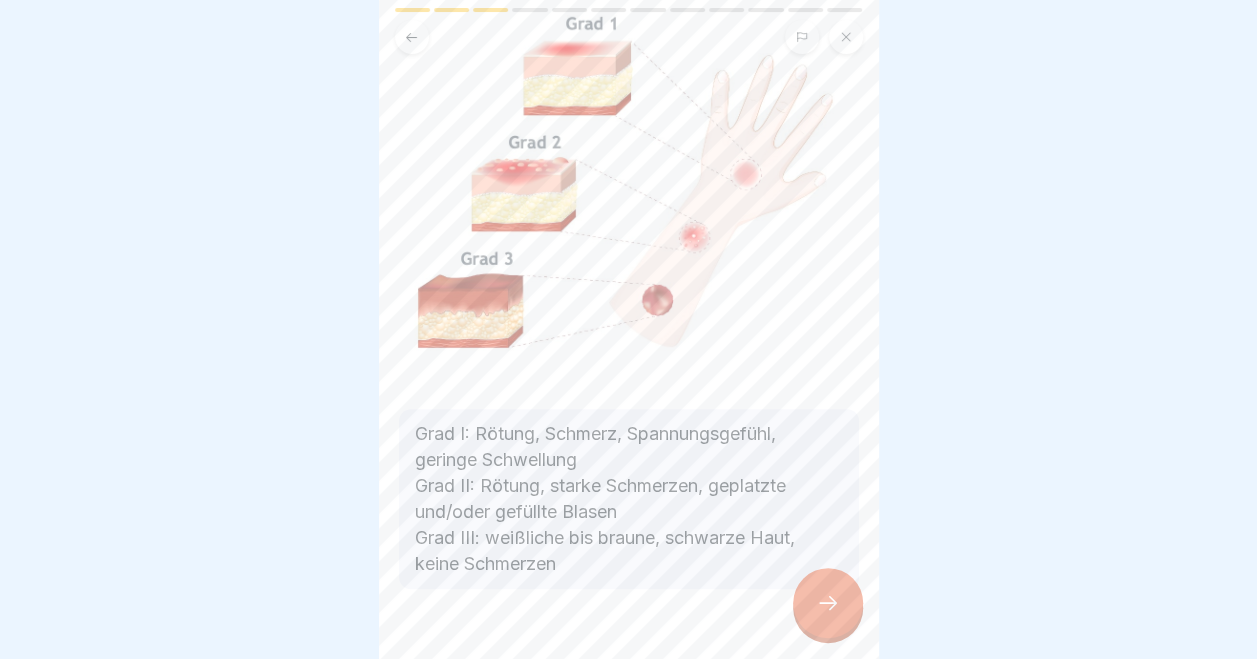 click 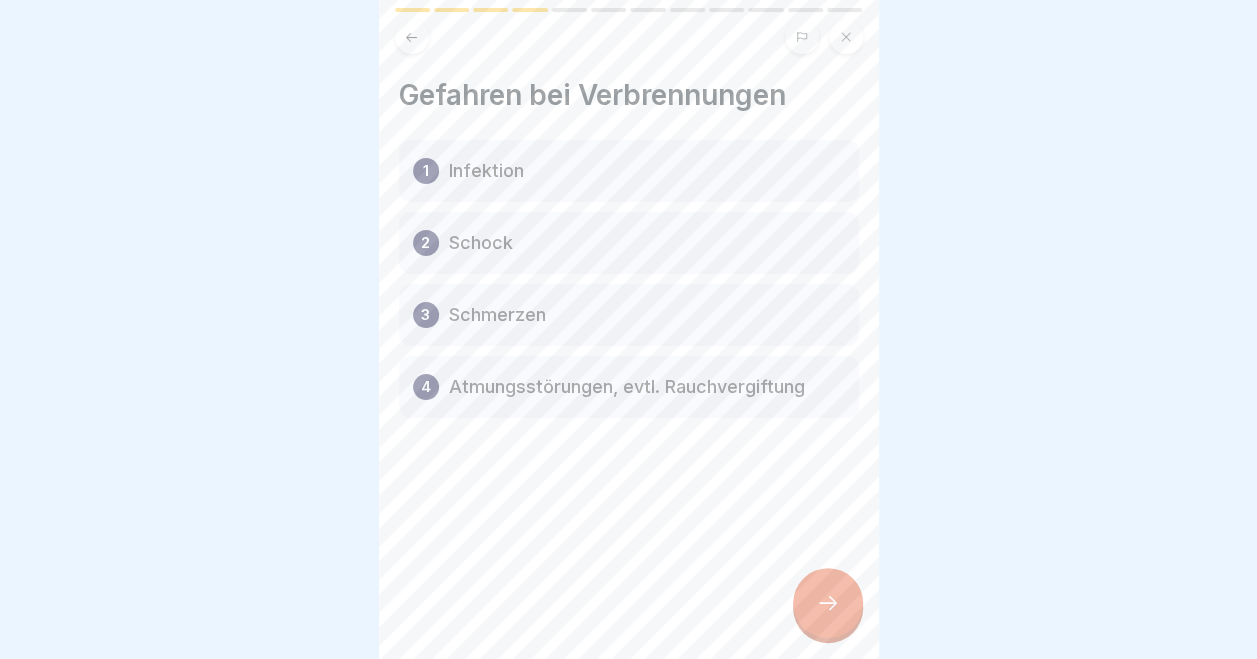 click at bounding box center [828, 603] 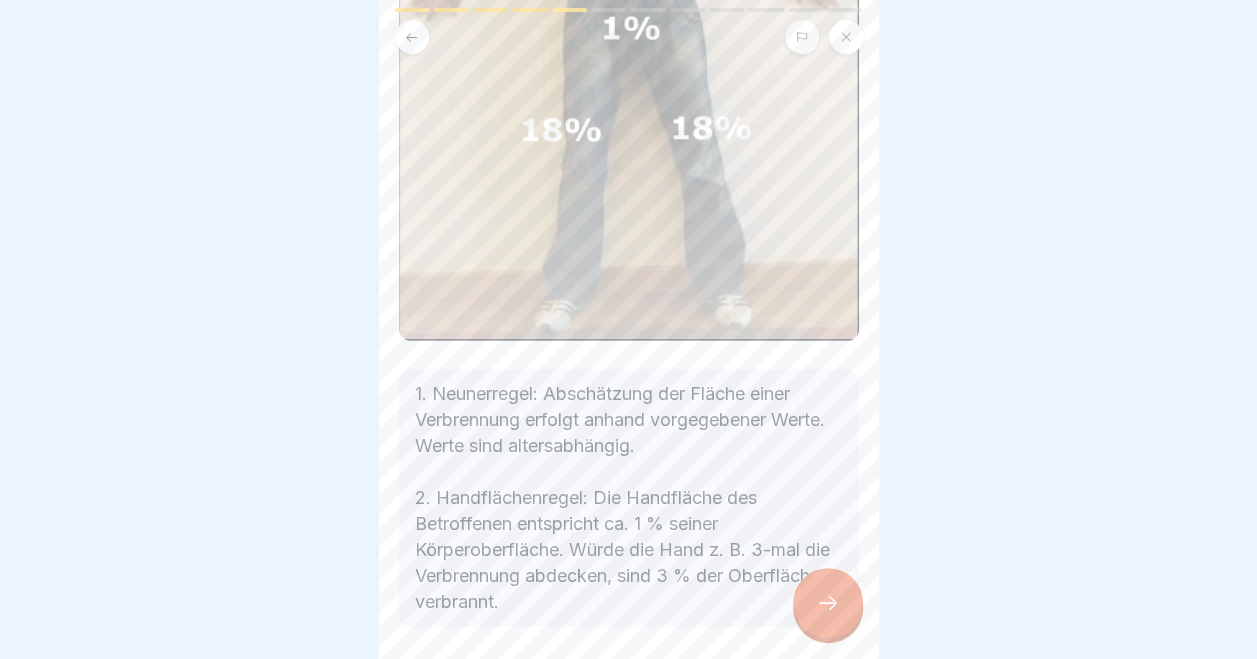 scroll, scrollTop: 569, scrollLeft: 0, axis: vertical 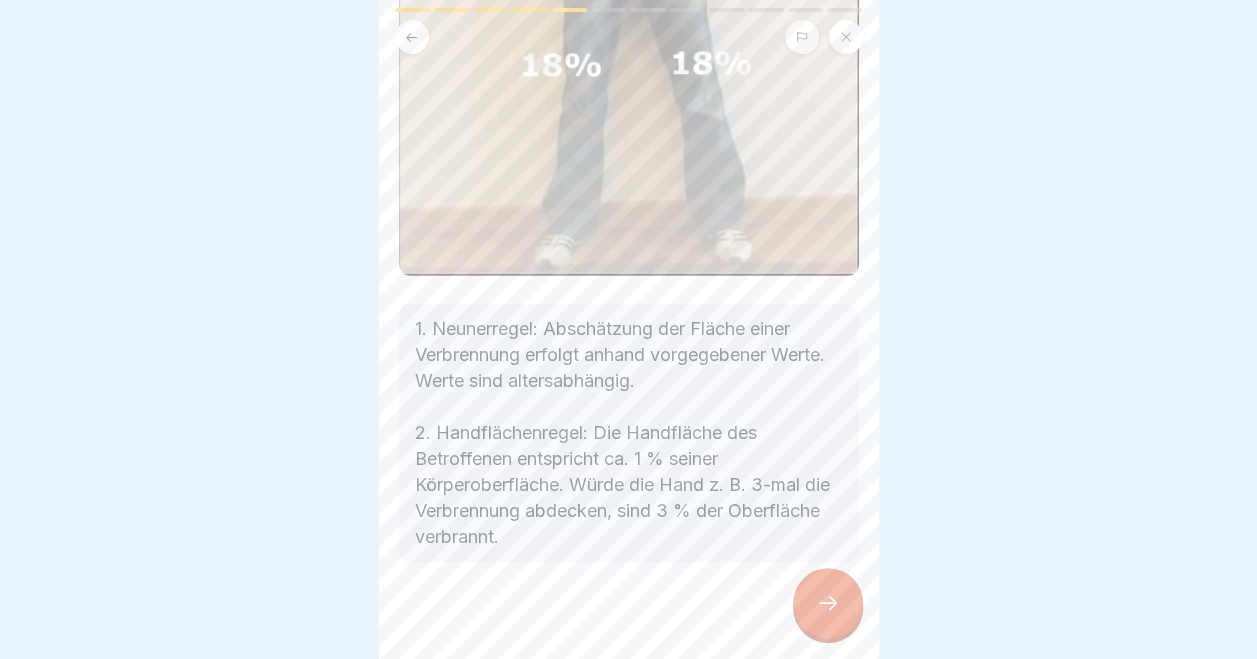 click 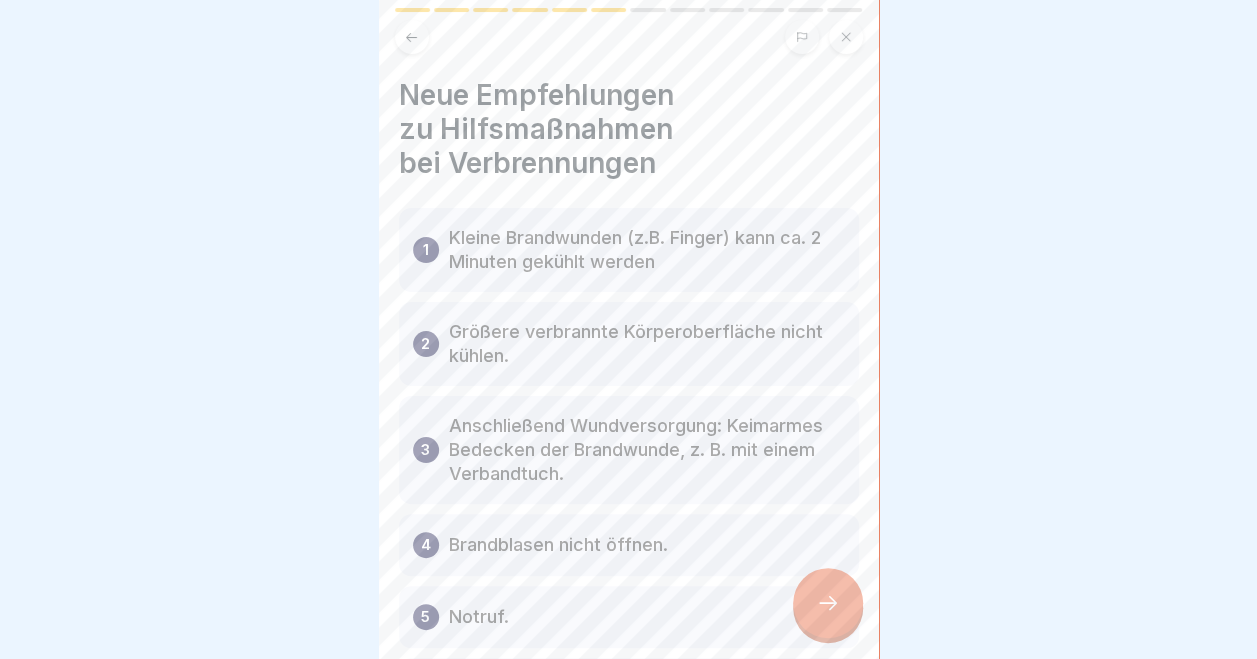 scroll, scrollTop: 181, scrollLeft: 0, axis: vertical 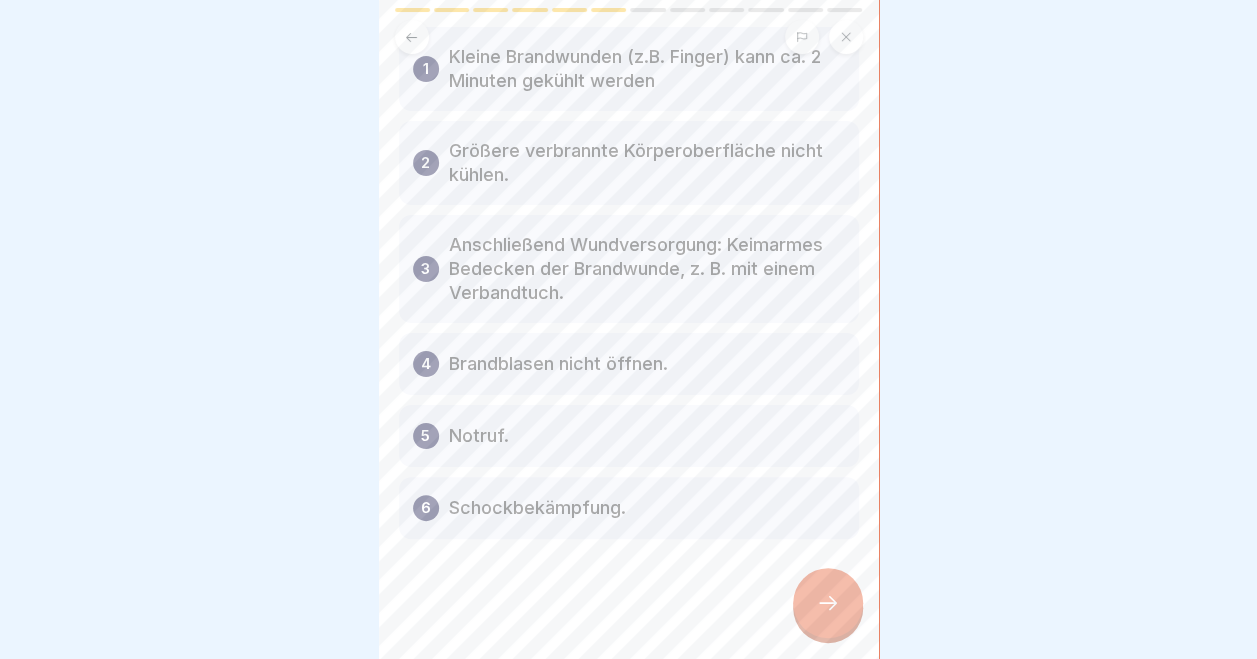 click at bounding box center (828, 603) 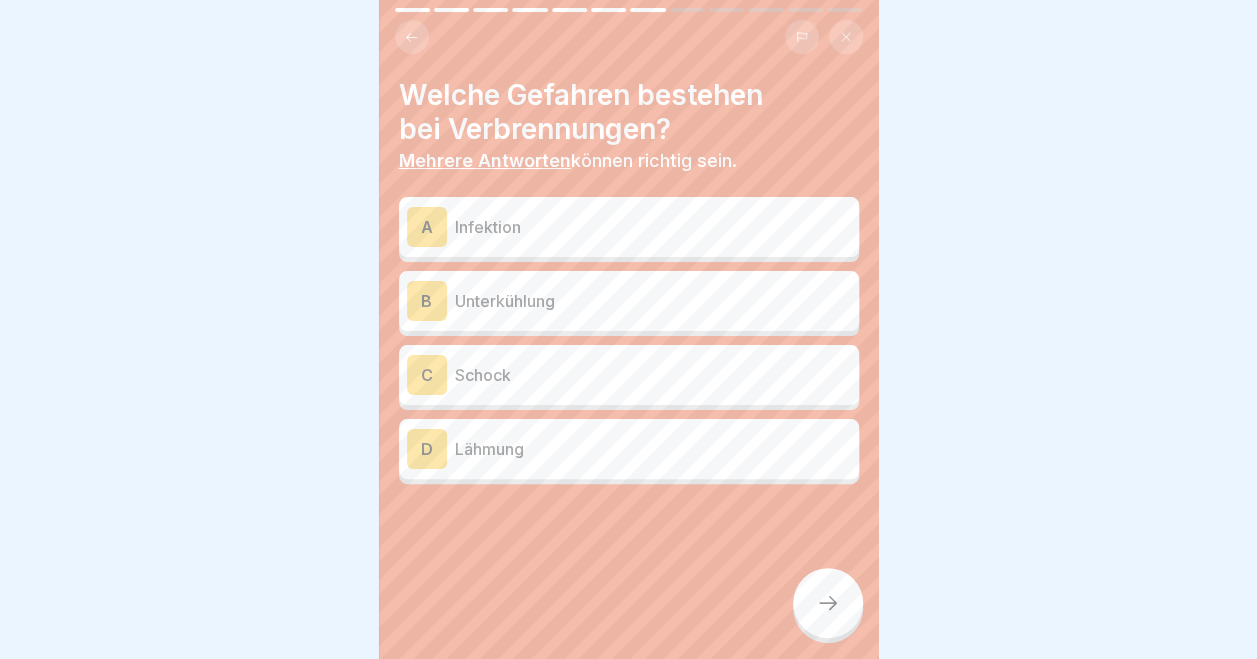 click on "Infektion" at bounding box center [653, 227] 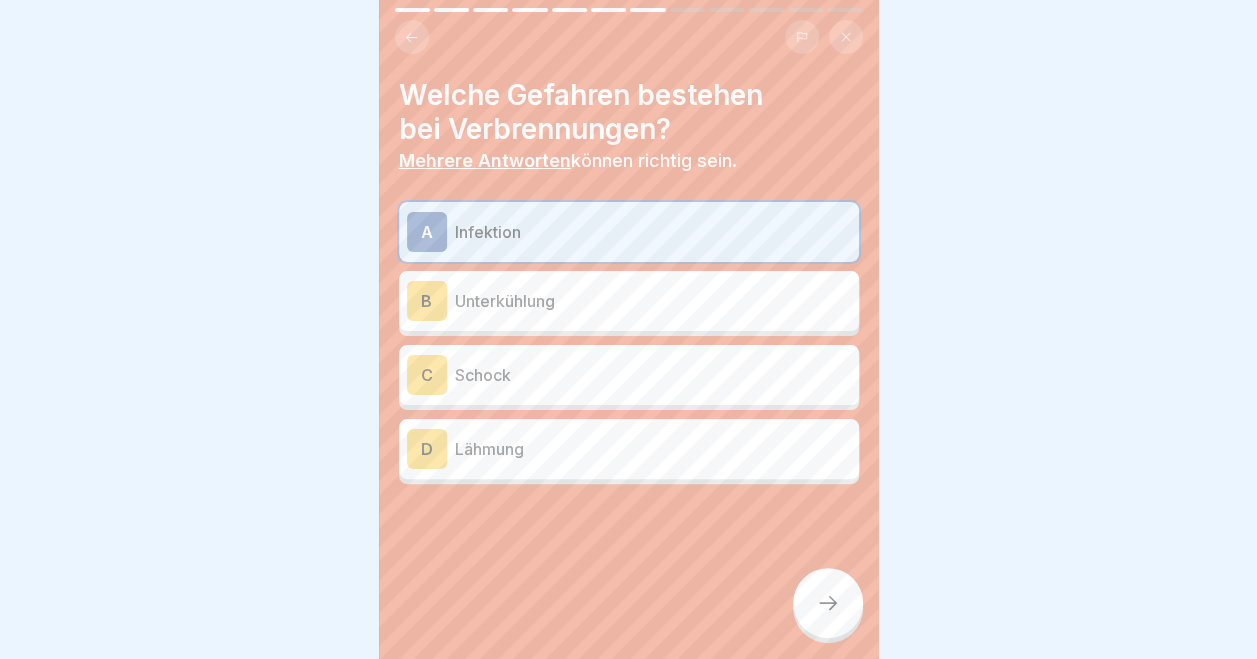 click on "Schock" at bounding box center [653, 375] 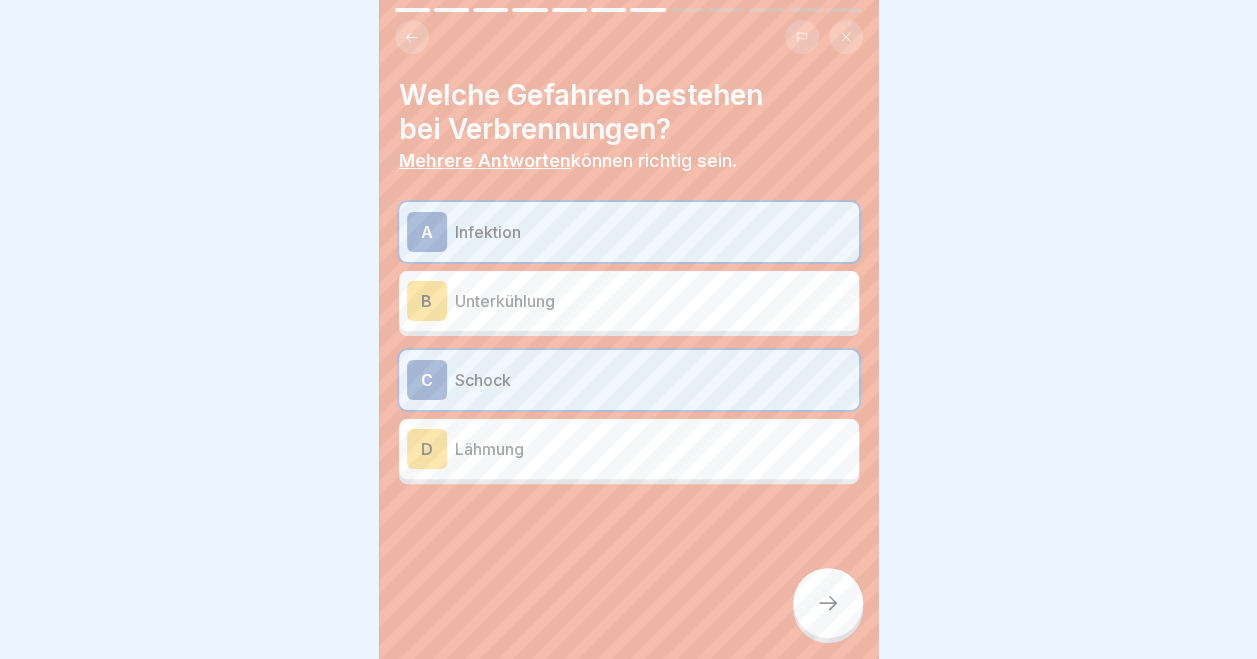 click at bounding box center (828, 603) 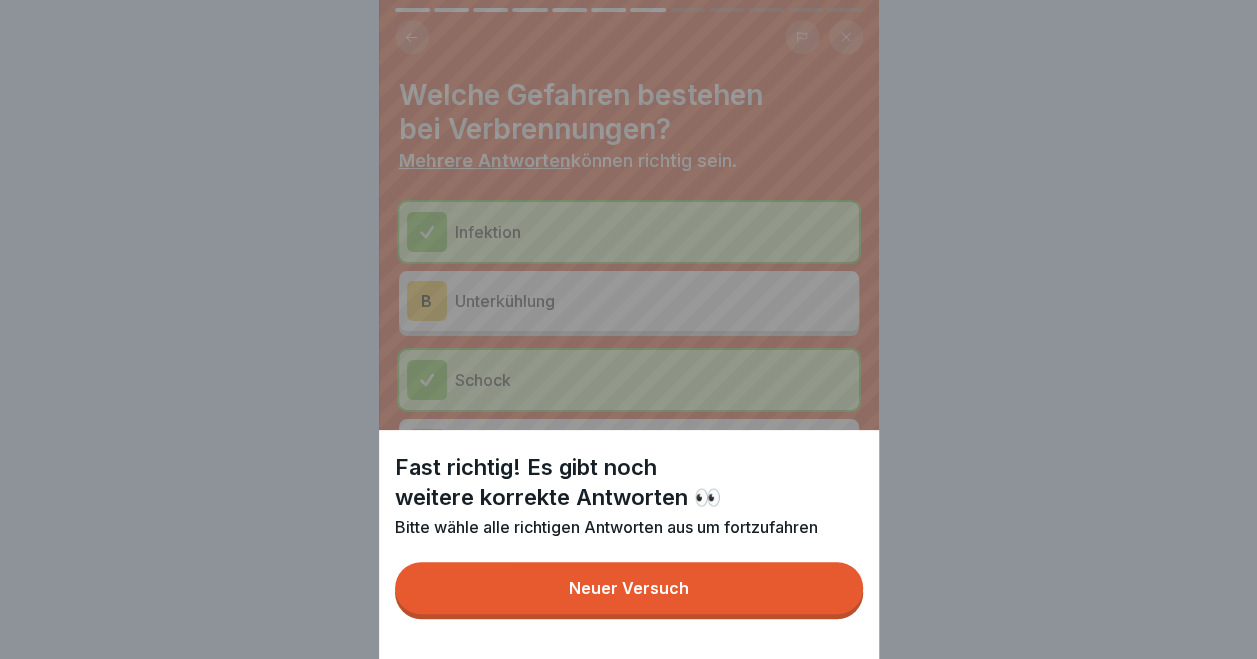 click on "Neuer Versuch" at bounding box center (629, 588) 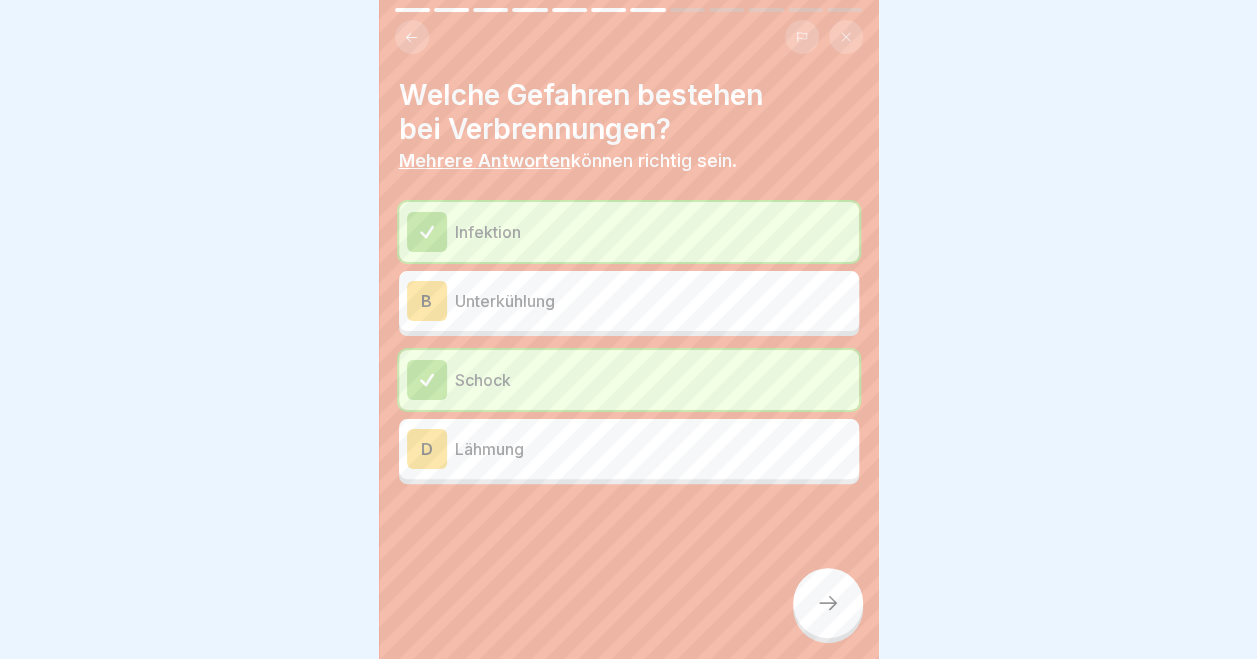 click on "D Lähmung" at bounding box center [629, 449] 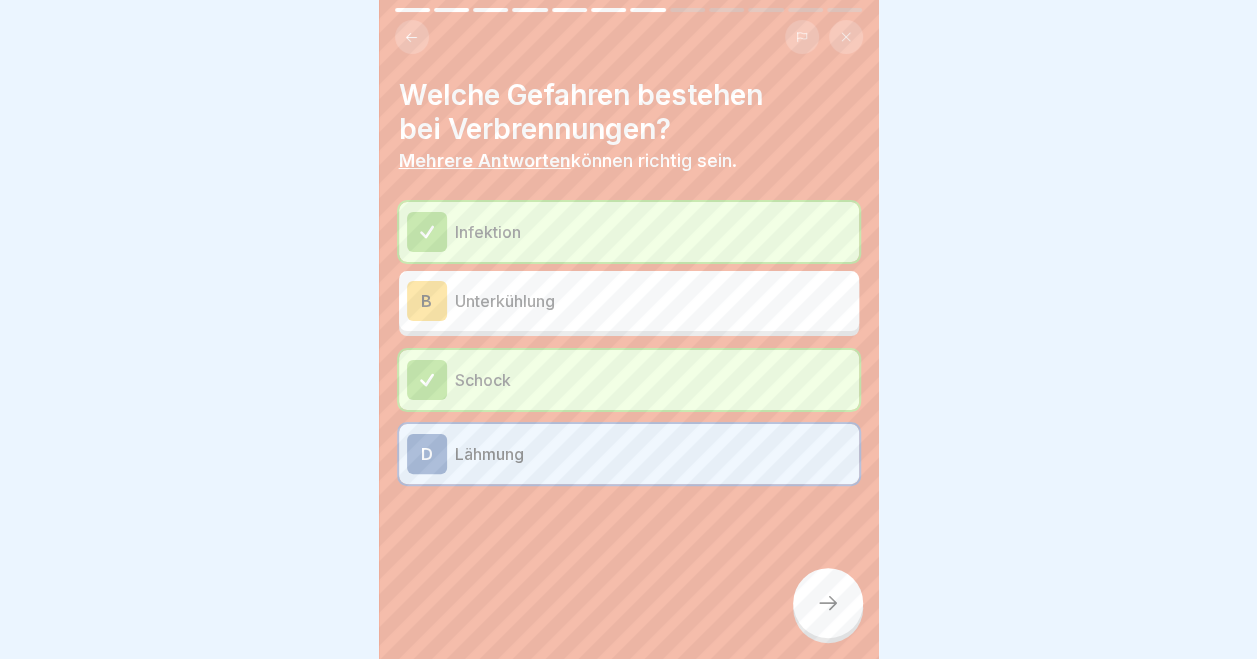 click at bounding box center [828, 603] 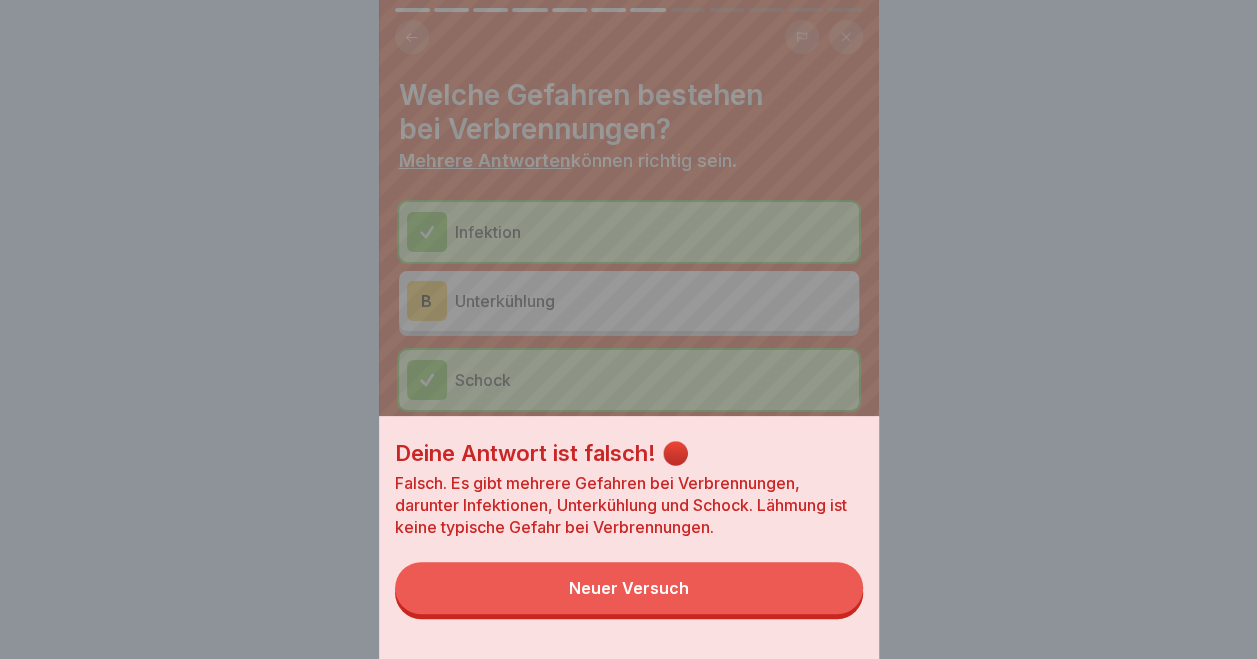 click on "Neuer Versuch" at bounding box center (629, 588) 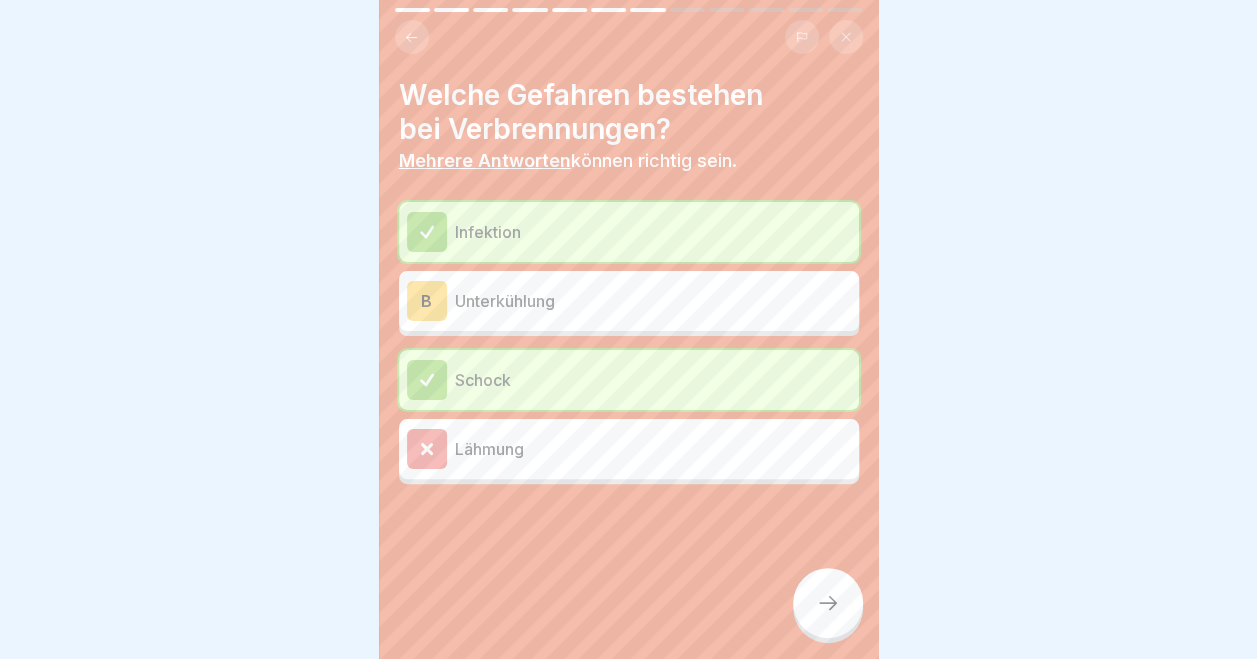 click on "B Unterkühlung" at bounding box center (629, 301) 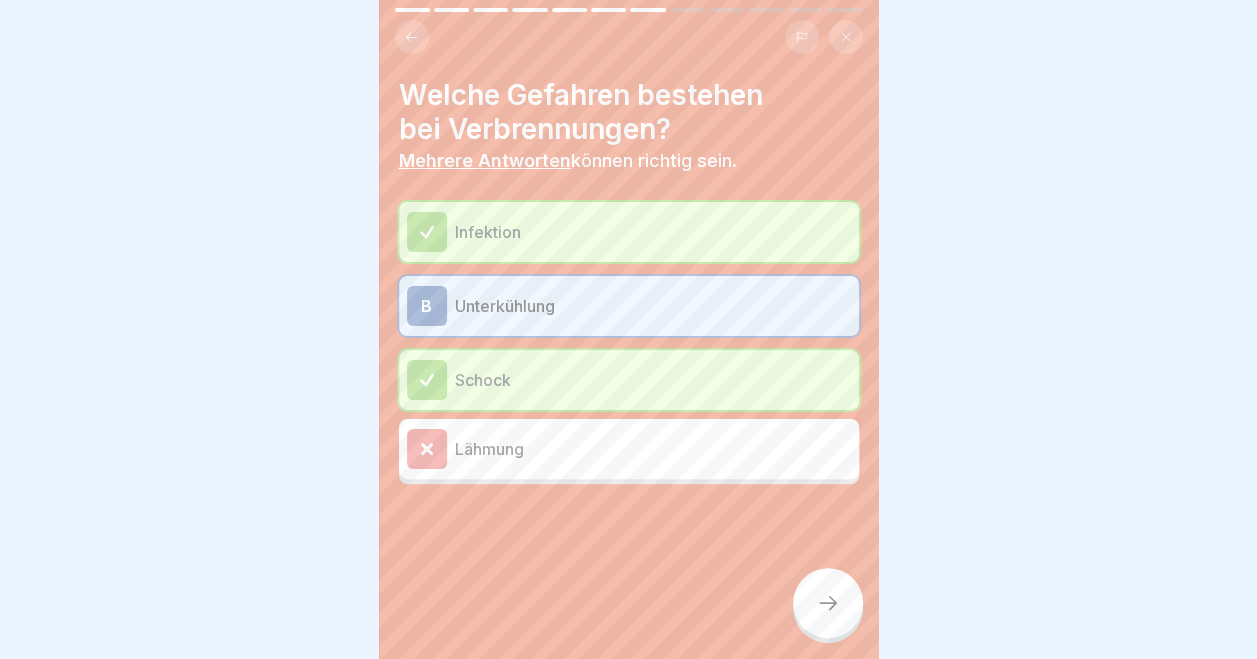 click 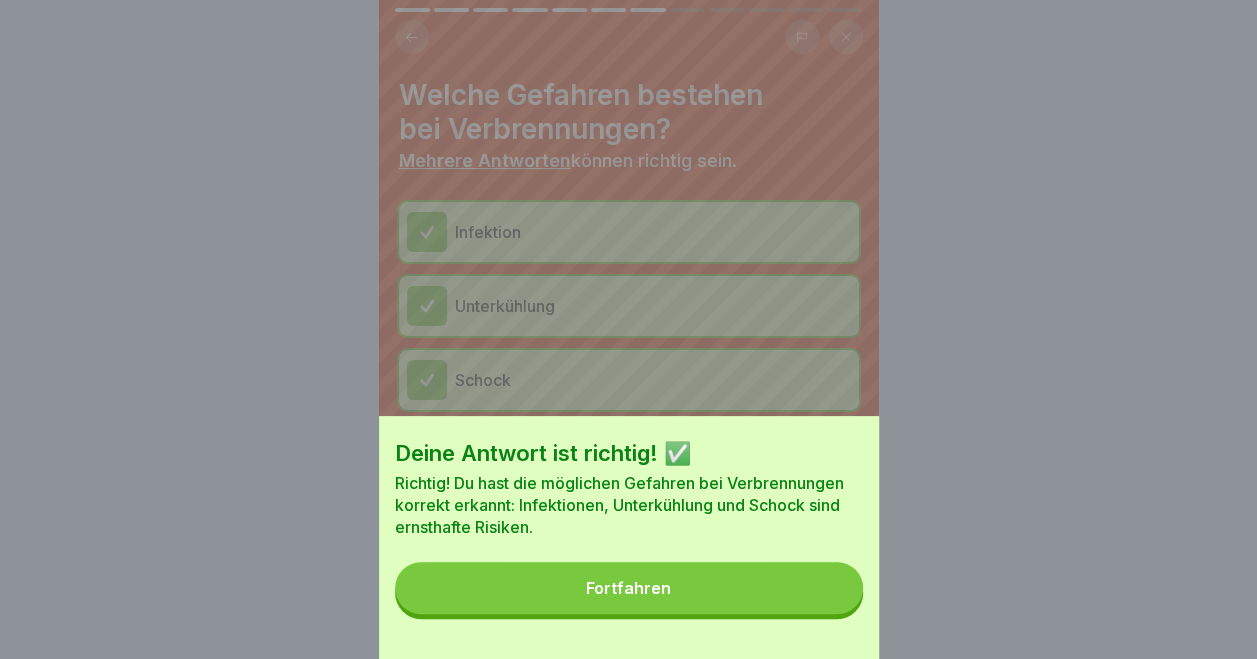 click on "Fortfahren" at bounding box center [629, 588] 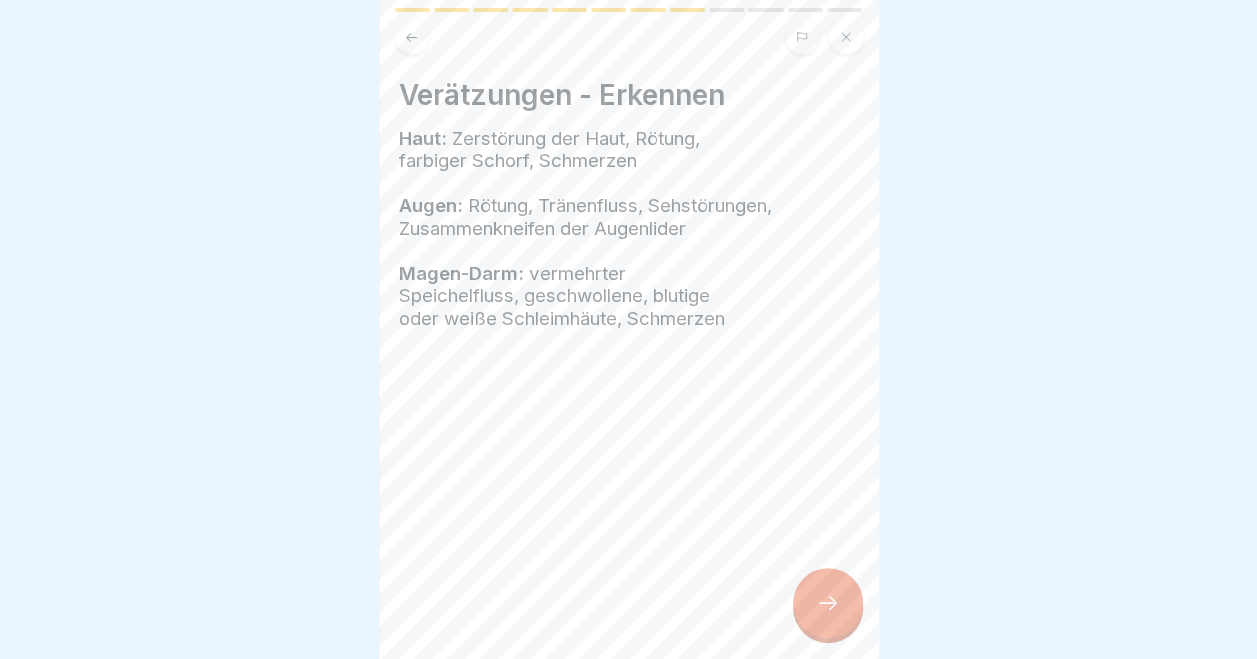 click 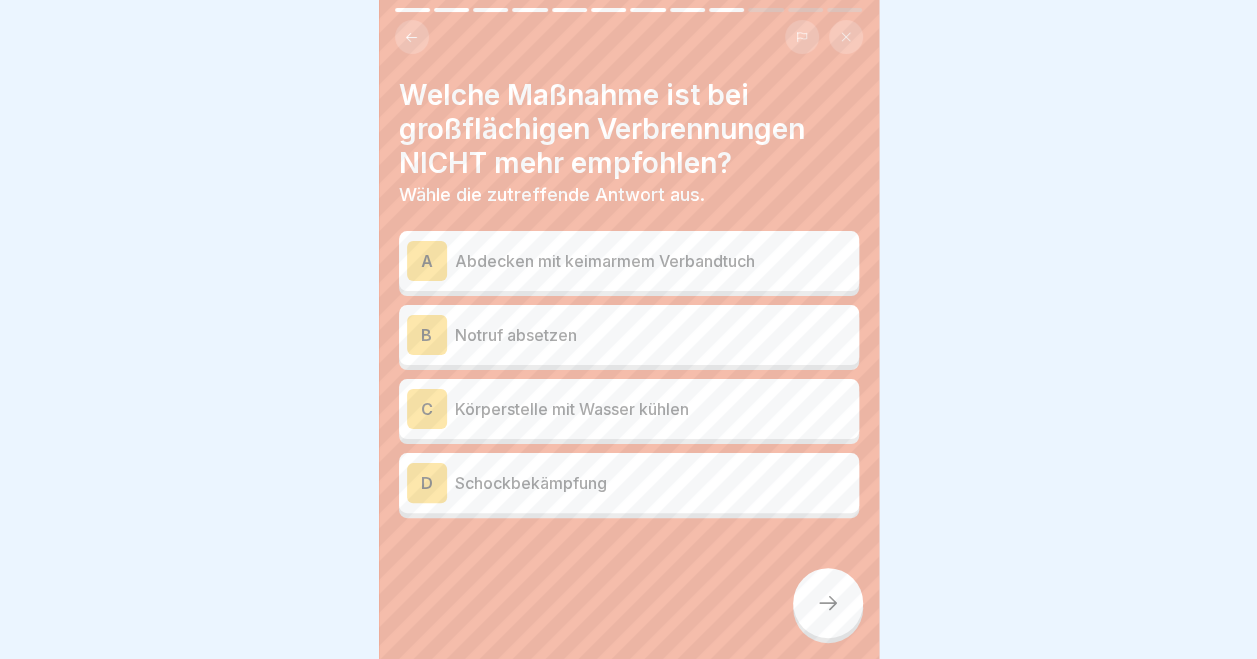 click on "Körperstelle mit Wasser kühlen" at bounding box center (653, 409) 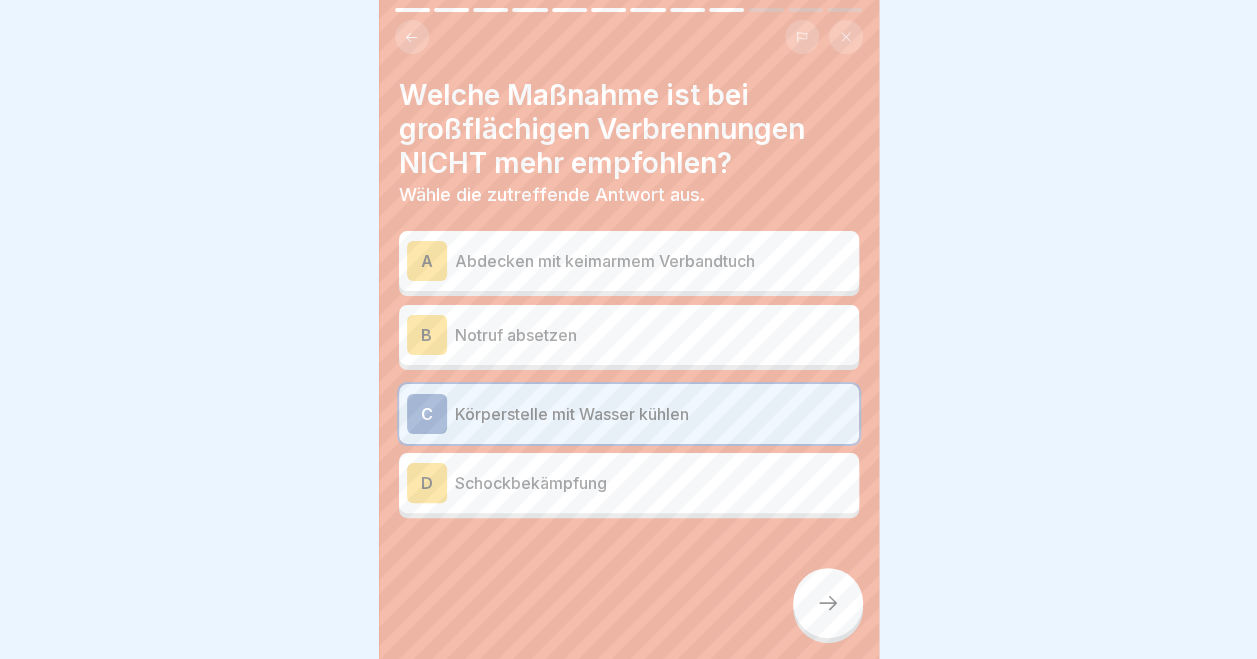 click at bounding box center (828, 603) 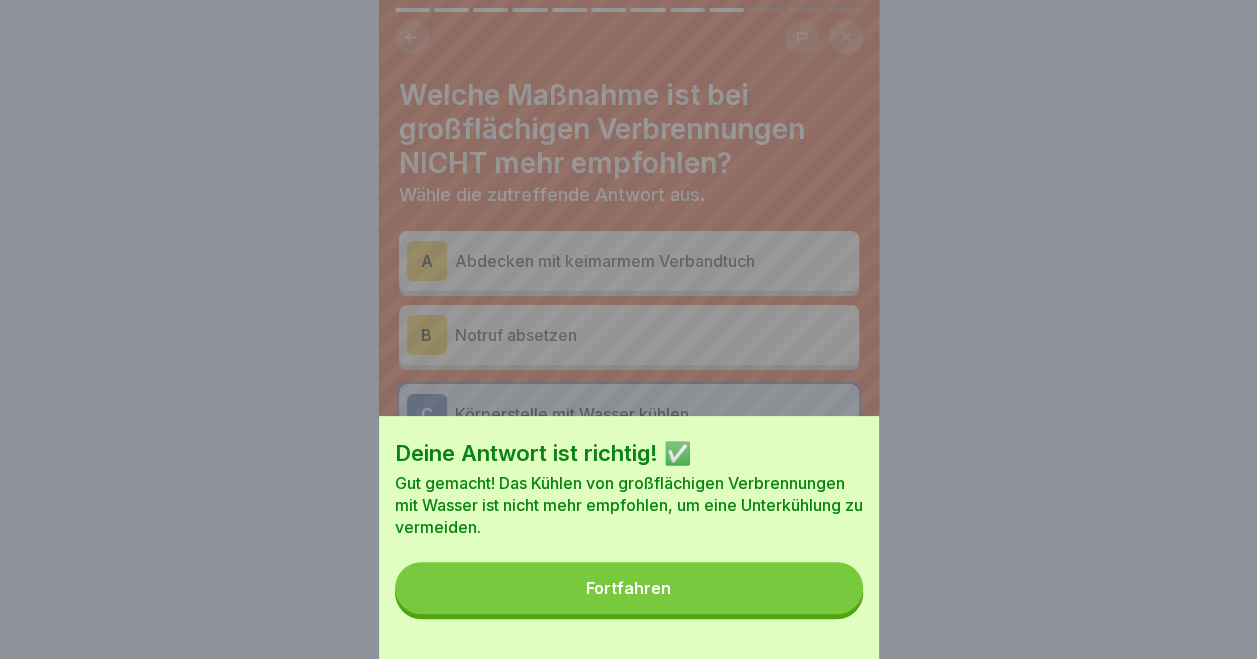 click on "Fortfahren" at bounding box center (629, 588) 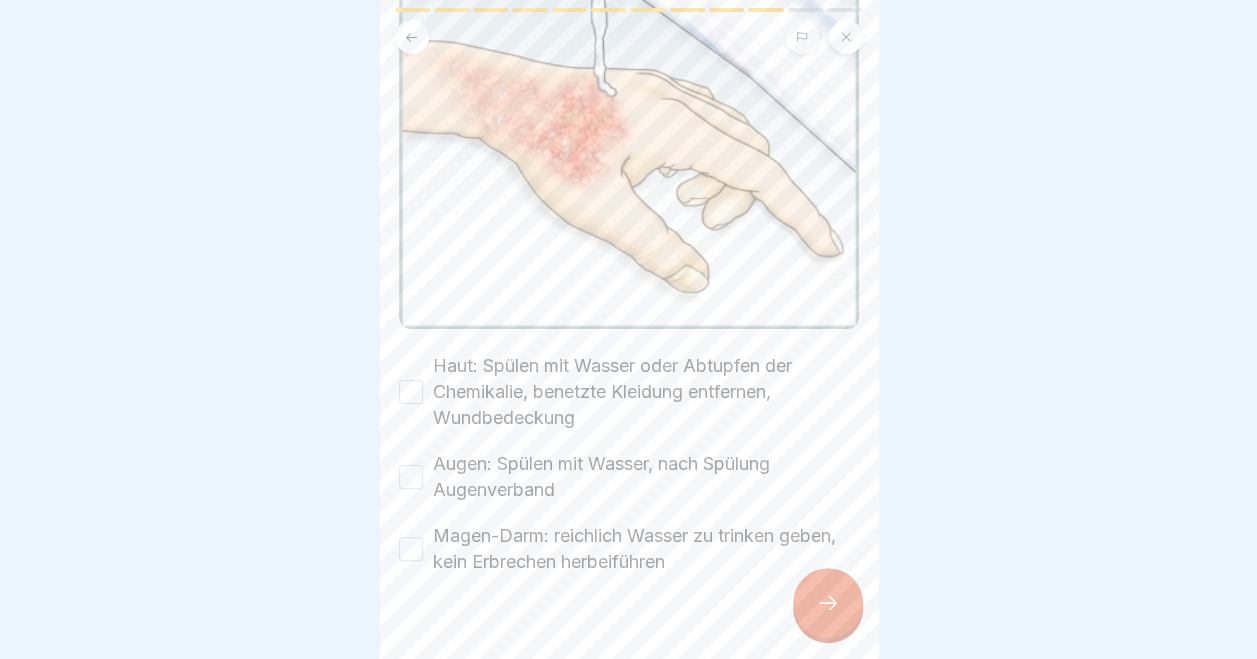 scroll, scrollTop: 426, scrollLeft: 0, axis: vertical 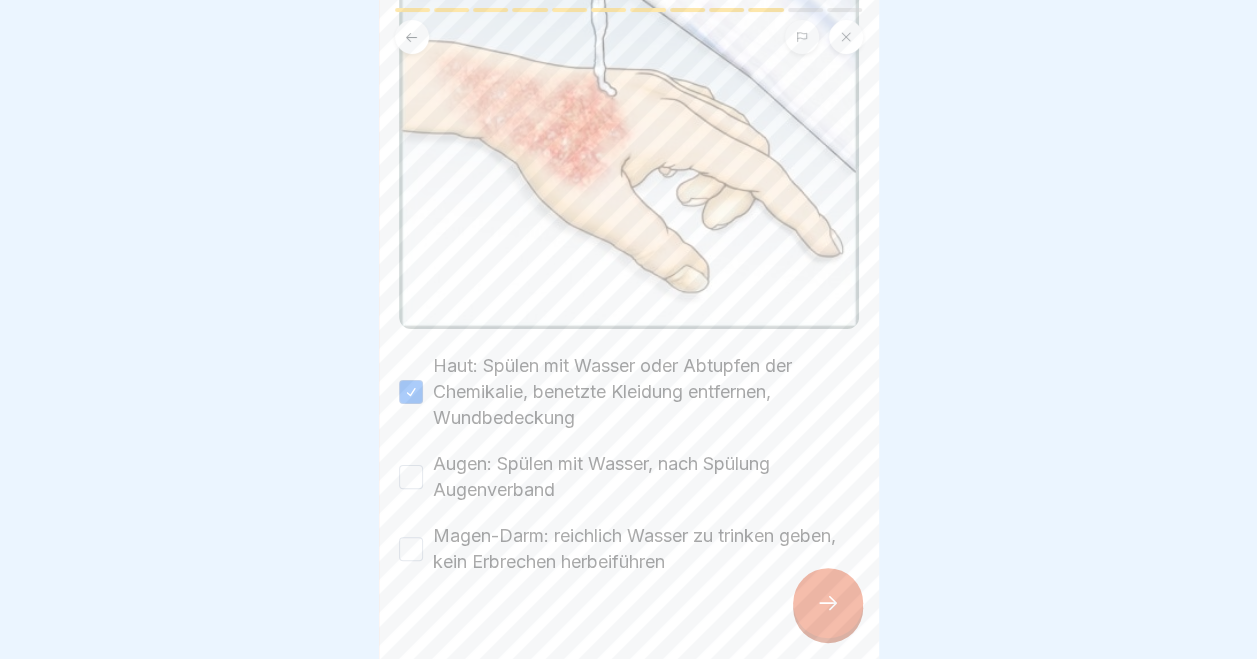 click on "Augen: Spülen mit Wasser, nach Spülung Augenverband" at bounding box center (411, 477) 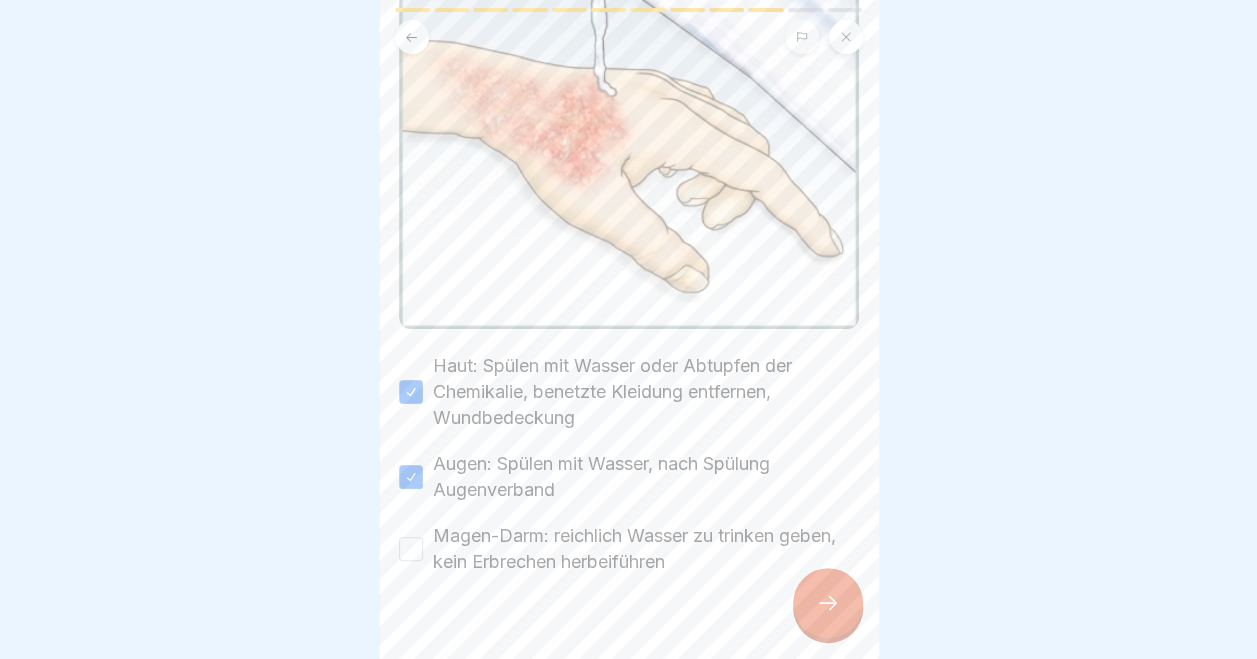 click on "Magen-Darm: reichlich Wasser zu trinken geben, kein Erbrechen herbeiführen" at bounding box center [411, 549] 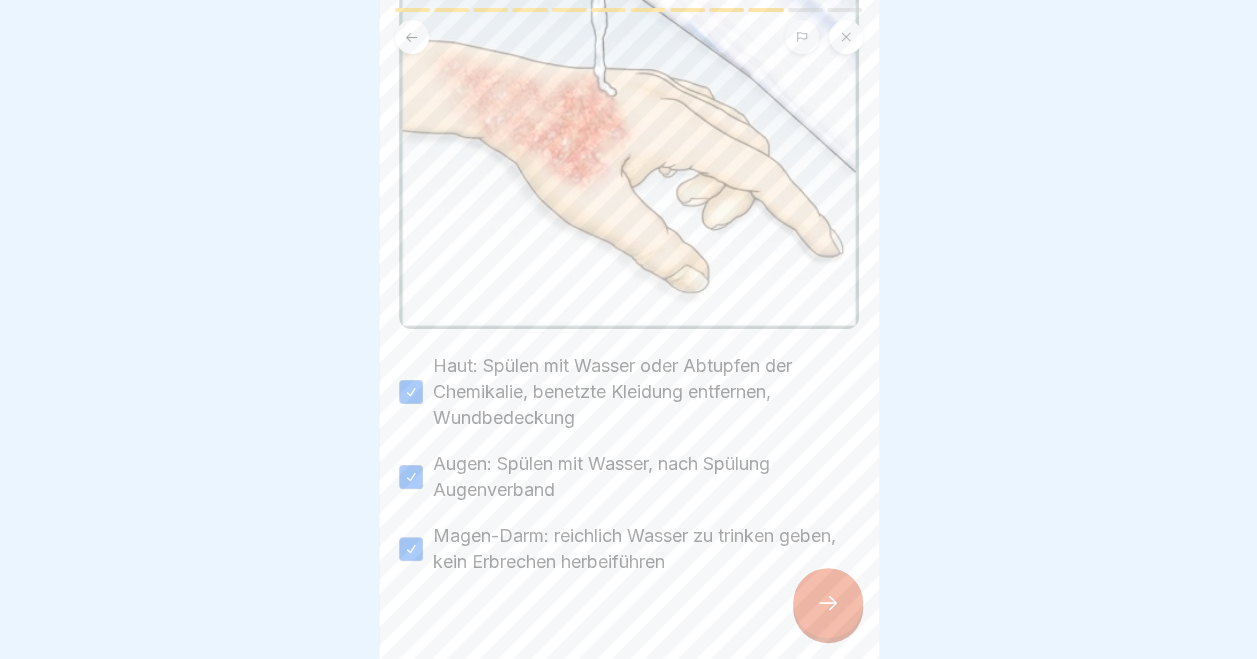 click at bounding box center [828, 603] 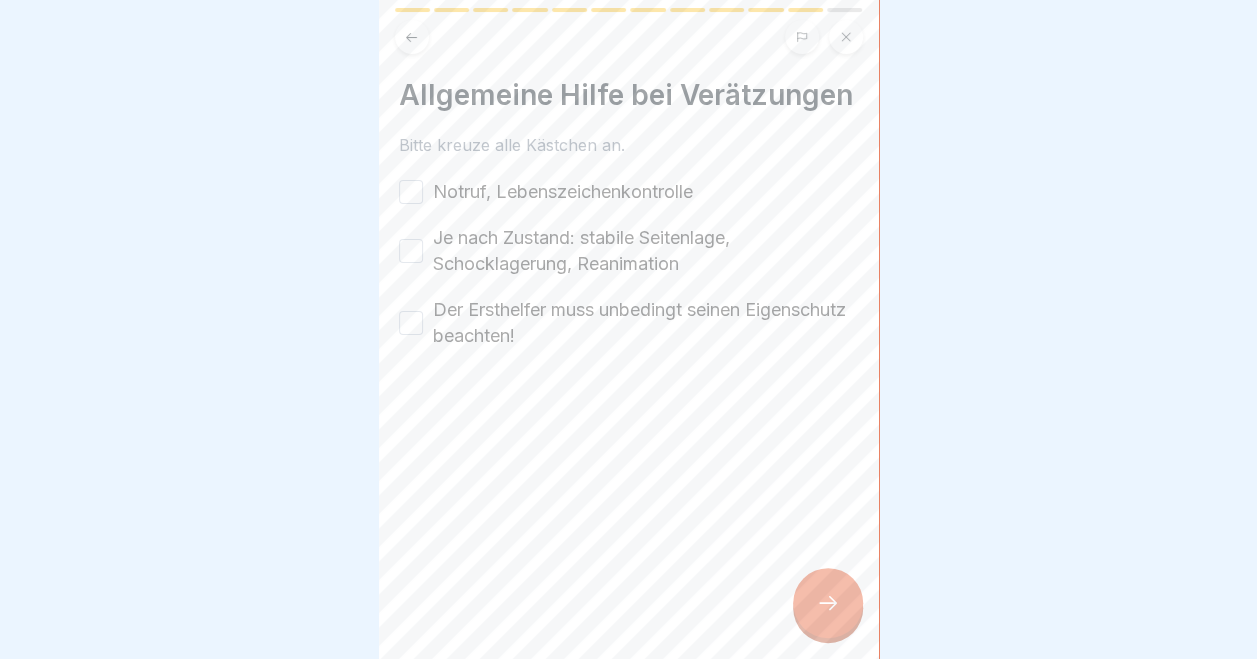 click on "Notruf, Lebenszeichenkontrolle" at bounding box center [411, 192] 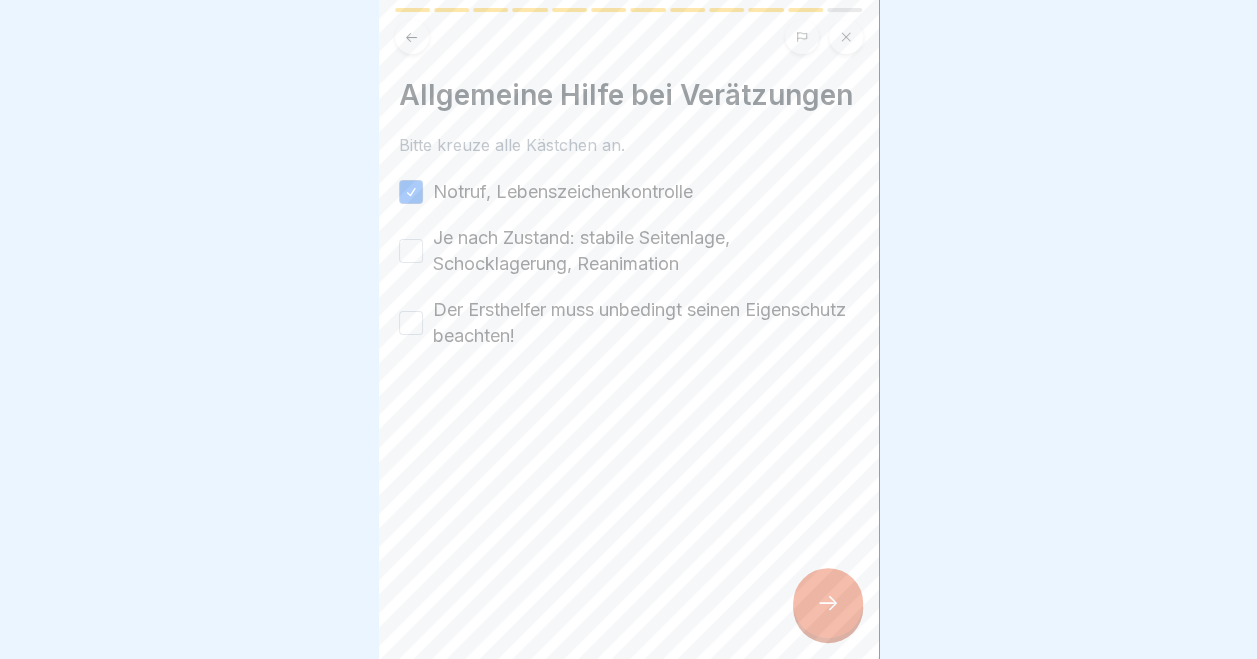 click on "Je nach Zustand: stabile Seitenlage, Schocklagerung, Reanimation" at bounding box center (629, 251) 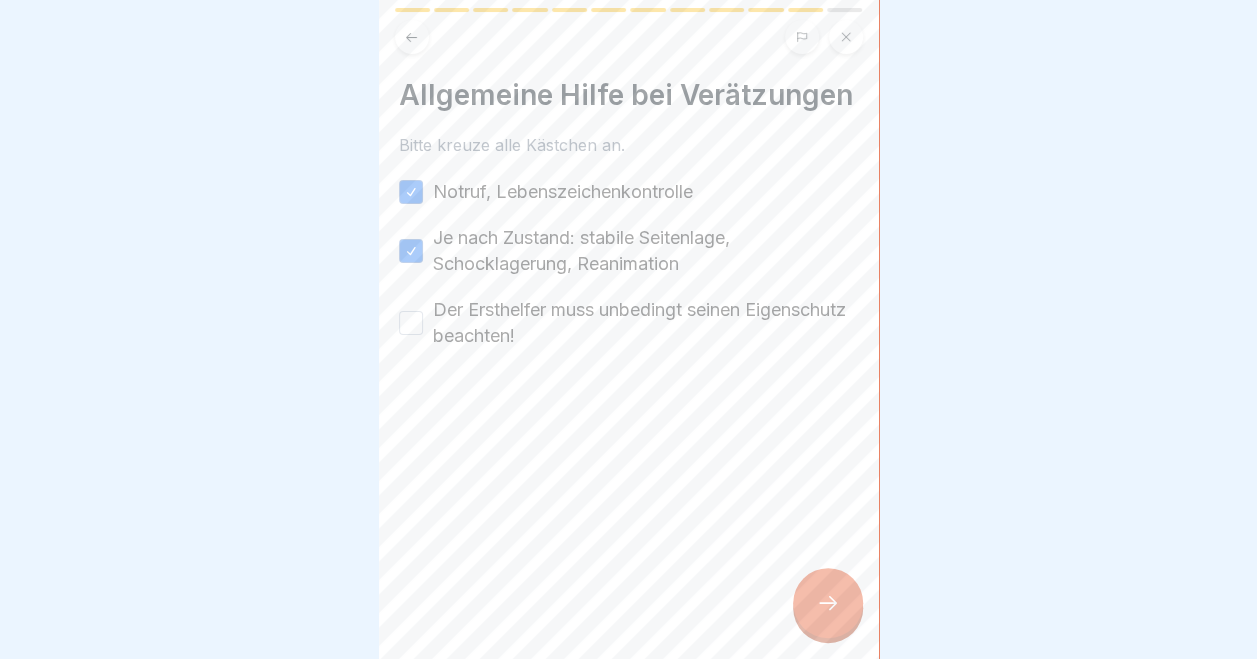 click on "Der Ersthelfer muss unbedingt seinen Eigenschutz beachten!" at bounding box center [411, 323] 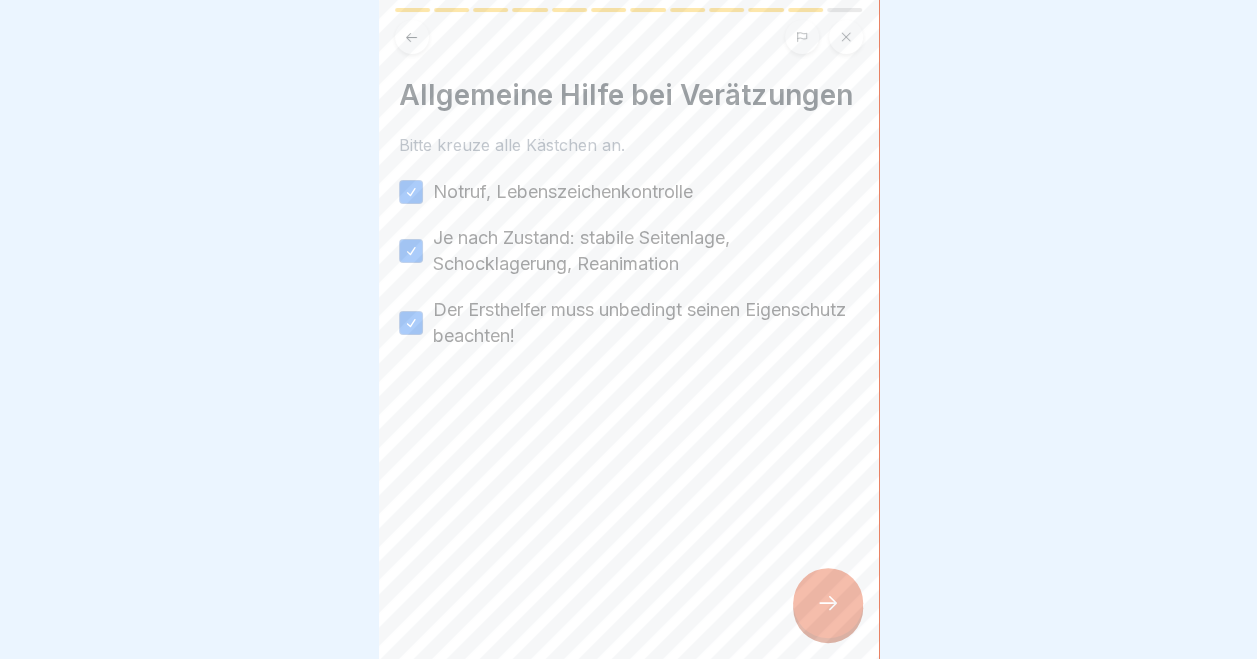click at bounding box center (828, 603) 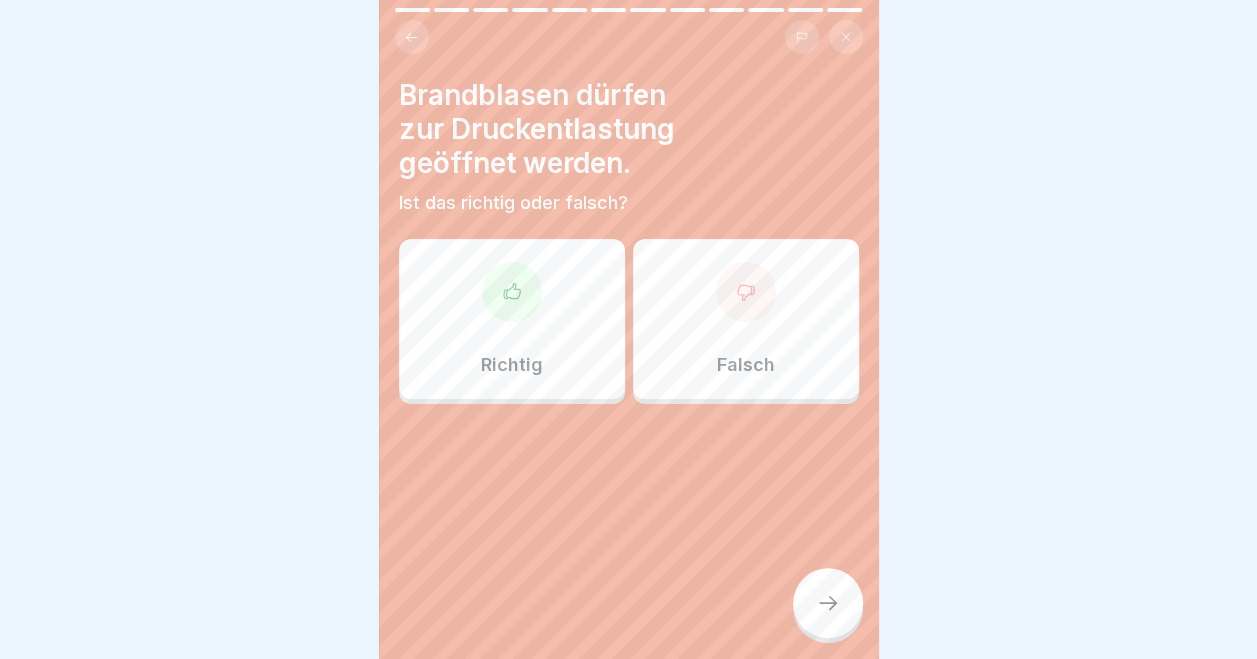 click on "Falsch" at bounding box center (746, 319) 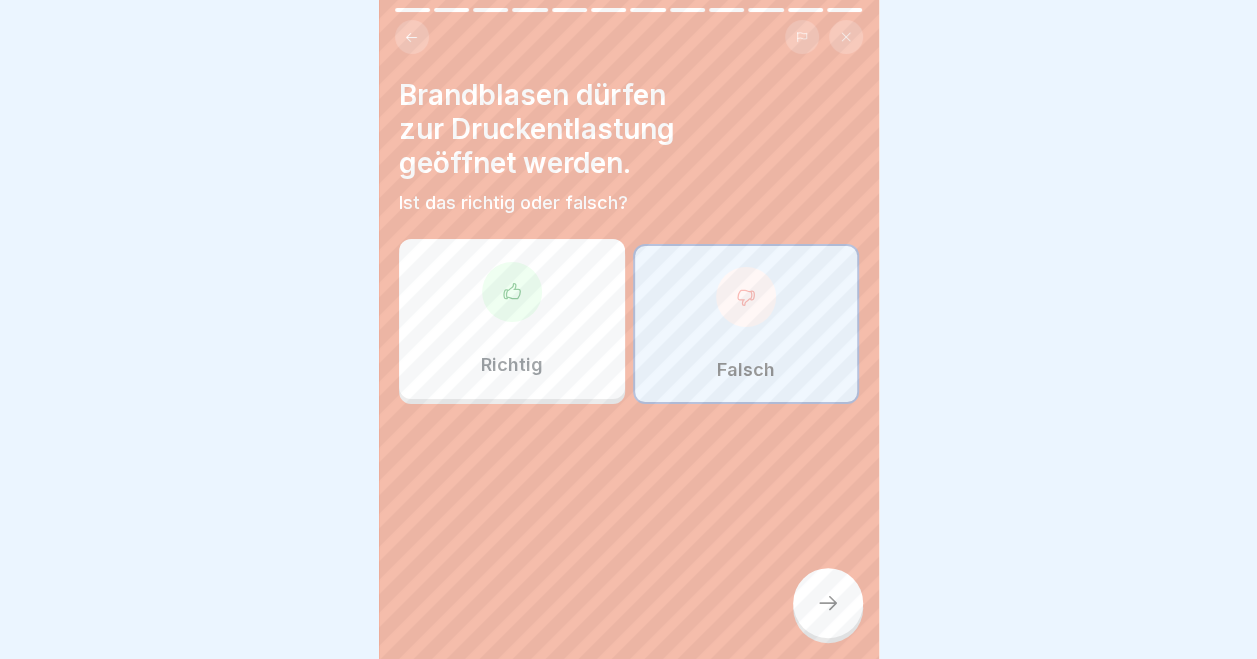 click 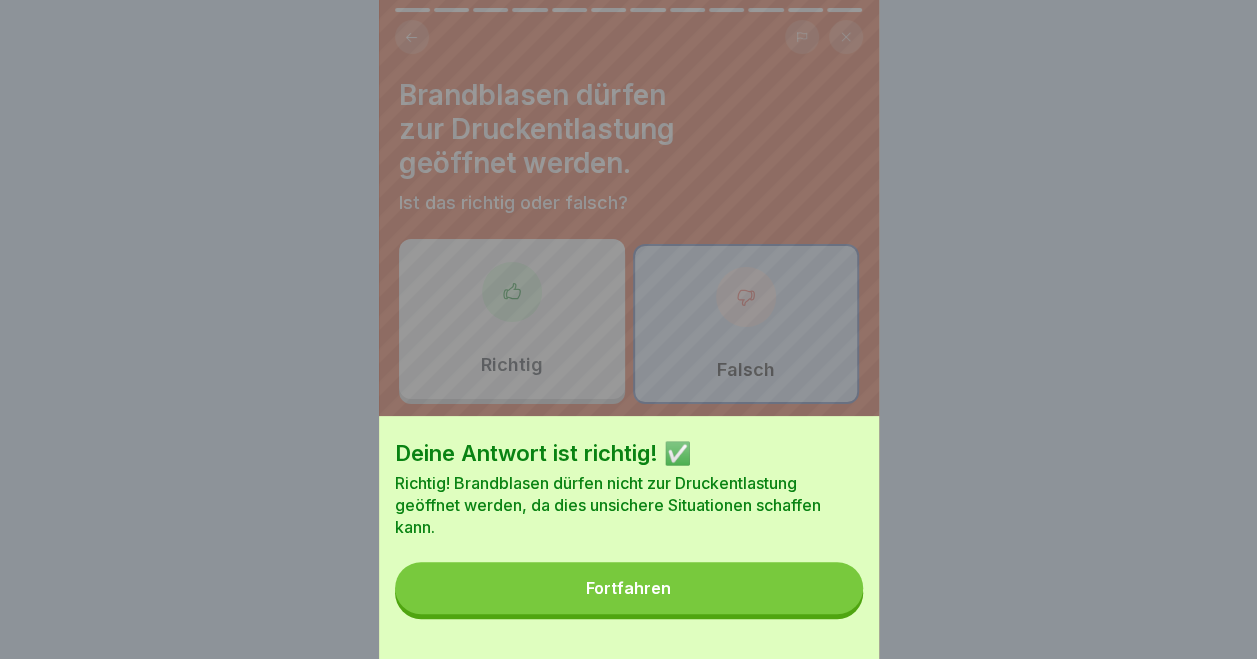 click on "Fortfahren" at bounding box center (628, 588) 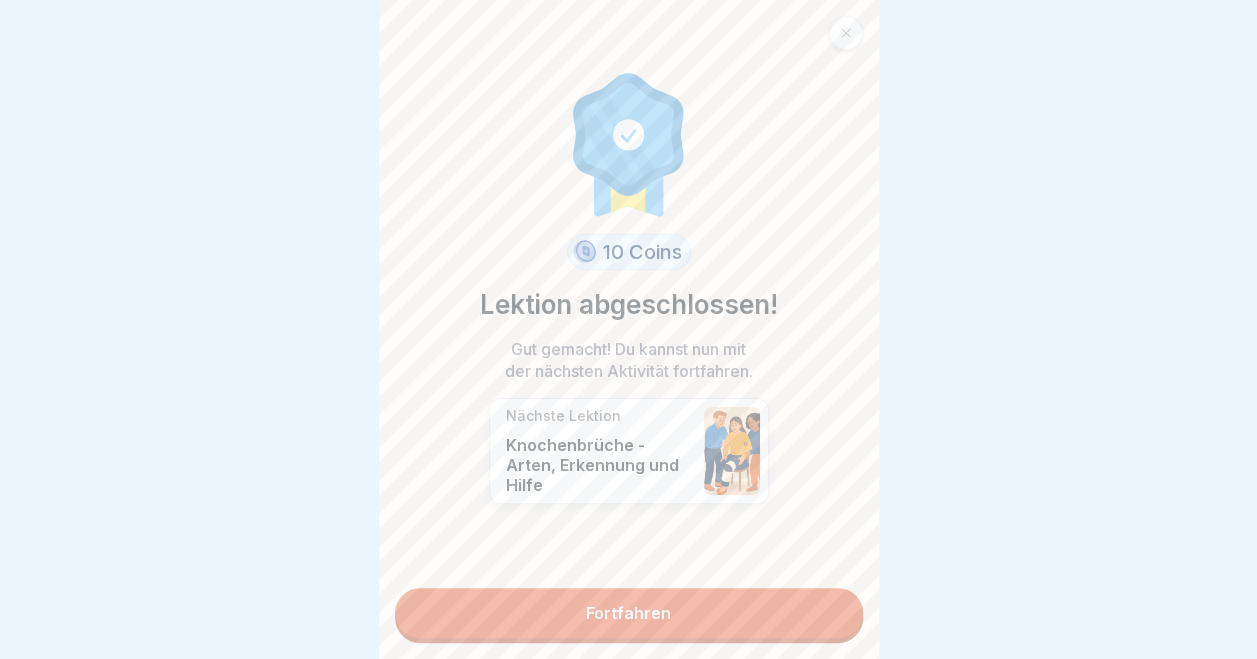 click on "Fortfahren" at bounding box center (629, 613) 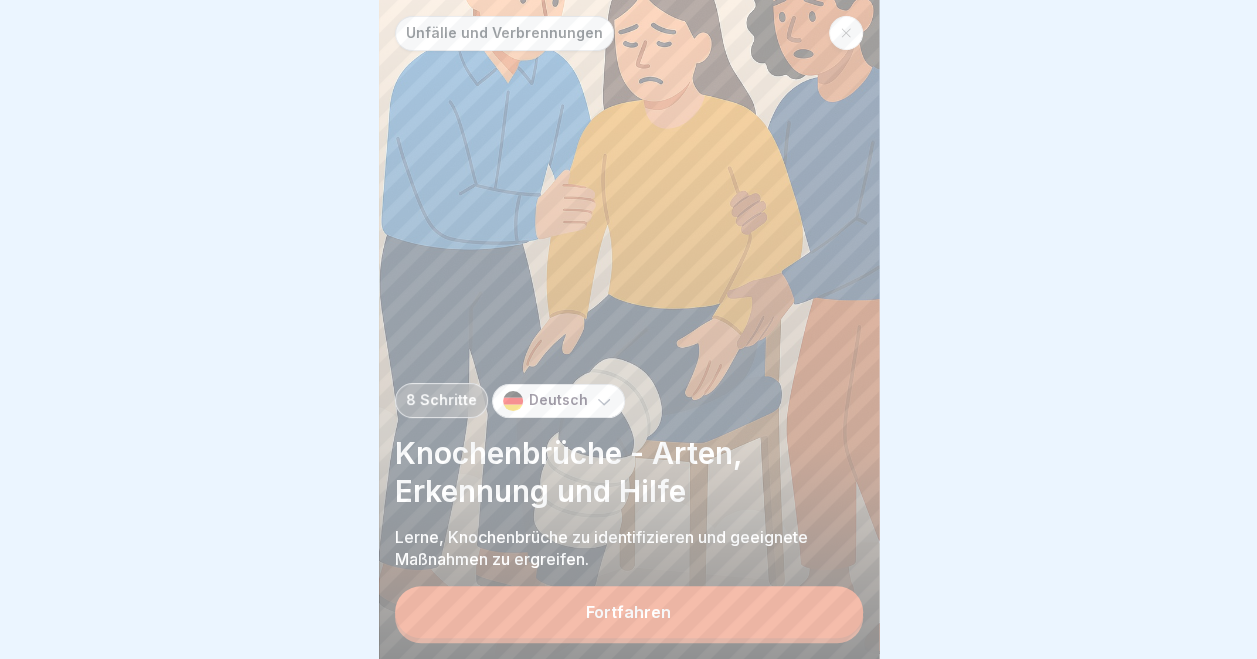 click on "Fortfahren" at bounding box center [629, 612] 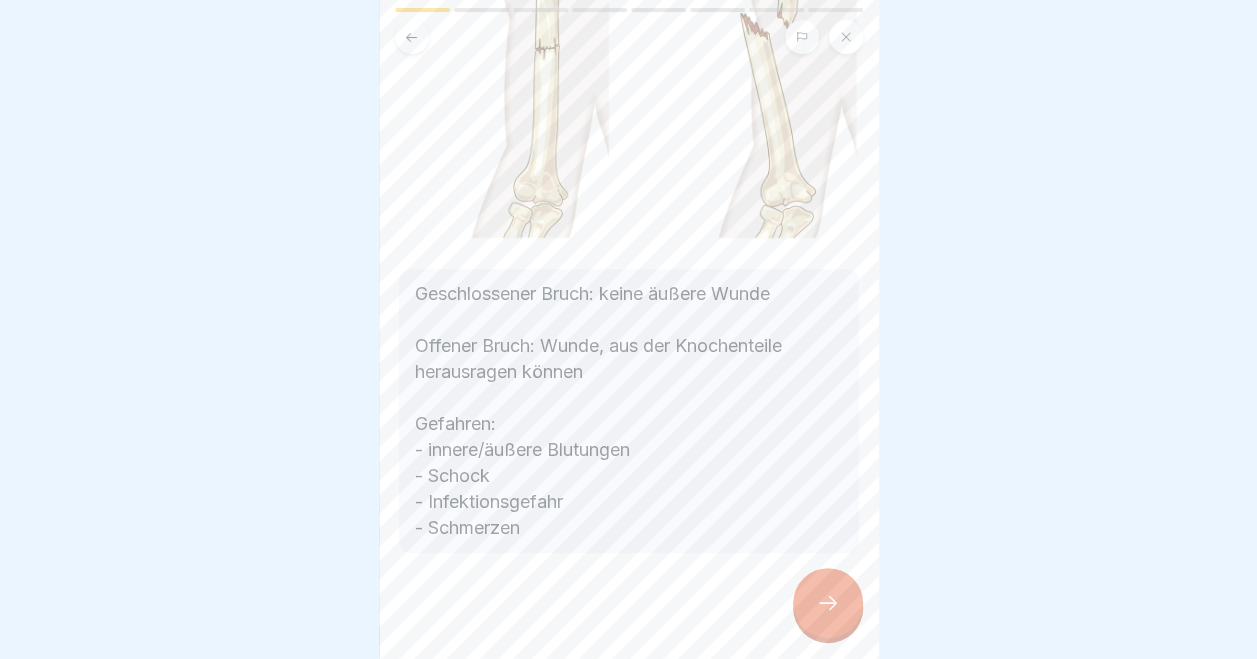 scroll, scrollTop: 335, scrollLeft: 0, axis: vertical 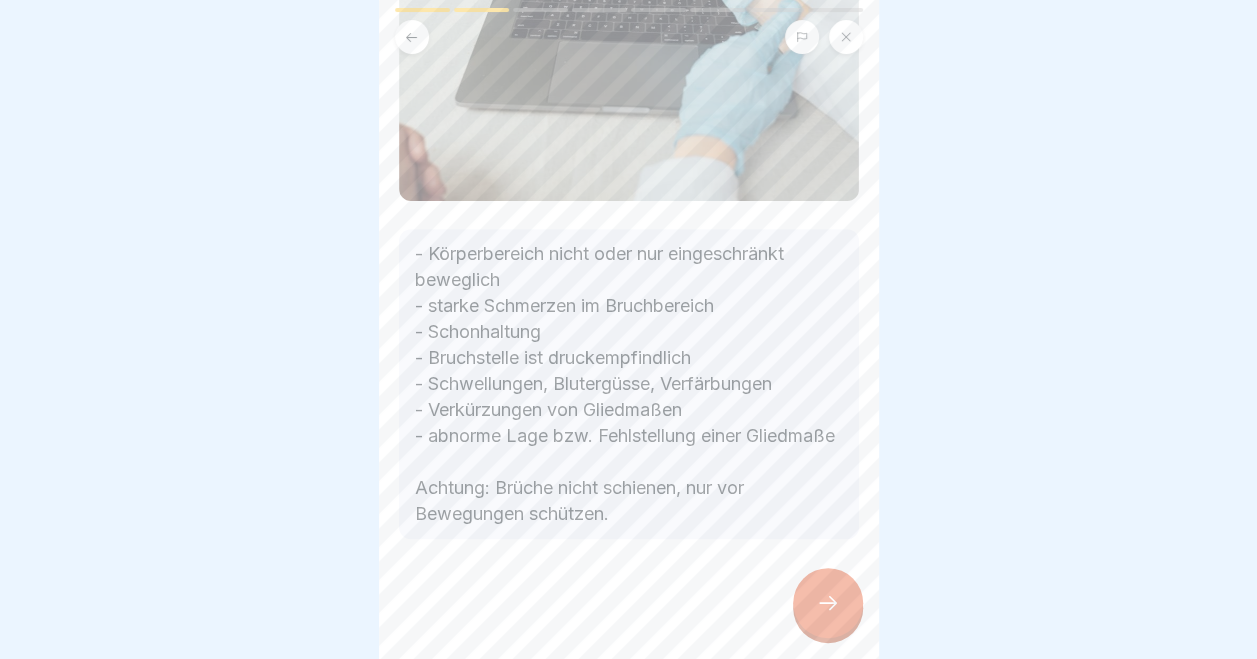 click at bounding box center (828, 603) 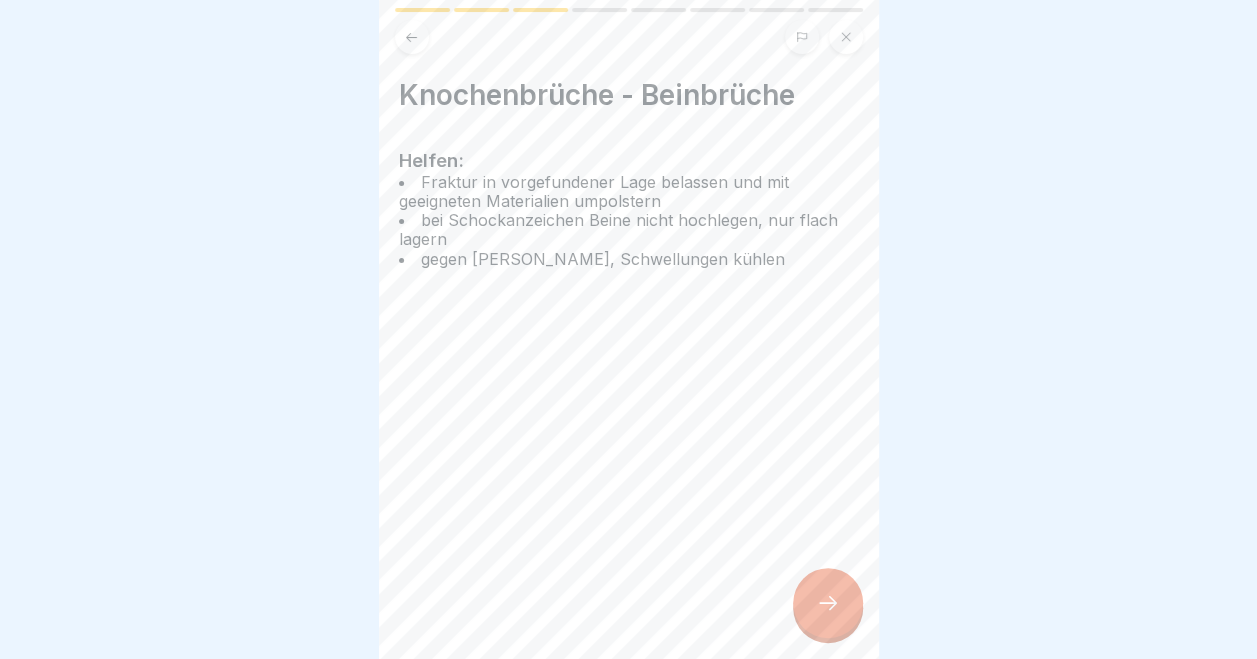 click at bounding box center (828, 603) 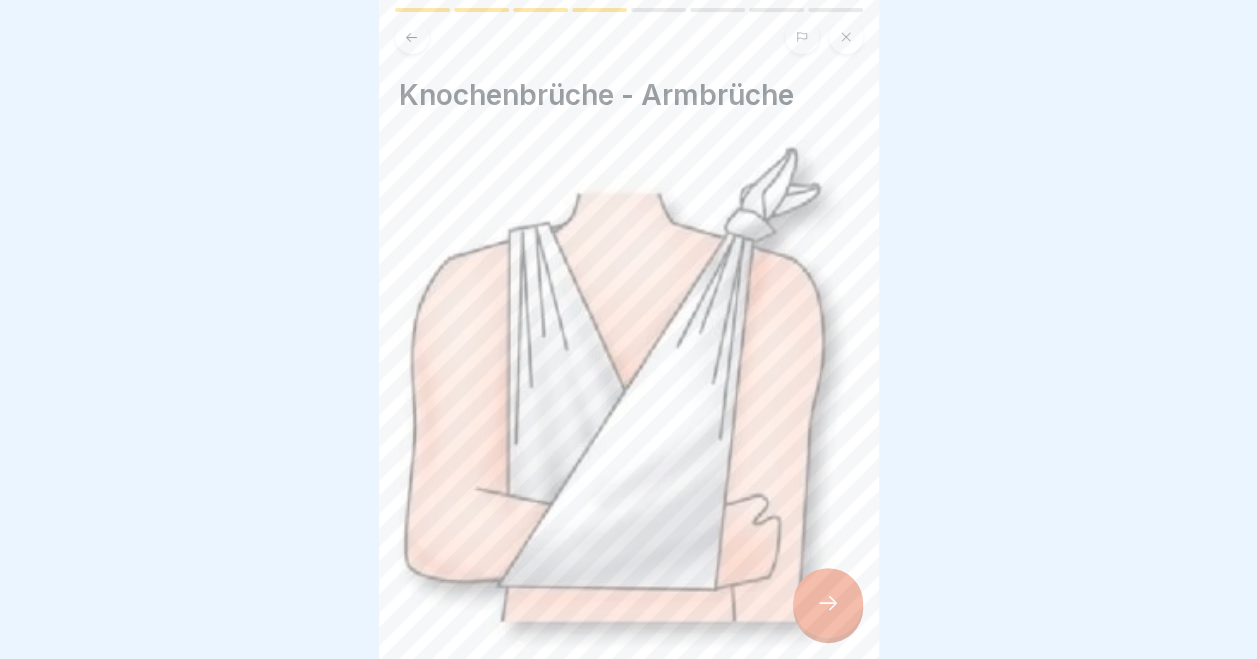 scroll, scrollTop: 281, scrollLeft: 0, axis: vertical 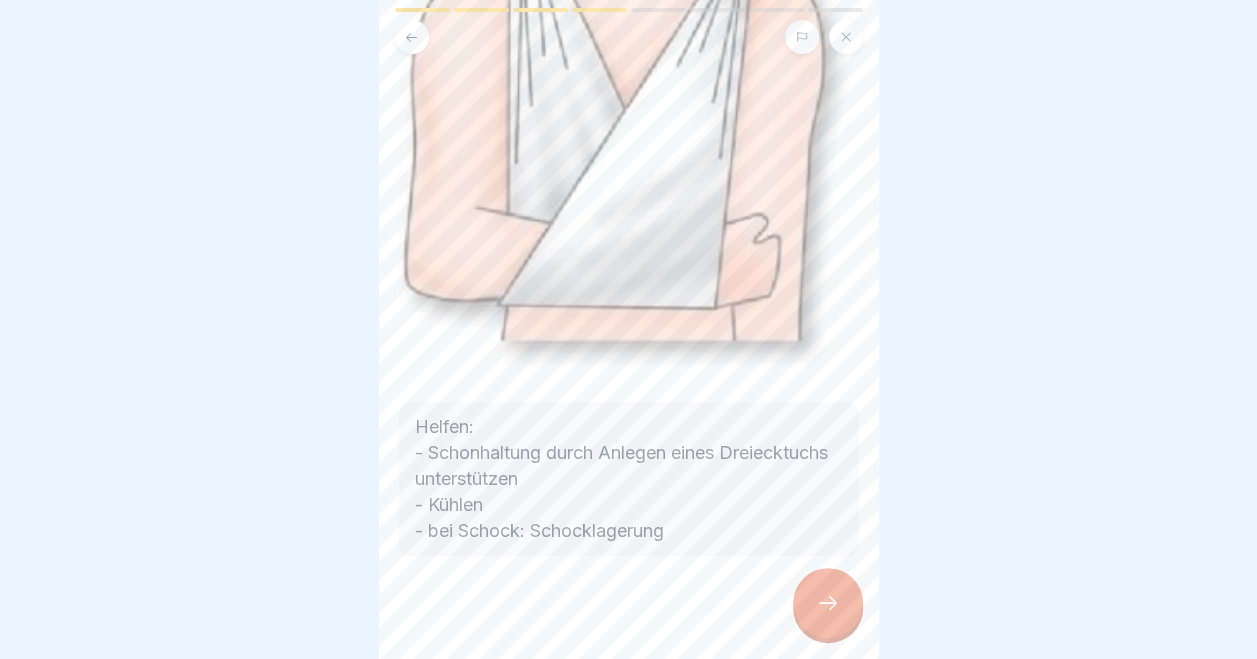 click at bounding box center (828, 603) 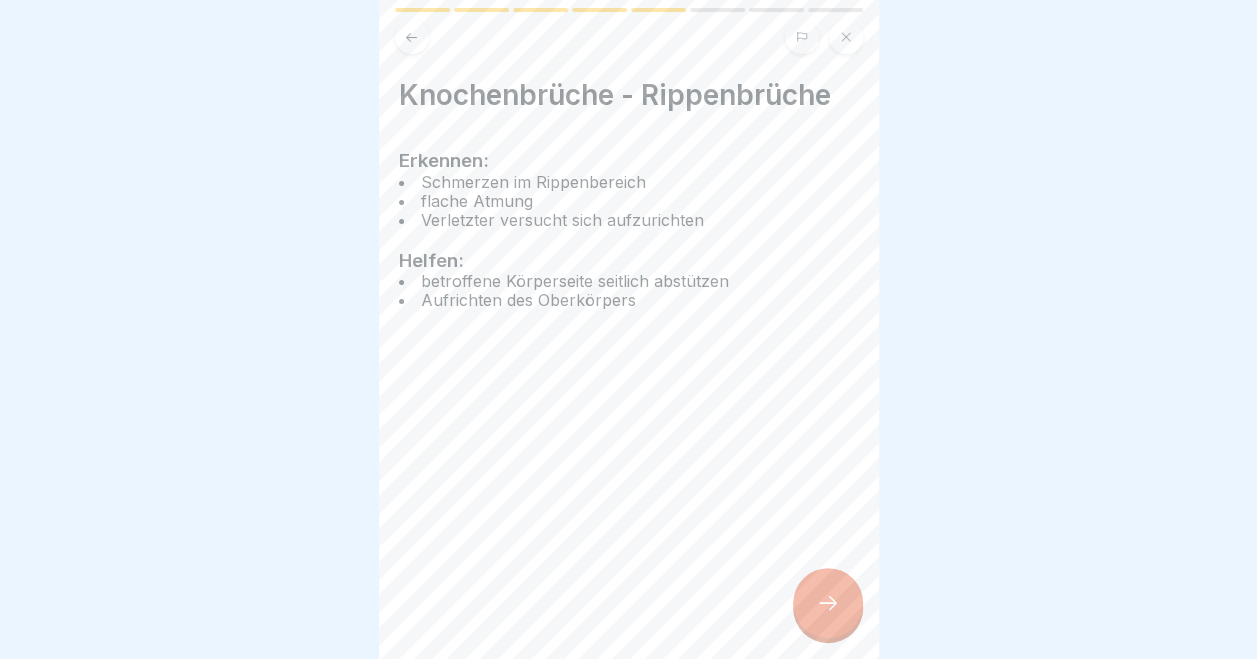 click at bounding box center (828, 603) 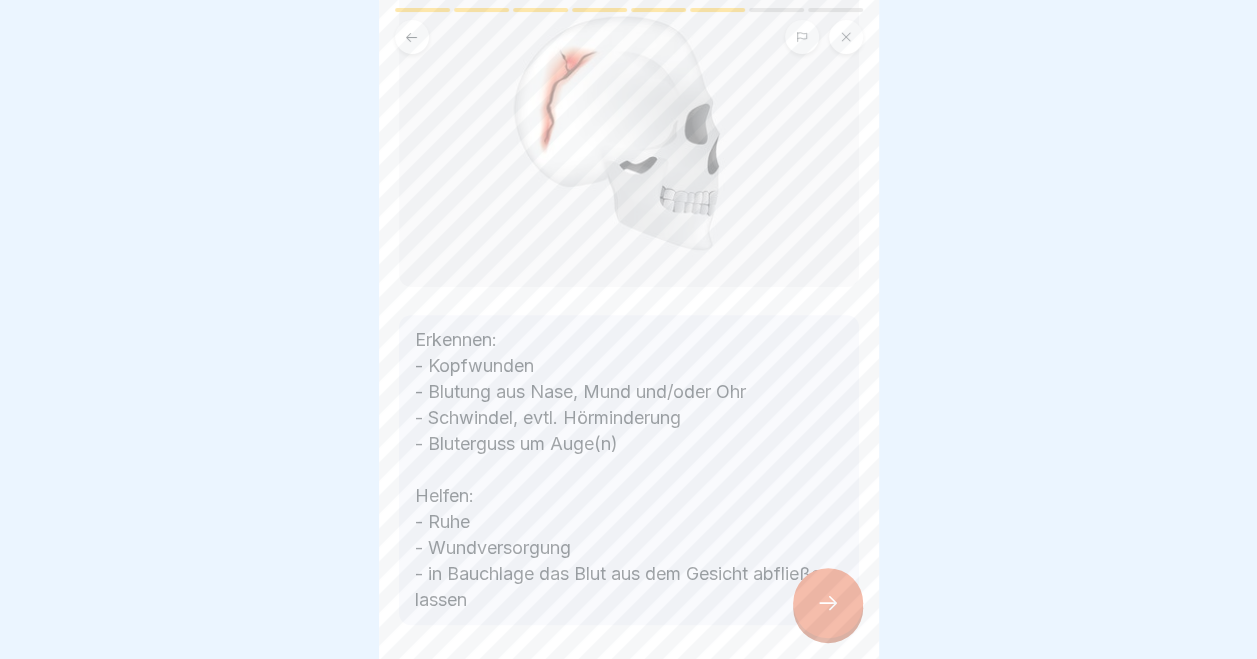 scroll, scrollTop: 246, scrollLeft: 0, axis: vertical 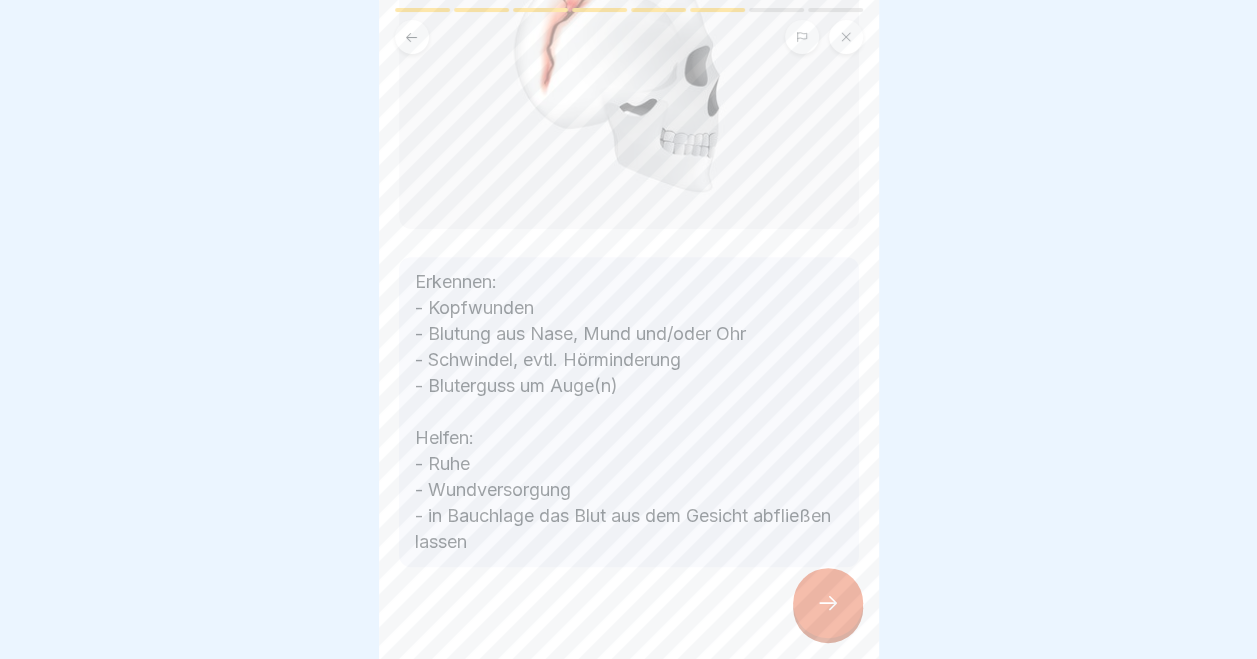 click 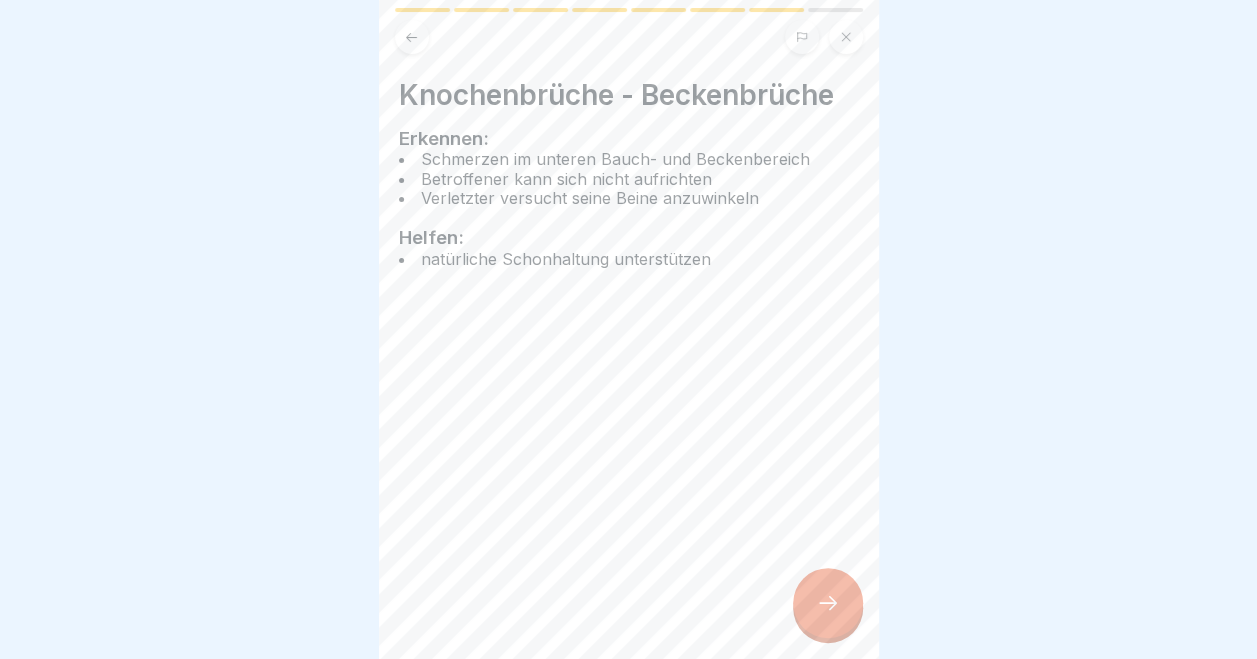 click 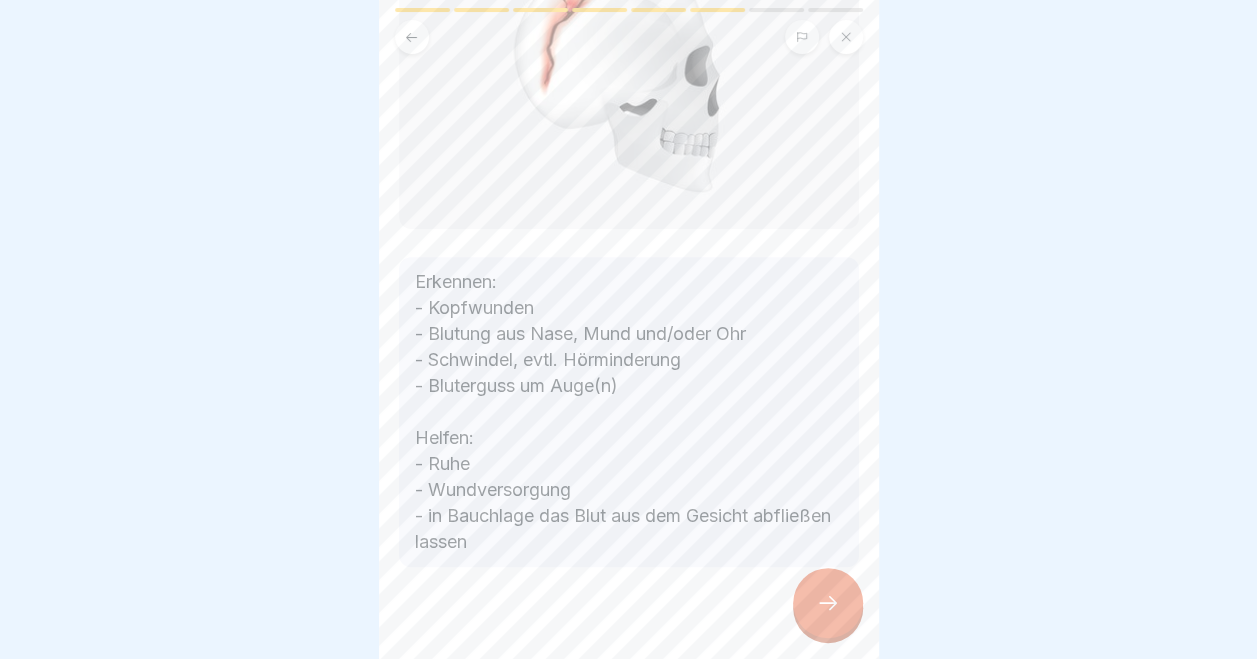 click at bounding box center [828, 603] 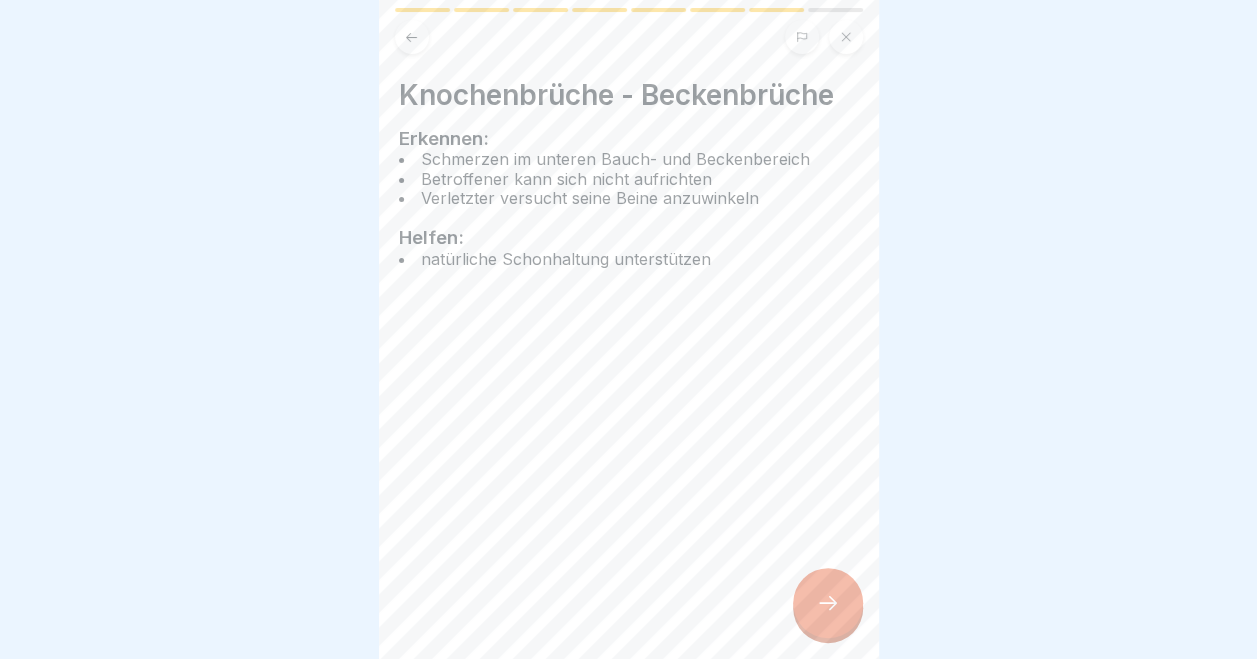 click at bounding box center (828, 603) 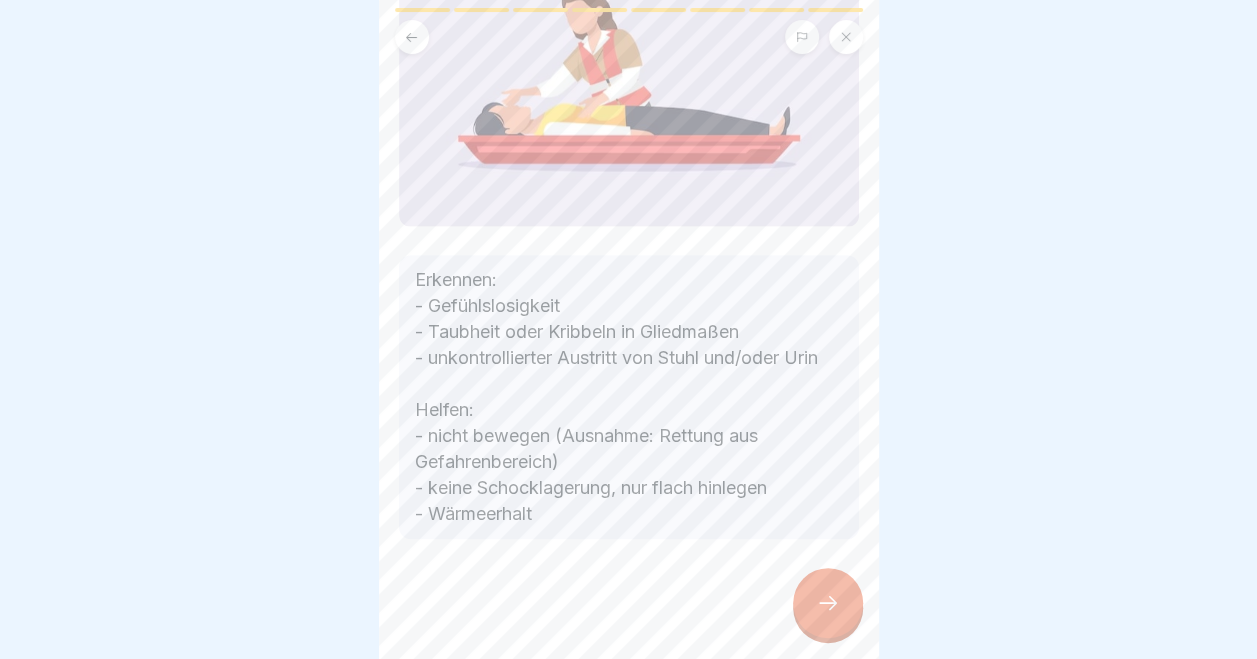 scroll, scrollTop: 269, scrollLeft: 0, axis: vertical 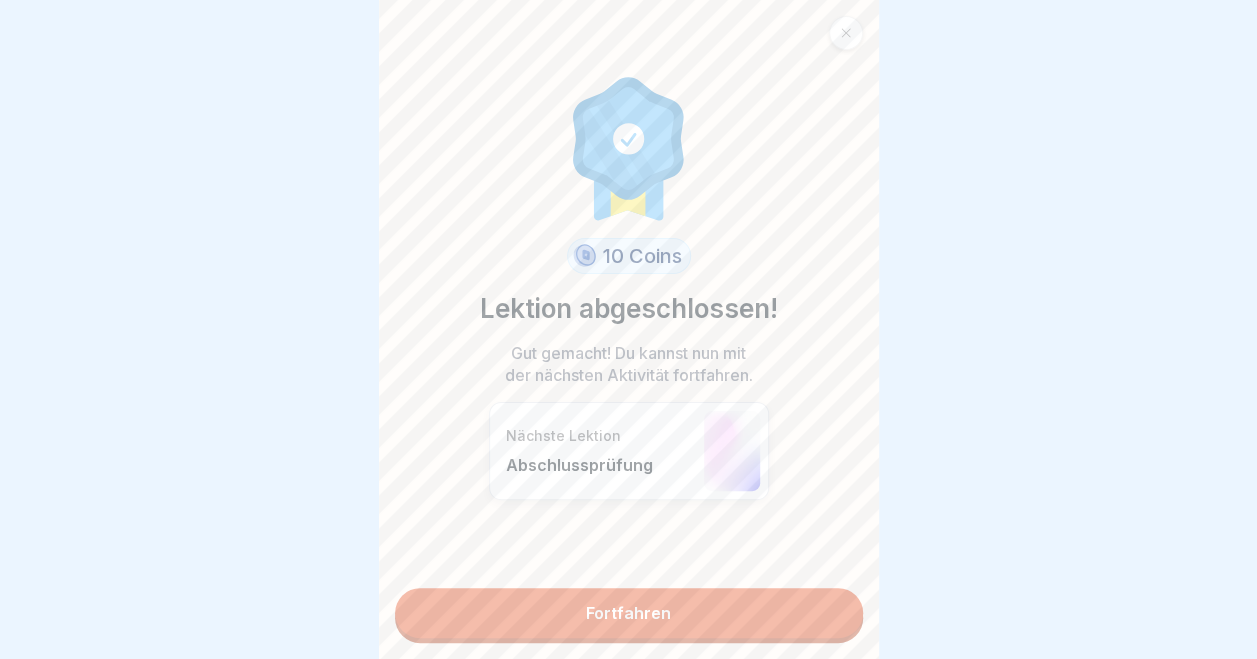 click on "Fortfahren" at bounding box center [629, 613] 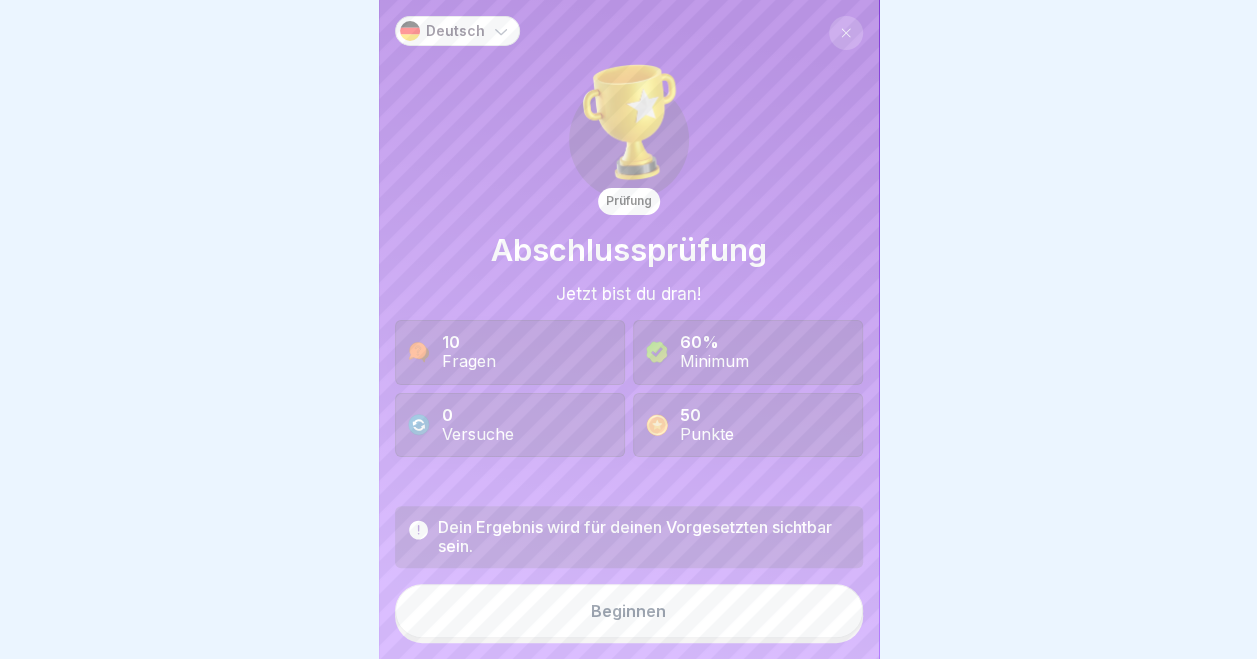 click on "Beginnen" at bounding box center [629, 611] 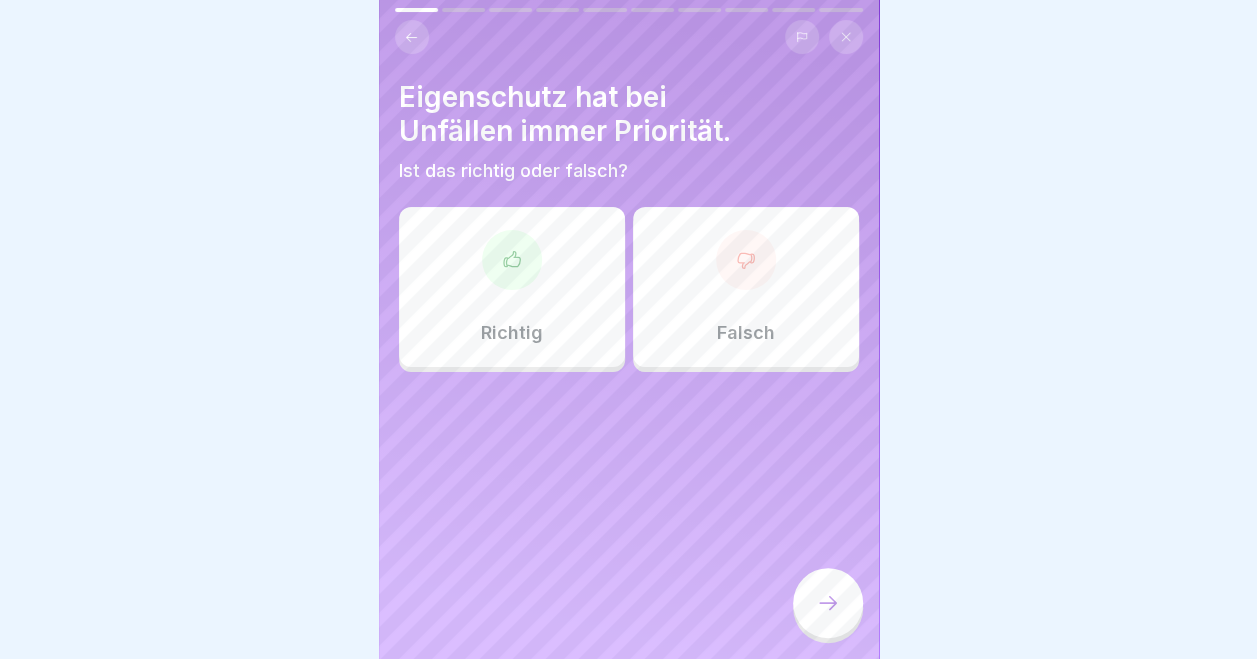 click on "Richtig" at bounding box center [512, 287] 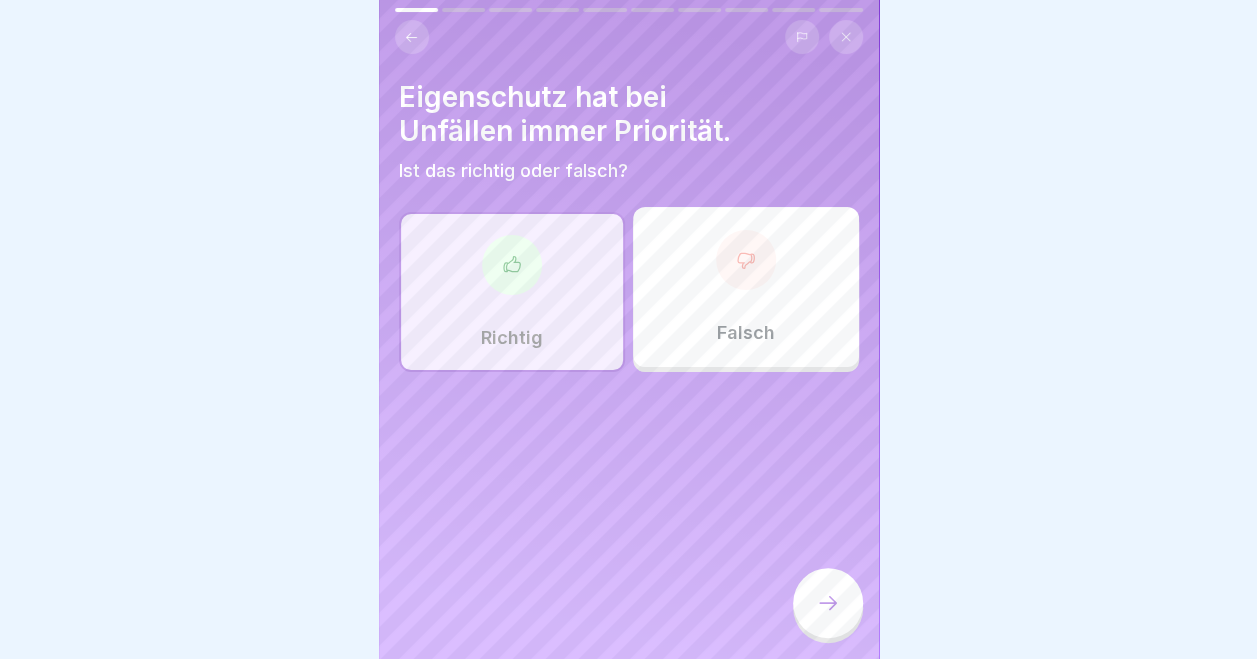 click 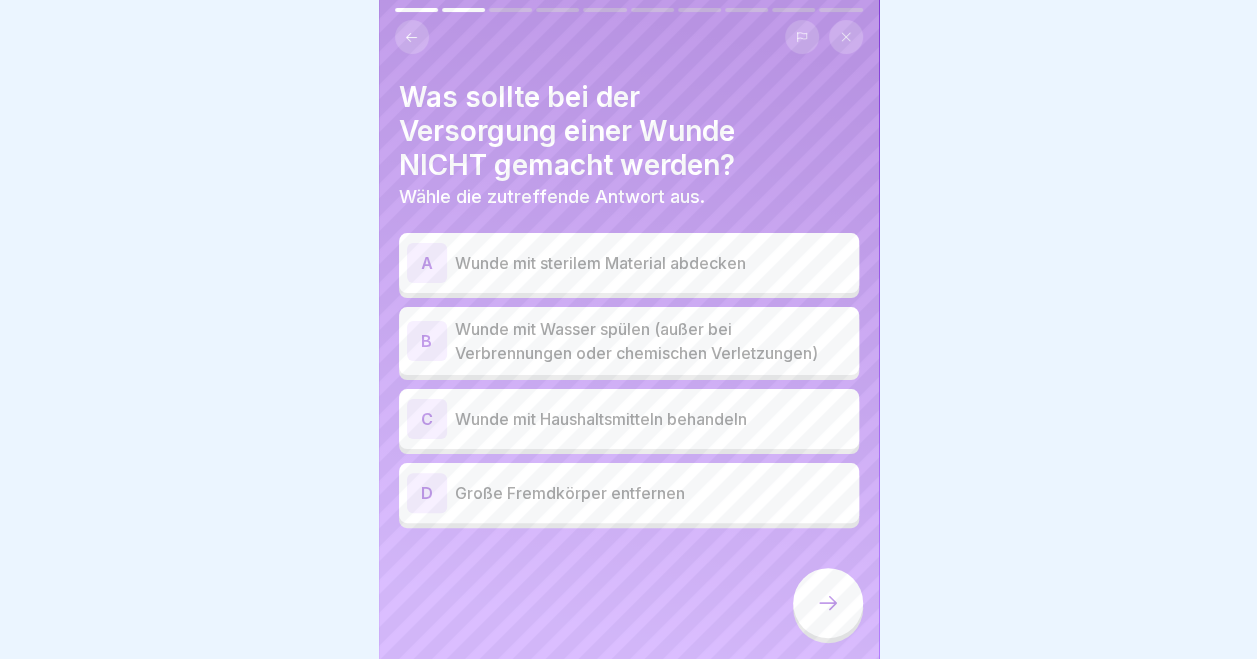 click on "Wunde mit Wasser spülen (außer bei Verbrennungen oder chemischen Verletzungen)" at bounding box center (653, 341) 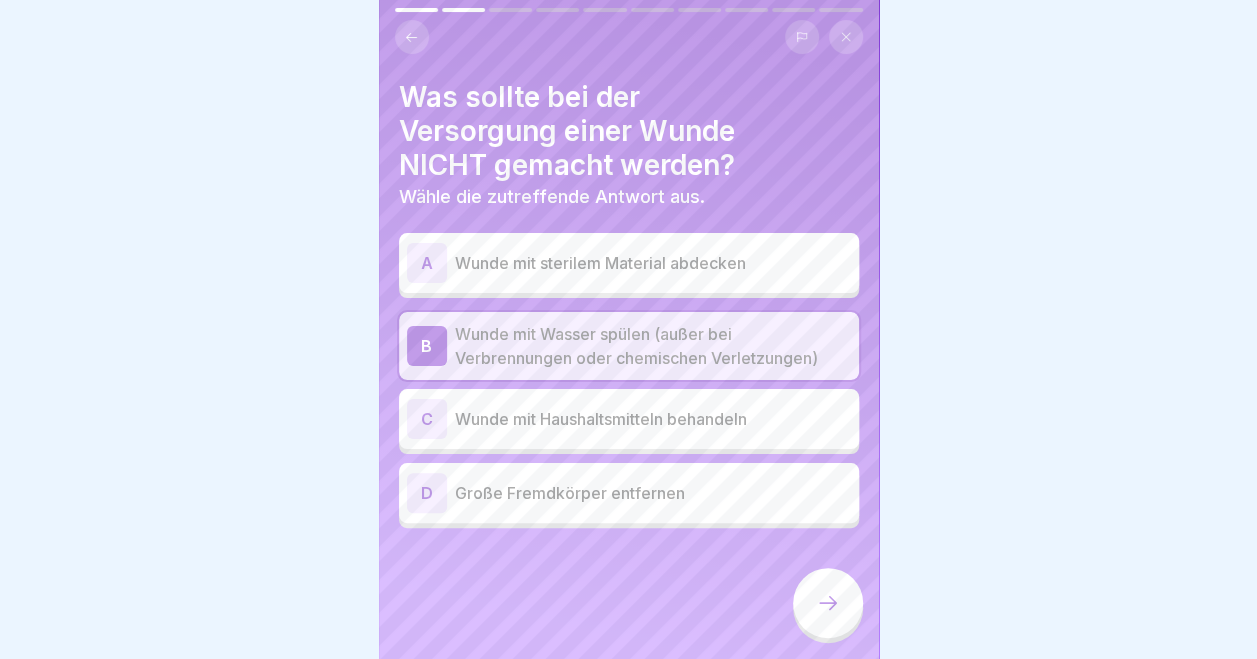 click on "Wunde mit Haushaltsmitteln behandeln" at bounding box center (653, 419) 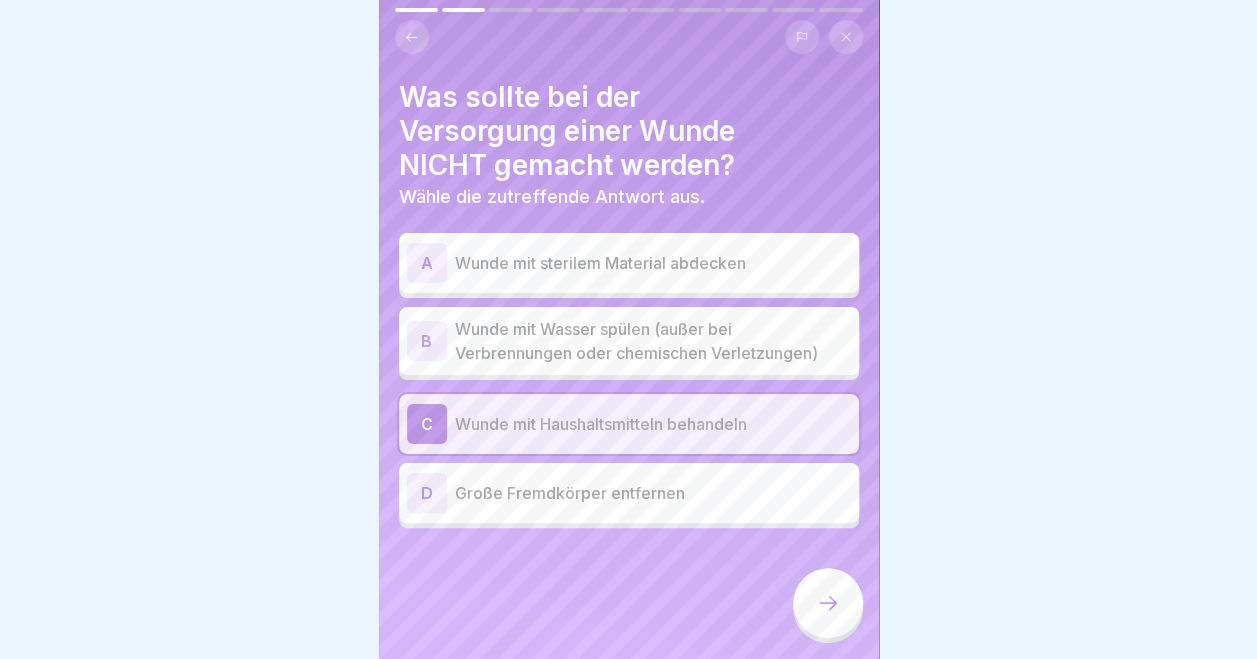 click on "D Große Fremdkörper entfernen" at bounding box center (629, 493) 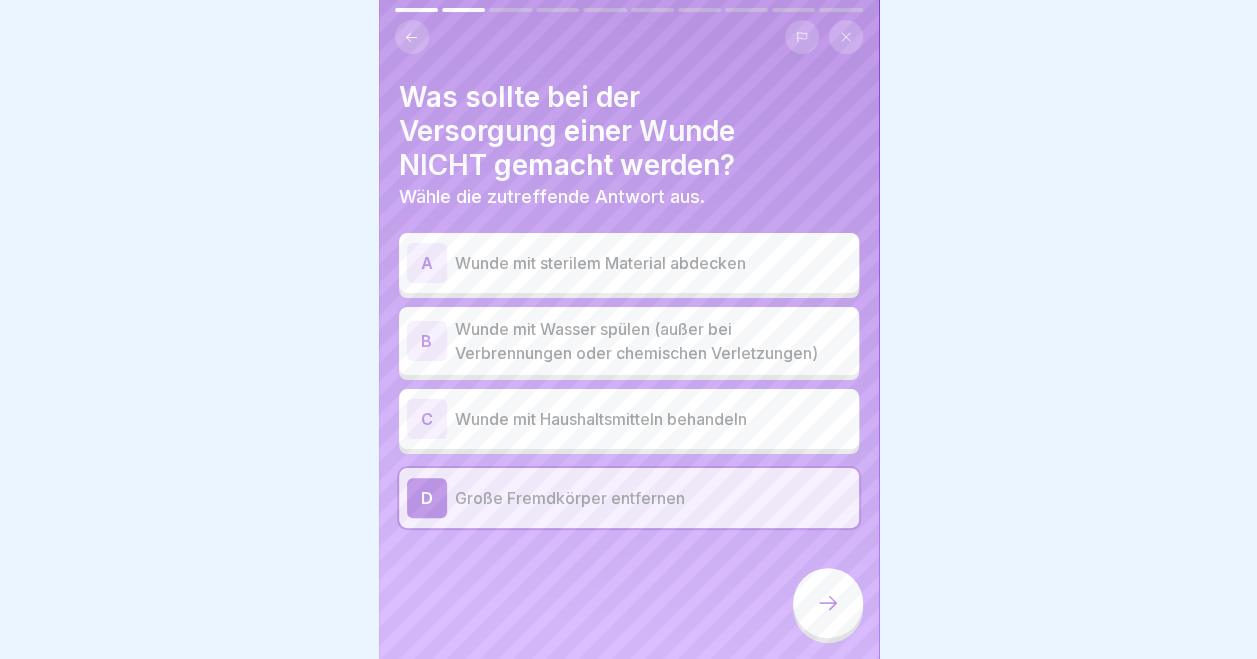 click on "Wunde mit Haushaltsmitteln behandeln" at bounding box center [653, 419] 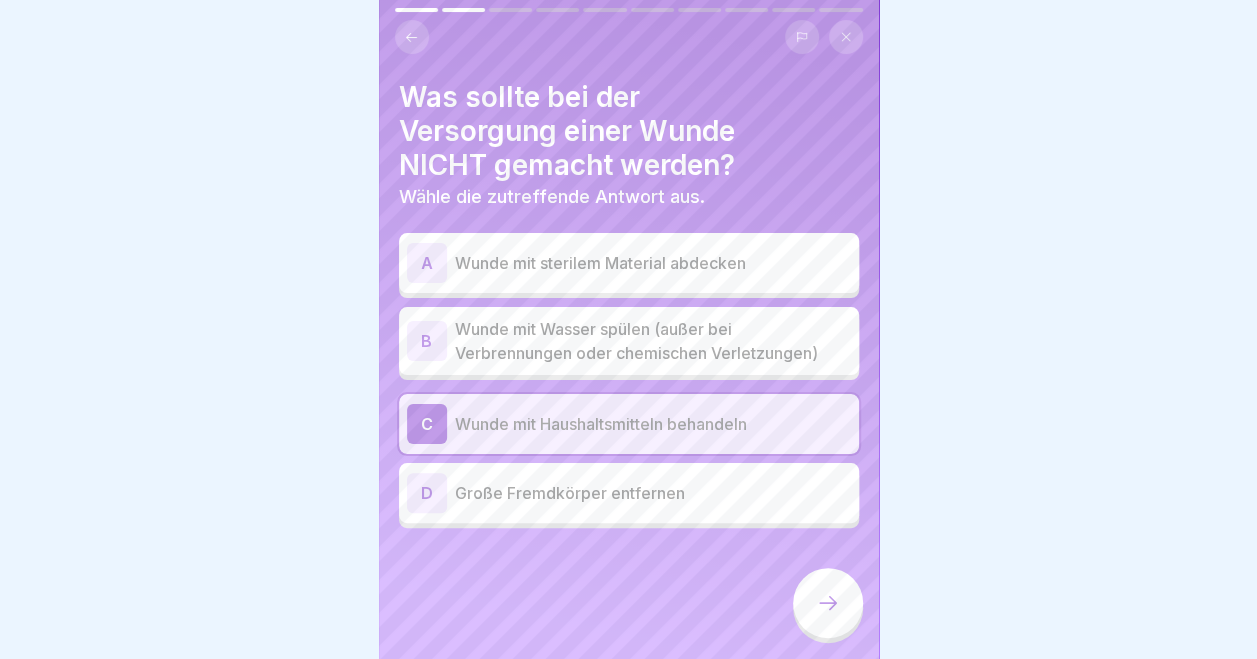 click 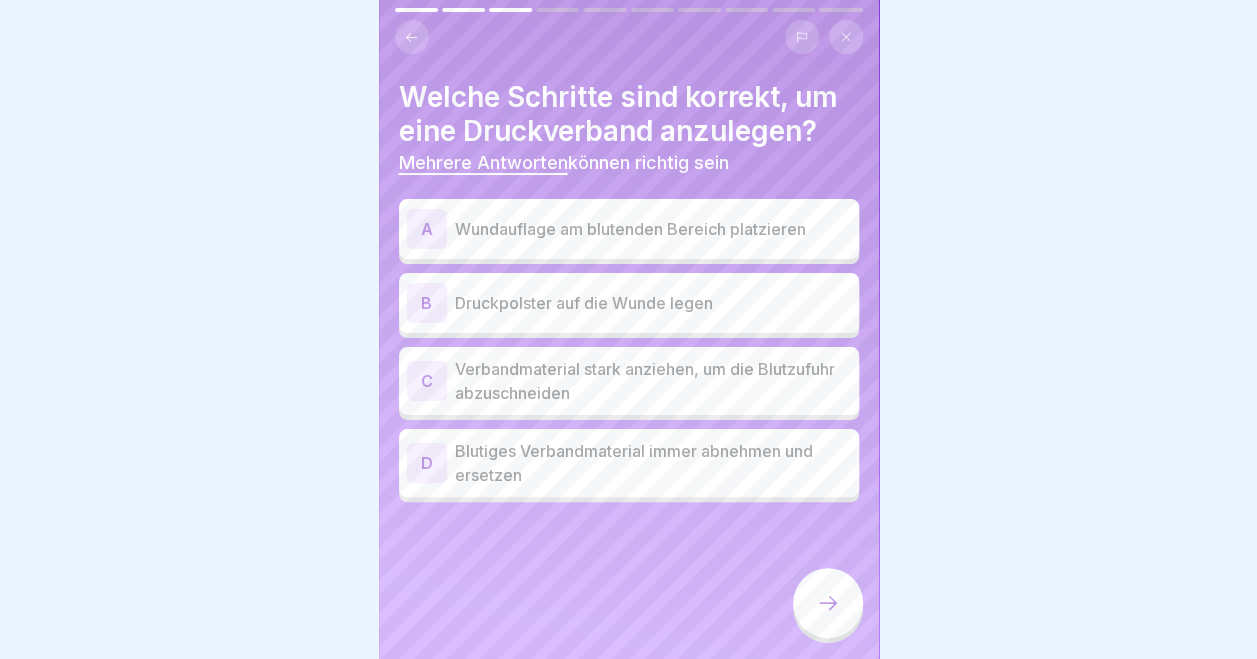 click on "Wundauflage am blutenden Bereich platzieren" at bounding box center [653, 229] 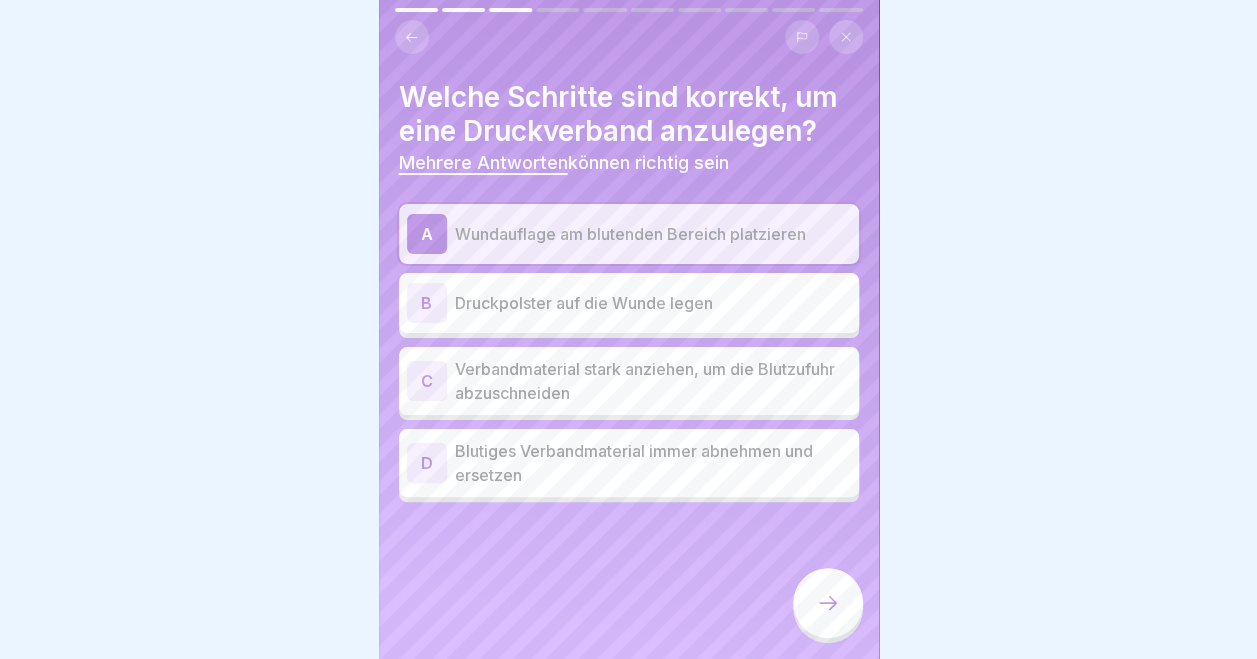 click on "Druckpolster auf die Wunde legen" at bounding box center (653, 303) 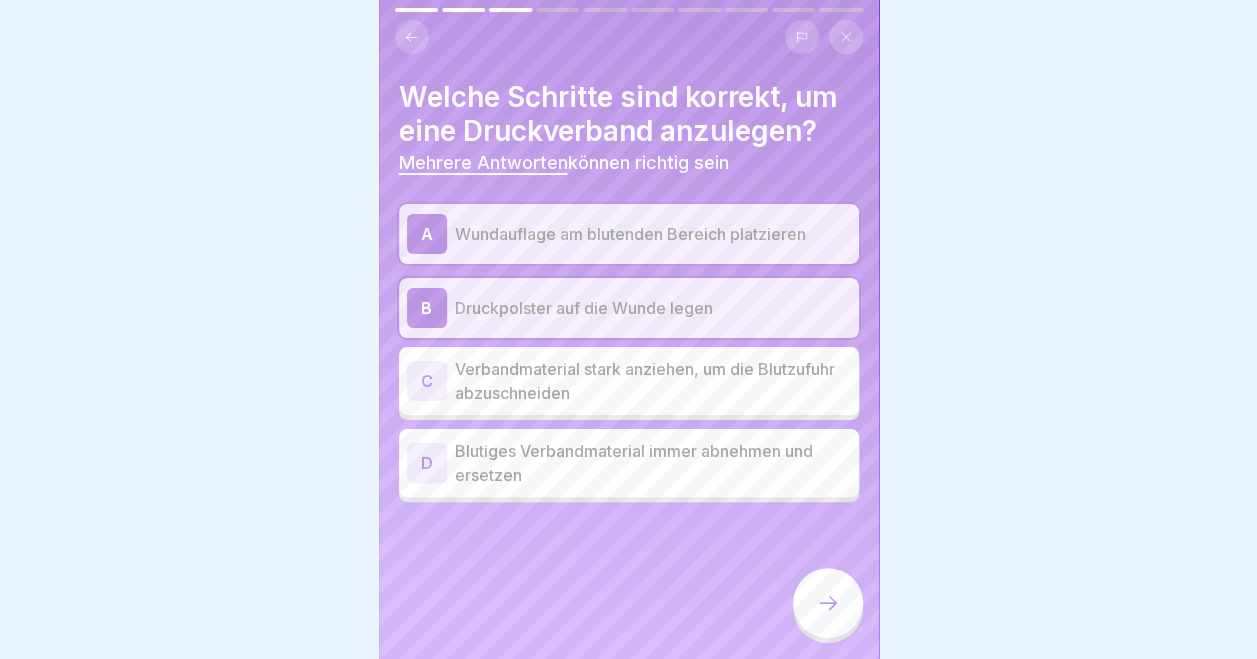 click 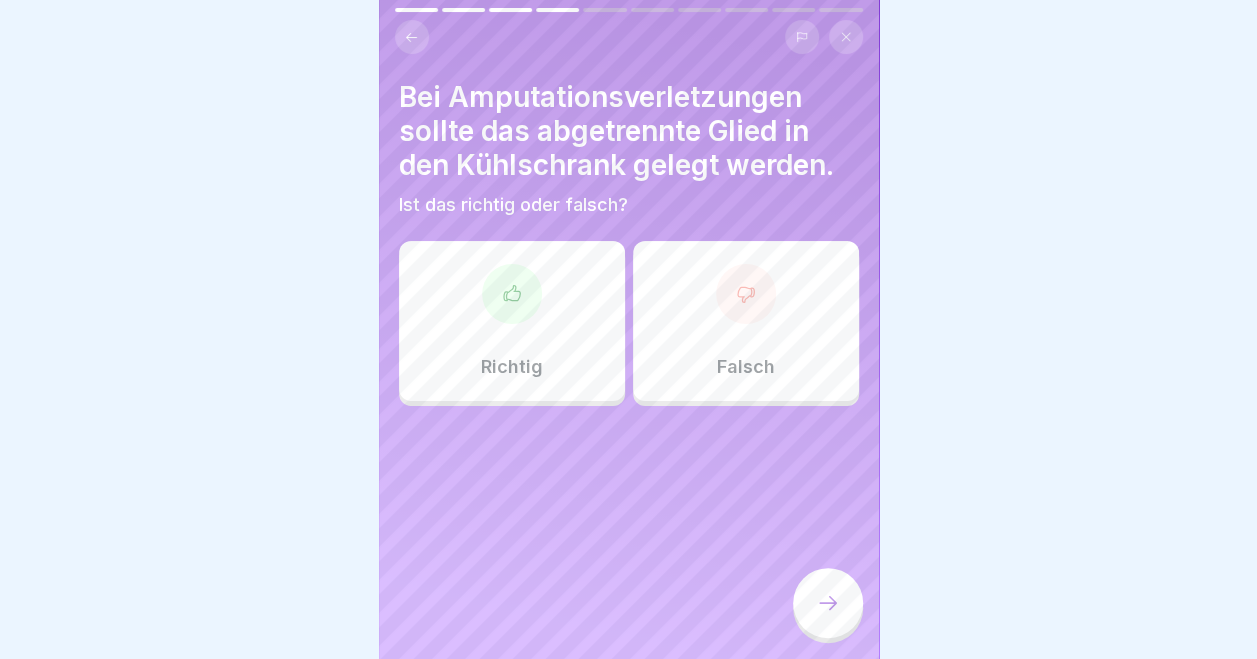 click on "Falsch" at bounding box center [746, 367] 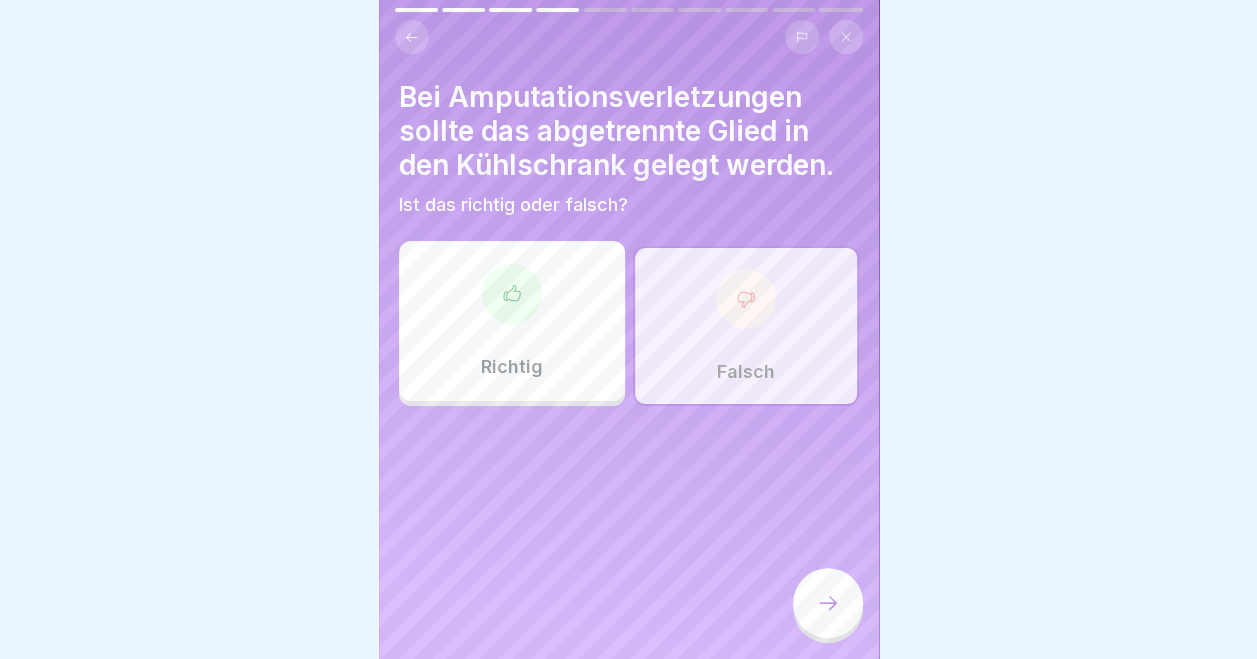click at bounding box center [828, 603] 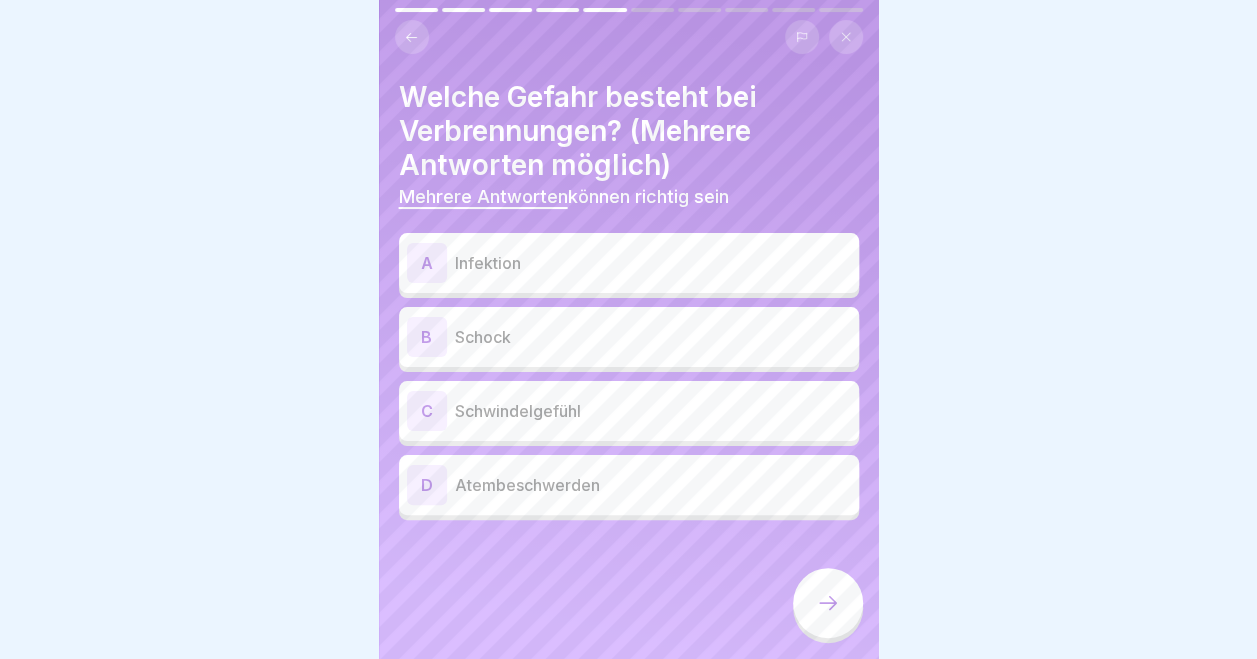 click on "Infektion" at bounding box center (653, 263) 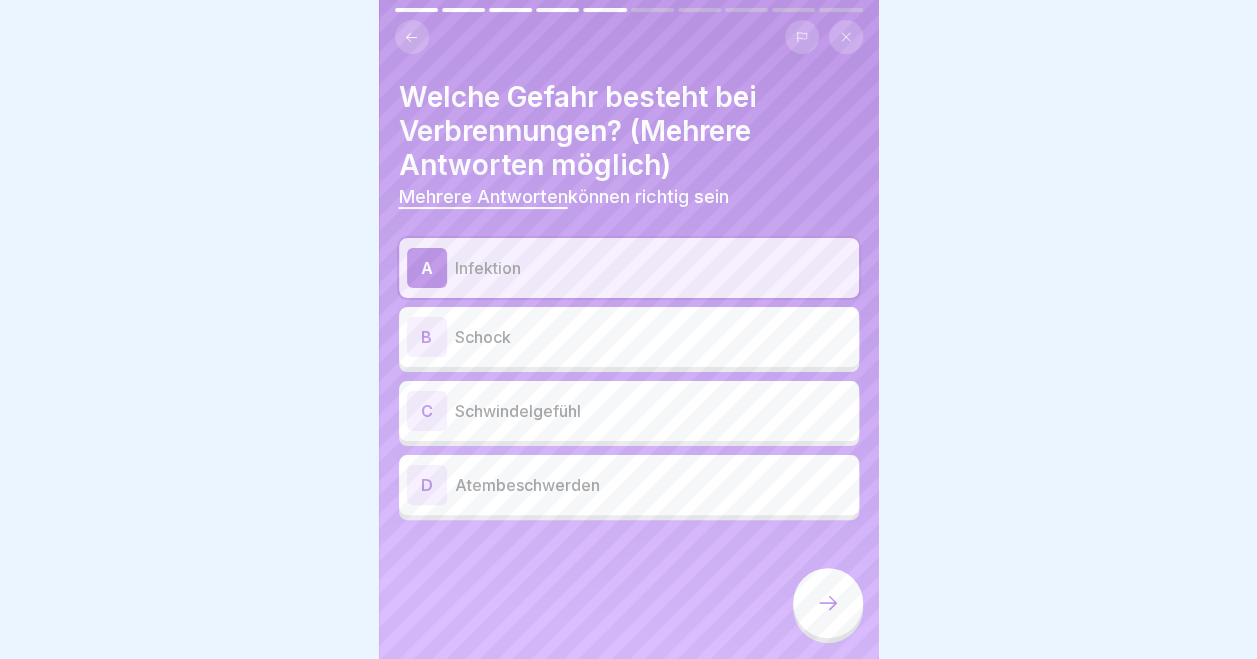 click on "Schock" at bounding box center (653, 337) 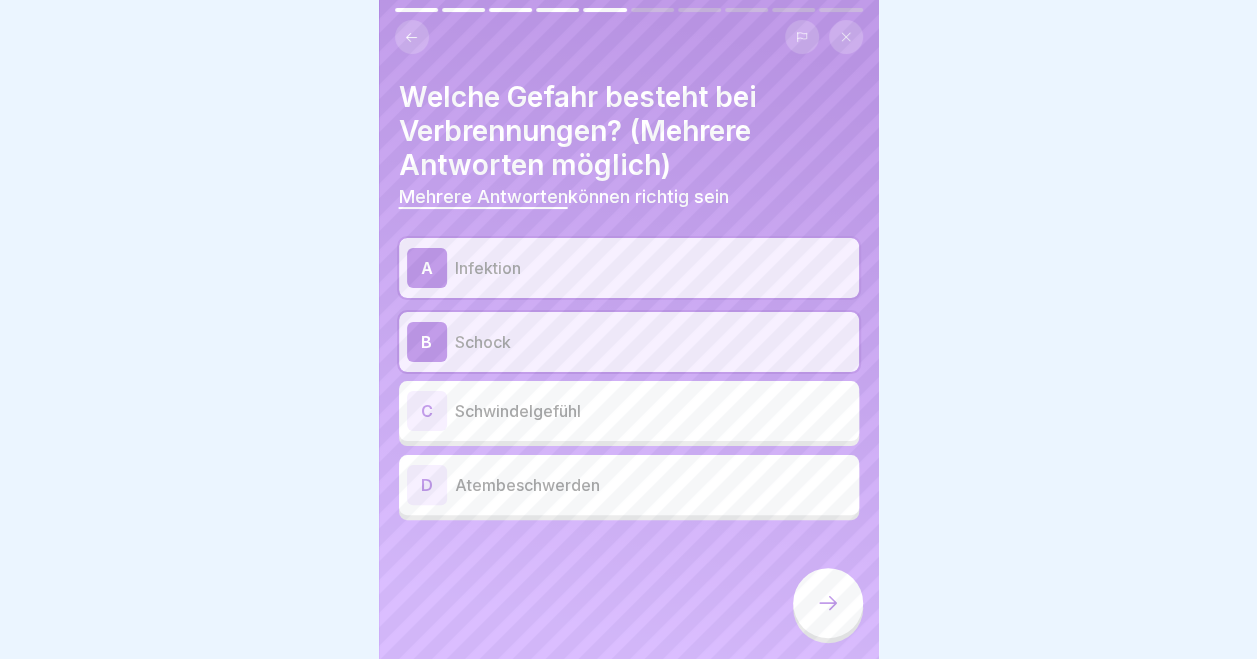 click on "Schwindelgefühl" at bounding box center [653, 411] 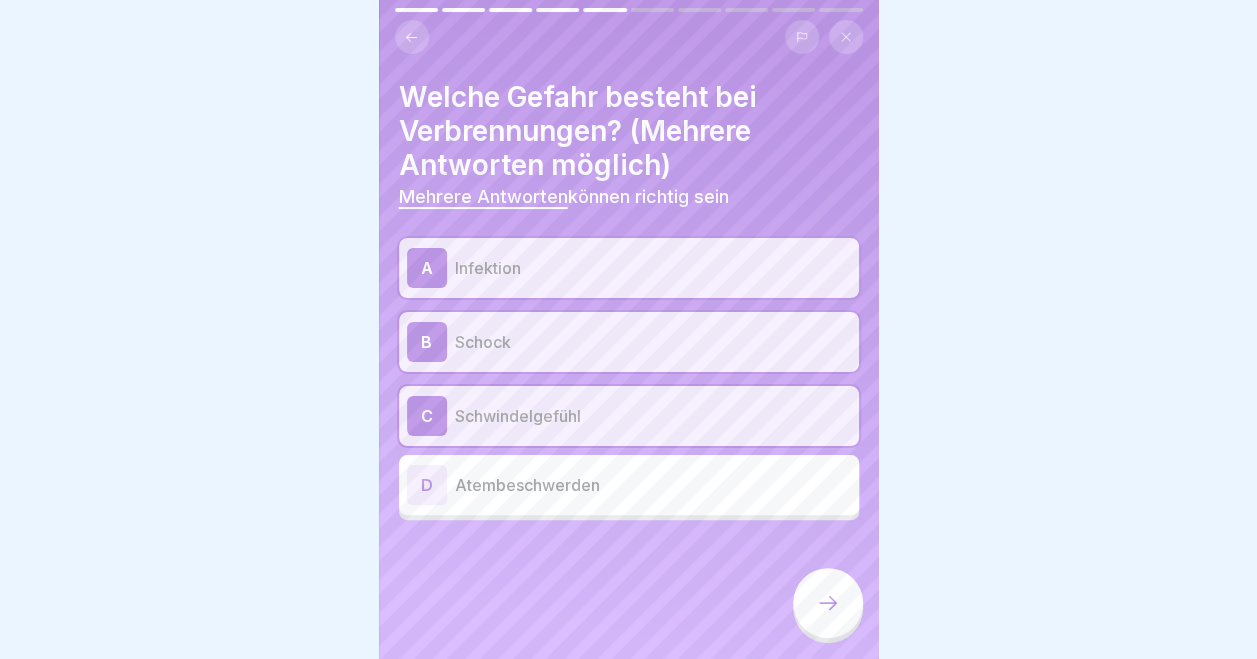 click on "Atembeschwerden" at bounding box center (653, 485) 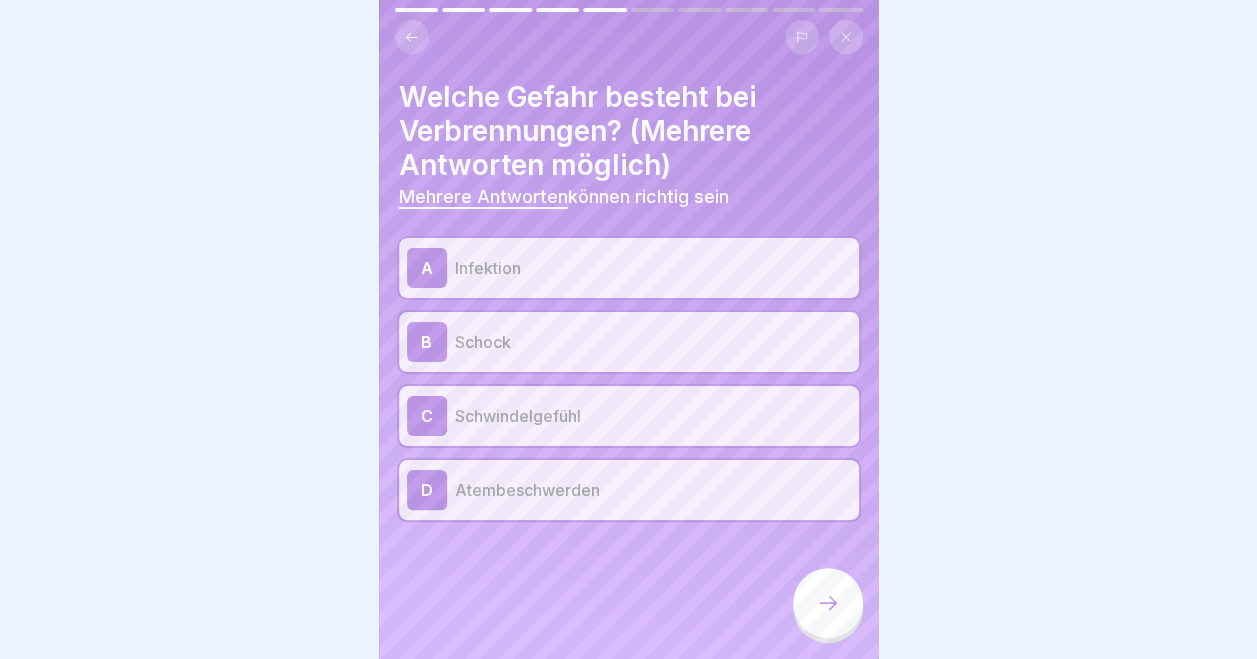 scroll, scrollTop: 0, scrollLeft: 0, axis: both 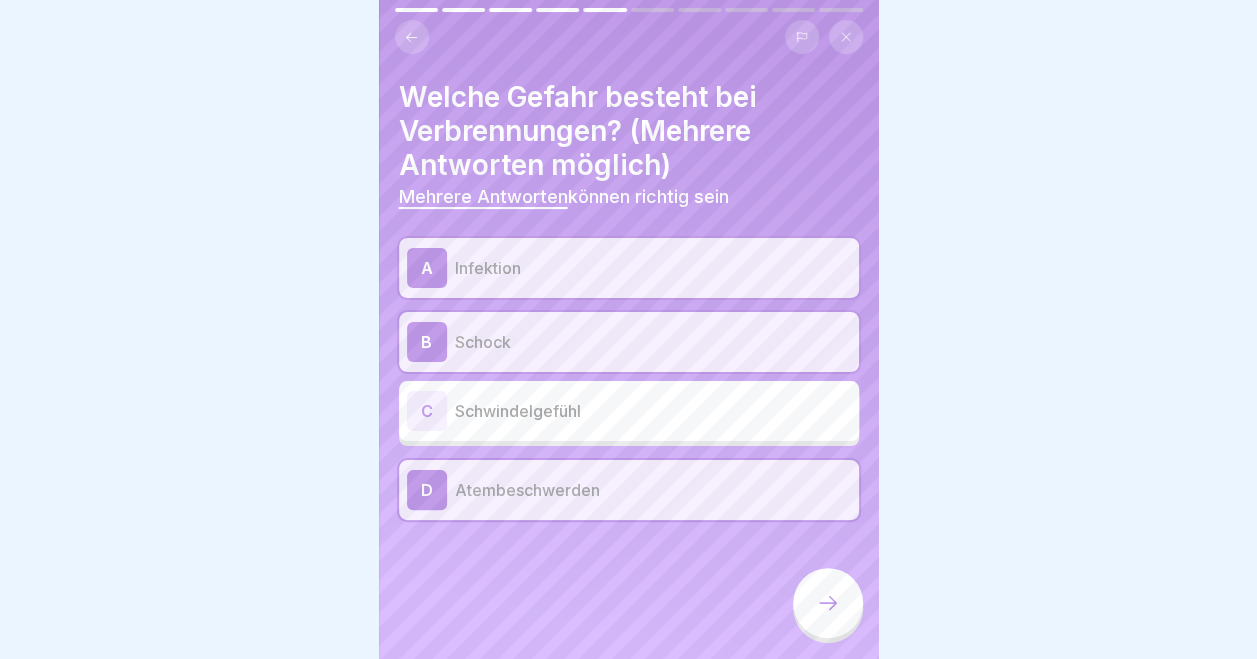 click on "Schwindelgefühl" at bounding box center (653, 411) 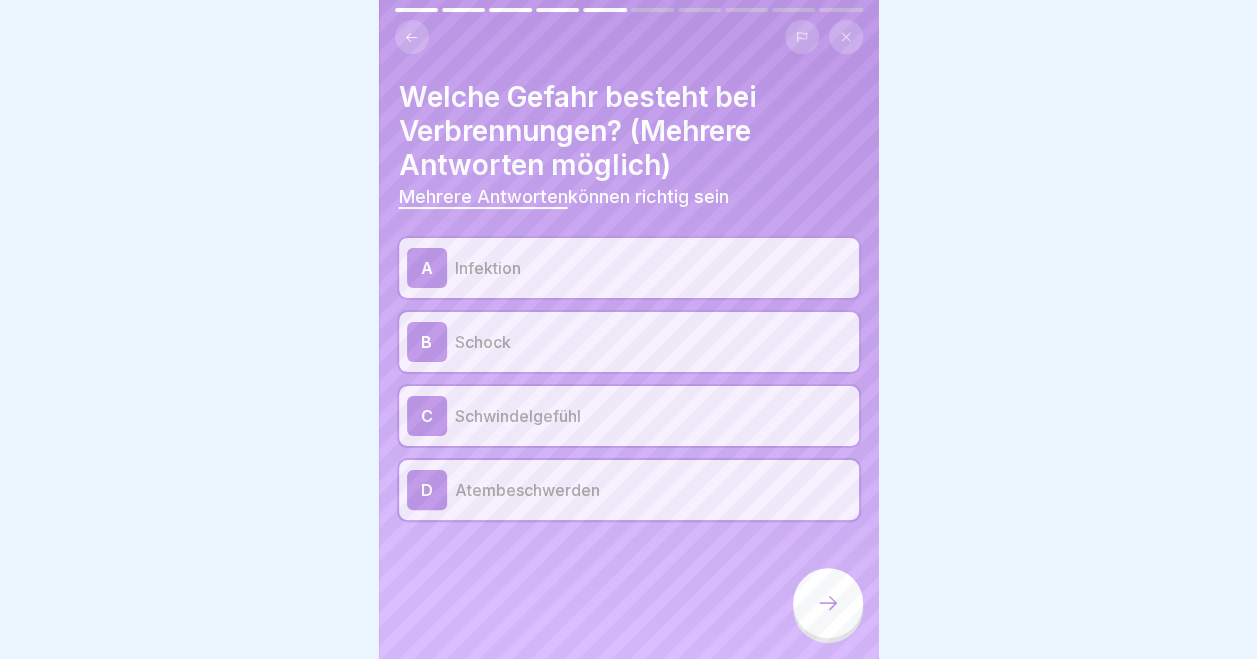 click 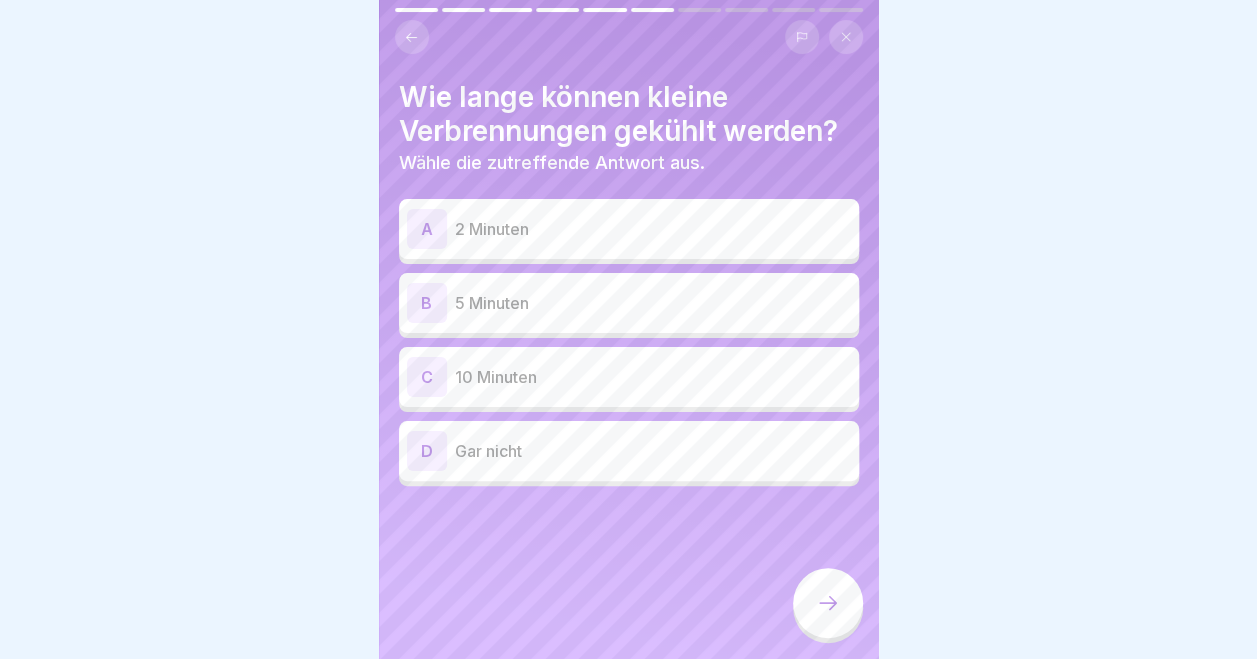 click on "10 Minuten" at bounding box center [653, 377] 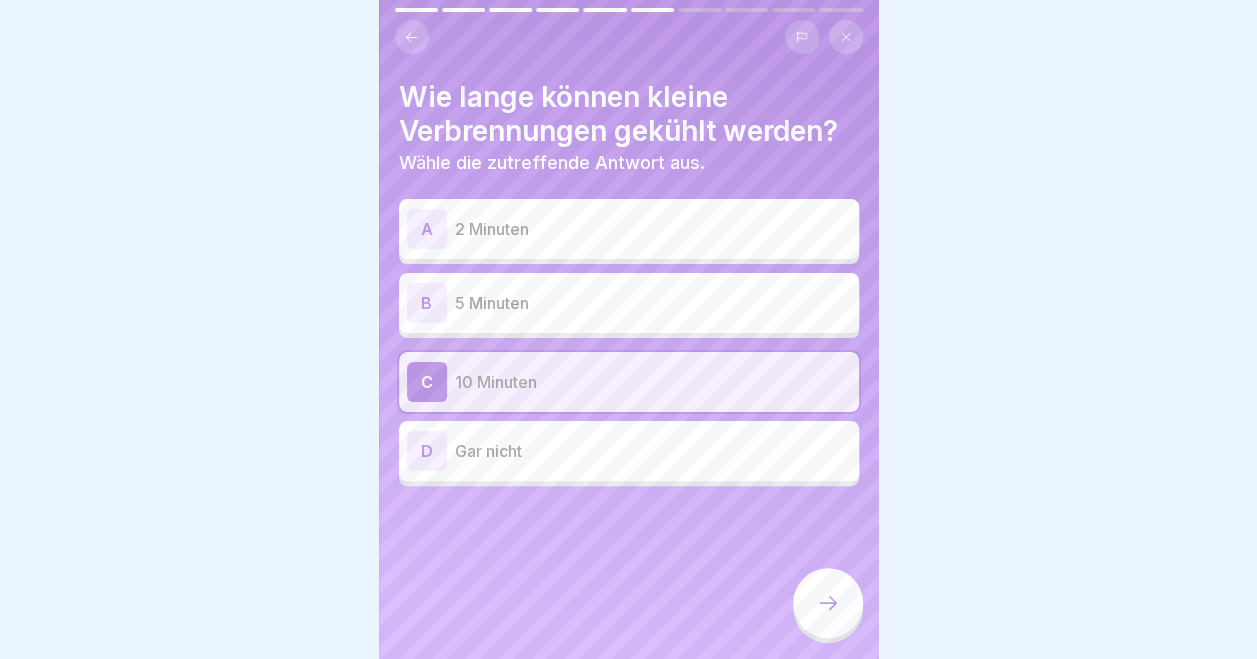 click at bounding box center (828, 603) 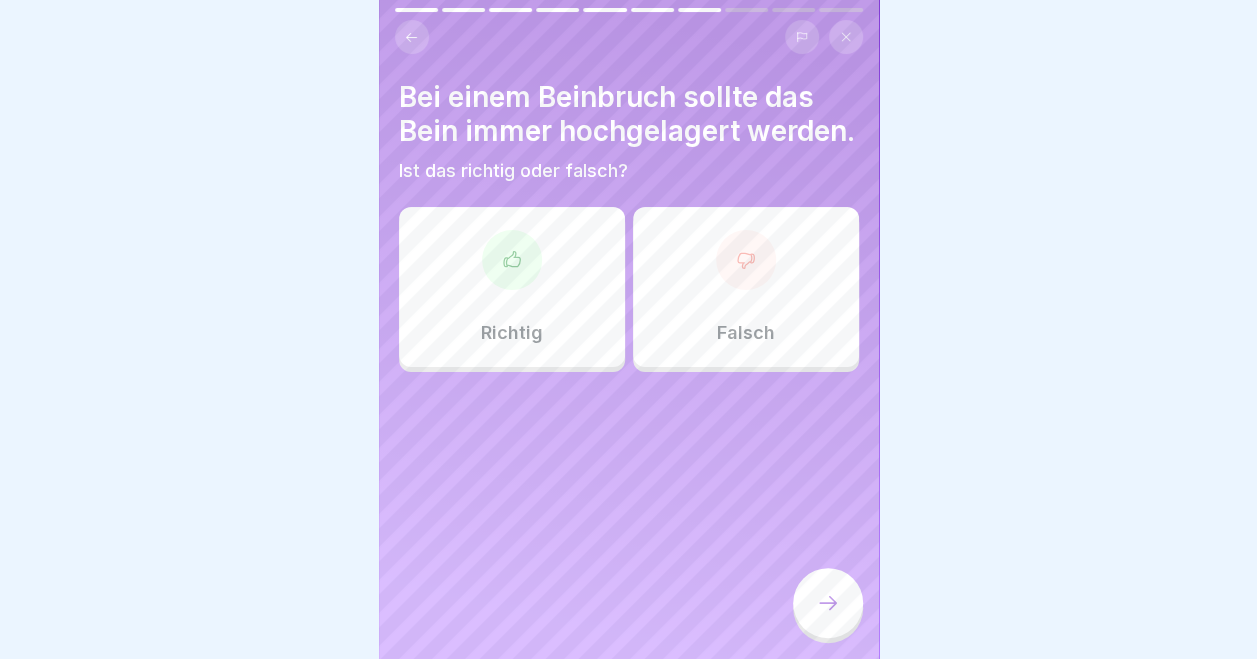 click on "Falsch" at bounding box center (746, 287) 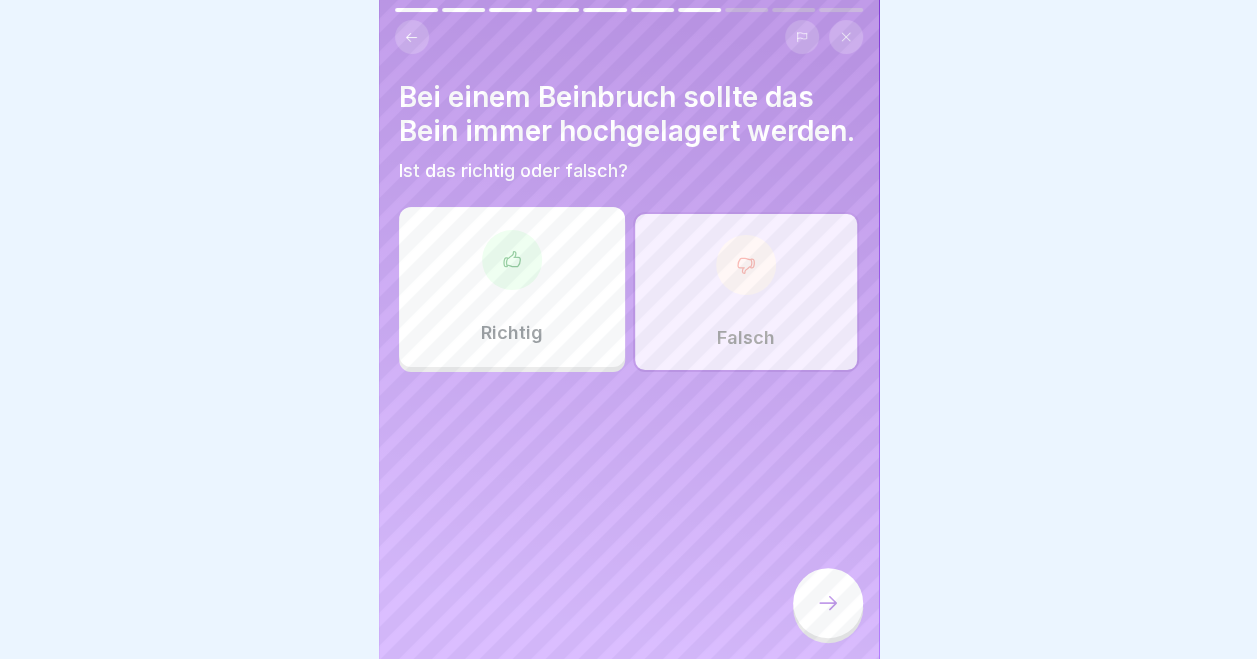 click on "Richtig" at bounding box center (512, 287) 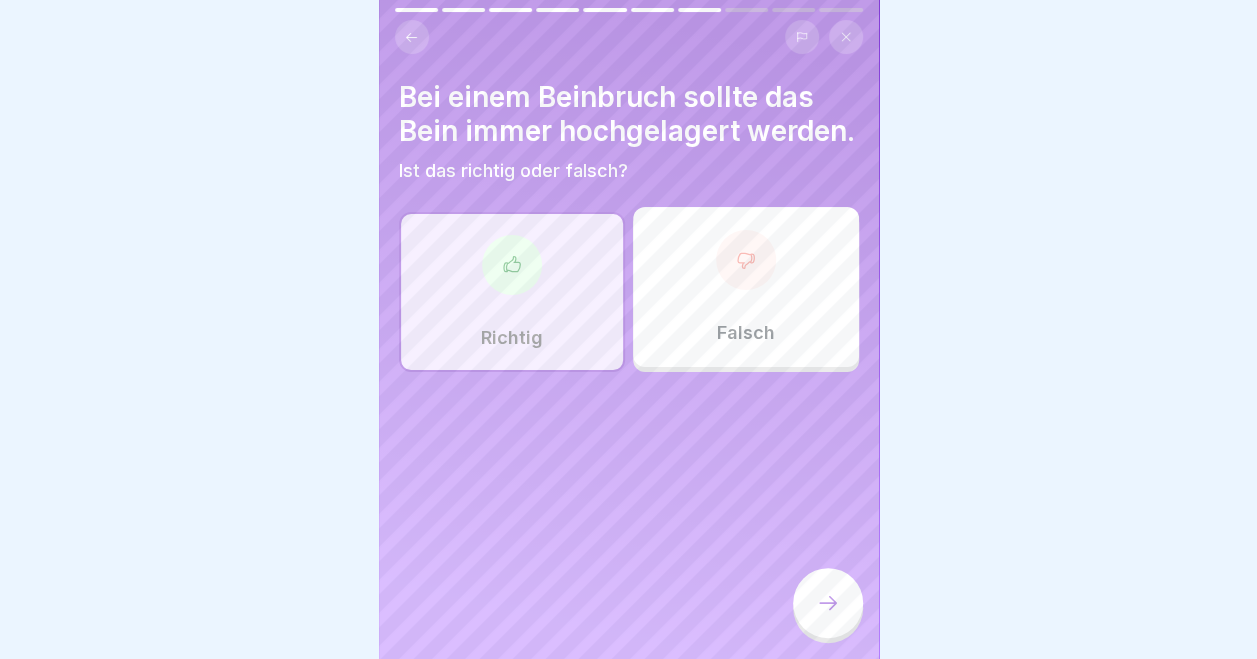click 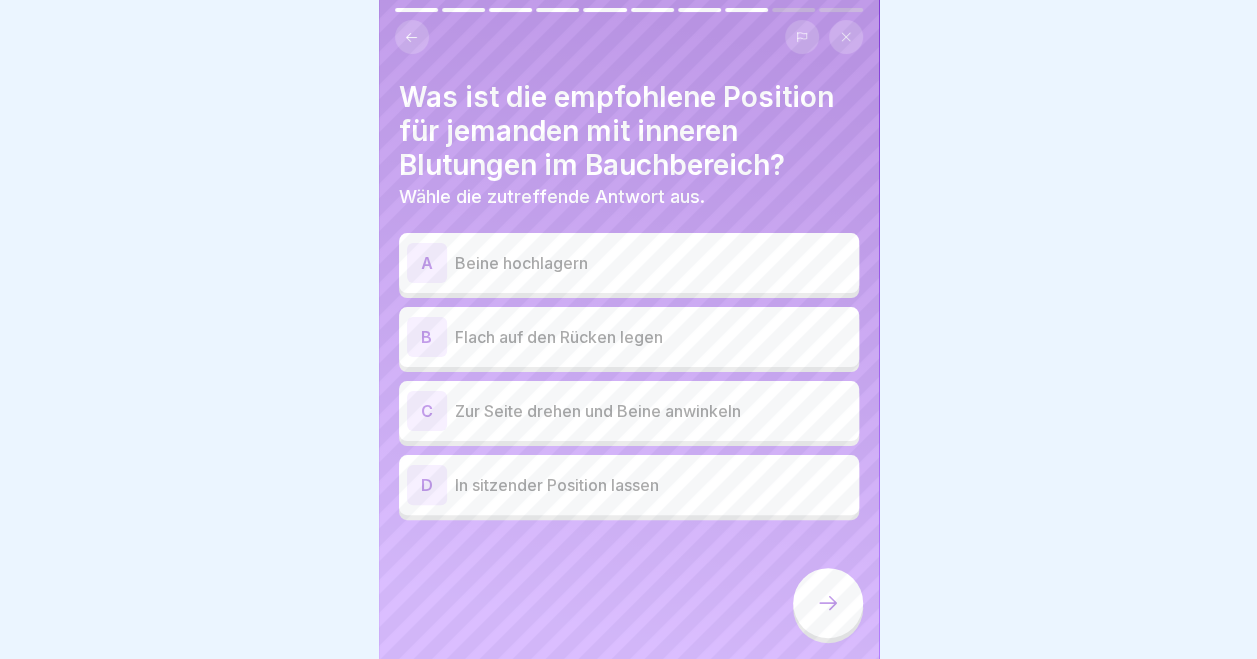 click on "B Flach auf den Rücken legen" at bounding box center [629, 337] 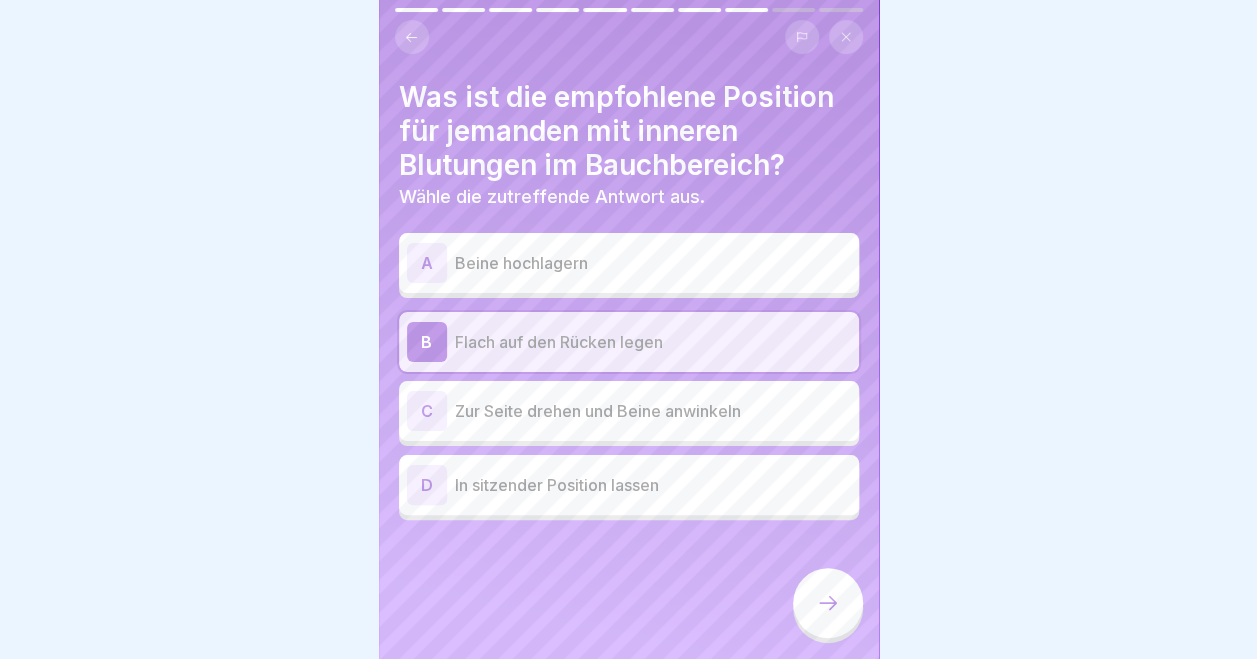 click 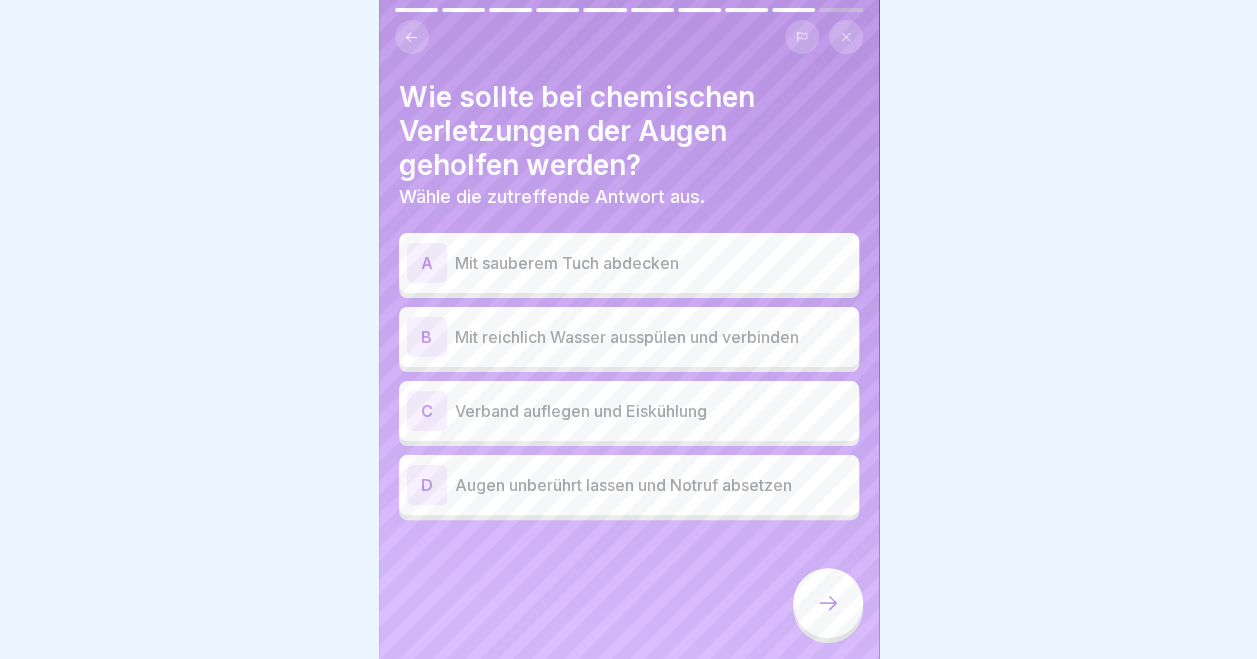 click on "Mit reichlich Wasser ausspülen und verbinden" at bounding box center [653, 337] 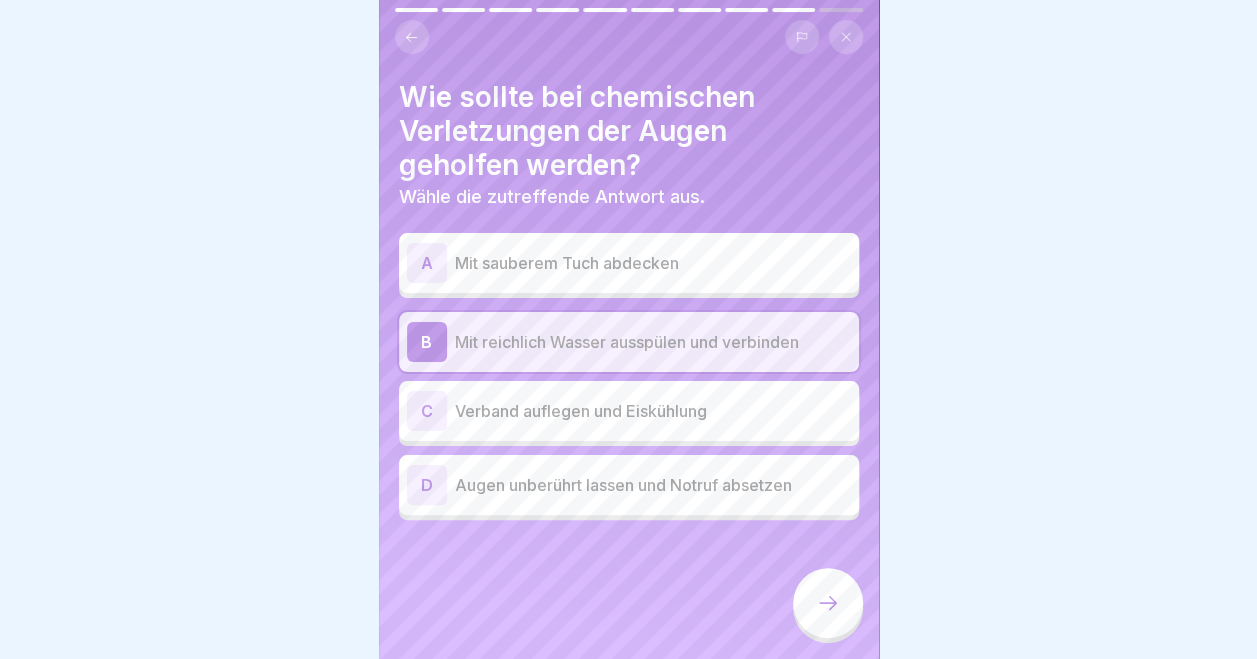 click 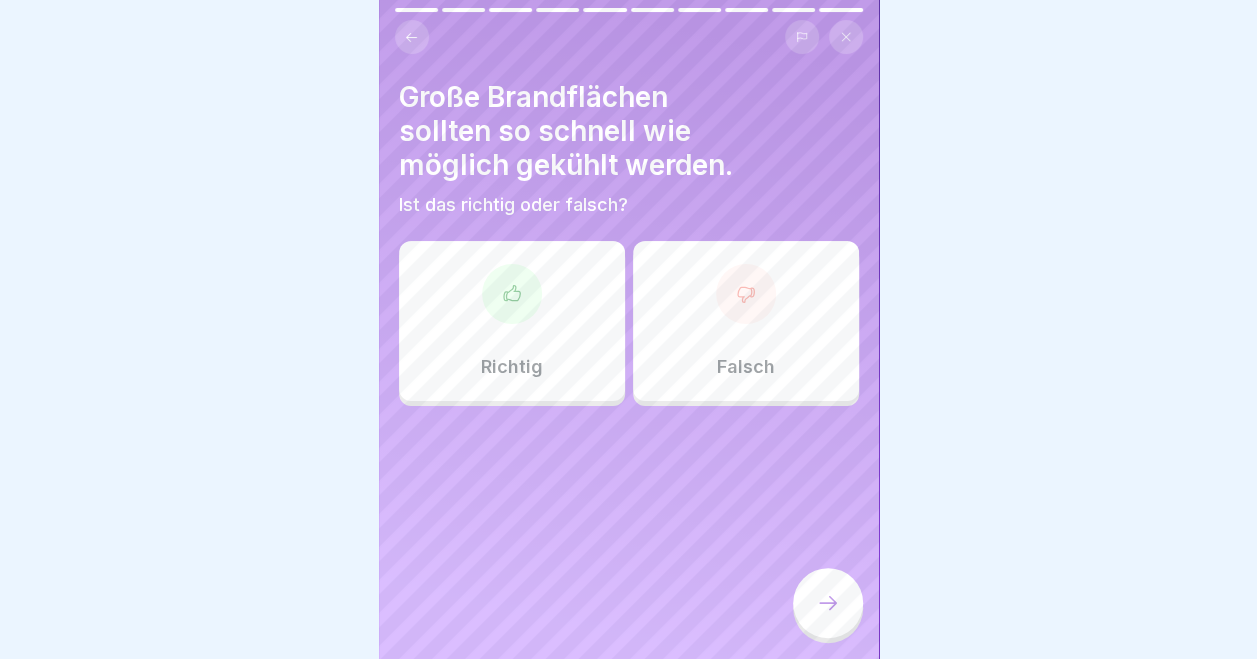 click on "Falsch" at bounding box center (746, 367) 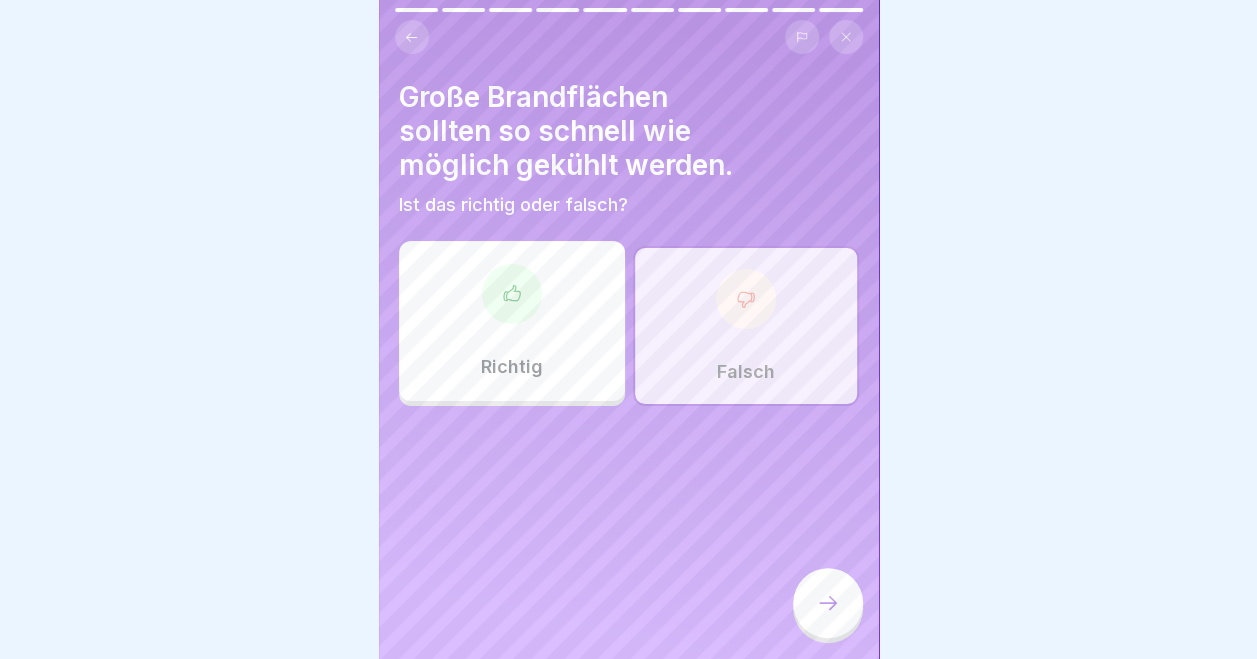 click 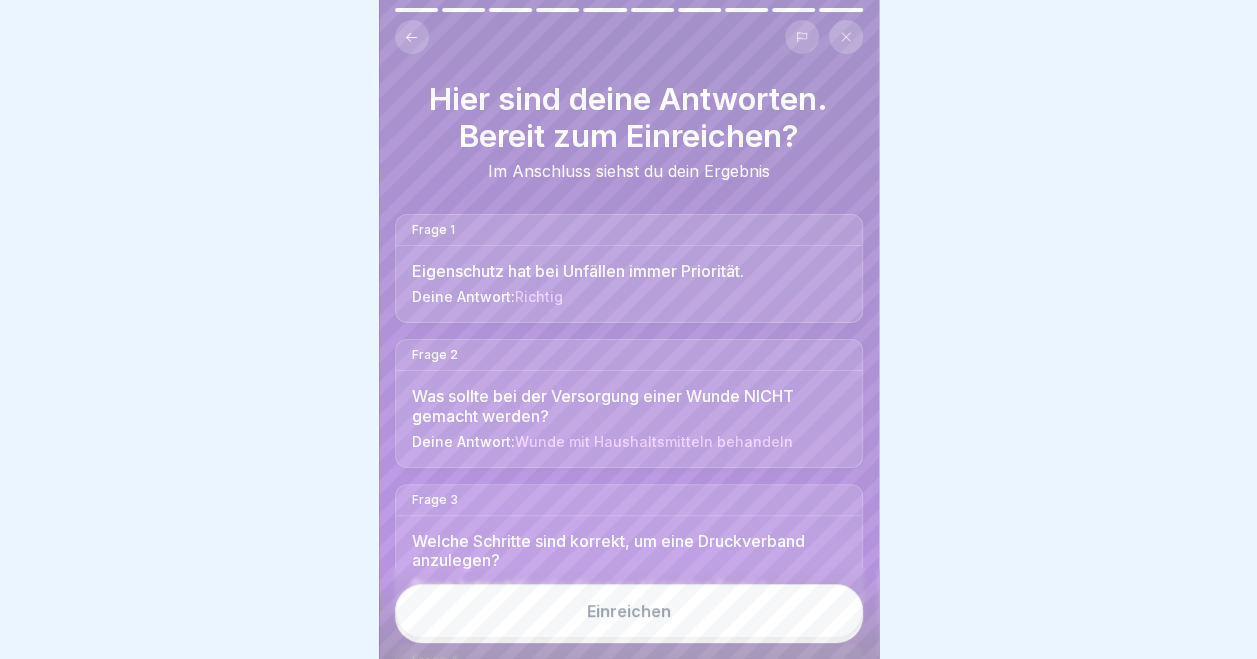 click on "Einreichen" at bounding box center (629, 611) 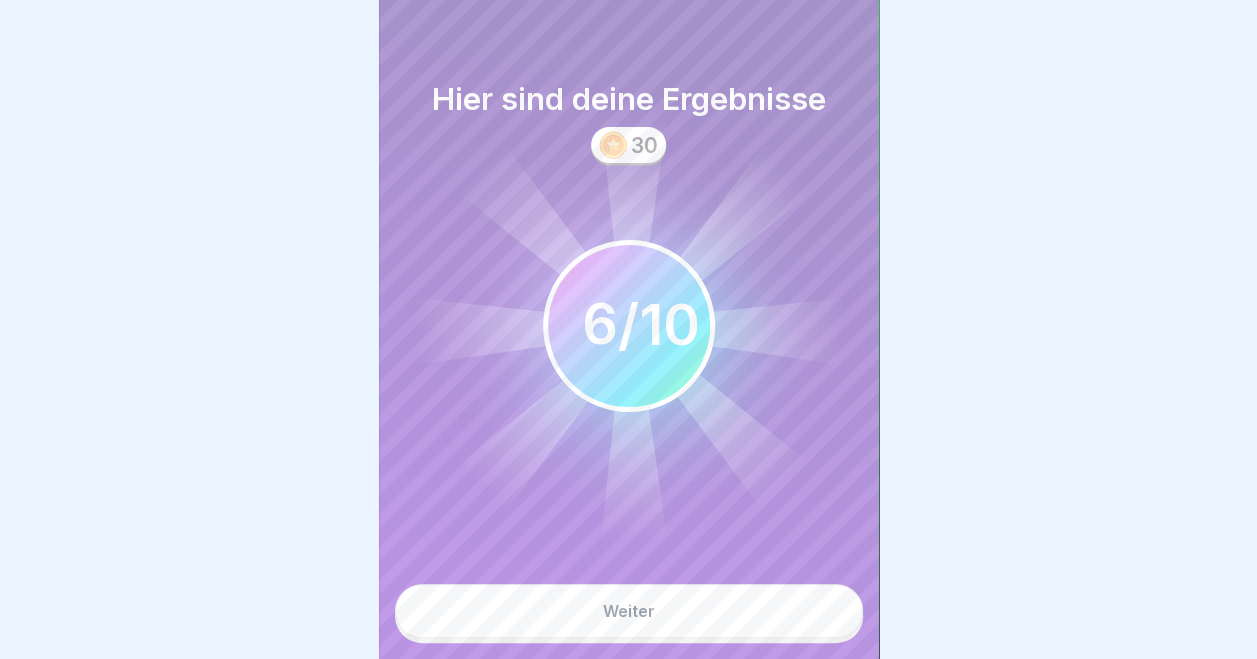 click on "Weiter" at bounding box center (629, 611) 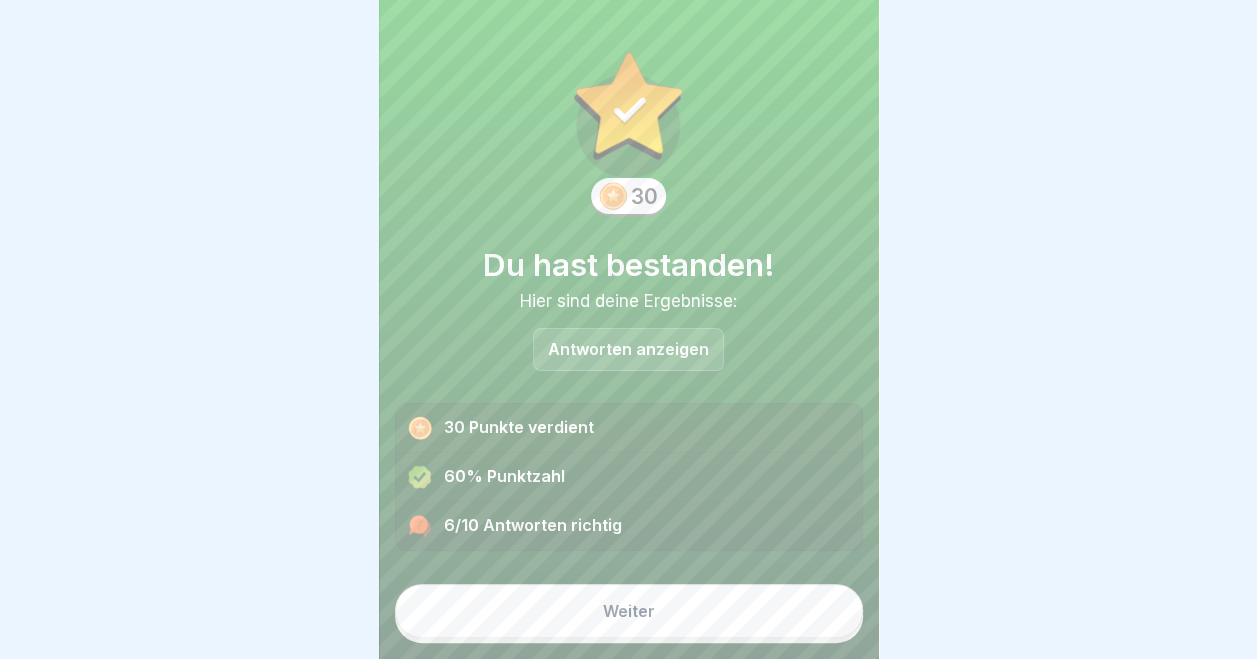 click on "Weiter" at bounding box center [629, 611] 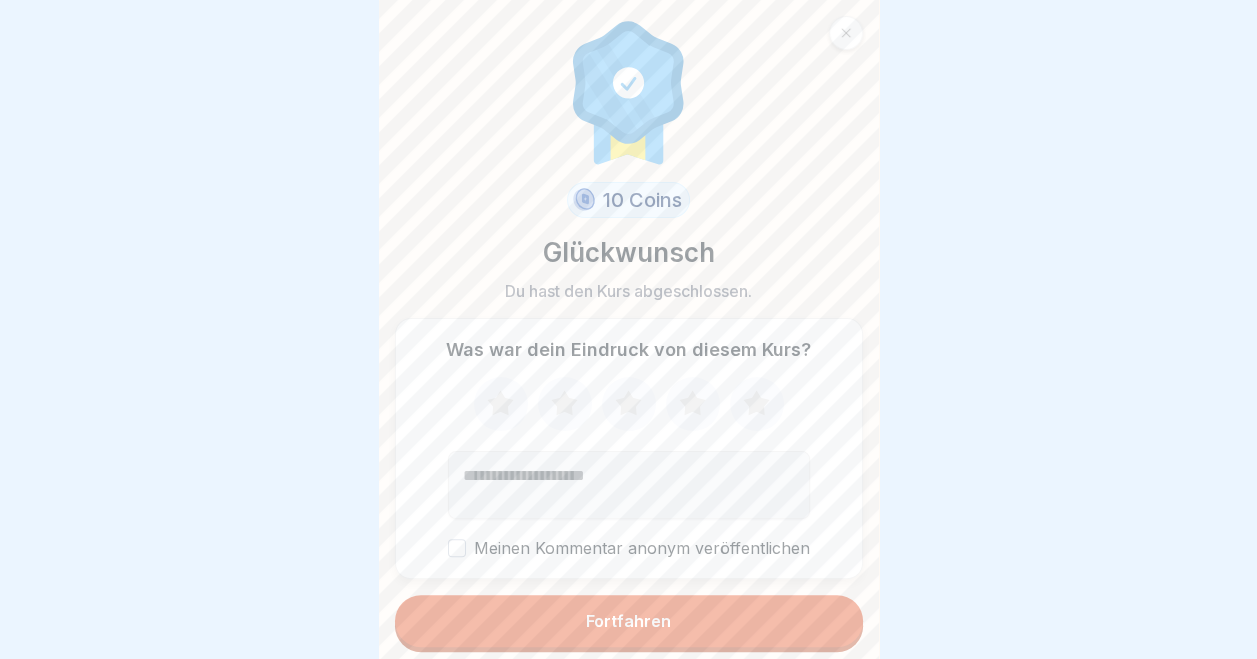 click on "Fortfahren" at bounding box center [629, 621] 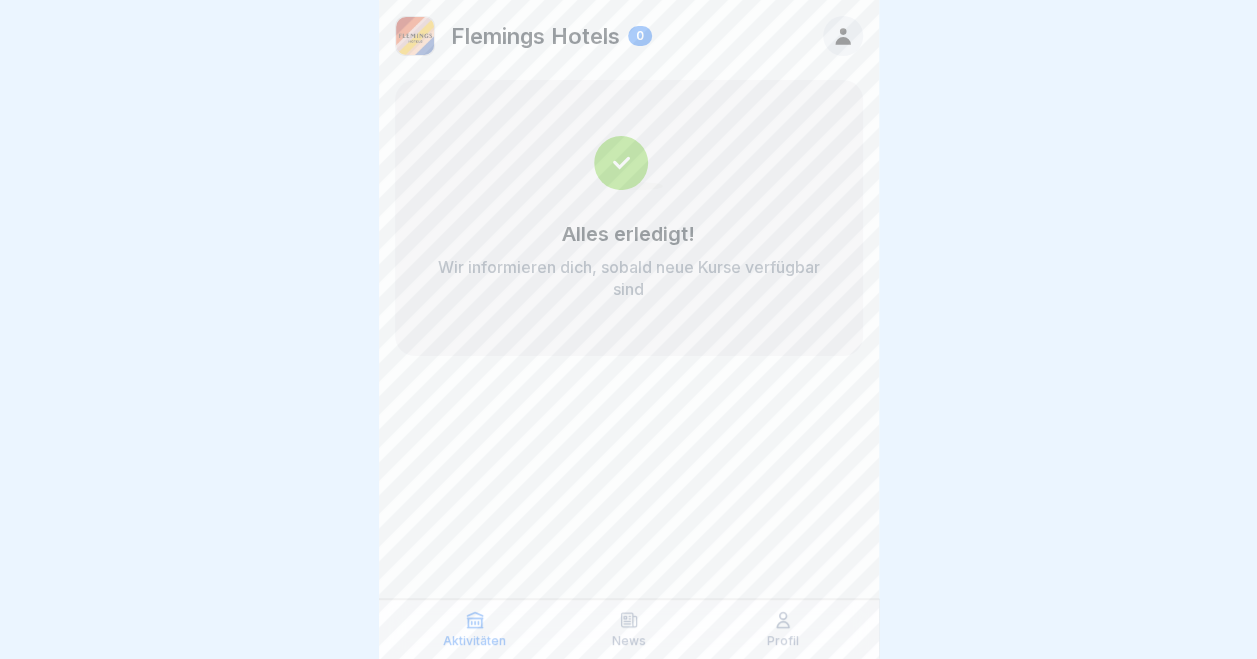 scroll, scrollTop: 0, scrollLeft: 0, axis: both 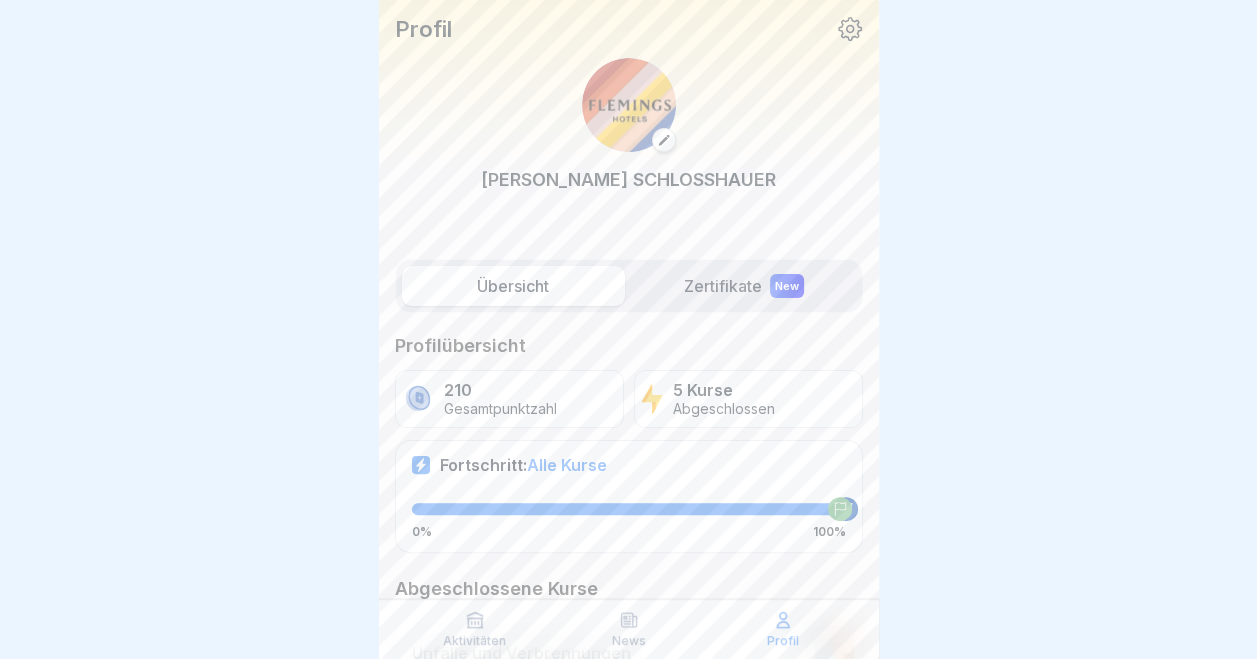 click 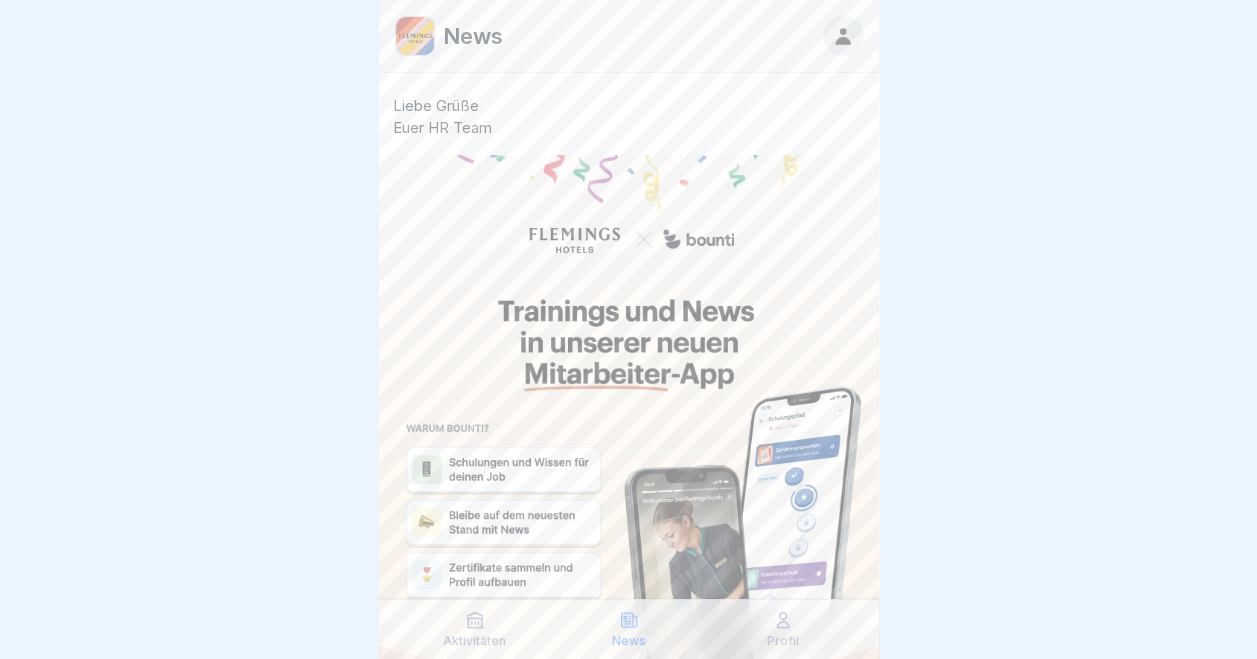 scroll, scrollTop: 672, scrollLeft: 0, axis: vertical 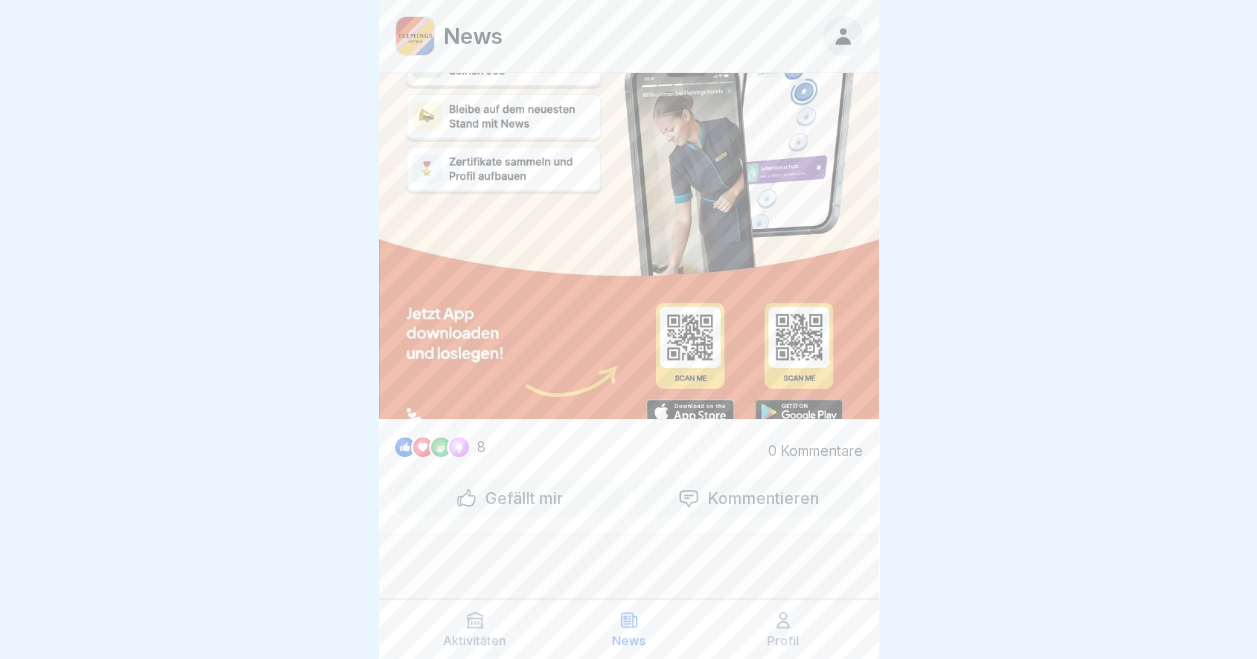 click on "Aktivitäten" at bounding box center (474, 641) 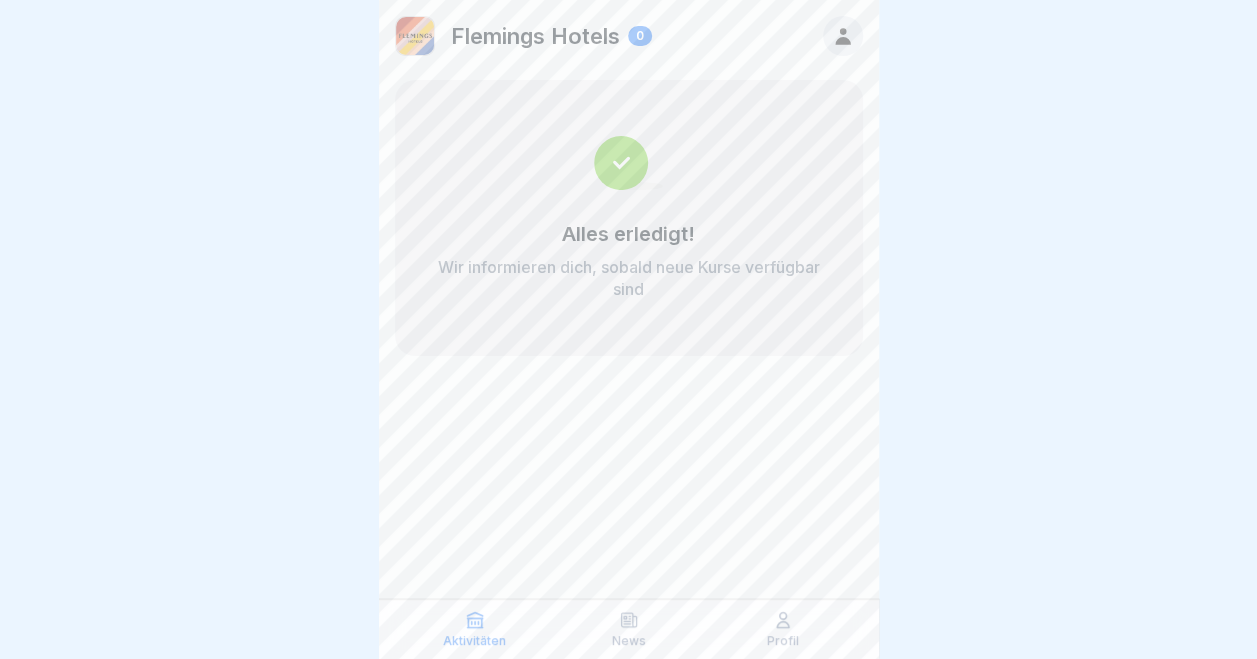 click on "Flemings Hotels" at bounding box center (535, 36) 